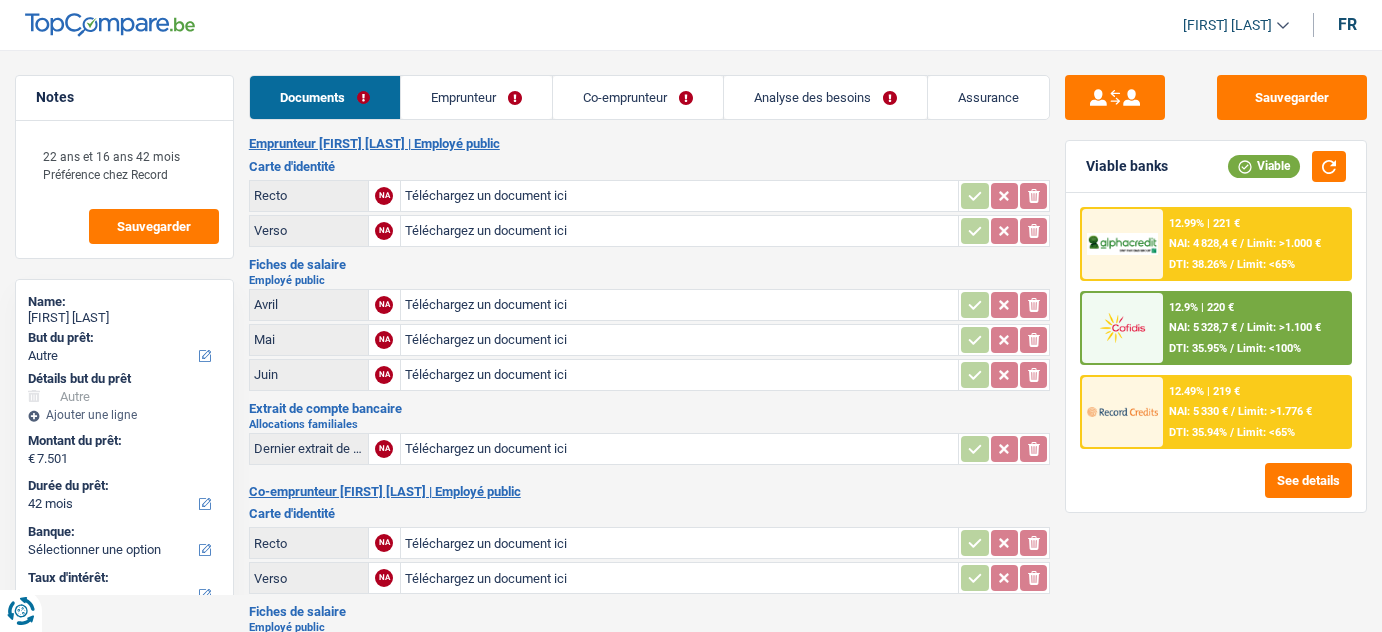 select on "other" 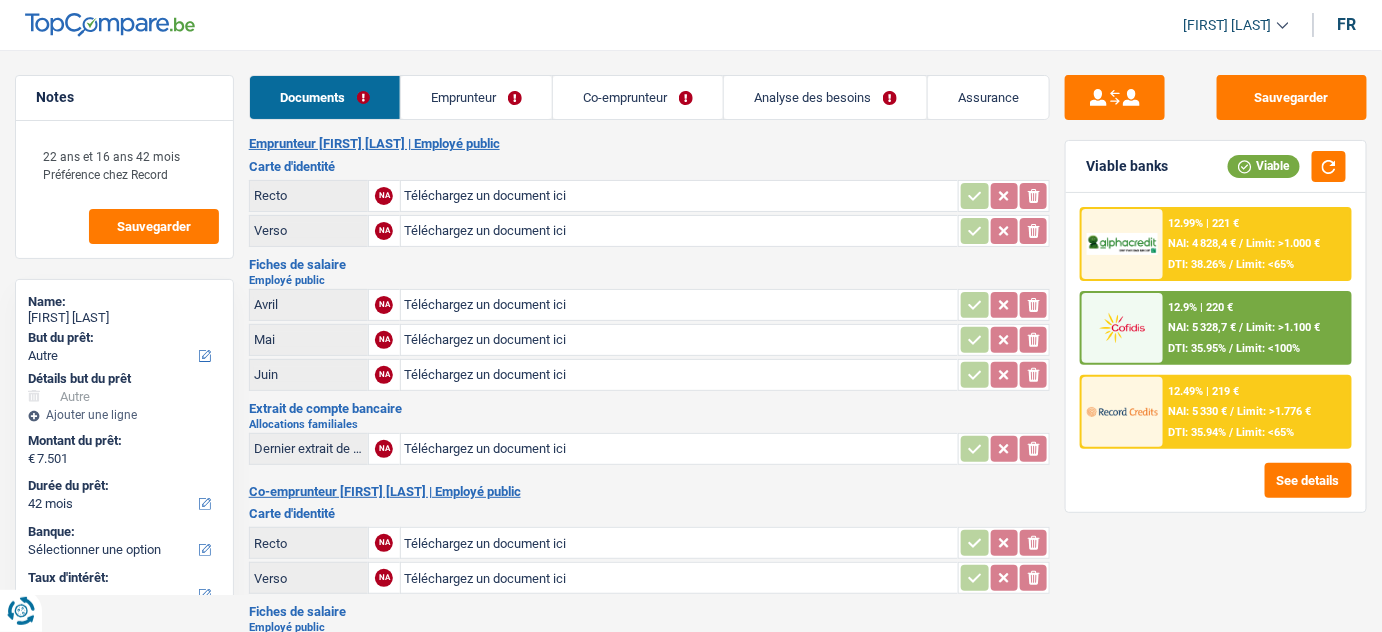 scroll, scrollTop: 0, scrollLeft: 0, axis: both 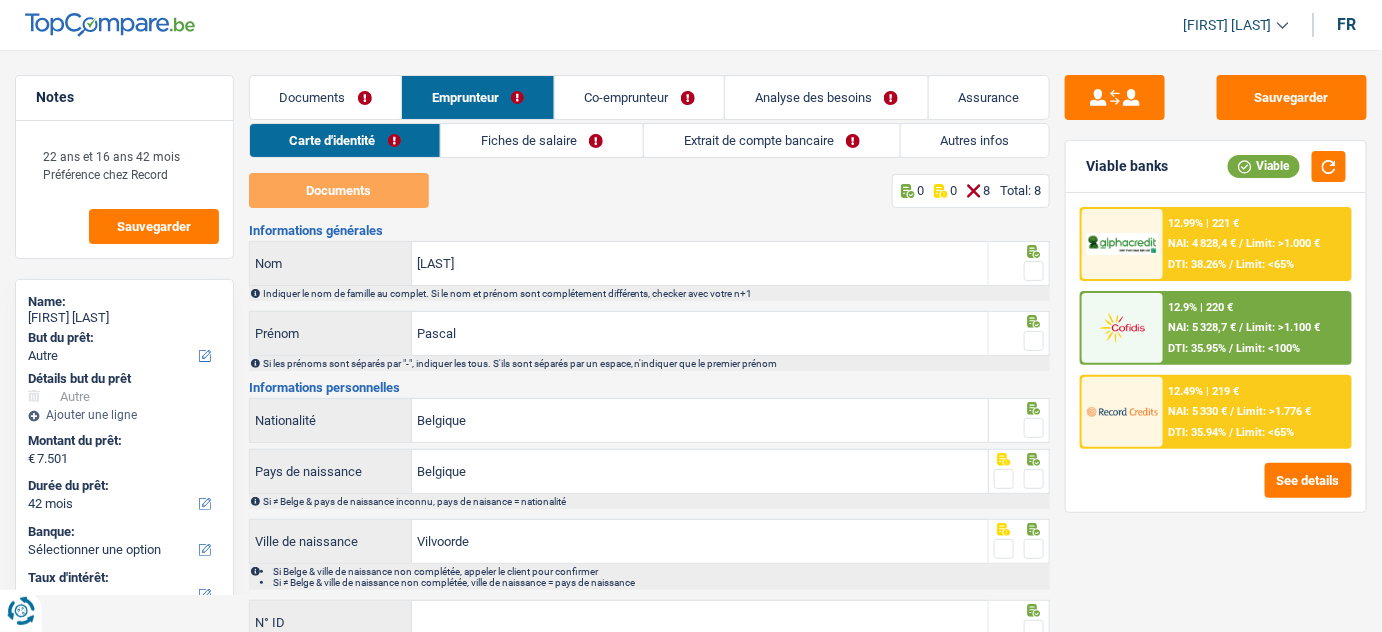 click on "Documents" at bounding box center (326, 97) 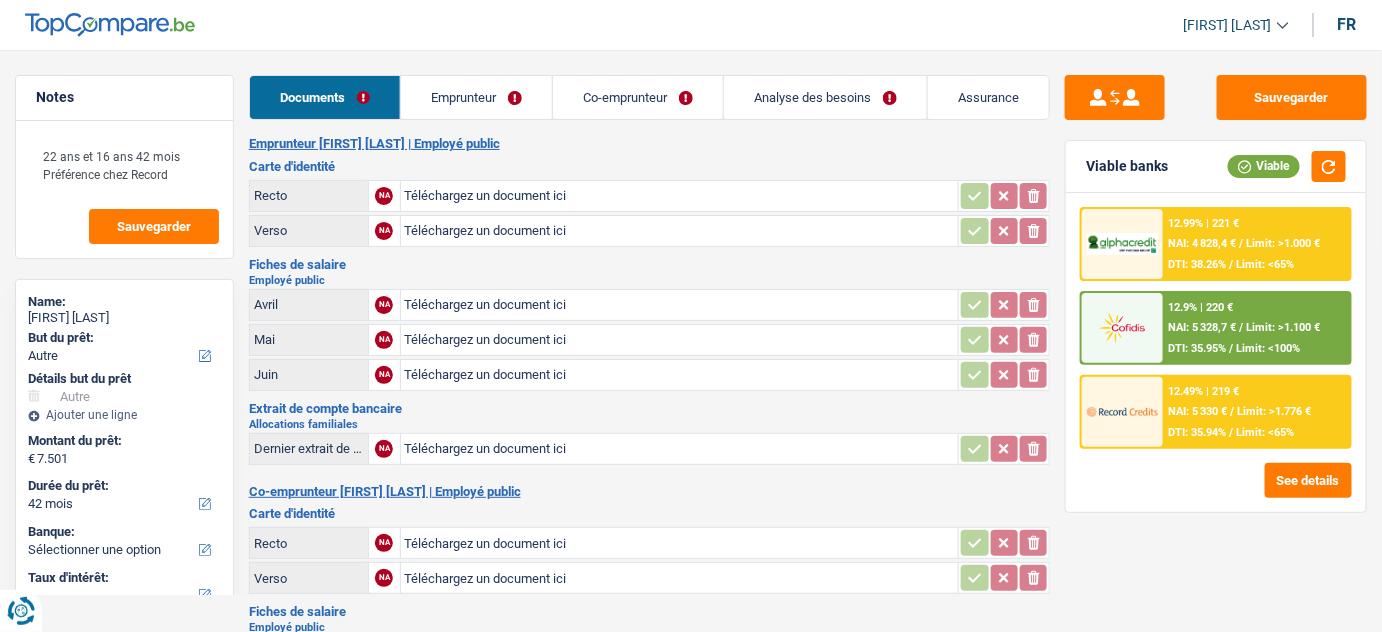 click on "Téléchargez un document ici" at bounding box center (680, 340) 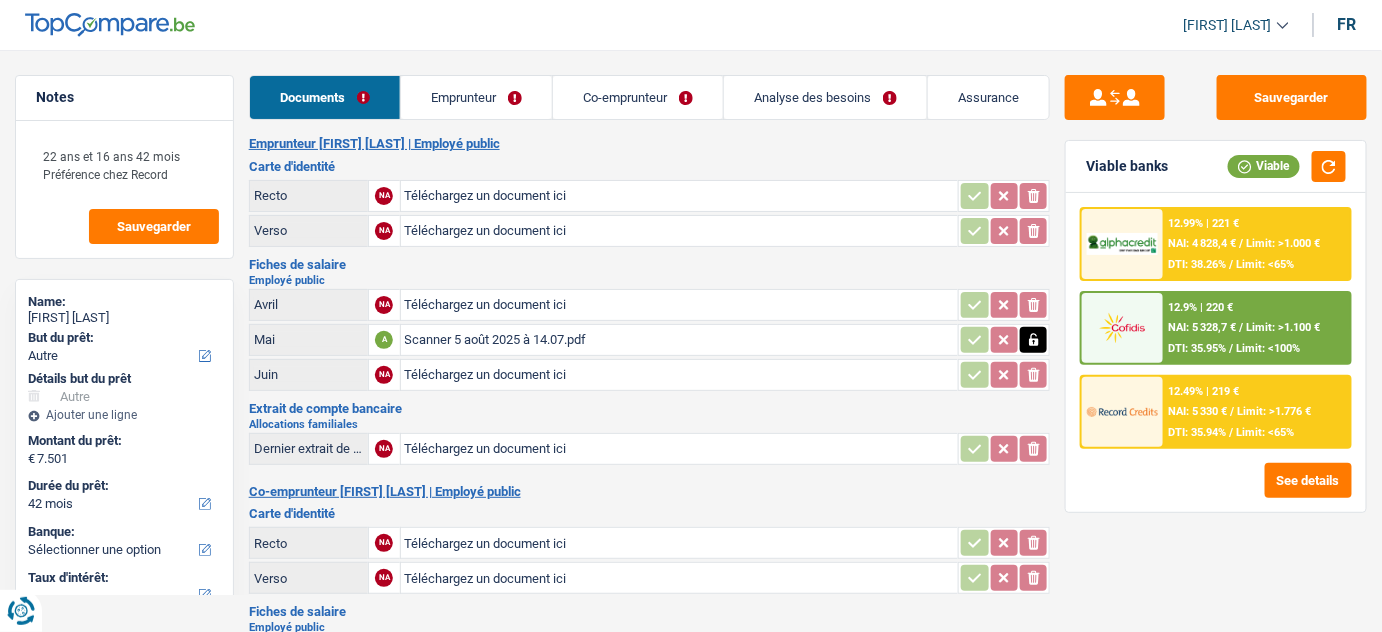 click on "Scanner 5 août 2025 à 14.07.pdf" at bounding box center (680, 340) 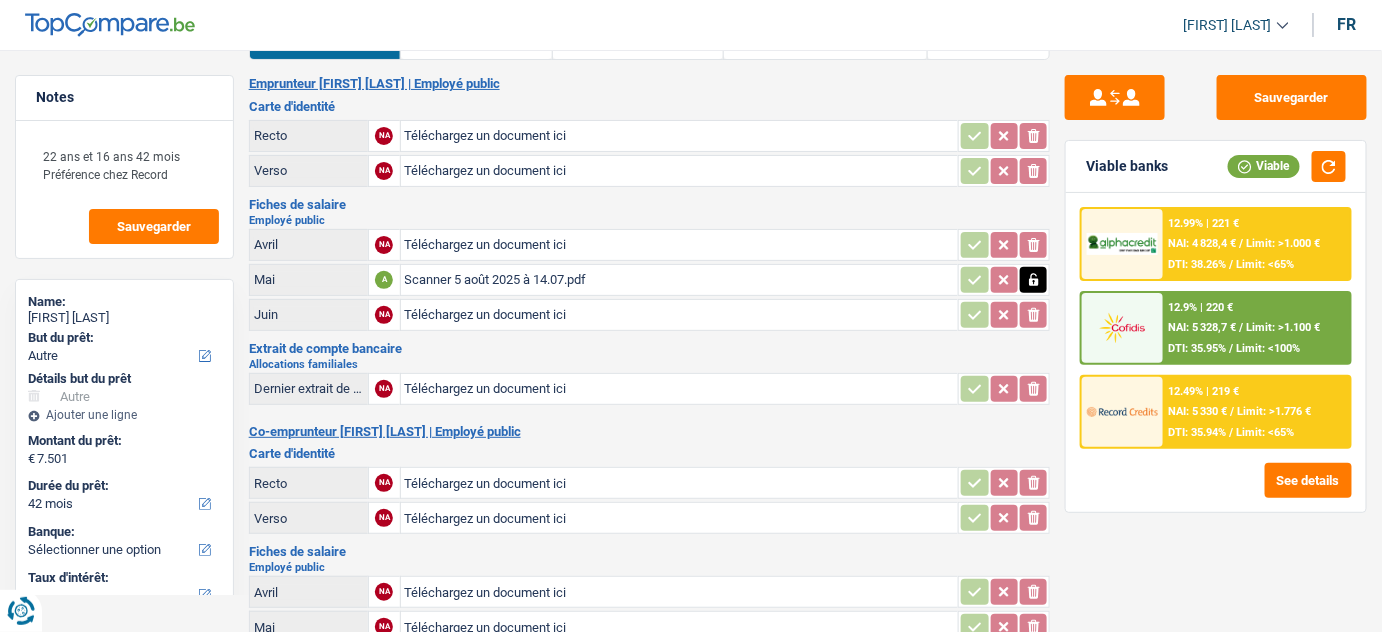 scroll, scrollTop: 181, scrollLeft: 0, axis: vertical 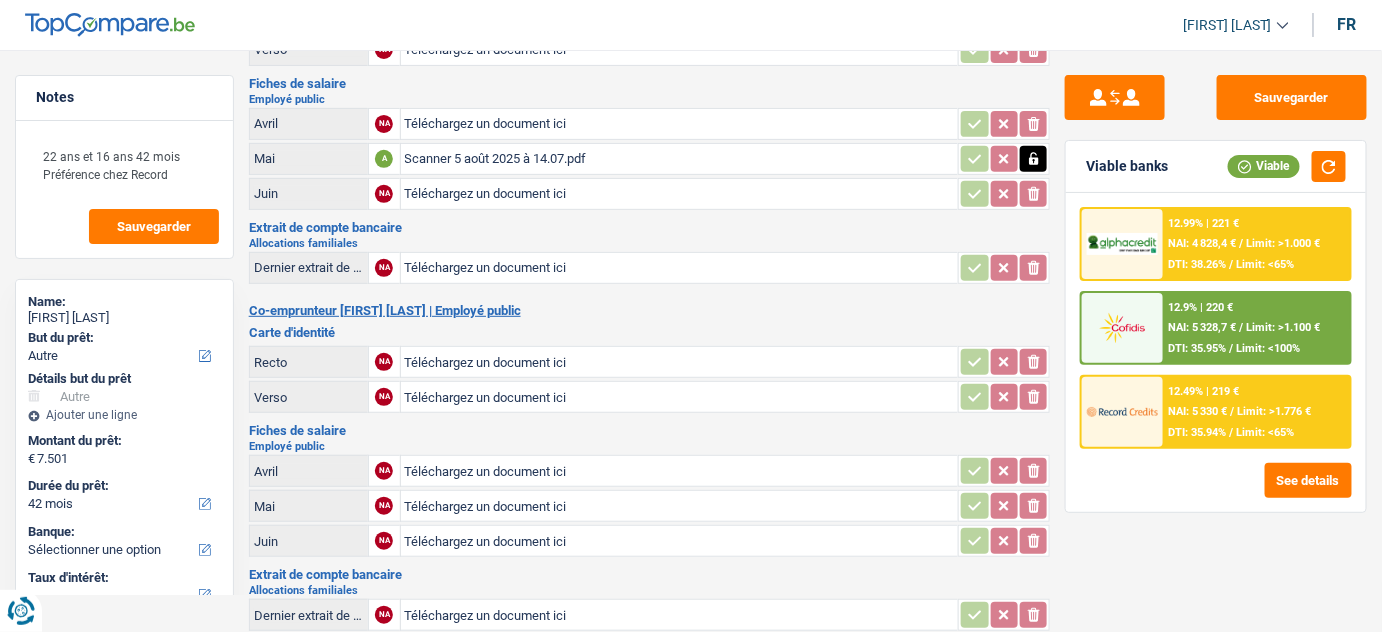 click 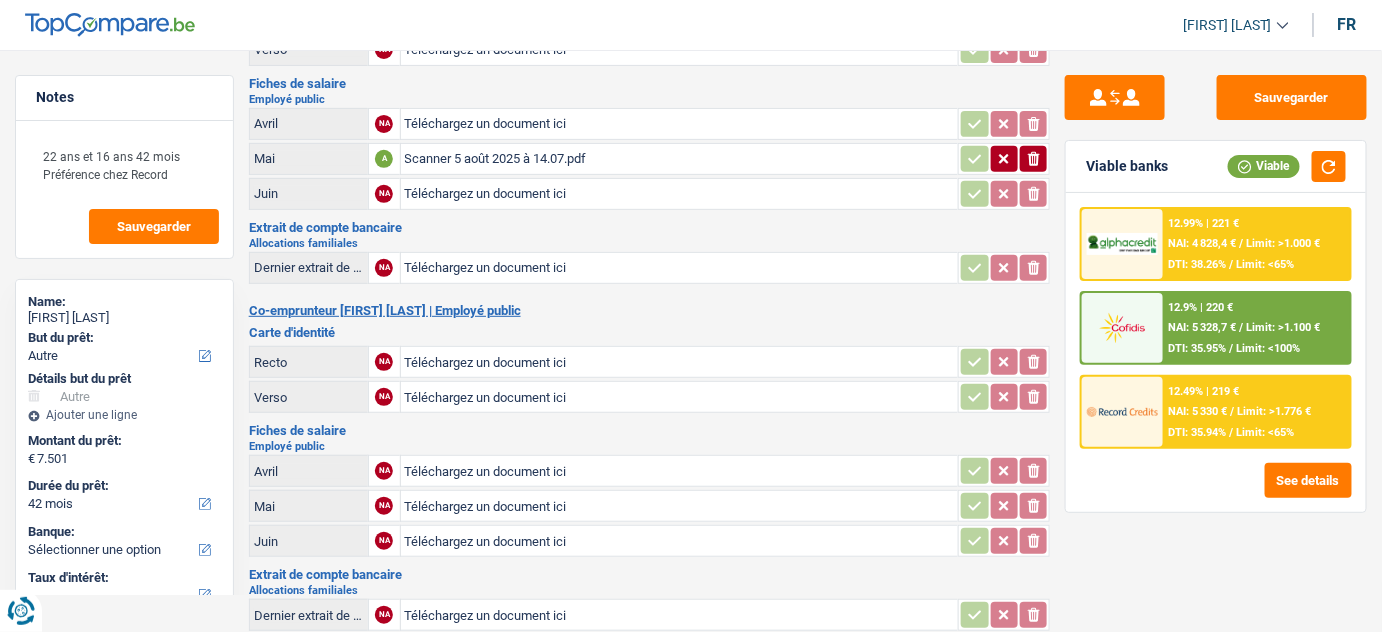 click on "ionicons-v5-e" 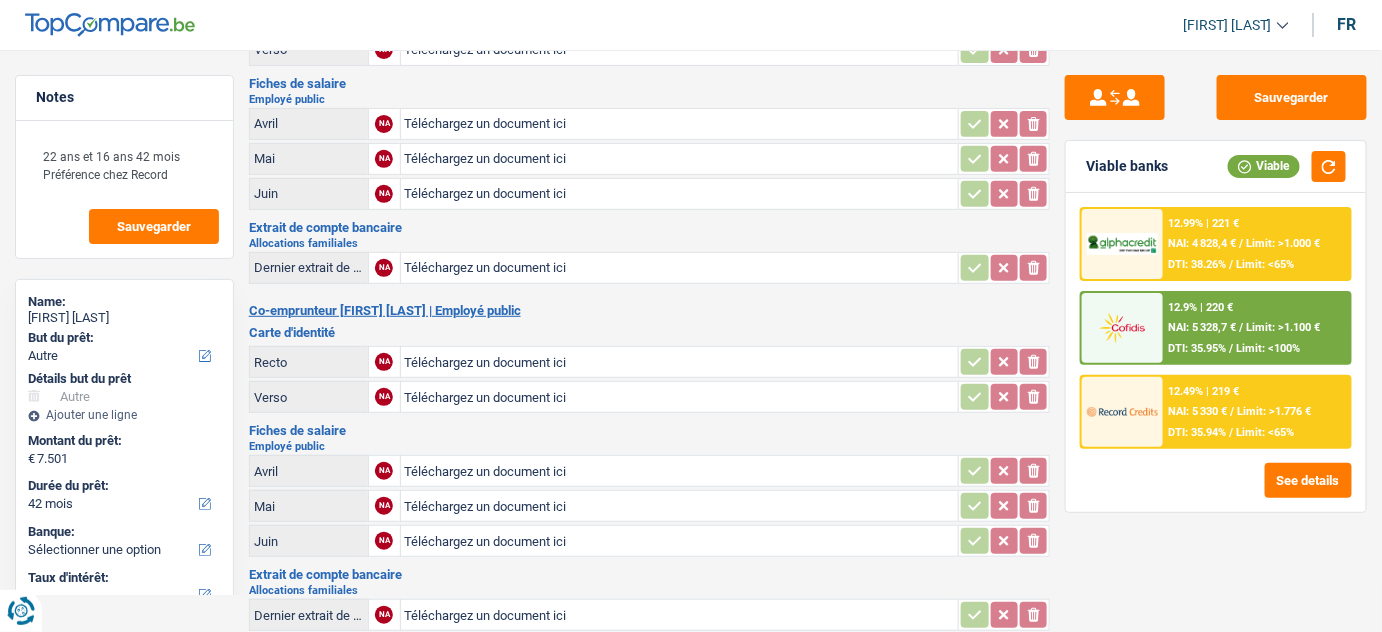 click on "Téléchargez un document ici" at bounding box center (680, 194) 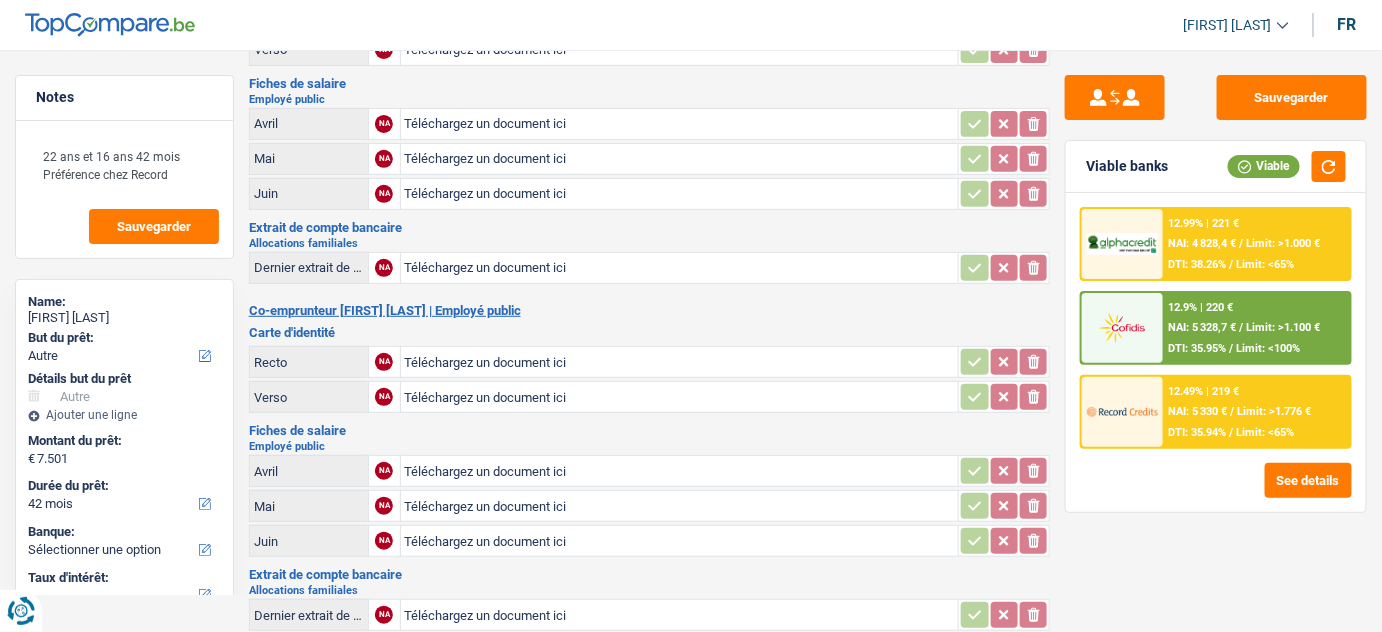 type on "C:\fakepath\Scanner 5 août 2025 à 14.07.pdf" 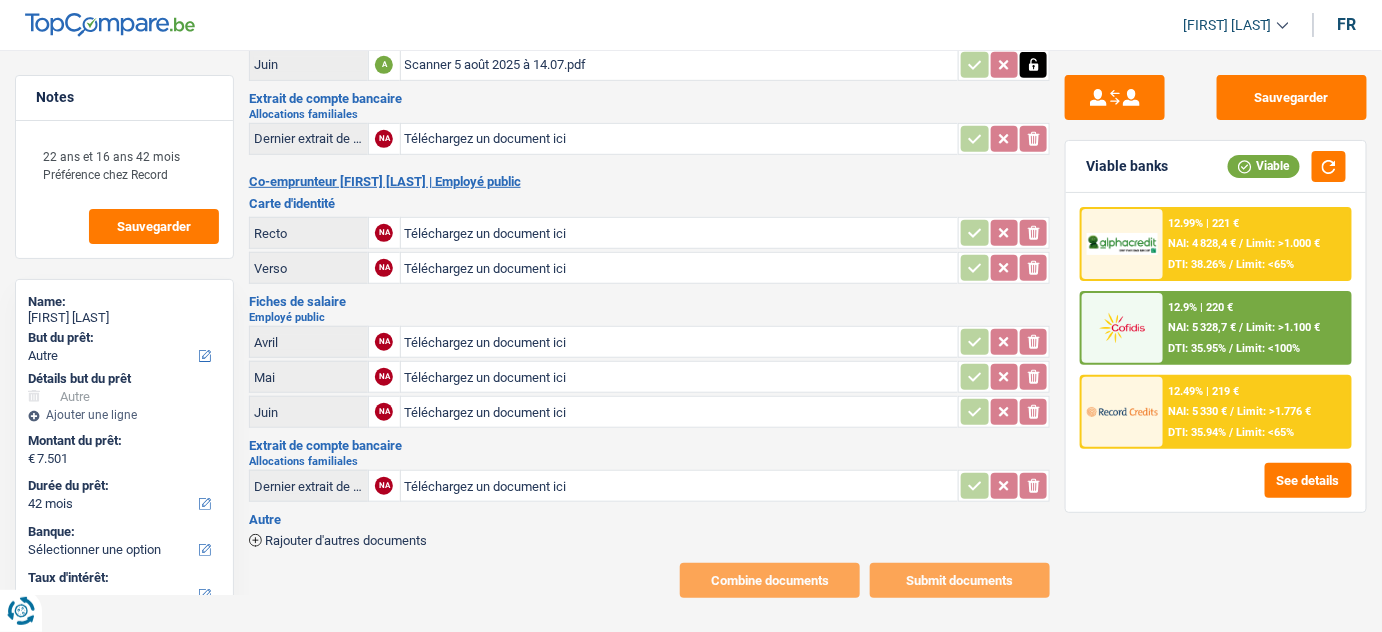 scroll, scrollTop: 312, scrollLeft: 0, axis: vertical 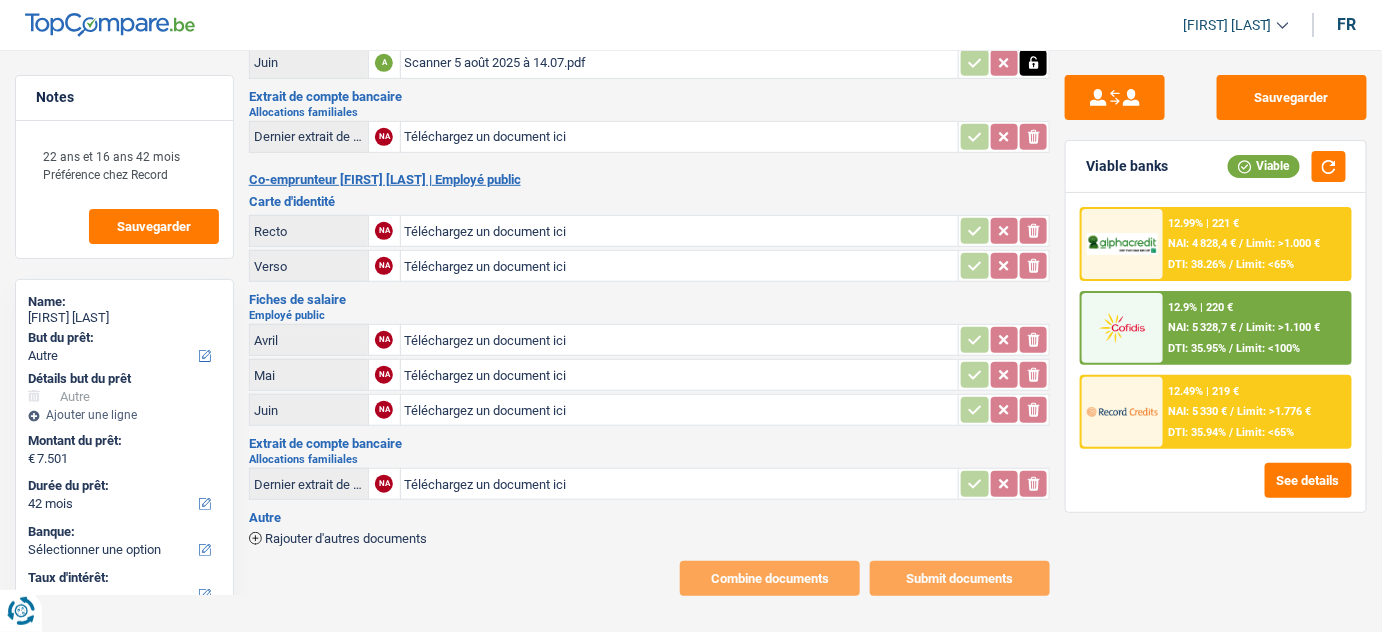 click on "Téléchargez un document ici" at bounding box center [680, 410] 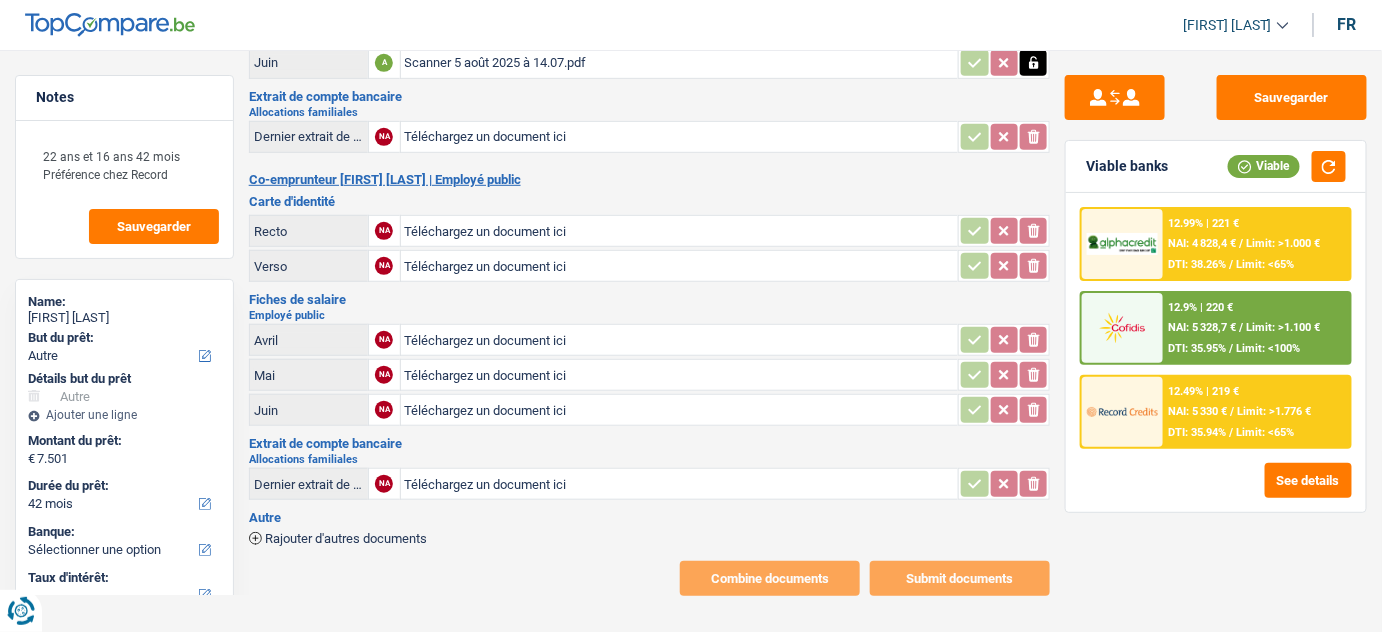type on "C:\fakepath\Scanner 5 août 2025 à 14.08.pdf" 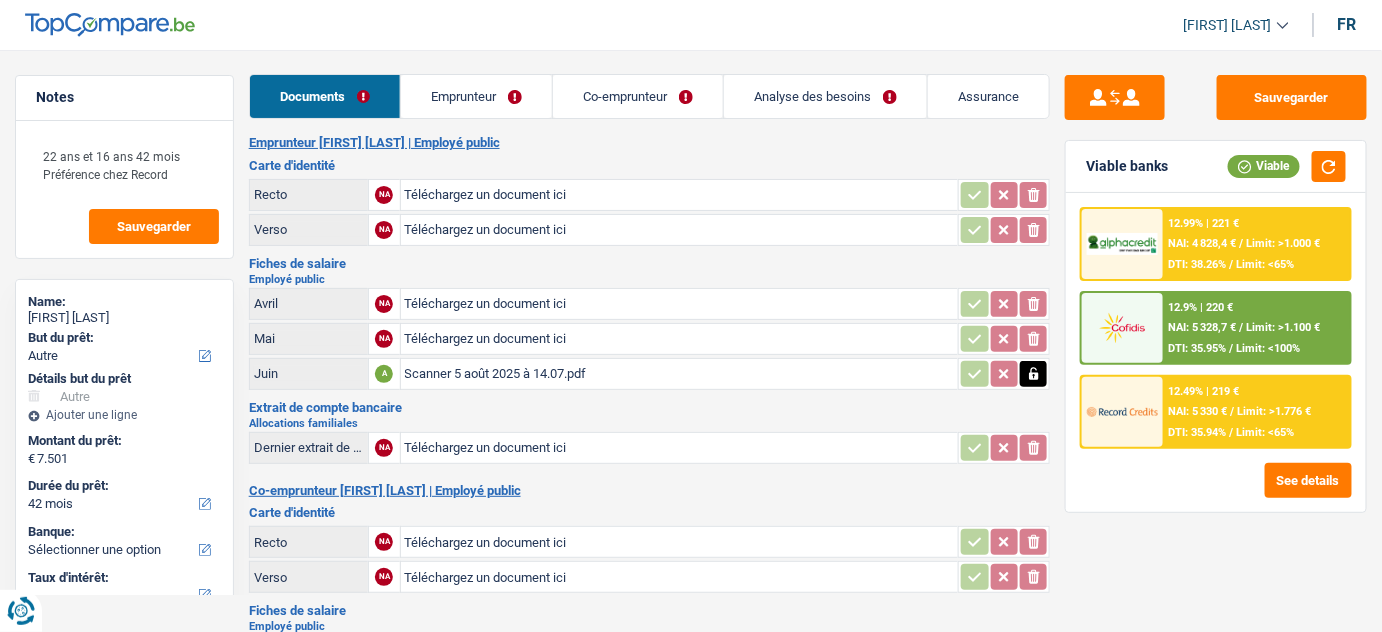 scroll, scrollTop: 0, scrollLeft: 0, axis: both 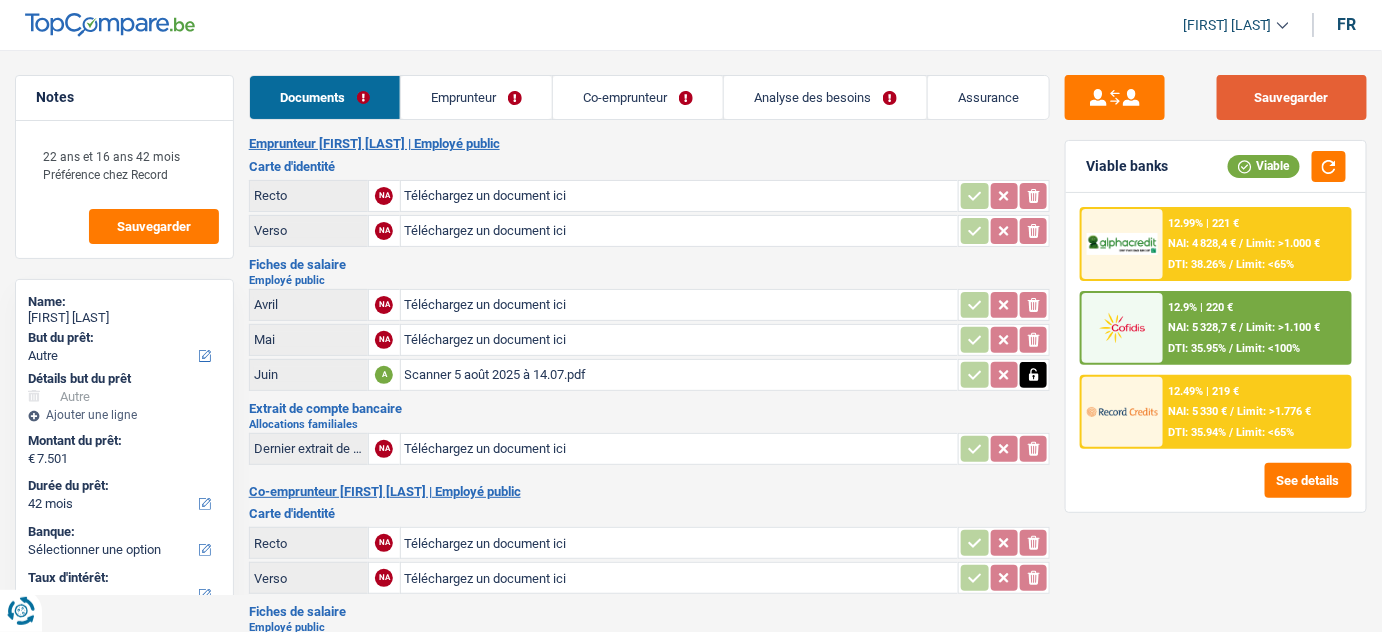 click on "Sauvegarder" at bounding box center (1292, 97) 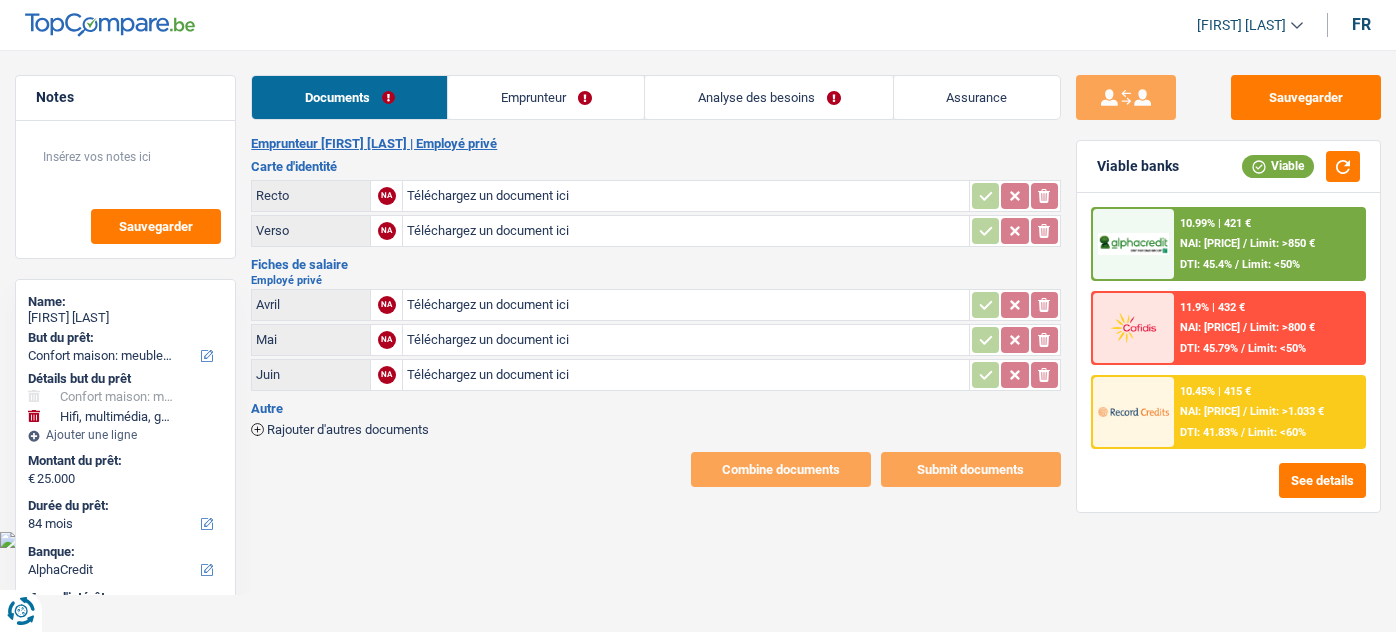 select on "household" 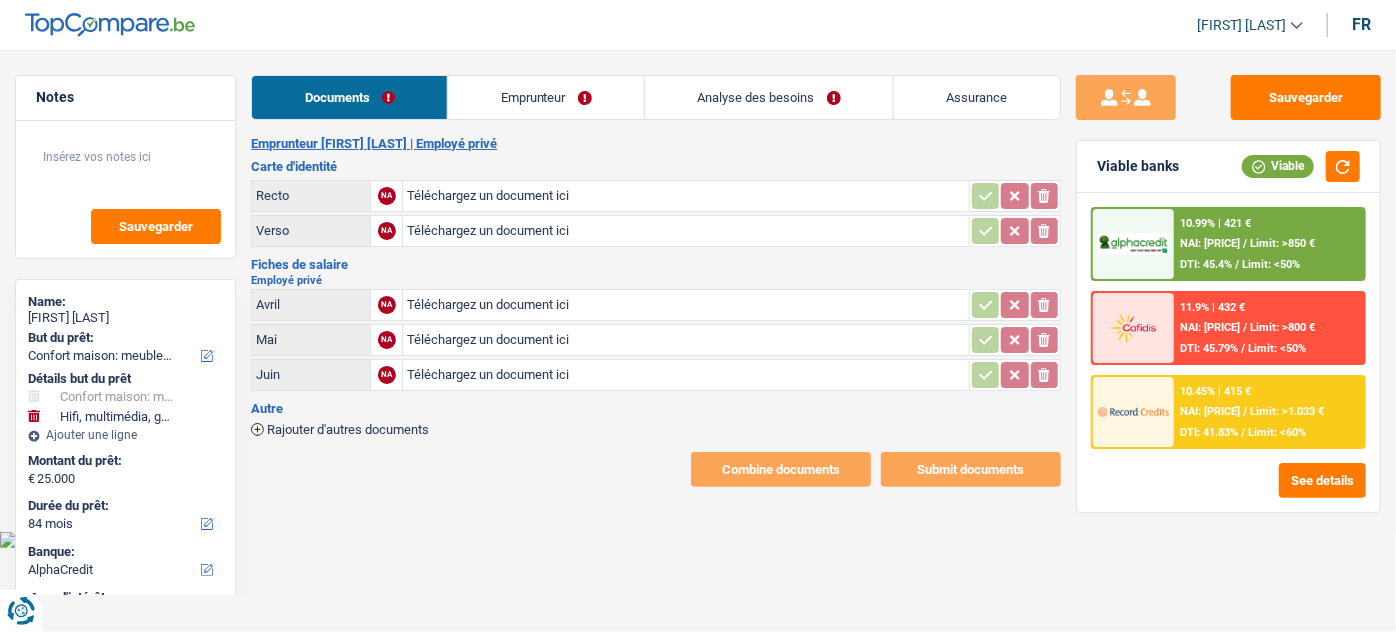 scroll, scrollTop: 0, scrollLeft: 0, axis: both 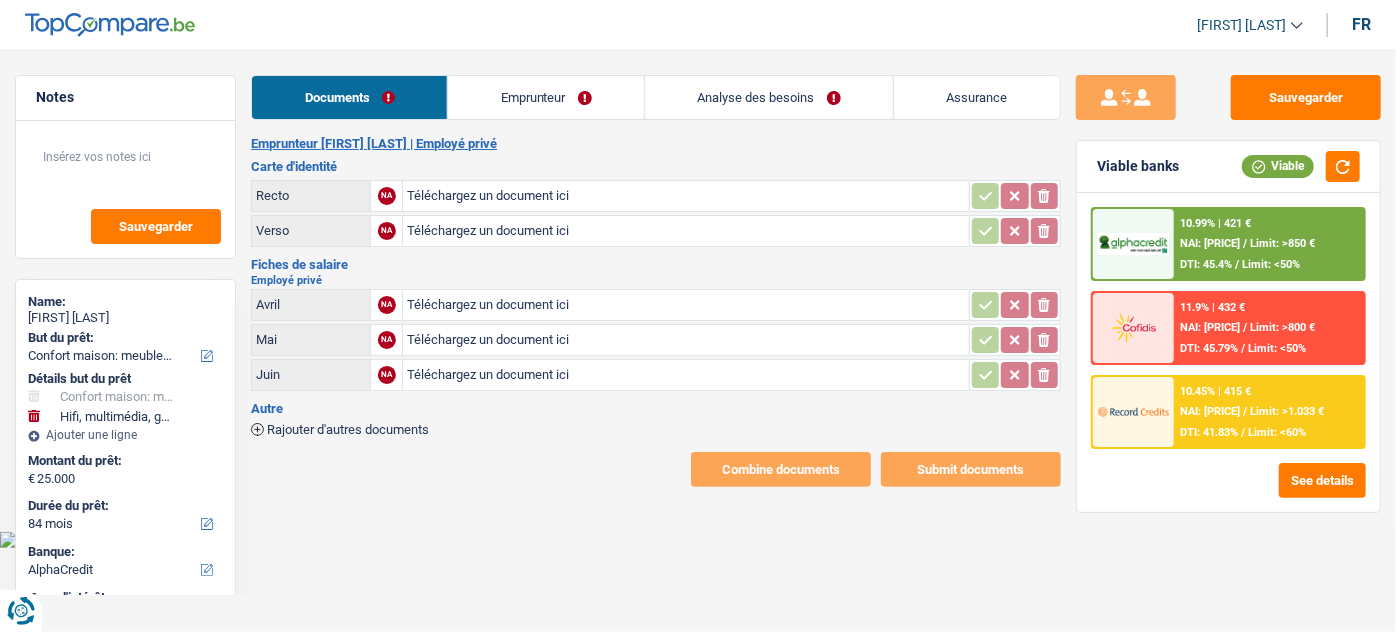 click on "Téléchargez un document ici" at bounding box center (685, 196) 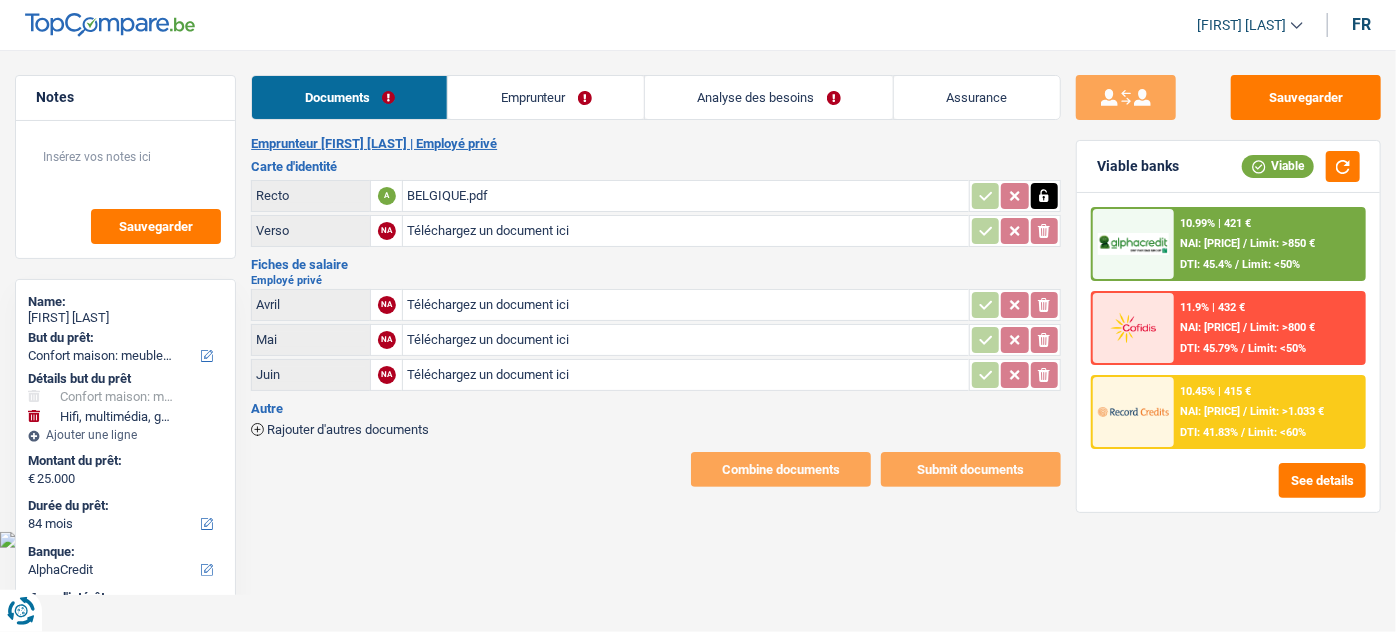 drag, startPoint x: 344, startPoint y: 420, endPoint x: 323, endPoint y: 360, distance: 63.56886 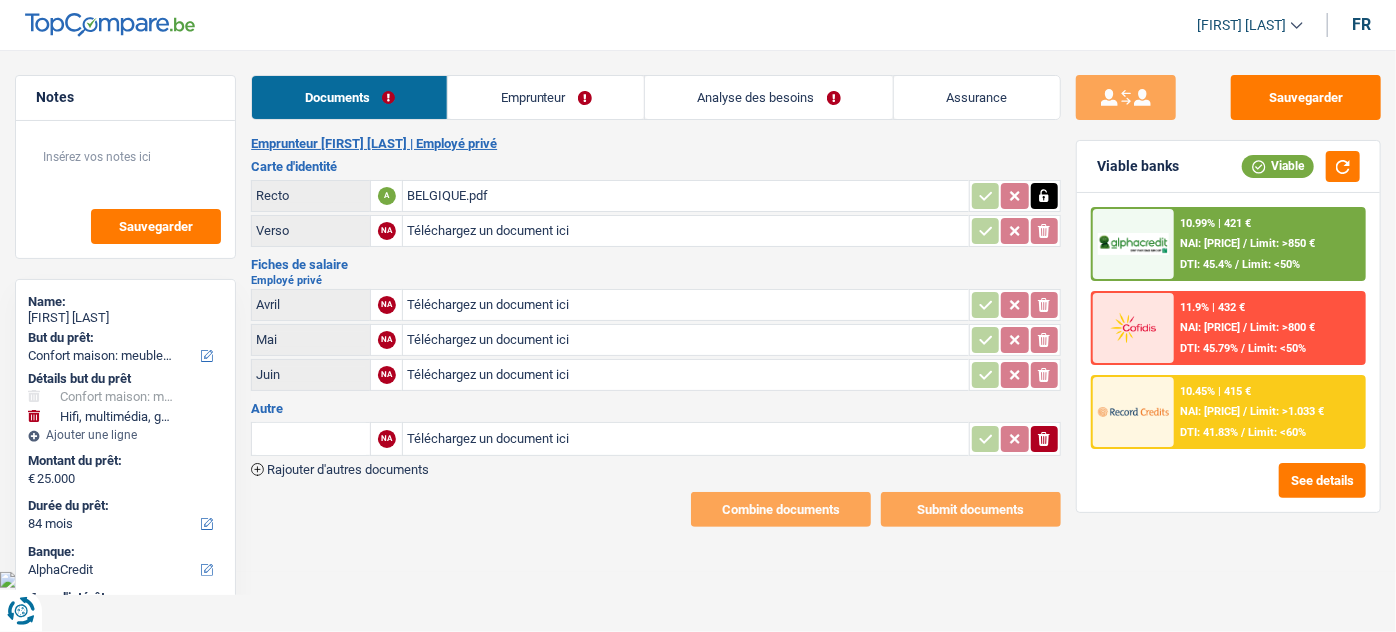 click on "Téléchargez un document ici" at bounding box center [685, 439] 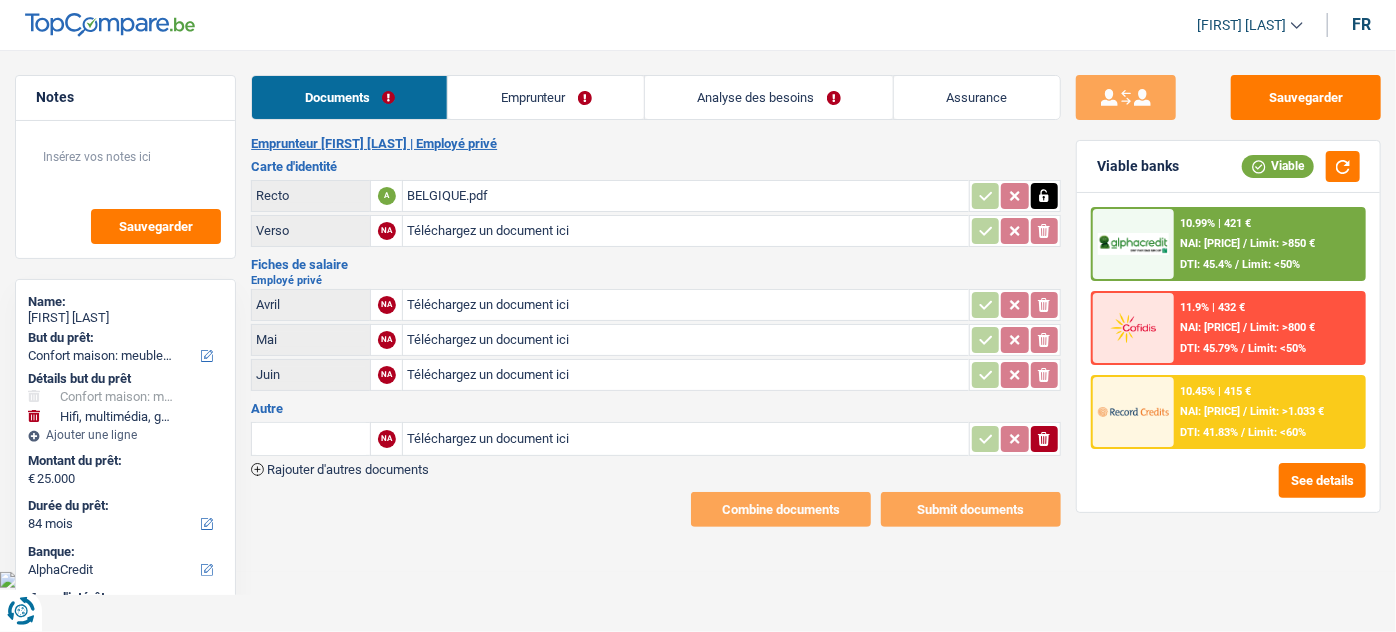type on "C:\fakepath\export_BE06734067697622_20250805_1436.pdf" 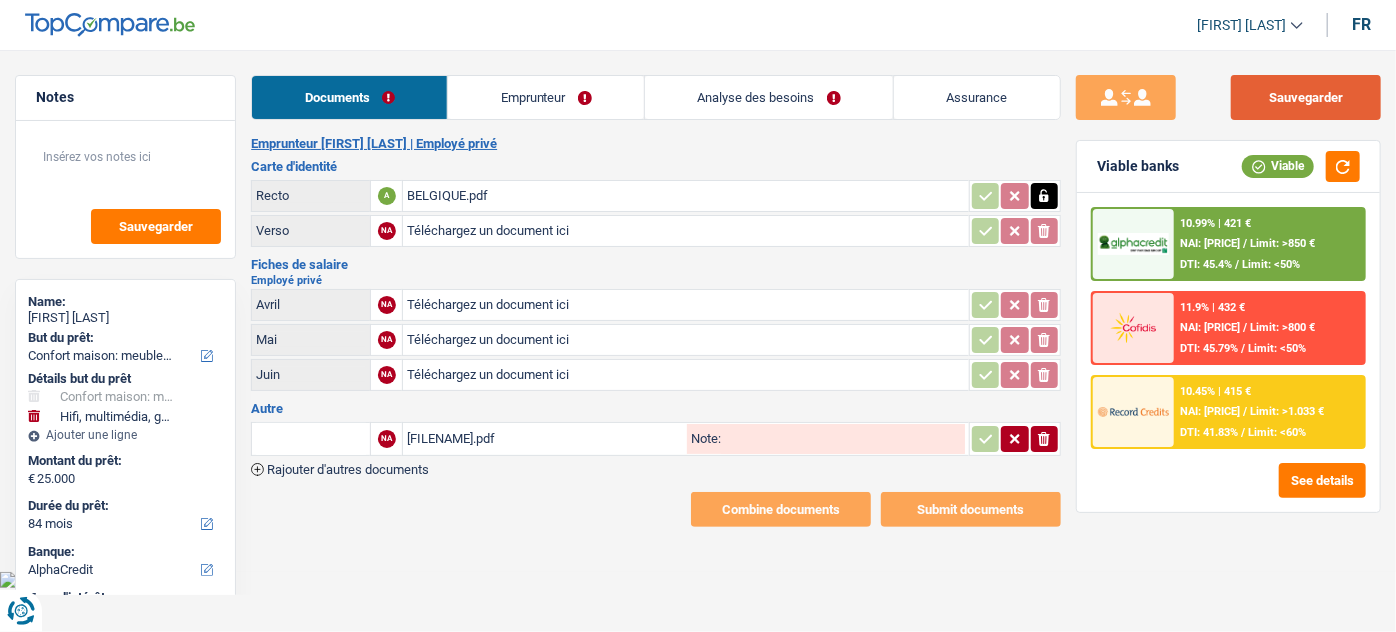 click on "Sauvegarder" at bounding box center (1306, 97) 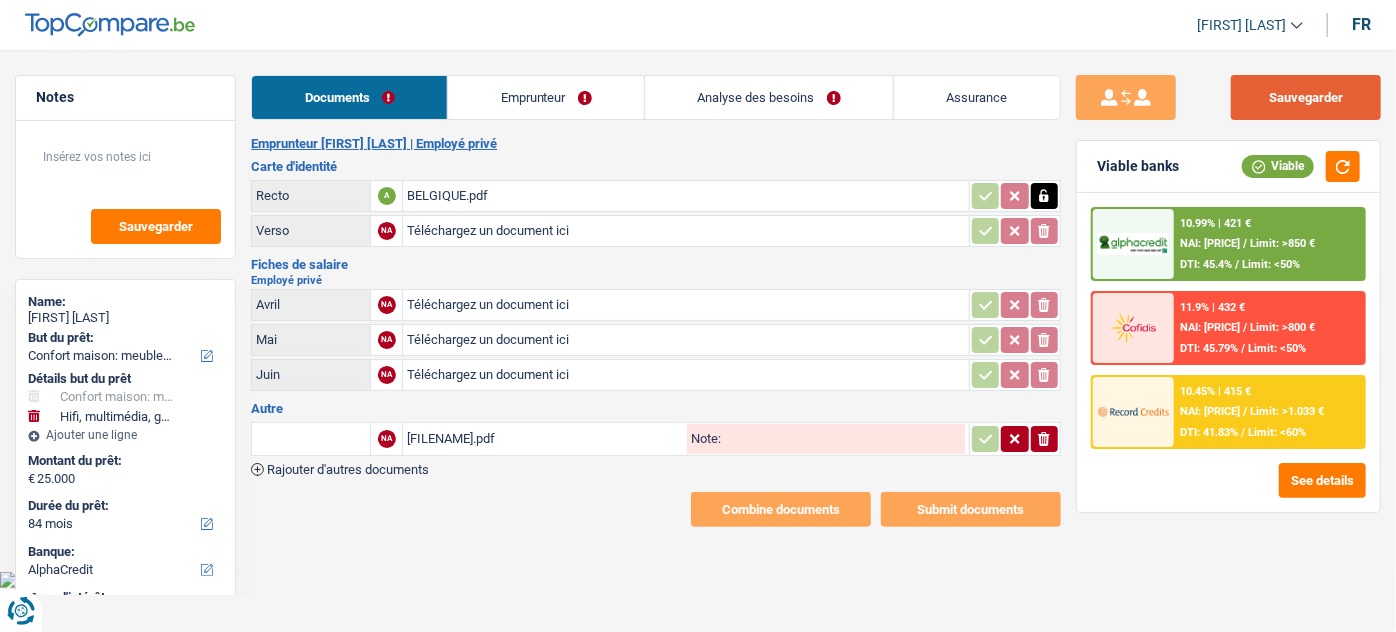 click on "Sauvegarder" at bounding box center [1306, 97] 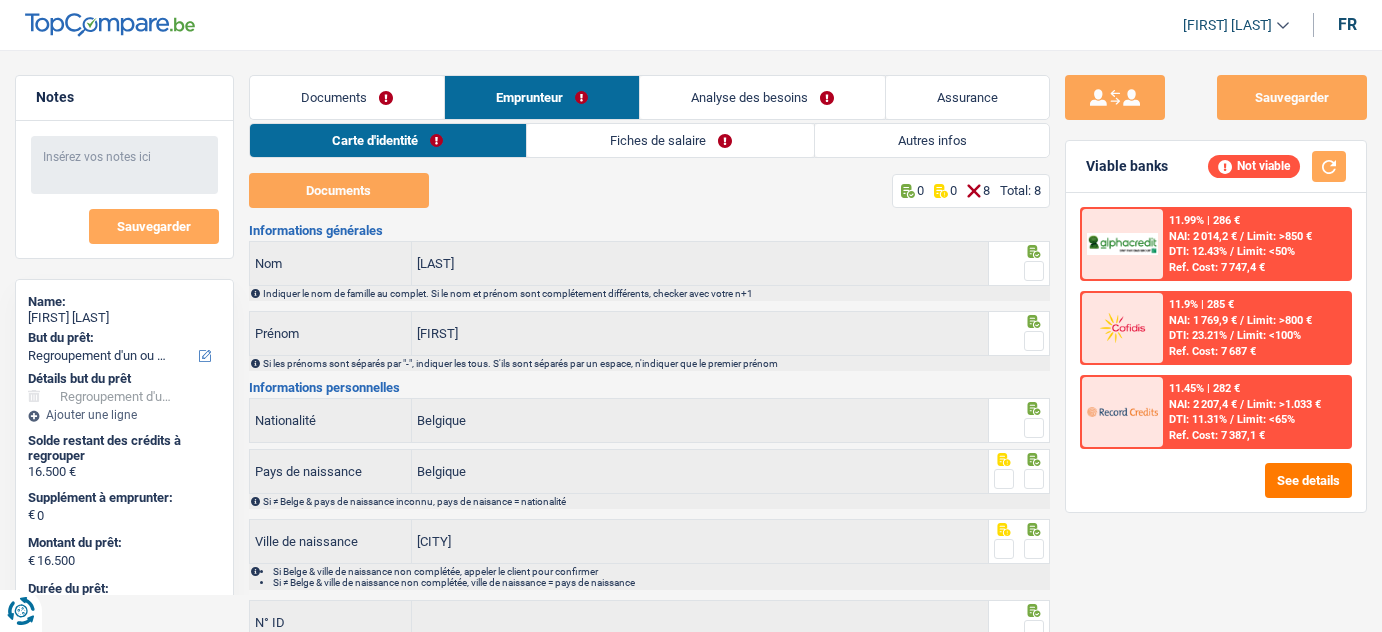 select on "refinancing" 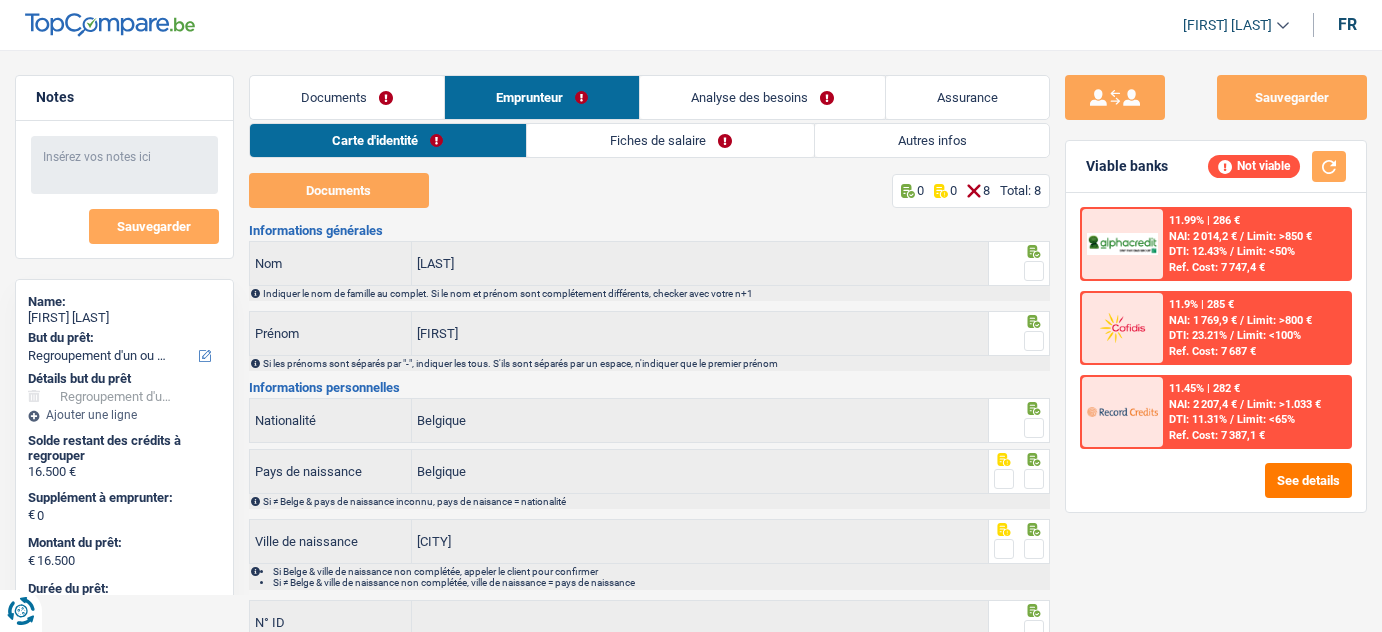 select on "refinancing" 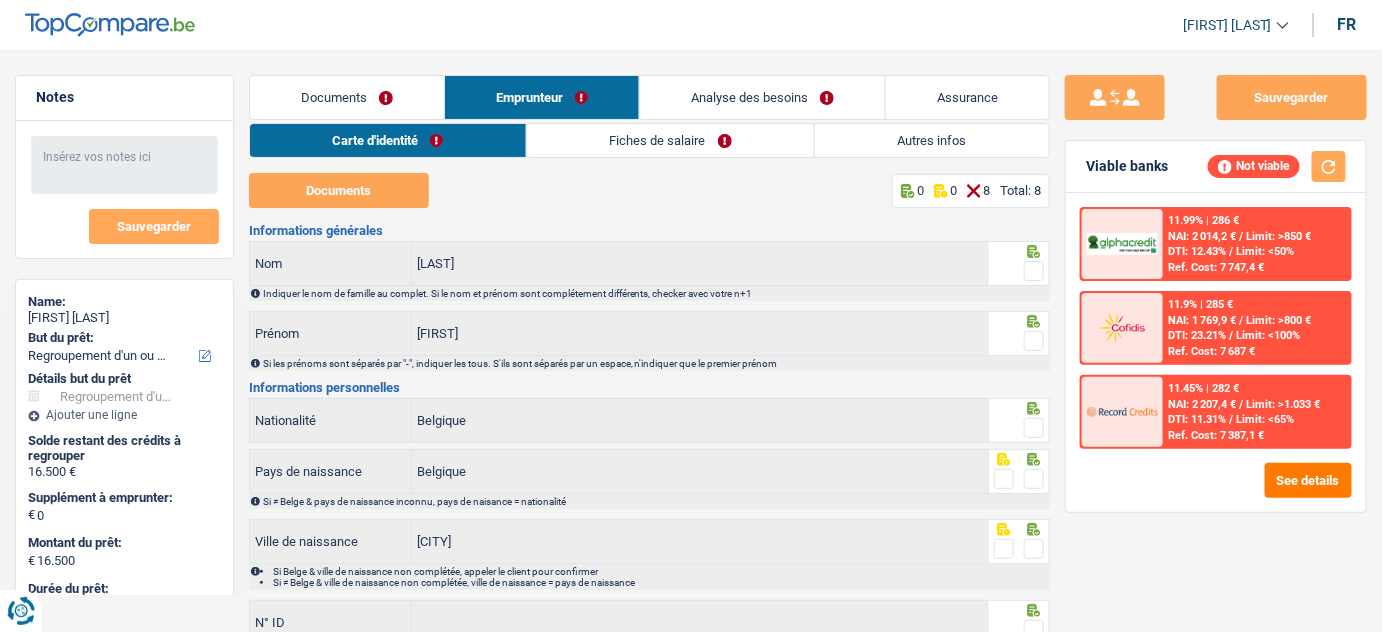 scroll, scrollTop: 0, scrollLeft: 0, axis: both 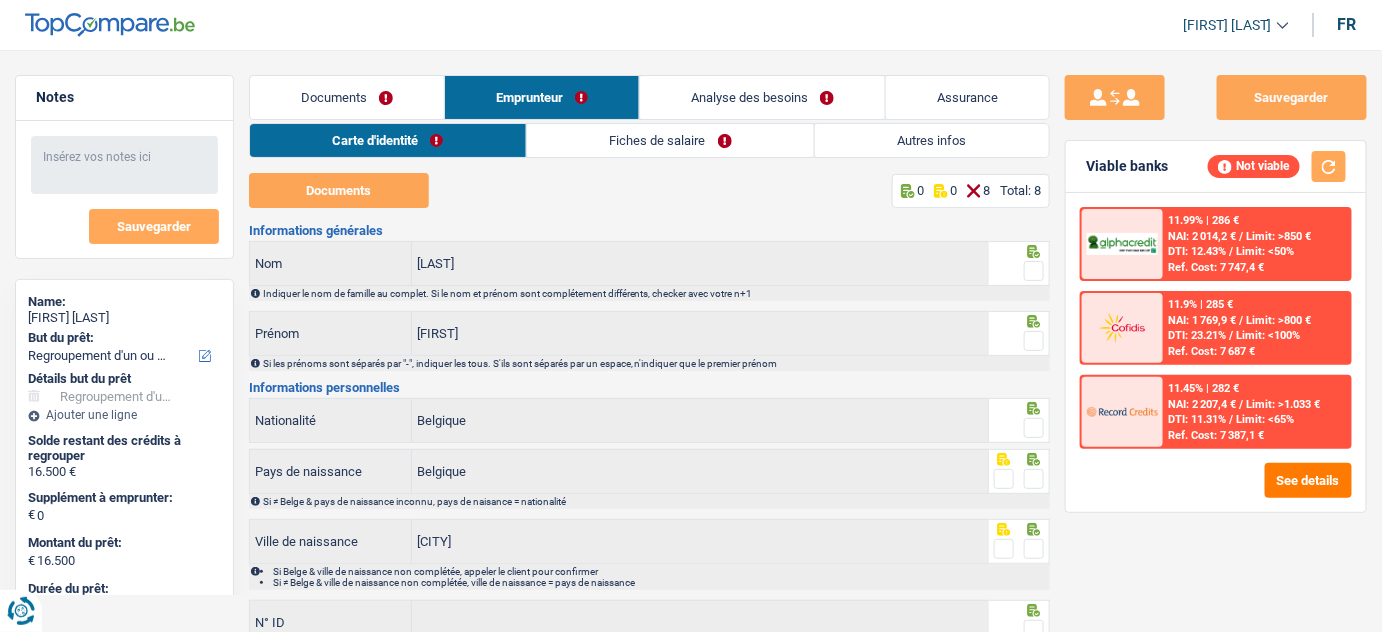 click on "Autres infos" at bounding box center (932, 140) 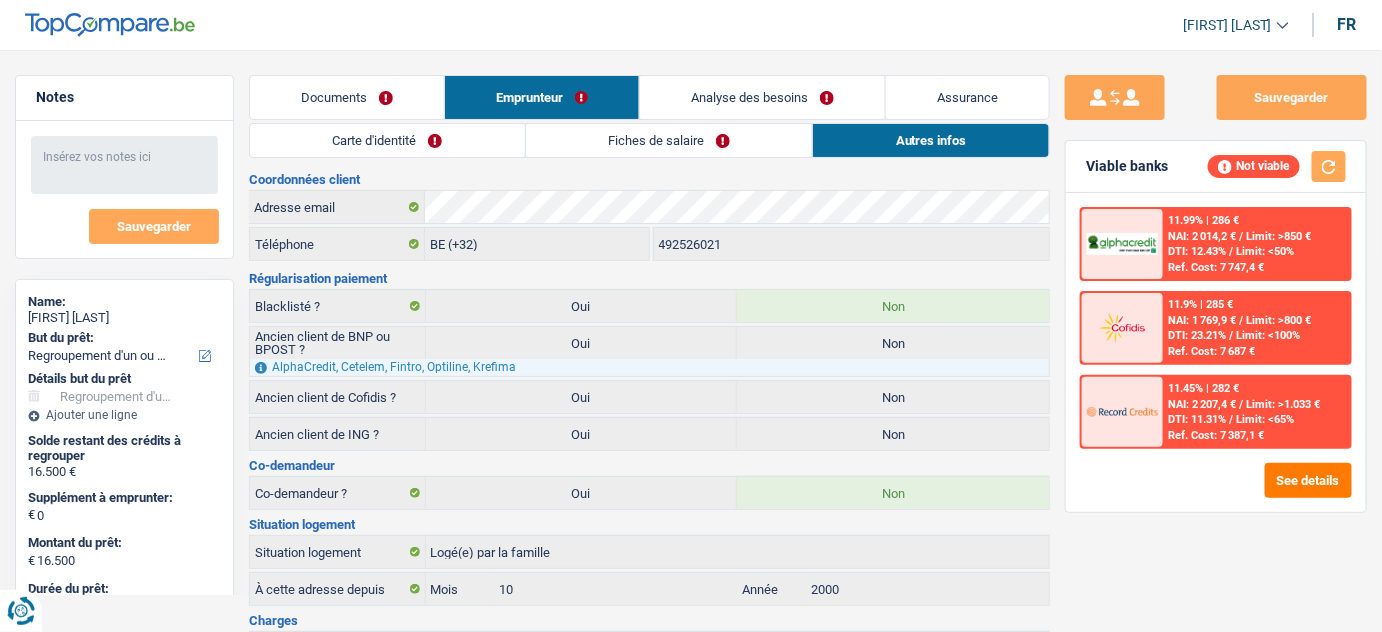 click on "Fiches de salaire" at bounding box center (669, 140) 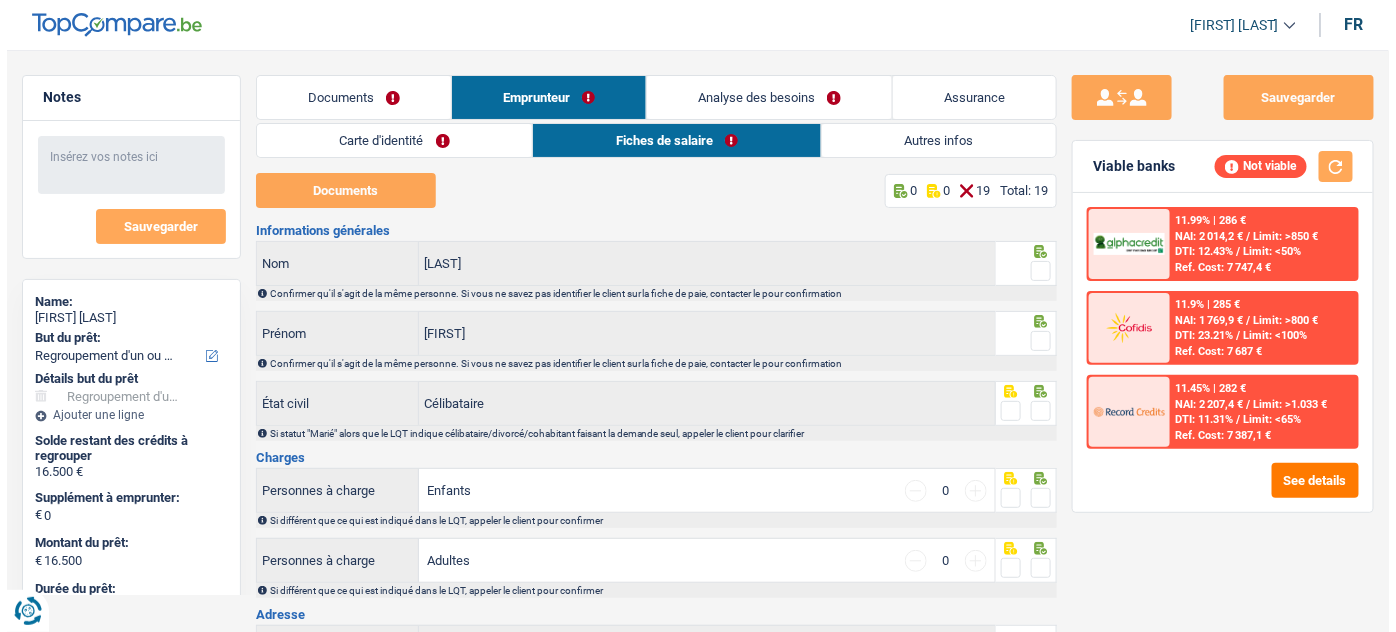 scroll, scrollTop: 636, scrollLeft: 0, axis: vertical 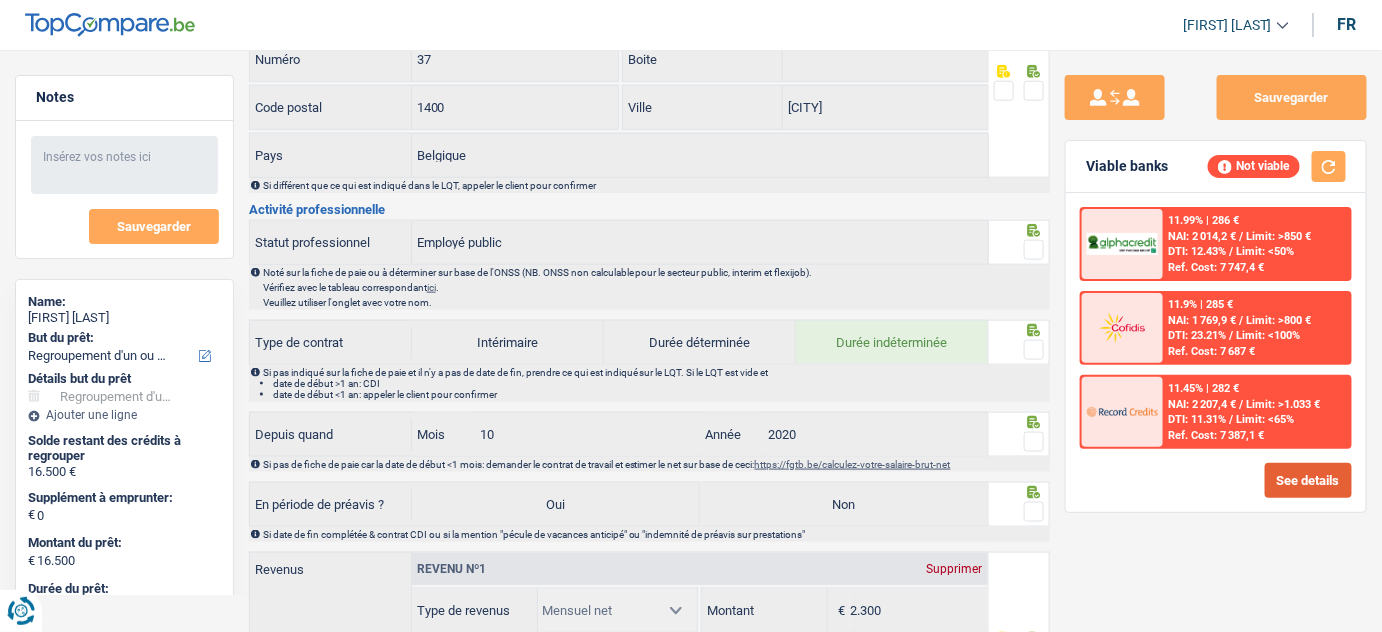 click on "See details" at bounding box center [1308, 480] 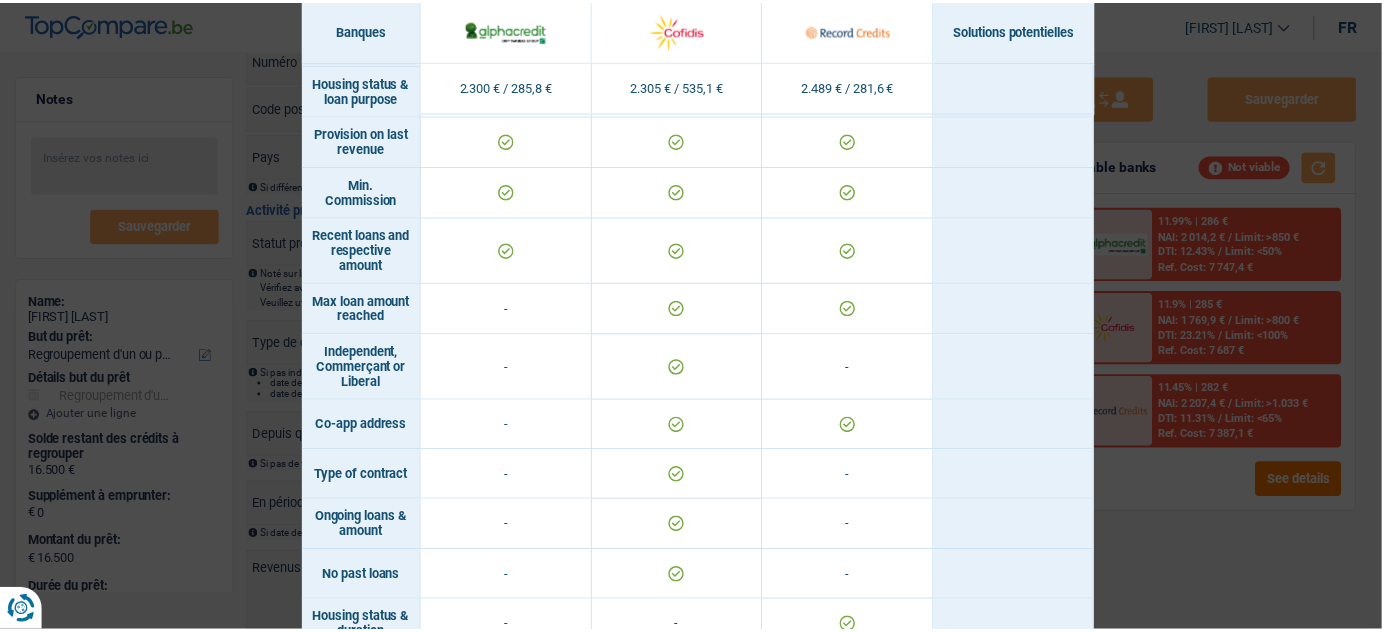 scroll, scrollTop: 1346, scrollLeft: 0, axis: vertical 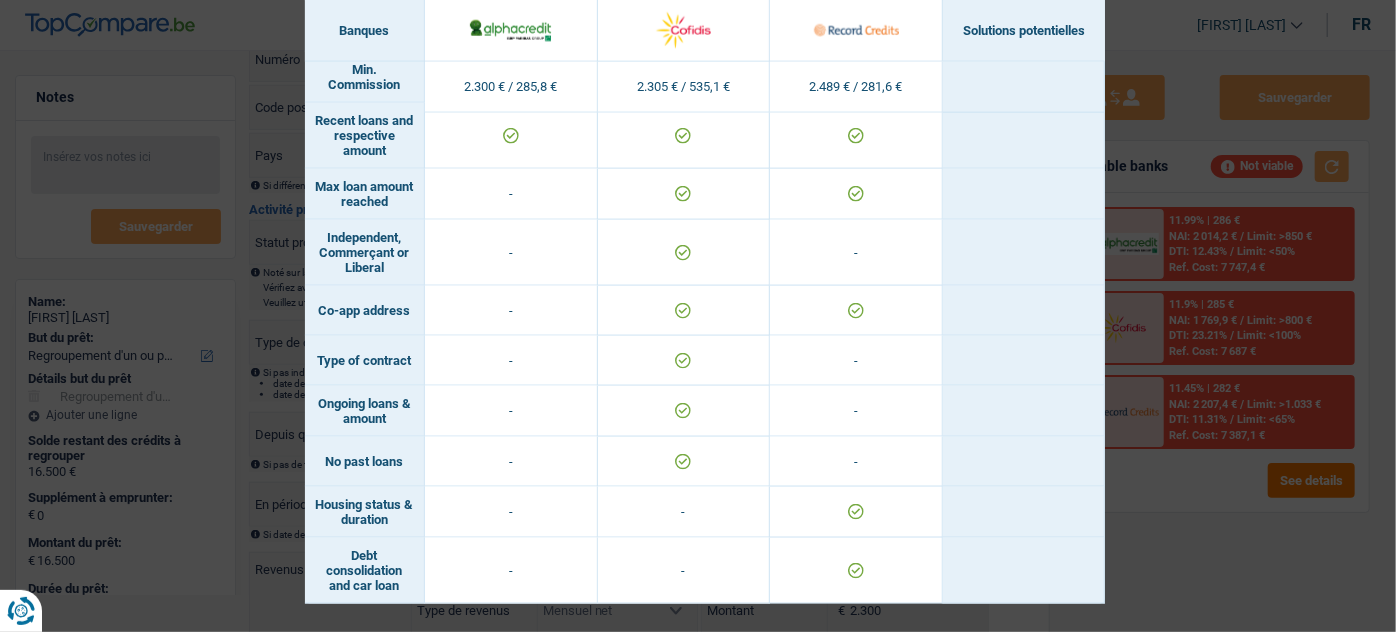 click on "Banks conditions ×
Banques
Solutions potentielles
Revenus / Charges
2.300 € / 285,8 €
2.305 € / 535,1 €
2.489 € / 281,6 €
Loan for legal fees
-
-
Housing status & amount
-
Professional activity" at bounding box center [698, 316] 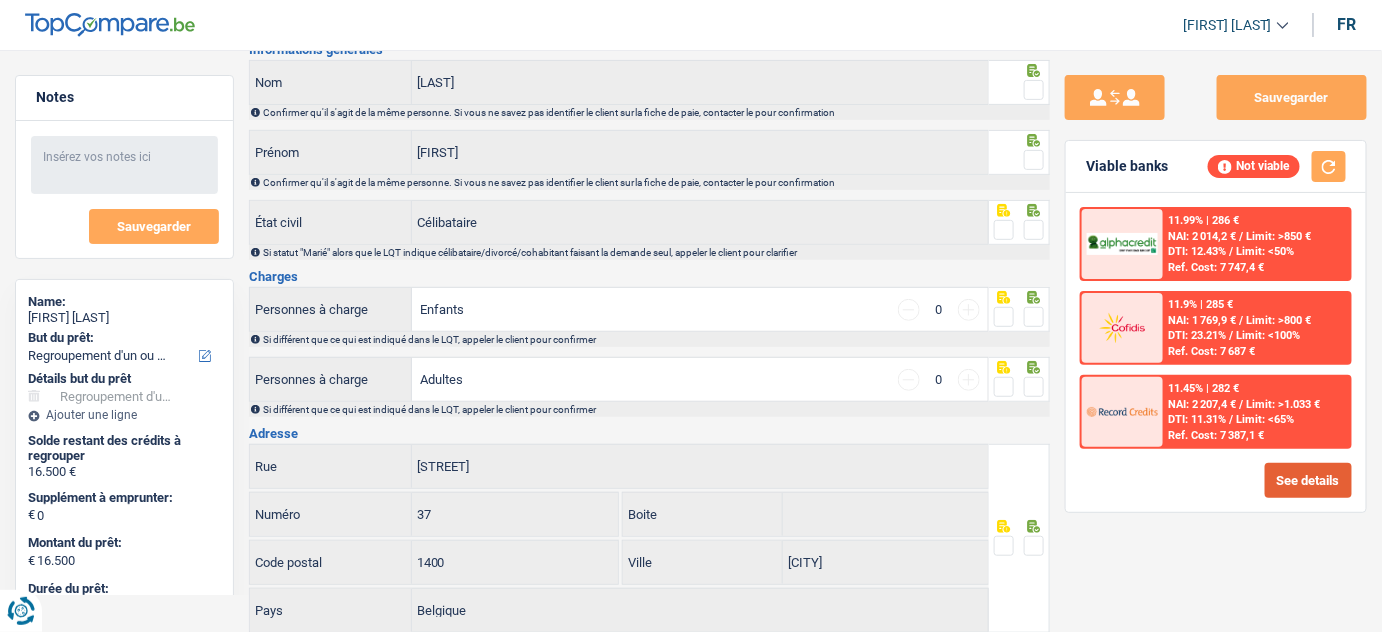 scroll, scrollTop: 0, scrollLeft: 0, axis: both 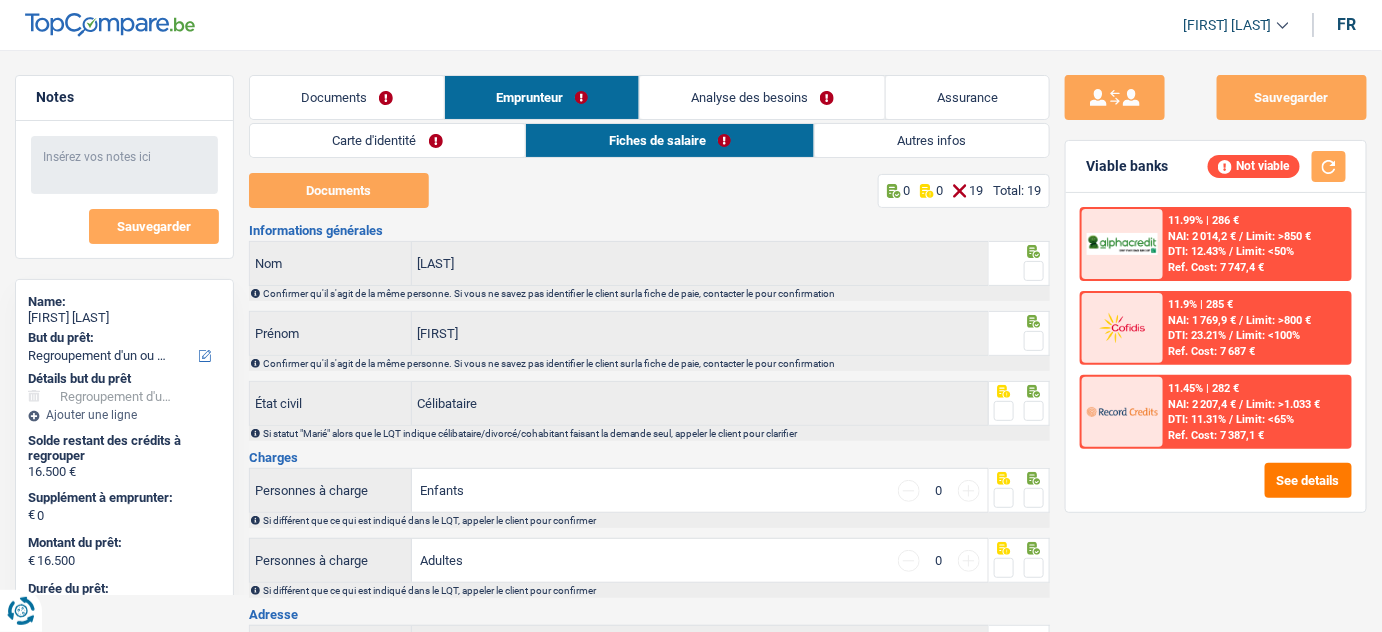 click on "Autres infos" at bounding box center [932, 140] 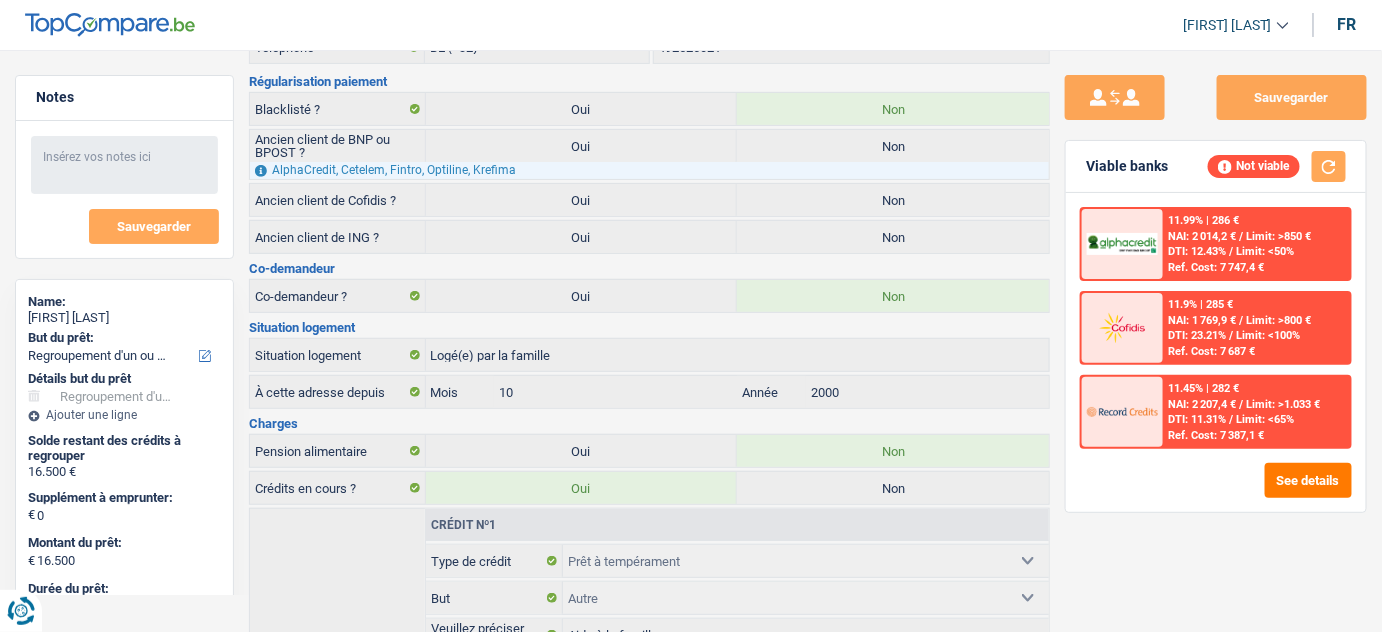 scroll, scrollTop: 0, scrollLeft: 0, axis: both 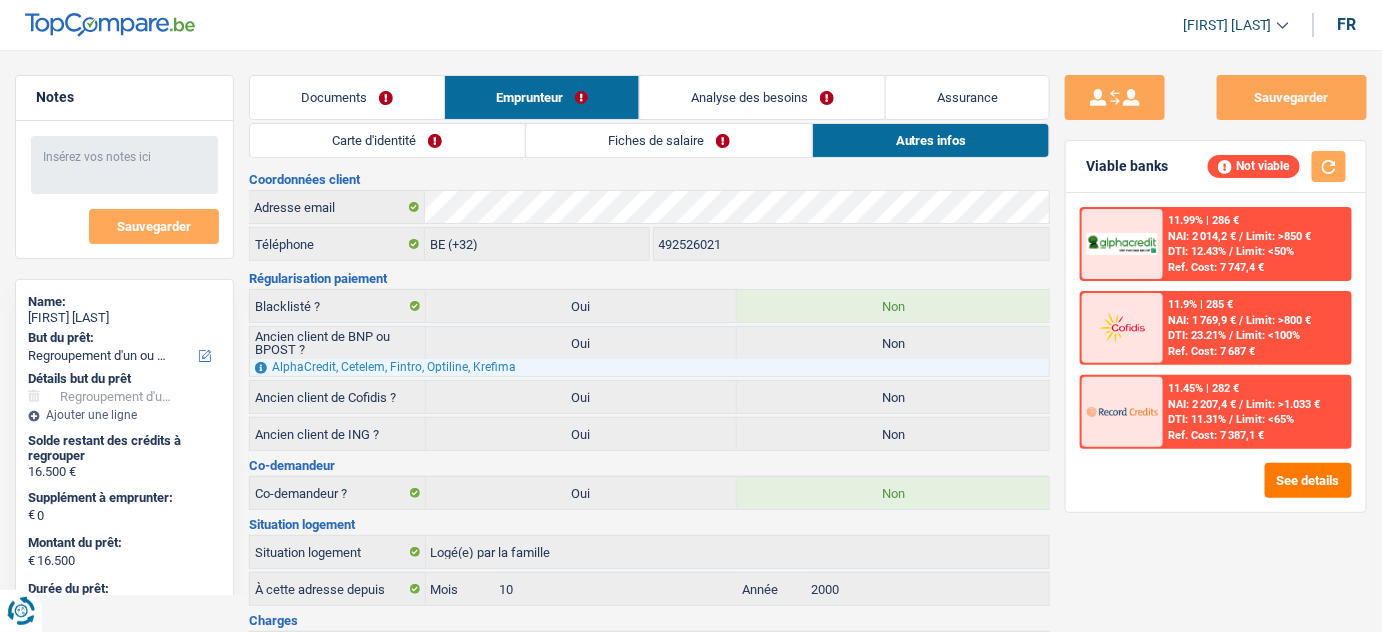 click on "Fiches de salaire" at bounding box center (669, 140) 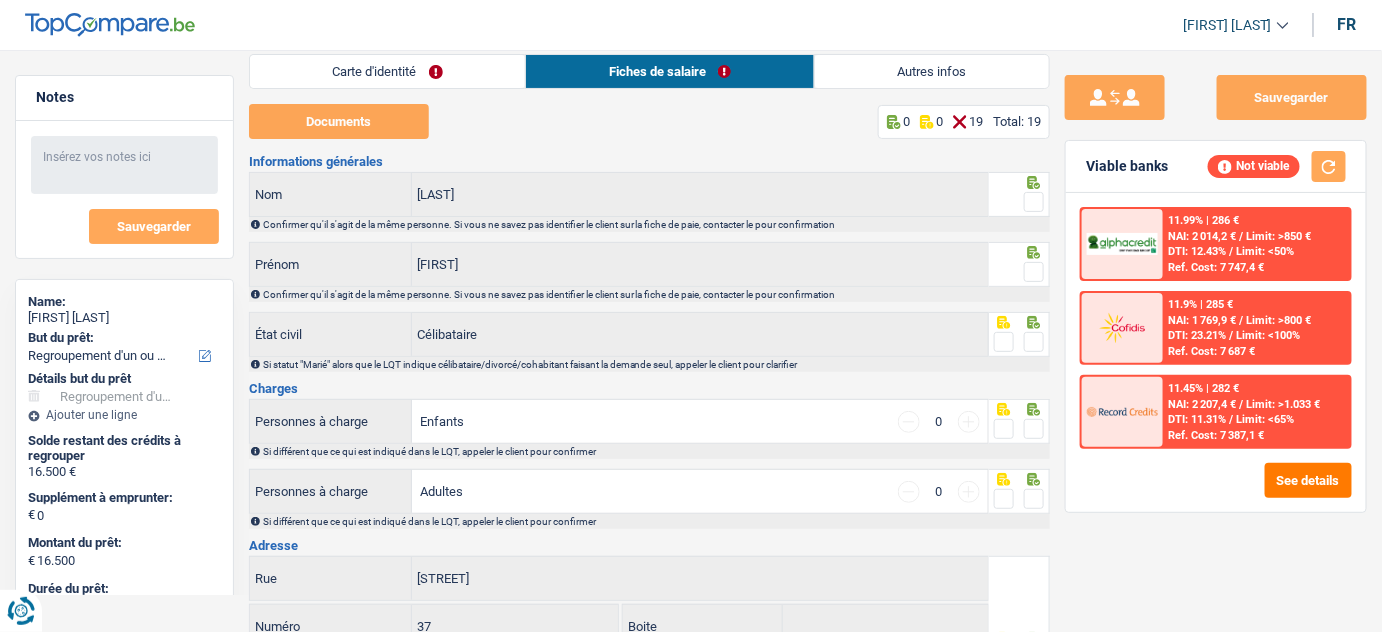scroll, scrollTop: 0, scrollLeft: 0, axis: both 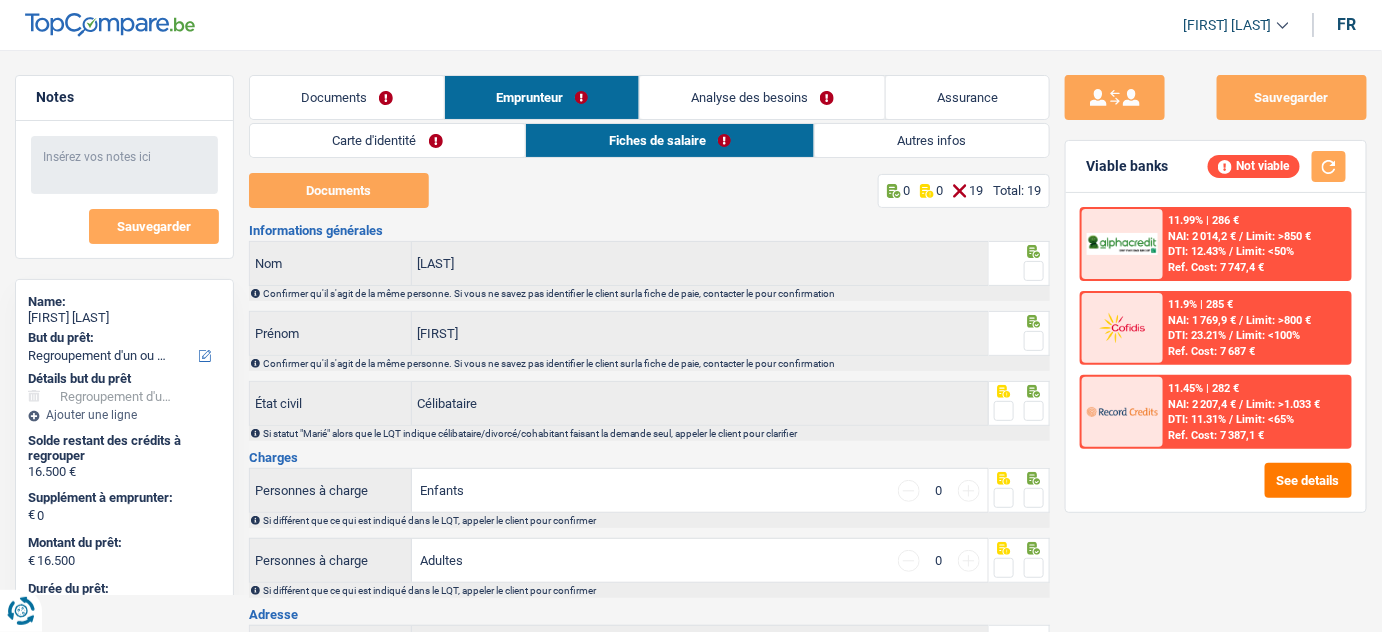 click on "Autres infos" at bounding box center (932, 140) 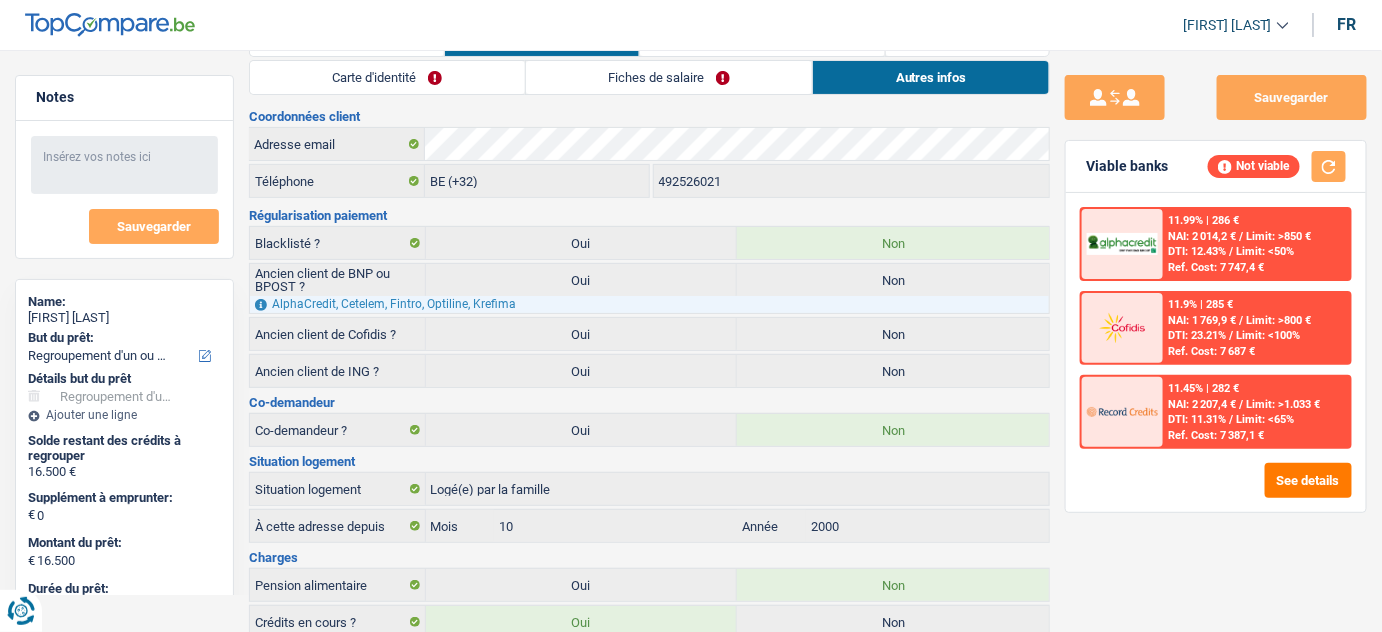scroll, scrollTop: 0, scrollLeft: 0, axis: both 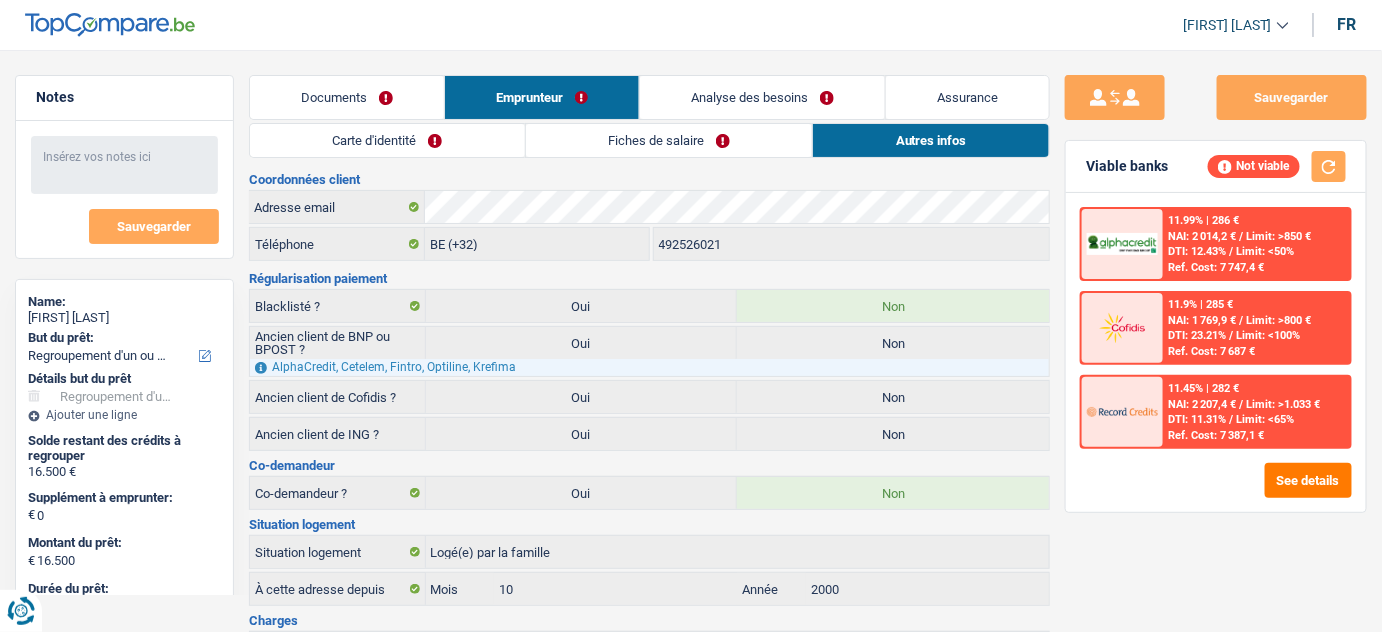 drag, startPoint x: 749, startPoint y: 100, endPoint x: 704, endPoint y: 69, distance: 54.644306 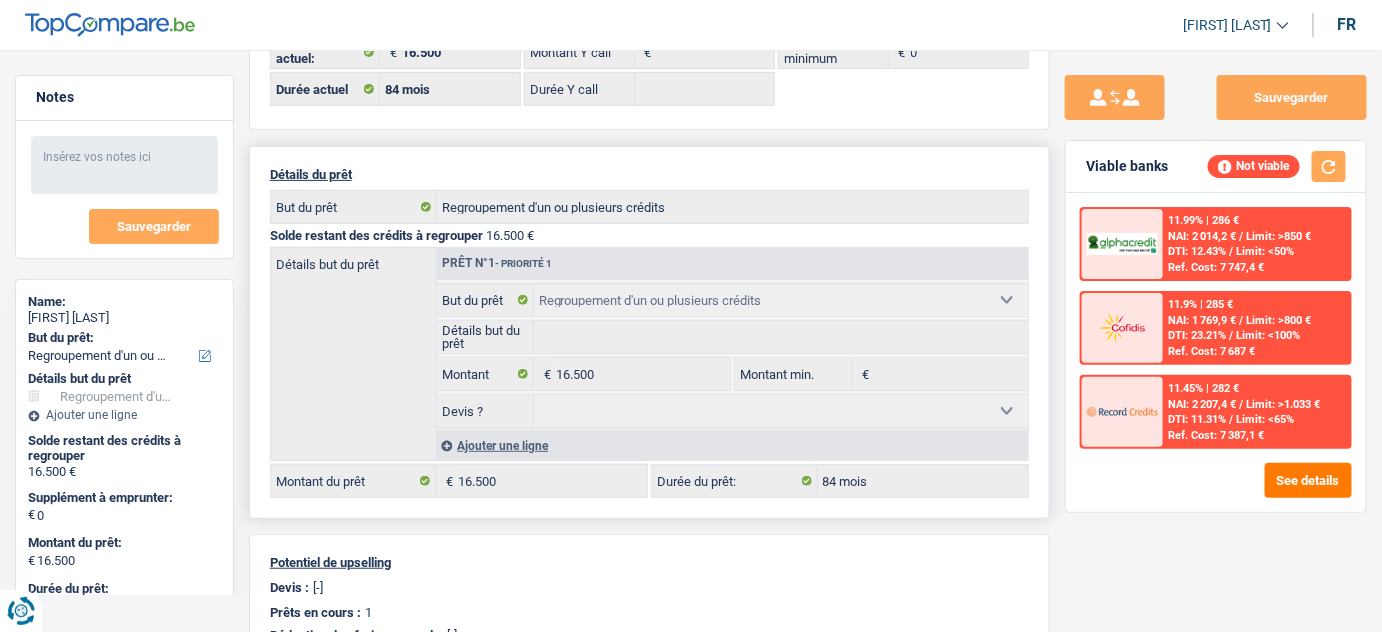 scroll, scrollTop: 272, scrollLeft: 0, axis: vertical 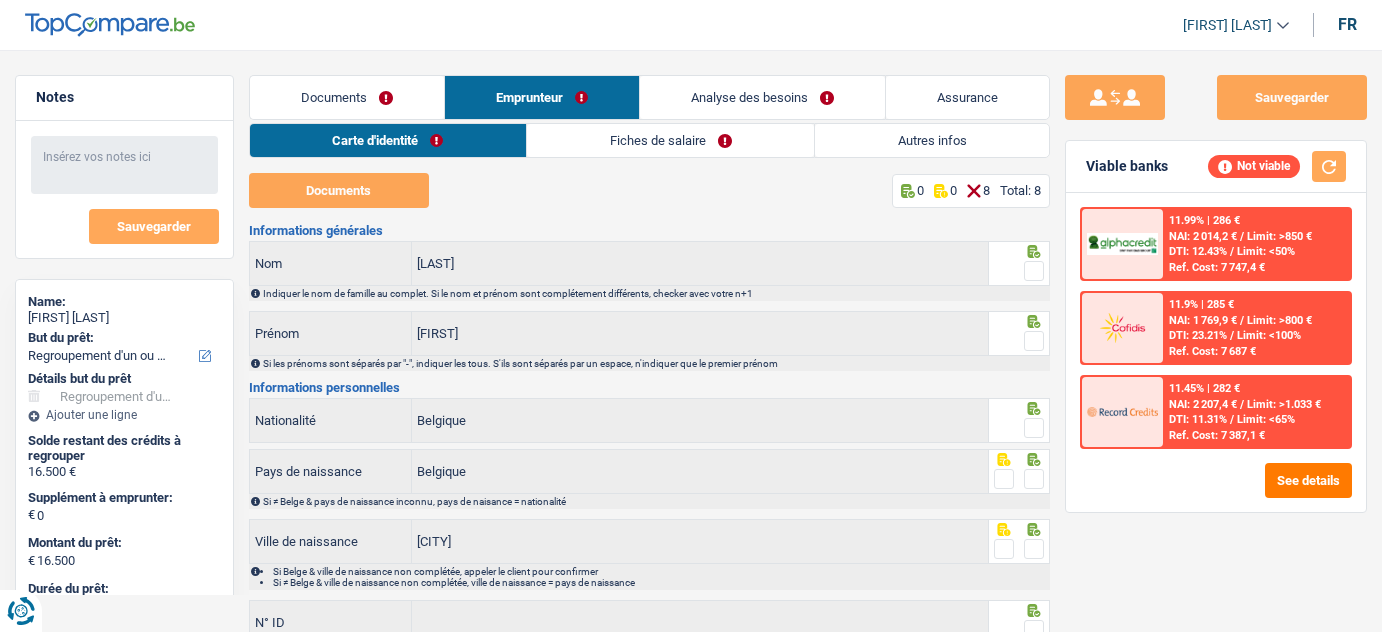 select on "refinancing" 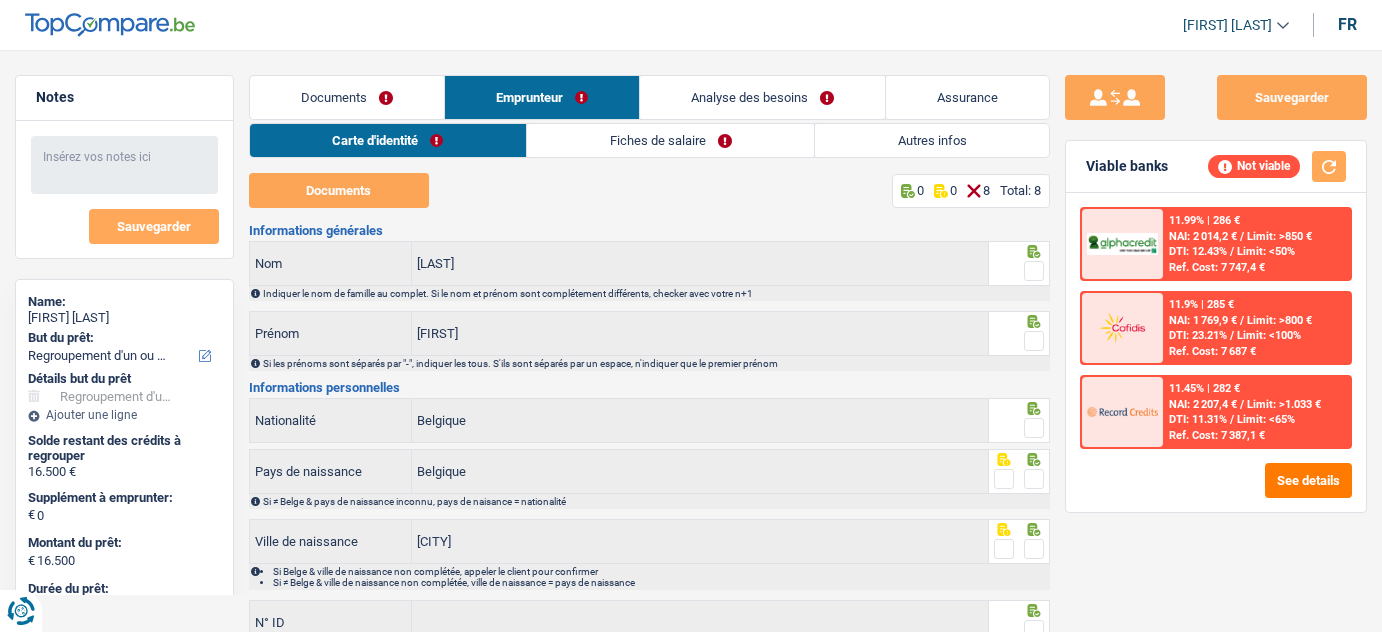 select on "refinancing" 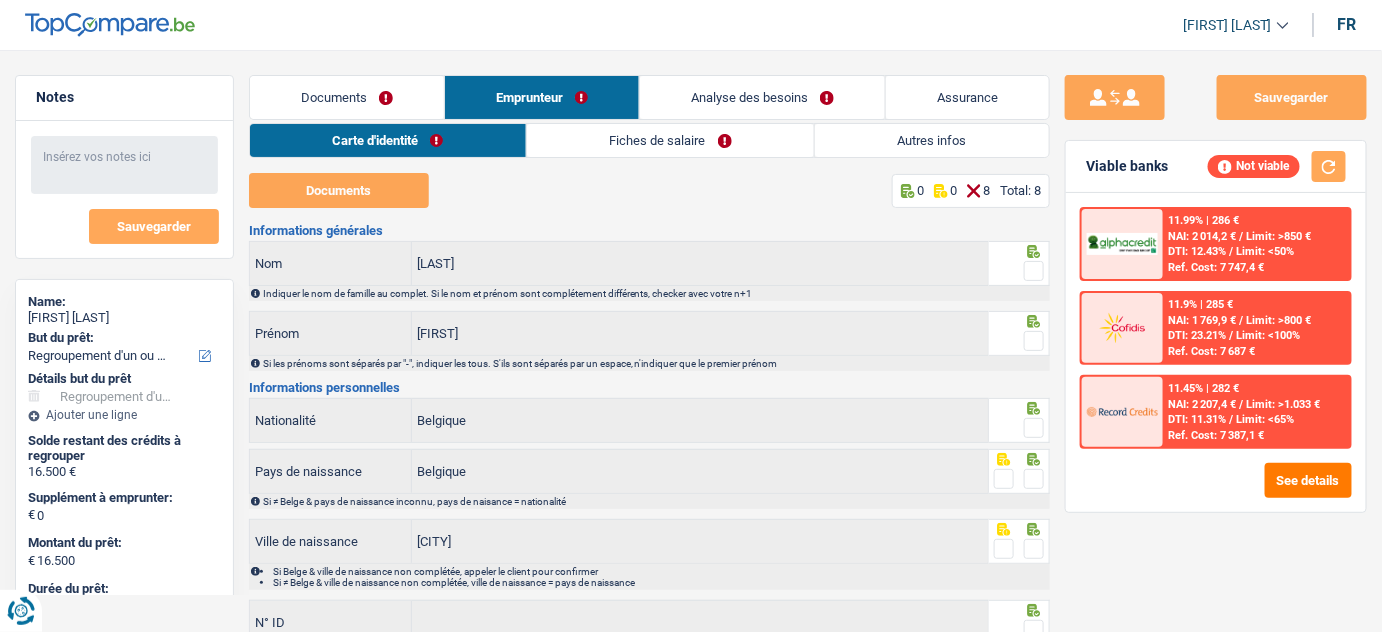 scroll, scrollTop: 0, scrollLeft: 0, axis: both 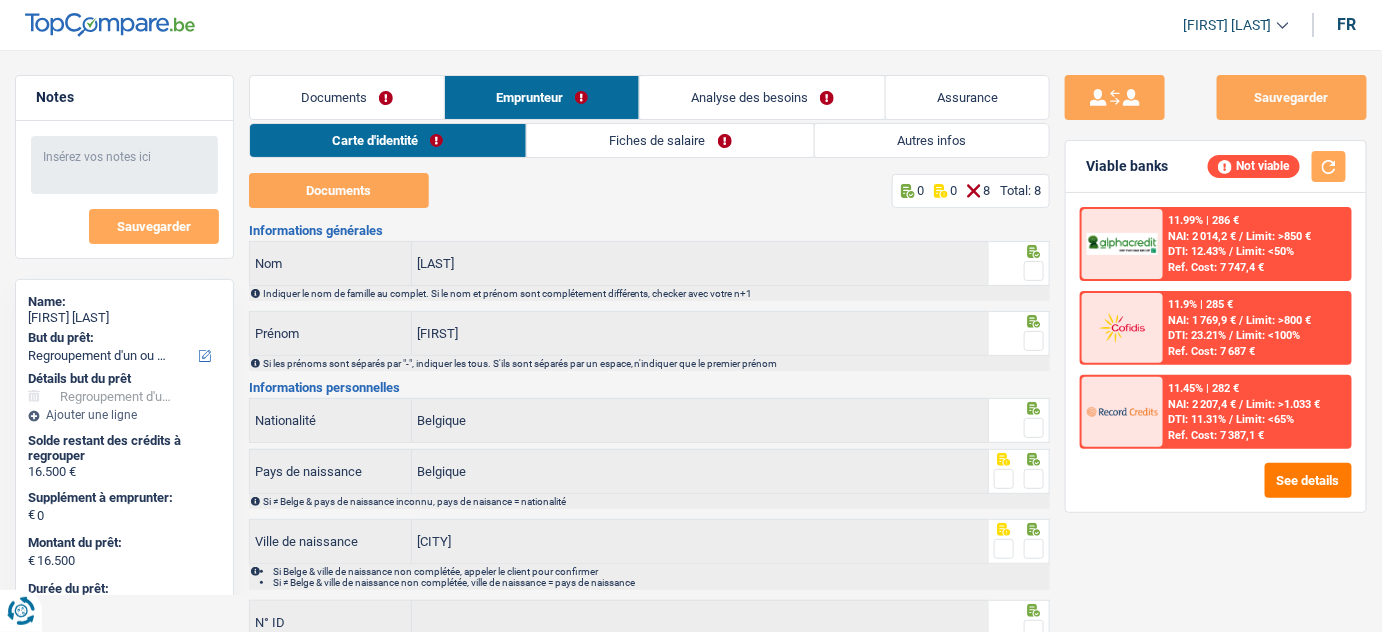 click on "Autres infos" at bounding box center (932, 140) 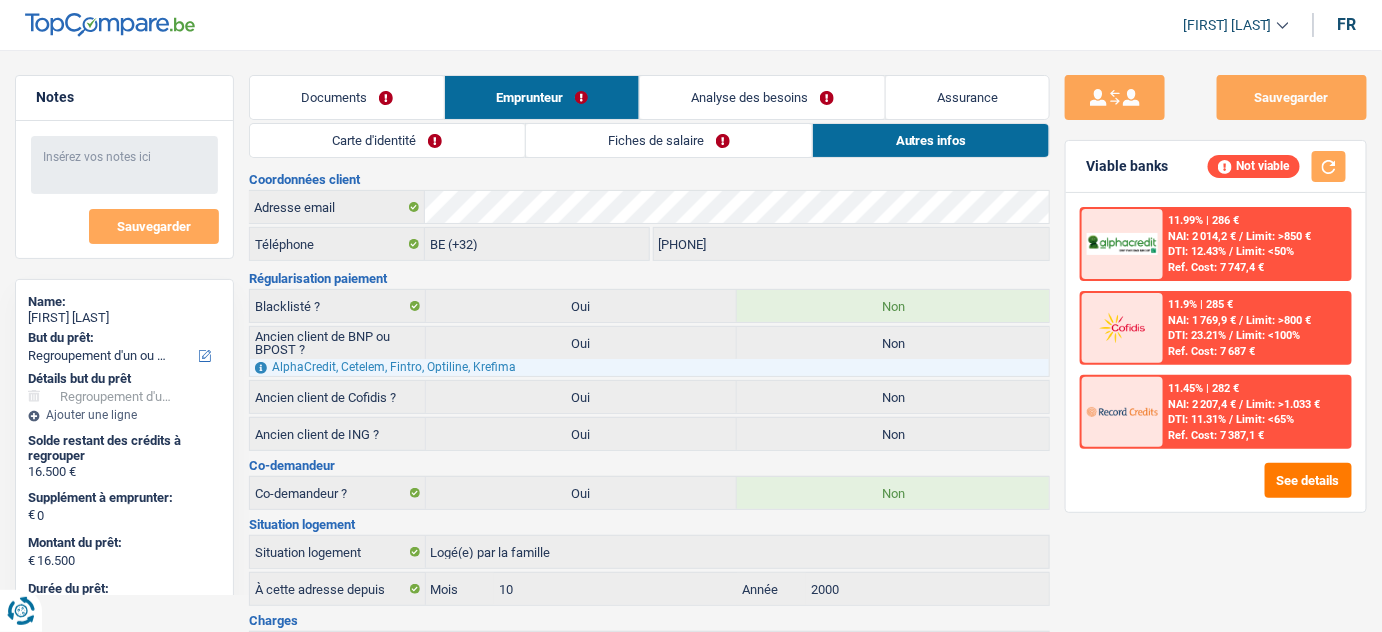 click on "492526021
Téléphone" at bounding box center (850, 245) 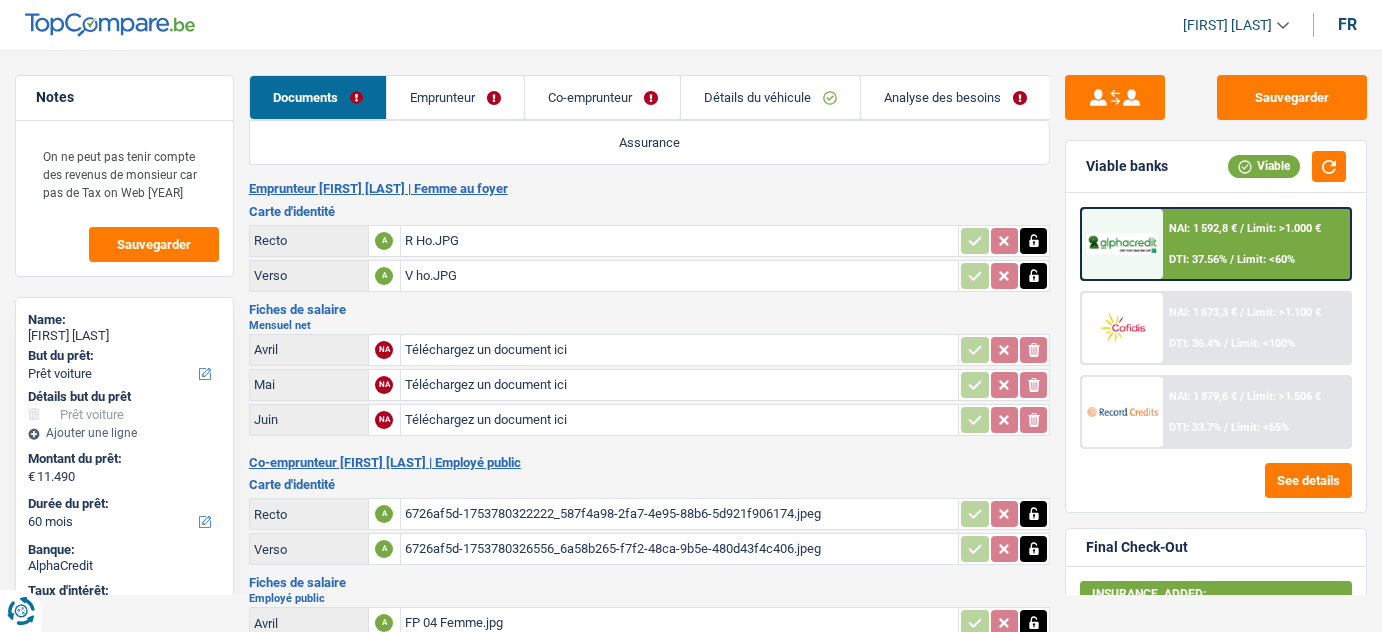 select on "car" 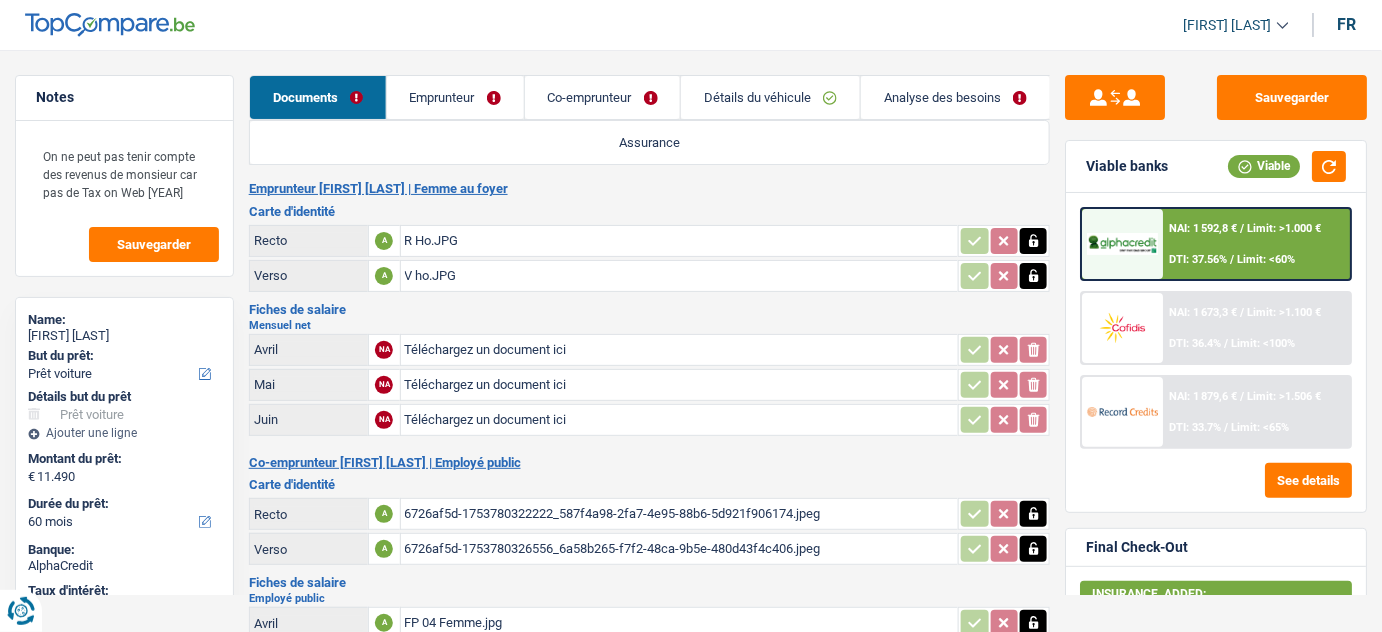 scroll, scrollTop: 0, scrollLeft: 0, axis: both 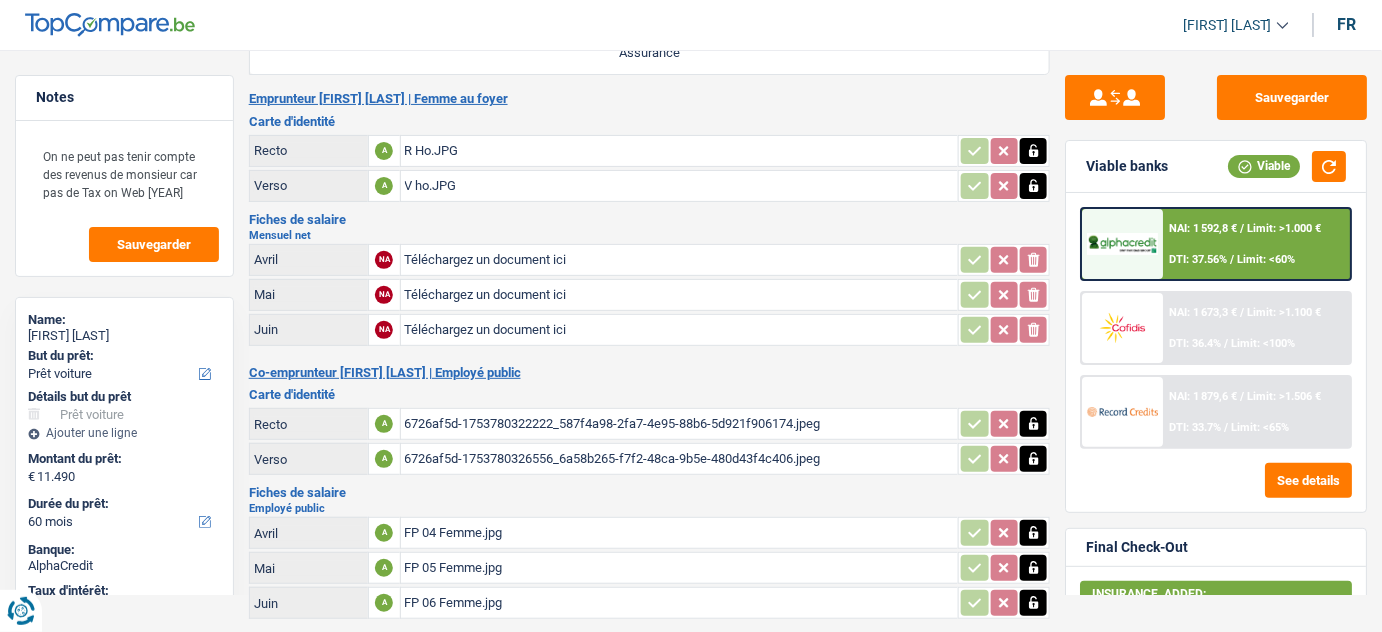 click on "6726af5d-1753780322222_587f4a98-2fa7-4e95-88b6-5d921f906174.jpeg" at bounding box center (680, 424) 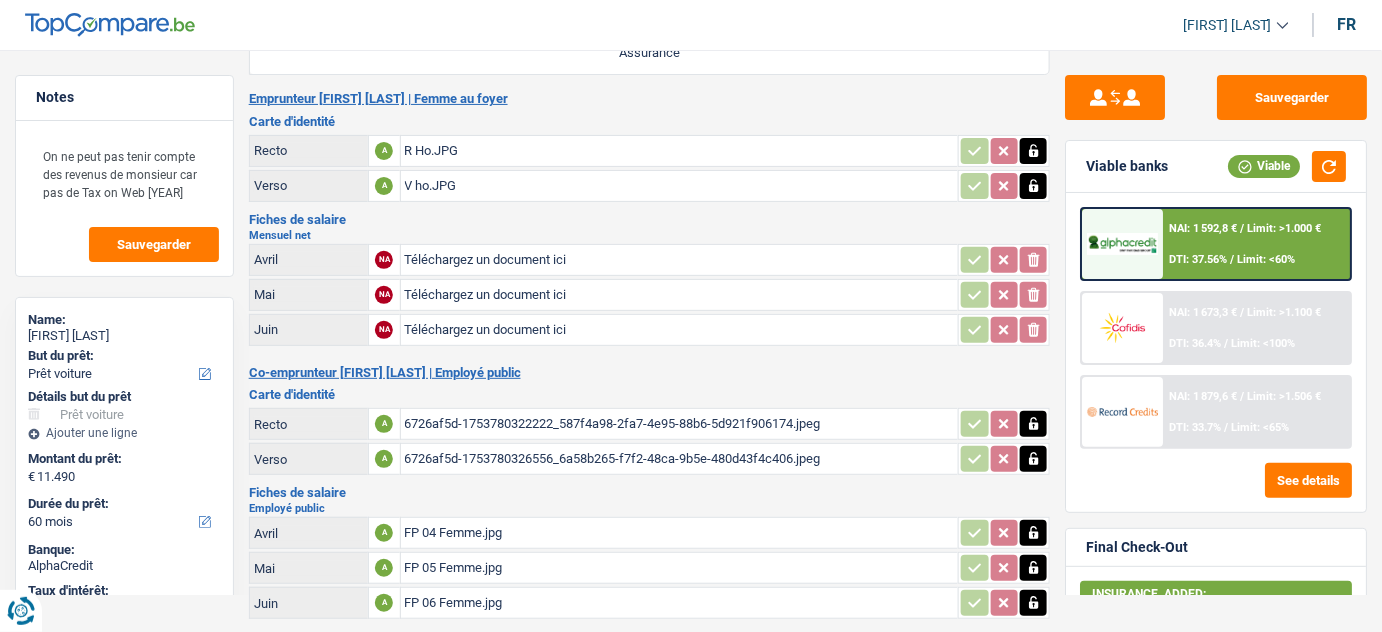 click on "R Ho.JPG" at bounding box center (680, 151) 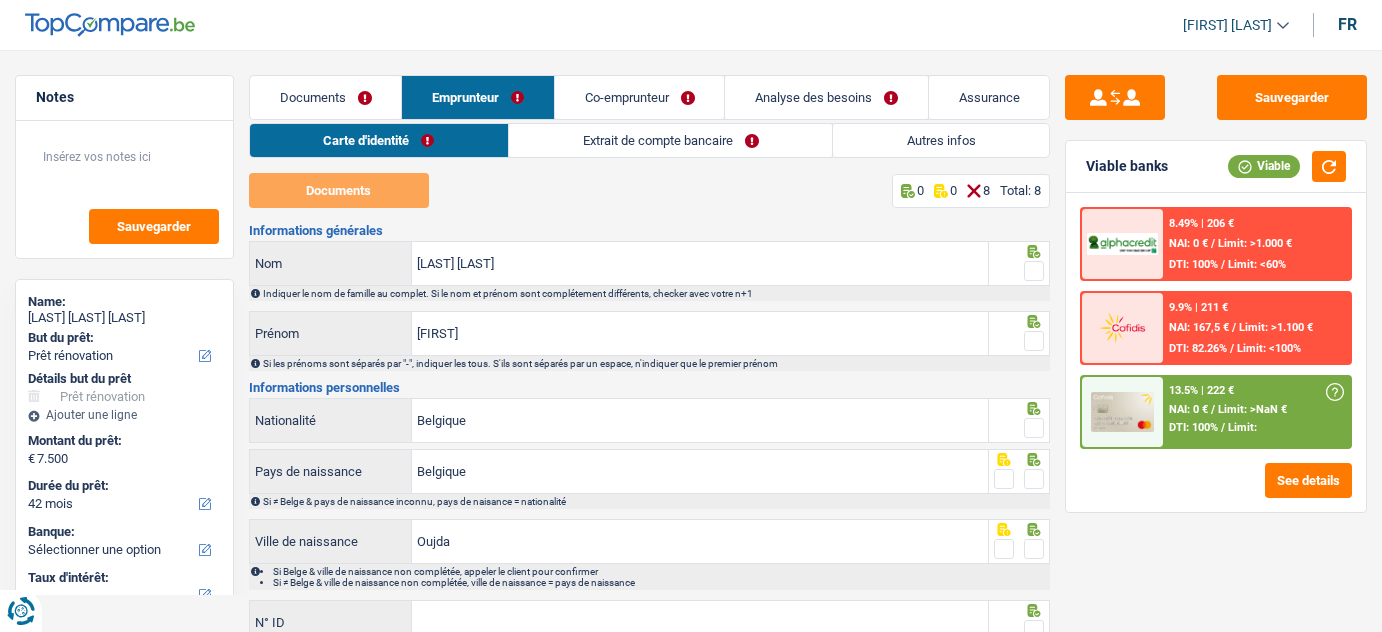 select on "renovation" 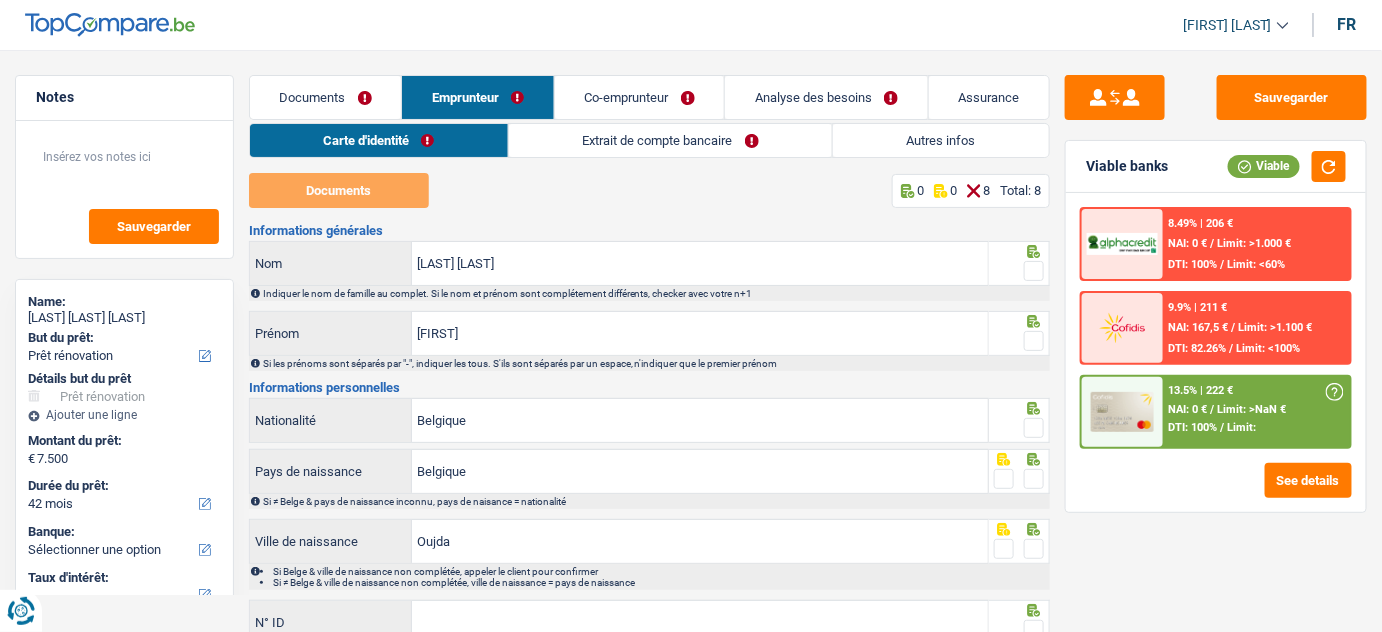 scroll, scrollTop: 0, scrollLeft: 0, axis: both 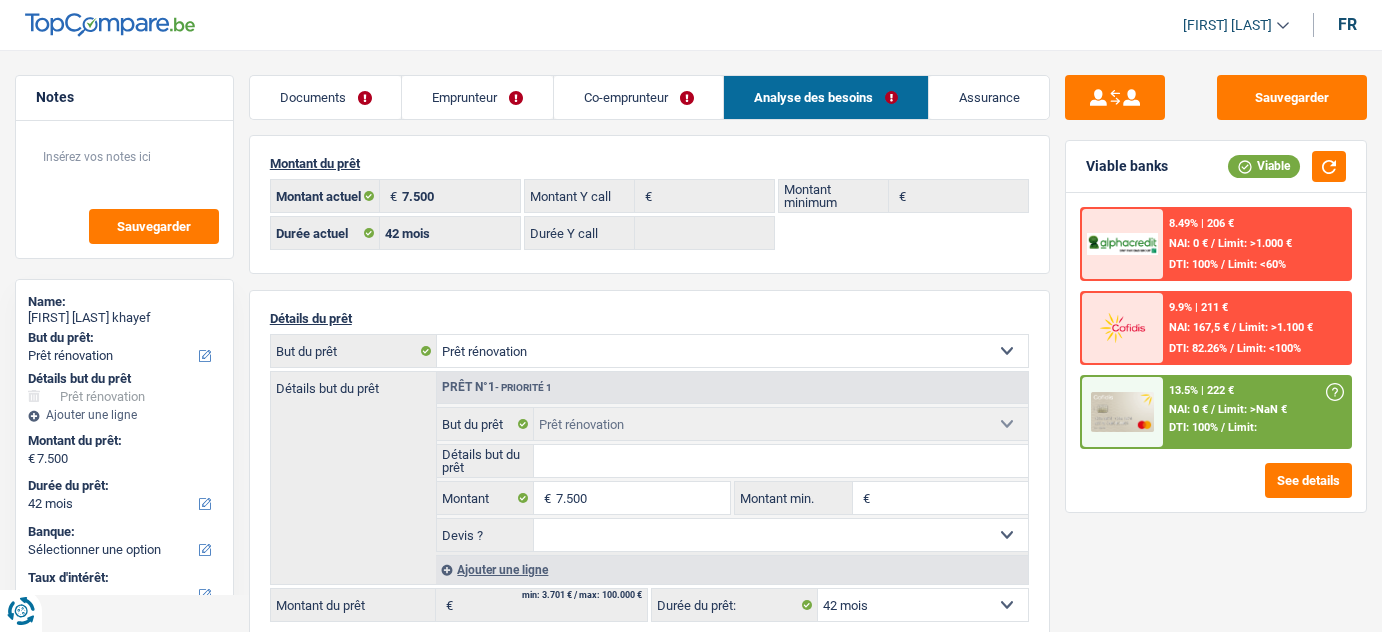 select on "renovation" 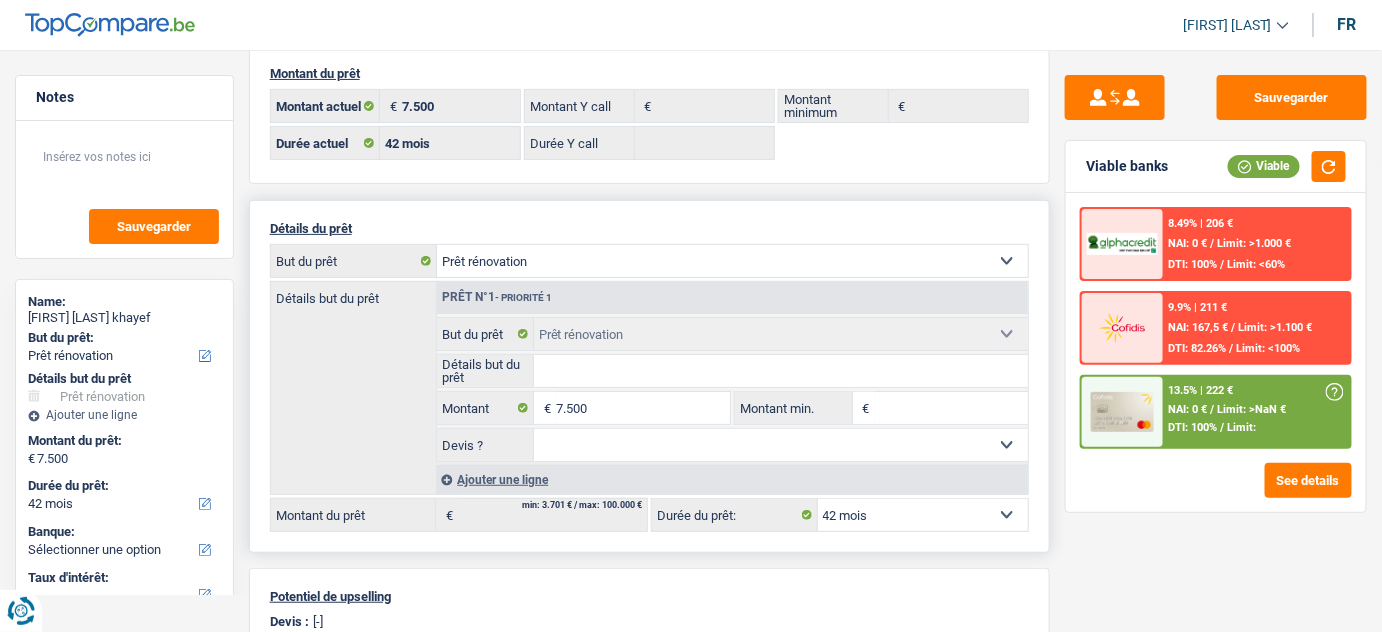 scroll, scrollTop: 90, scrollLeft: 0, axis: vertical 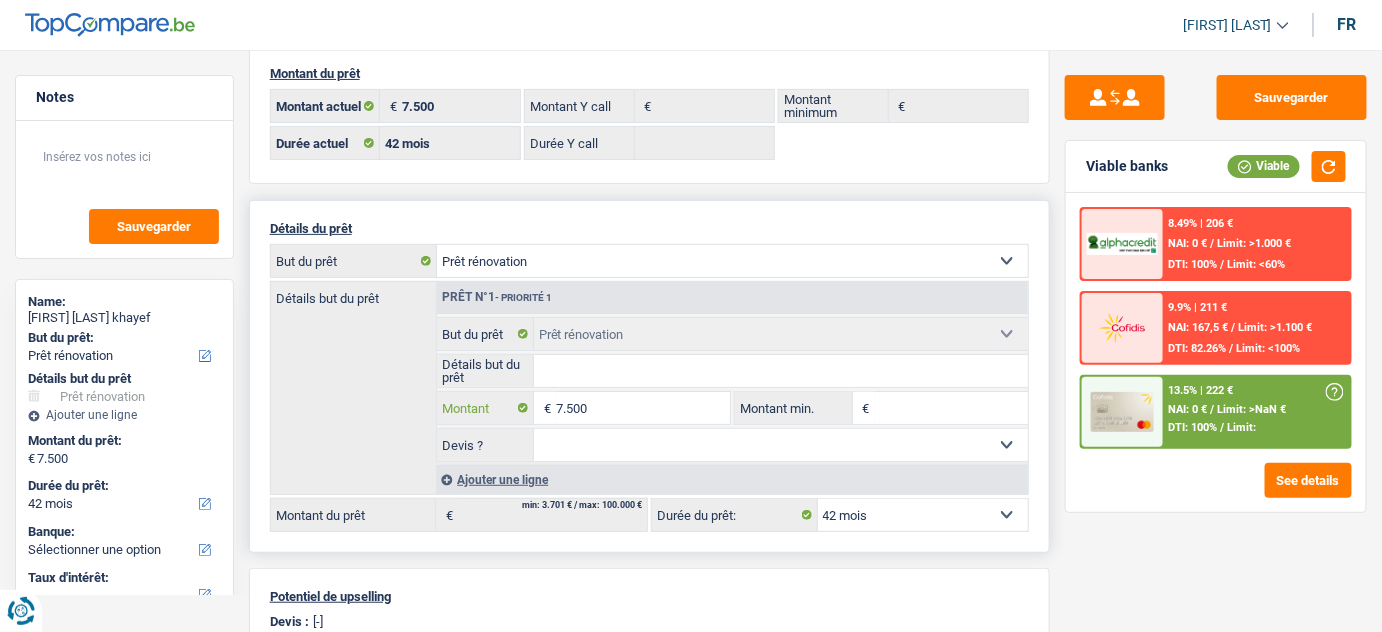 click on "7.500" at bounding box center [643, 408] 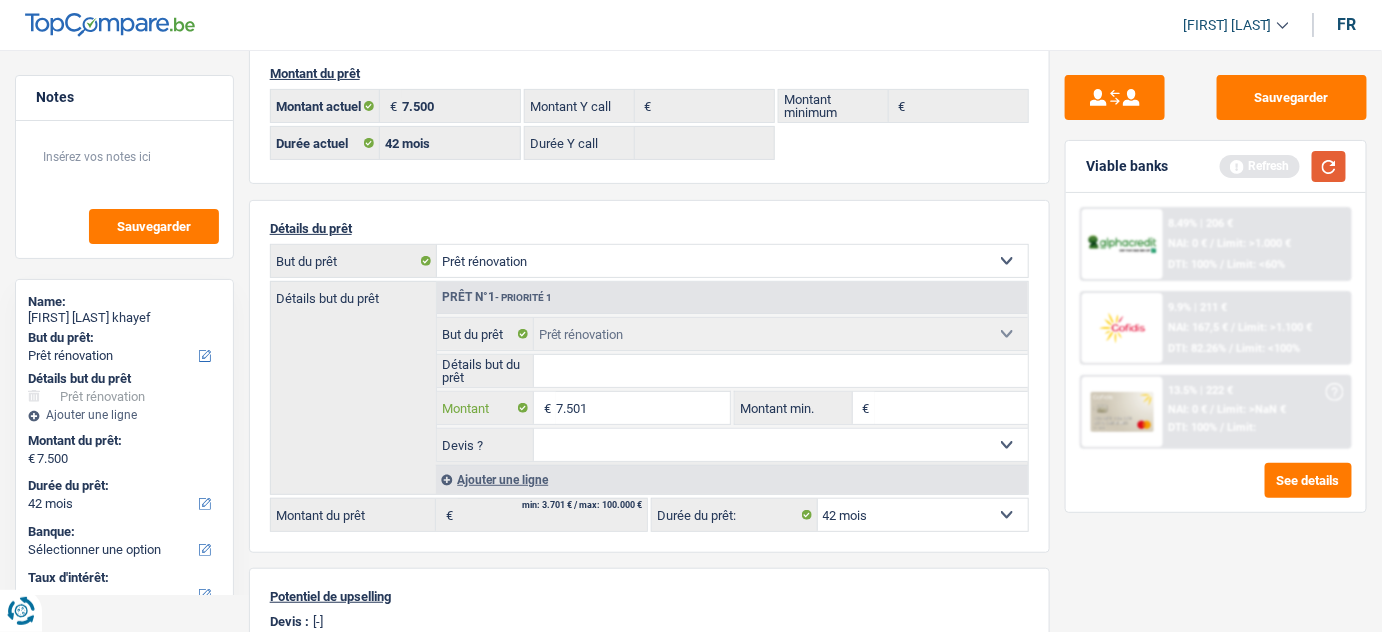 type on "7.501" 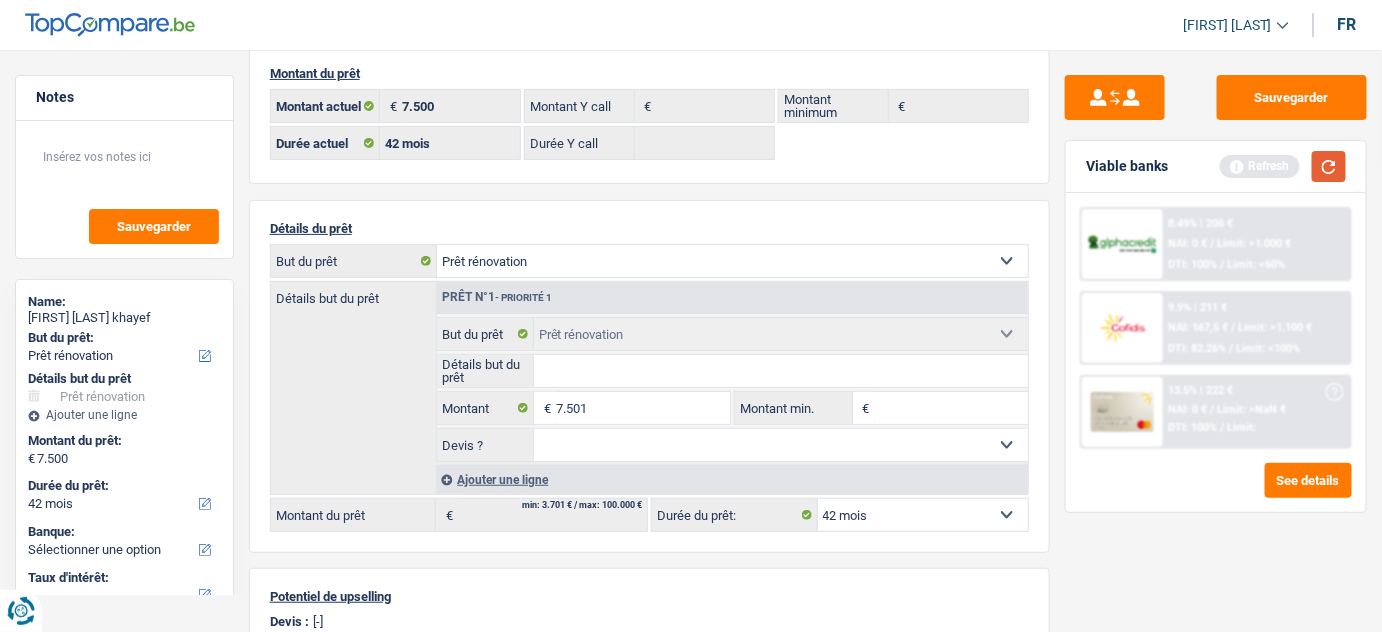 type on "7.501" 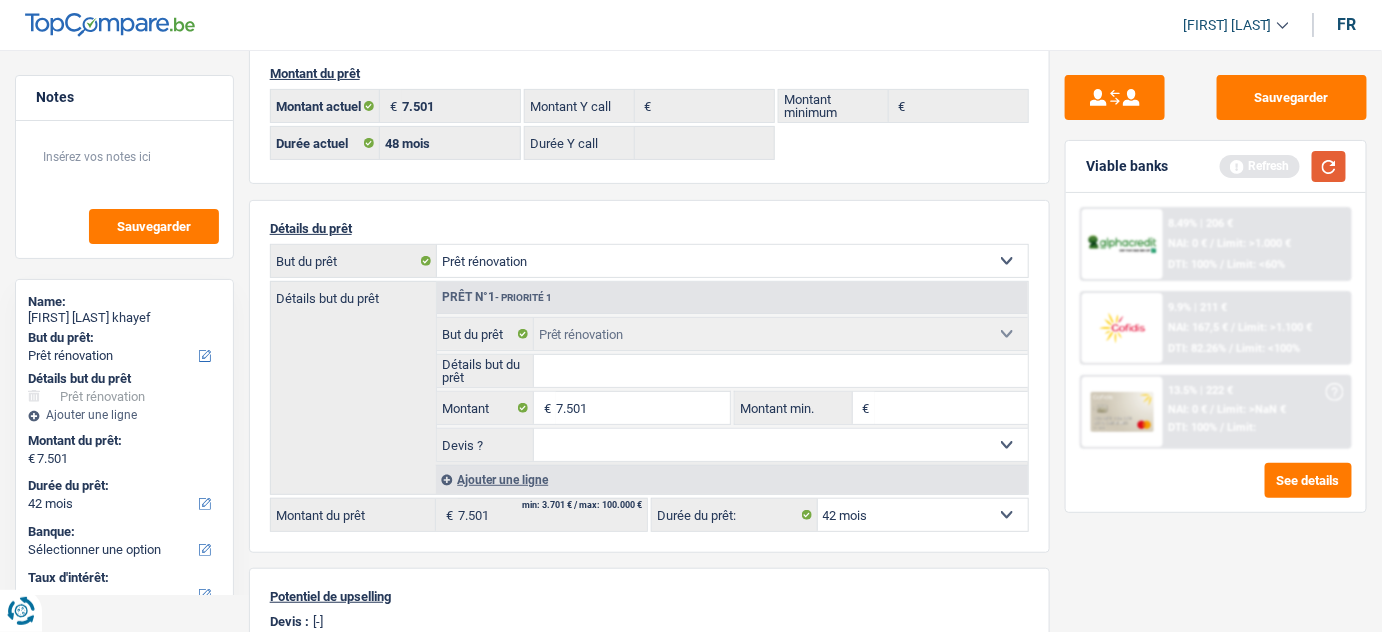 select on "48" 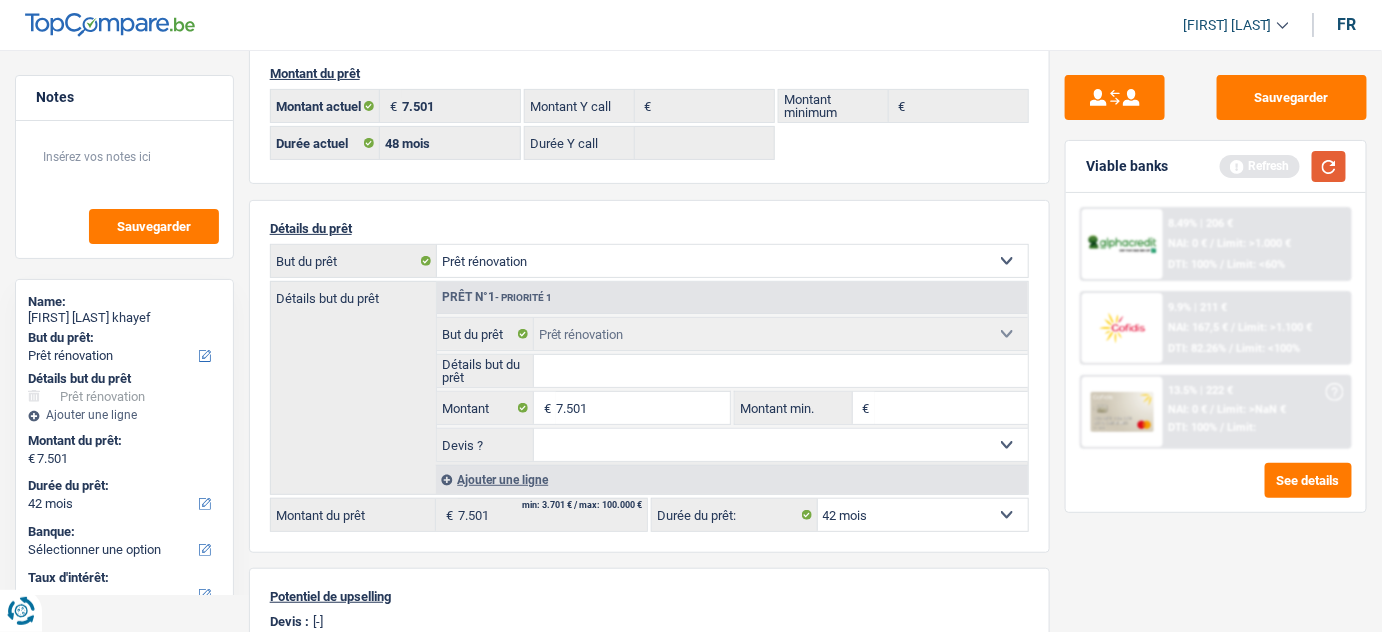 select on "48" 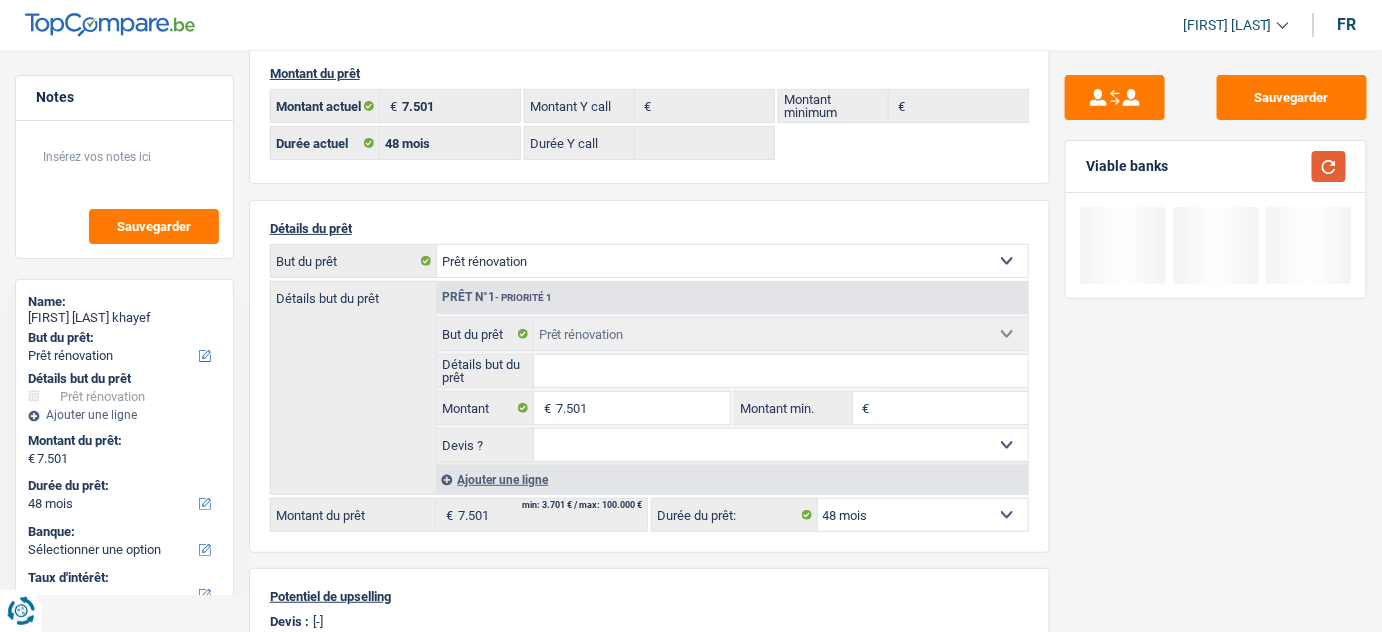 drag, startPoint x: 1325, startPoint y: 169, endPoint x: 1301, endPoint y: 110, distance: 63.694584 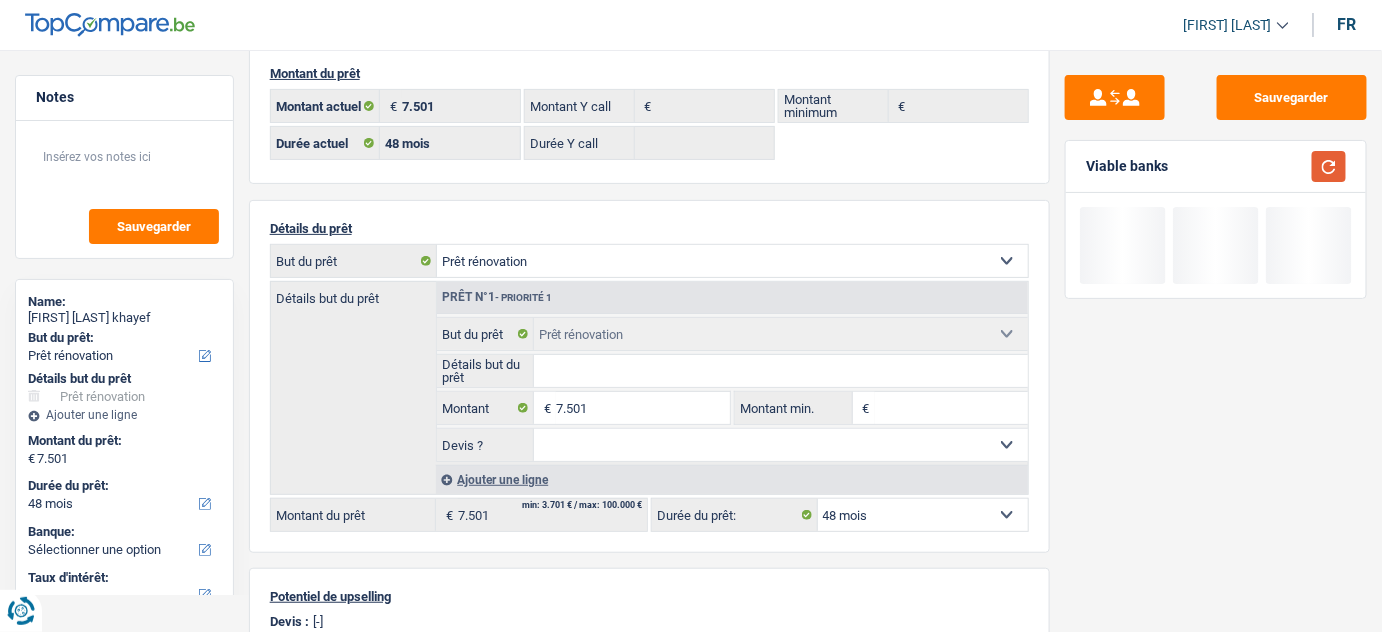 click at bounding box center [1329, 166] 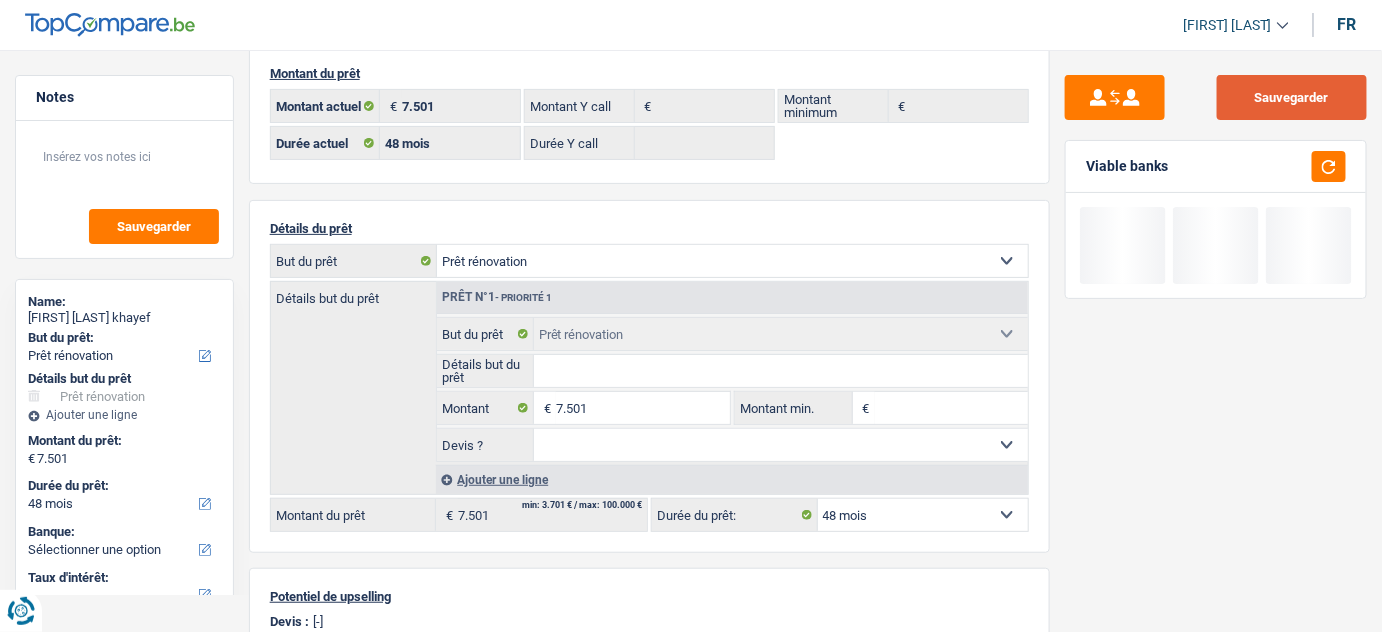 click on "Sauvegarder" at bounding box center [1292, 97] 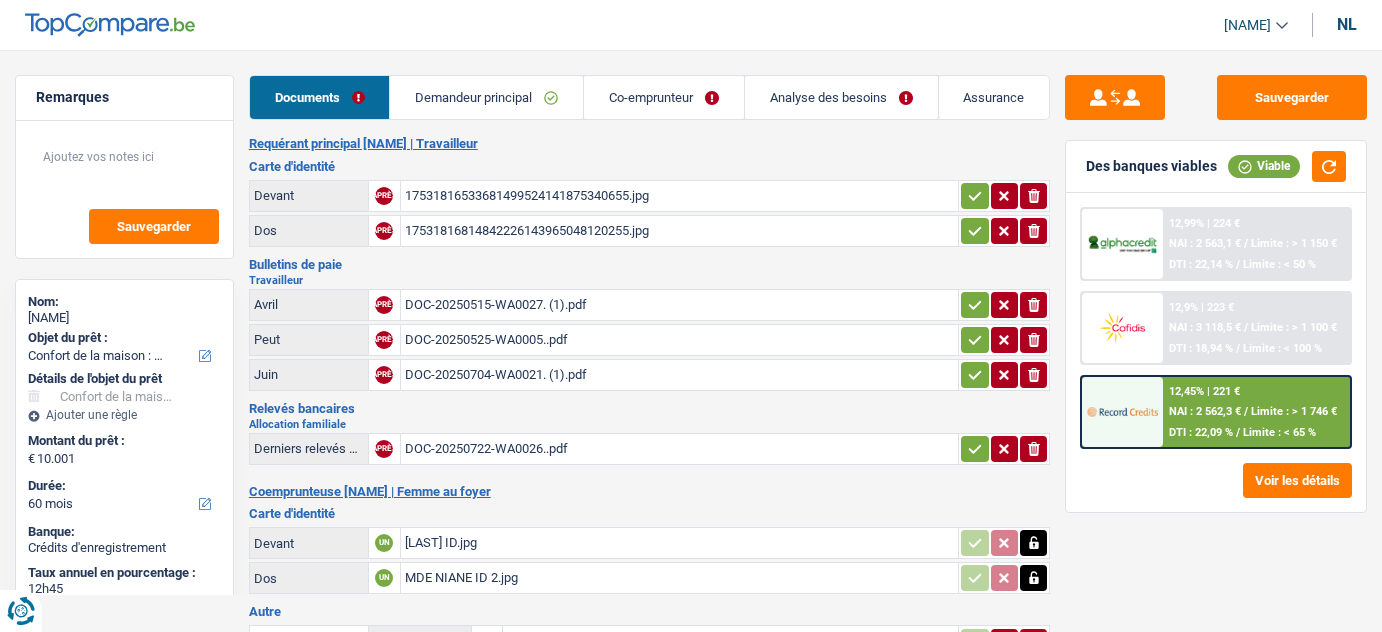 select on "household" 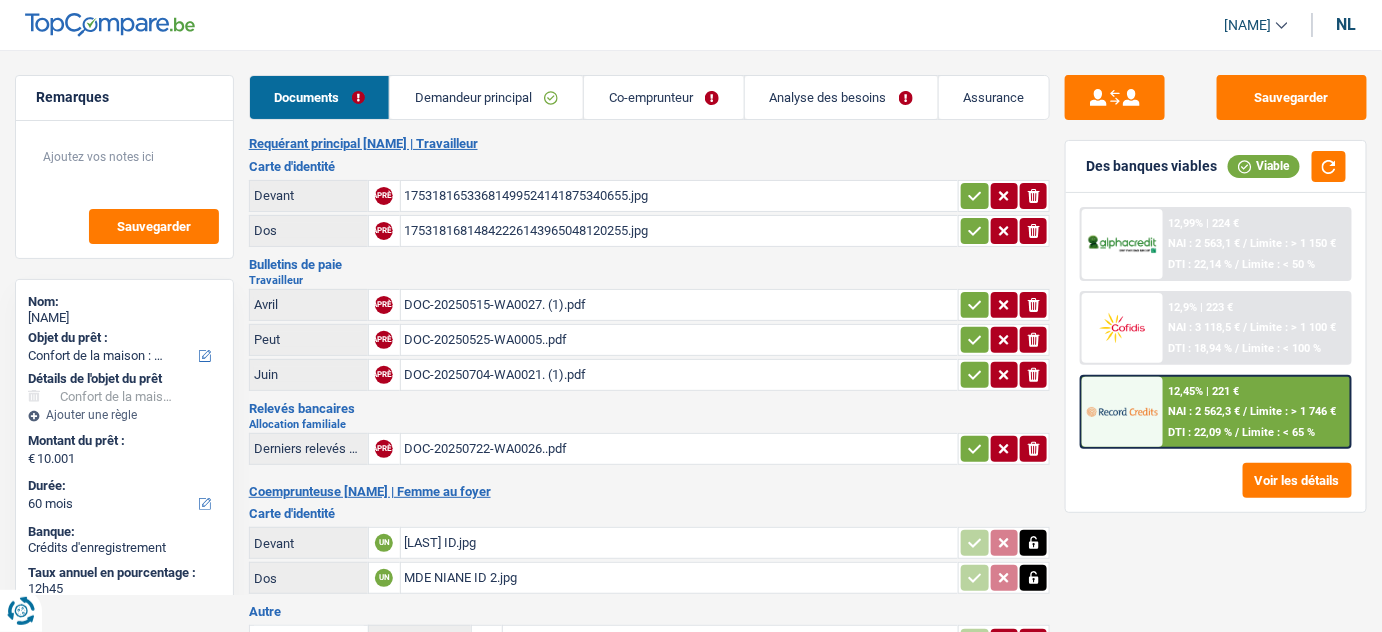 scroll, scrollTop: 0, scrollLeft: 0, axis: both 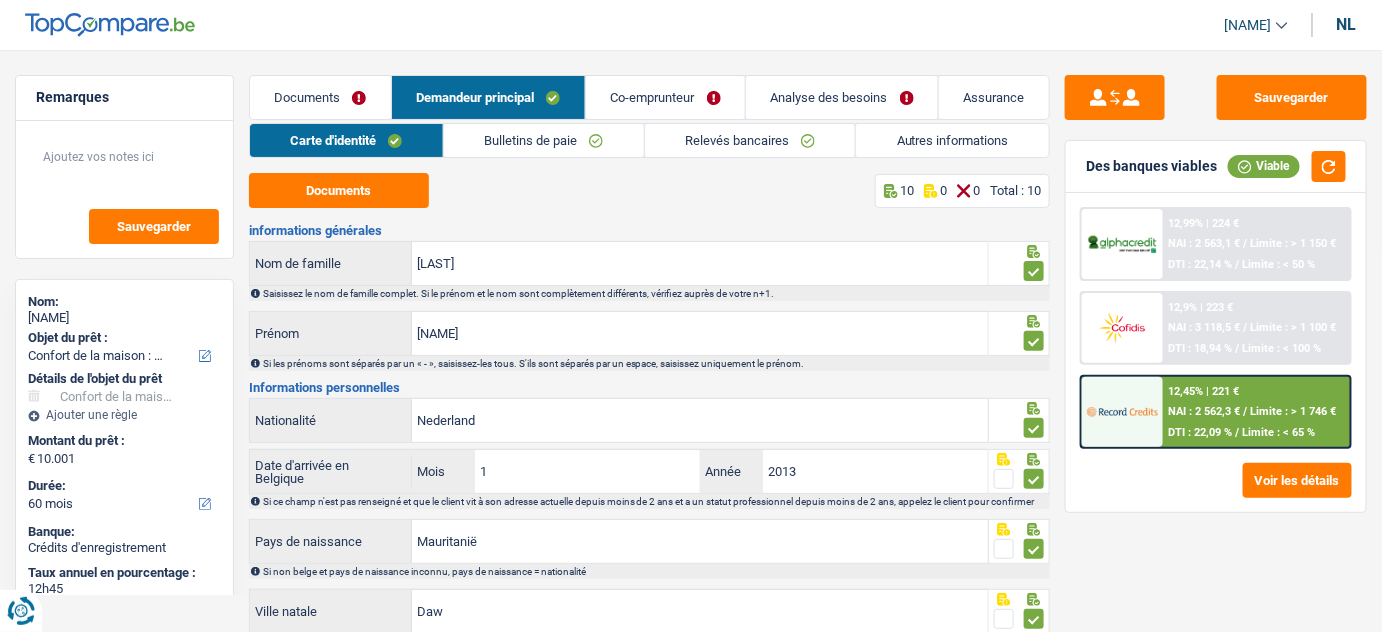 click on "Bulletins de paie" at bounding box center [544, 140] 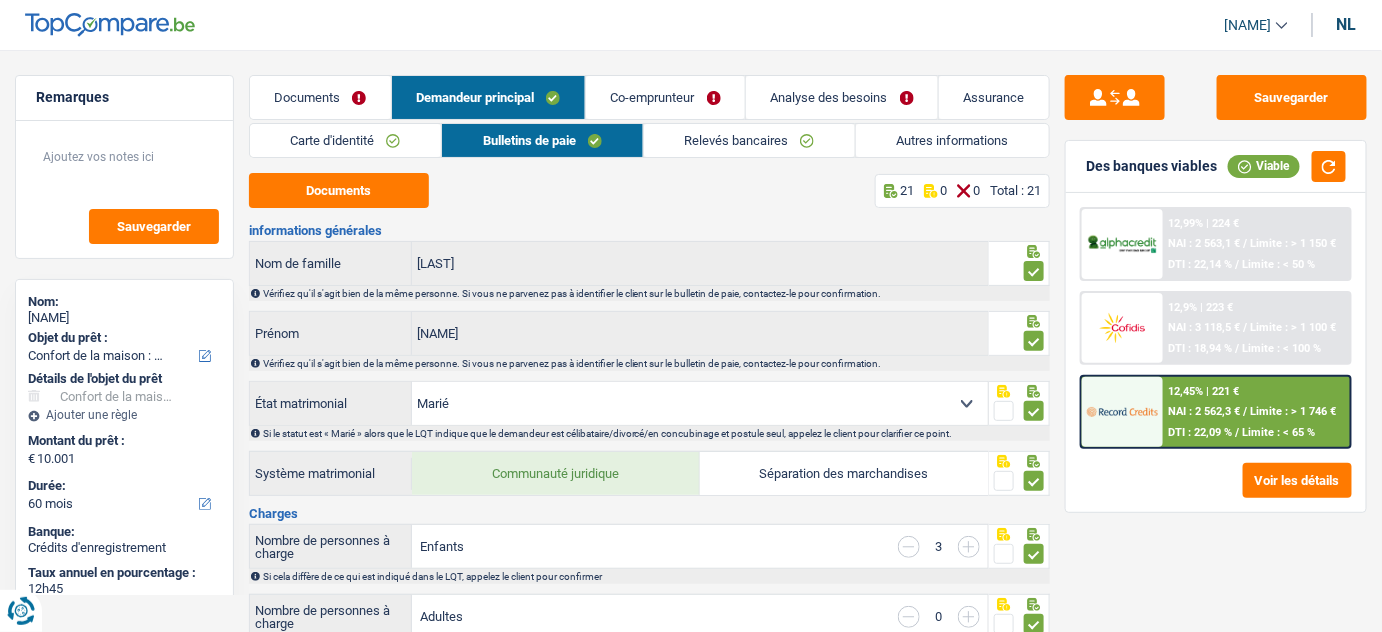 click on "Relevés bancaires" at bounding box center [736, 140] 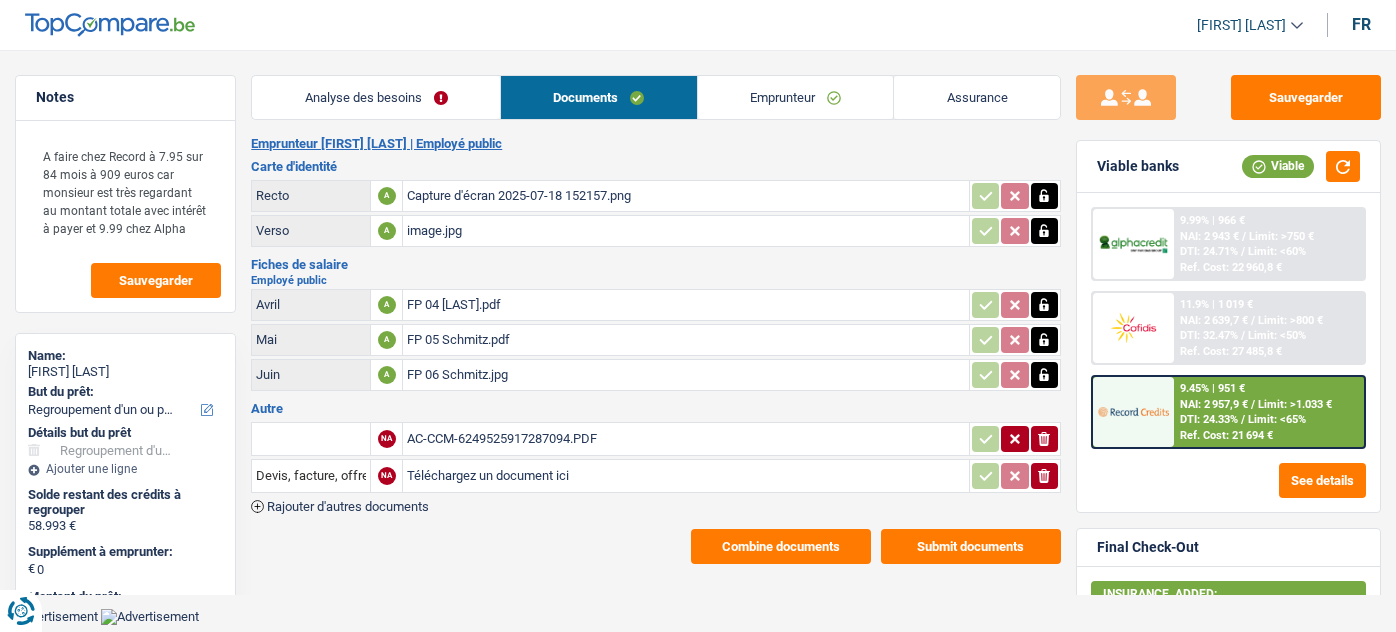 select on "refinancing" 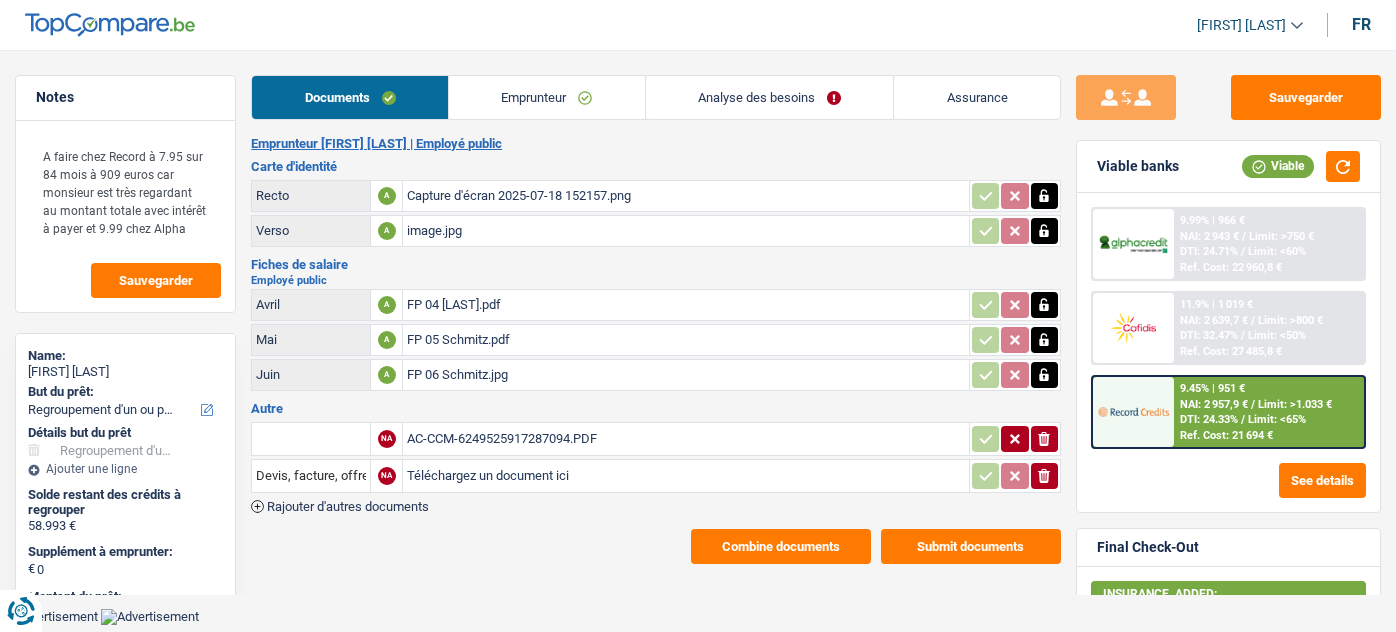 scroll, scrollTop: 0, scrollLeft: 0, axis: both 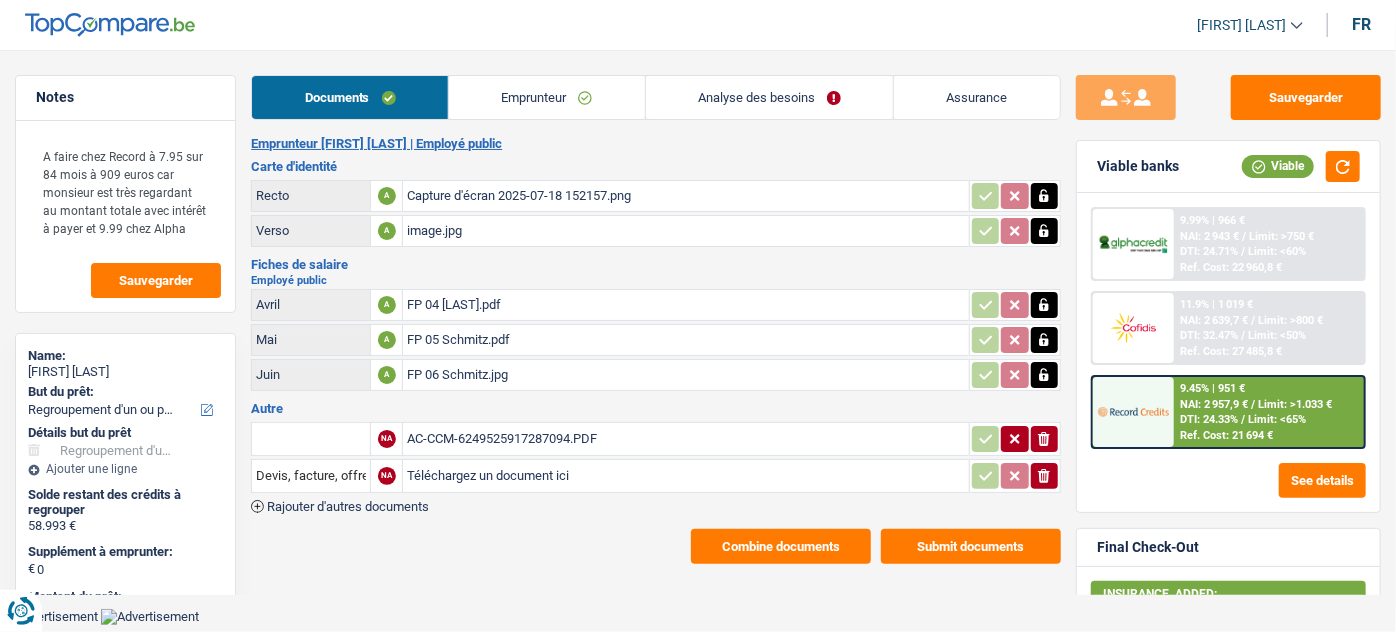 click on "Emprunteur" at bounding box center (547, 97) 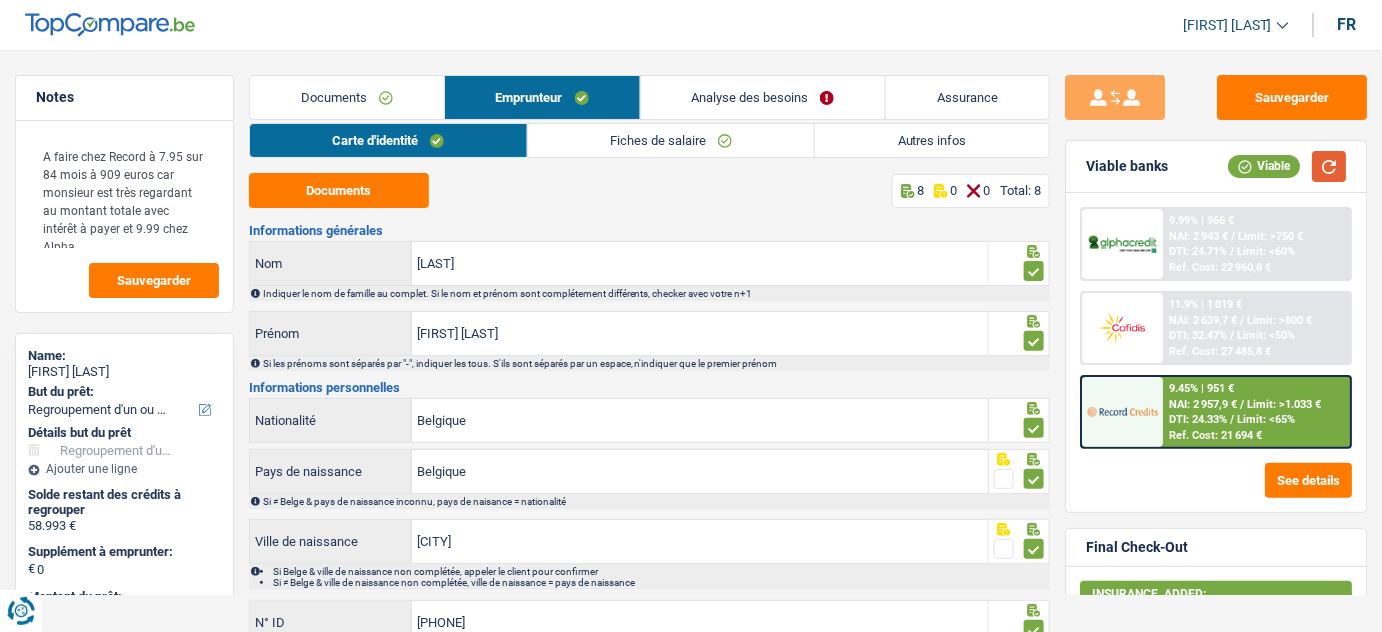 click at bounding box center (1329, 166) 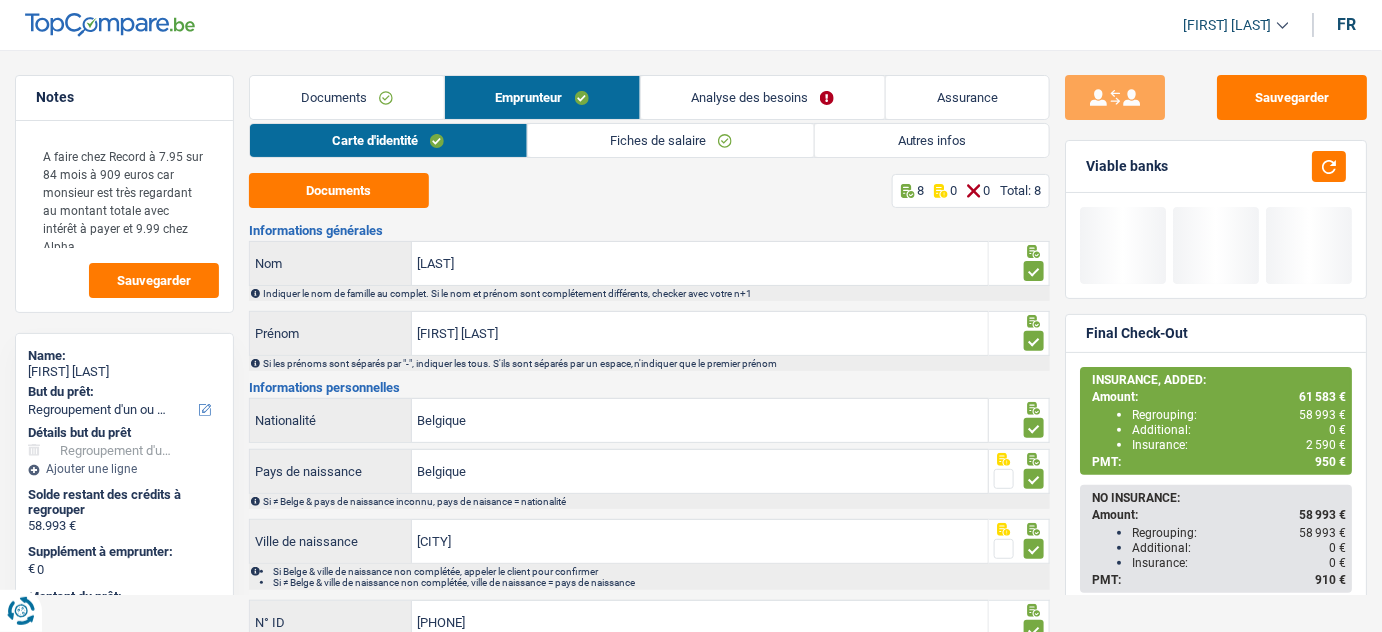click on "Analyse des besoins" at bounding box center (763, 97) 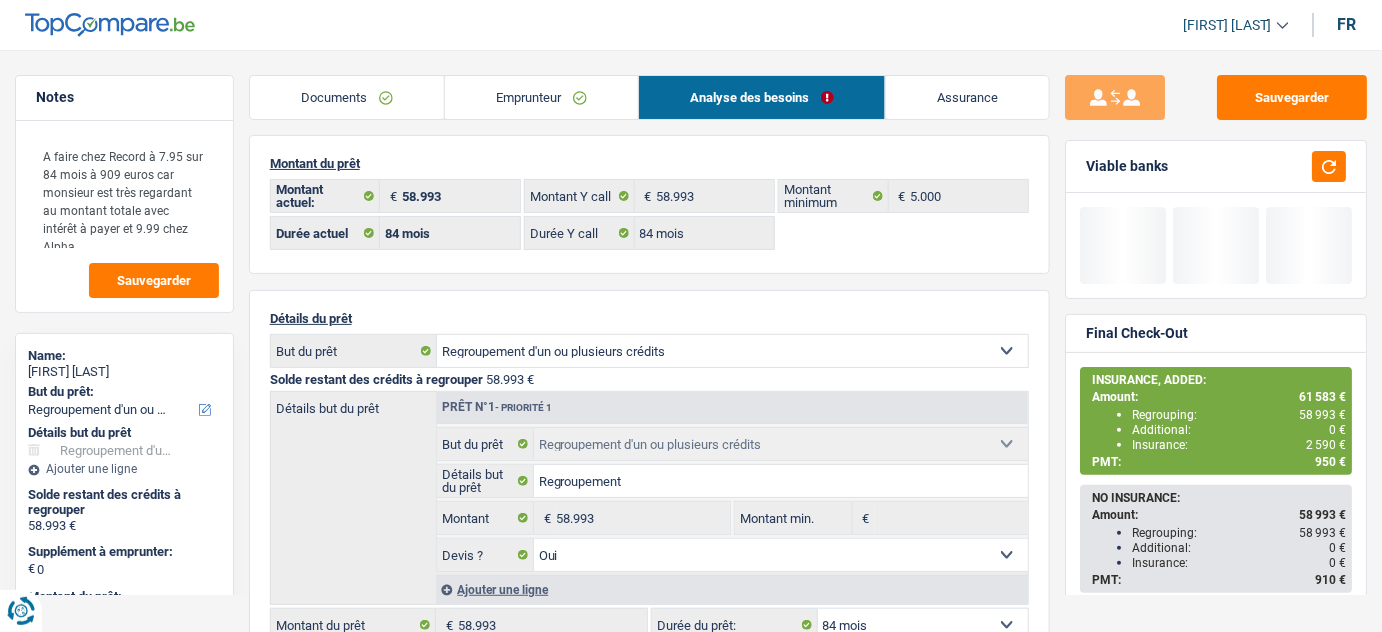 click on "Emprunteur" at bounding box center (541, 97) 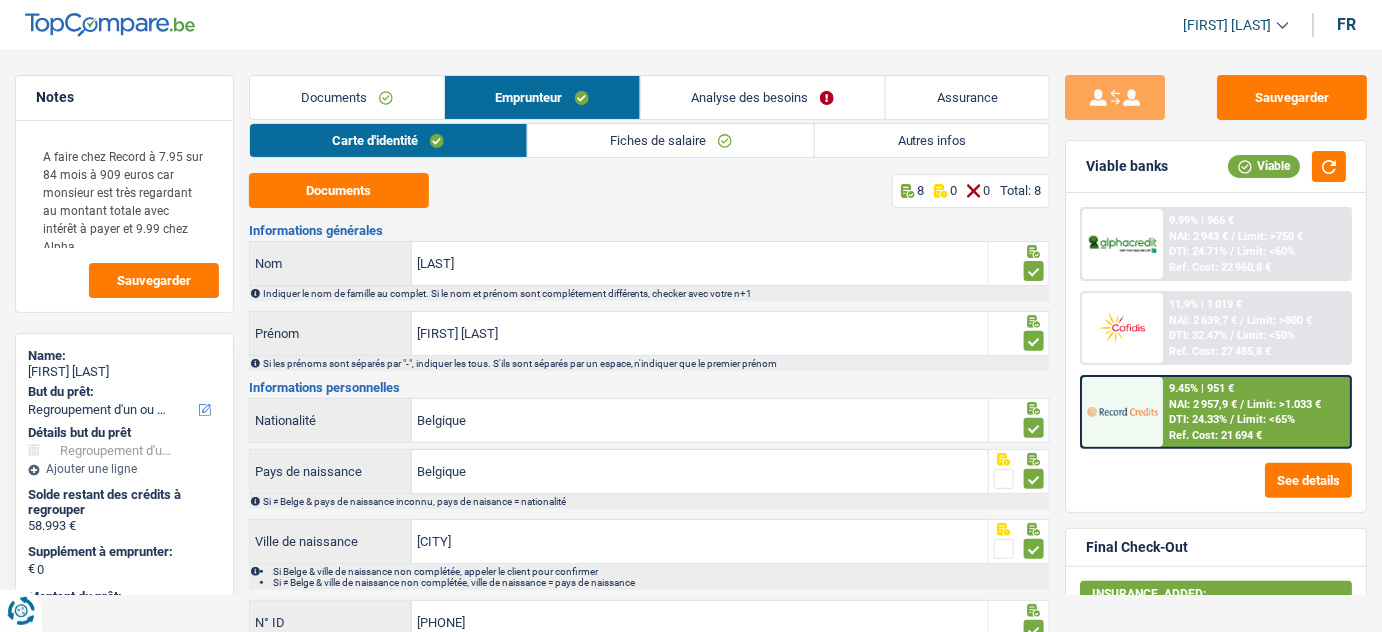 click on "Autres infos" at bounding box center (932, 140) 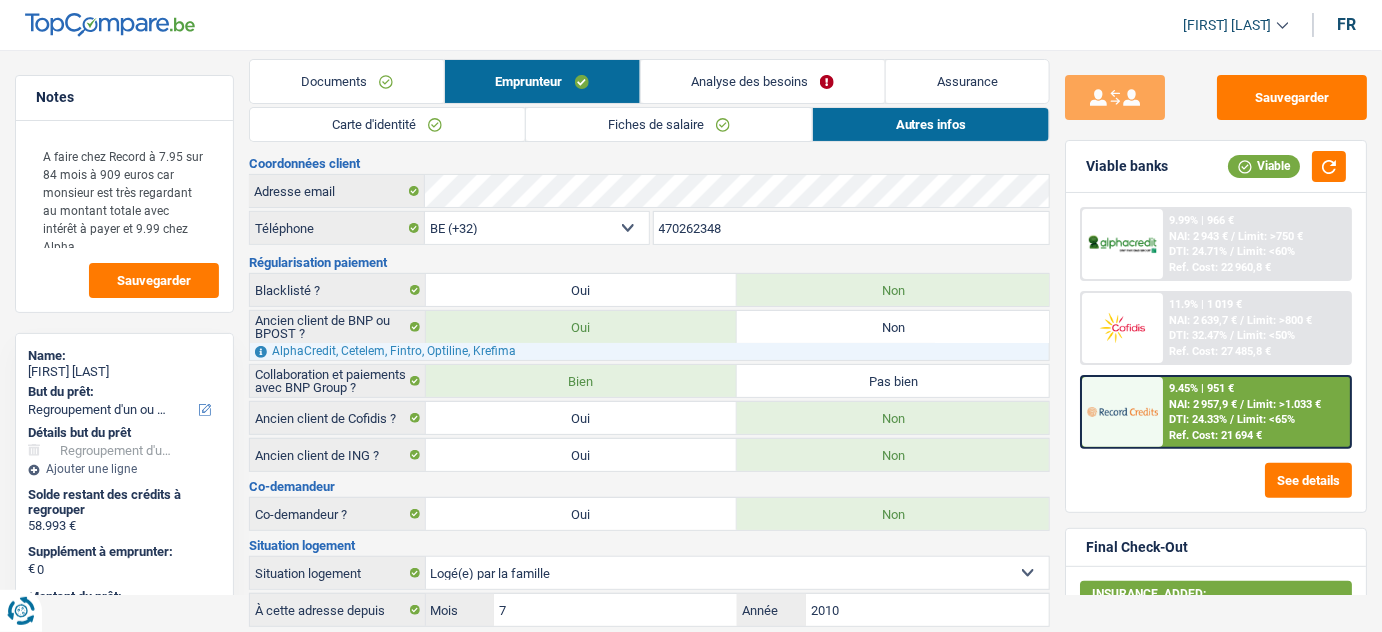 scroll, scrollTop: 0, scrollLeft: 0, axis: both 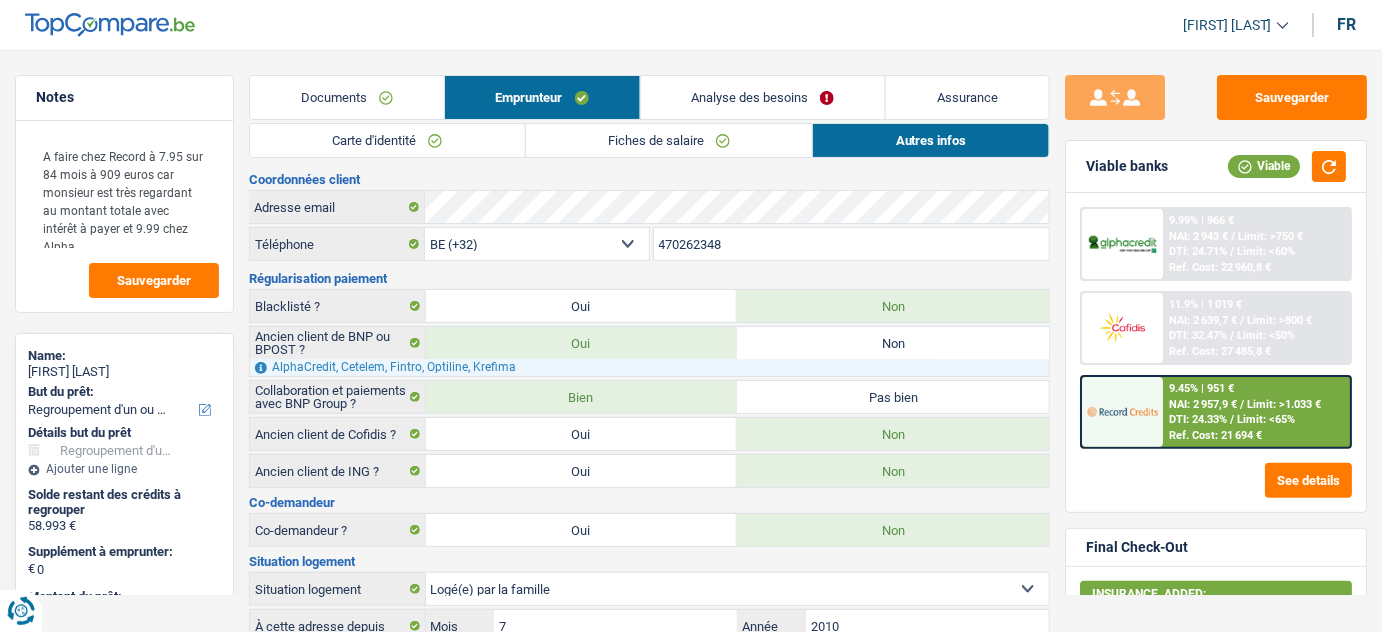 click on "Fiches de salaire" at bounding box center [669, 140] 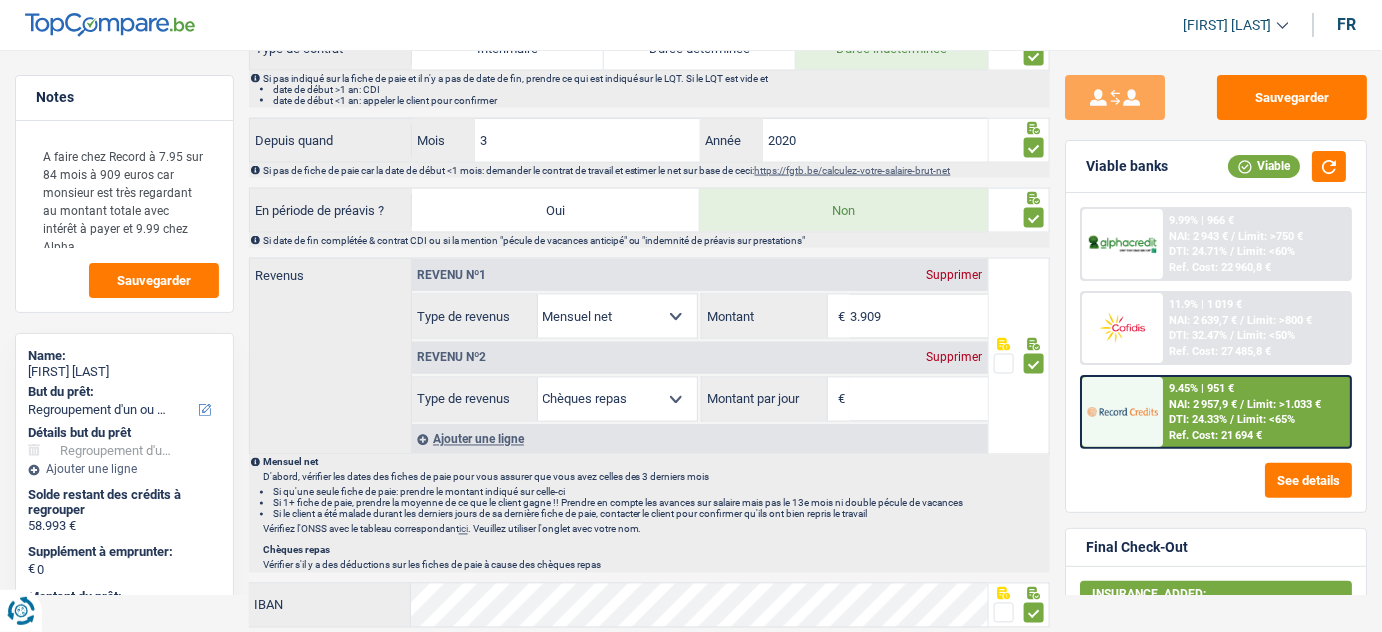 scroll, scrollTop: 636, scrollLeft: 0, axis: vertical 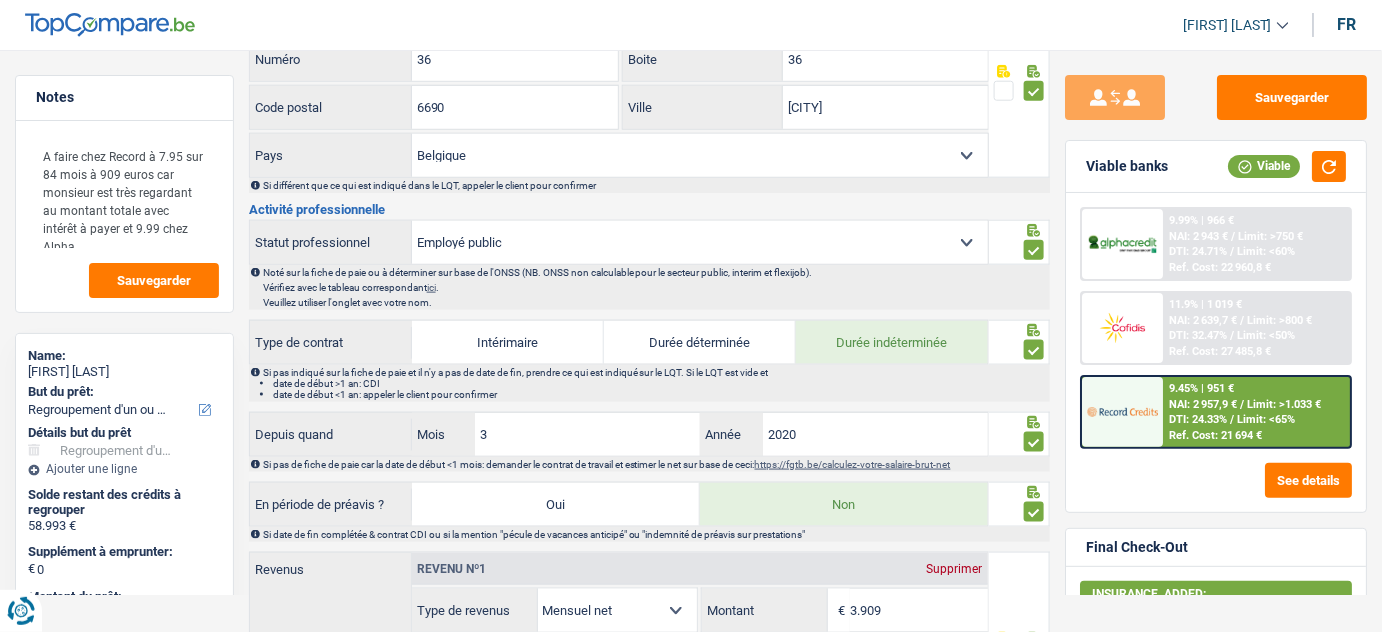 click on "11.9% | 1 019 €
NAI: 2 639,7 €
/
Limit: >800 €
DTI: 32.47%
/
Limit: <50%
Ref. Cost: 27 485,8 €" at bounding box center (1256, 328) 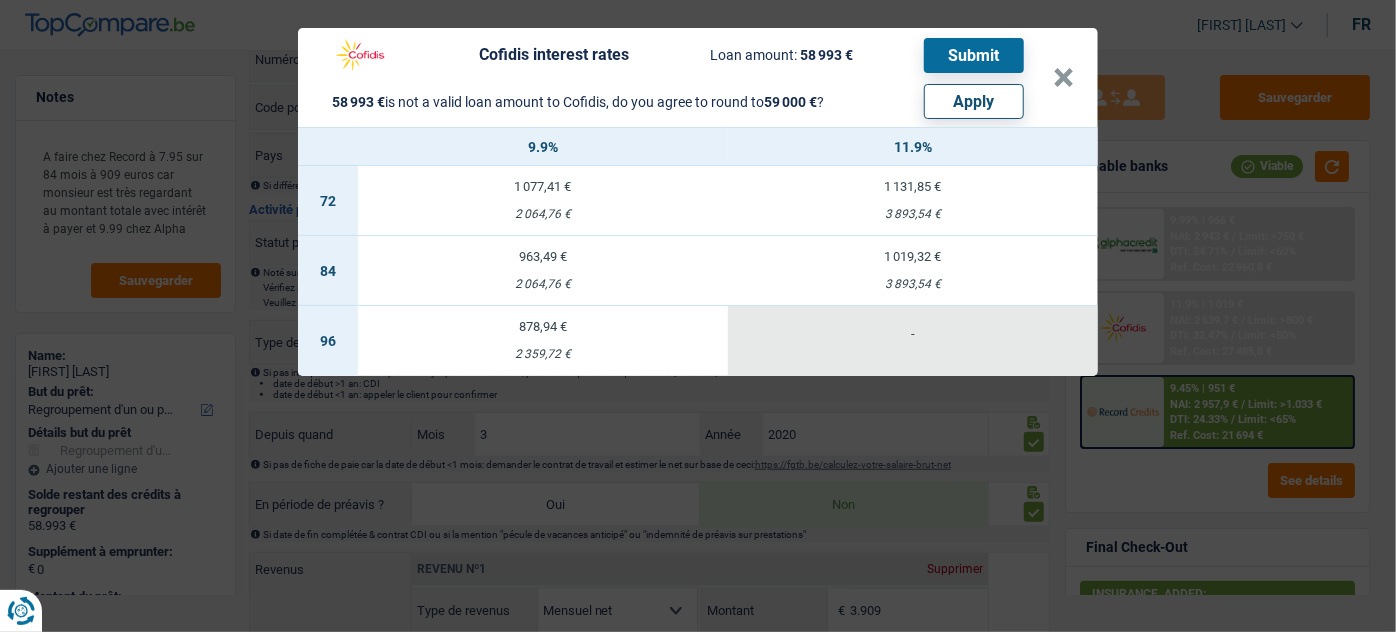 click on "Cofidis interest rates
Loan amount:
58 993 €
Submit
58 993 €  is not a valid loan amount to Cofidis, do you agree to round to  59 000 € ?
Apply
×
9.9%
11.9%
72
1 077,41 €
2 064,76 €
1 131,85 €
3 893,54 €
84
963,49 €
96" at bounding box center (698, 316) 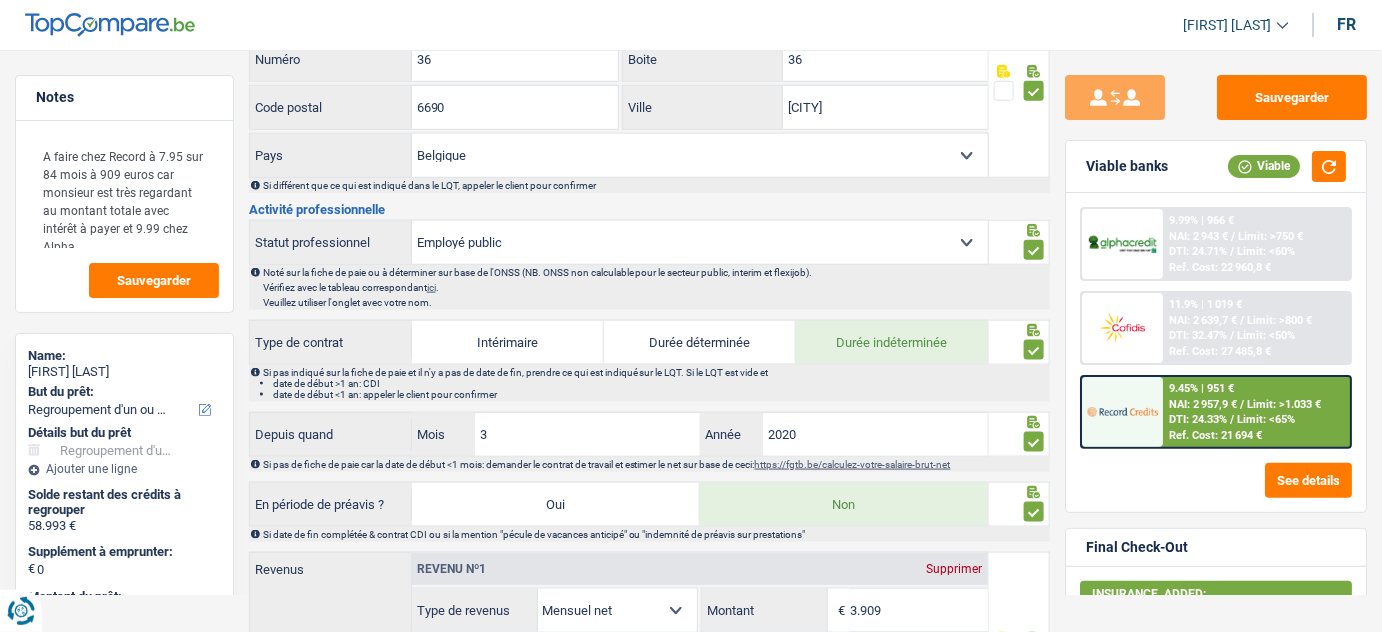 click on "NAI: 2 957,9 €" at bounding box center [1203, 404] 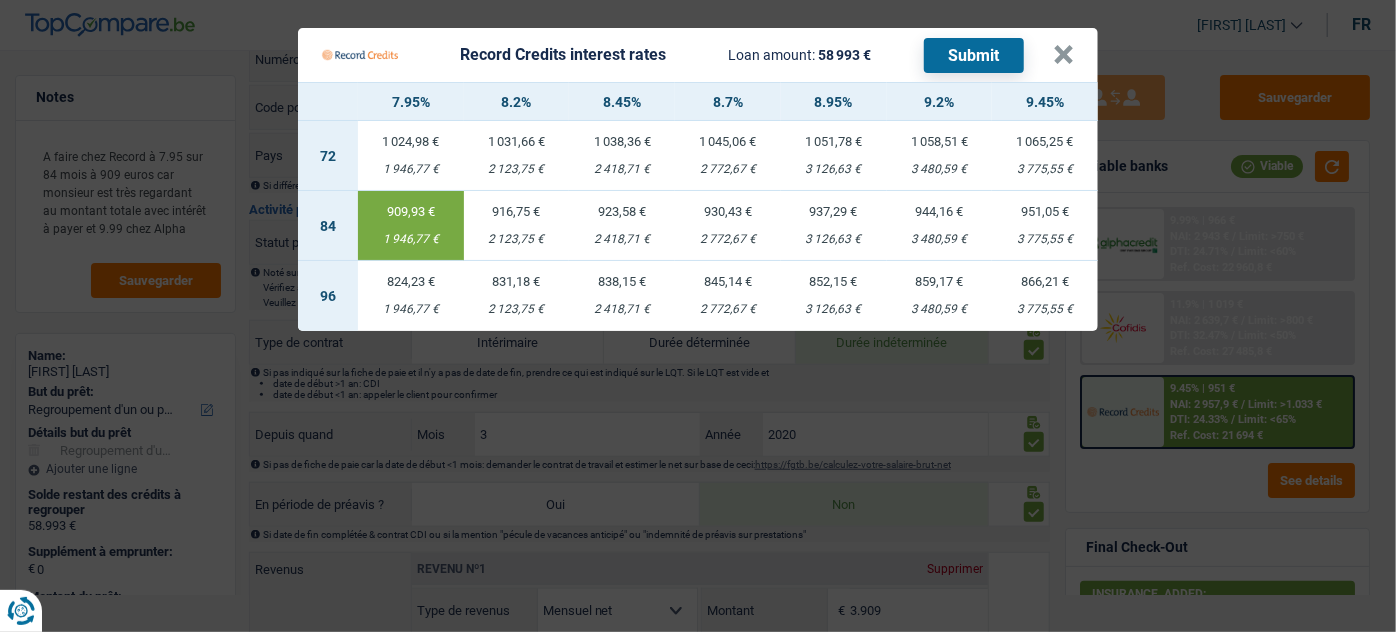 click on "Record Credits interest rates
Loan amount:
58 993 €
Submit
×
7.95%
8.2%
8.45%
8.7%
8.95%
9.2%
9.45%
72
1 024,98 €
1 946,77 €
1 031,66 €
2 123,75 €
1 038,36 €
2 418,71 €
1 045,06 €" at bounding box center (698, 316) 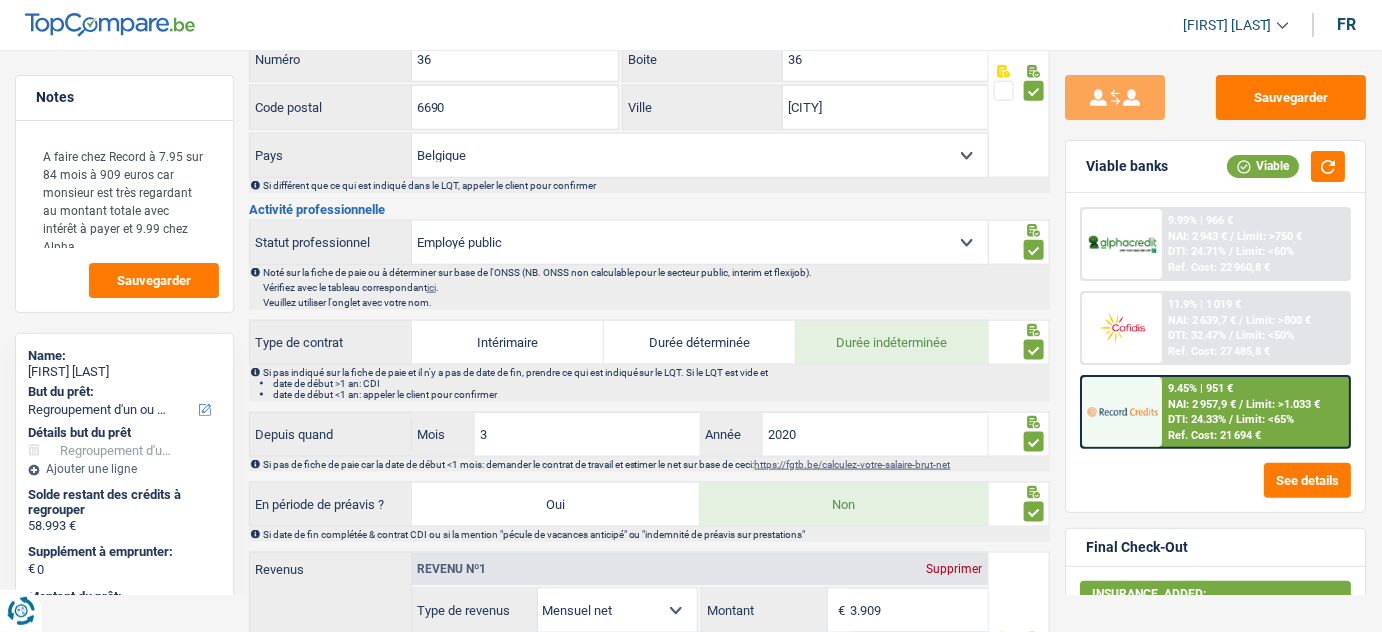click on "Ref. Cost: 22 960,8 €" at bounding box center [1220, 267] 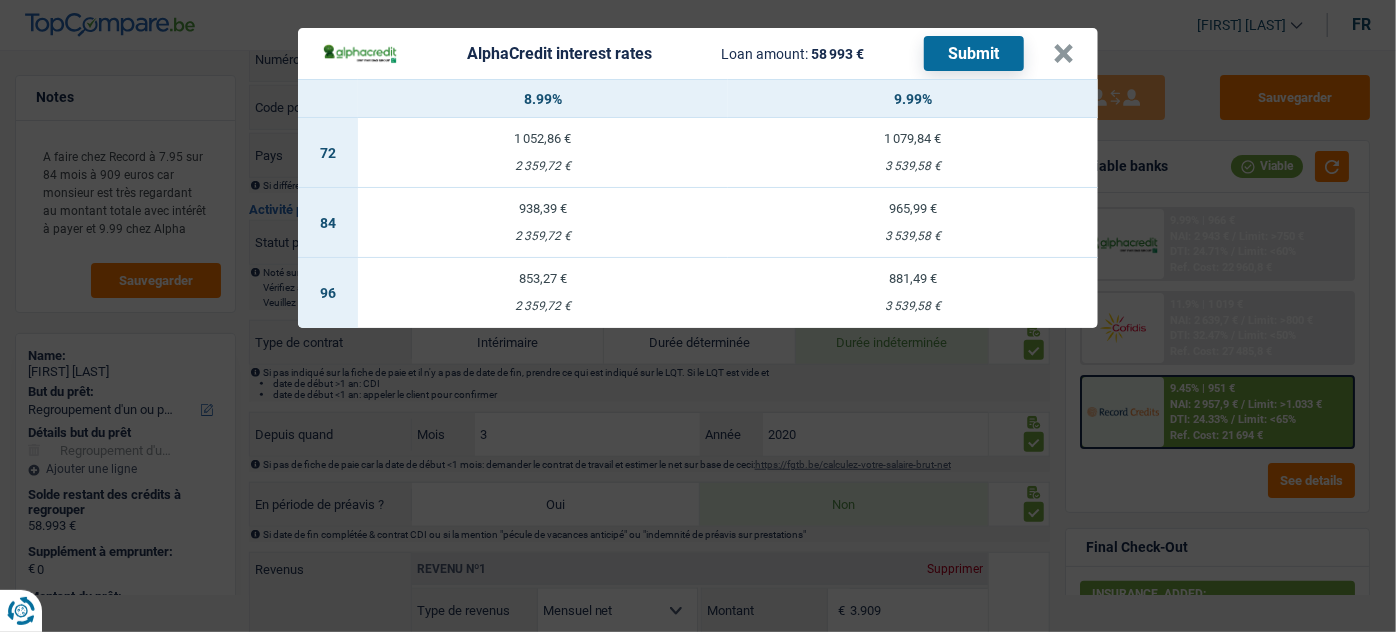 click on "AlphaCredit interest rates
Loan amount:
58 993 €
Submit
×
8.99%
9.99%
72
1 052,86 €
2 359,72 €
1 079,84 €
3 539,58 €
84
938,39 €
2 359,72 €
965,99 €
3 539,58 €
96
853,27 €" at bounding box center (698, 316) 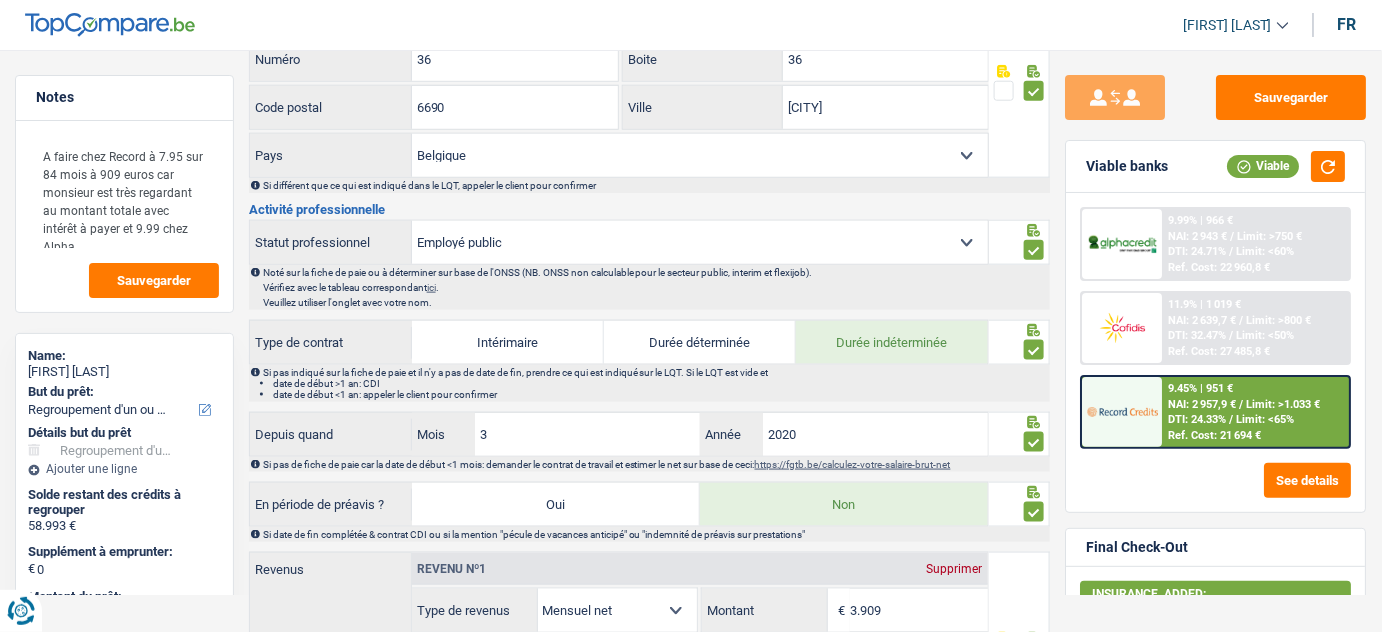 click on "DTI: 32.47%" at bounding box center (1198, 335) 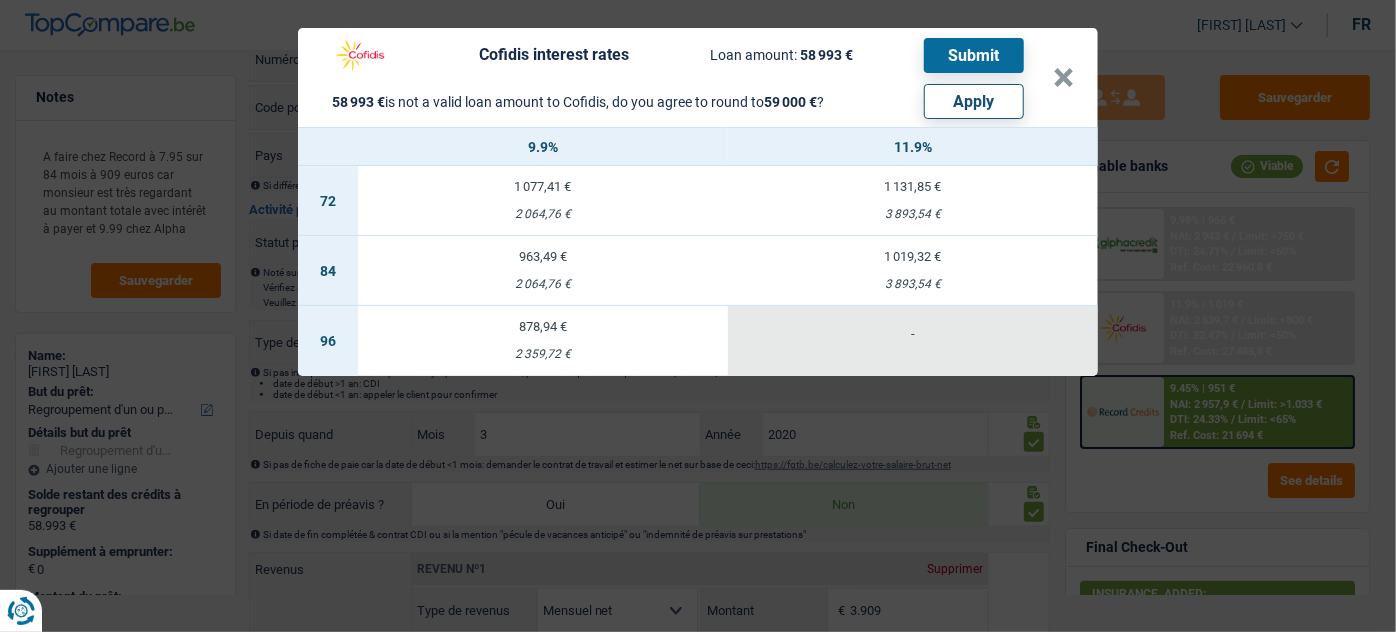 click on "Cofidis interest rates
Loan amount:
58 993 €
Submit
58 993 €  is not a valid loan amount to Cofidis, do you agree to round to  59 000 € ?
Apply
×
9.9%
11.9%
72
1 077,41 €
2 064,76 €
1 131,85 €
3 893,54 €
84
963,49 €
96" at bounding box center (698, 316) 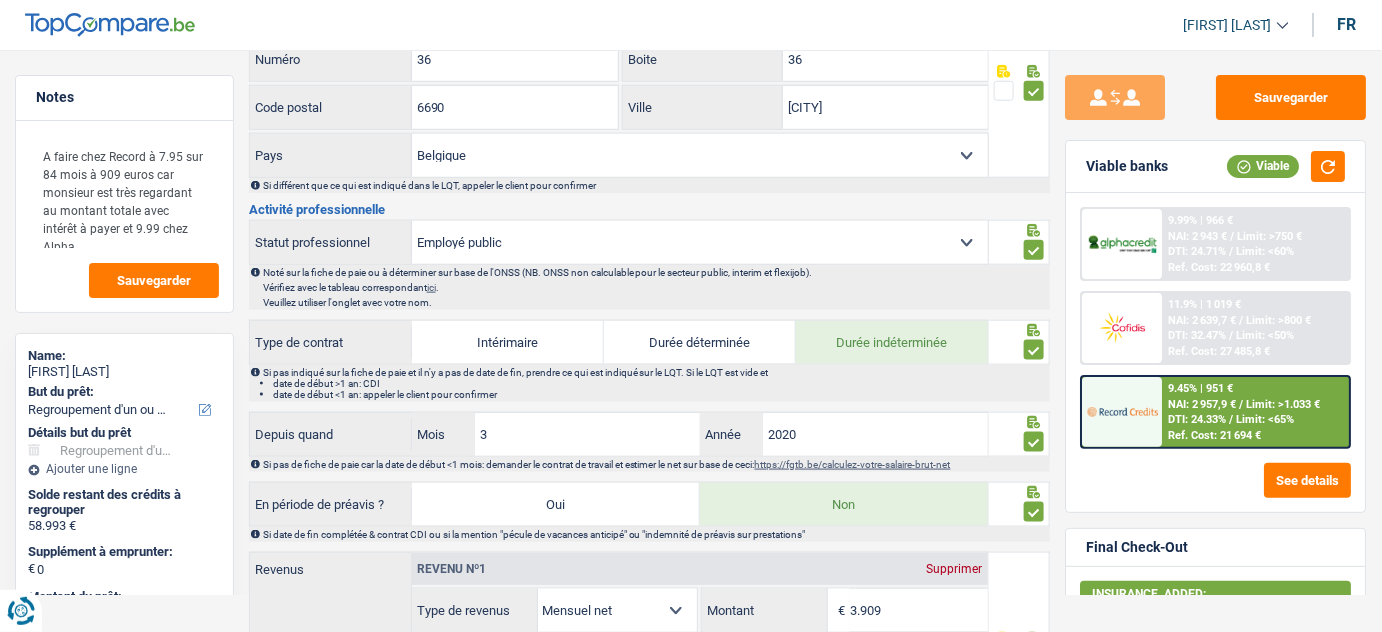 click on "NAI: 2 957,9 €" at bounding box center [1203, 404] 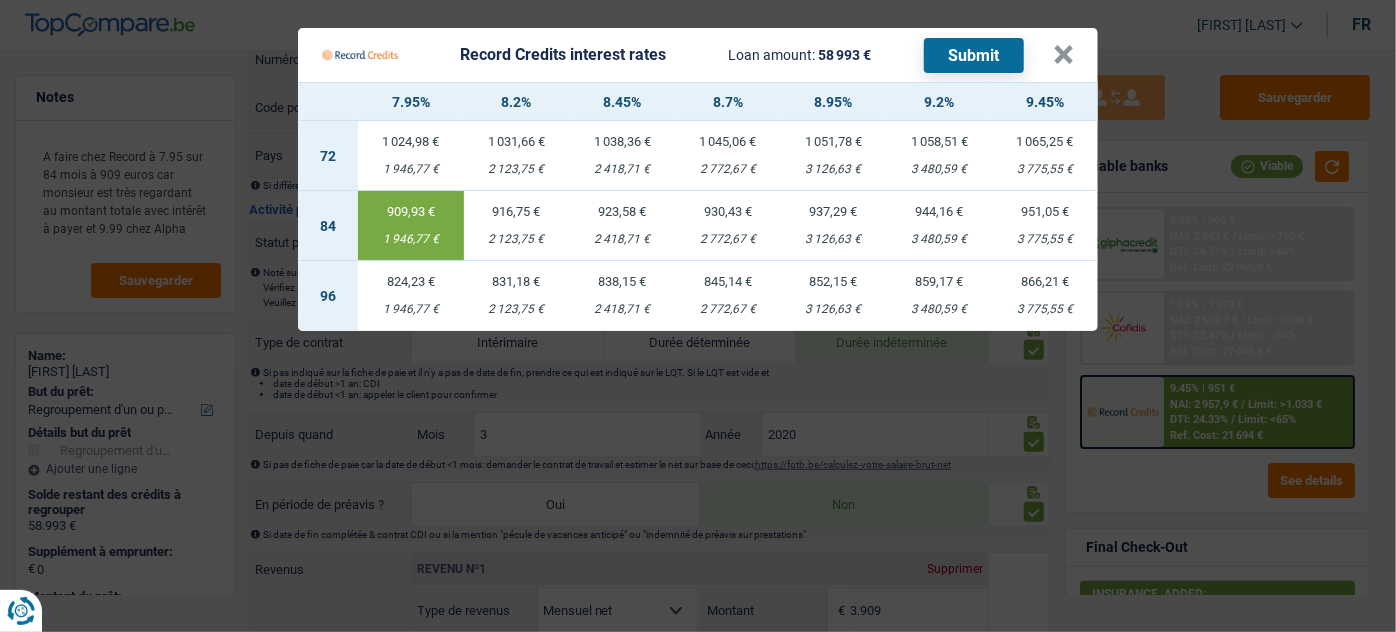 click on "Record Credits interest rates
Loan amount:
58 993 €
Submit
×
7.95%
8.2%
8.45%
8.7%
8.95%
9.2%
9.45%
72
1 024,98 €
1 946,77 €
1 031,66 €
2 123,75 €
1 038,36 €
2 418,71 €
1 045,06 €" at bounding box center (698, 316) 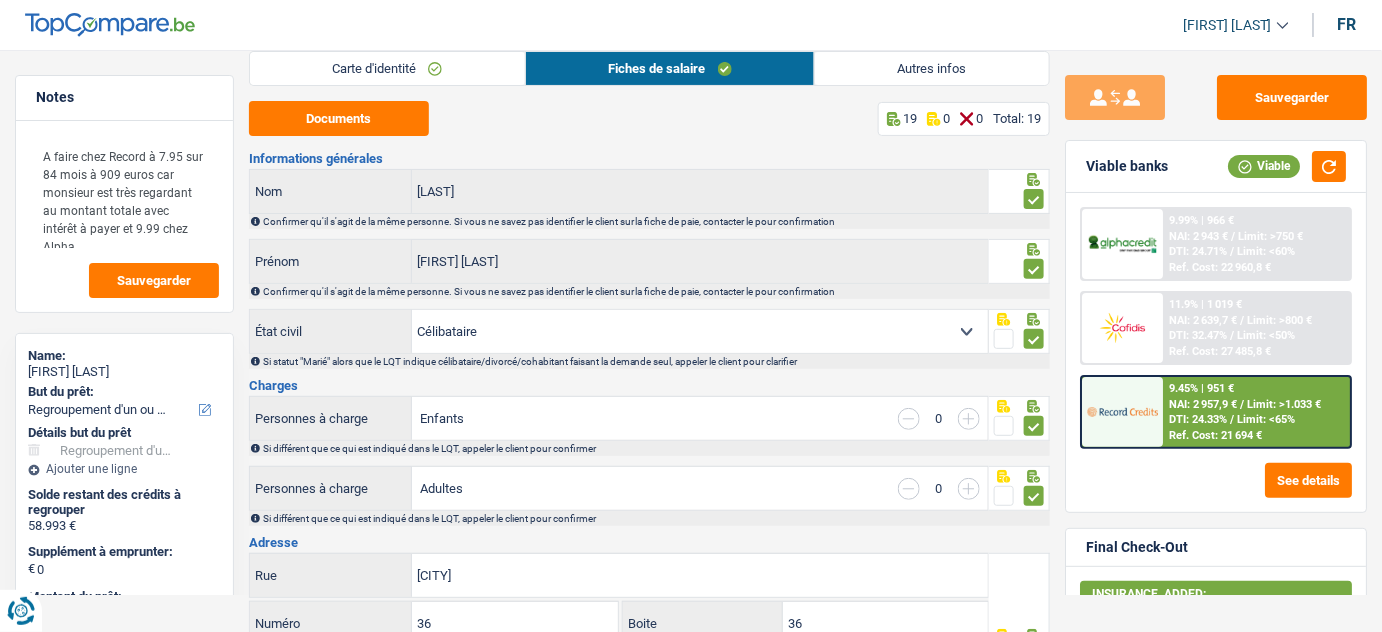 scroll, scrollTop: 0, scrollLeft: 0, axis: both 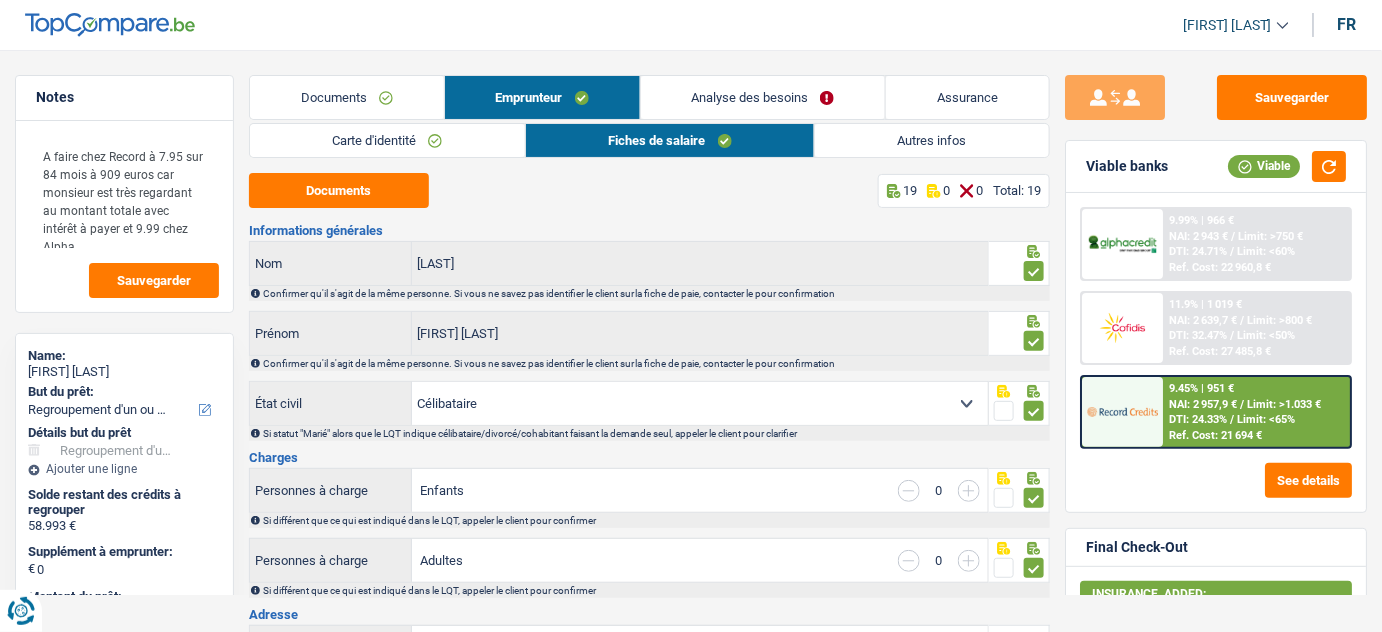 click on "Autres infos" at bounding box center [932, 140] 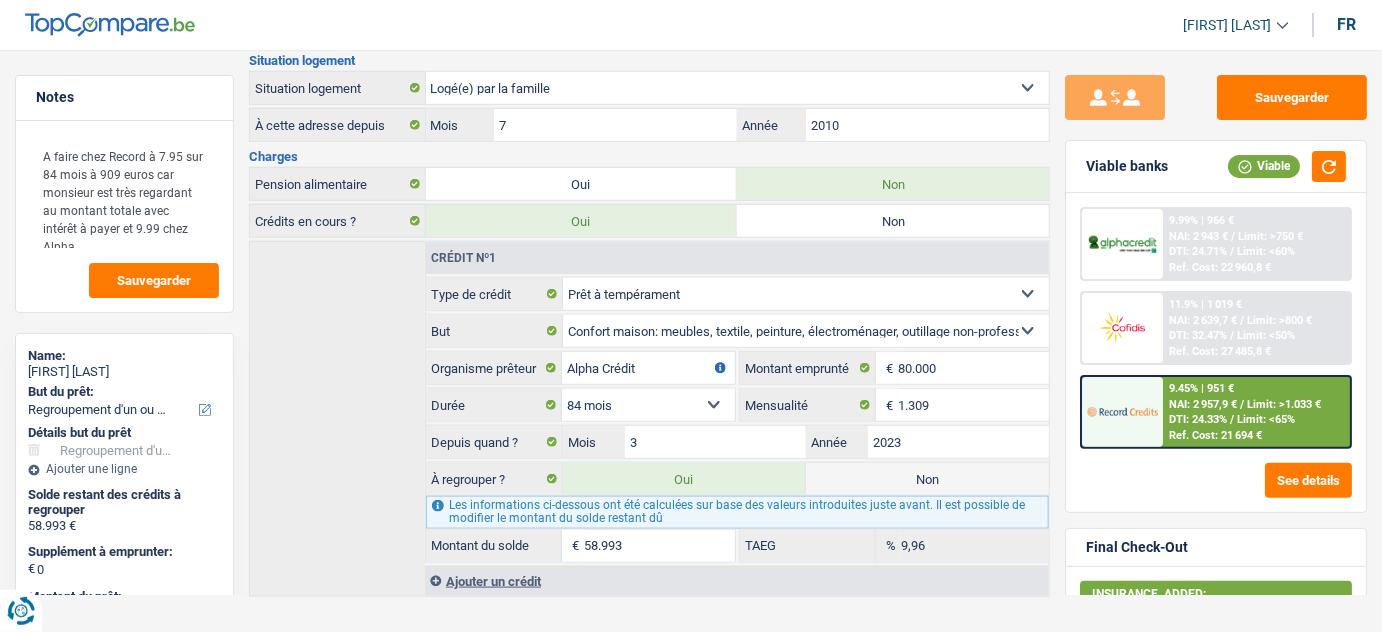scroll, scrollTop: 229, scrollLeft: 0, axis: vertical 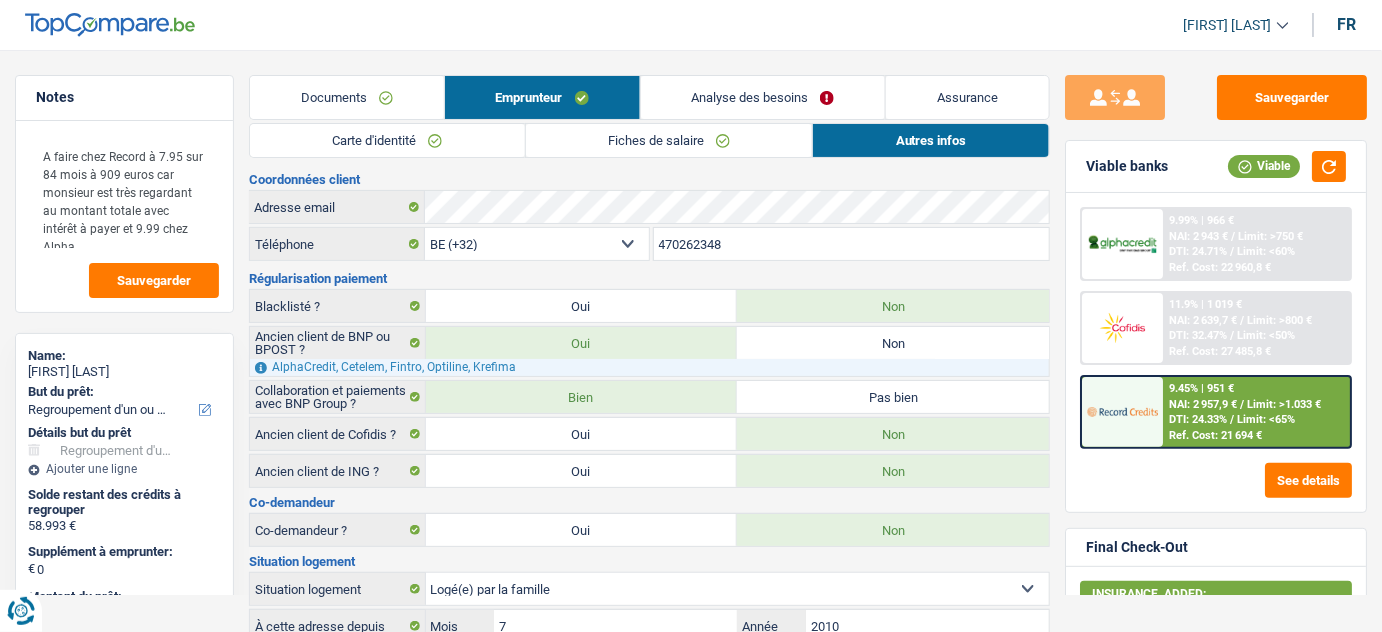 click on "DTI: 32.47%" at bounding box center (1198, 335) 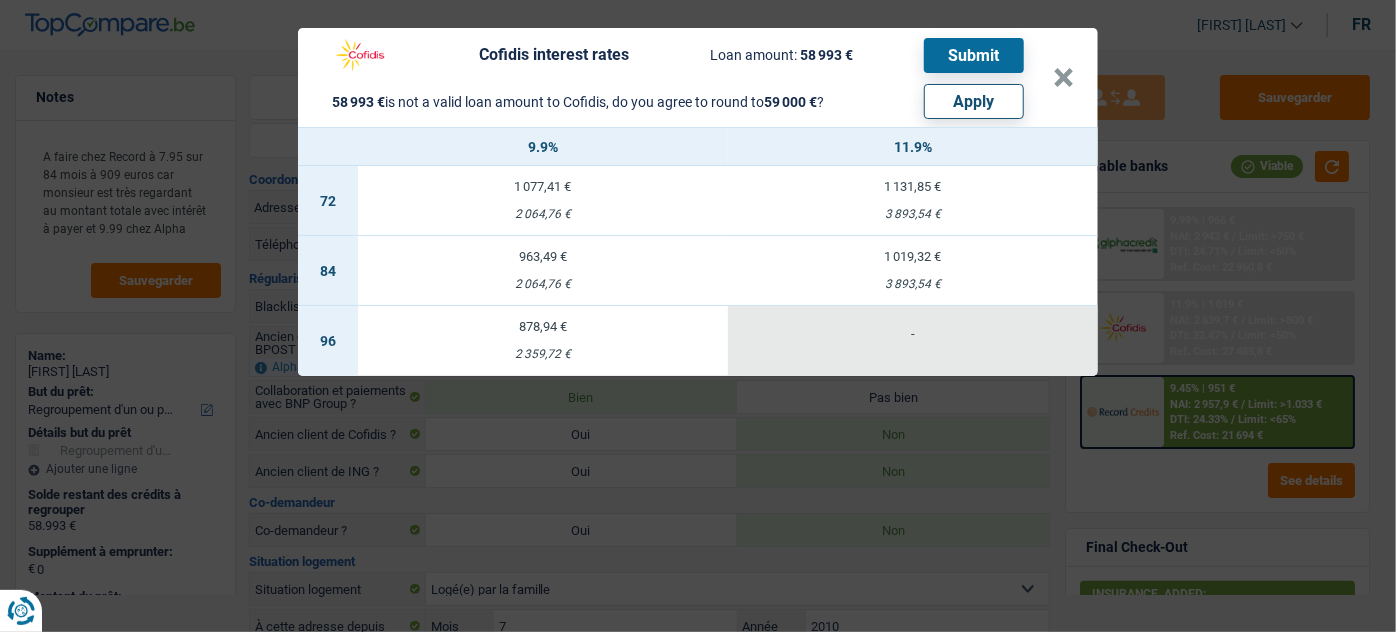 click on "Cofidis interest rates
Loan amount:
58 993 €
Submit
58 993 €  is not a valid loan amount to Cofidis, do you agree to round to  59 000 € ?
Apply
×" at bounding box center (698, 77) 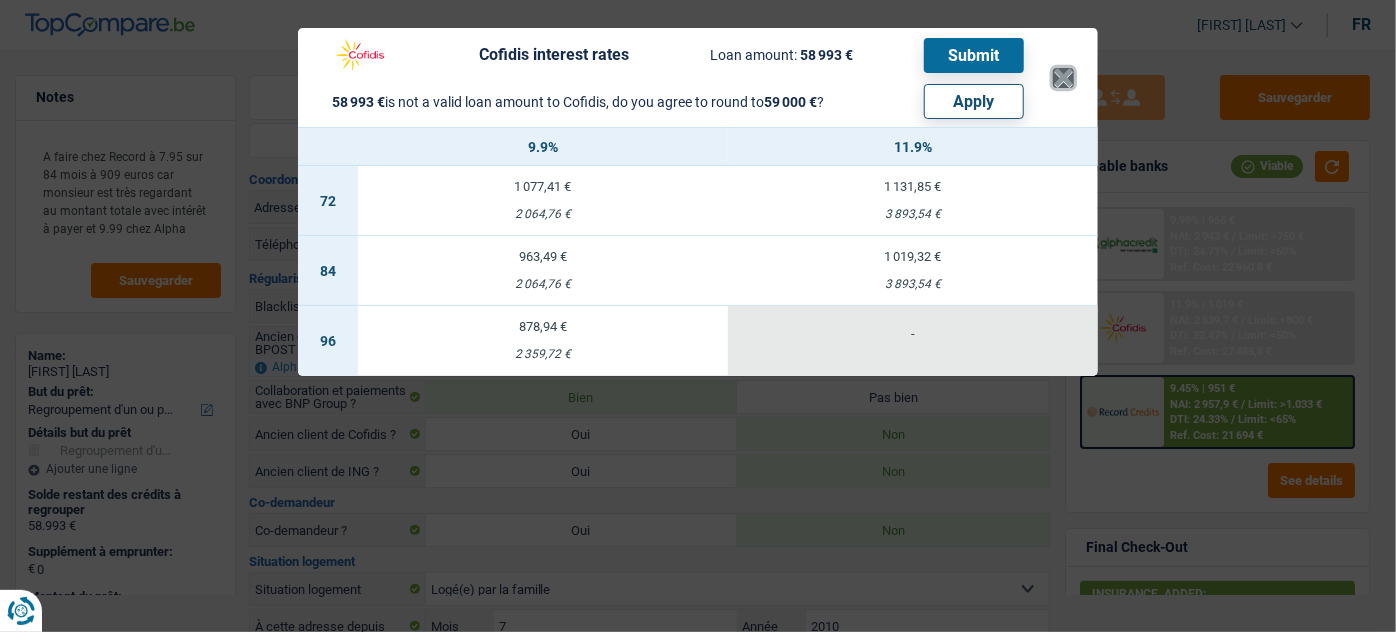 click on "×" at bounding box center (1063, 78) 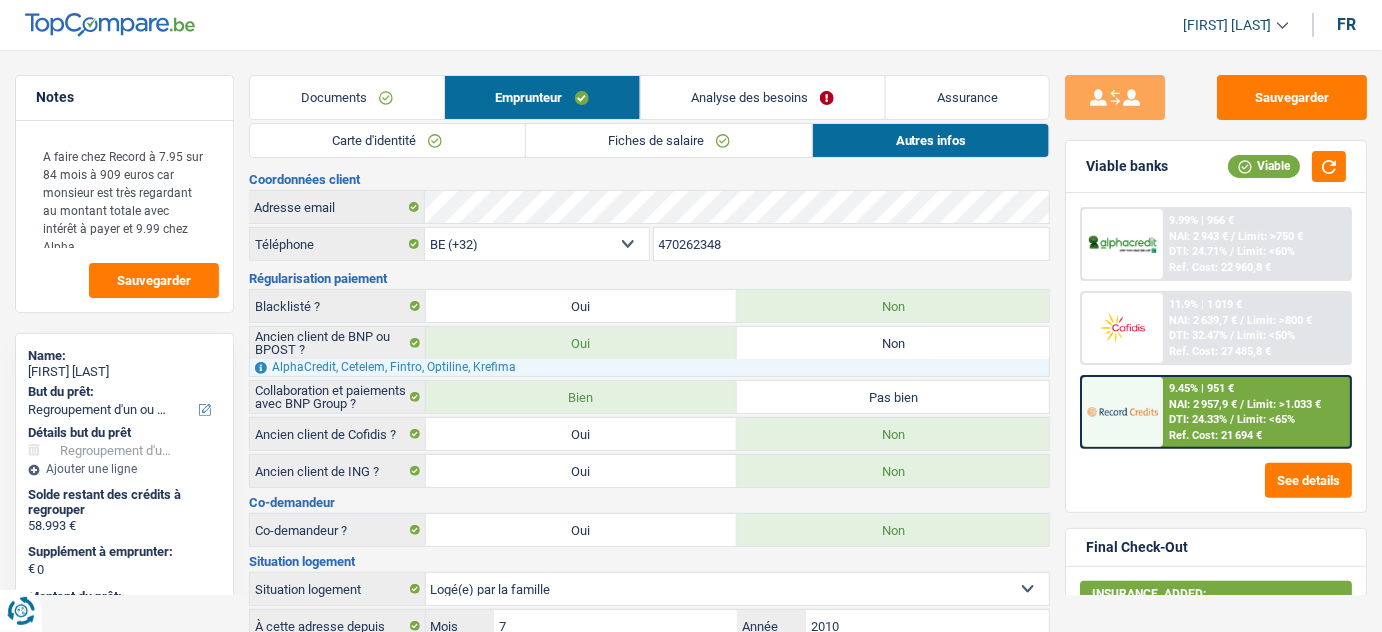click on "Carte d'identité" at bounding box center [387, 140] 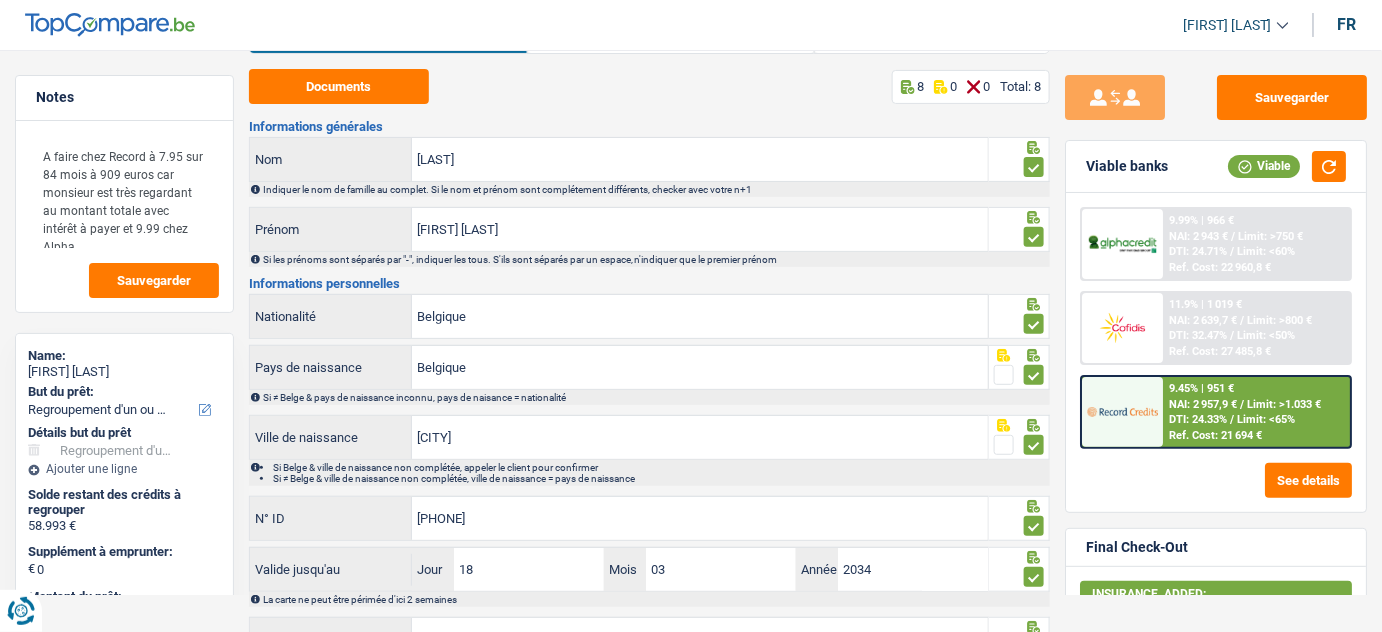 scroll, scrollTop: 180, scrollLeft: 0, axis: vertical 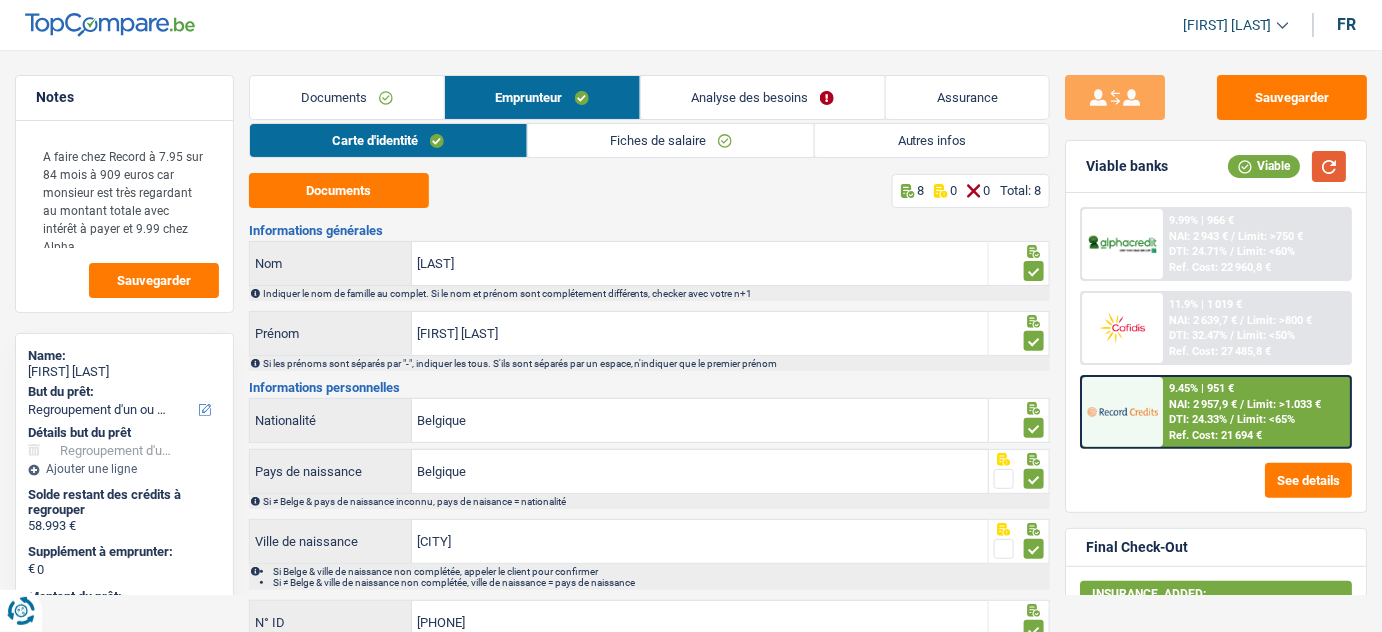 click at bounding box center (1329, 166) 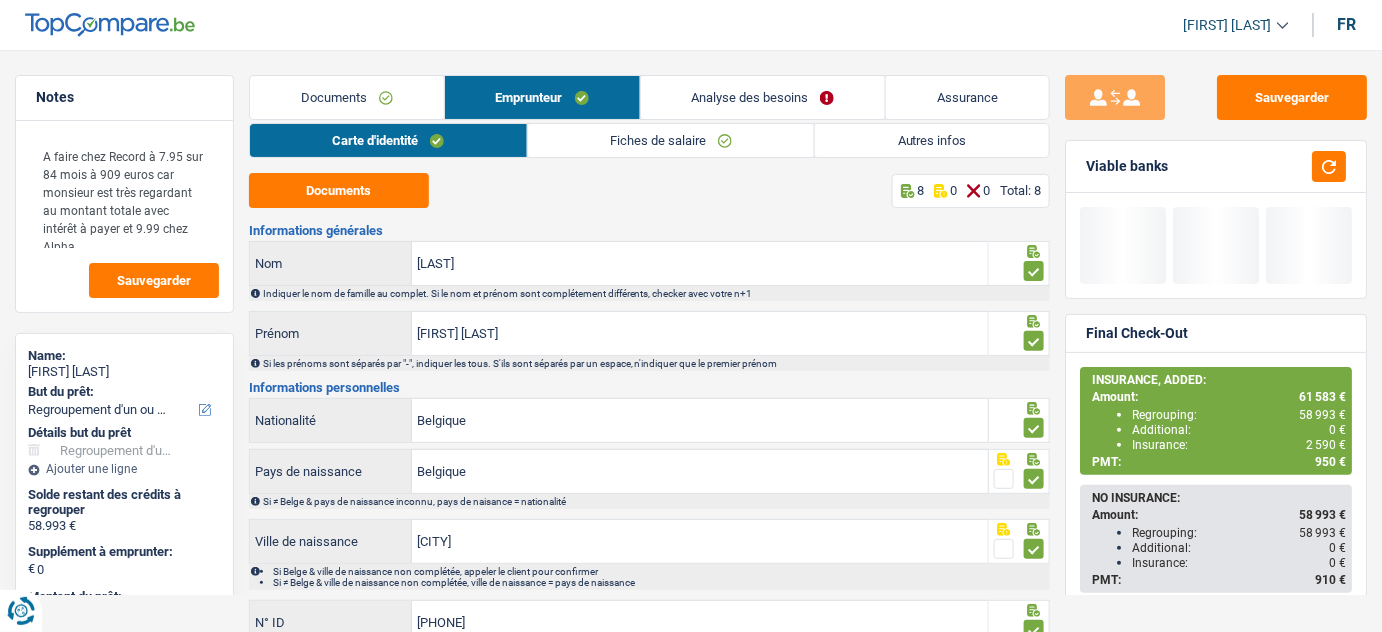 click on "Autres infos" at bounding box center [932, 140] 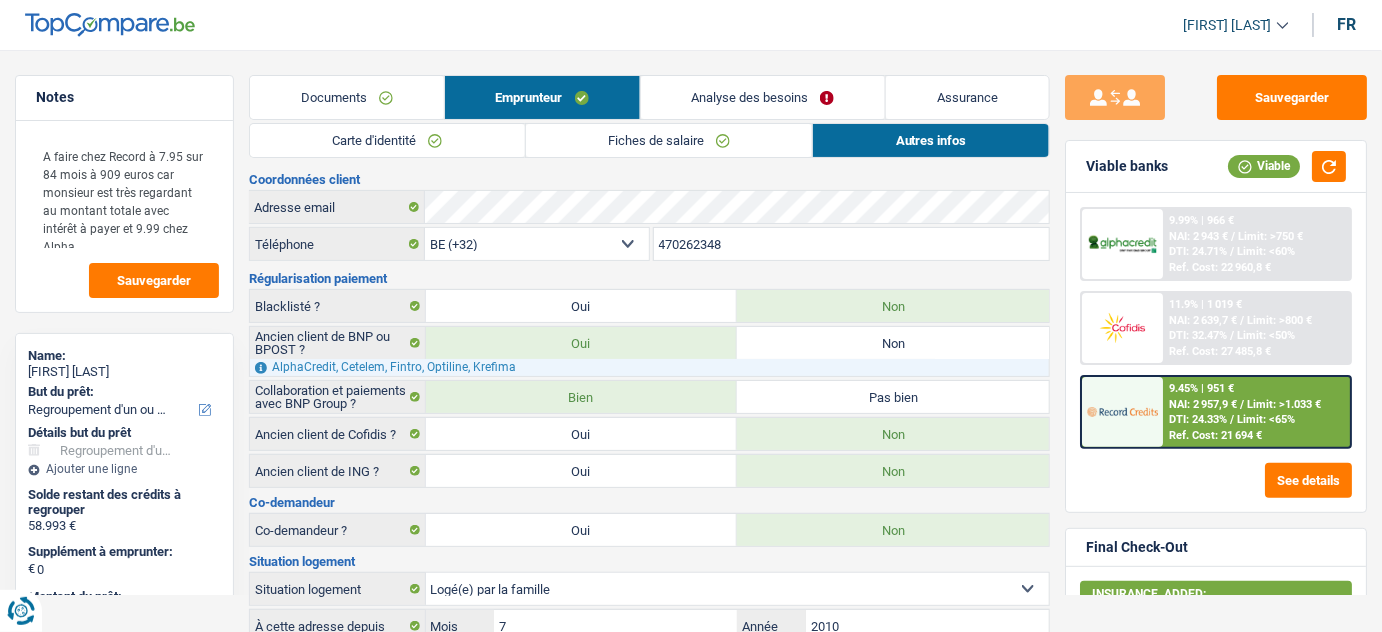 click on "Analyse des besoins" at bounding box center (763, 97) 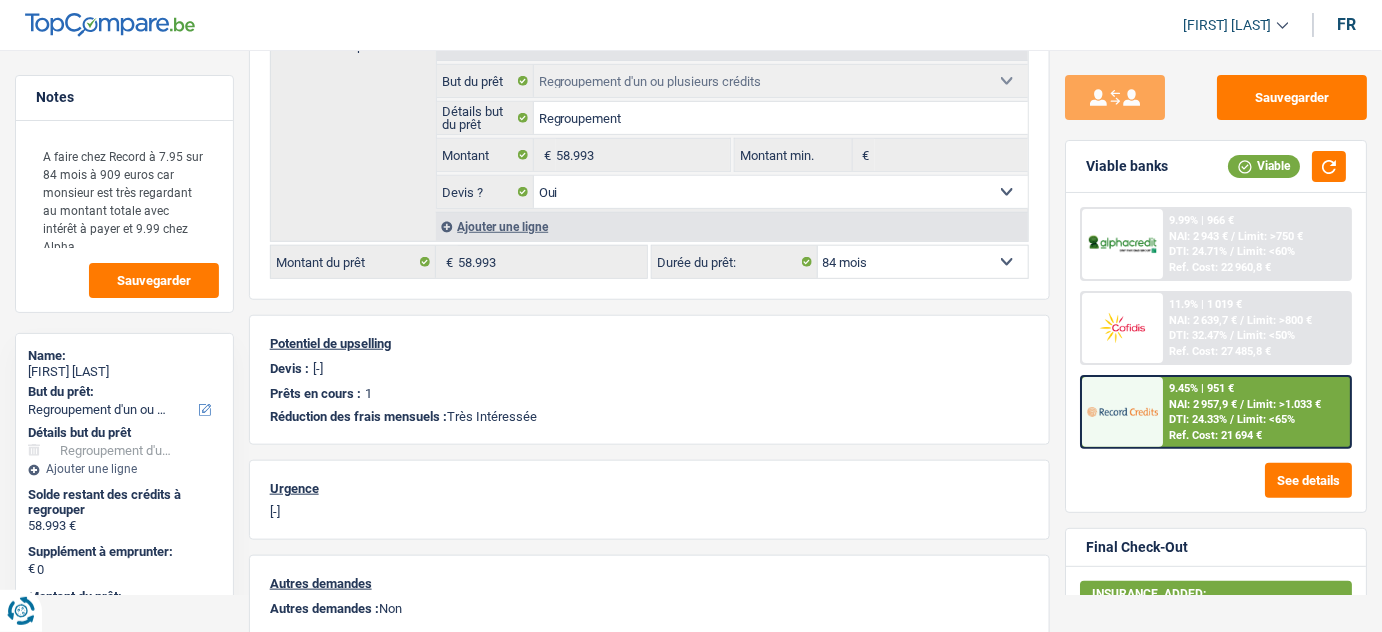 scroll, scrollTop: 272, scrollLeft: 0, axis: vertical 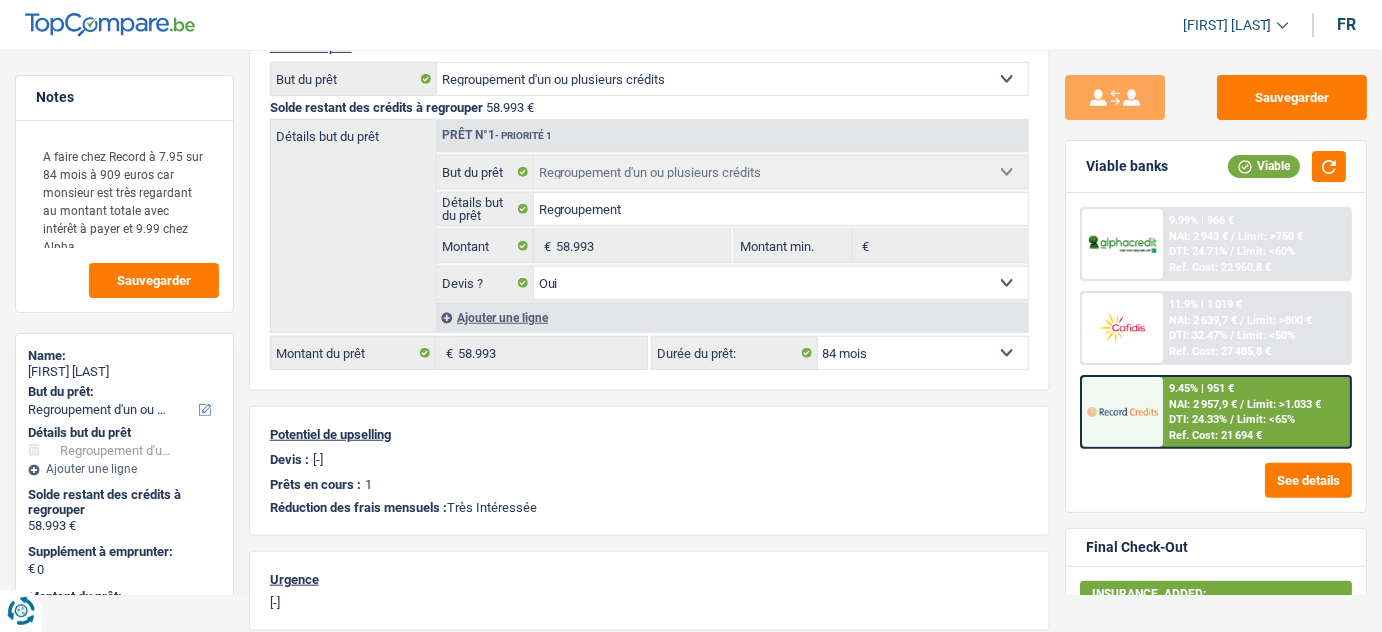 click on "Limit: >800 €" at bounding box center (1279, 320) 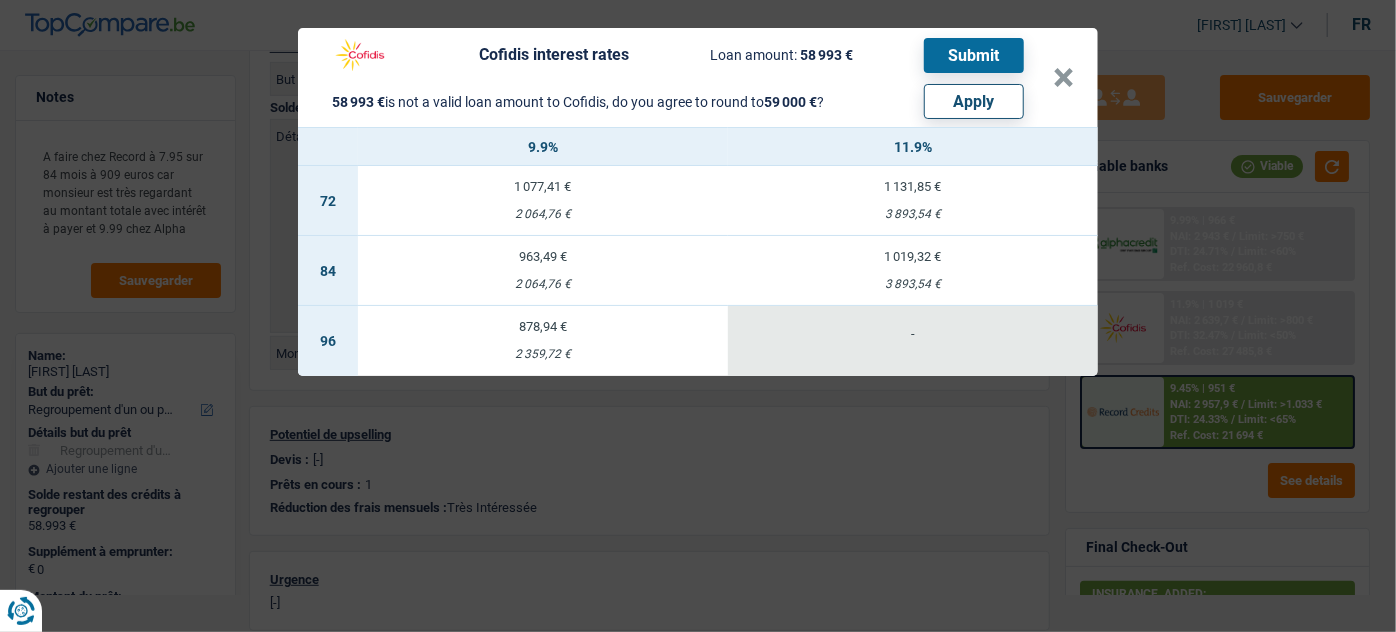 click on "Apply" at bounding box center [974, 101] 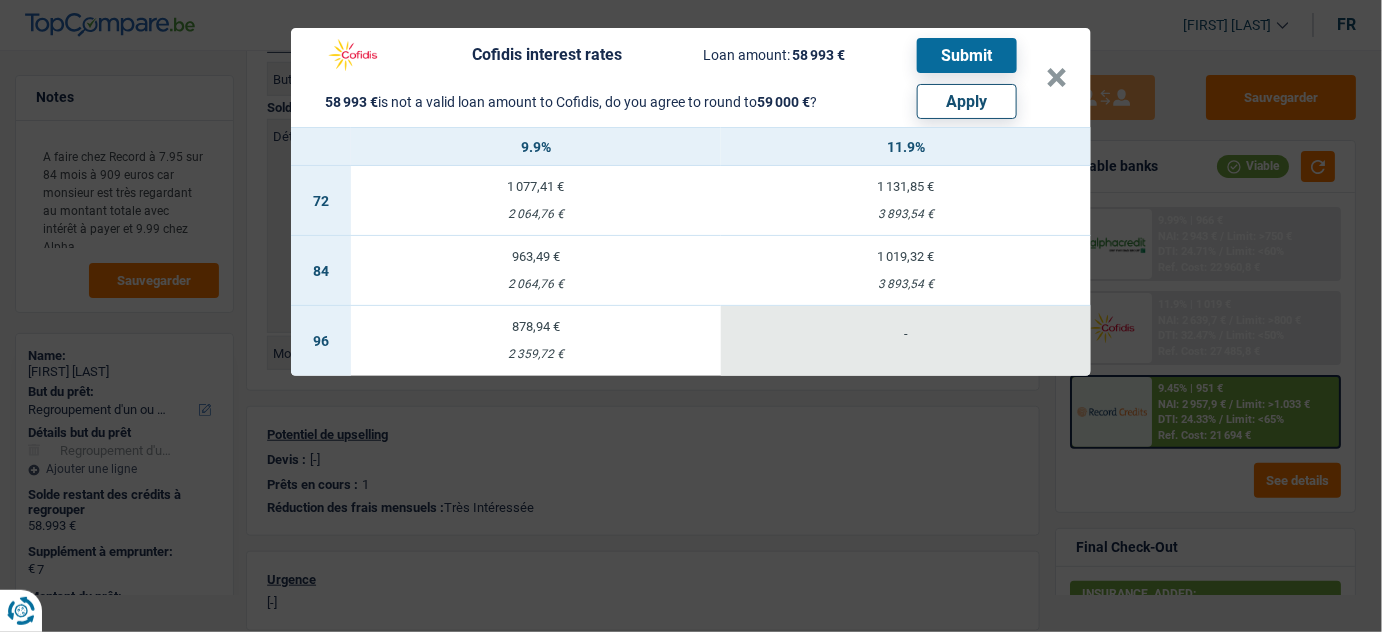 select on "other" 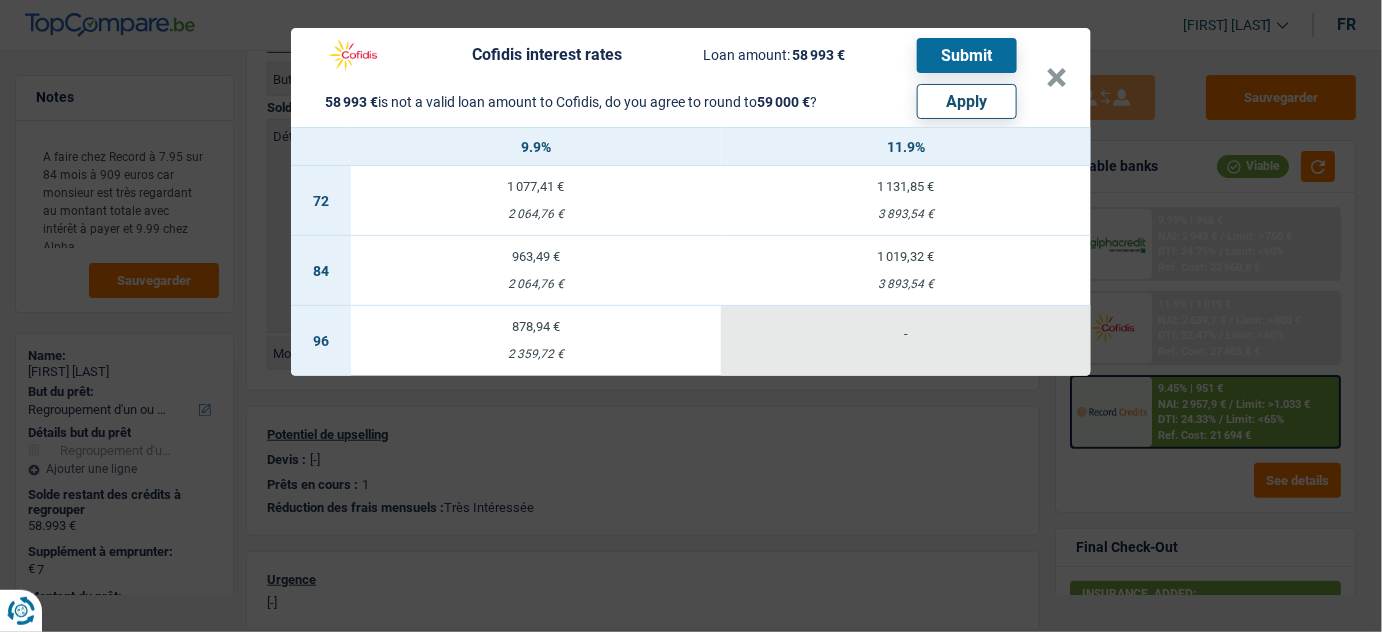 select on "other" 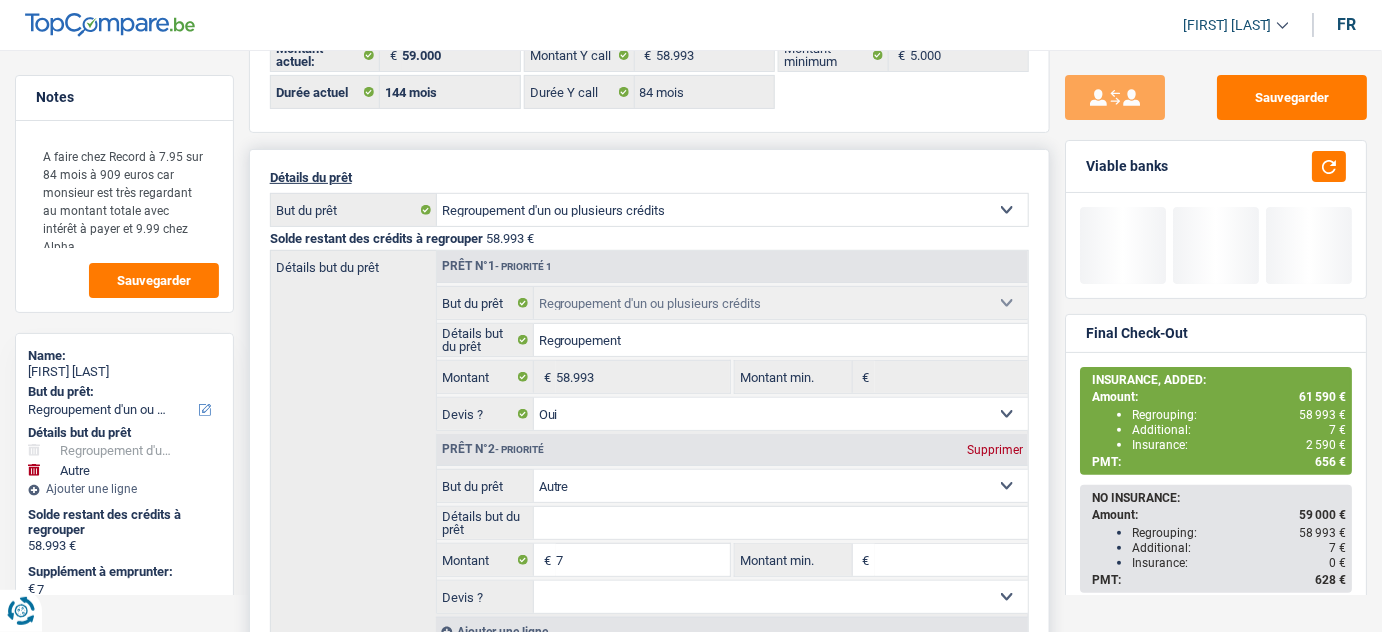 scroll, scrollTop: 0, scrollLeft: 0, axis: both 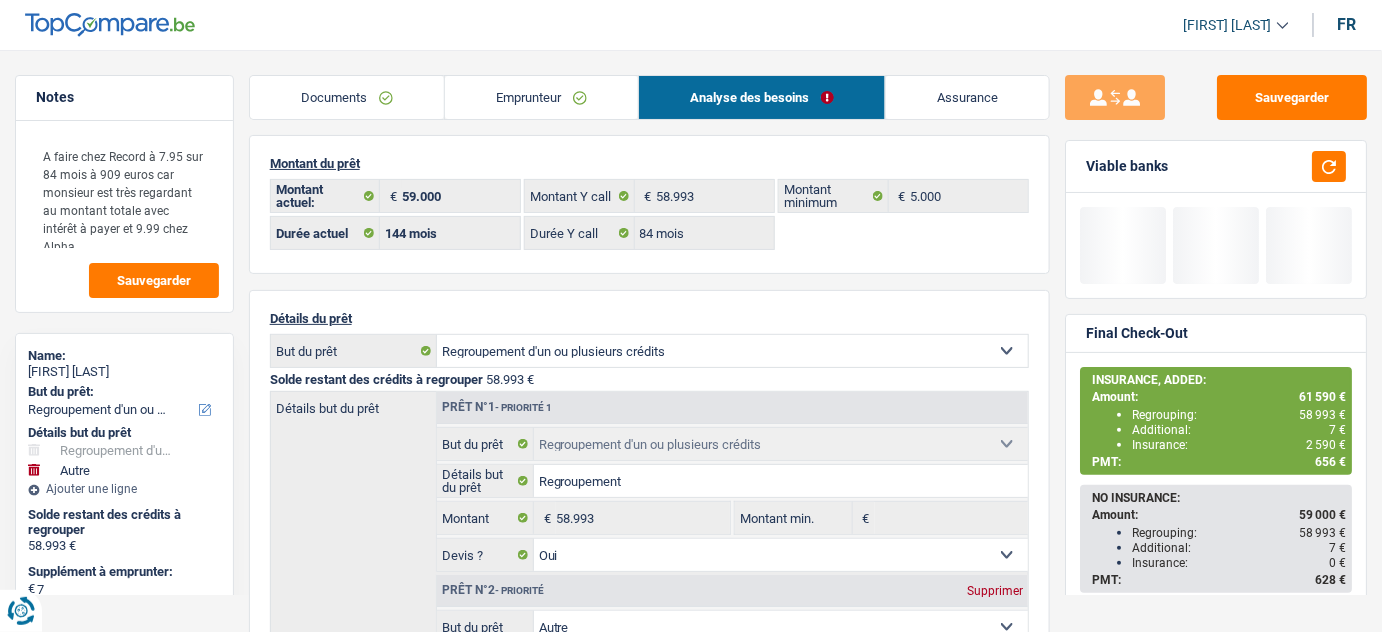 click on "Emprunteur" at bounding box center (541, 97) 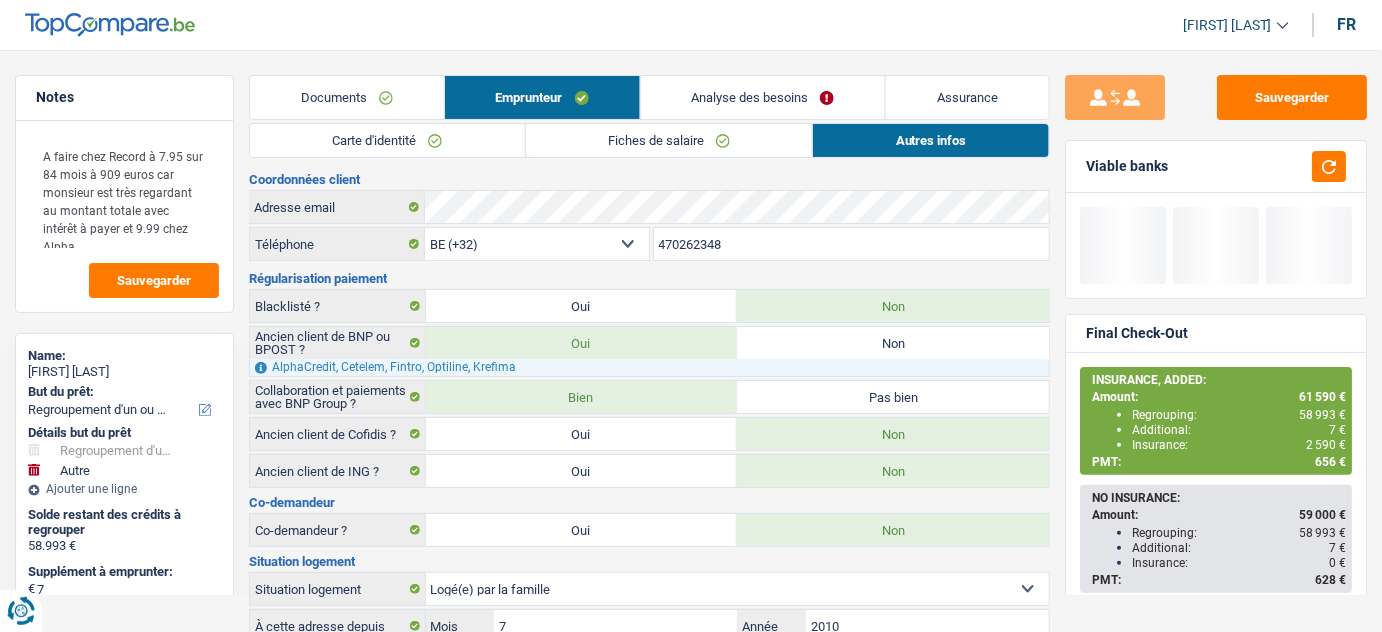 click on "Fiches de salaire" at bounding box center (669, 140) 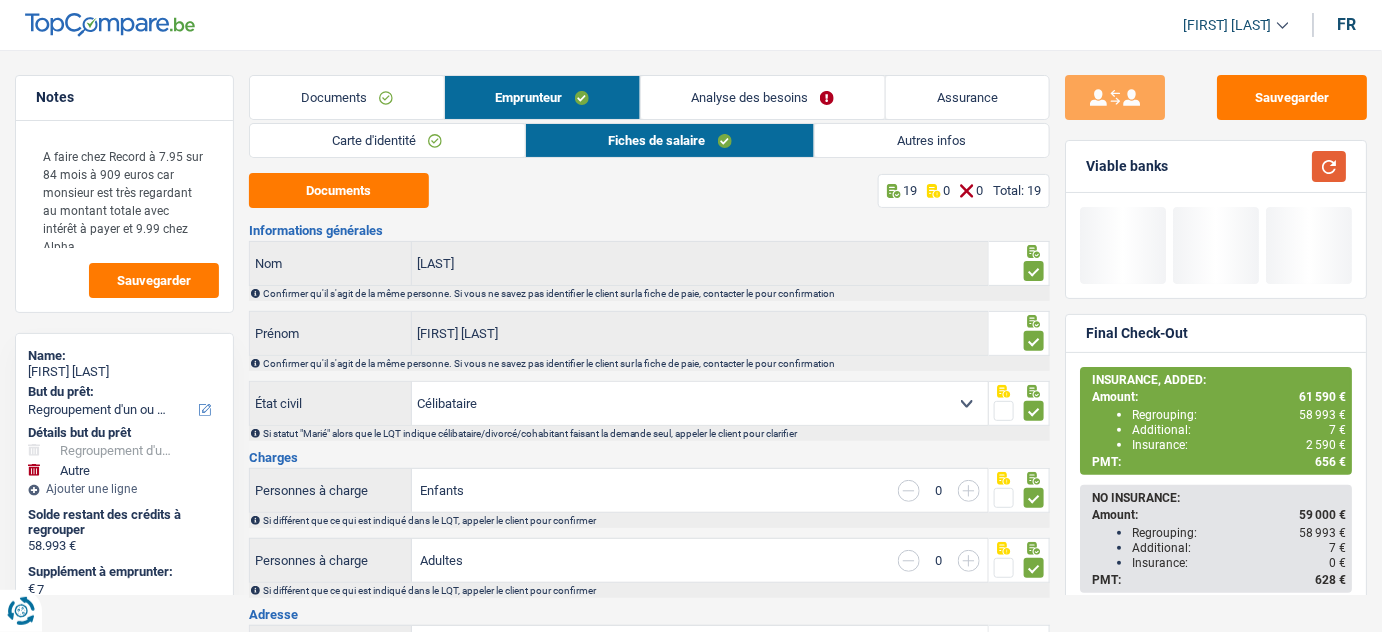 click at bounding box center (1329, 166) 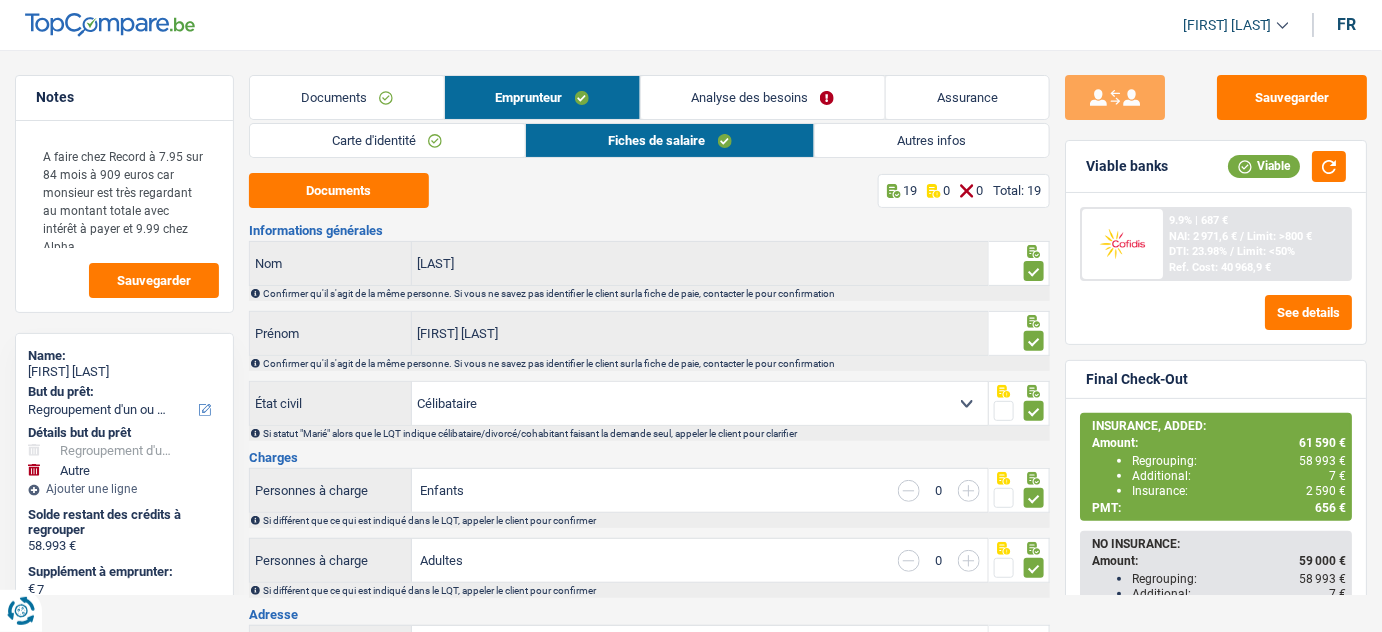 click on "9.9% | 687 €
NAI: 2 971,6 €
/
Limit: >800 €
DTI: 23.98%
/
Limit: <50%
Ref. Cost: 40 968,9 €" at bounding box center [1256, 244] 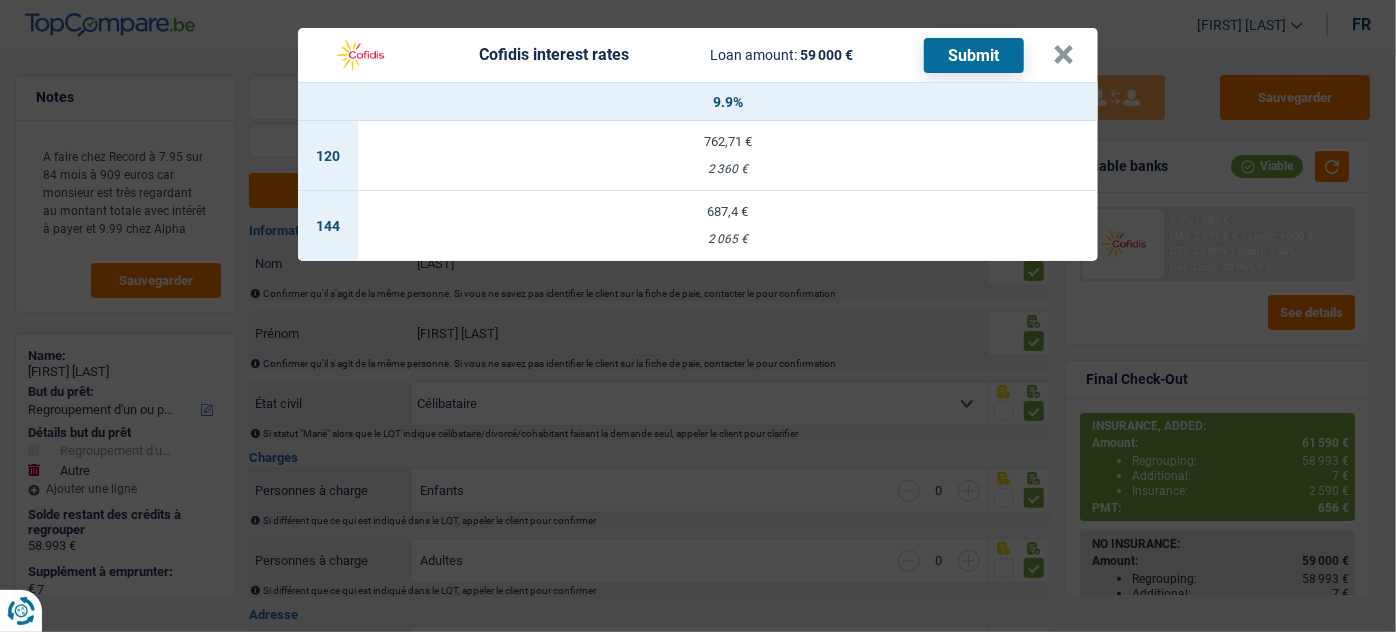 click on "687,4 €" at bounding box center (728, 211) 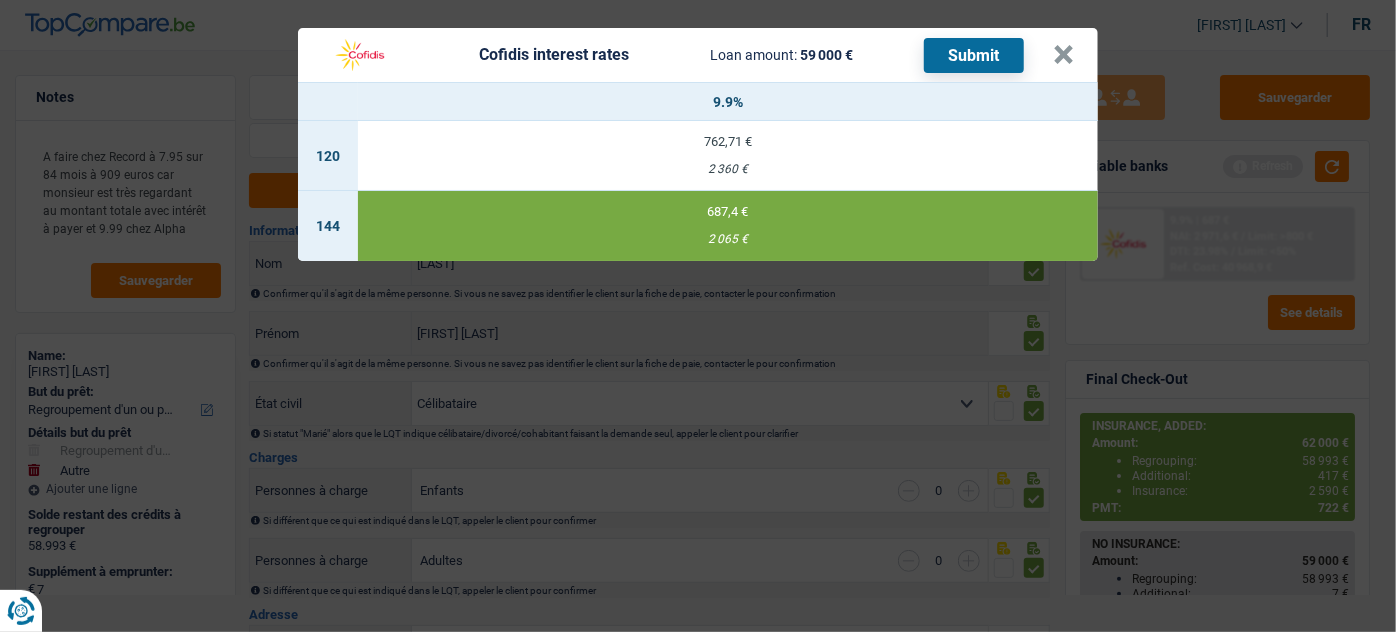 click on "762,71 €
2 360 €" at bounding box center [728, 156] 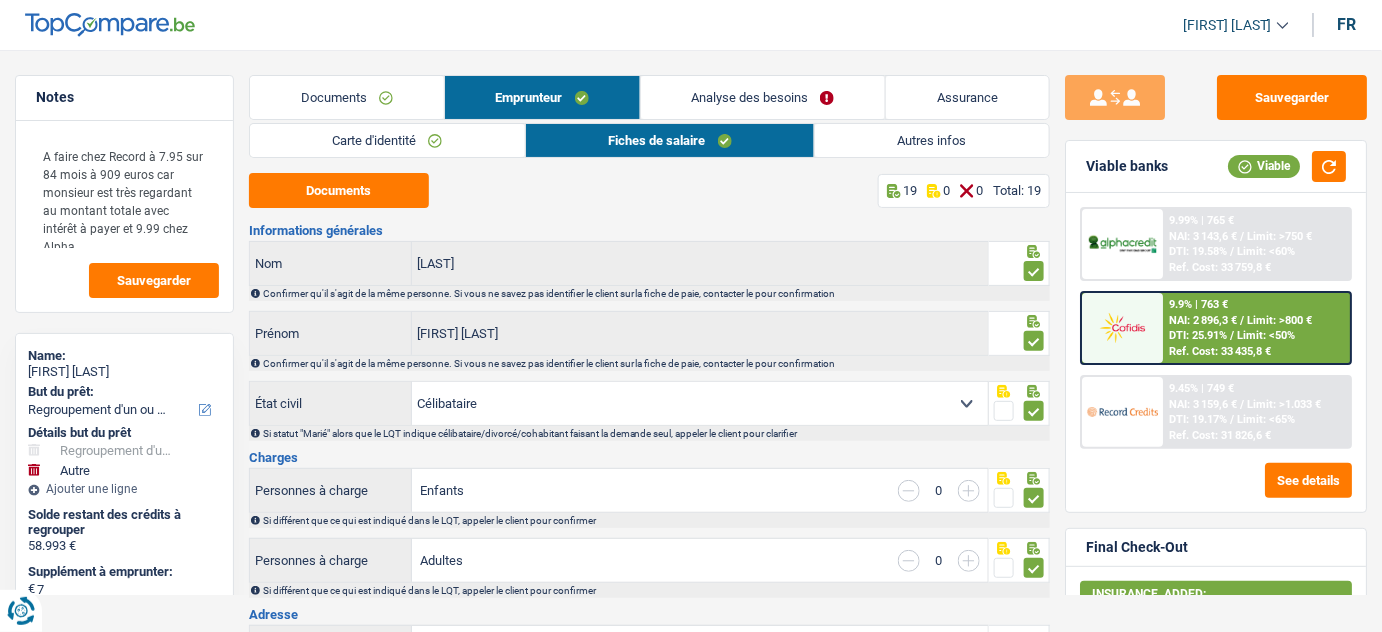 click on "9.9% | 763 €" at bounding box center [1198, 304] 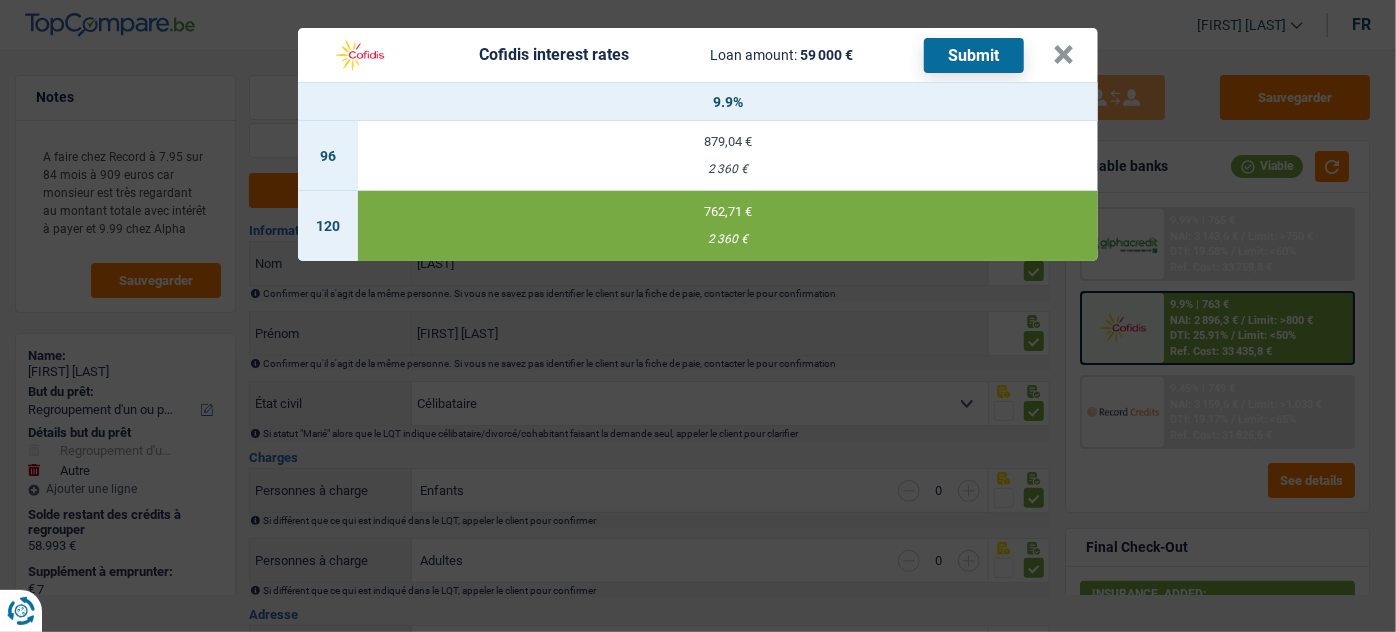 click on "Submit" at bounding box center (974, 55) 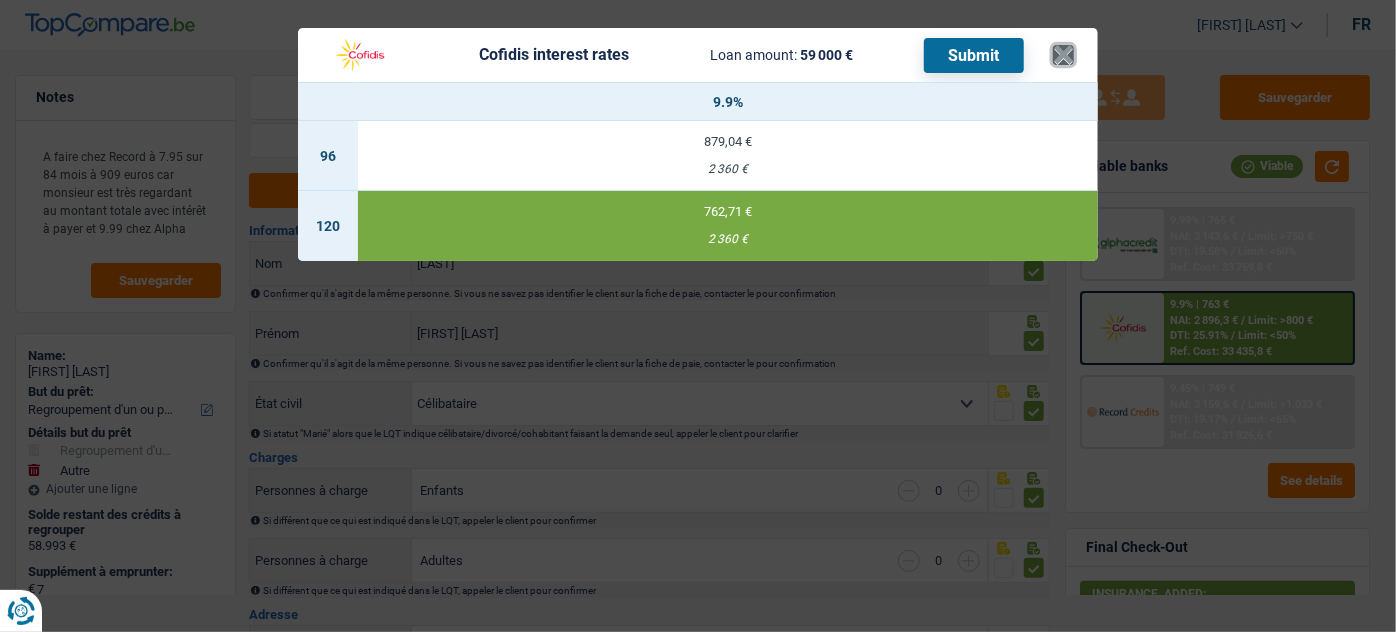 click on "×" at bounding box center (1063, 55) 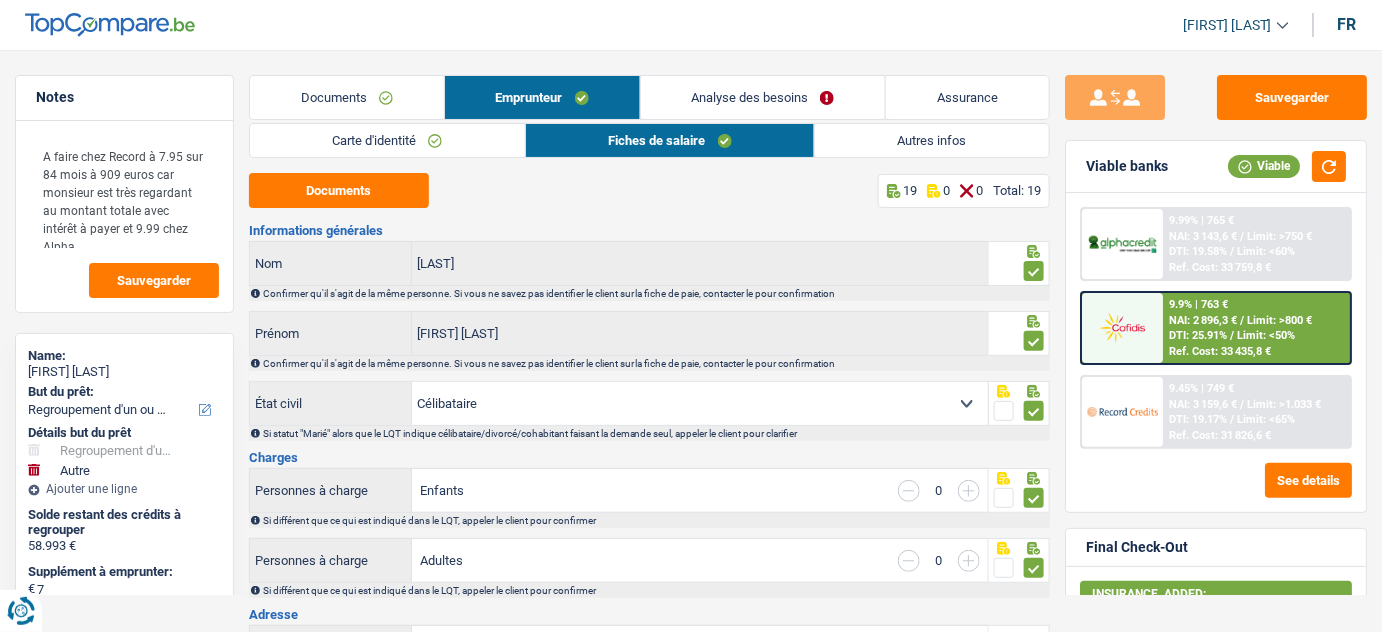 click on "Documents" at bounding box center (347, 97) 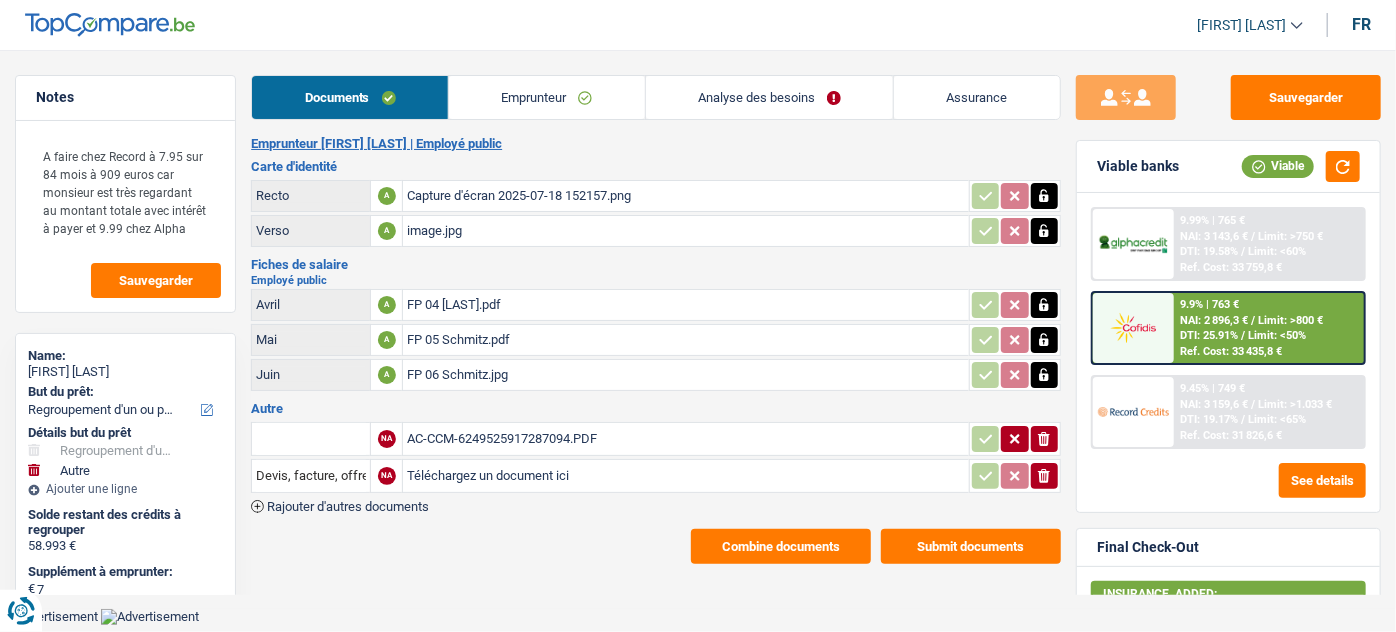 click on "AC-CCM-6249525917287094.PDF" at bounding box center [685, 439] 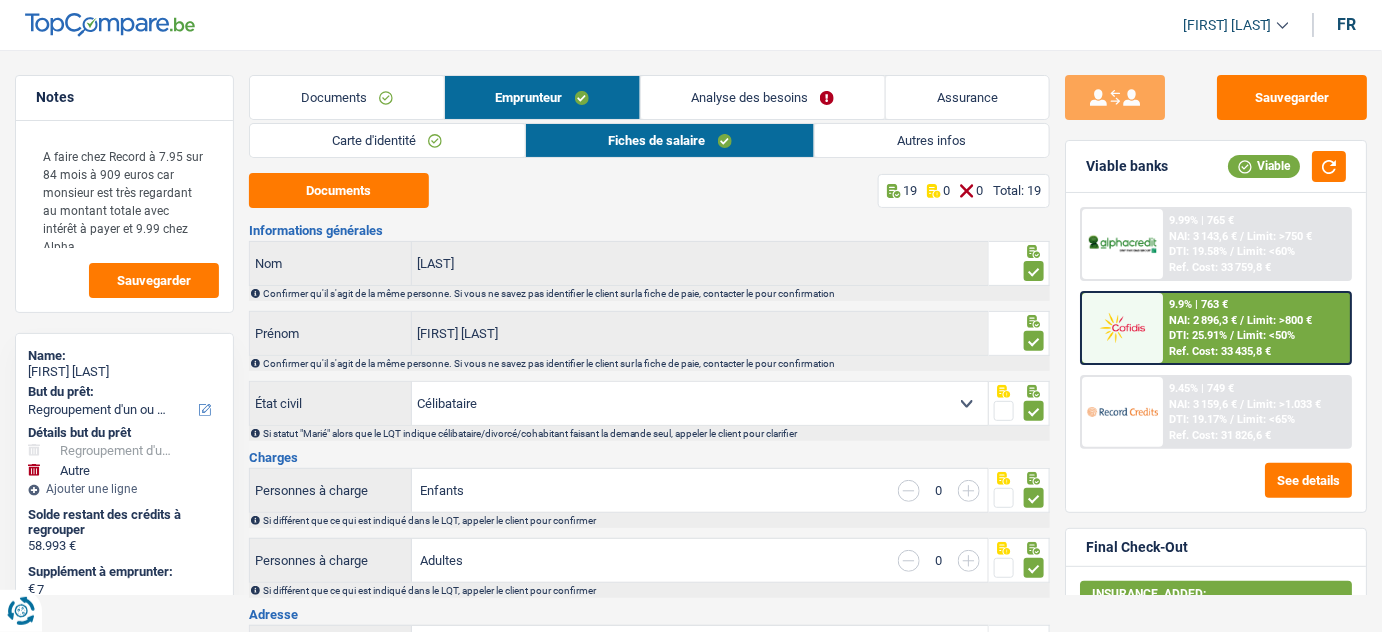 click on "Autres infos" at bounding box center (932, 140) 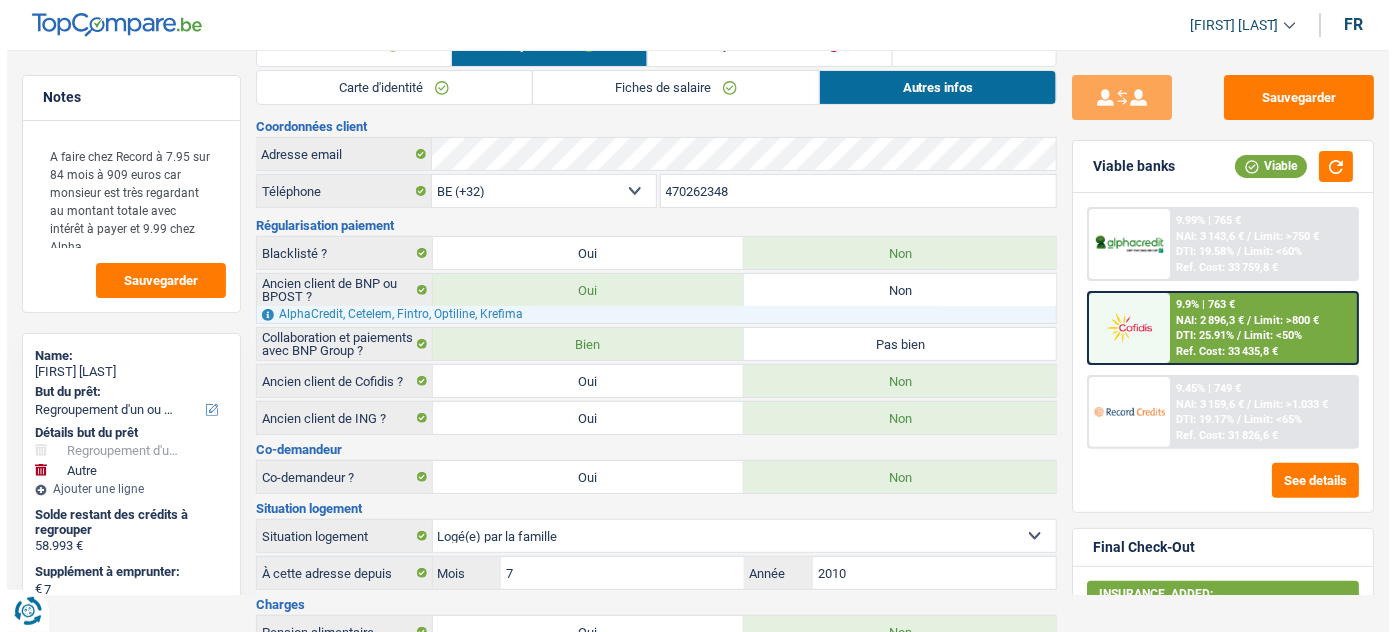 scroll, scrollTop: 0, scrollLeft: 0, axis: both 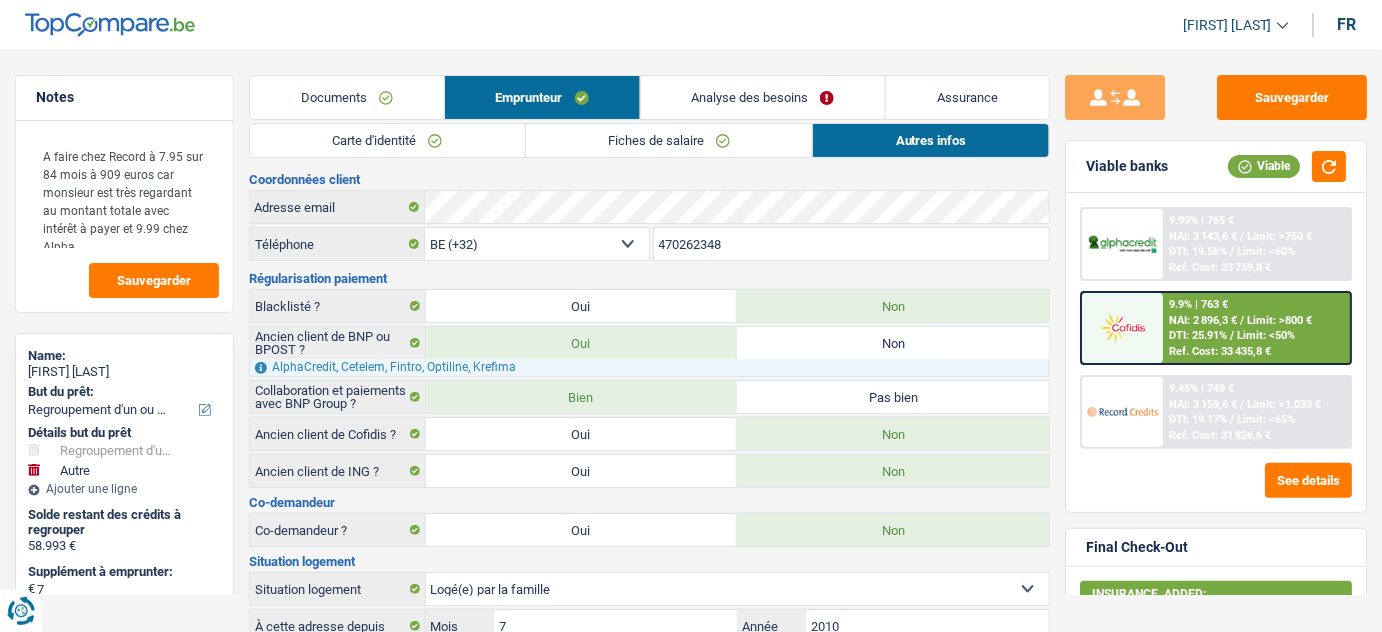 click on "Documents" at bounding box center (347, 97) 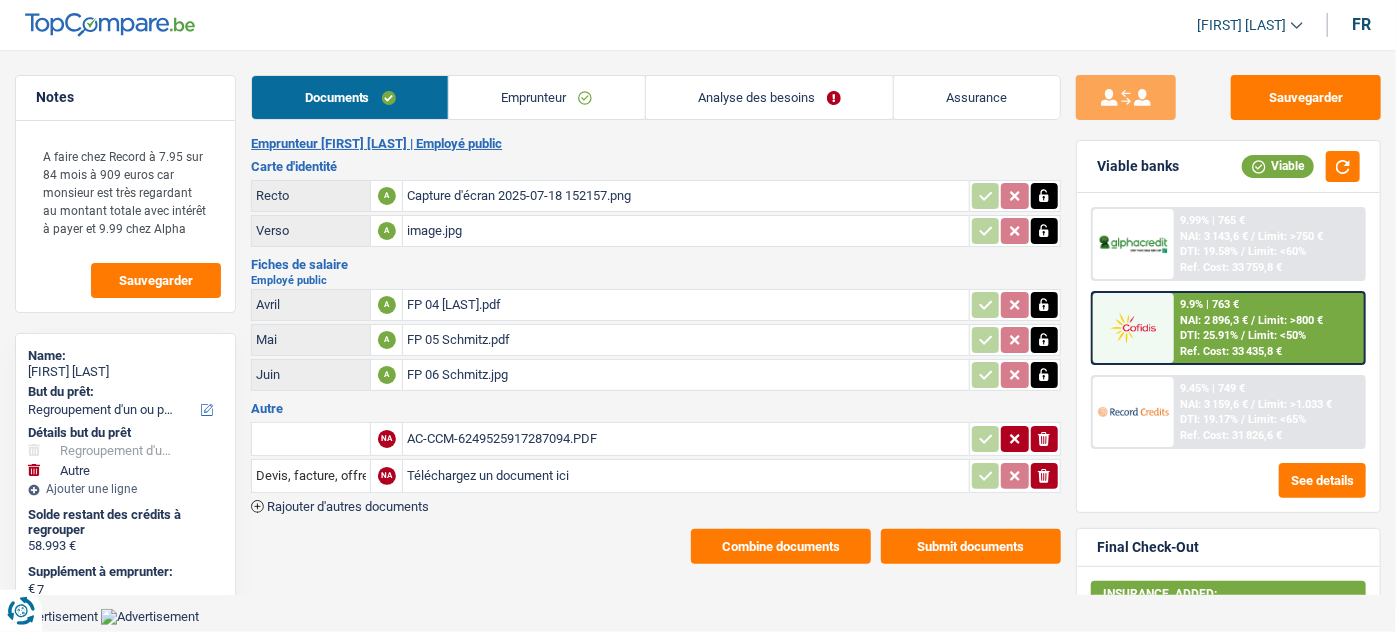 click on "Combine documents" at bounding box center [781, 546] 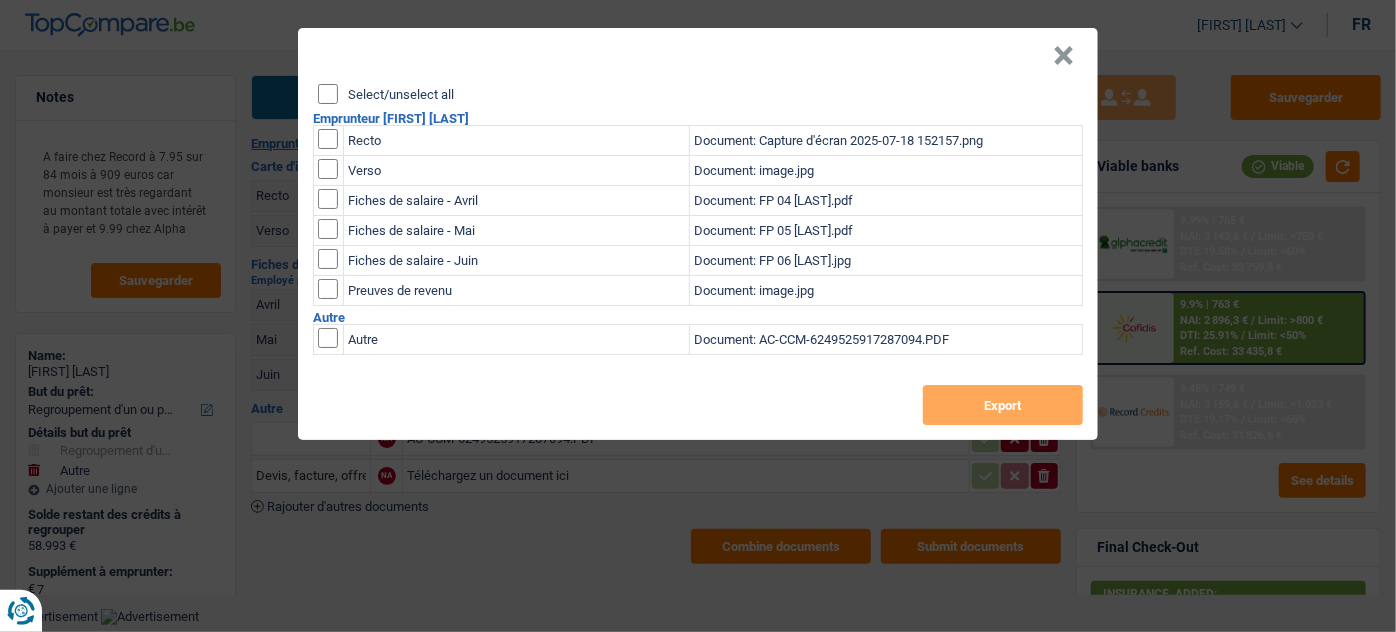 click at bounding box center (328, 139) 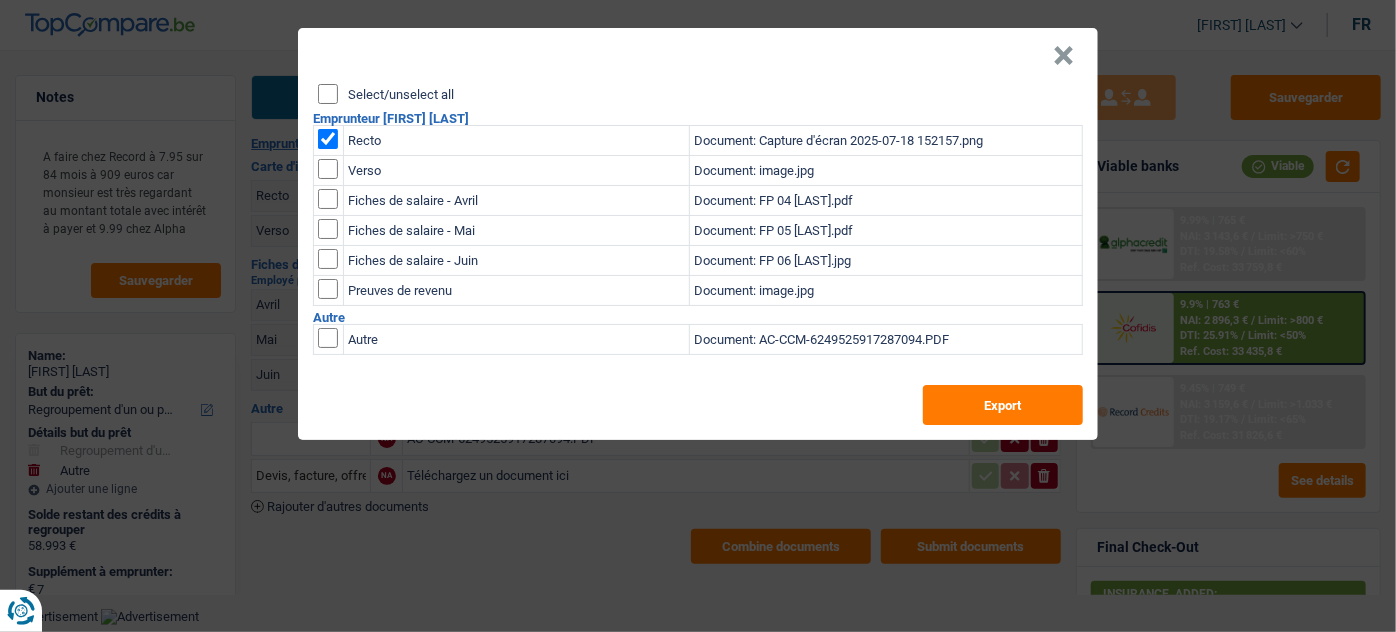 click at bounding box center [328, 139] 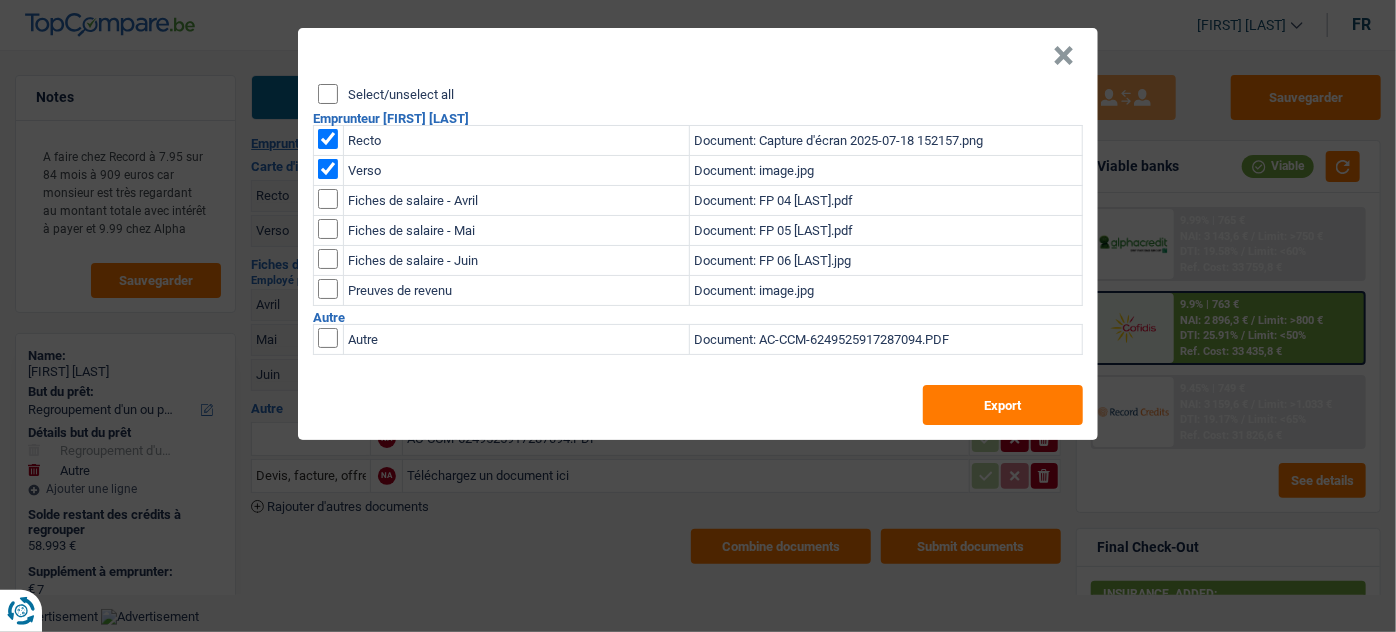click at bounding box center [328, 199] 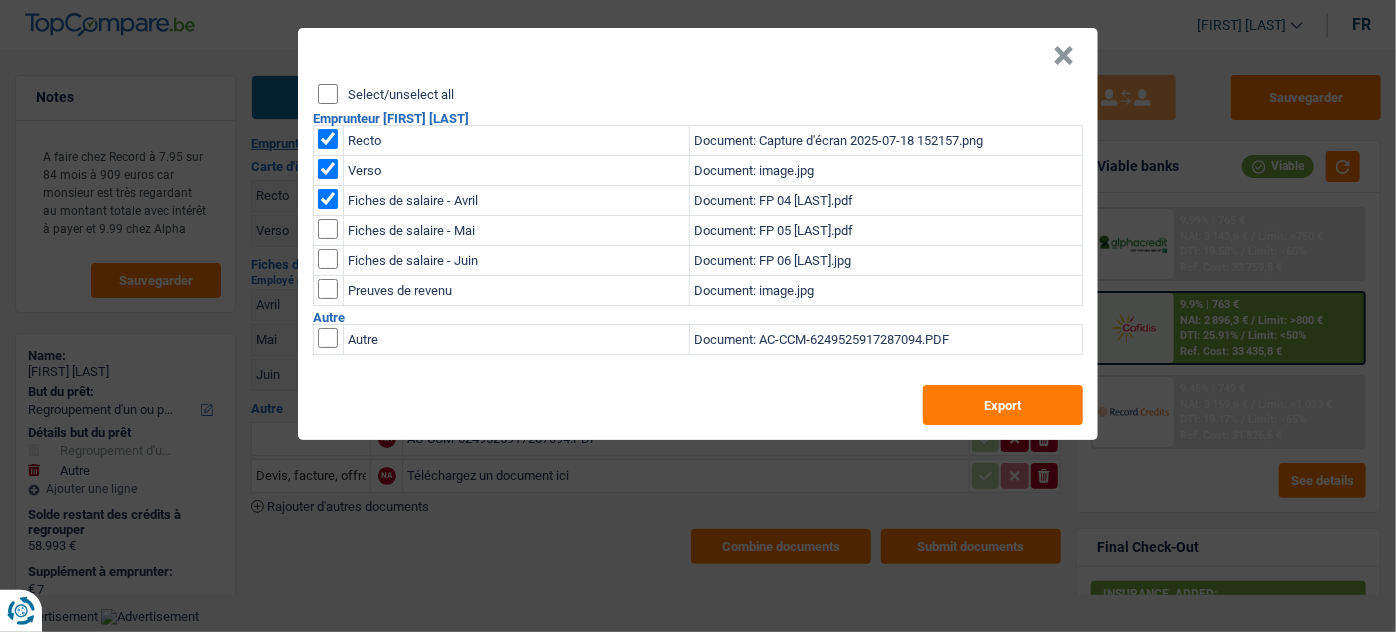 drag, startPoint x: 330, startPoint y: 227, endPoint x: 330, endPoint y: 252, distance: 25 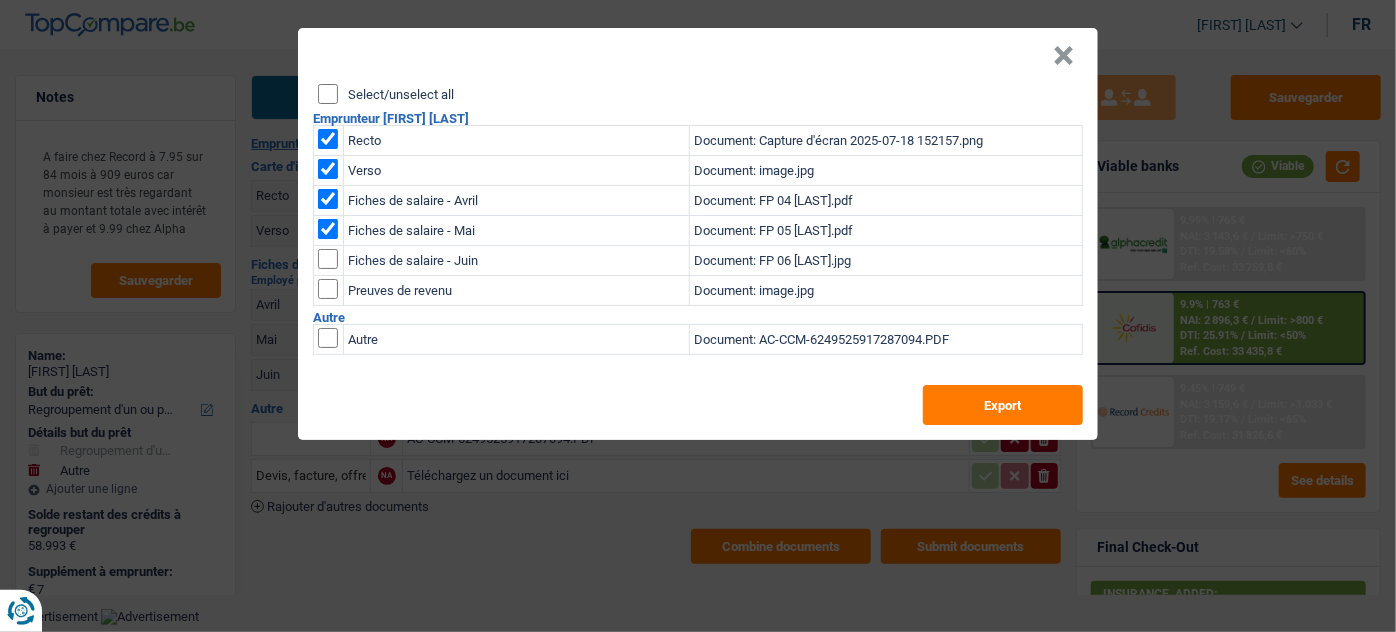 drag, startPoint x: 328, startPoint y: 255, endPoint x: 328, endPoint y: 278, distance: 23 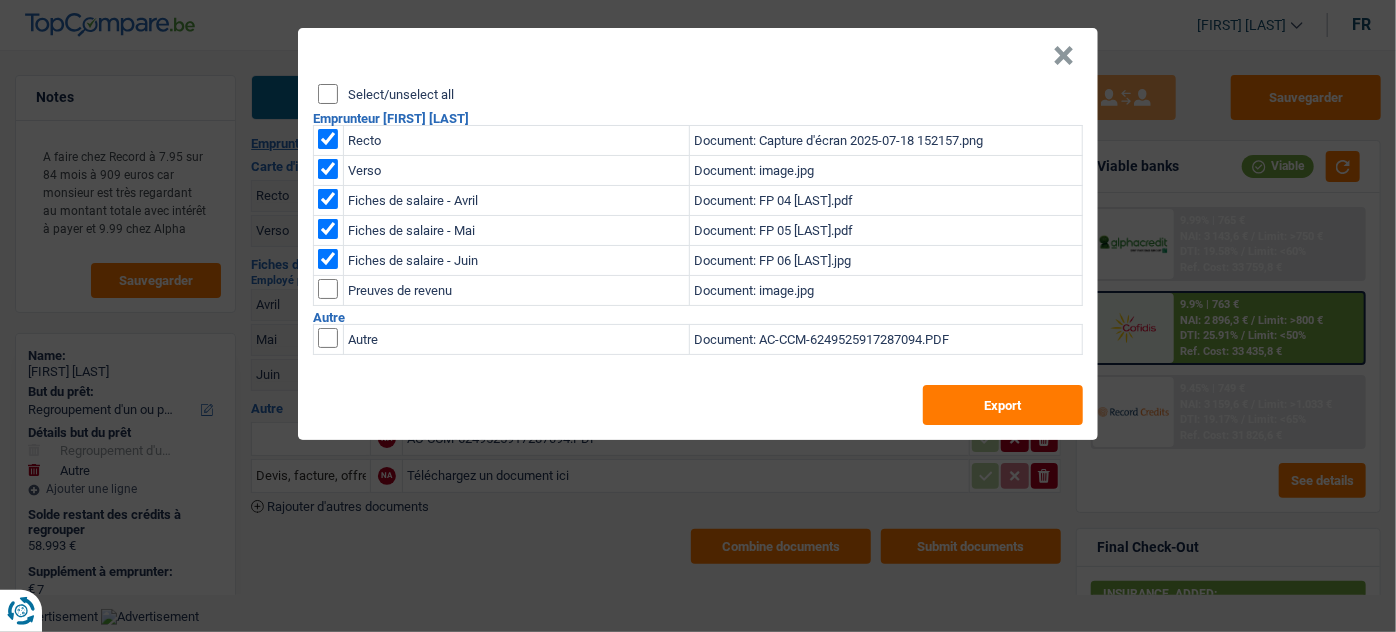 drag, startPoint x: 328, startPoint y: 284, endPoint x: 436, endPoint y: 298, distance: 108.903625 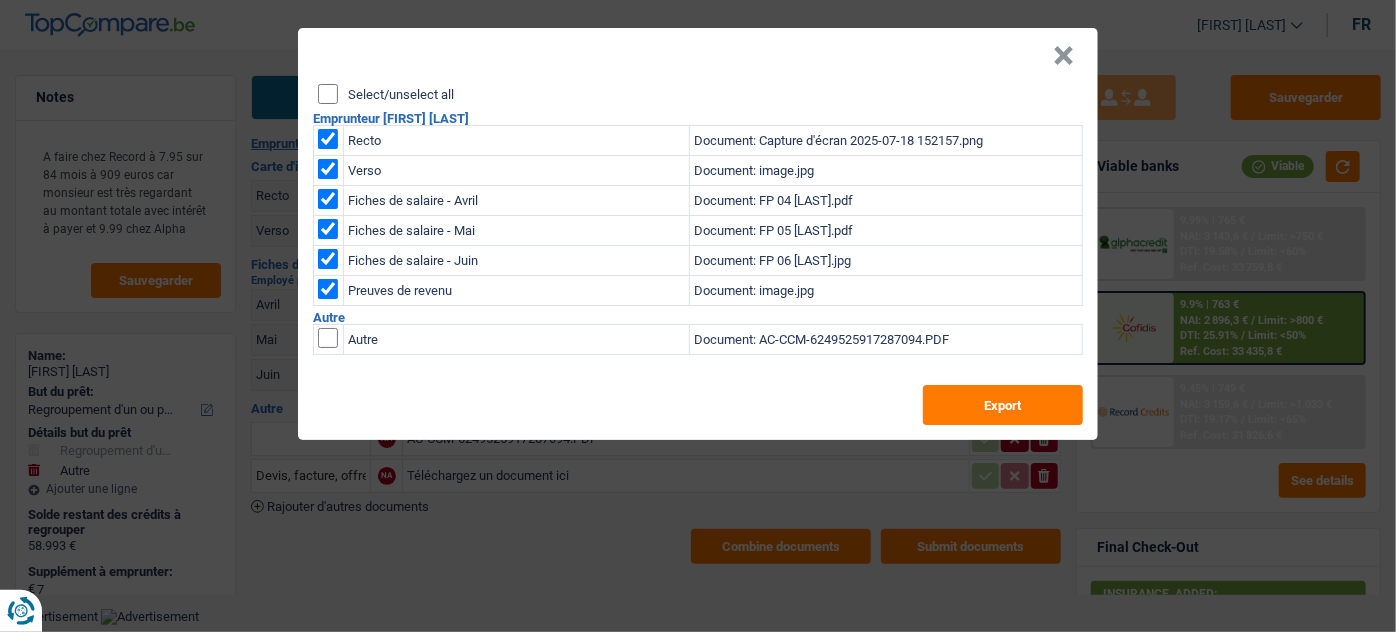 click on "×" at bounding box center (1063, 56) 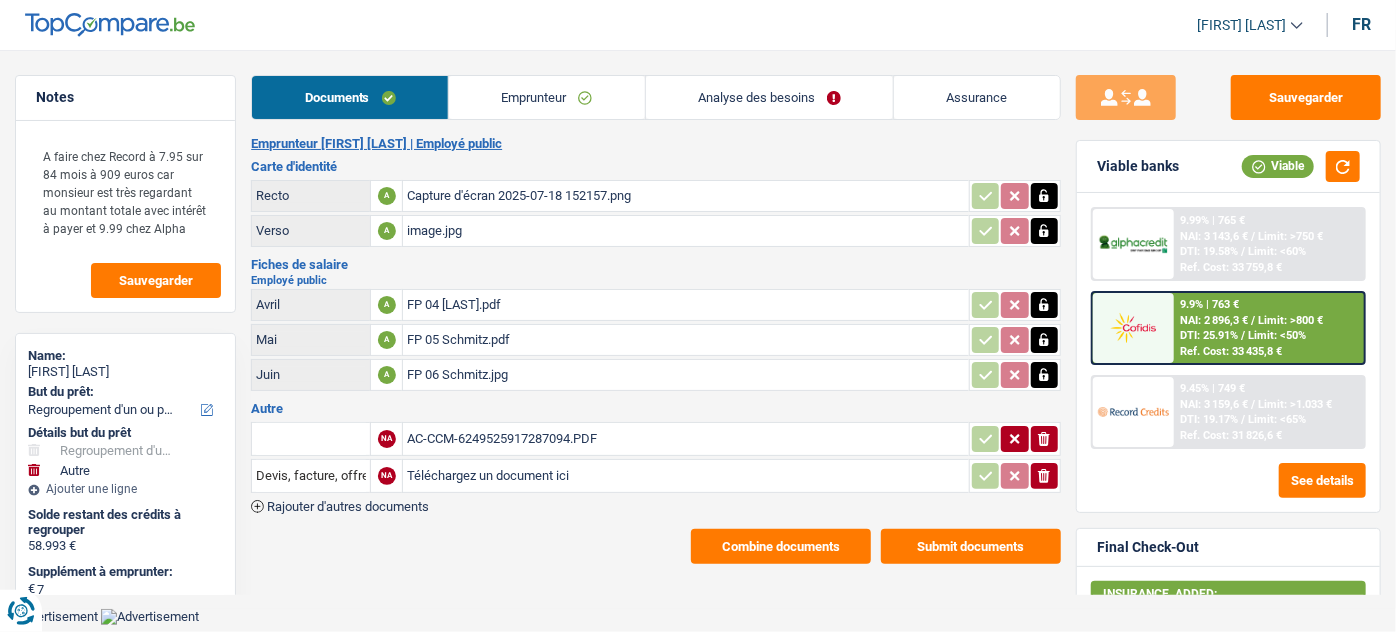 click on "FP 06 Schmitz.jpg" at bounding box center (685, 375) 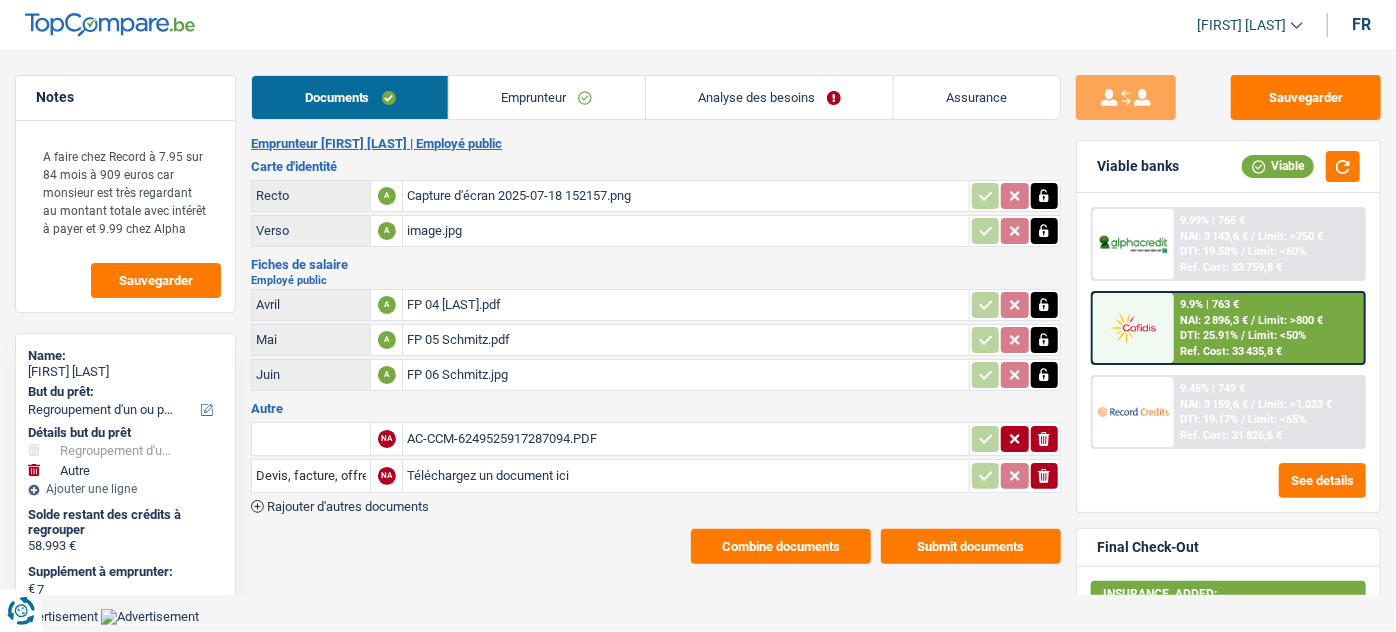 click on "Combine documents" at bounding box center (781, 546) 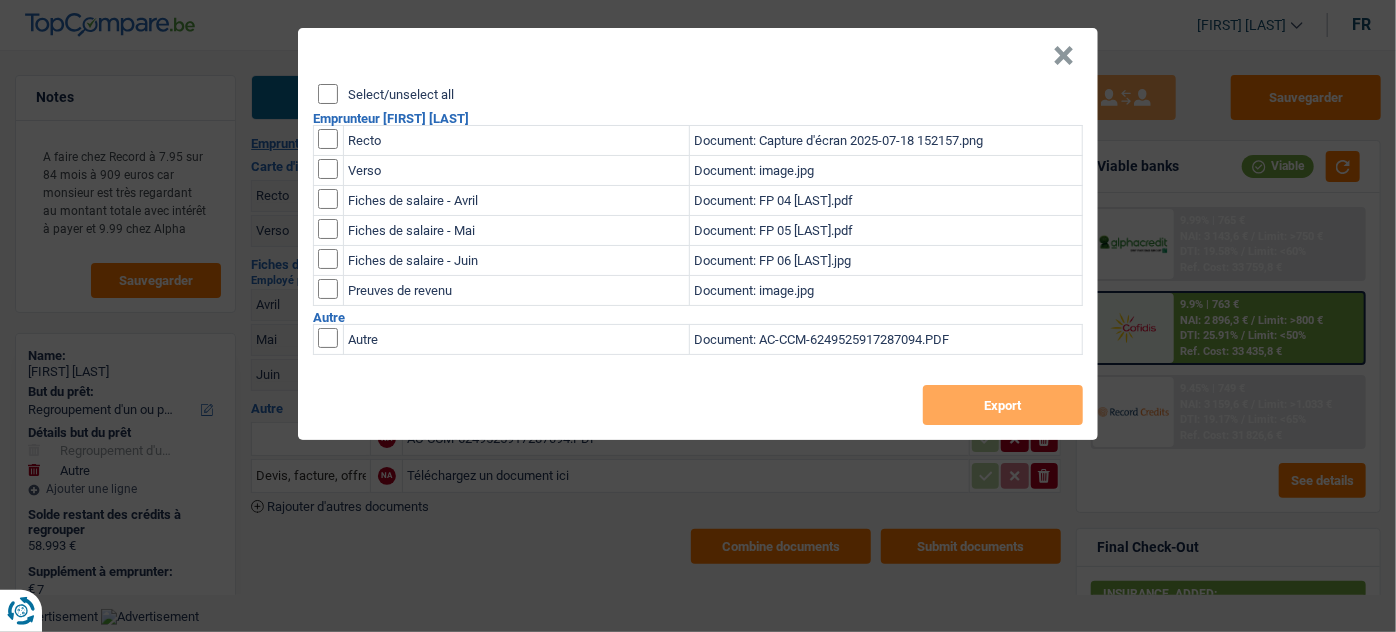 drag, startPoint x: 329, startPoint y: 138, endPoint x: 326, endPoint y: 162, distance: 24.186773 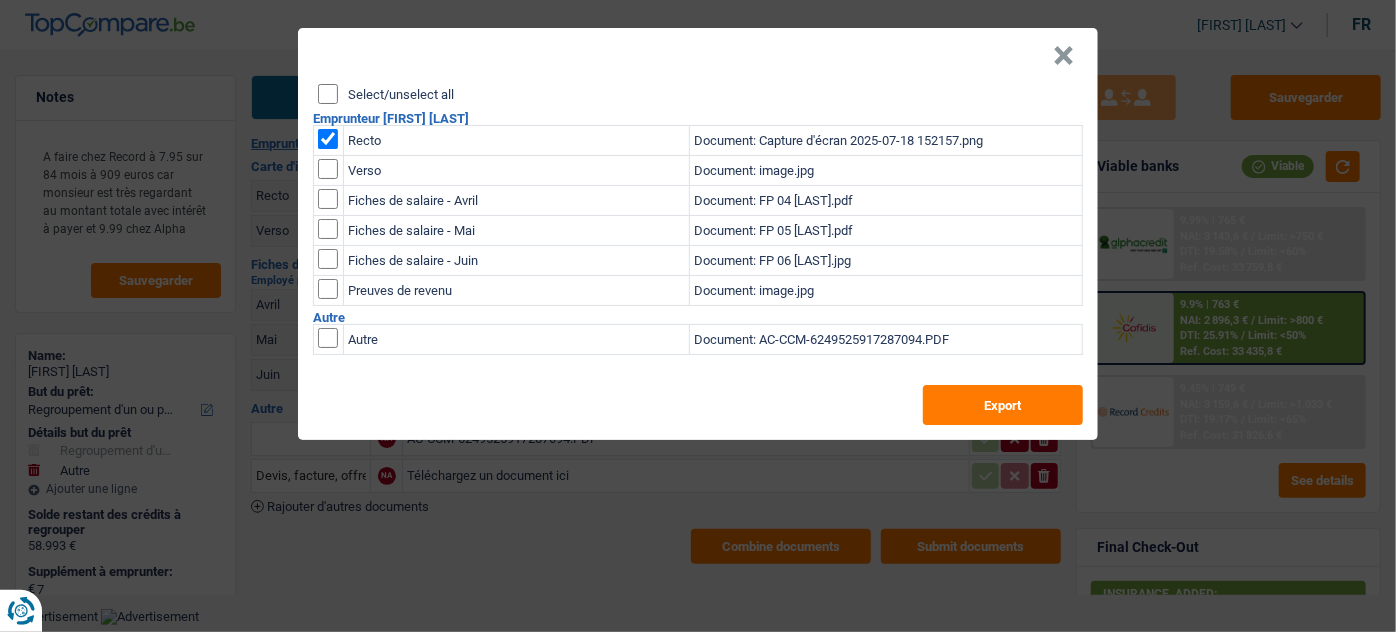 click at bounding box center [328, 139] 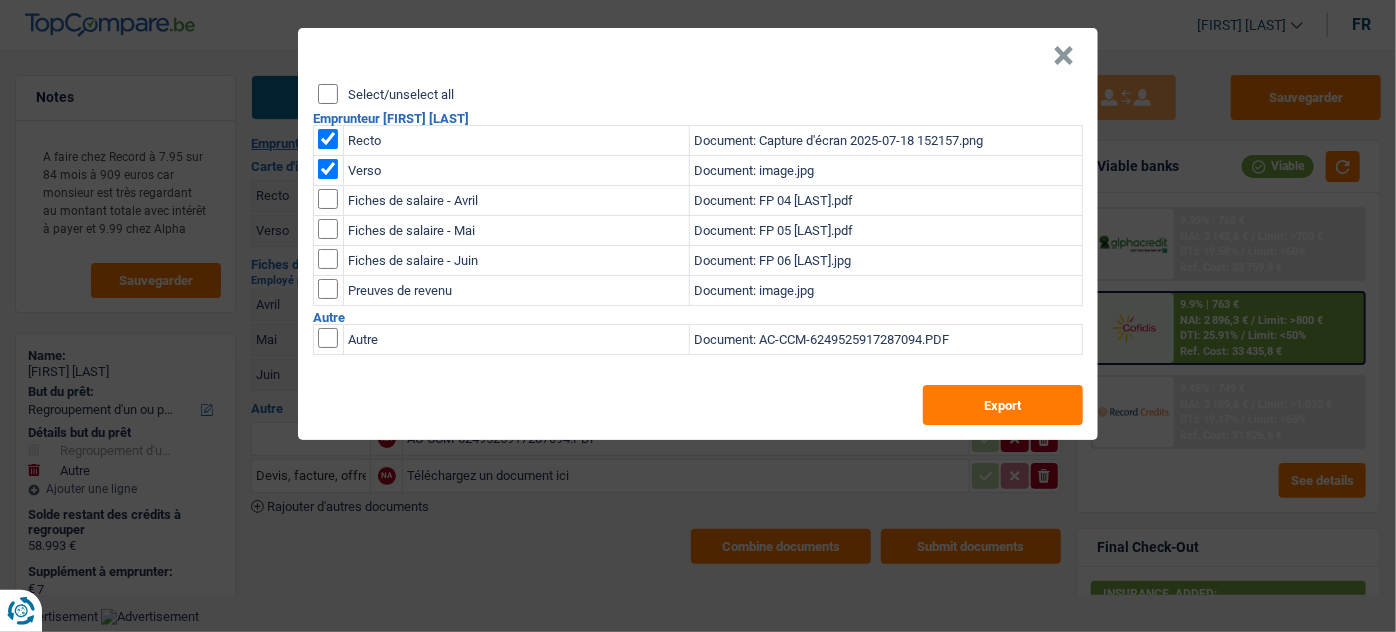 click at bounding box center [328, 199] 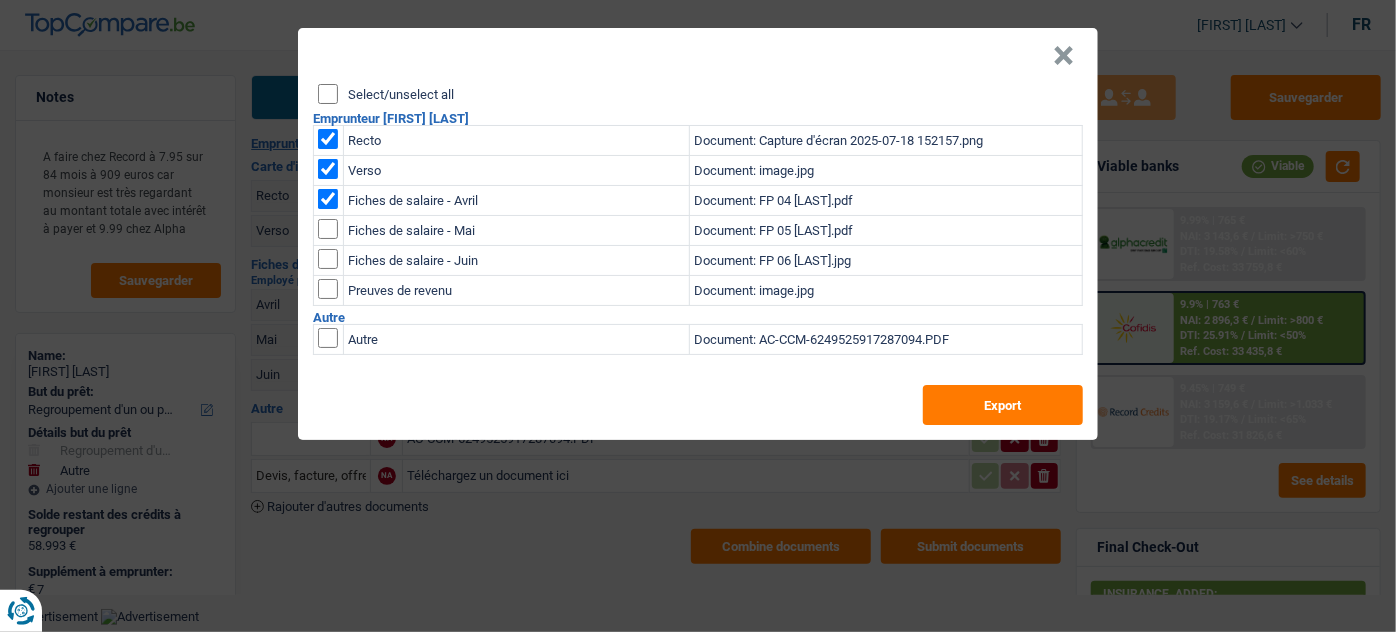 click at bounding box center [328, 199] 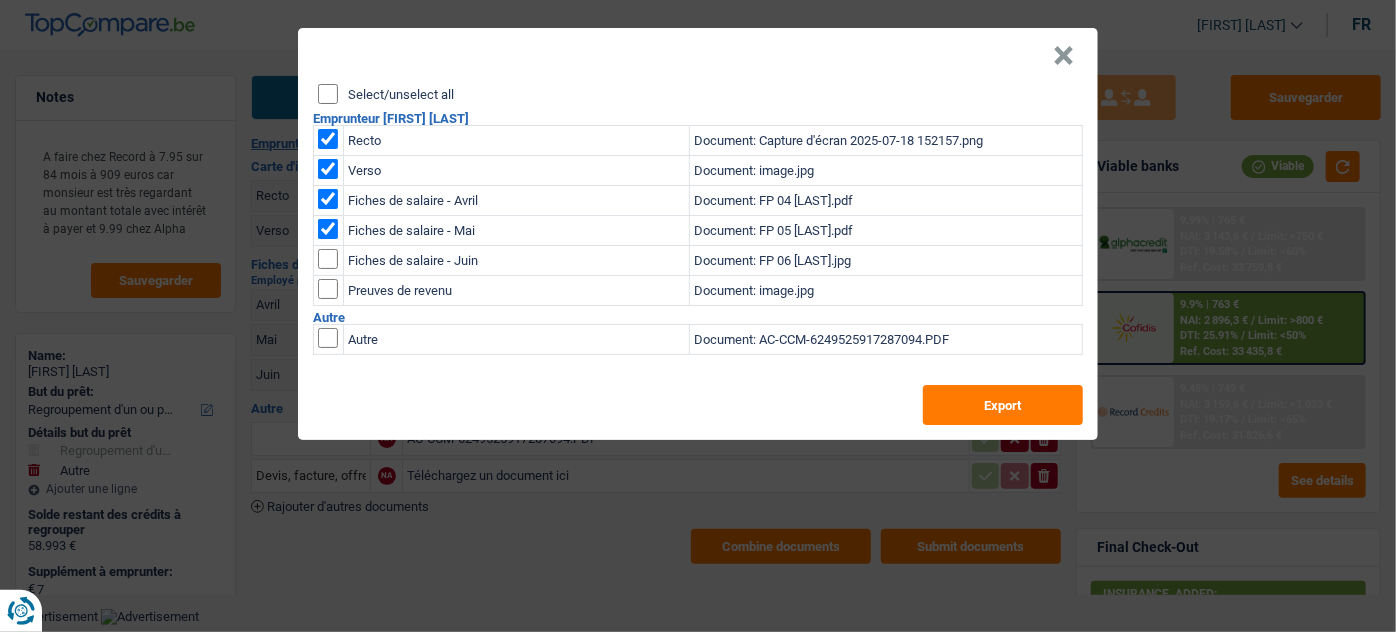 click at bounding box center (328, 199) 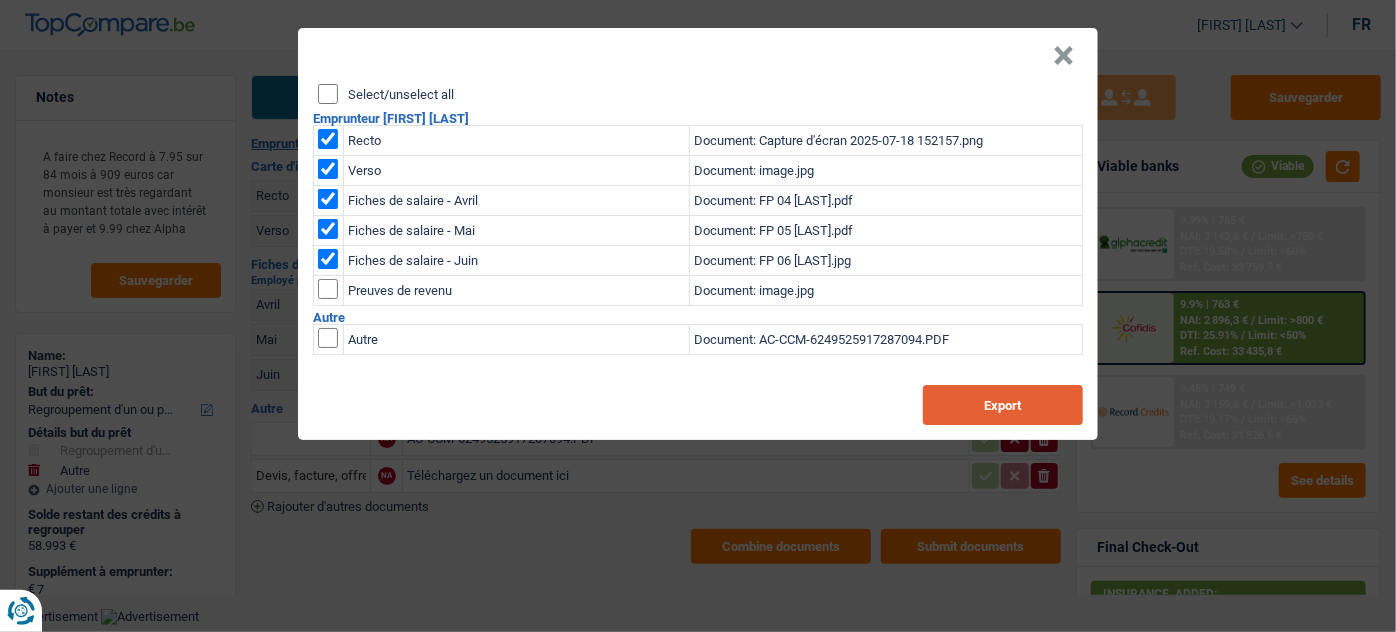 click on "Export" at bounding box center (1003, 405) 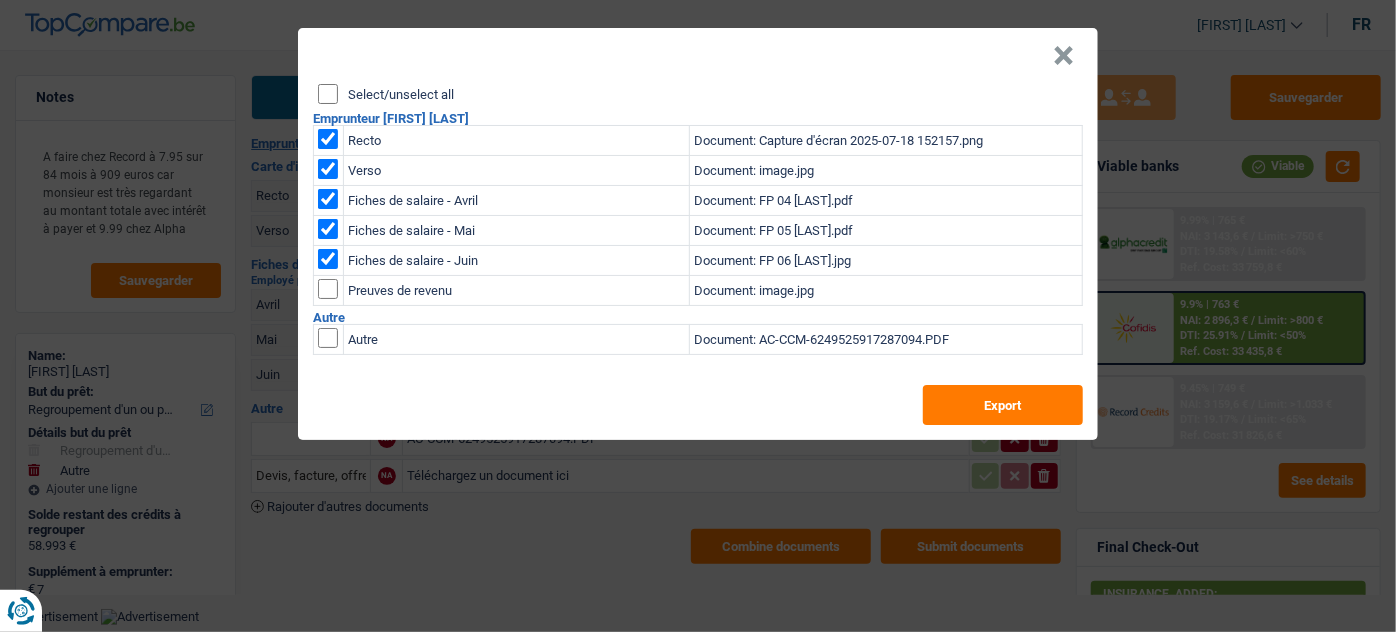 click on "×" at bounding box center [698, 56] 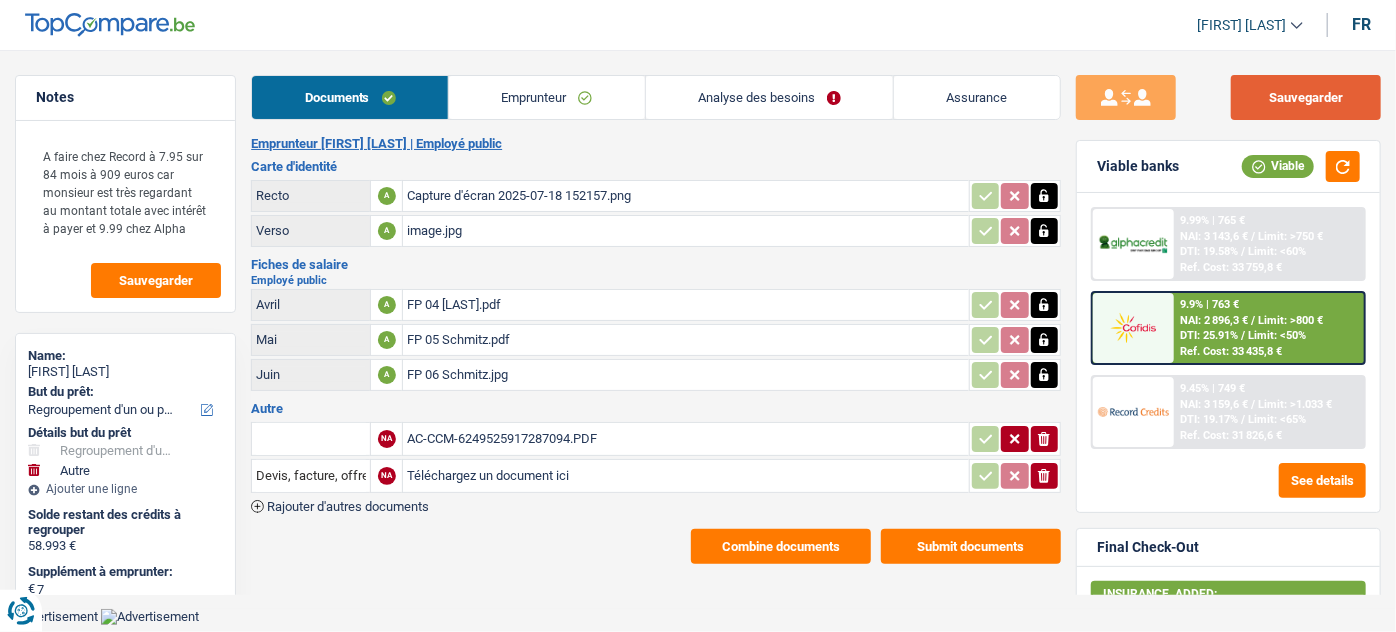 click on "Sauvegarder" at bounding box center (1306, 97) 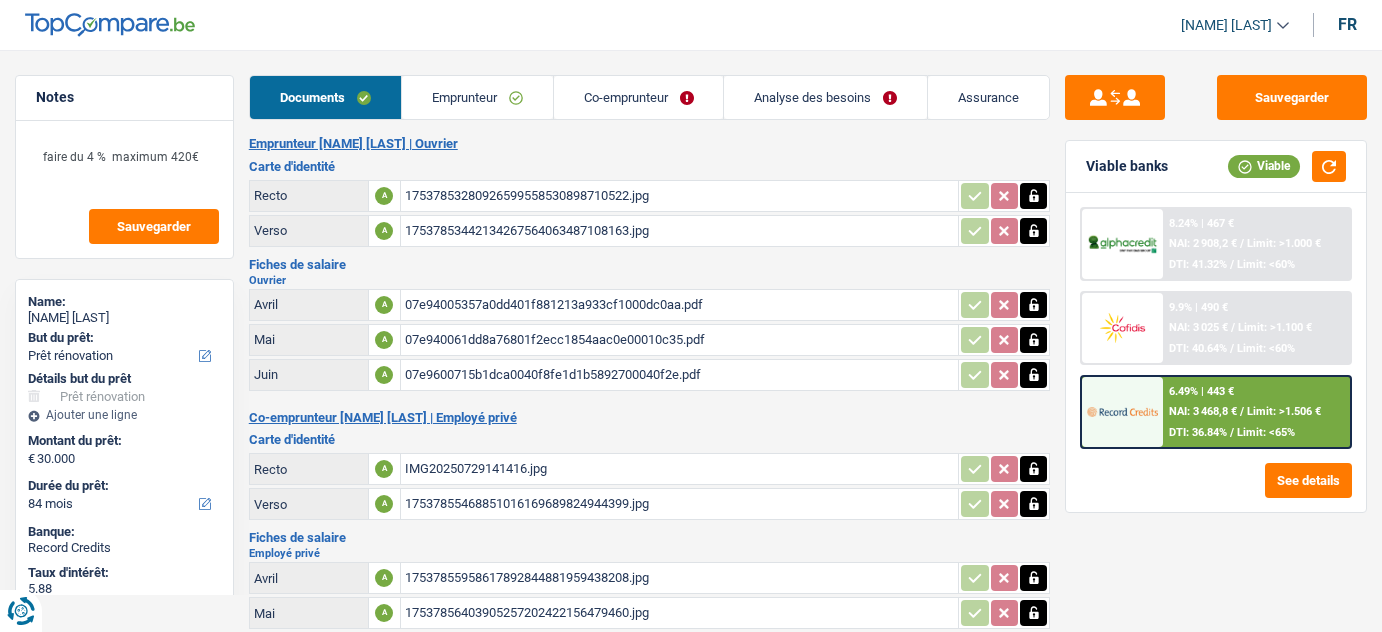 select on "renovation" 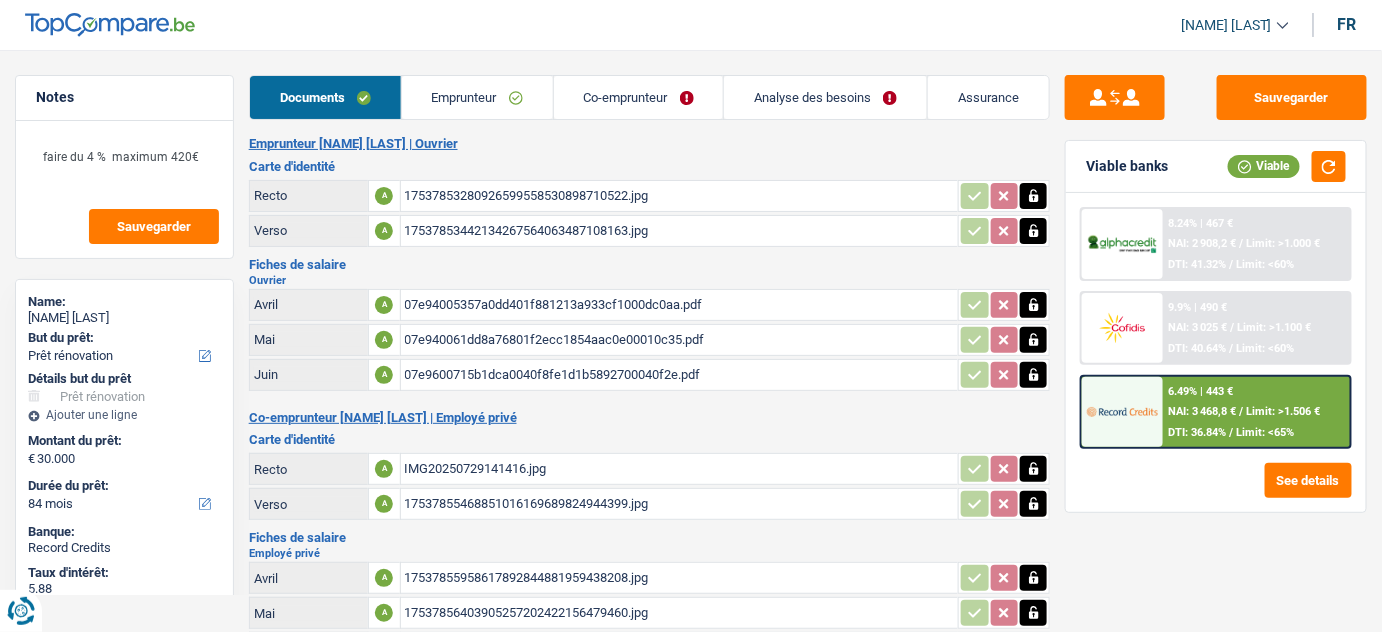 scroll, scrollTop: 0, scrollLeft: 0, axis: both 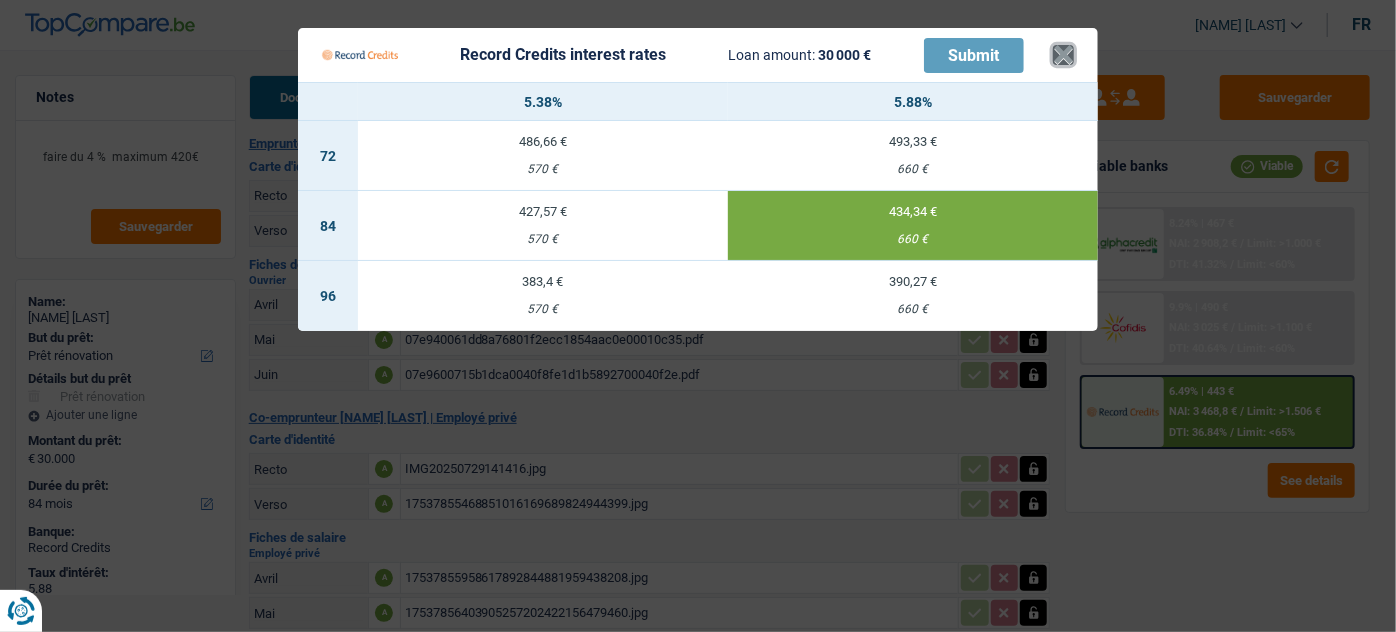 click on "×" at bounding box center (1063, 55) 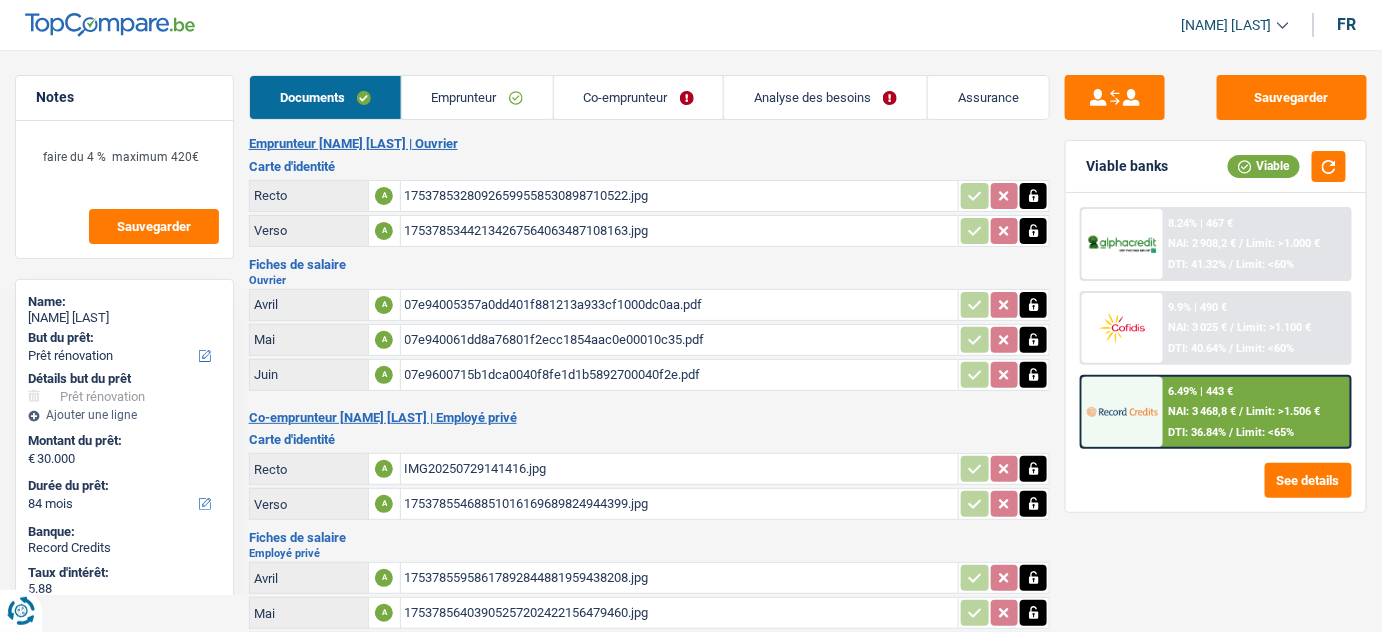 click on "Analyse des besoins" at bounding box center (825, 97) 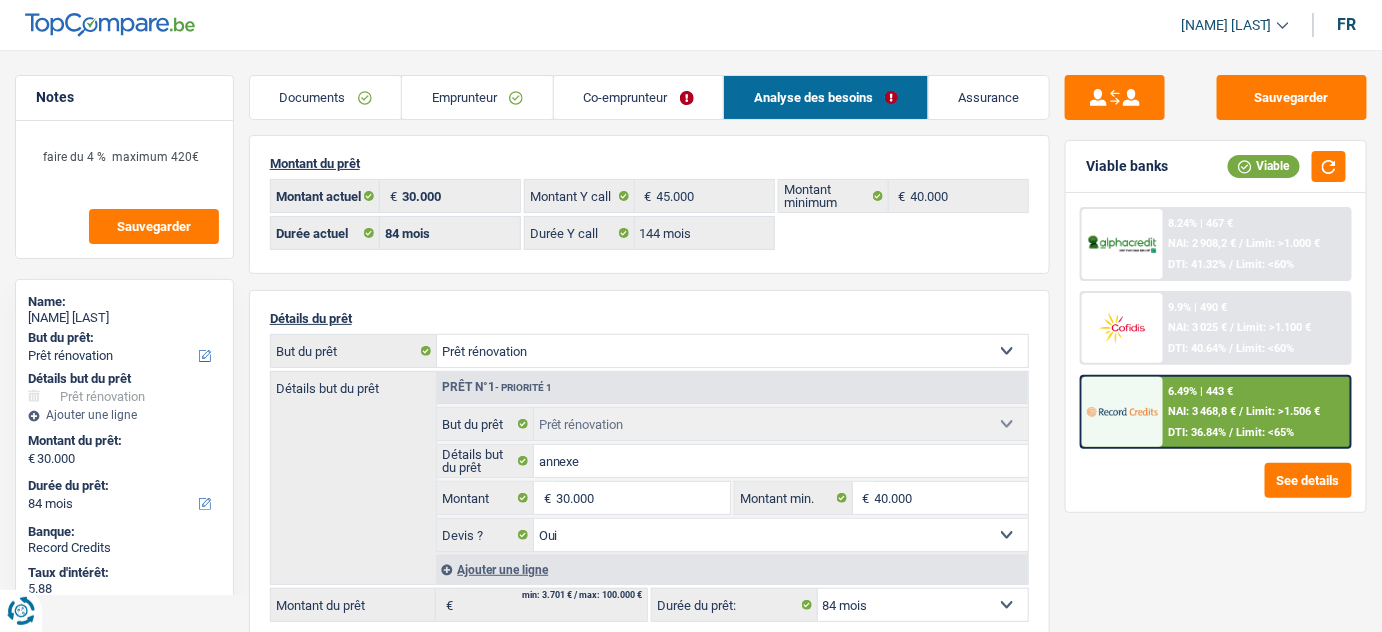 click on "NAI: 3 468,8 €" at bounding box center [1203, 411] 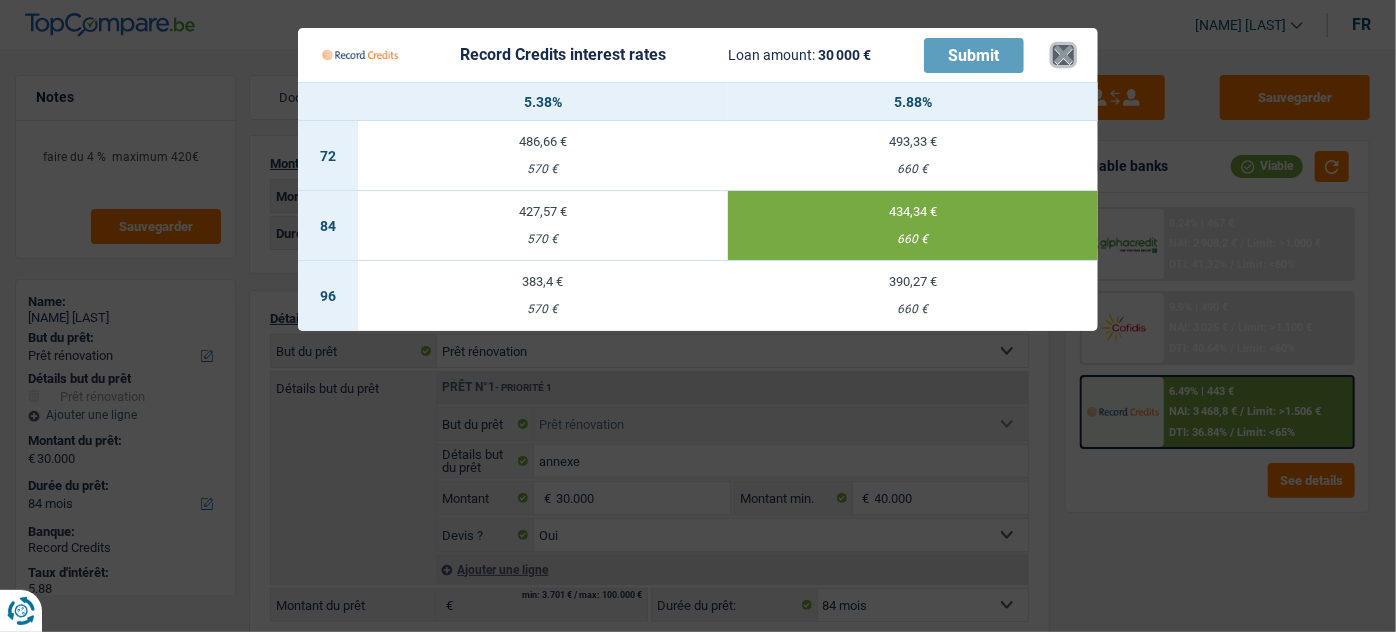 click on "×" at bounding box center (1063, 55) 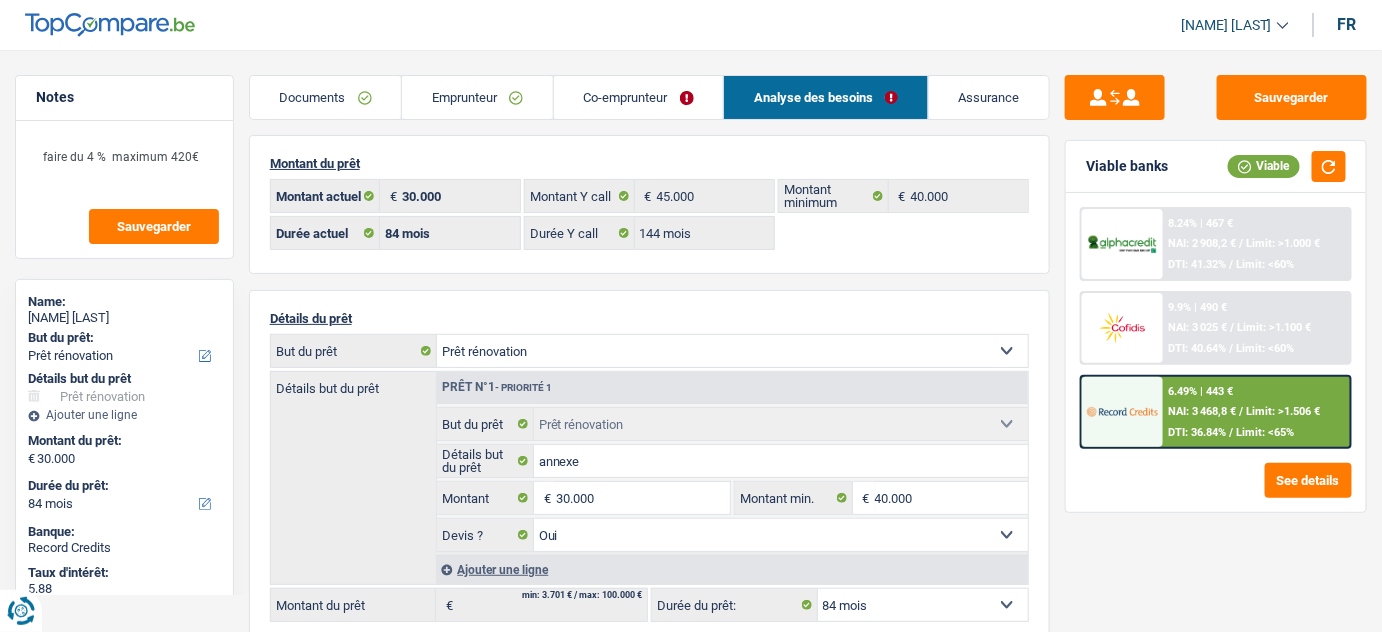 click on "Documents" at bounding box center [326, 97] 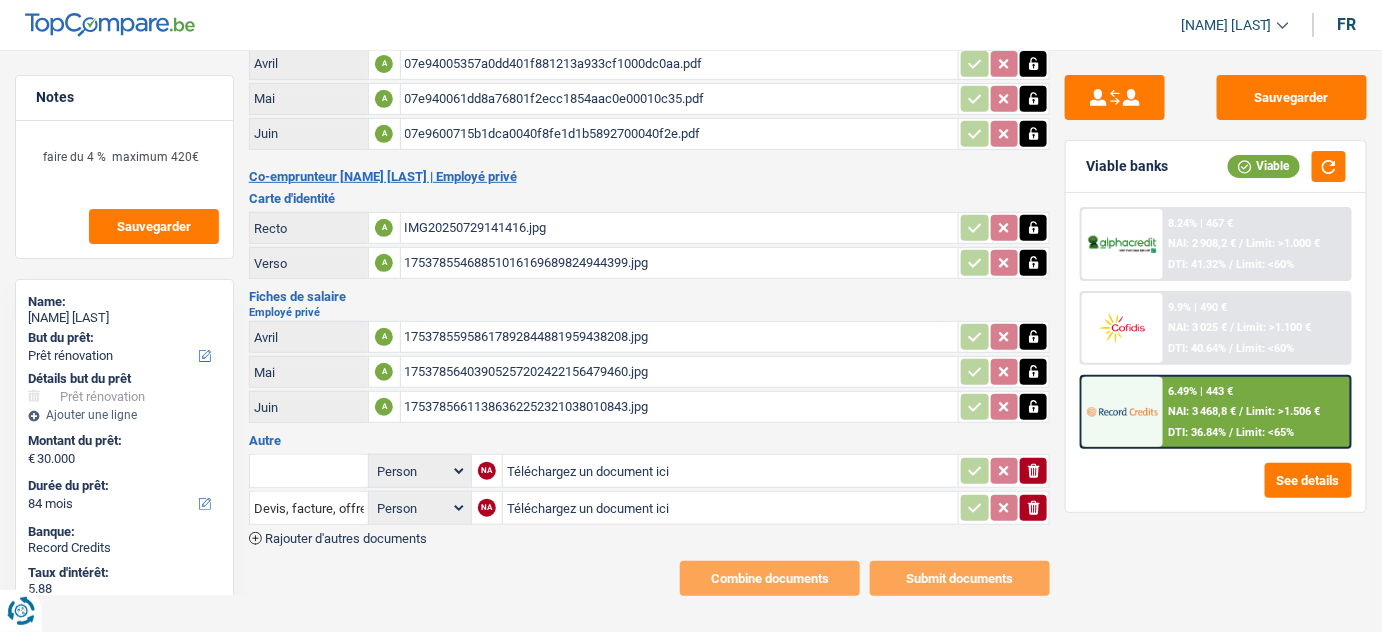 scroll, scrollTop: 242, scrollLeft: 0, axis: vertical 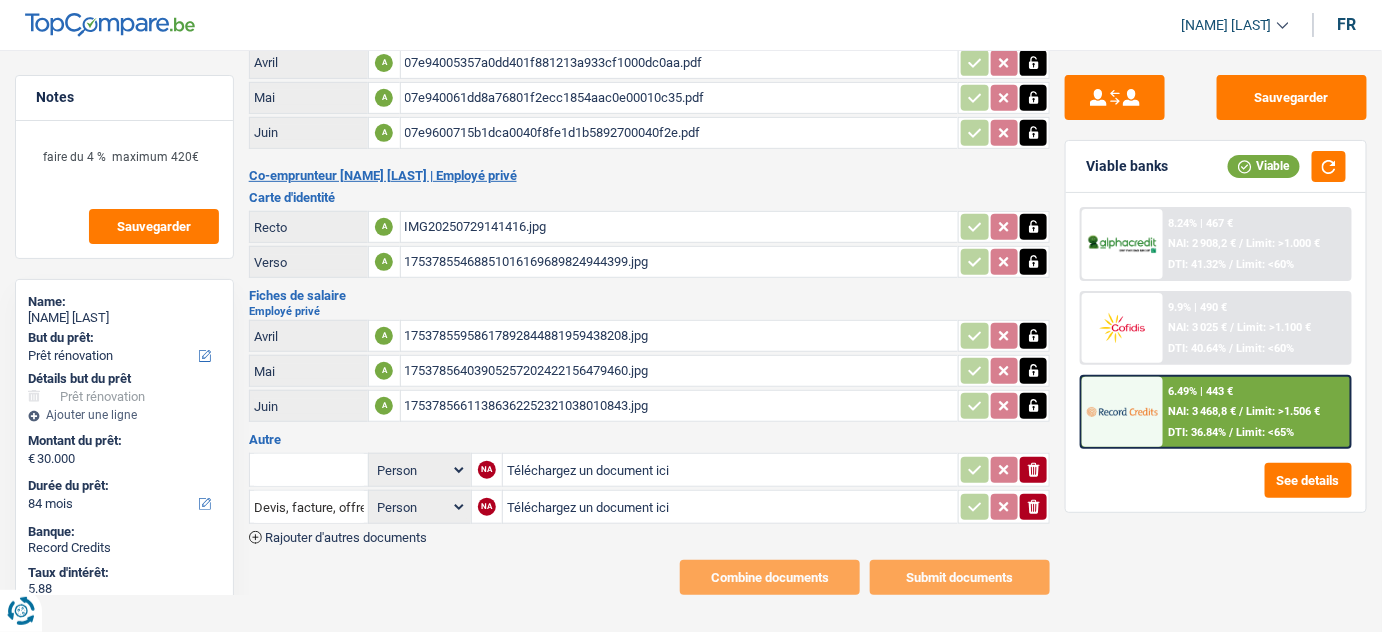 click on "ionicons-v5-e" at bounding box center (1033, 470) 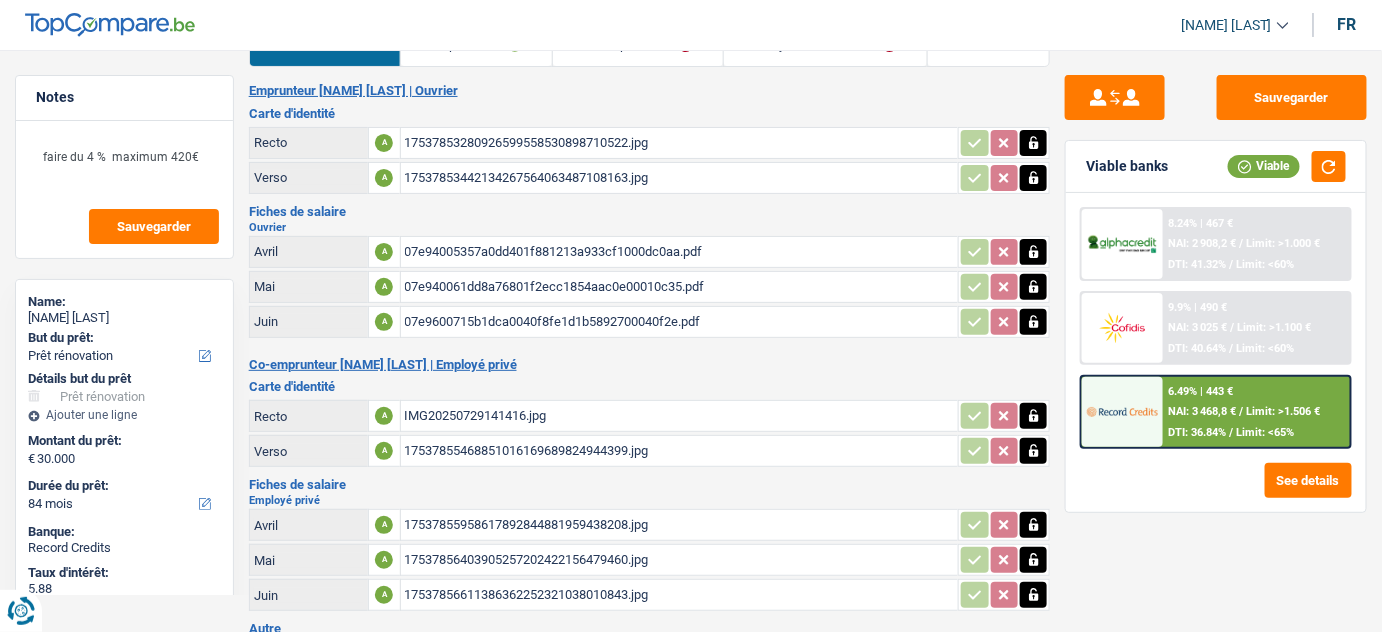 scroll, scrollTop: 0, scrollLeft: 0, axis: both 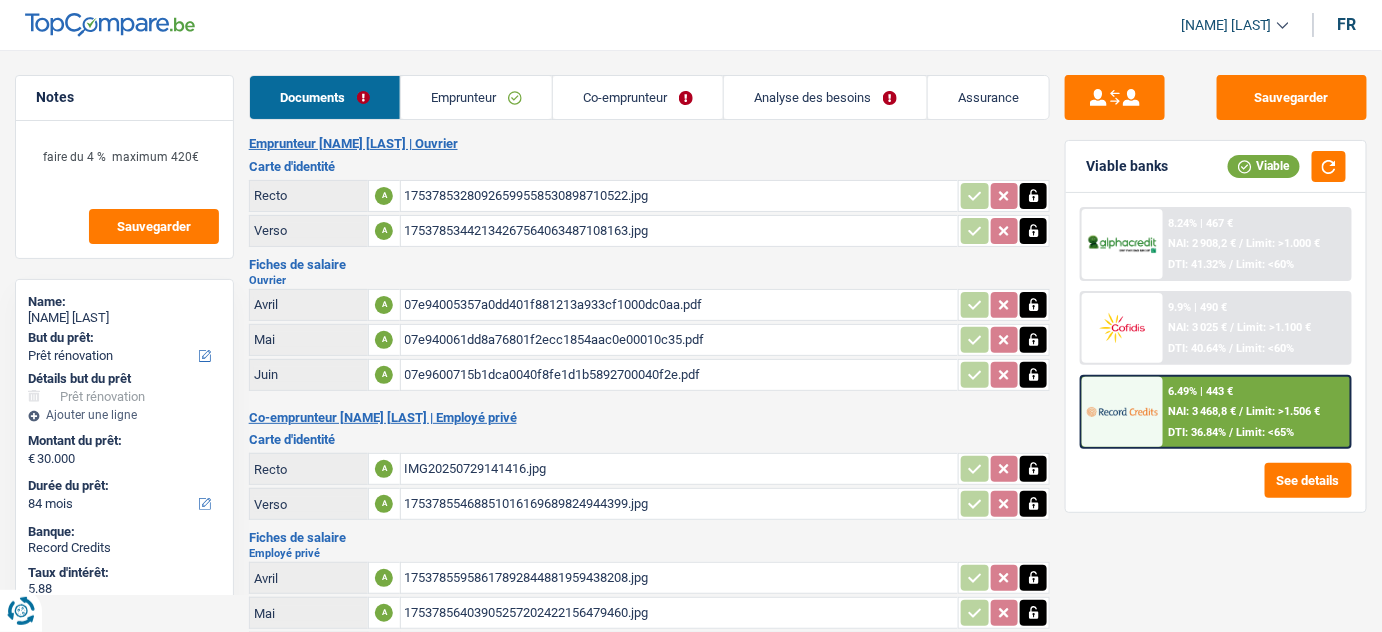 click on "Emprunteur" at bounding box center [476, 97] 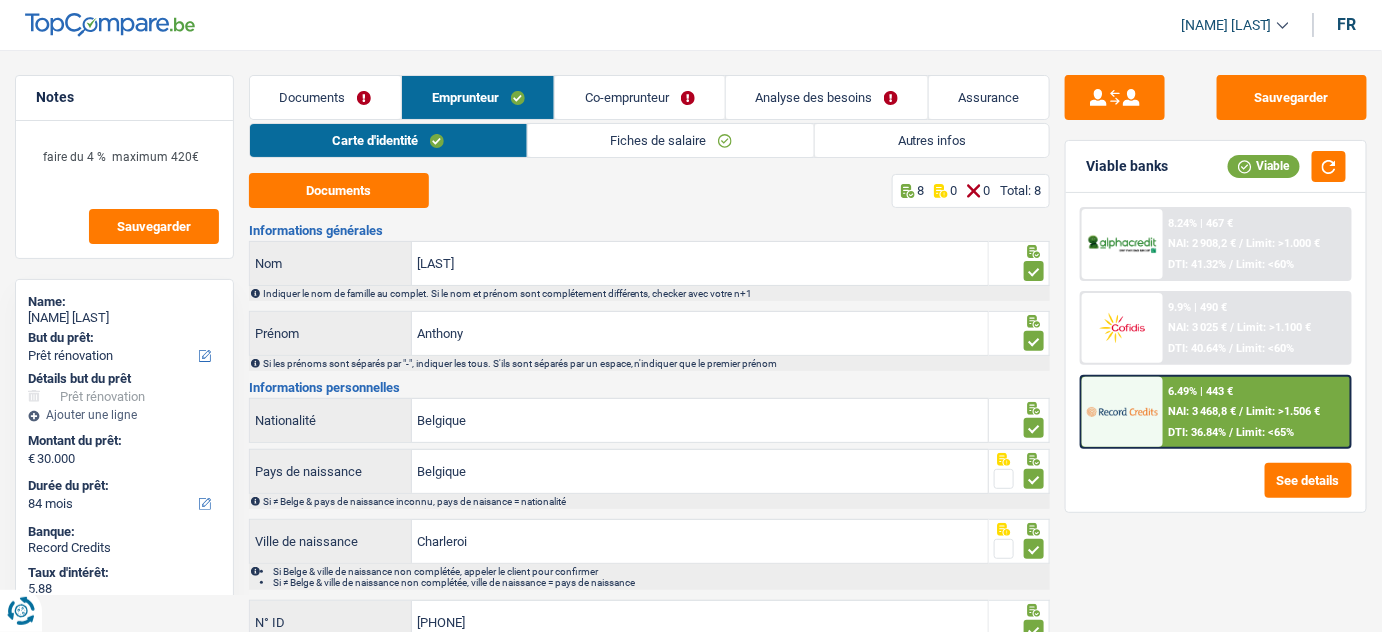 scroll, scrollTop: 180, scrollLeft: 0, axis: vertical 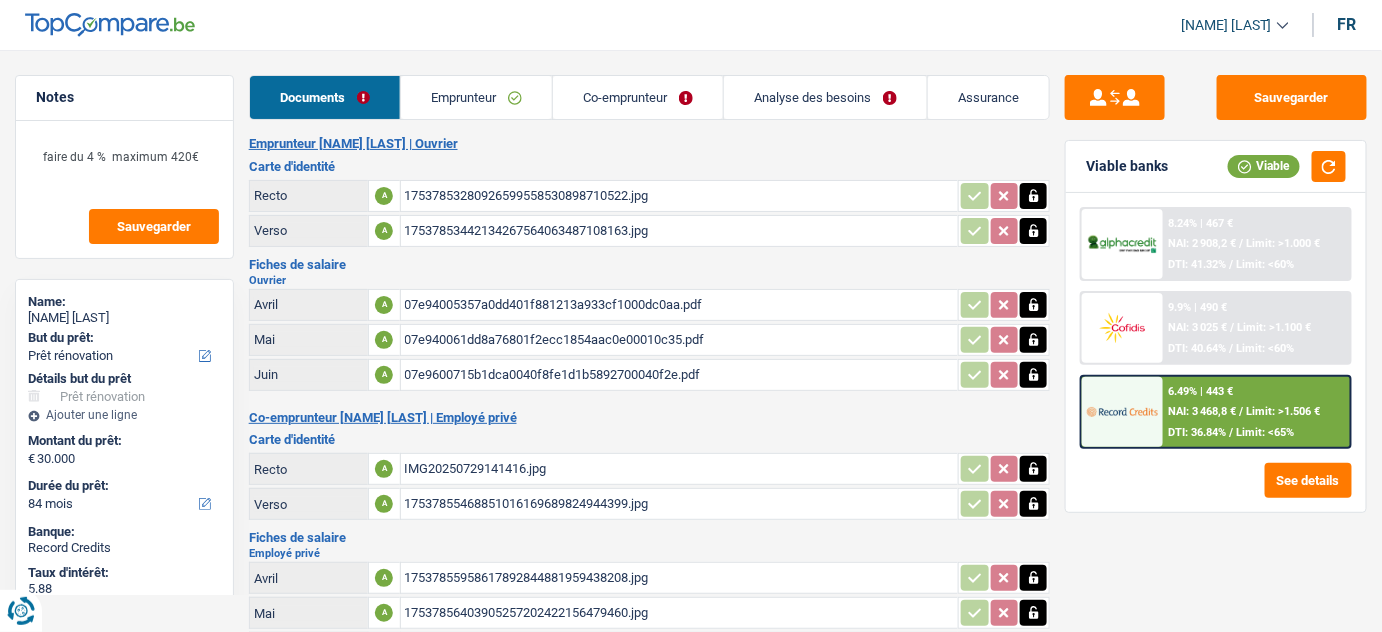 click on "Co-emprunteur" at bounding box center (638, 97) 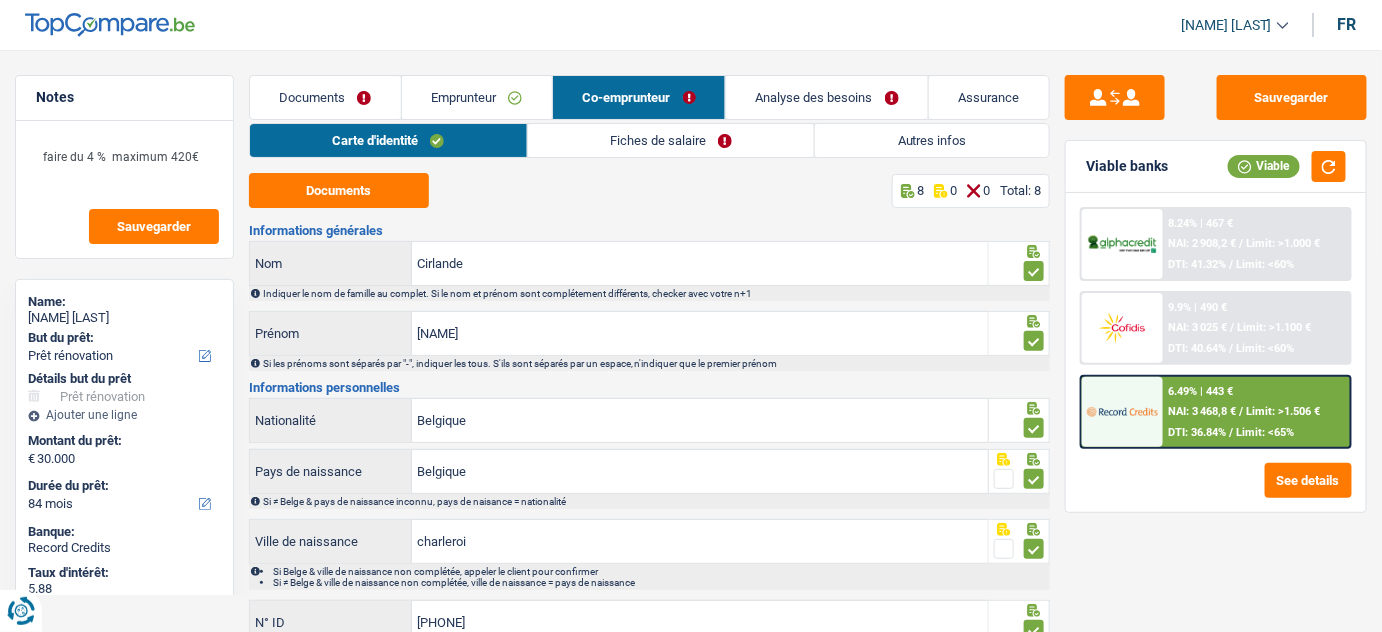 click on "Analyse des besoins" at bounding box center (827, 97) 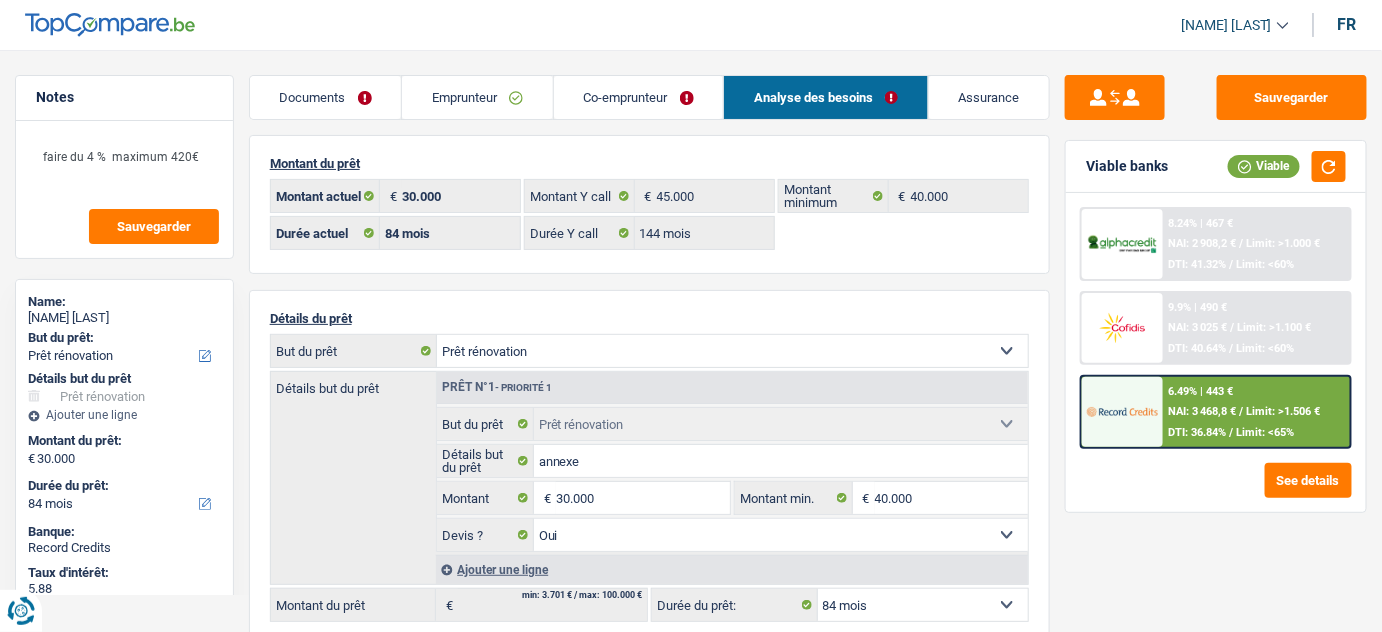 click on "Documents" at bounding box center (326, 97) 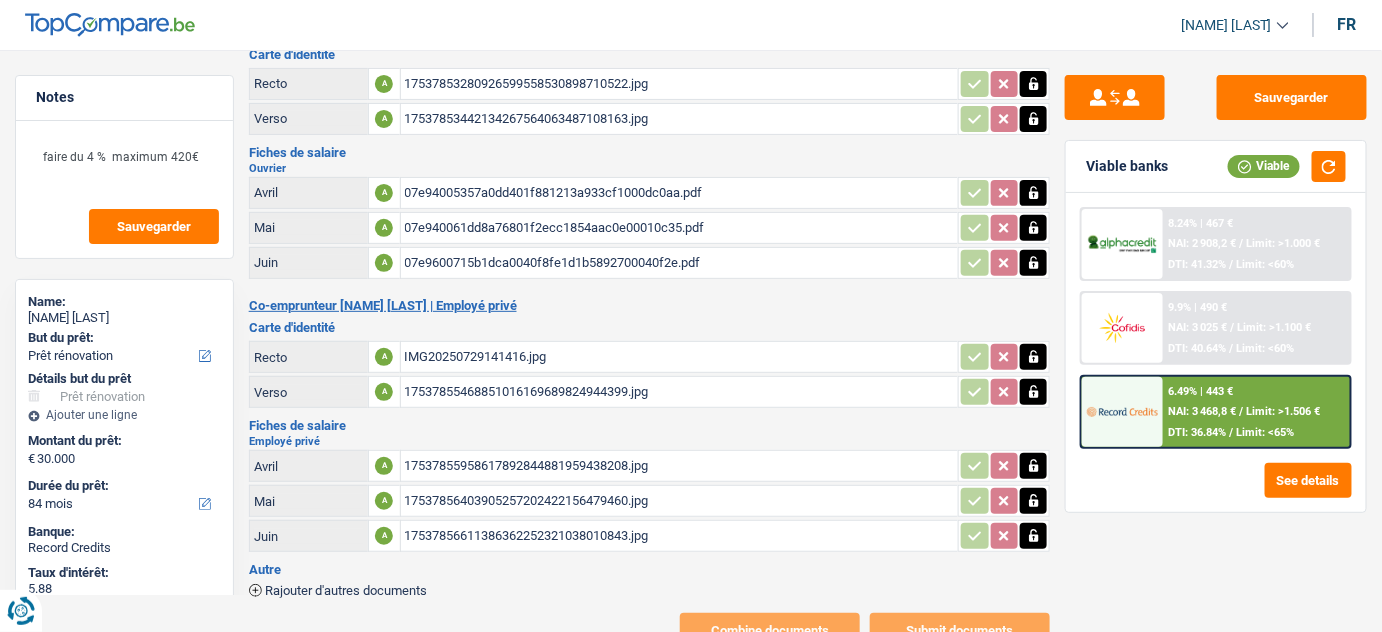 scroll, scrollTop: 166, scrollLeft: 0, axis: vertical 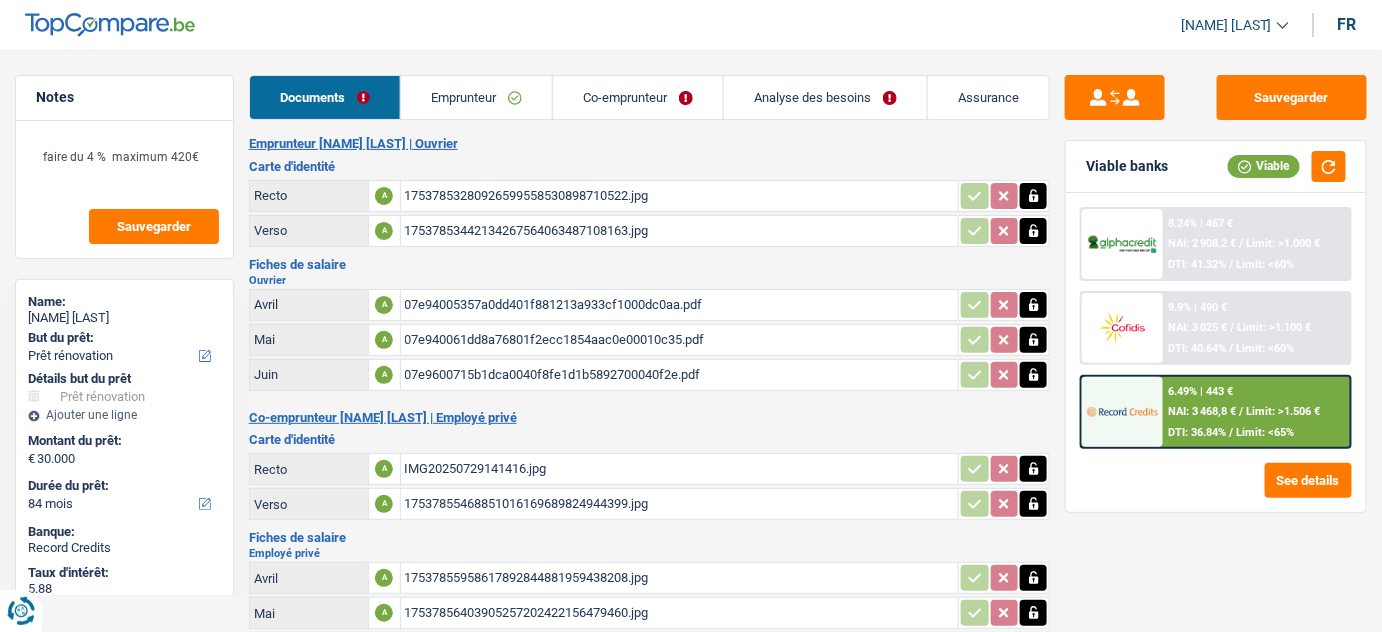 click on "Co-emprunteur" at bounding box center (638, 97) 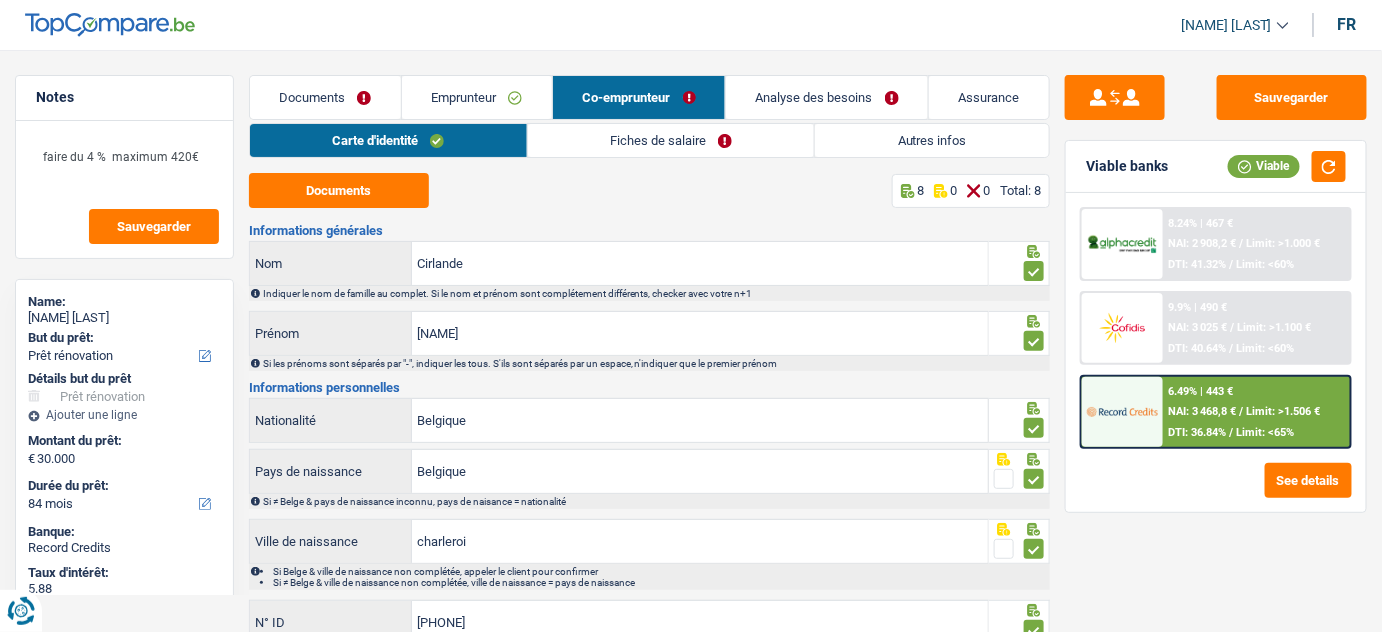 click on "Analyse des besoins" at bounding box center [827, 97] 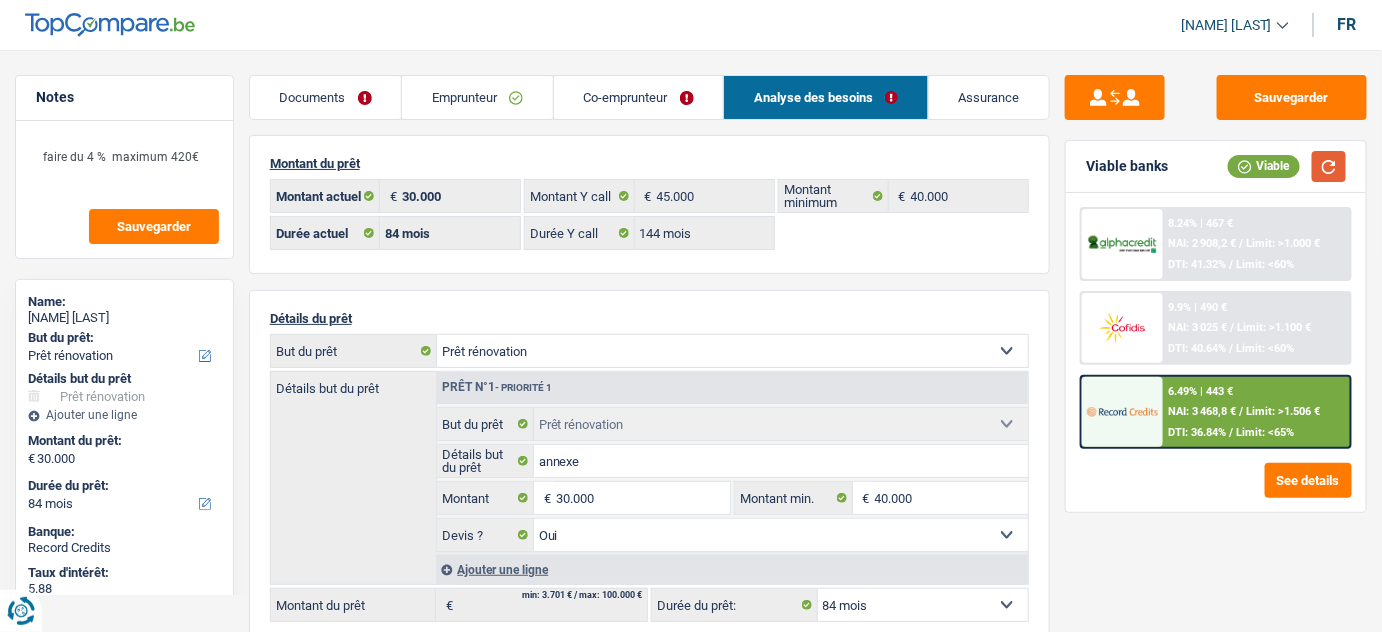 drag, startPoint x: 1336, startPoint y: 164, endPoint x: 1181, endPoint y: 164, distance: 155 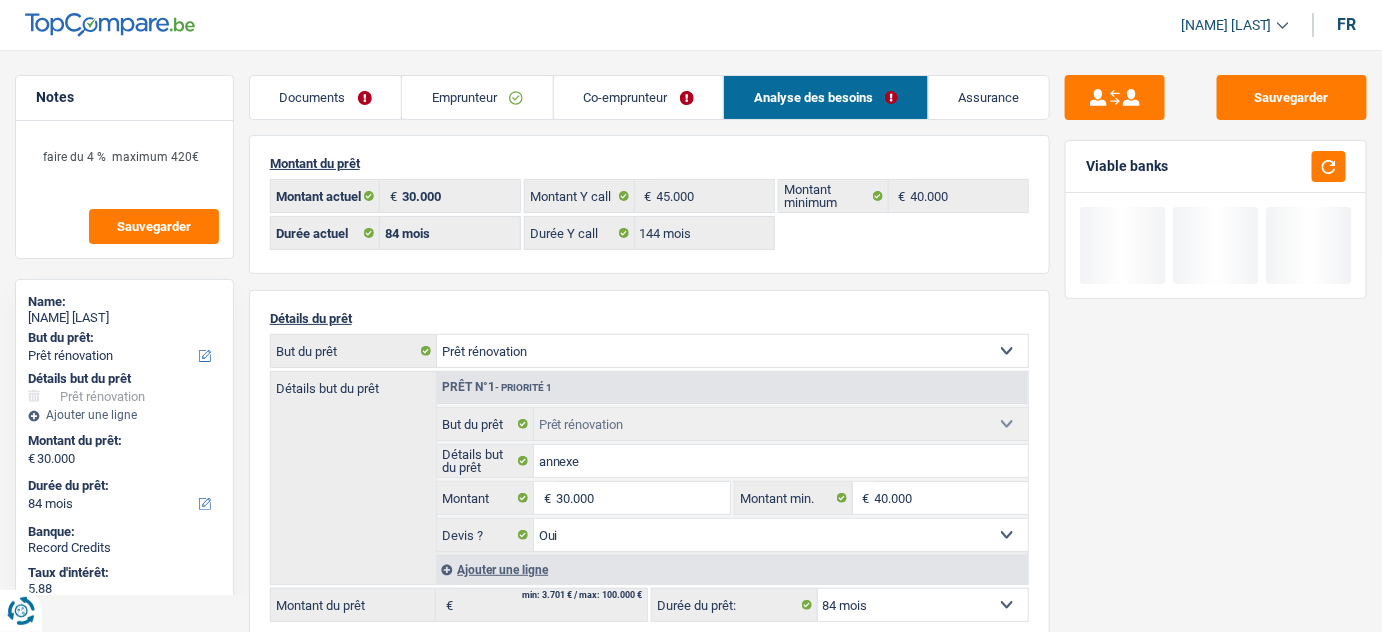 click on "Co-emprunteur" at bounding box center [639, 97] 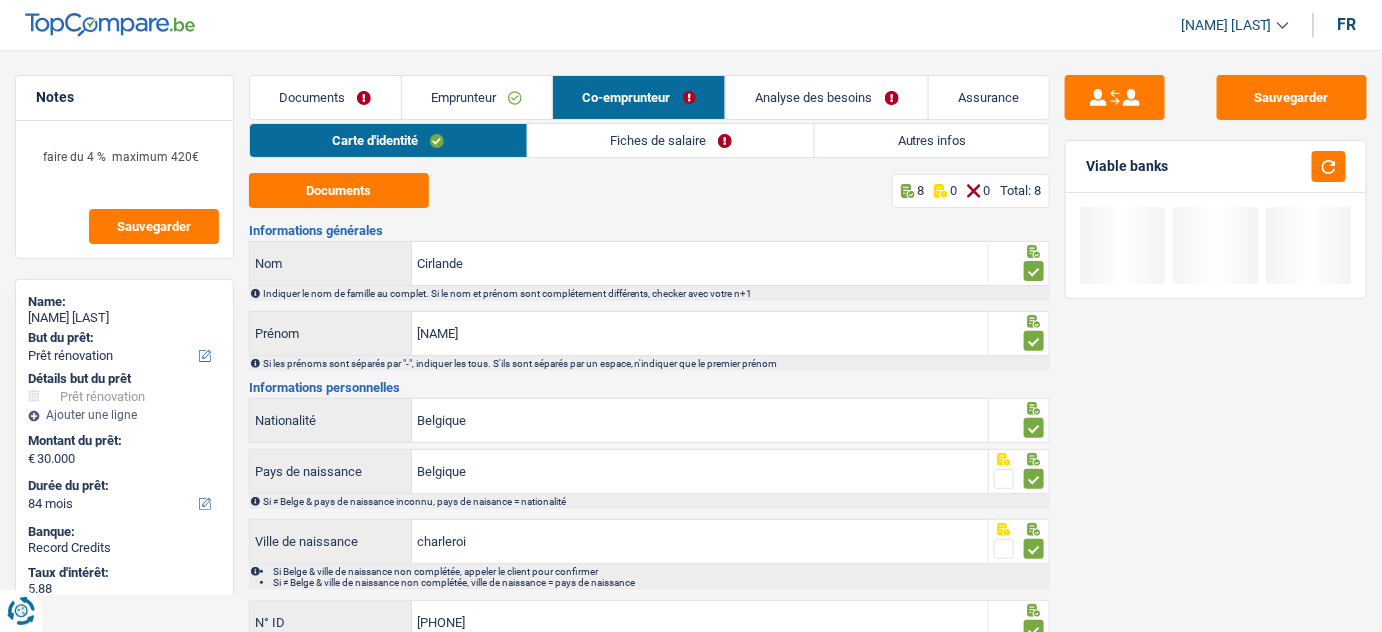 click on "Autres infos" at bounding box center [932, 140] 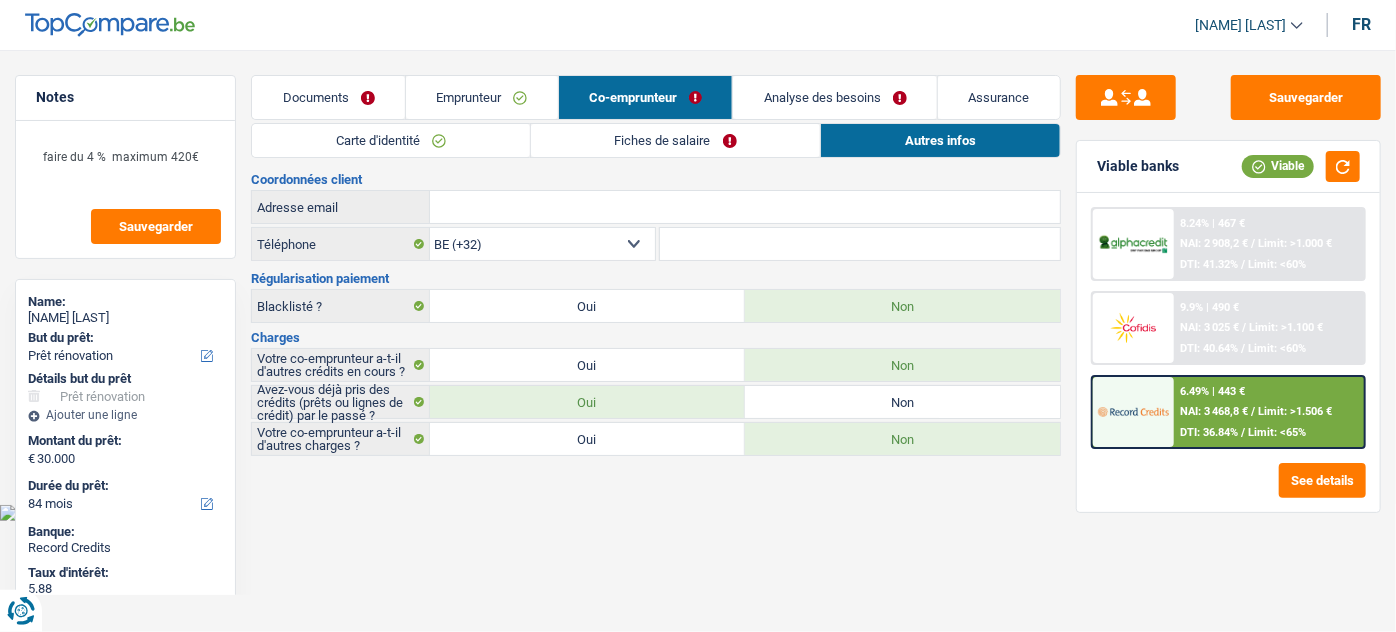 click on "Fiches de salaire" at bounding box center [676, 140] 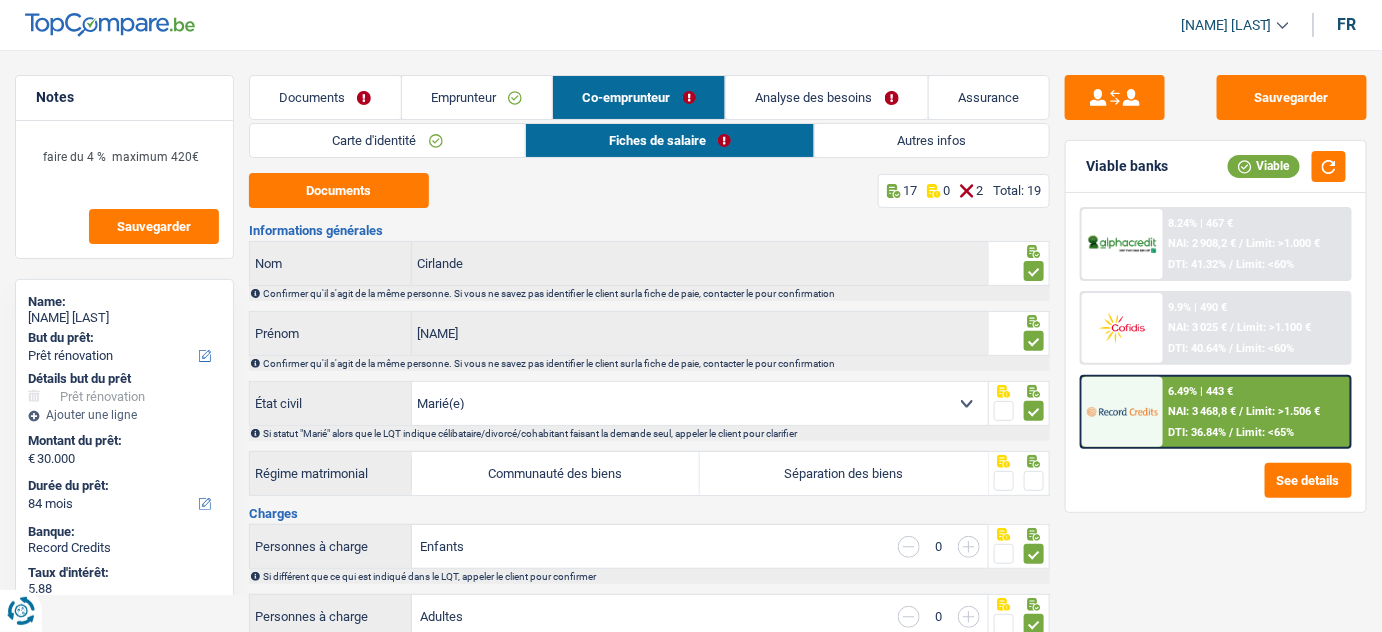 click on "Documents" at bounding box center [325, 97] 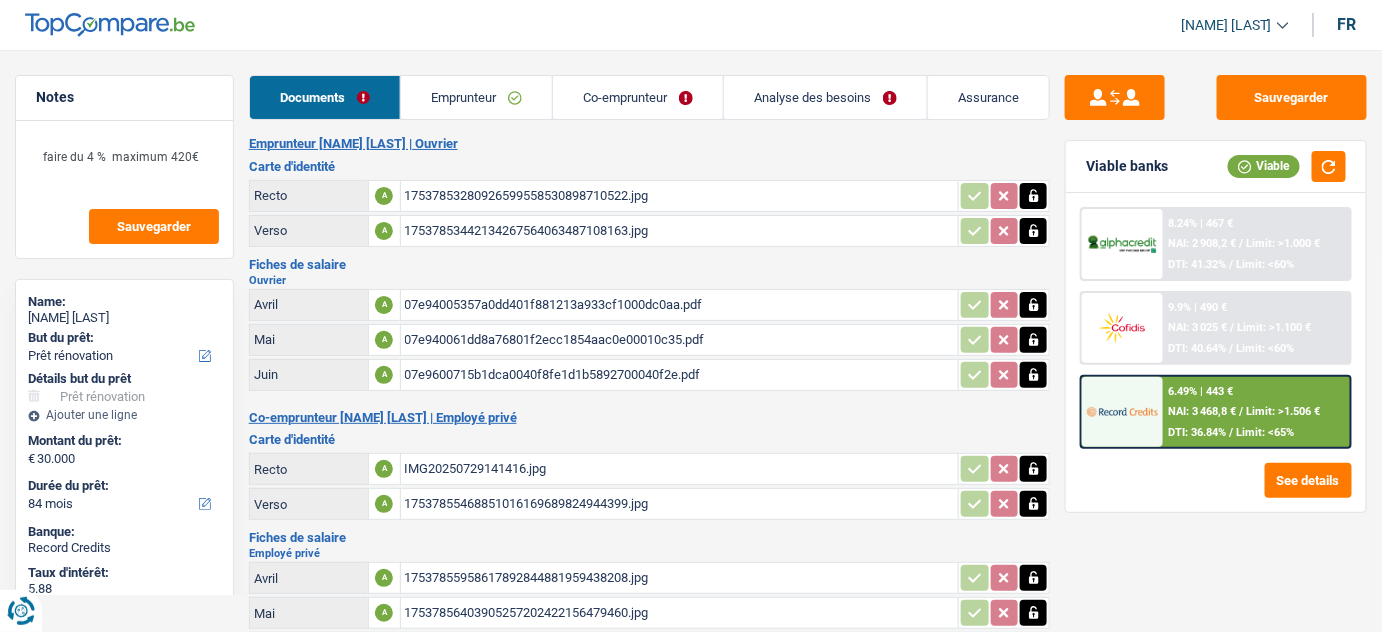 scroll, scrollTop: 166, scrollLeft: 0, axis: vertical 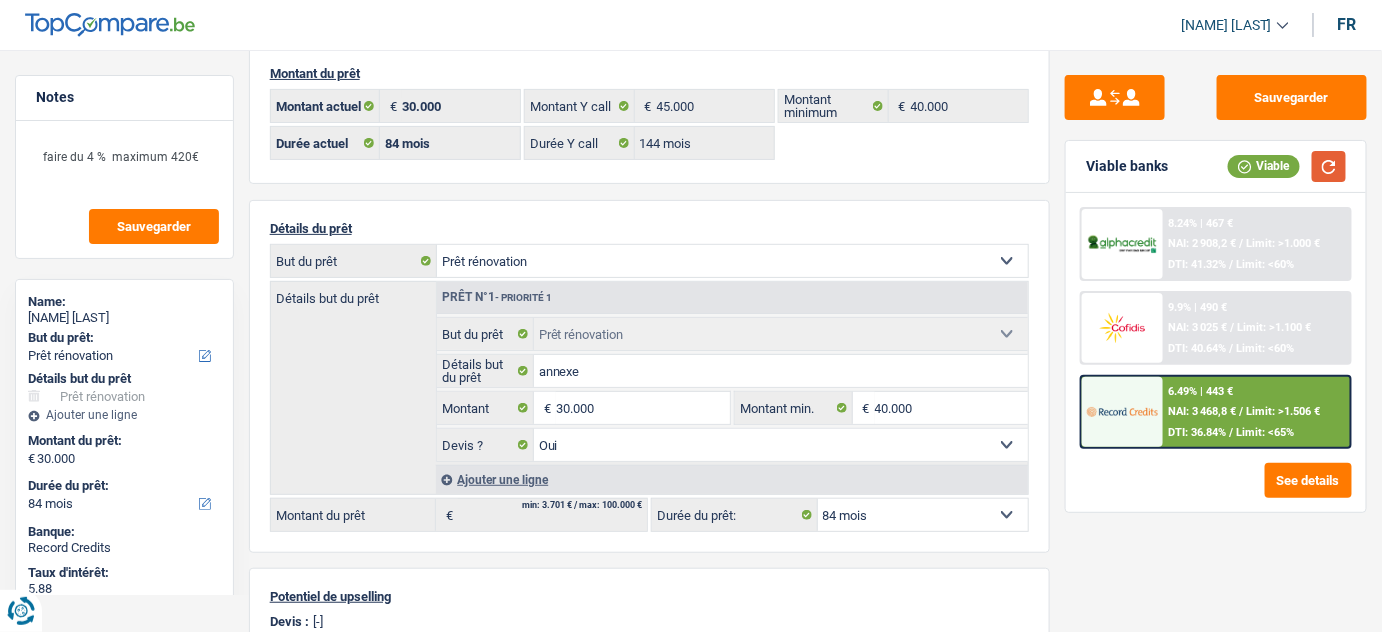 drag, startPoint x: 1322, startPoint y: 171, endPoint x: 767, endPoint y: 182, distance: 555.109 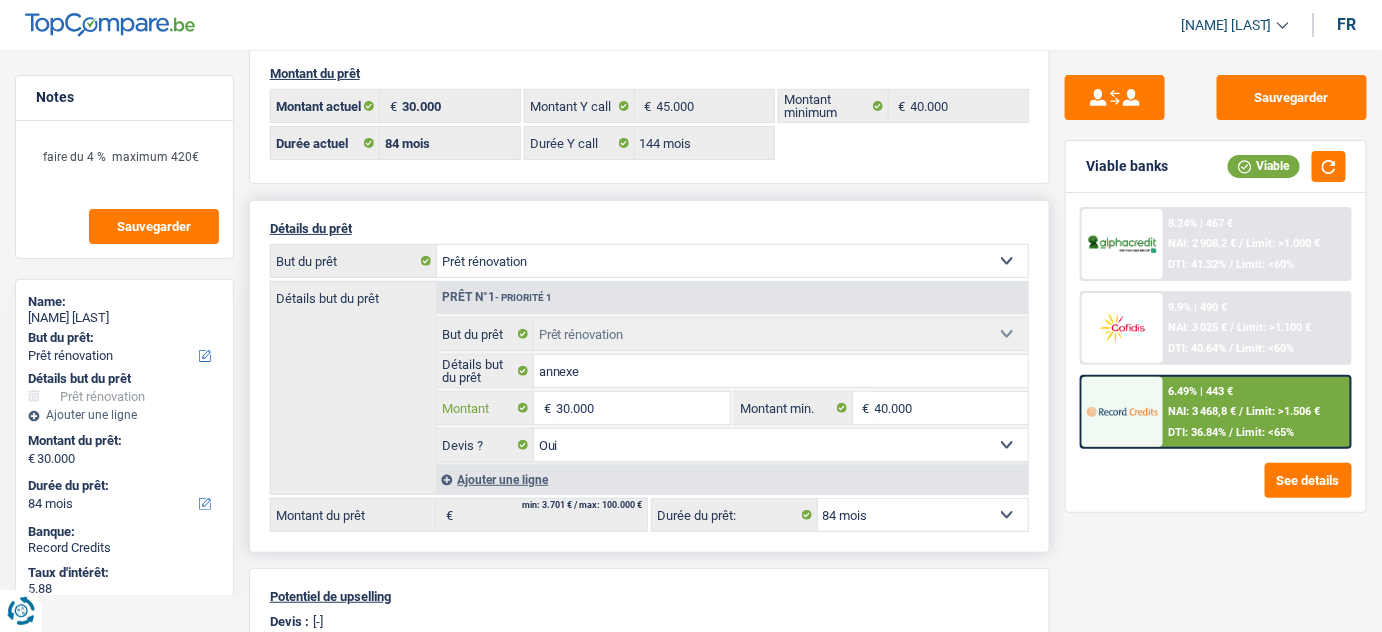 click on "30.000" at bounding box center [643, 408] 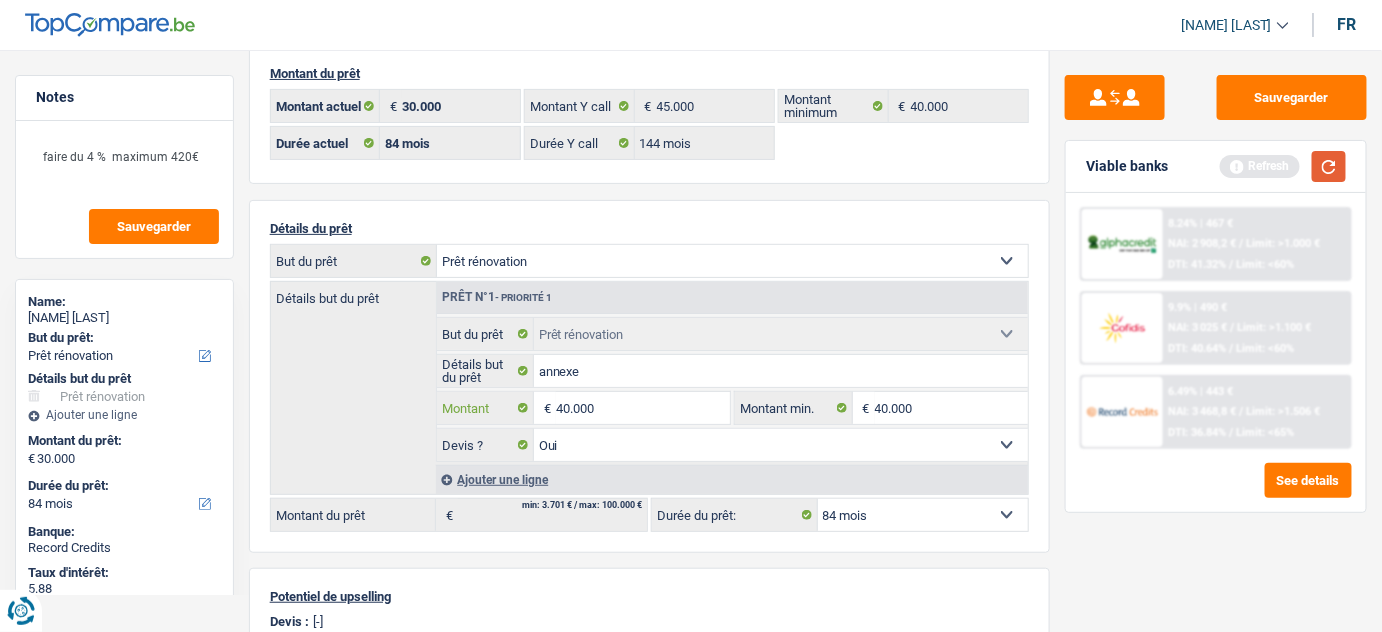type on "40.000" 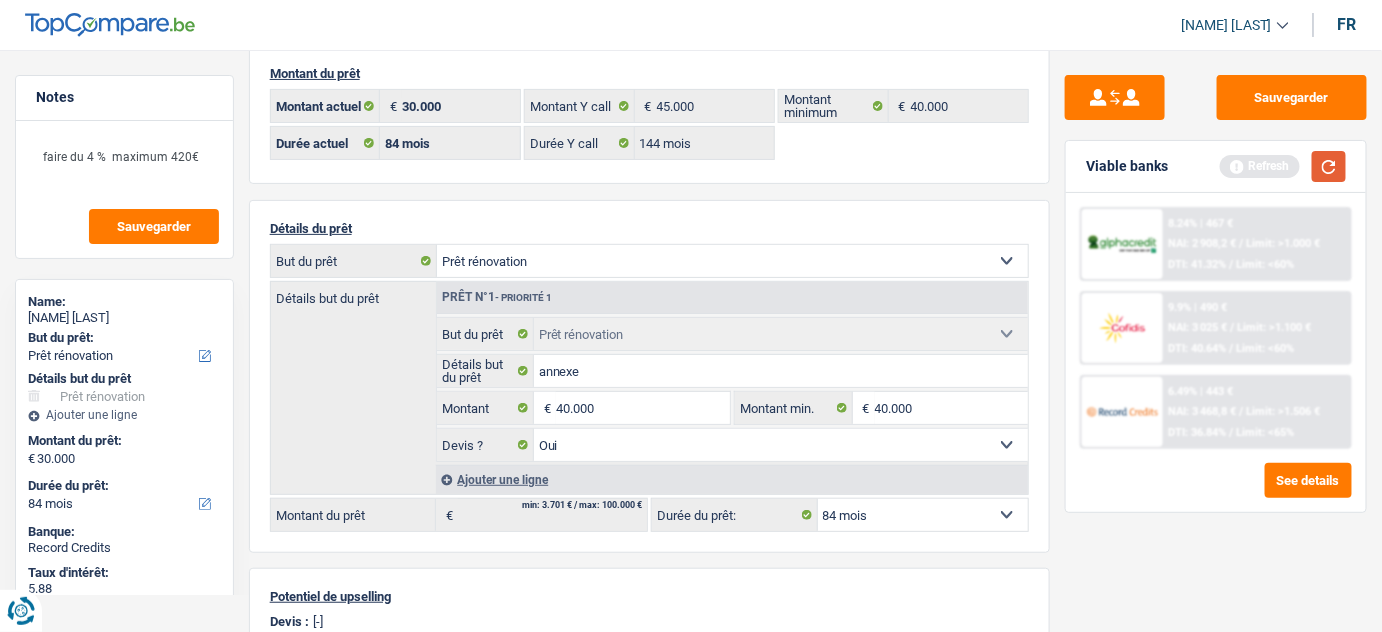 type on "40.000" 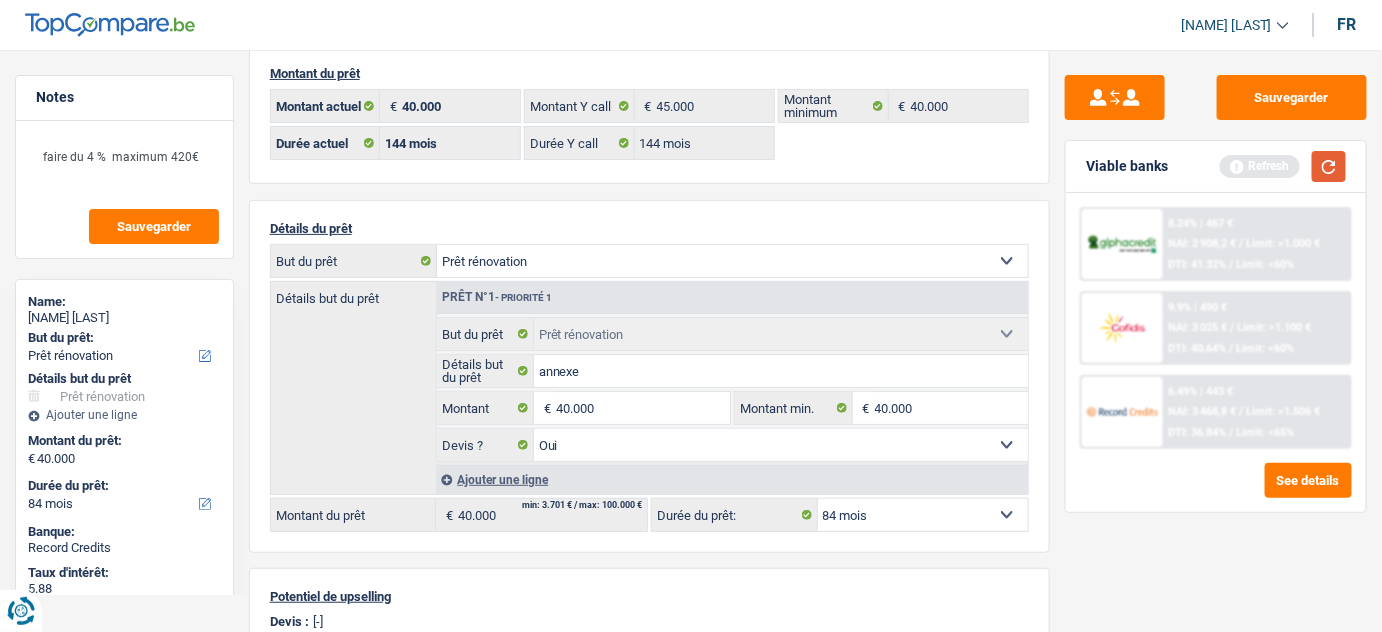 click at bounding box center (1329, 166) 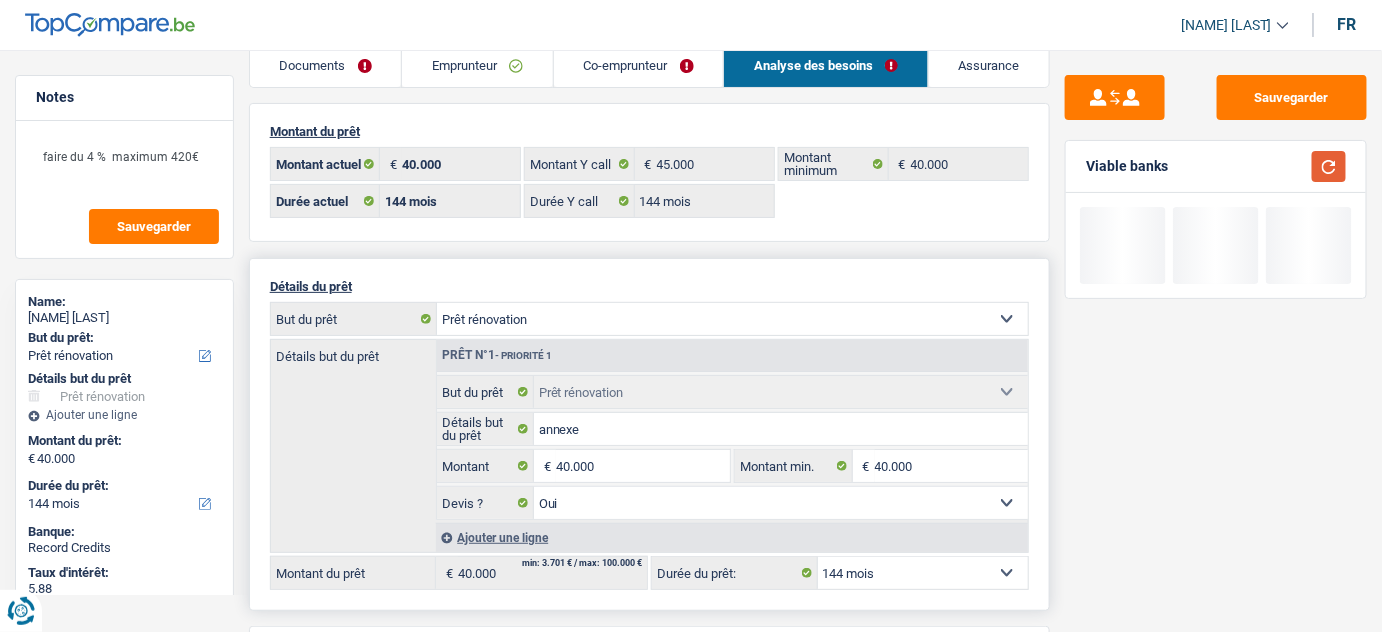 scroll, scrollTop: 0, scrollLeft: 0, axis: both 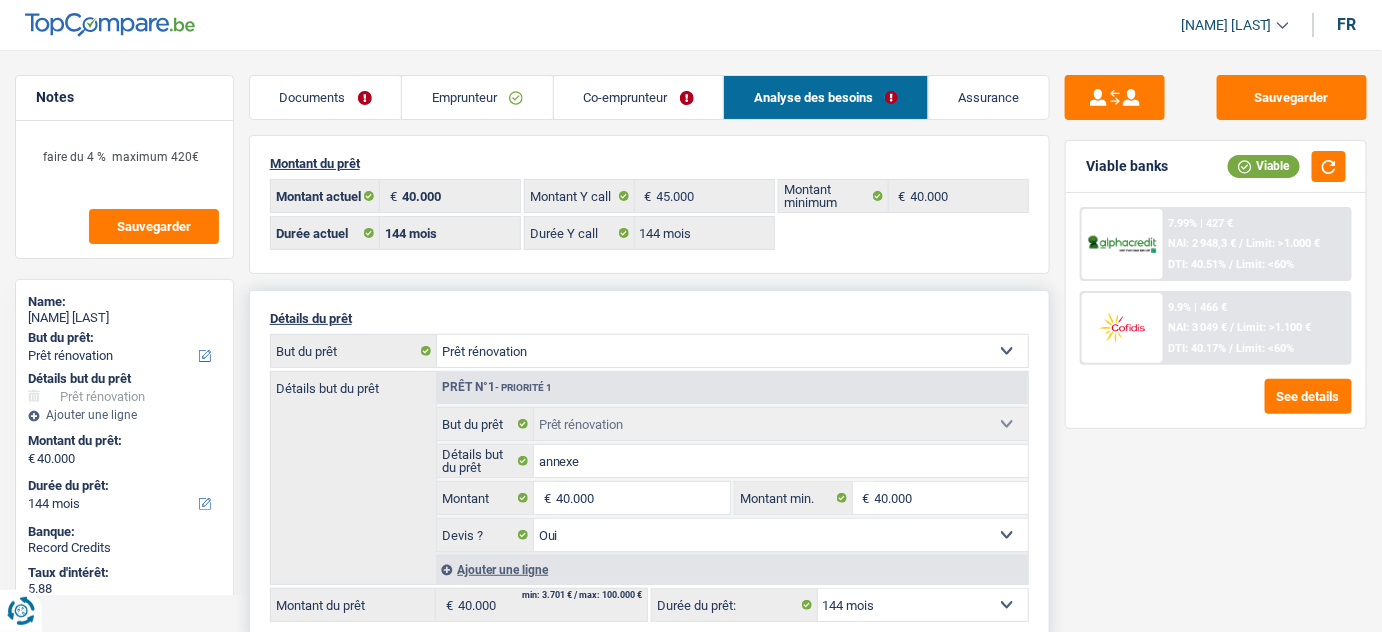 click on "12 mois 18 mois 24 mois 30 mois 36 mois 42 mois 48 mois 60 mois 72 mois 84 mois 96 mois 120 mois 132 mois 144 mois
Sélectionner une option" at bounding box center [923, 605] 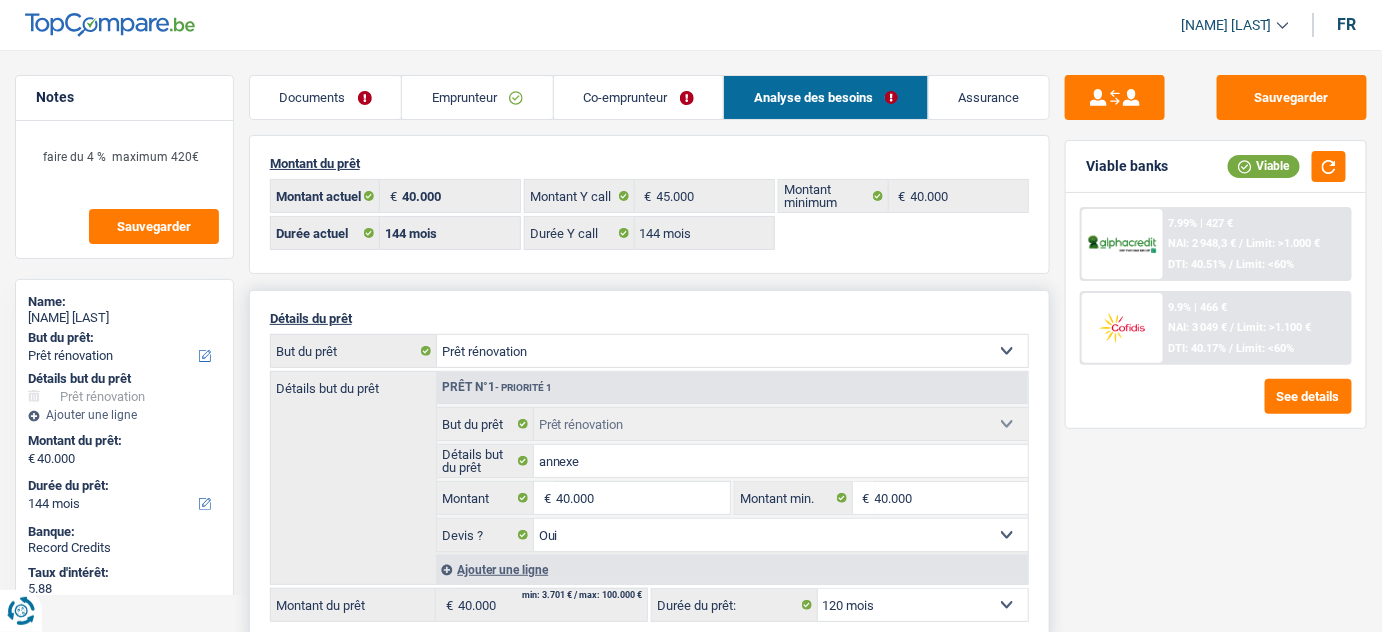 click on "12 mois 18 mois 24 mois 30 mois 36 mois 42 mois 48 mois 60 mois 72 mois 84 mois 96 mois 120 mois 132 mois 144 mois
Sélectionner une option" at bounding box center [923, 605] 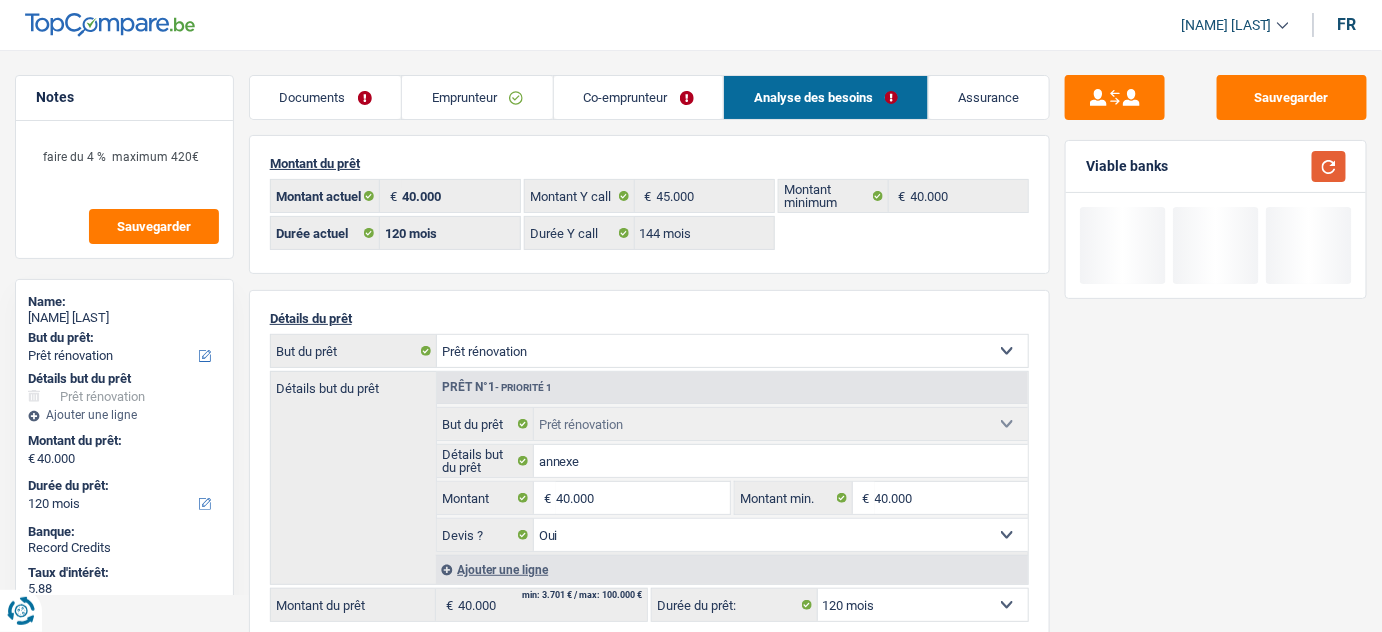 click at bounding box center [1329, 166] 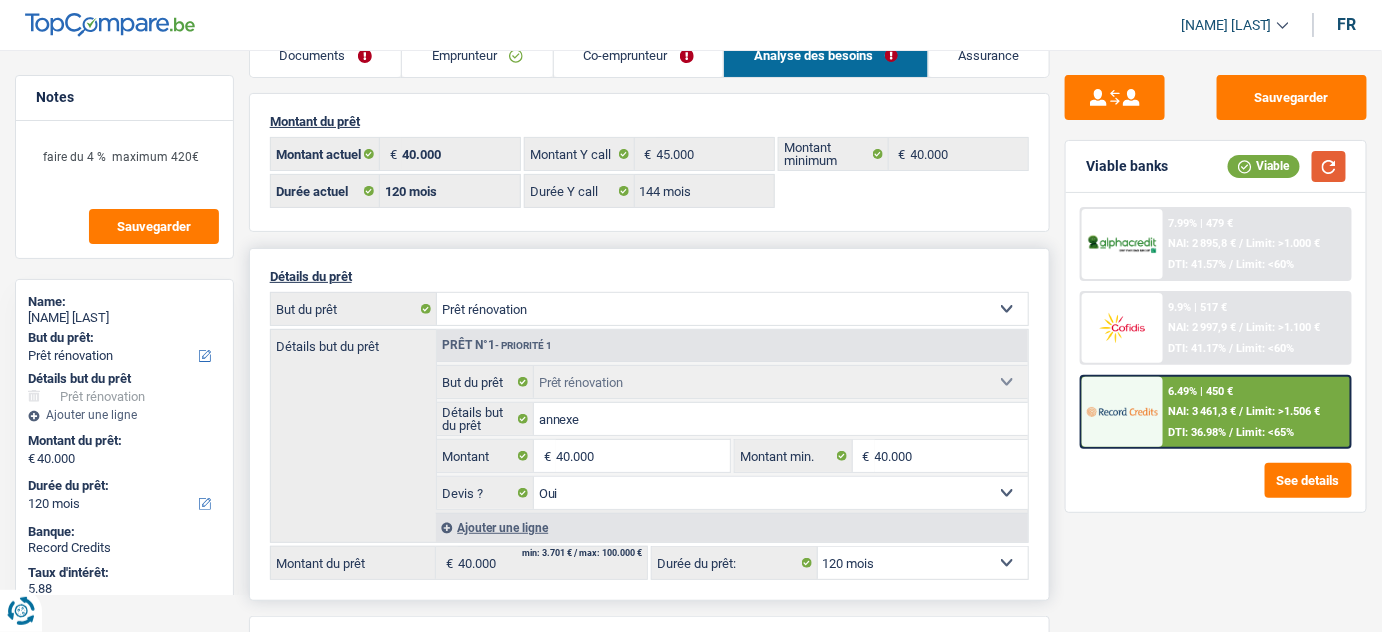scroll, scrollTop: 0, scrollLeft: 0, axis: both 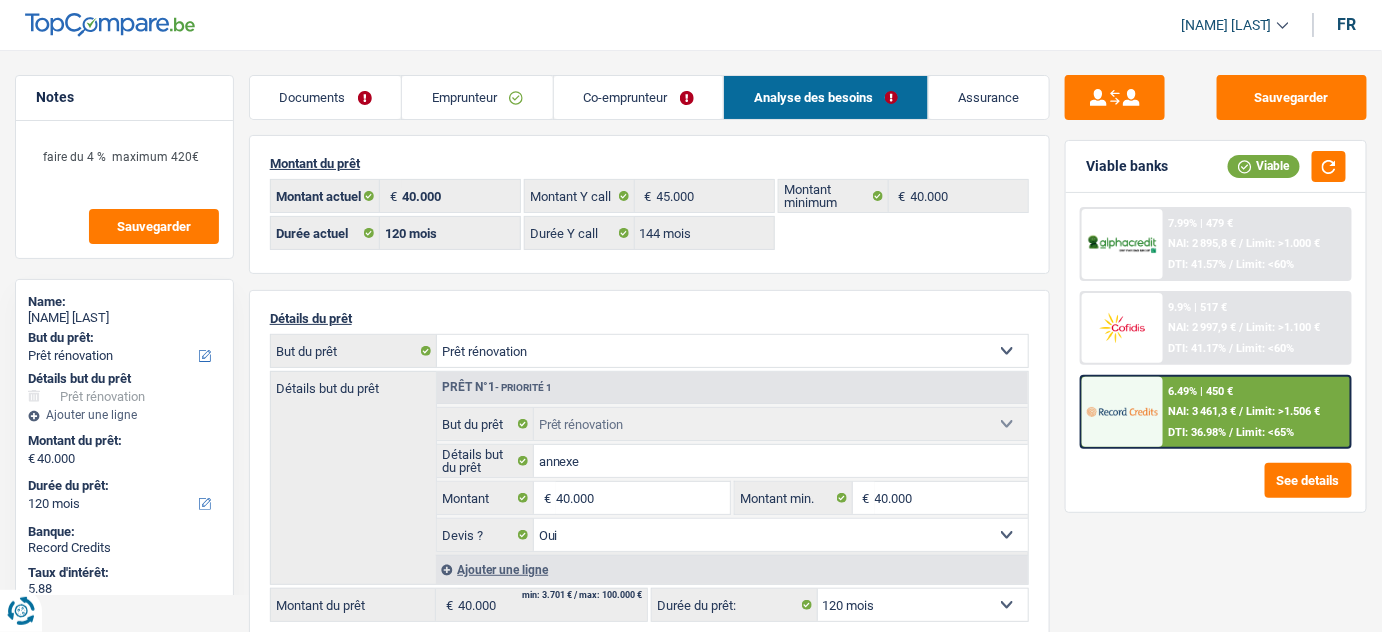 click on "9.9% | 517 €" at bounding box center (1198, 307) 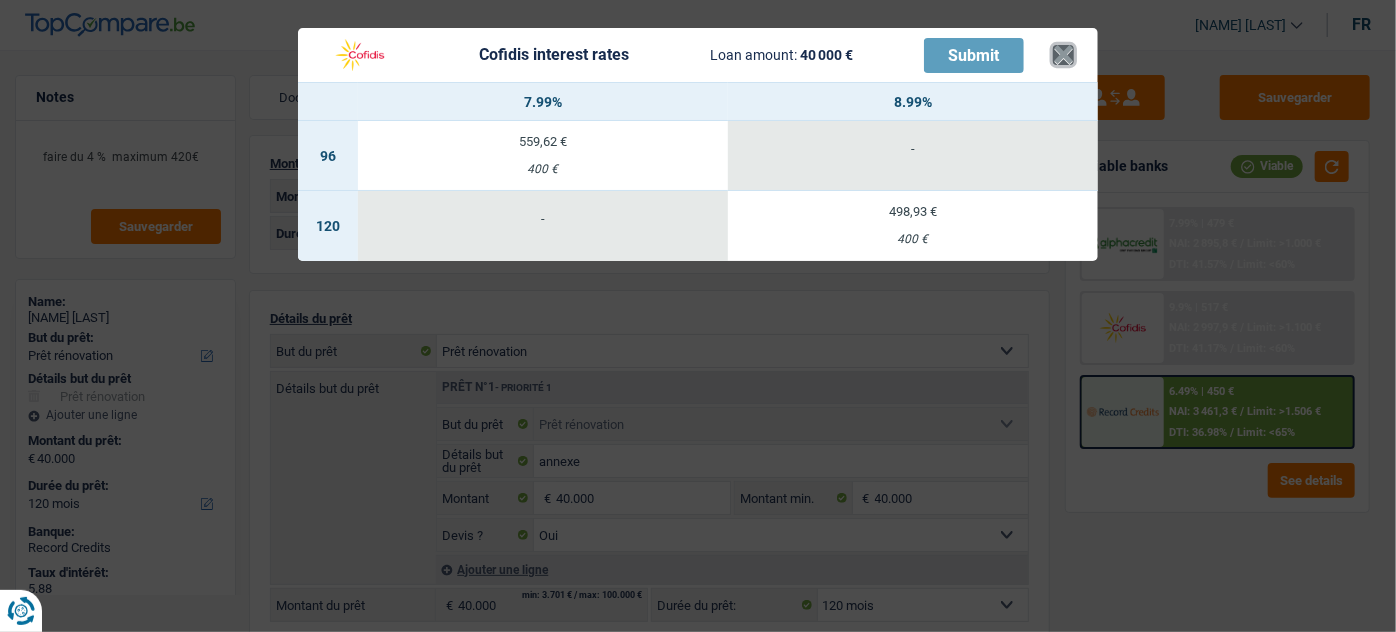 click on "×" at bounding box center (1063, 55) 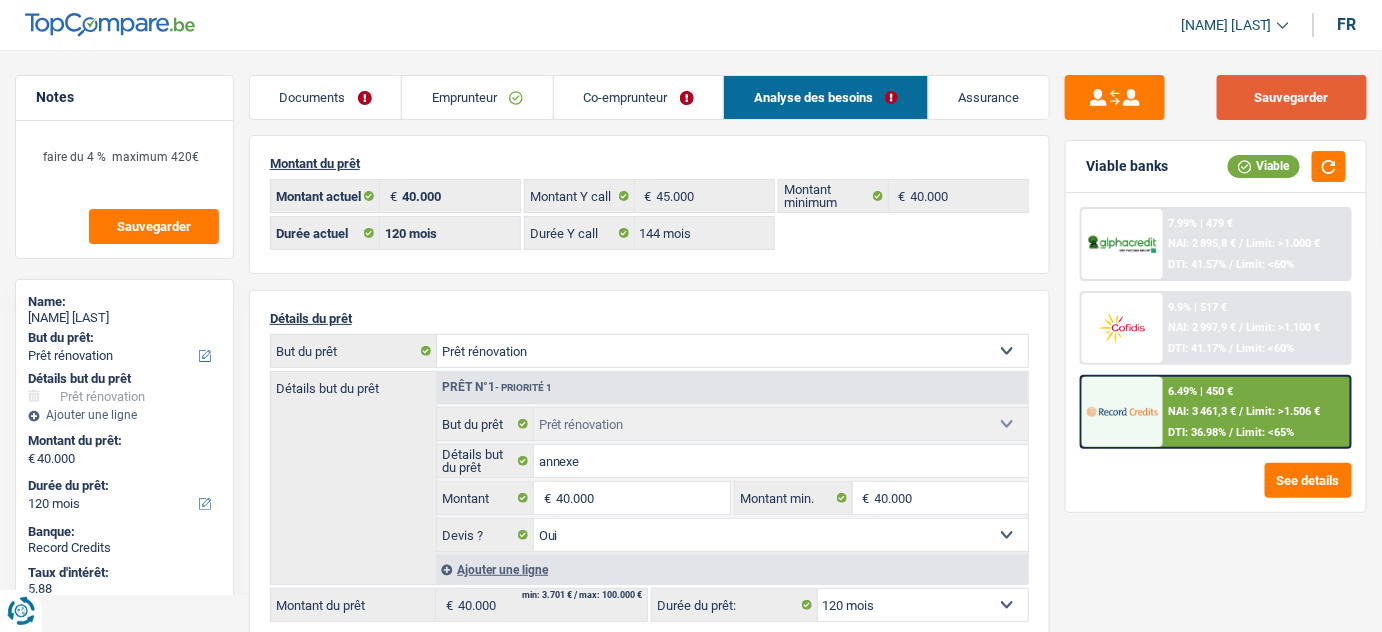click on "Sauvegarder" at bounding box center (1292, 97) 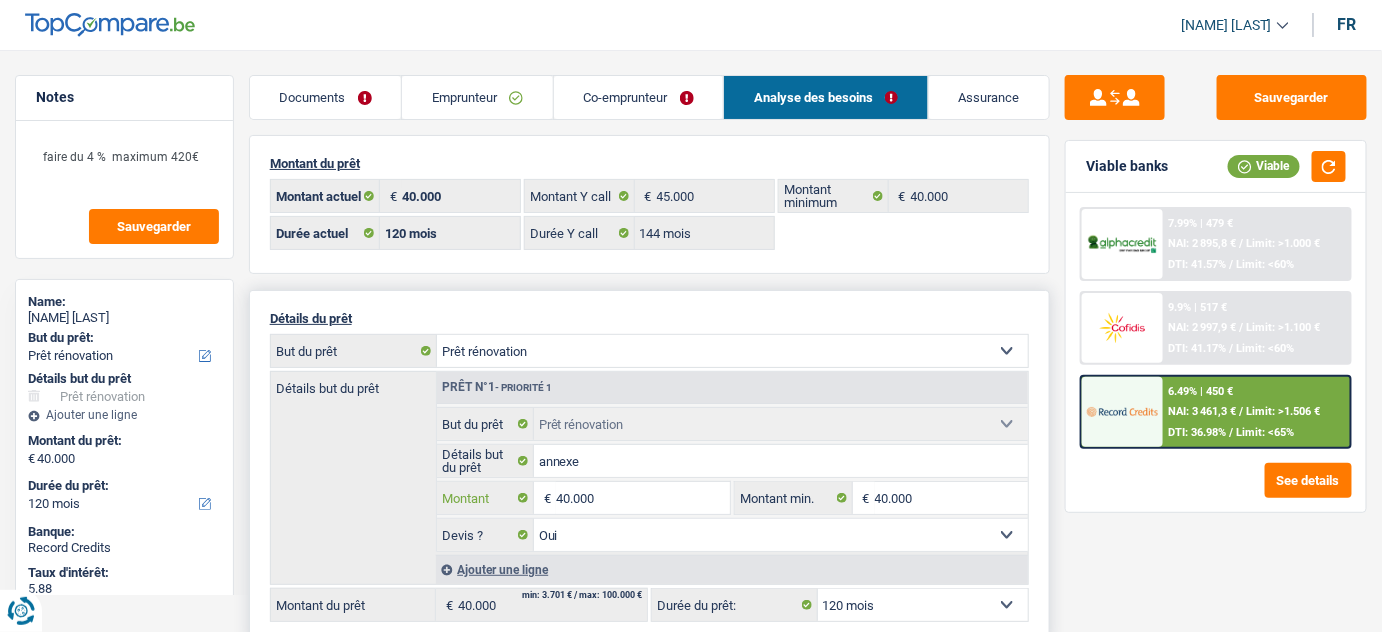 click on "40.000" at bounding box center [643, 498] 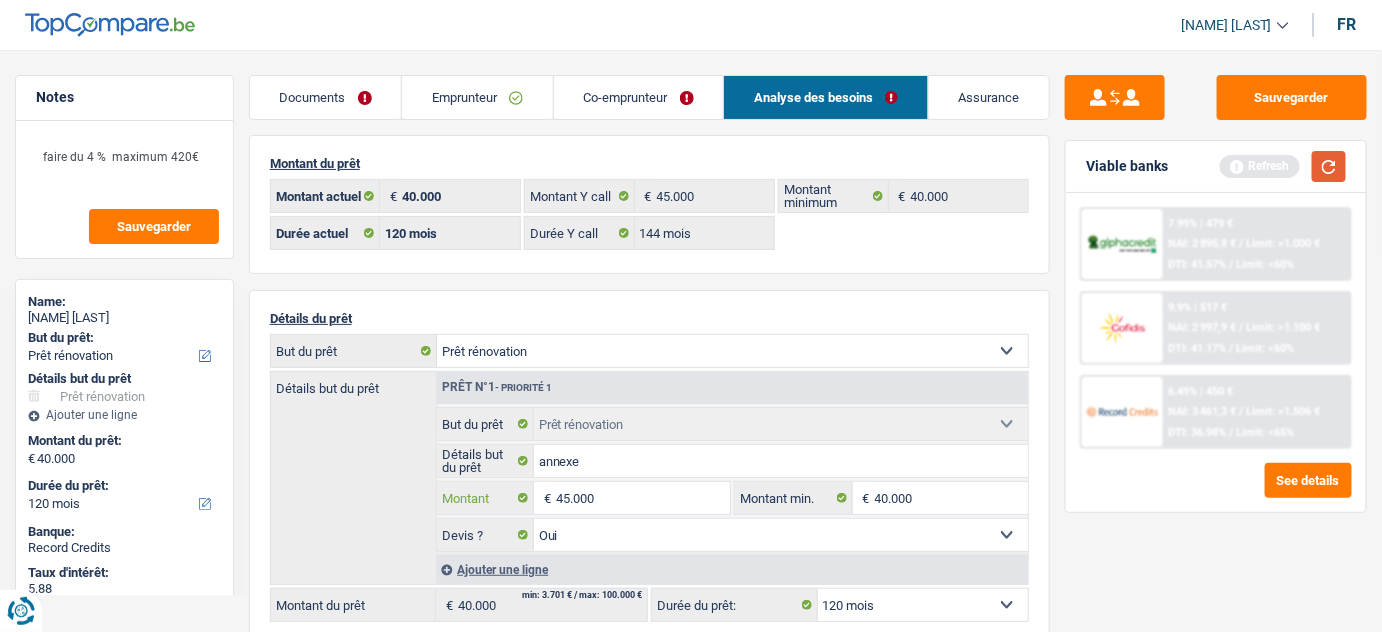 type on "45.000" 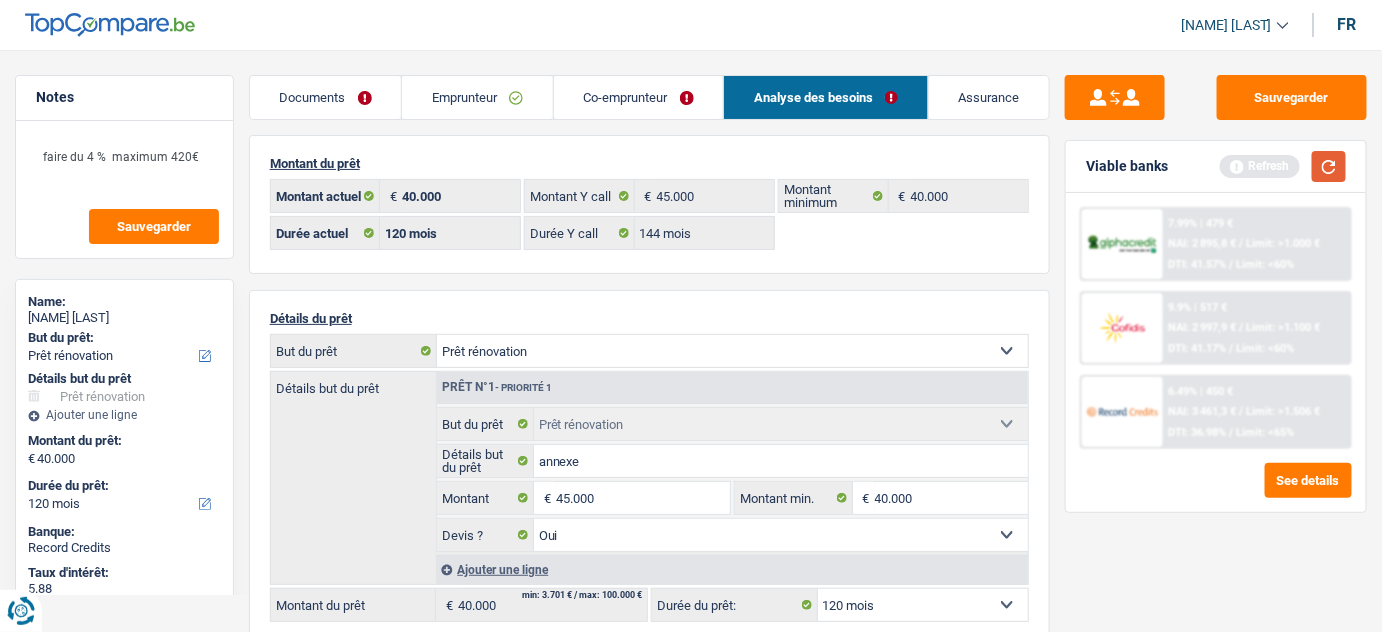 type on "45.000" 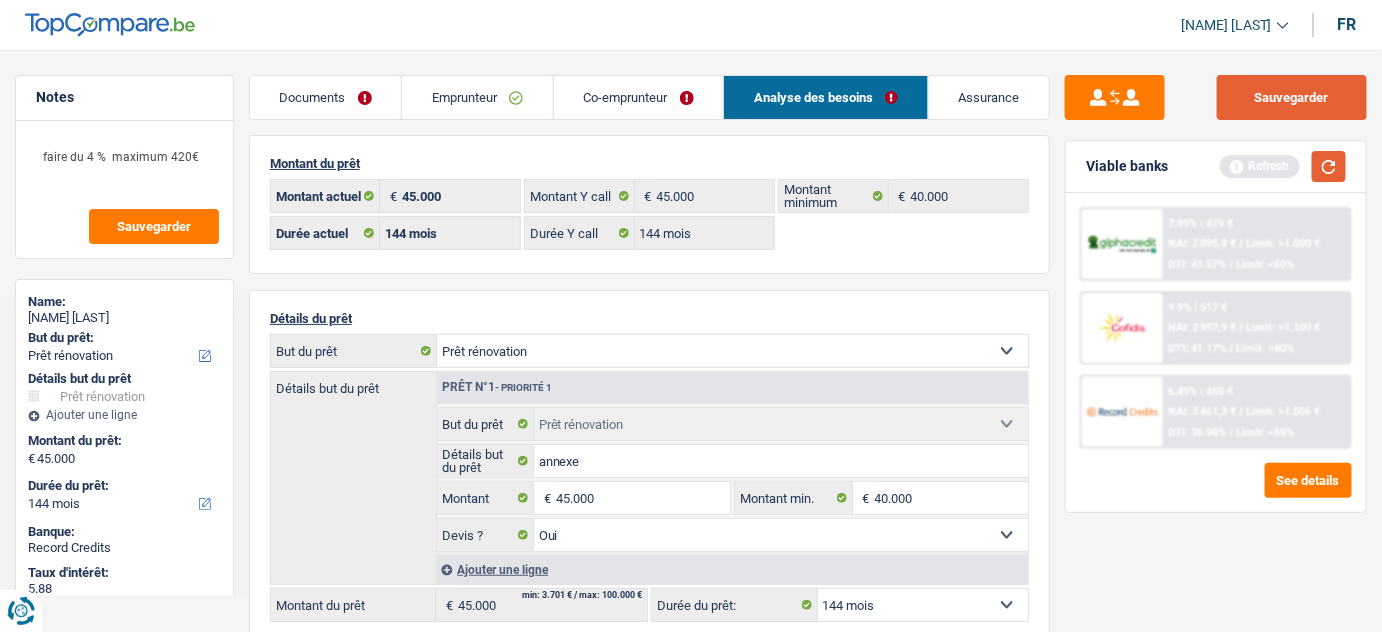 drag, startPoint x: 1322, startPoint y: 169, endPoint x: 1302, endPoint y: 111, distance: 61.351448 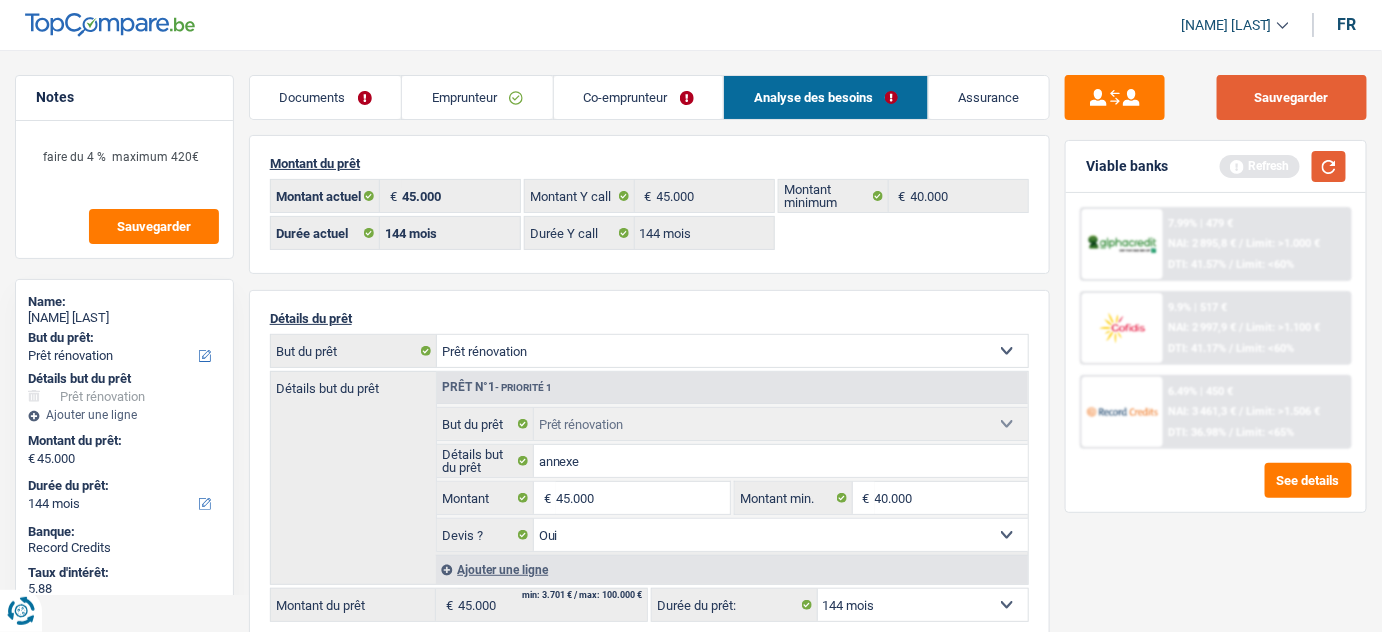 click at bounding box center (1329, 166) 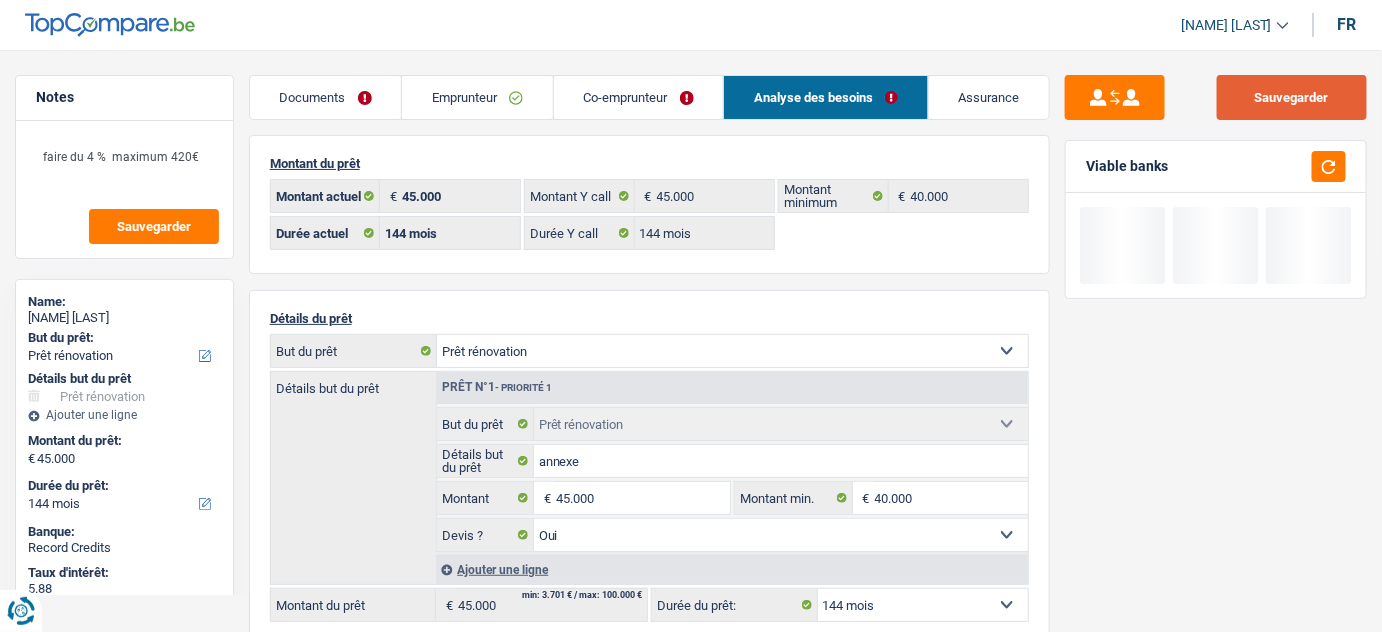 click on "Sauvegarder" at bounding box center (1292, 97) 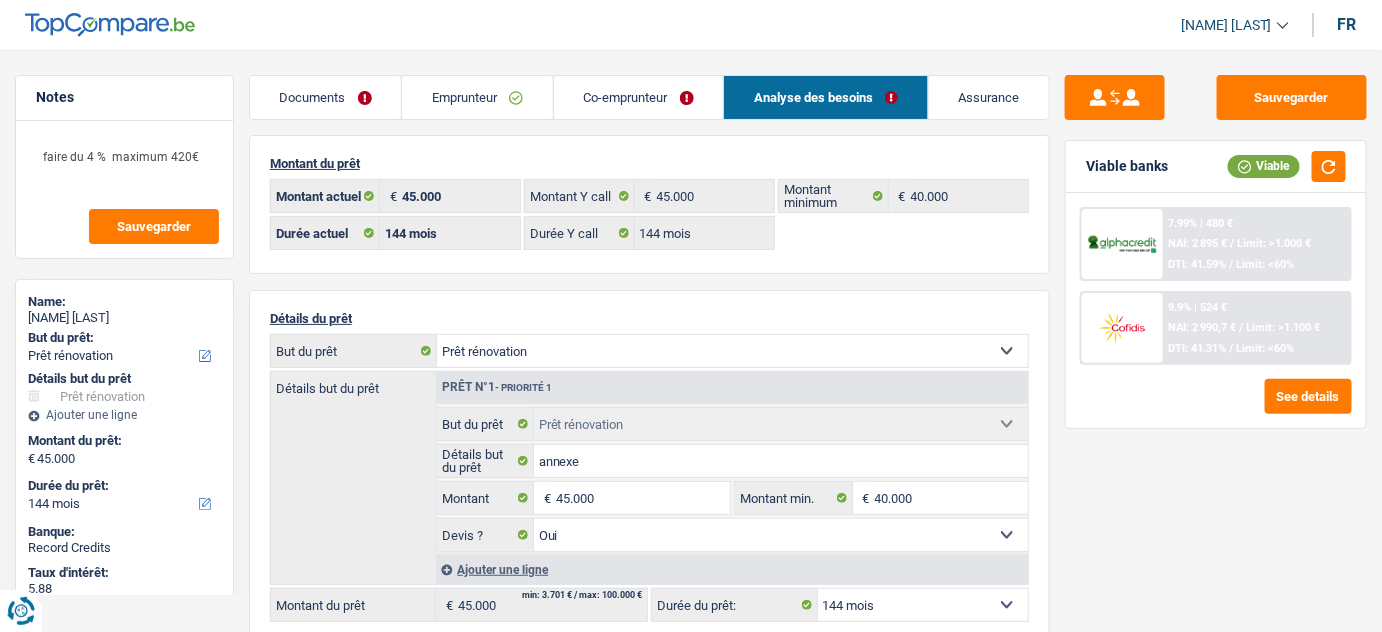 click on "DTI: 41.31%" at bounding box center (1198, 348) 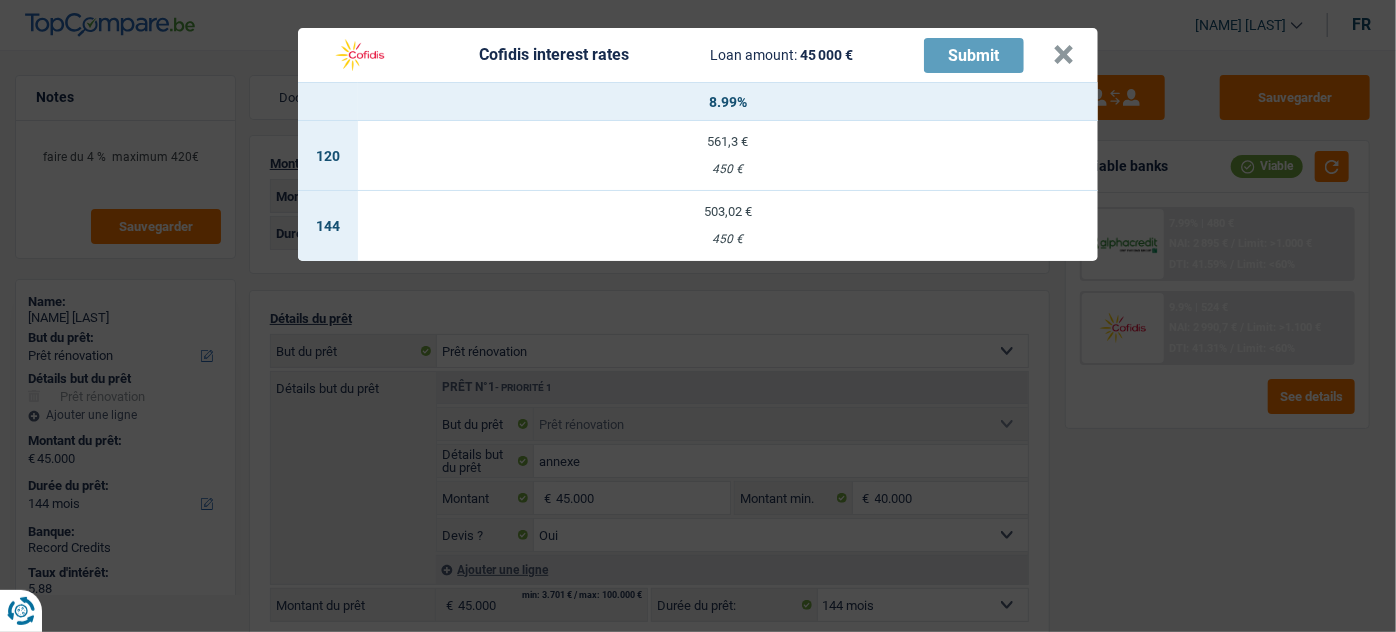 click on "Cofidis interest rates
Loan amount:
45 000 €
Submit" at bounding box center [687, 55] 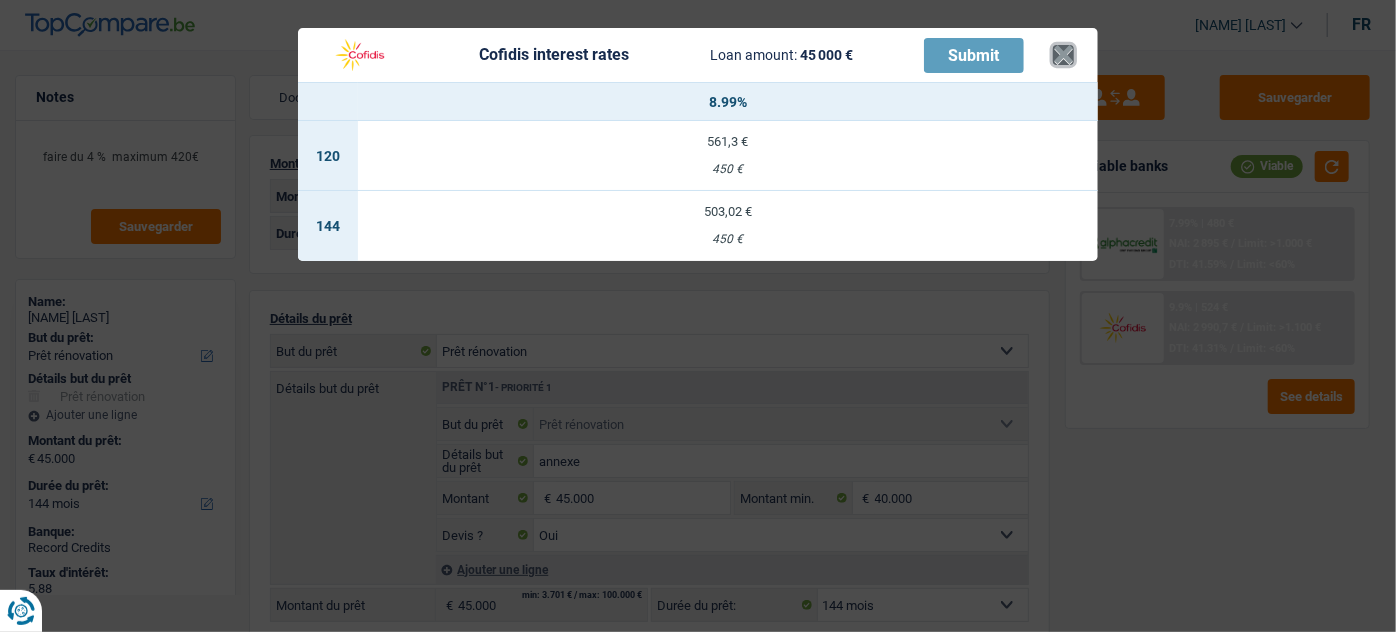 click on "×" at bounding box center (1063, 55) 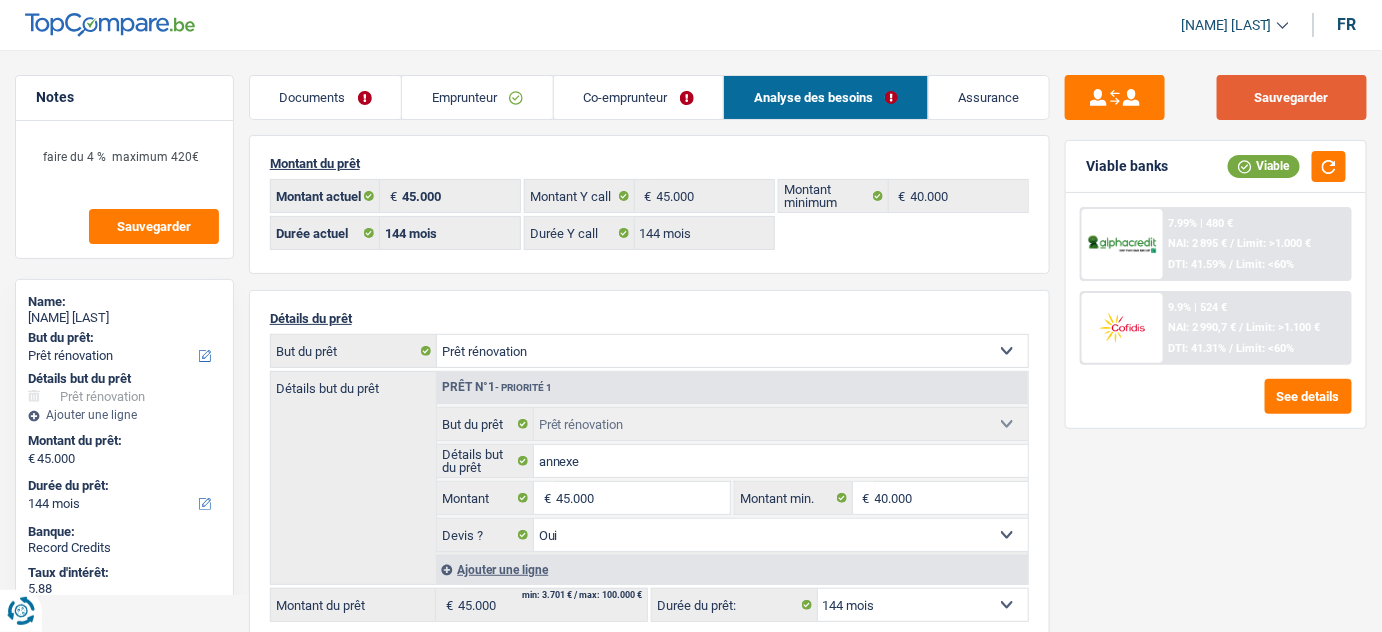 click on "Sauvegarder" at bounding box center [1292, 97] 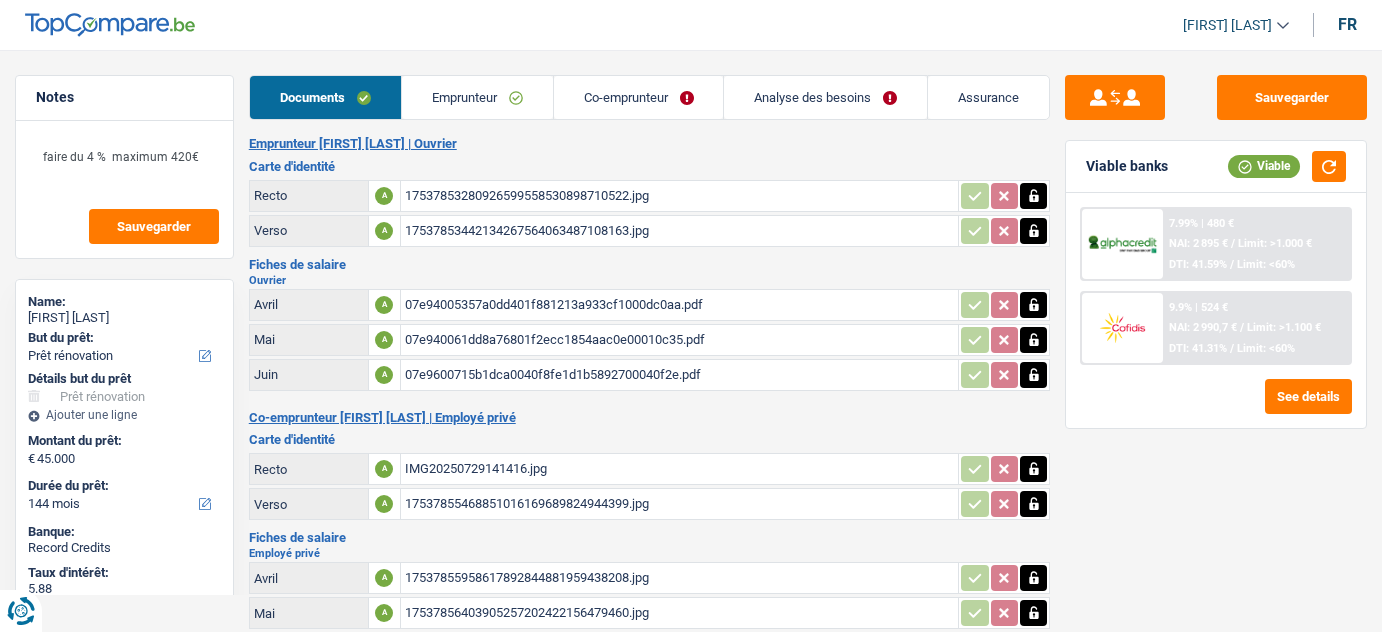 select on "renovation" 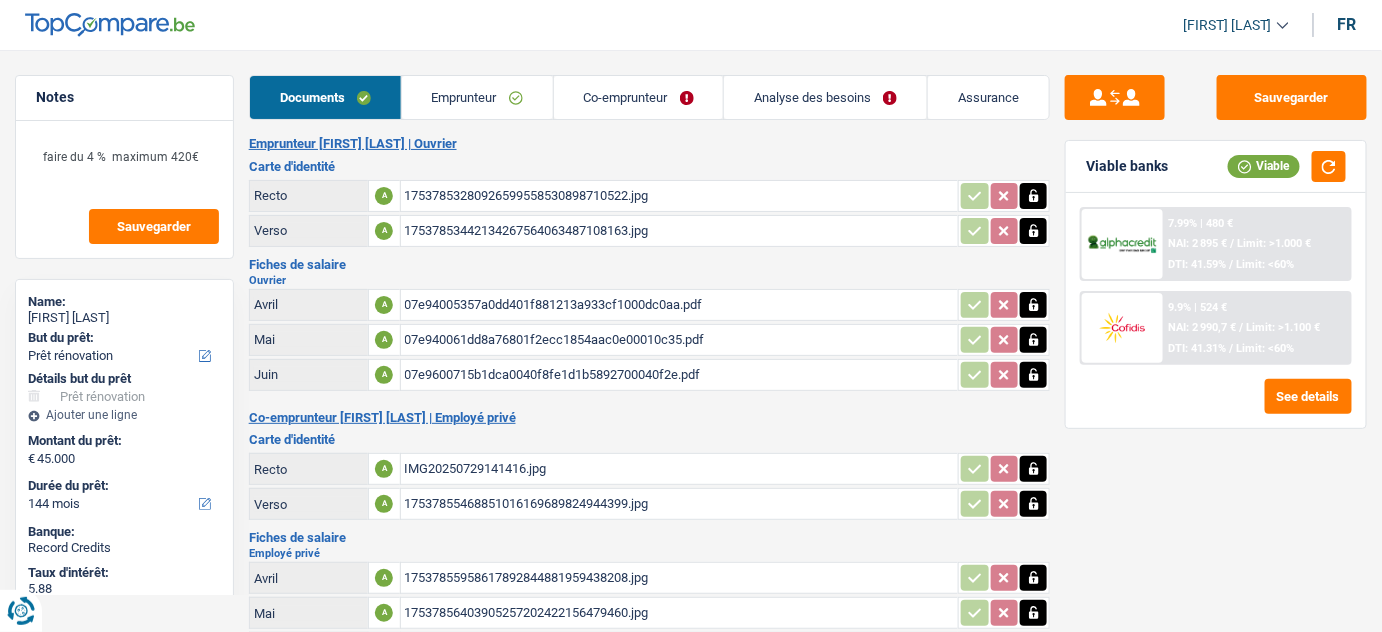 scroll, scrollTop: 0, scrollLeft: 0, axis: both 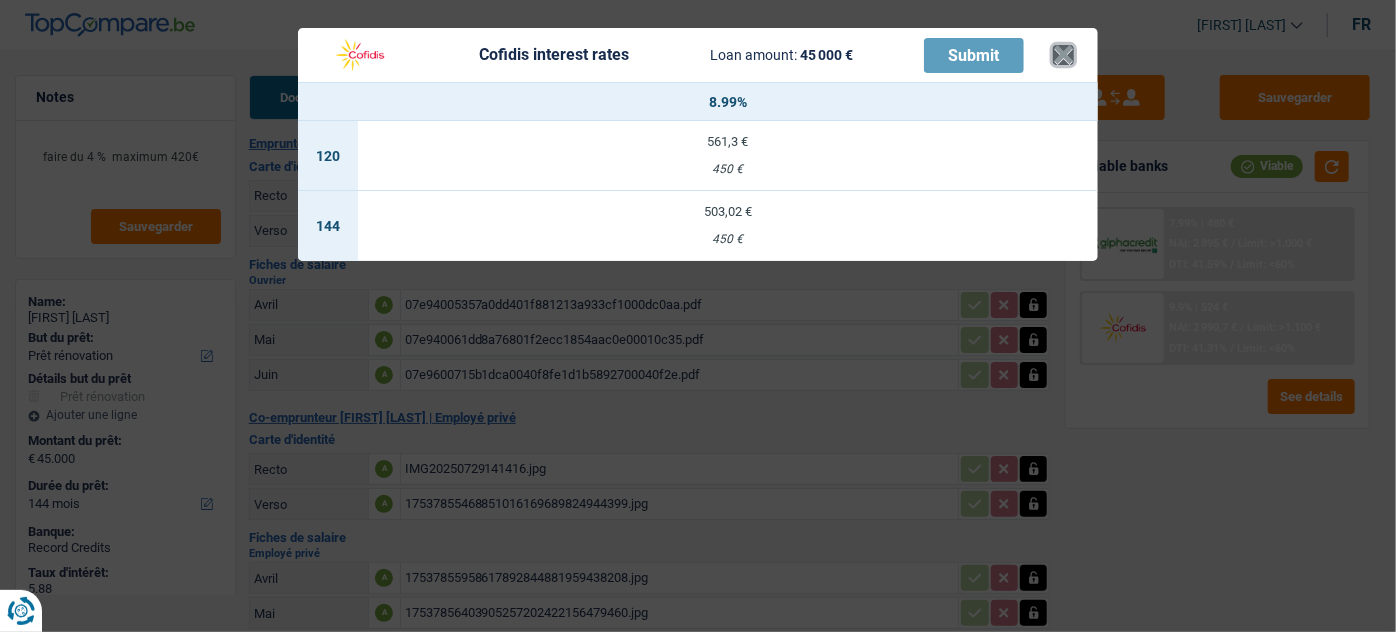 click on "×" at bounding box center [1063, 55] 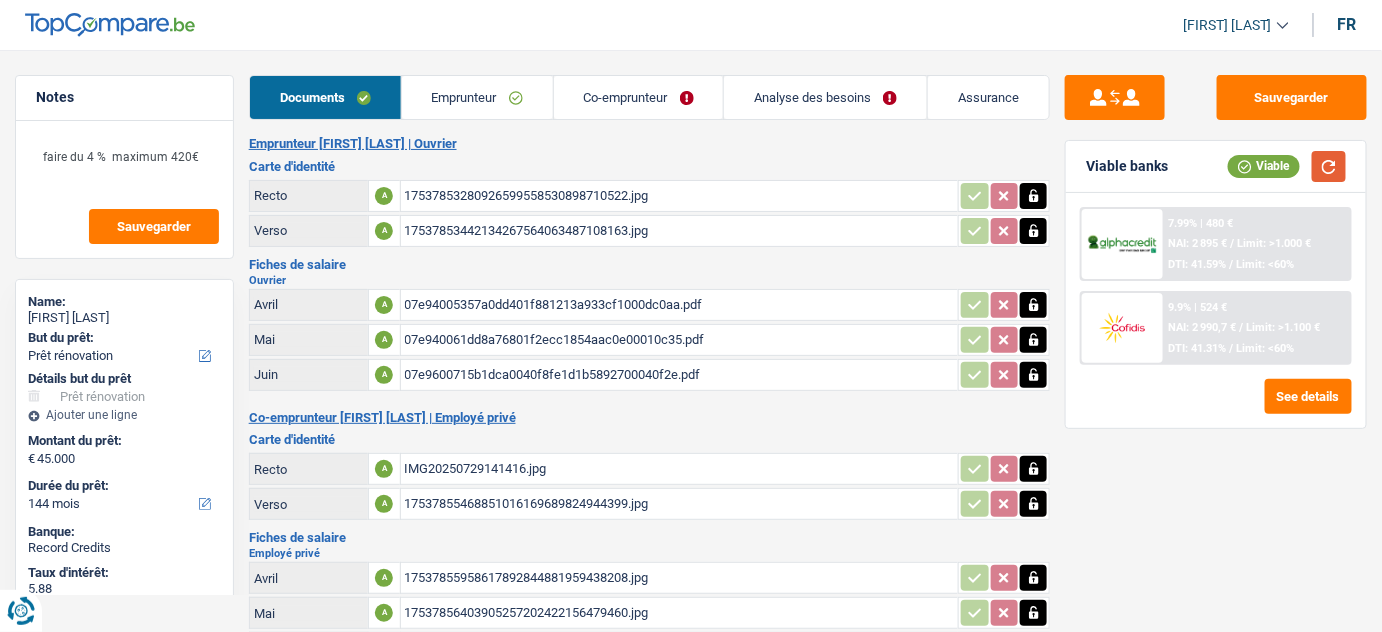 click at bounding box center [1329, 166] 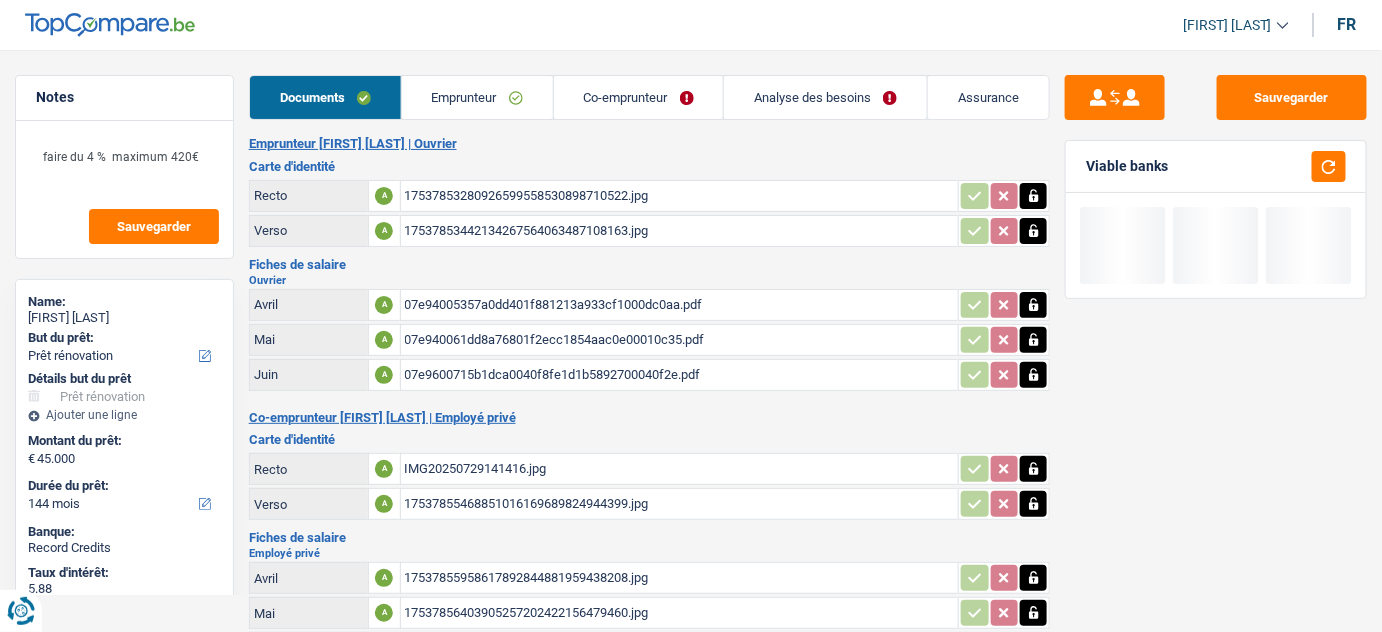 click on "Analyse des besoins" at bounding box center (825, 97) 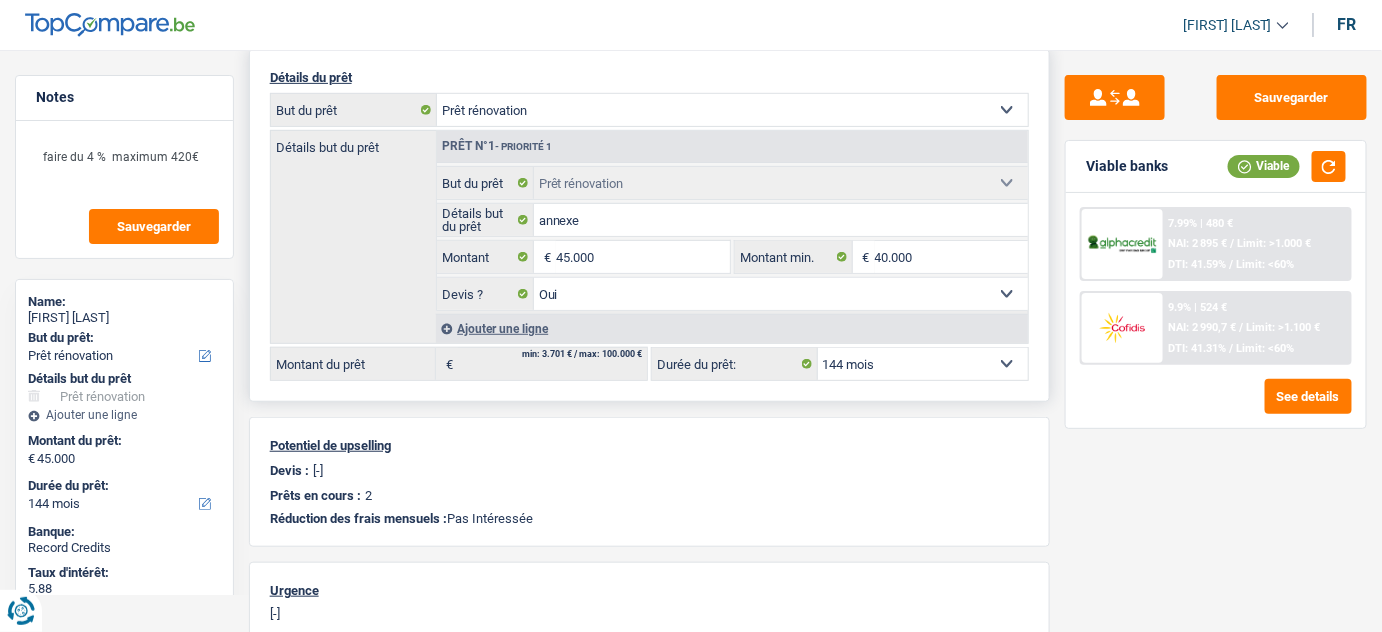scroll, scrollTop: 272, scrollLeft: 0, axis: vertical 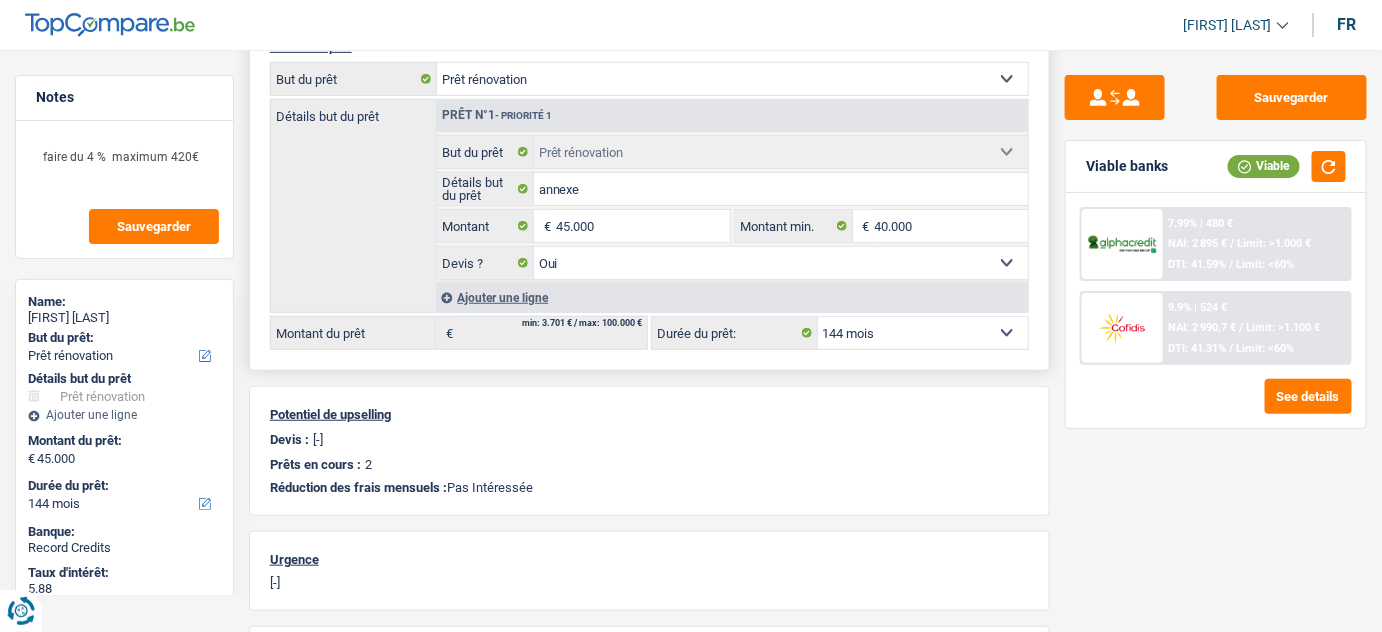 click on "12 mois 18 mois 24 mois 30 mois 36 mois 42 mois 48 mois 60 mois 72 mois 84 mois 96 mois 120 mois 132 mois 144 mois
Sélectionner une option" at bounding box center [923, 333] 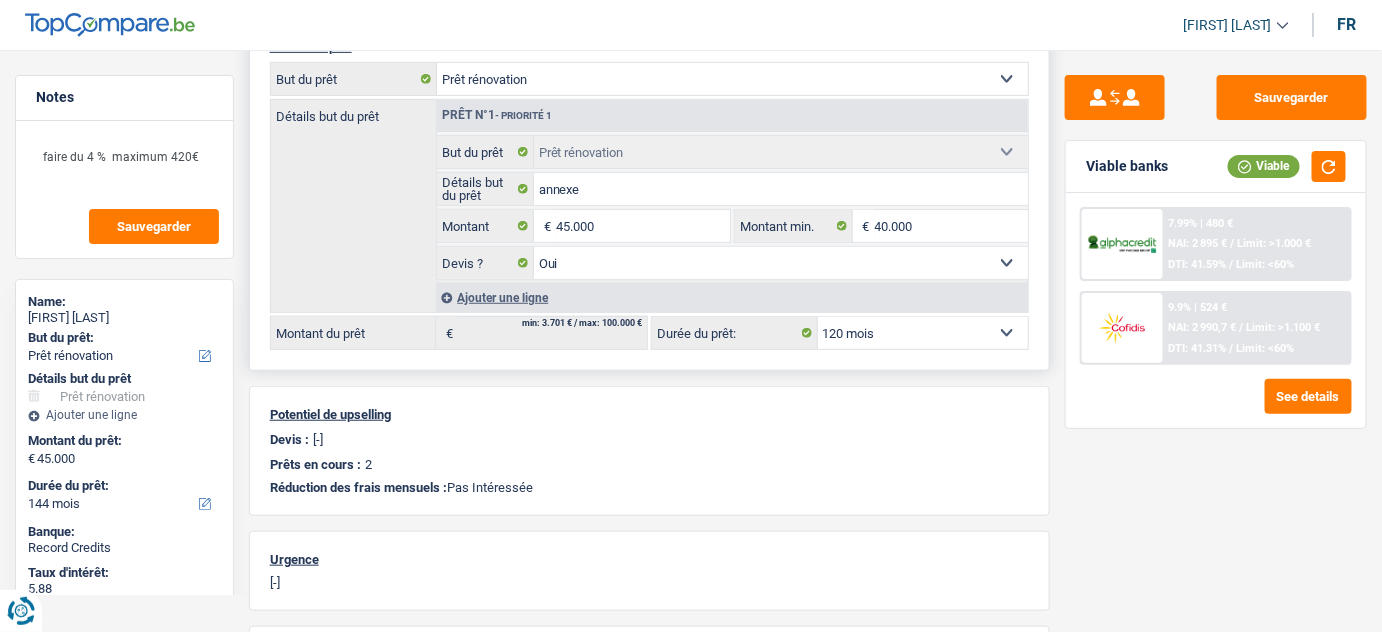 click on "12 mois 18 mois 24 mois 30 mois 36 mois 42 mois 48 mois 60 mois 72 mois 84 mois 96 mois 120 mois 132 mois 144 mois
Sélectionner une option" at bounding box center (923, 333) 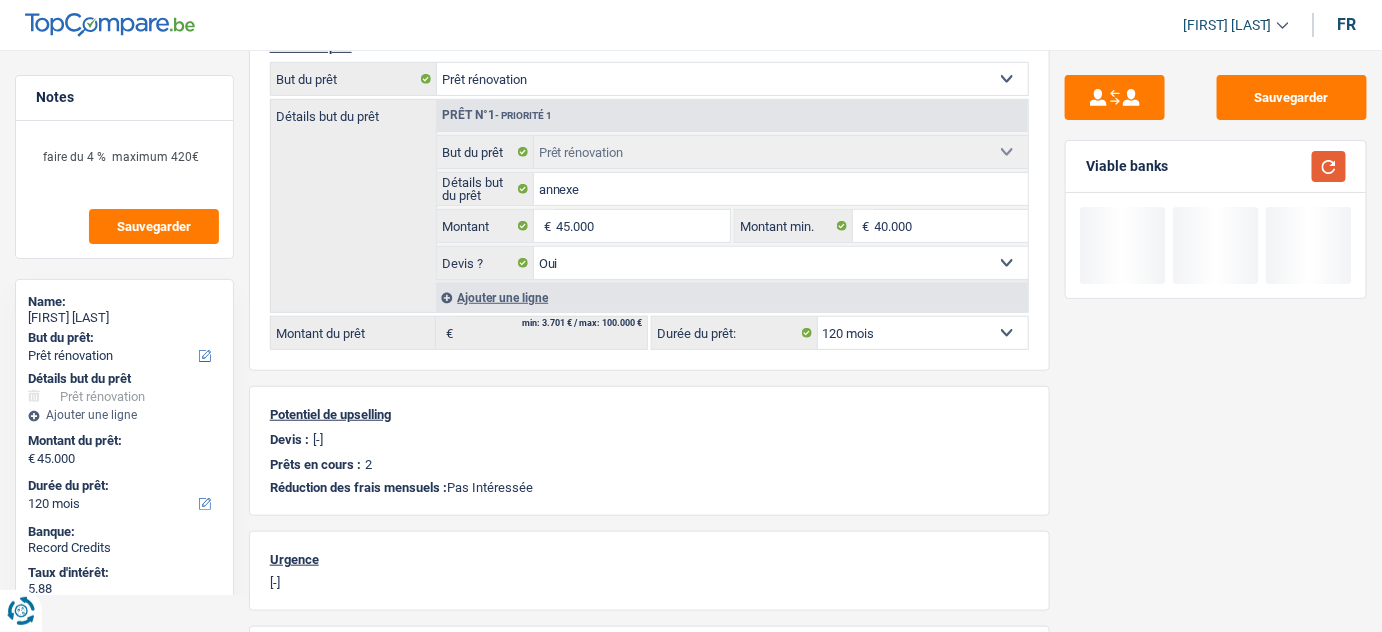 click at bounding box center (1329, 166) 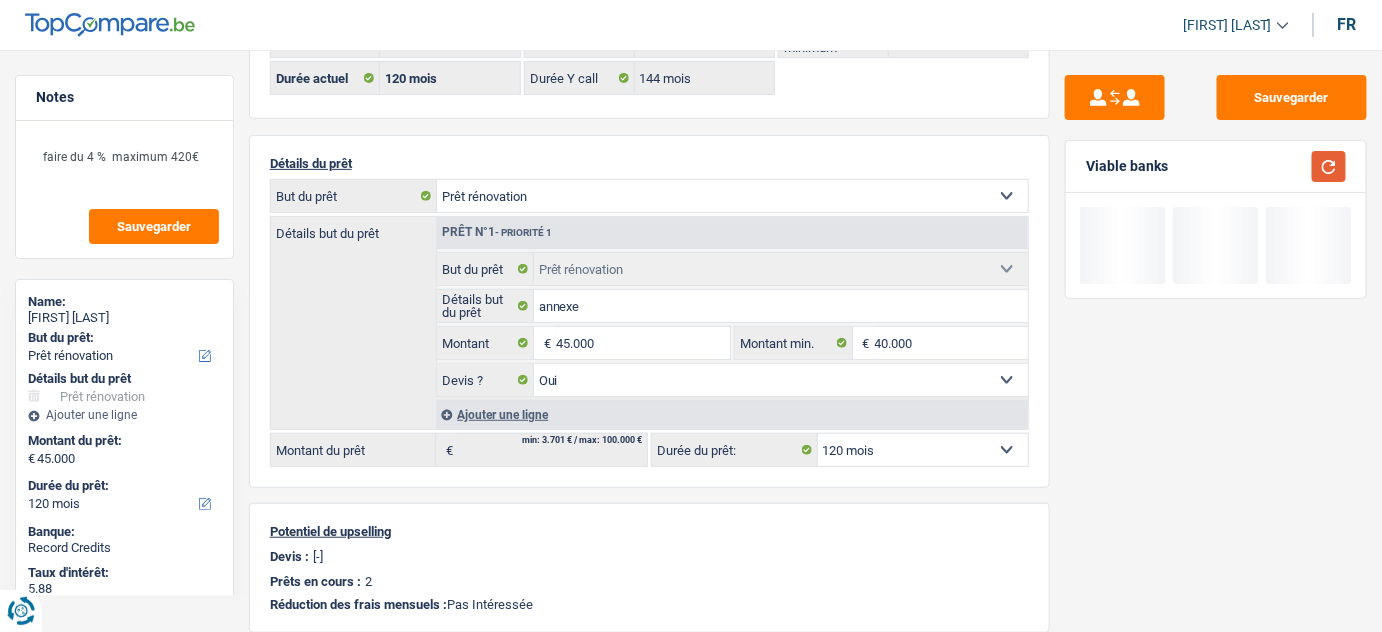 scroll, scrollTop: 0, scrollLeft: 0, axis: both 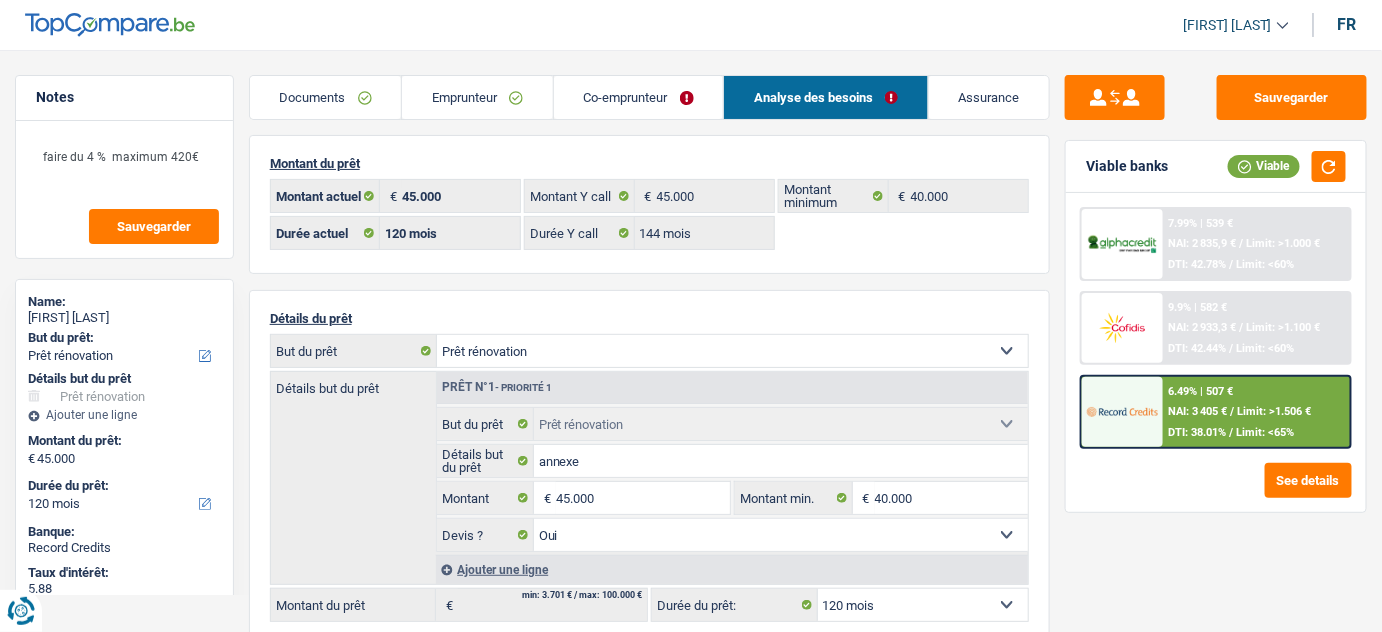 drag, startPoint x: 477, startPoint y: 96, endPoint x: 605, endPoint y: 114, distance: 129.25943 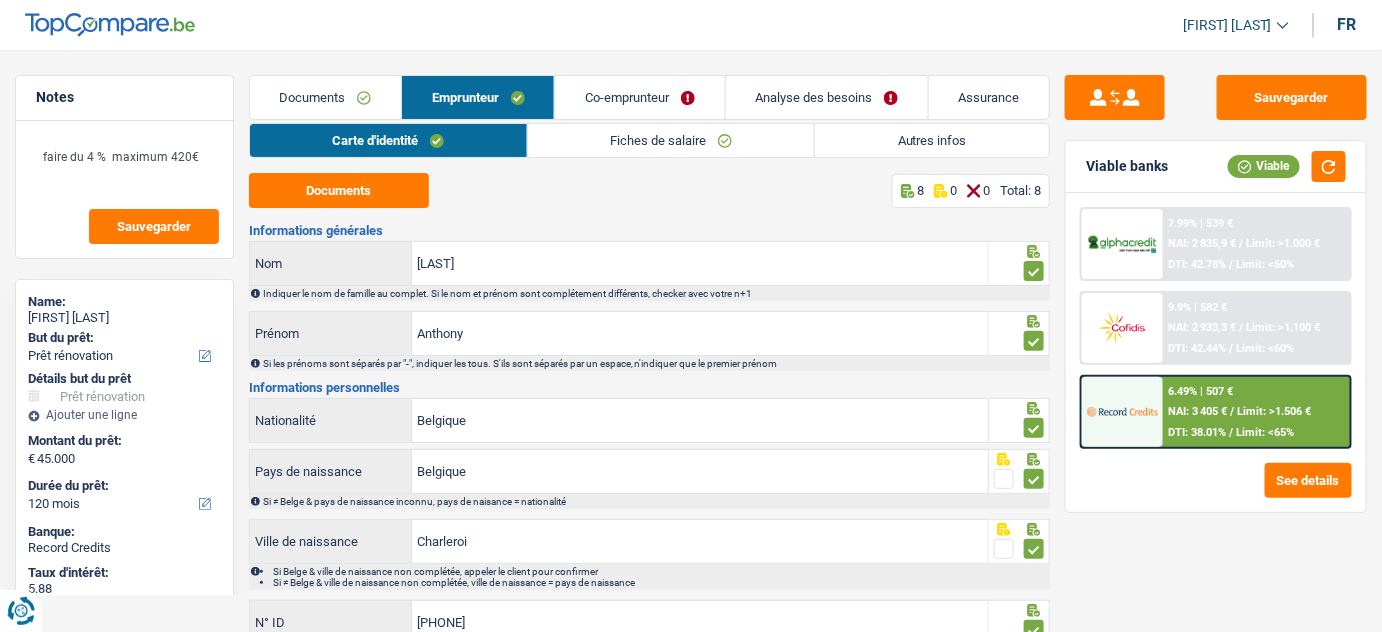 click on "Co-emprunteur" at bounding box center (639, 97) 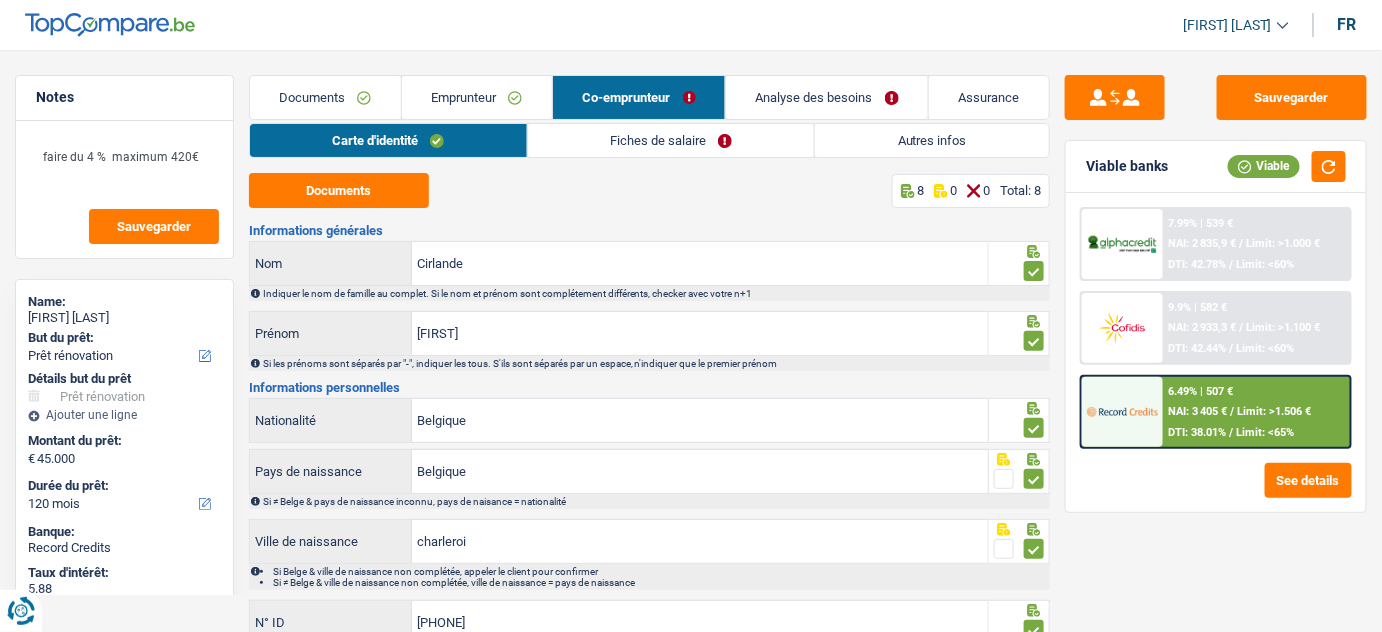 click on "Fiches de salaire" at bounding box center [671, 140] 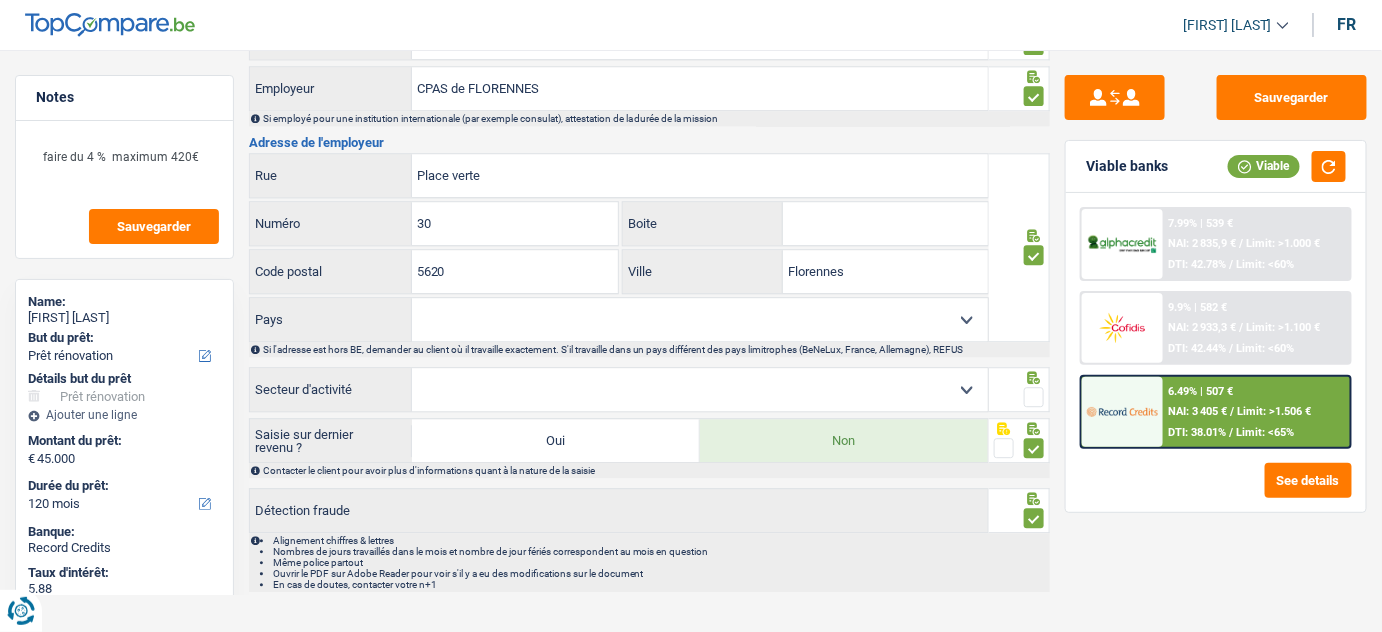 click at bounding box center [1034, 397] 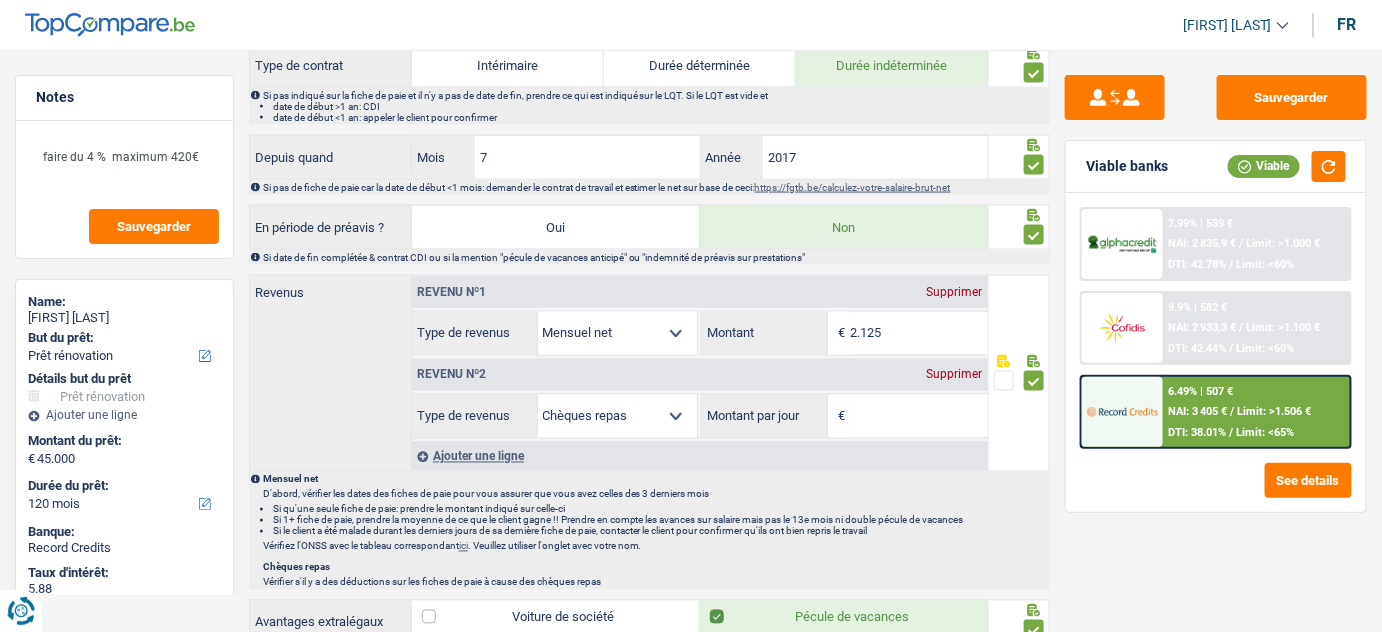 click on "Supprimer" at bounding box center (955, 375) 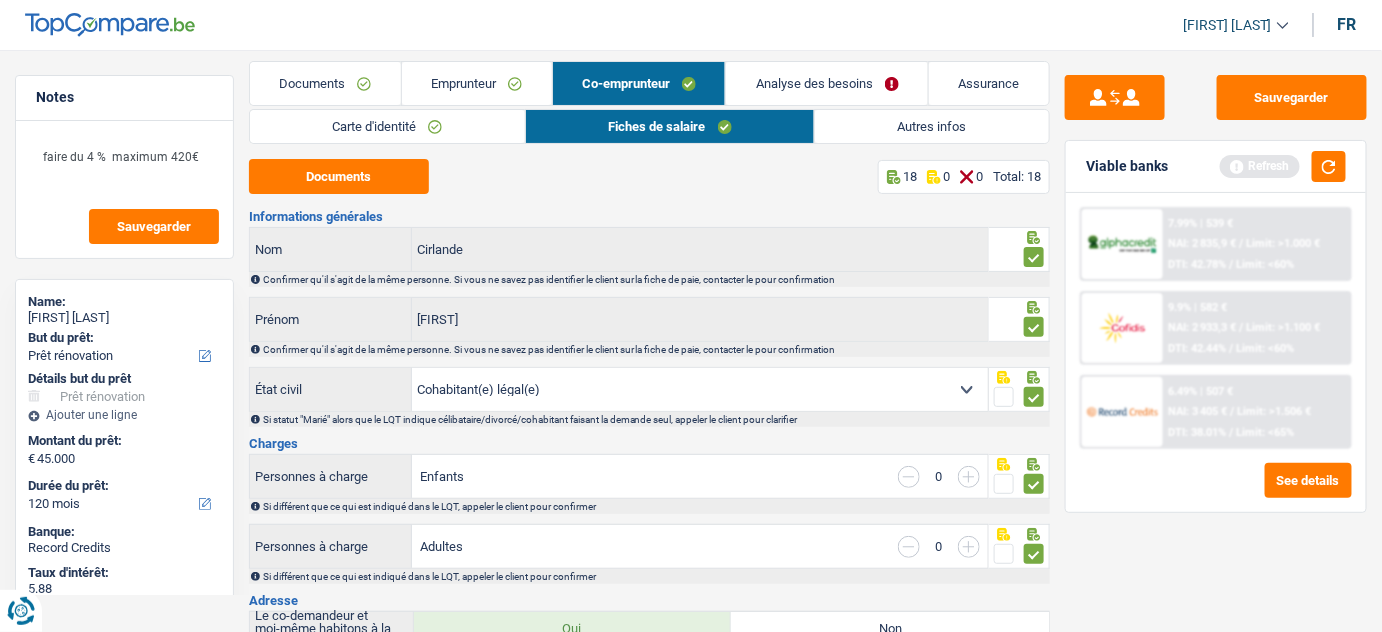 scroll, scrollTop: 0, scrollLeft: 0, axis: both 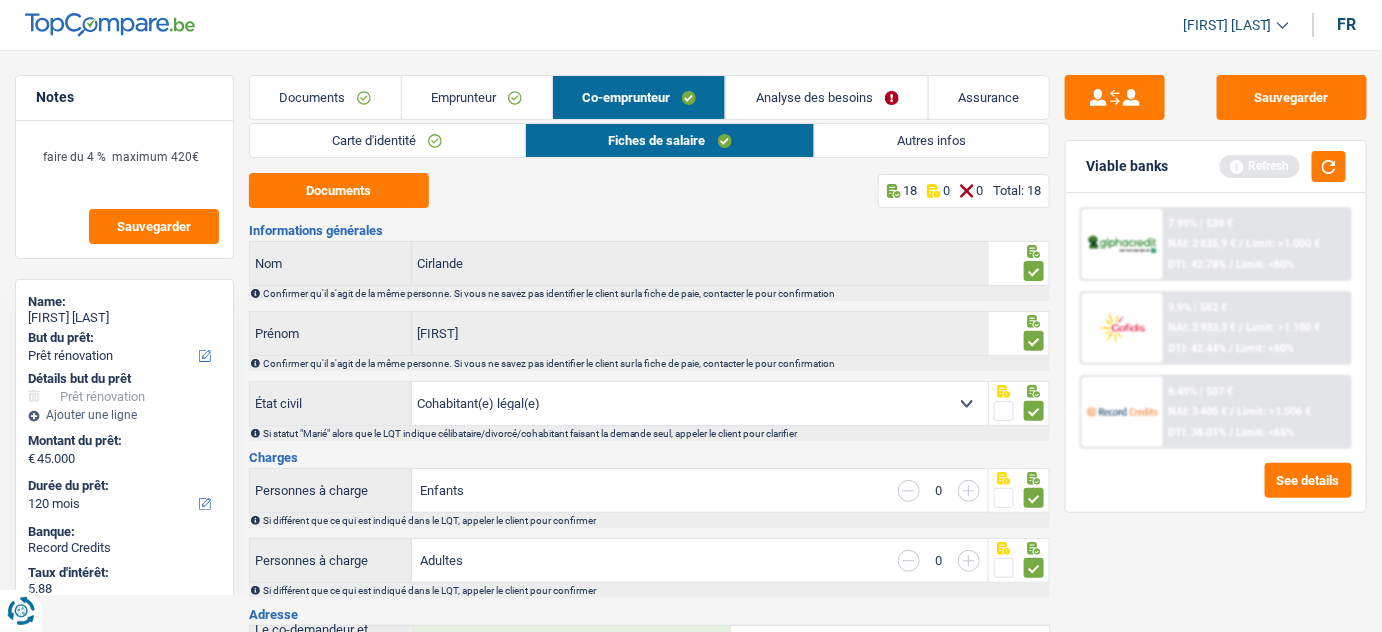 click on "Emprunteur" at bounding box center (477, 97) 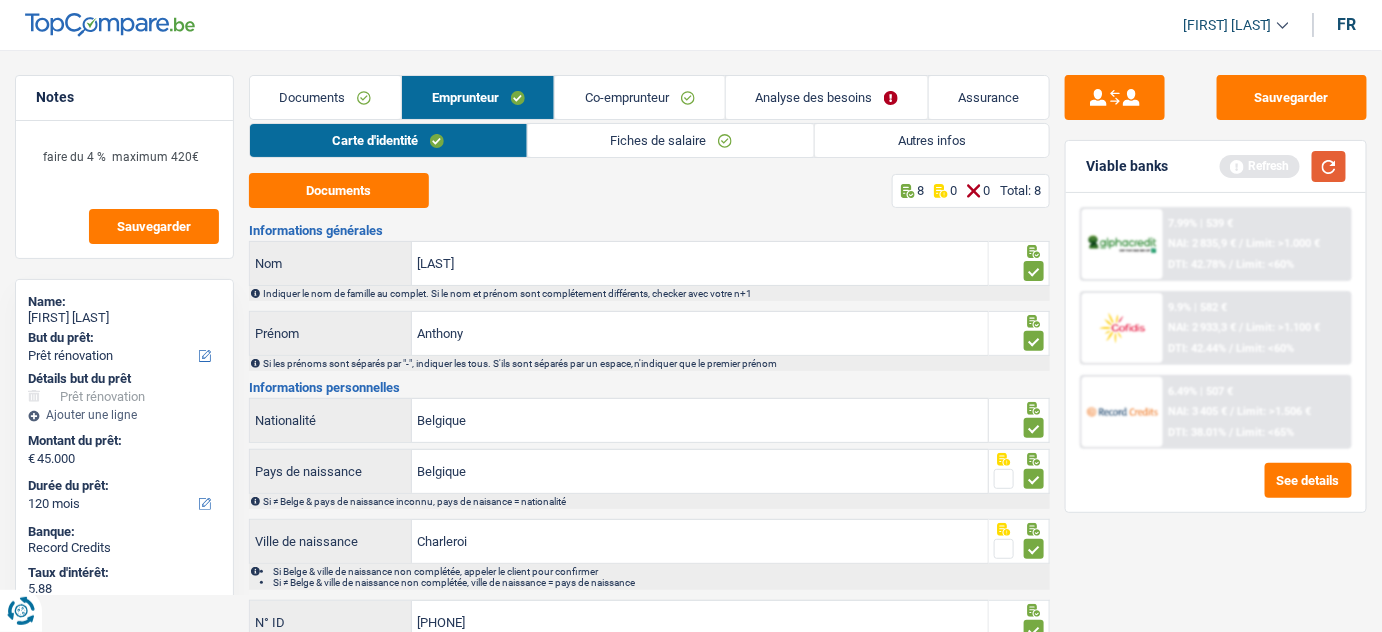 drag, startPoint x: 1336, startPoint y: 164, endPoint x: 1336, endPoint y: 199, distance: 35 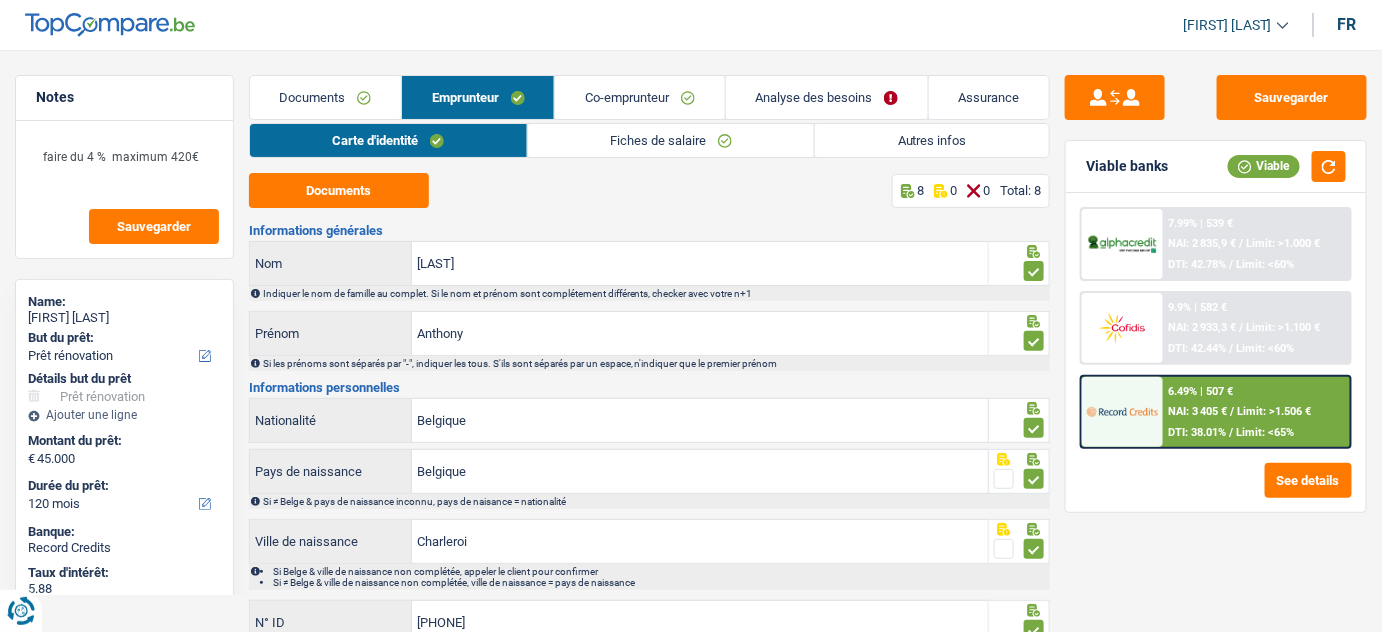 click at bounding box center (1122, 412) 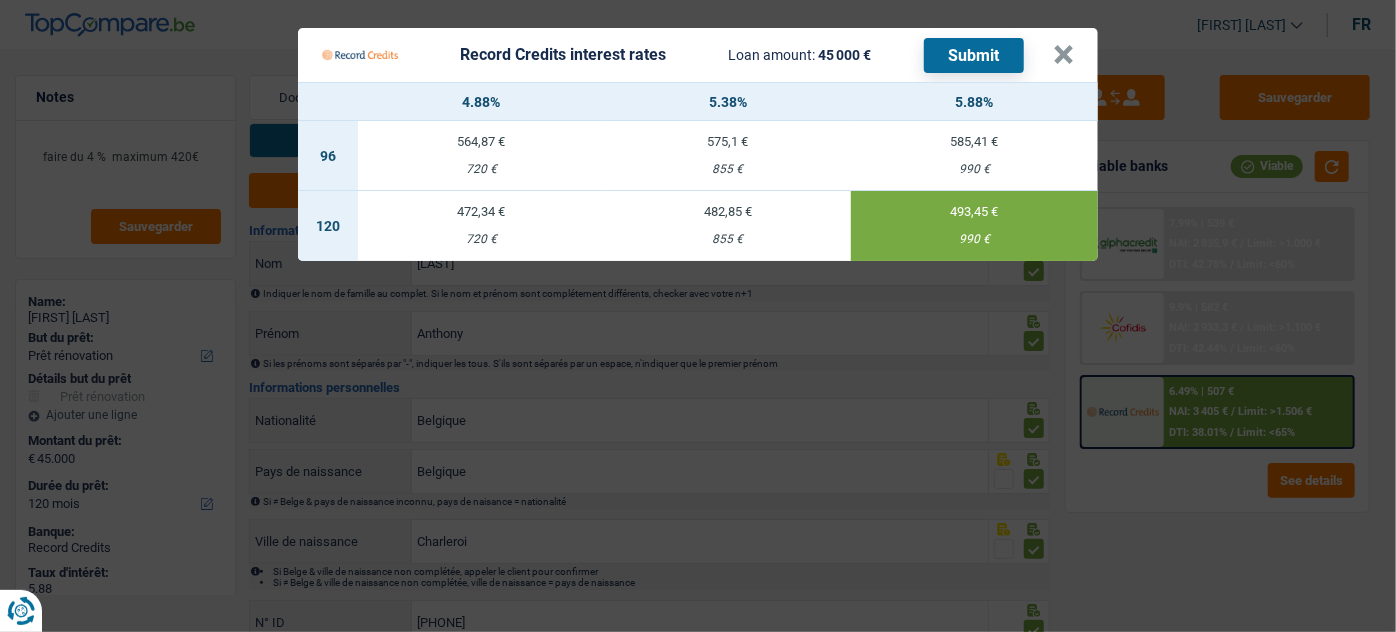 click on "Submit" at bounding box center (974, 55) 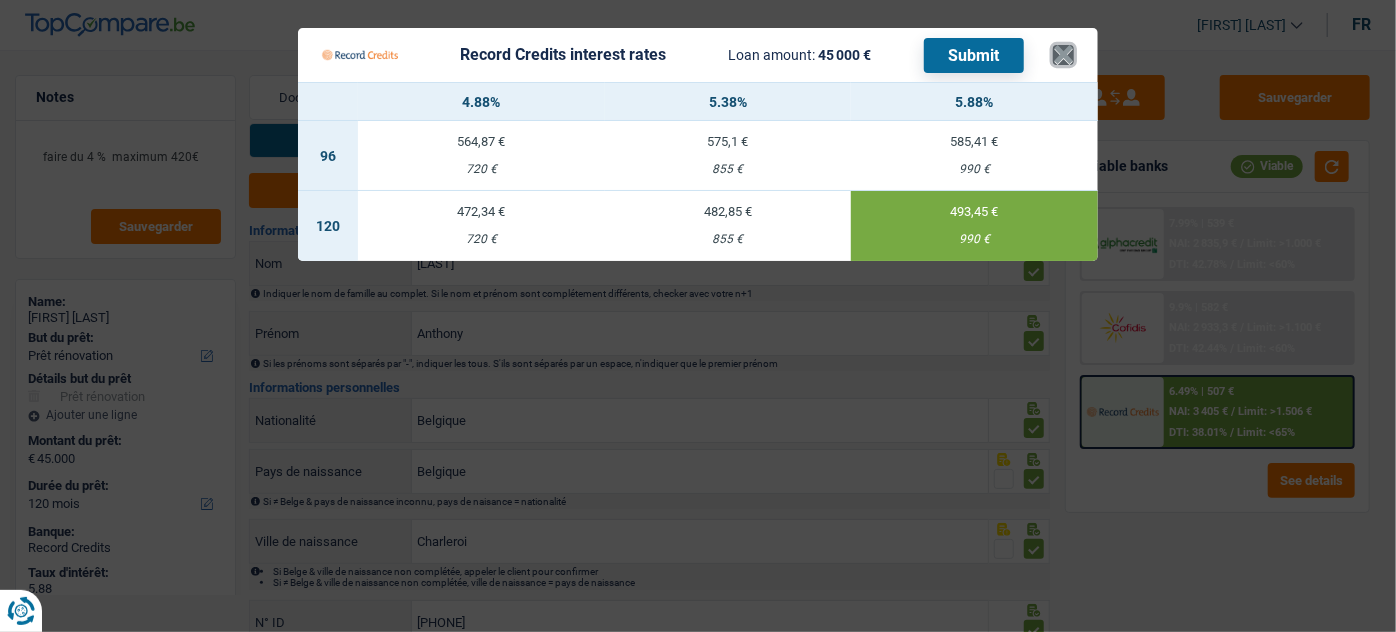 click on "×" at bounding box center [1063, 55] 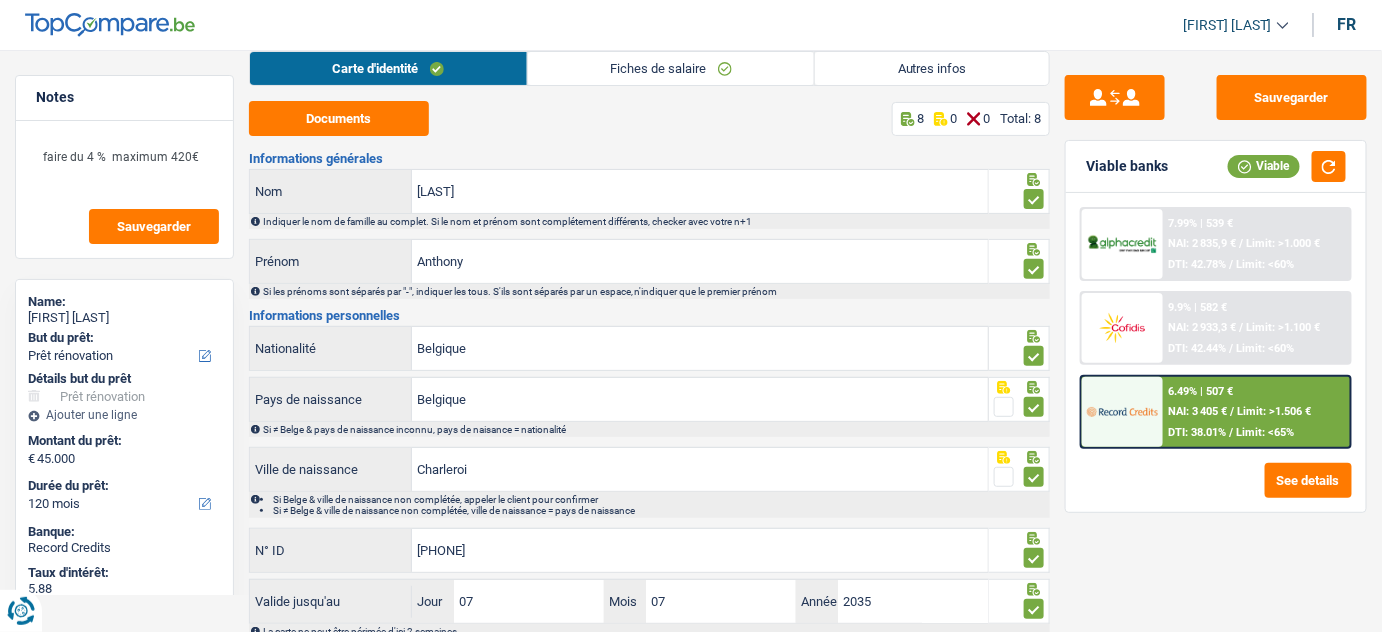 scroll, scrollTop: 0, scrollLeft: 0, axis: both 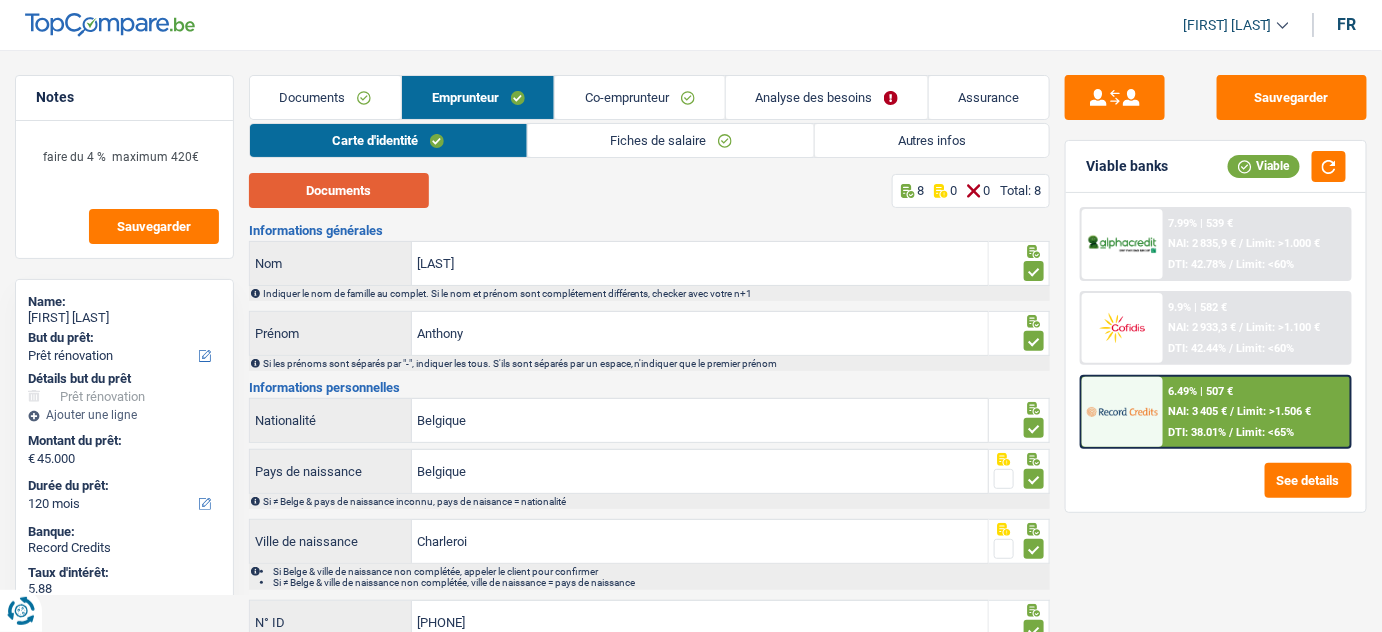 click on "Documents" at bounding box center (339, 190) 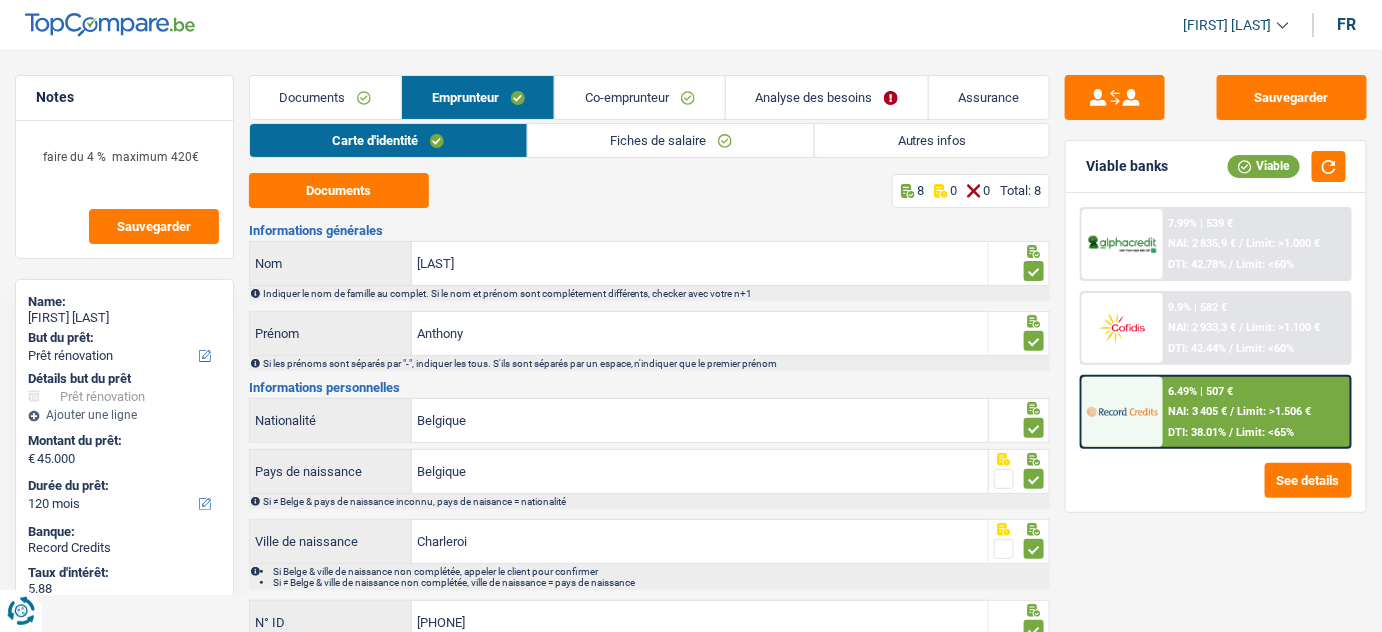 click on "Analyse des besoins" at bounding box center [827, 97] 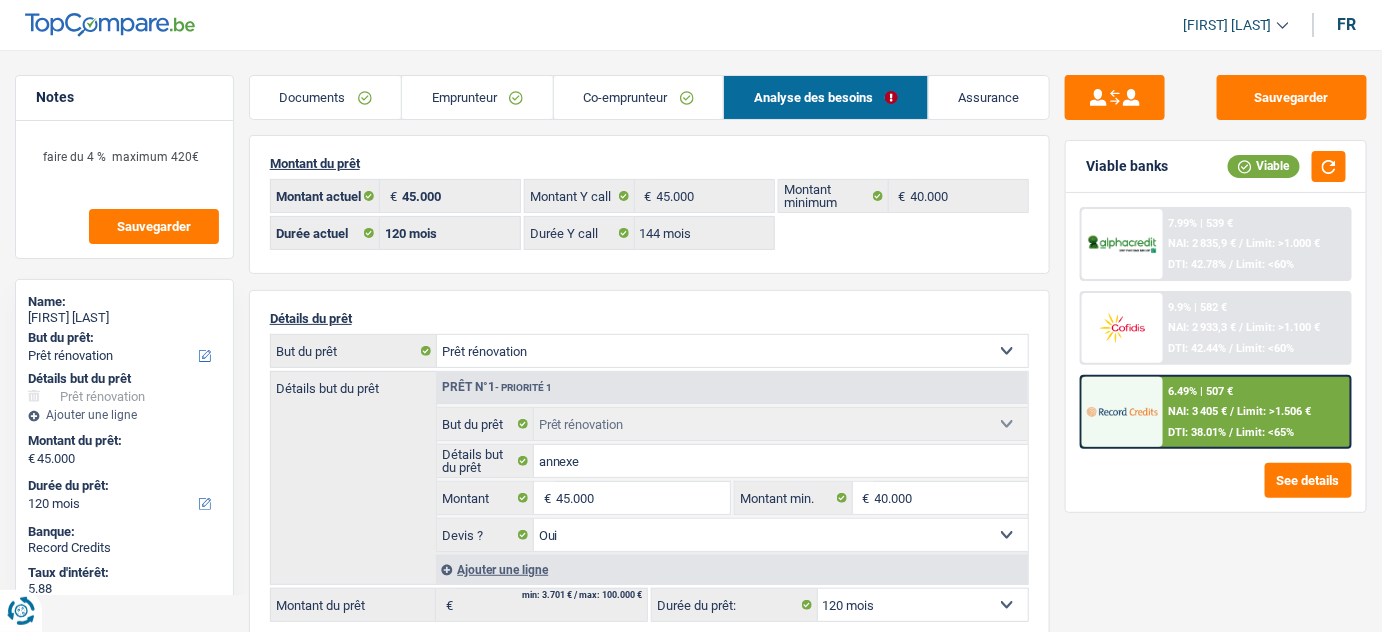 click on "Documents" at bounding box center (326, 97) 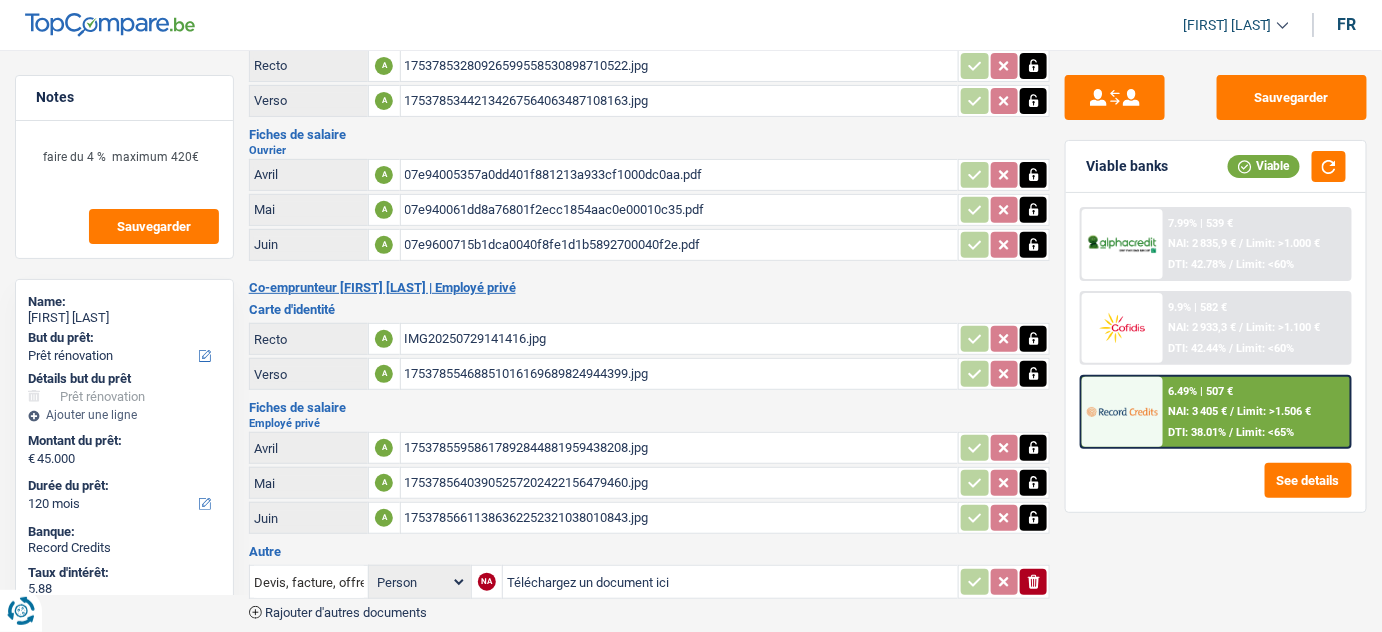 scroll, scrollTop: 205, scrollLeft: 0, axis: vertical 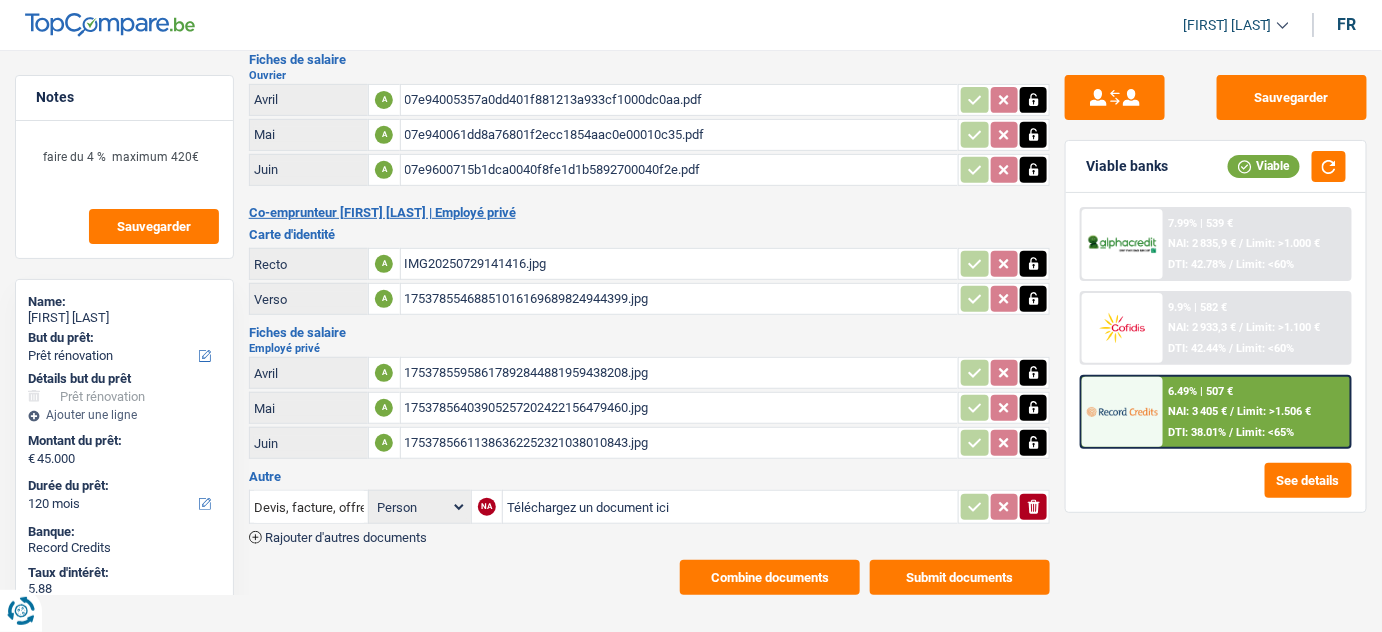 click on "Téléchargez un document ici" at bounding box center [730, 507] 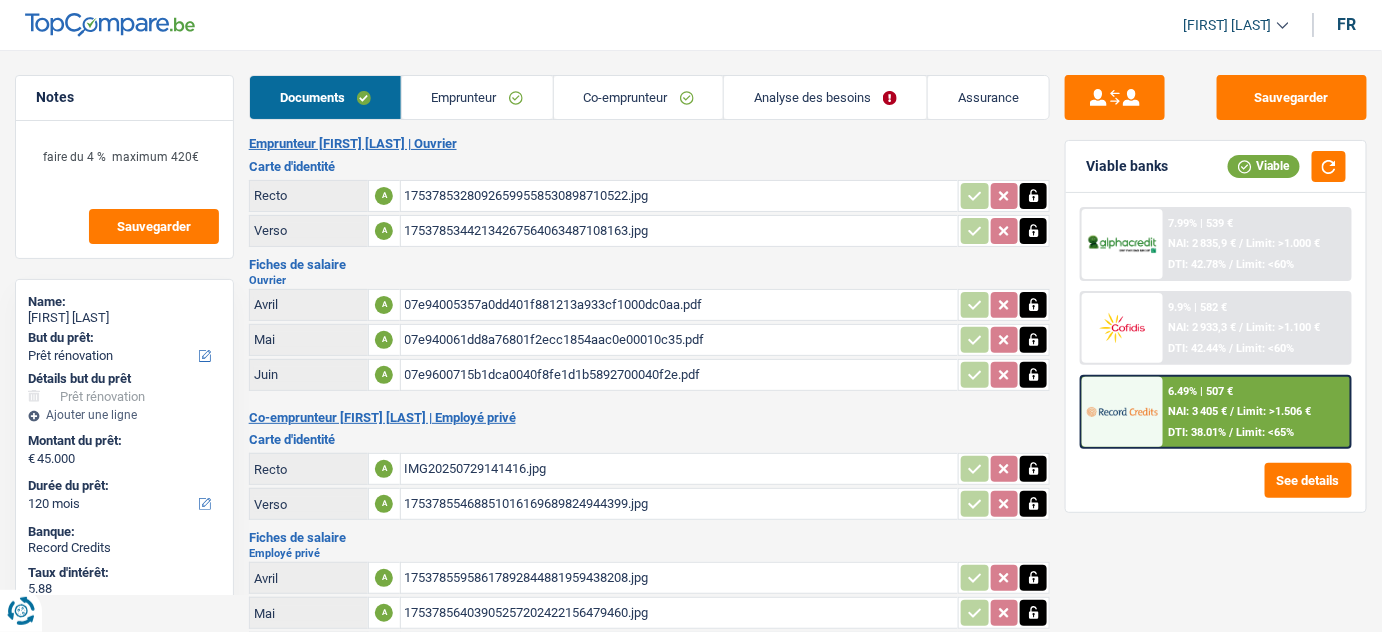 scroll, scrollTop: 205, scrollLeft: 0, axis: vertical 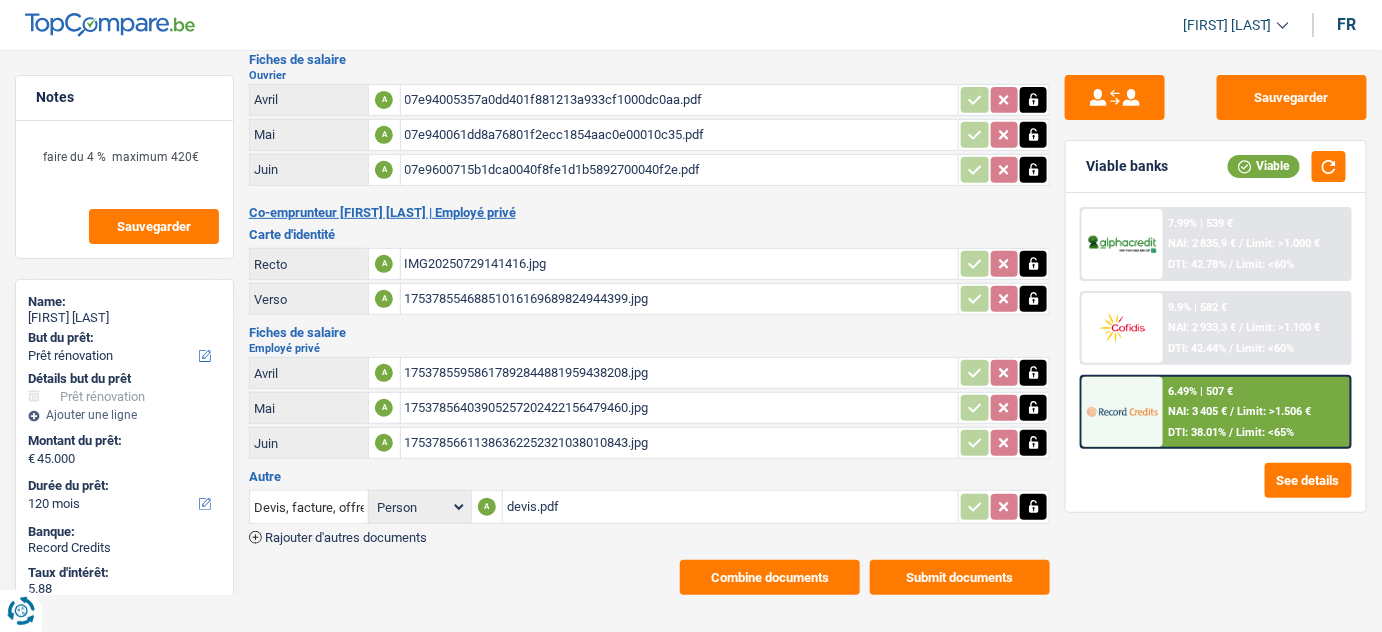 click on "devis.pdf" at bounding box center [730, 507] 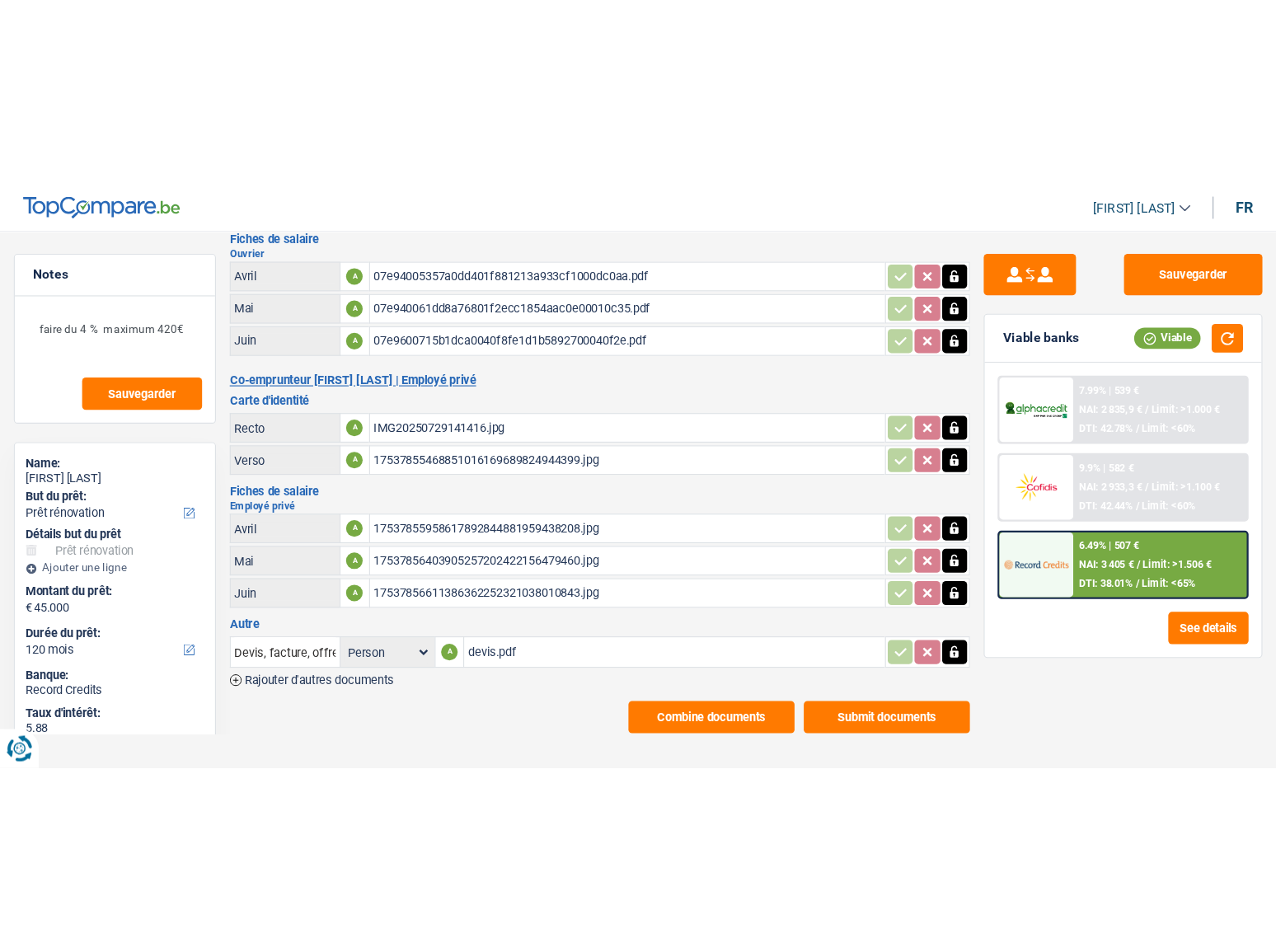scroll, scrollTop: 0, scrollLeft: 0, axis: both 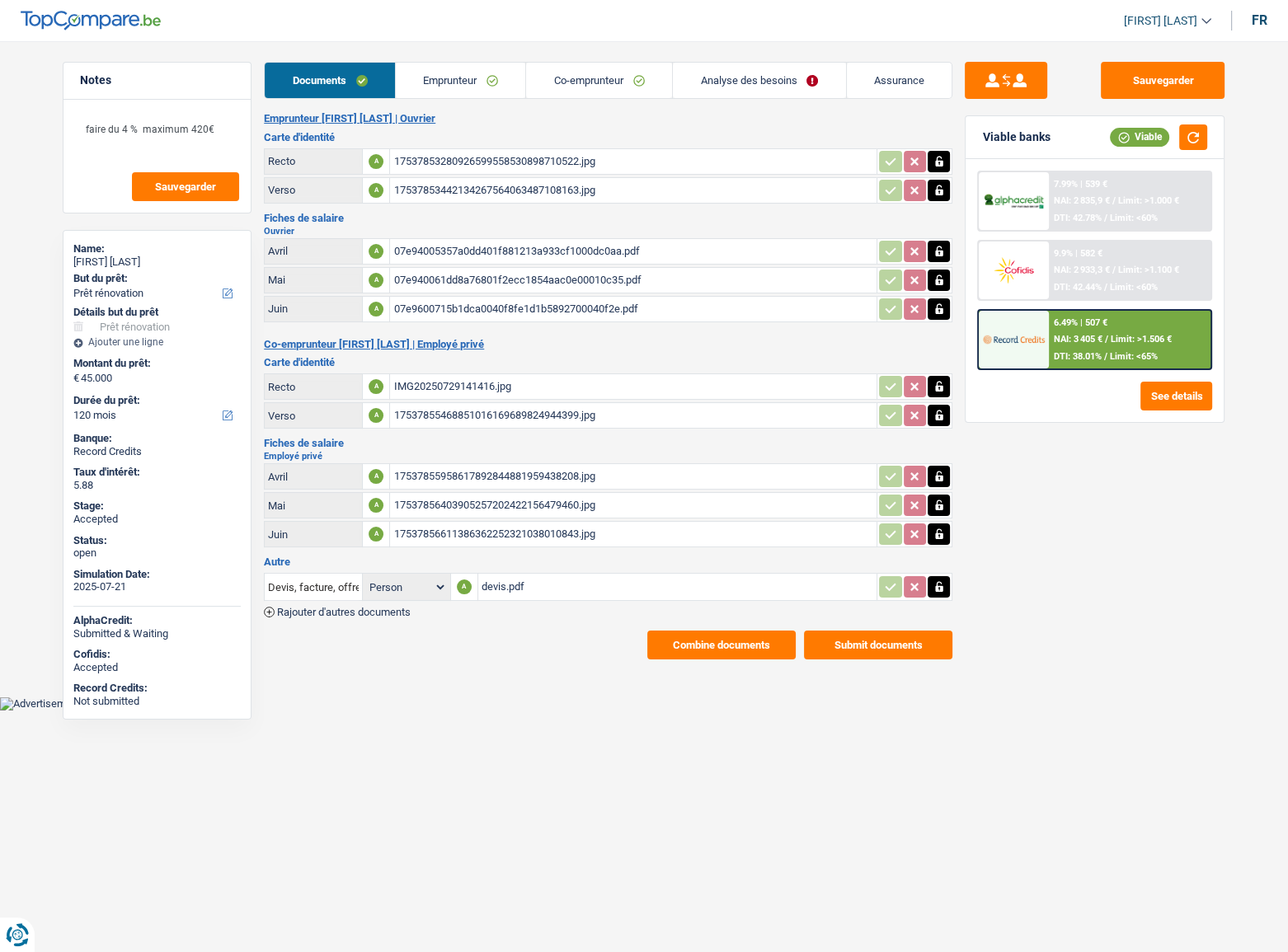 click on "Documents Emprunteur Co-emprunteur Analyse des besoins Assurance
Emprunteur Anthony Carbonnelle | Ouvrier
Carte d'identité
Recto
A
17537853280926599558530898710522.jpg
Verso
A
17537853442134267564063487108163.jpg
Fiches de salaire
Ouvrier
Avril
A
07e94005357a0dd401f881213a933cf1000dc0aa.pdf
Mai
A
07e940061dd8a76801f2ecc1854aac0e00010c35.pdf
Juin
A
07e9600715b1dca0040f8fe1d1b5892700040f2e.pdf" at bounding box center [608, 360] 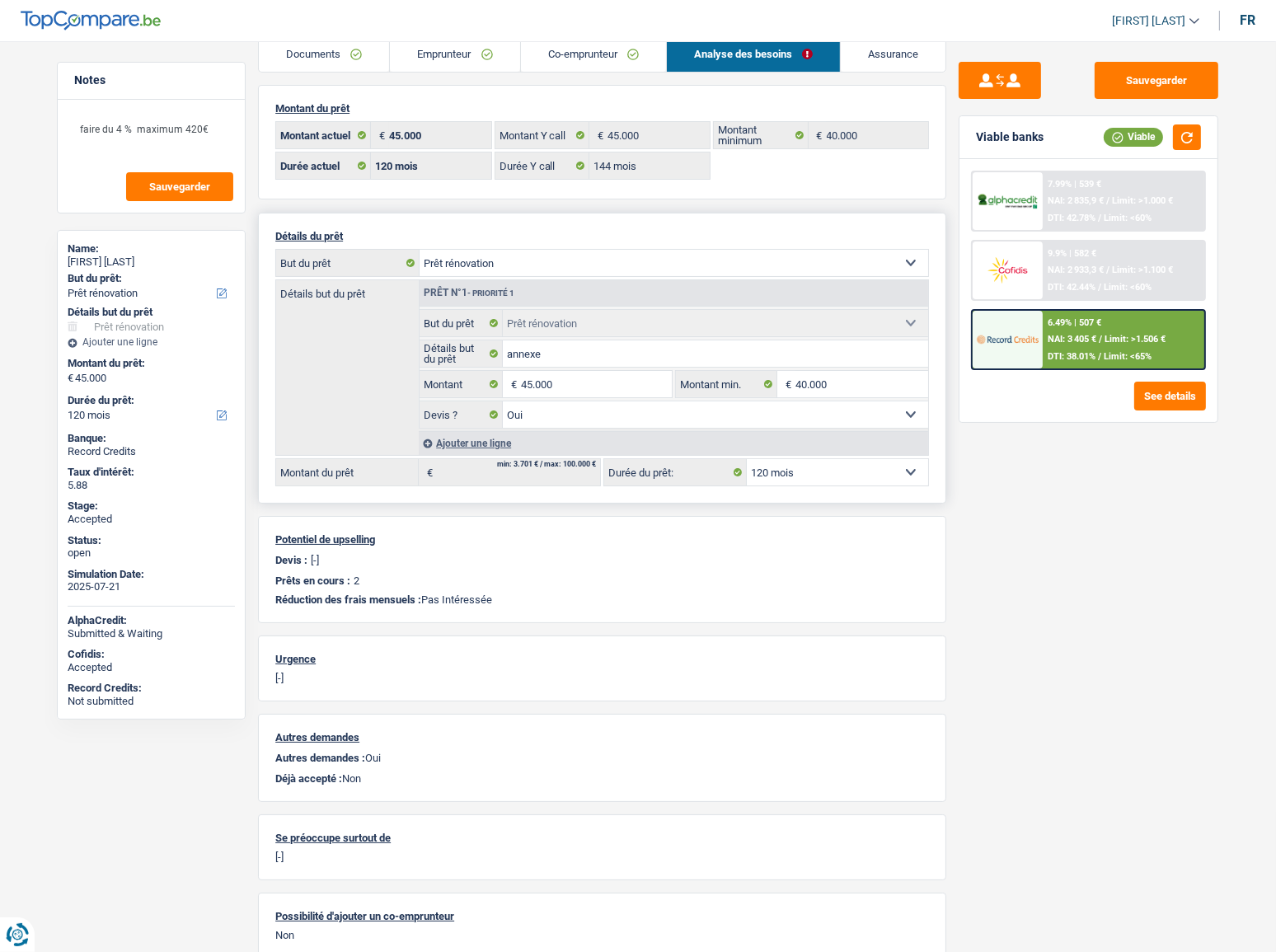 scroll, scrollTop: 74, scrollLeft: 0, axis: vertical 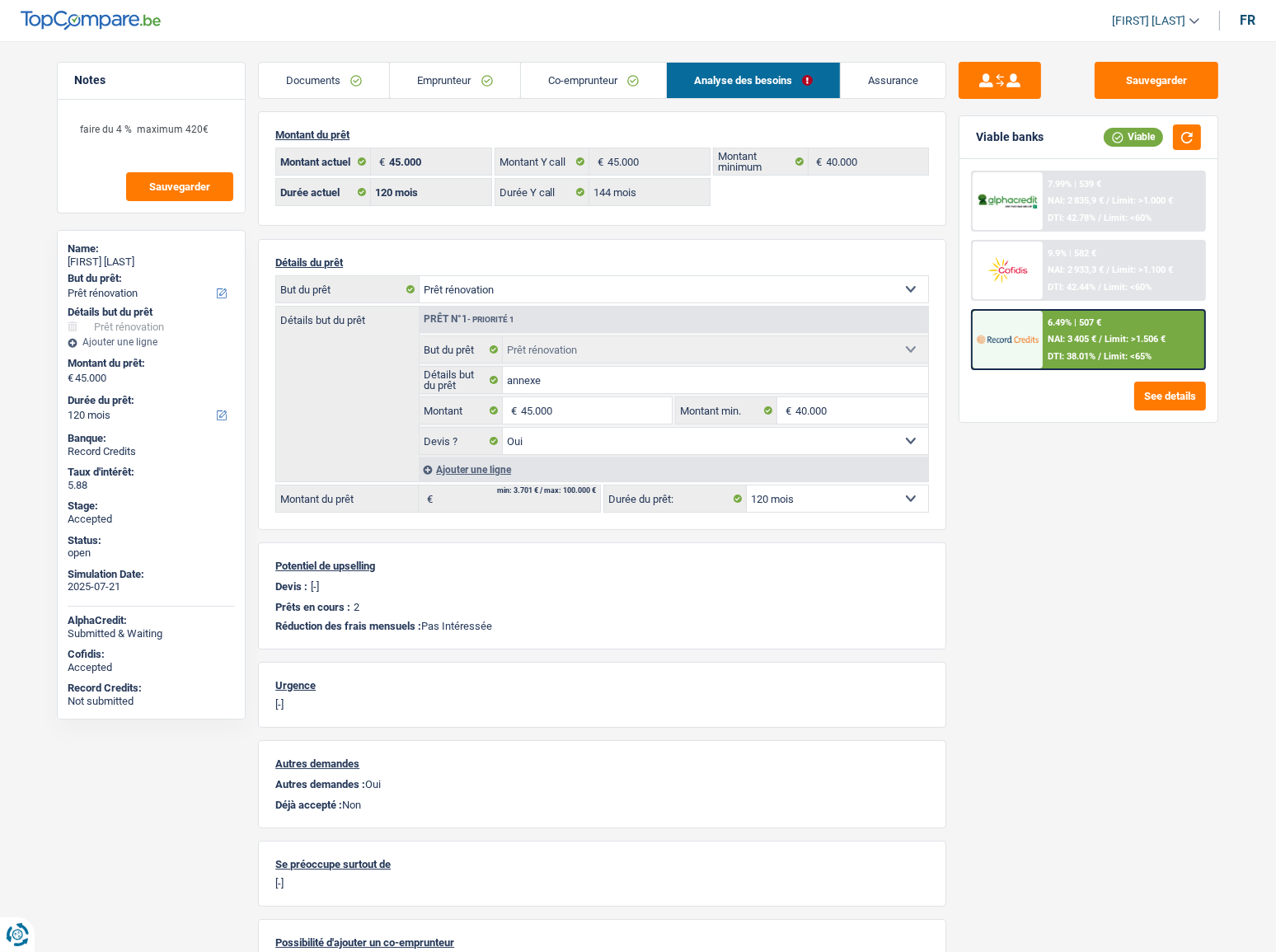 click on "Emprunteur" at bounding box center (454, 80) 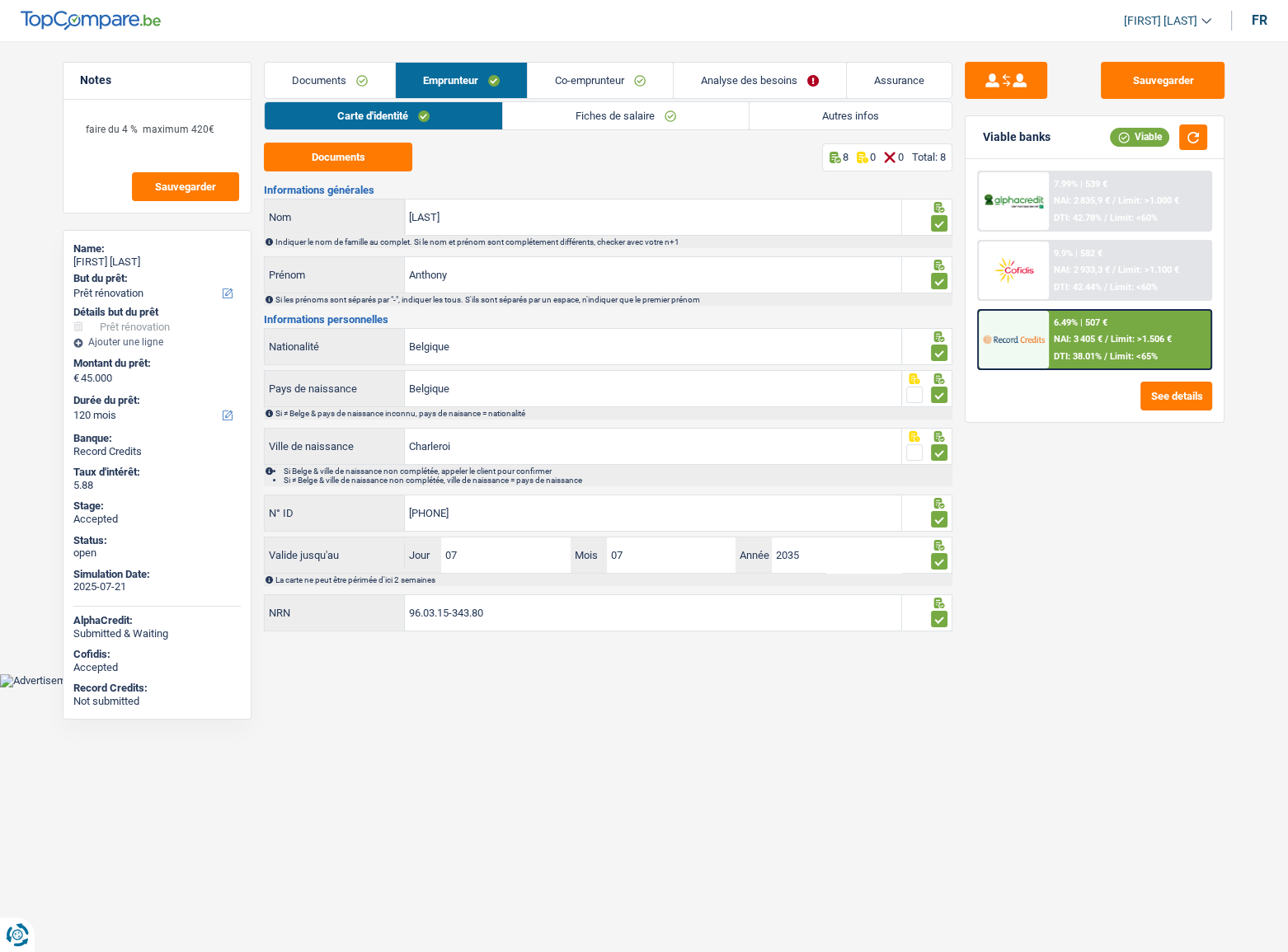 click on "Fiches de salaire" at bounding box center [626, 115] 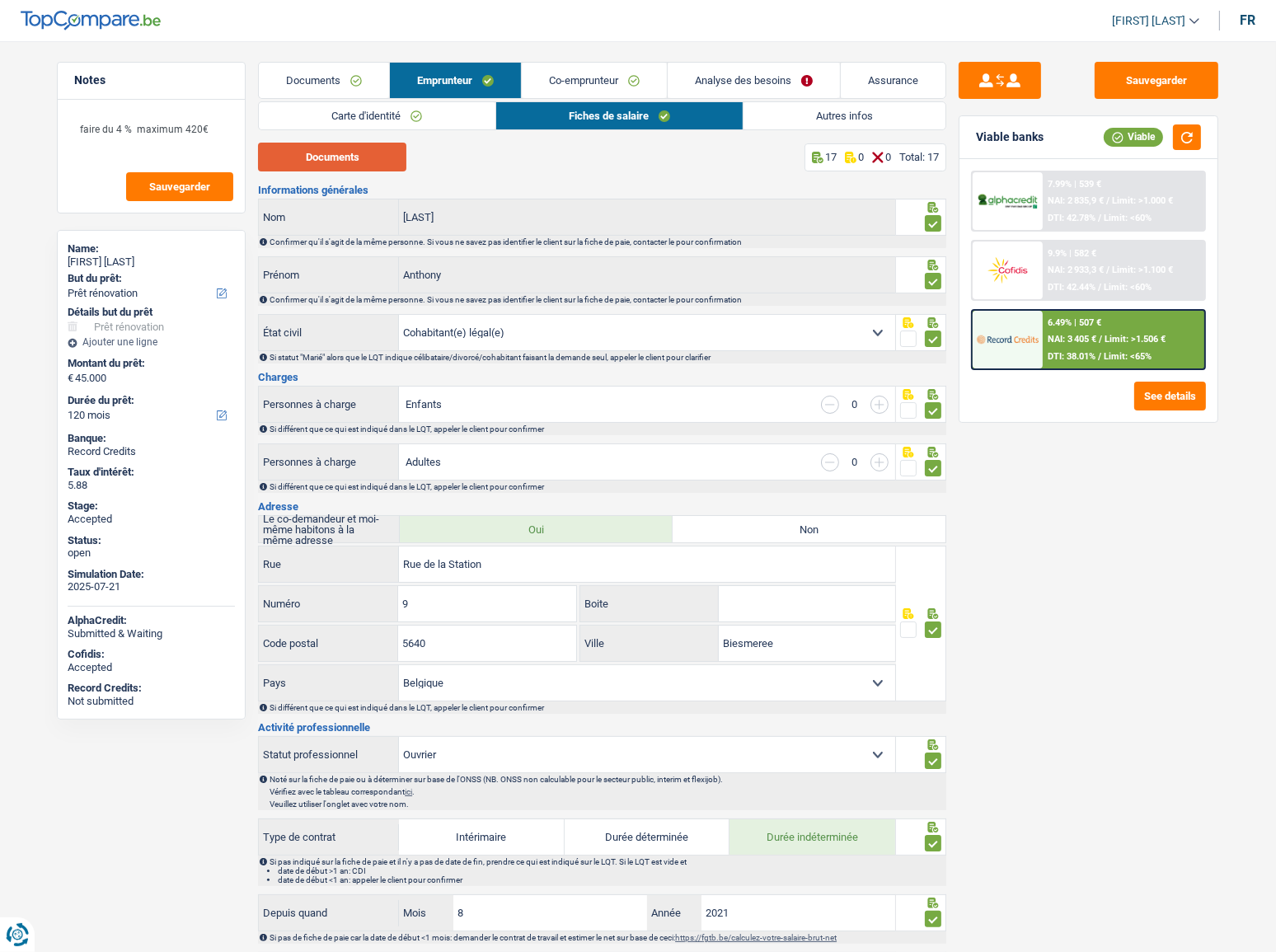 click on "Documents" at bounding box center (332, 157) 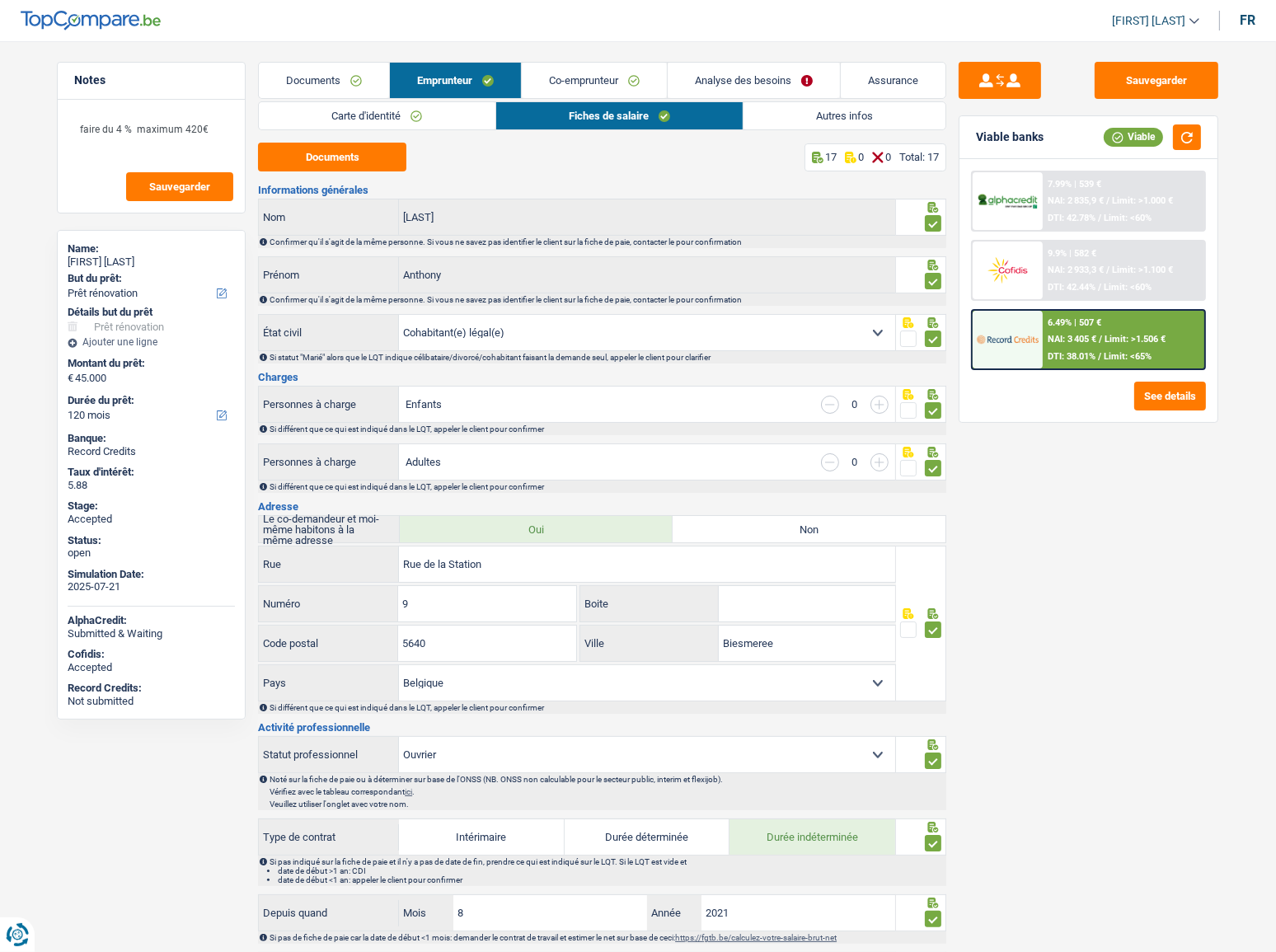 click on "Co-emprunteur" at bounding box center (594, 80) 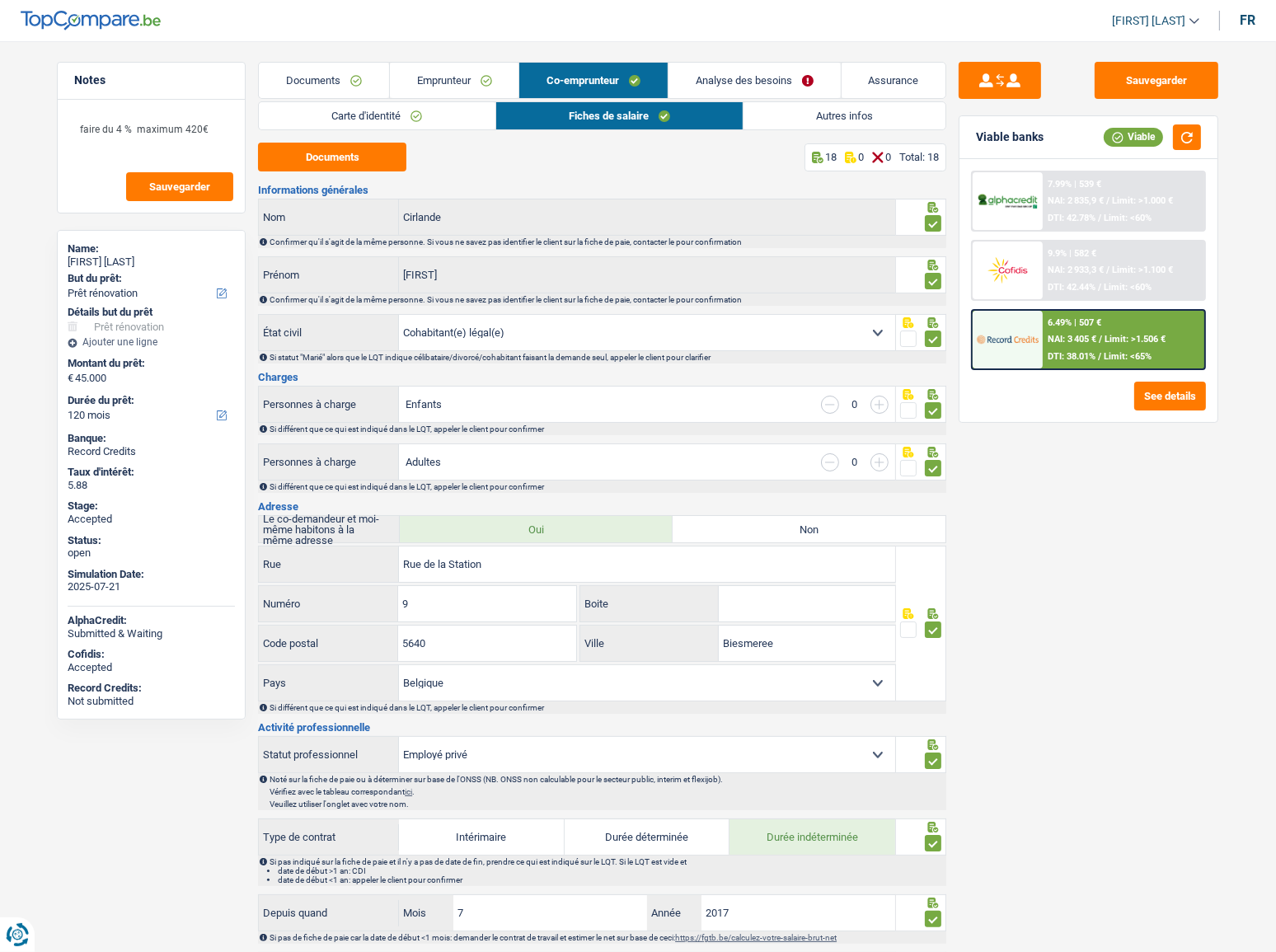 click on "Fiches de salaire" at bounding box center [619, 115] 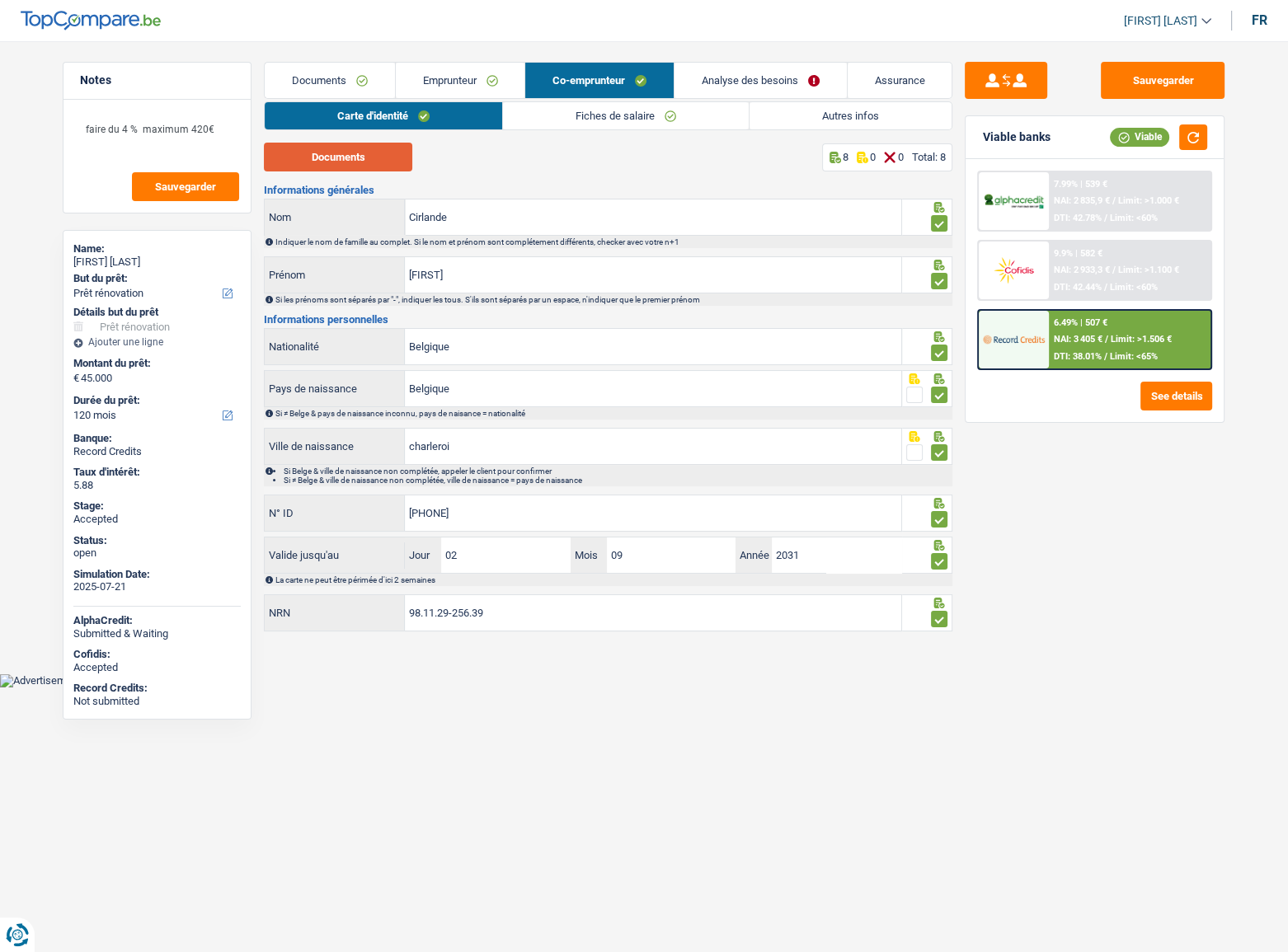click on "Documents" at bounding box center [338, 157] 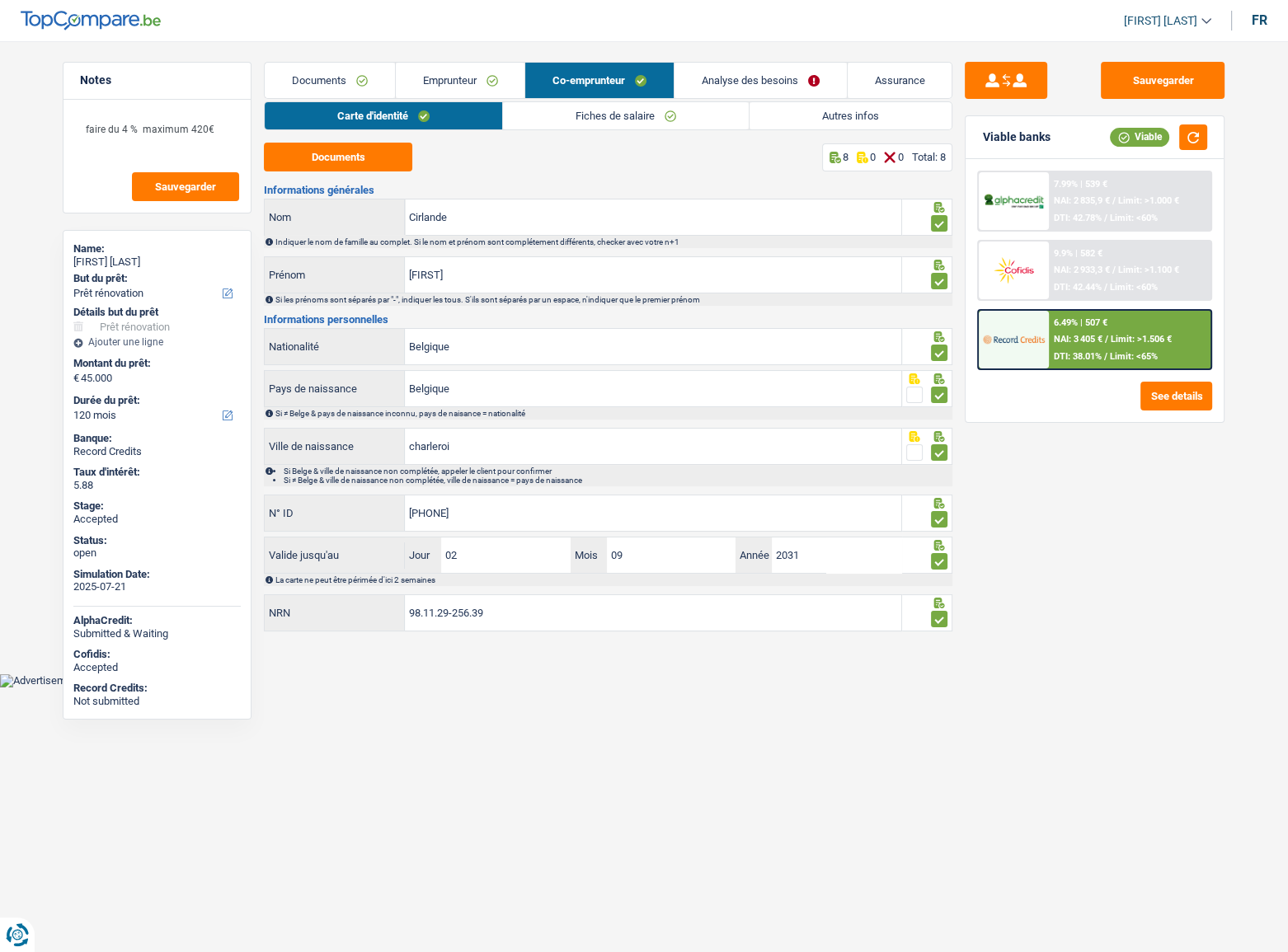 click on "Emprunteur" at bounding box center [460, 80] 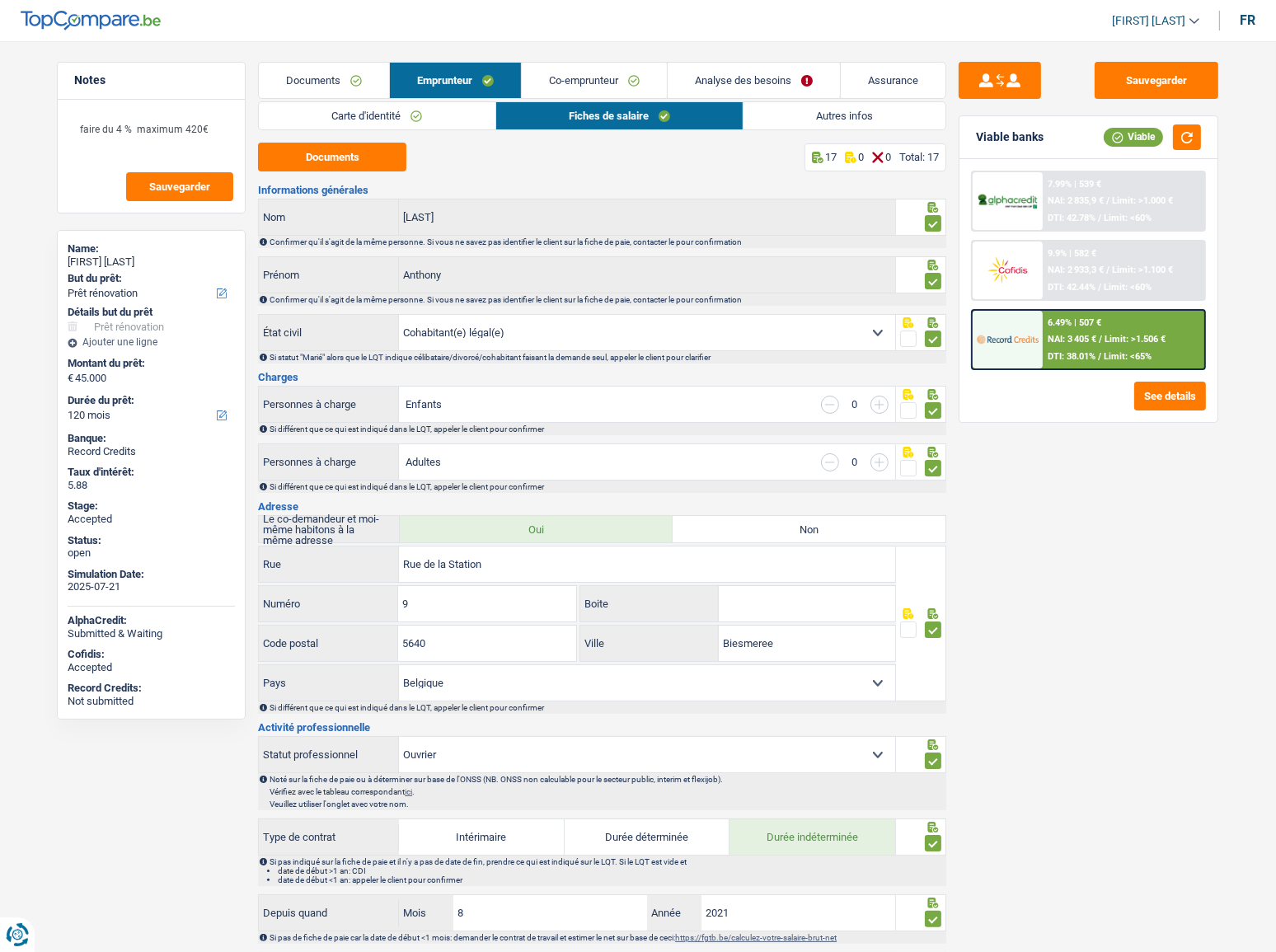 click on "Autres infos" at bounding box center (844, 115) 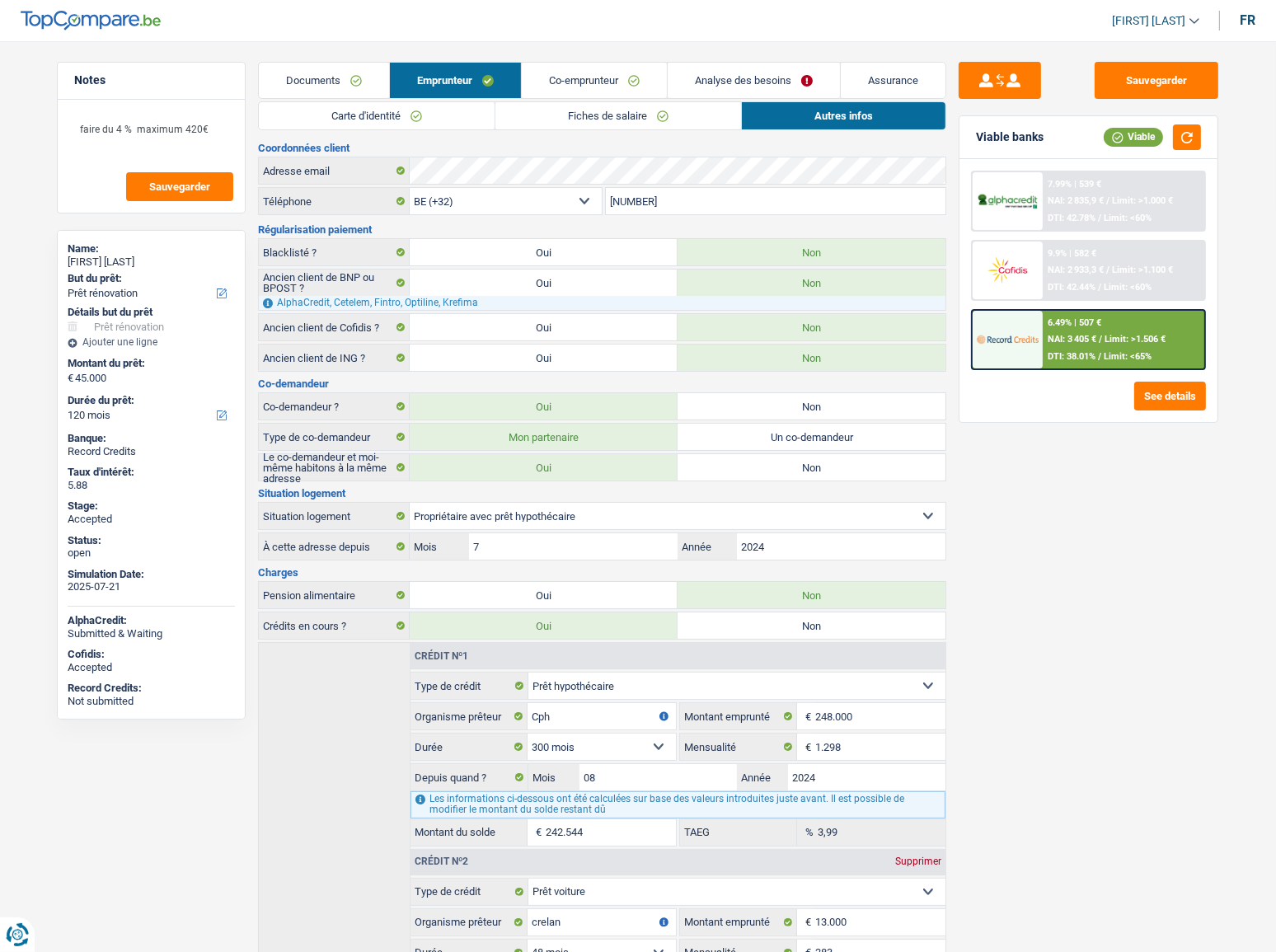 click on "Co-emprunteur" at bounding box center [594, 80] 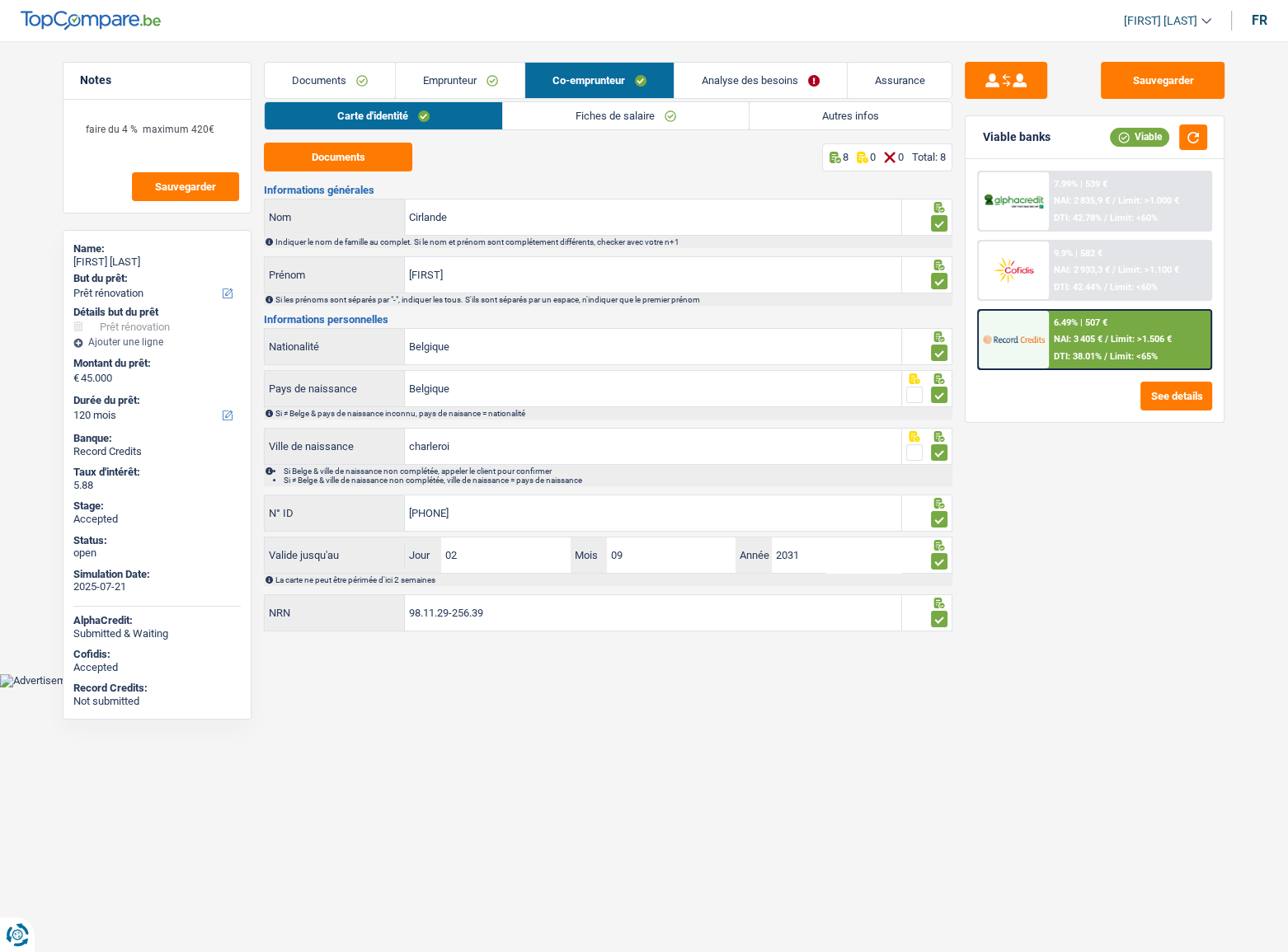 click on "Fiches de salaire" at bounding box center [626, 115] 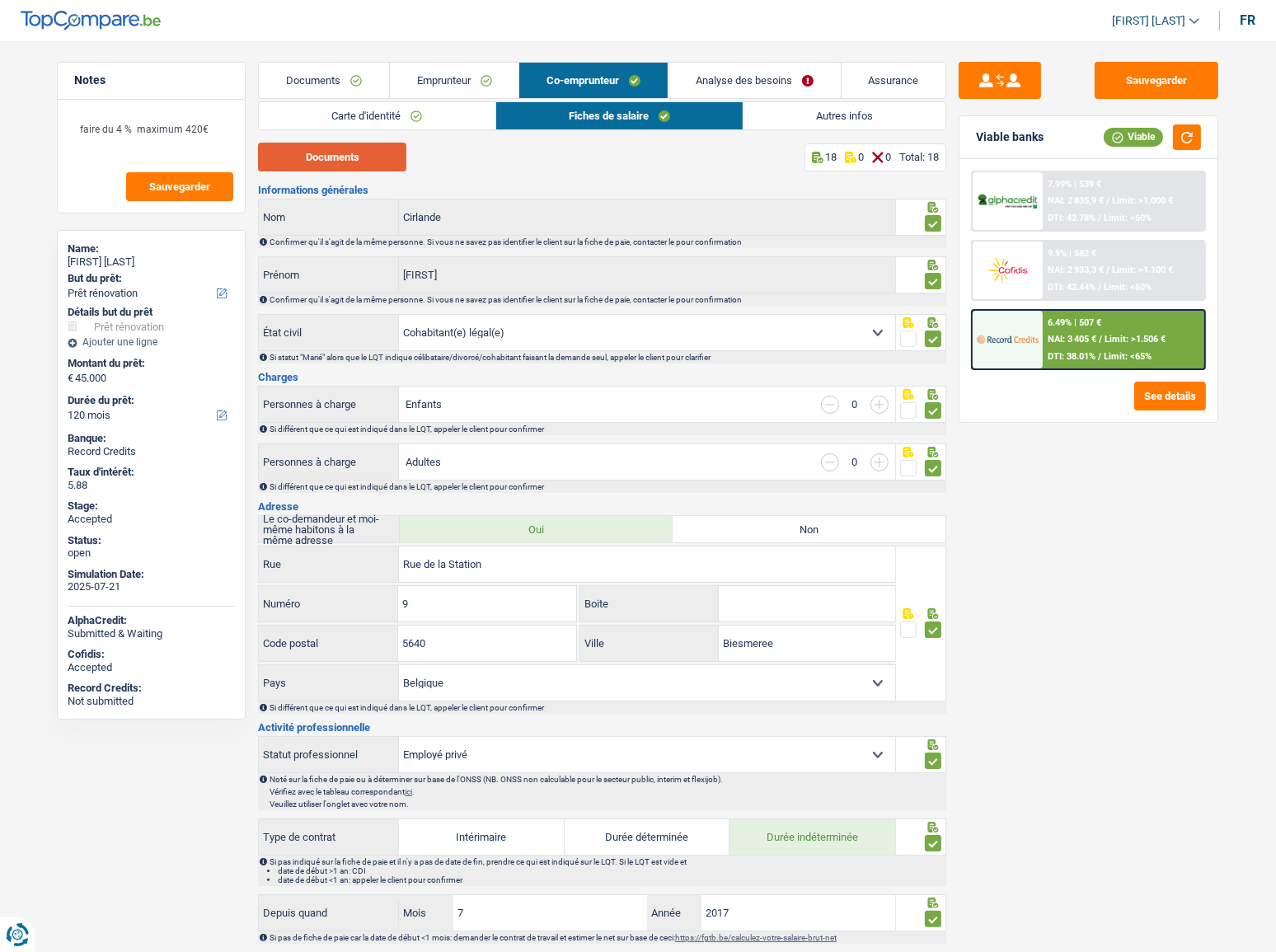 click on "Documents" at bounding box center (332, 157) 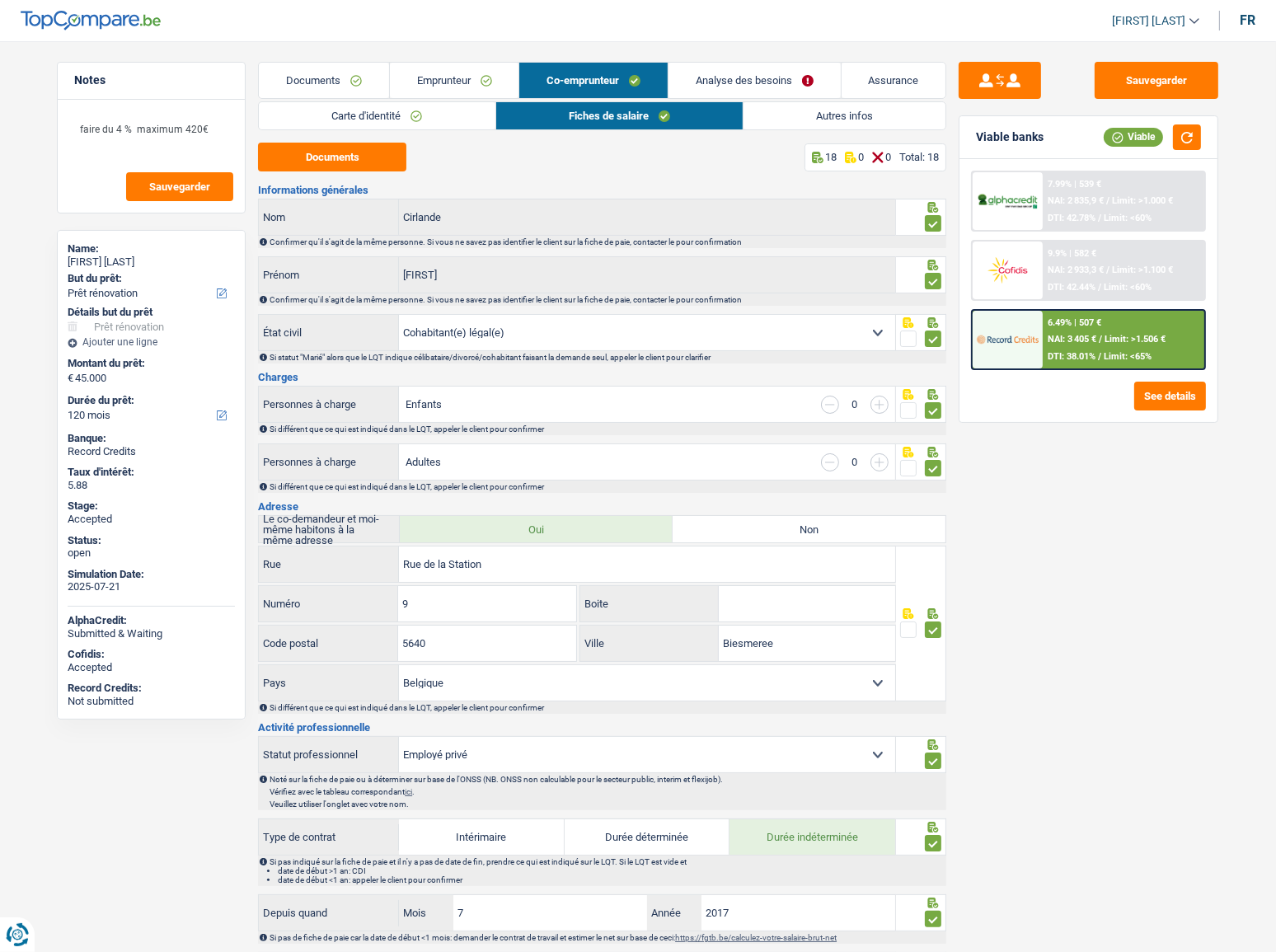 click on "Emprunteur" at bounding box center (454, 80) 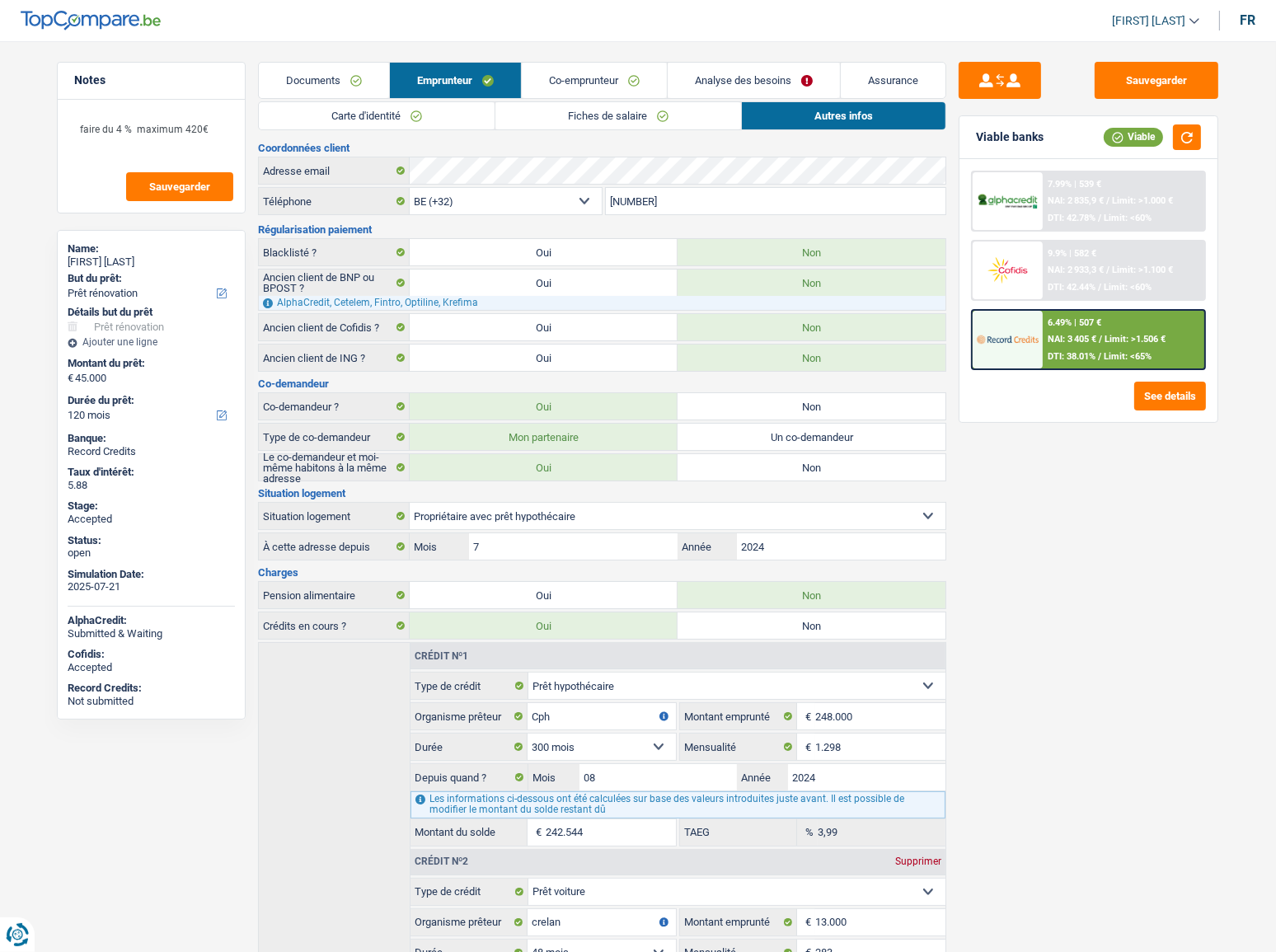 click on "Fiches de salaire" at bounding box center [618, 115] 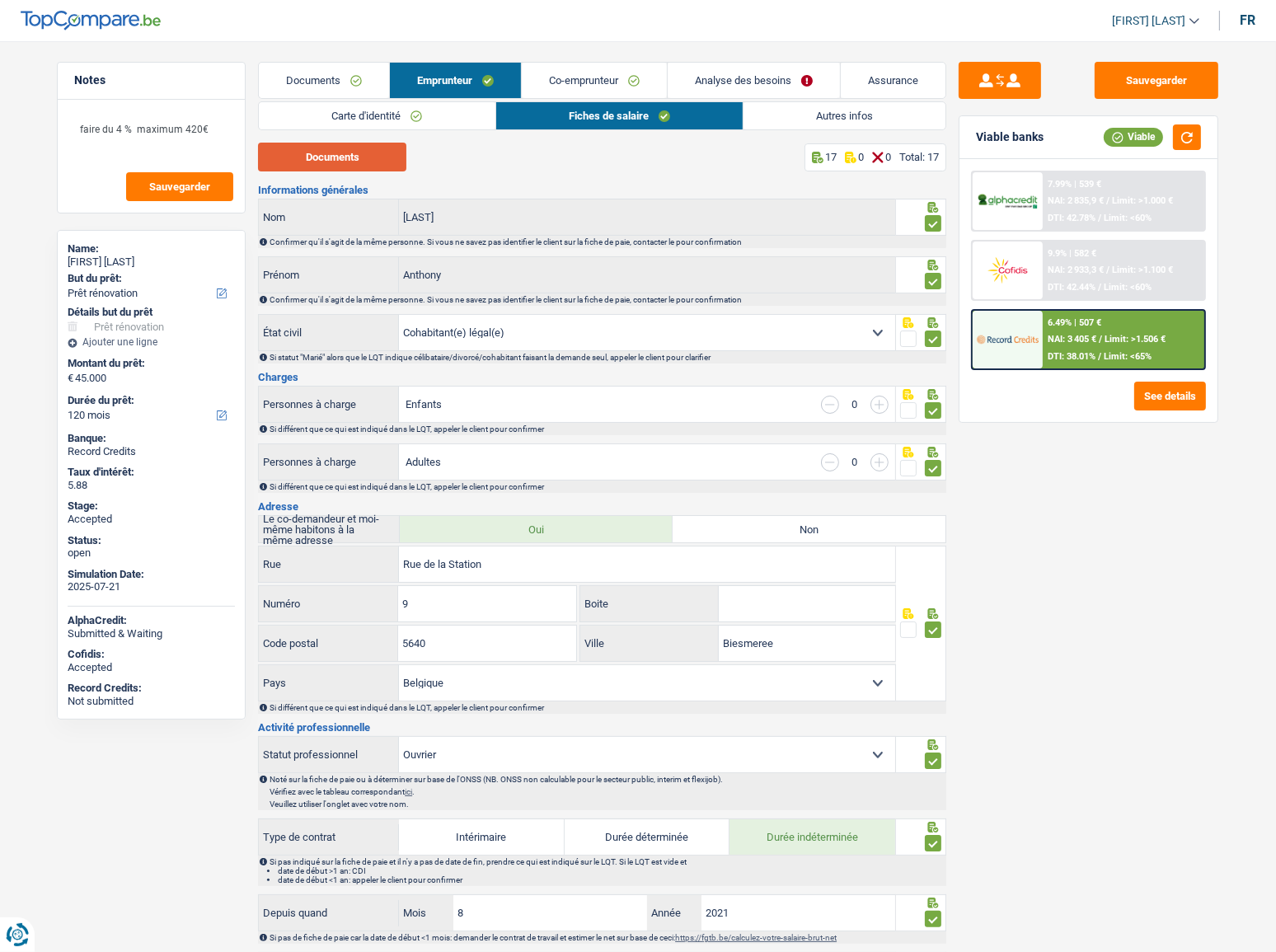 click on "Documents" at bounding box center (332, 157) 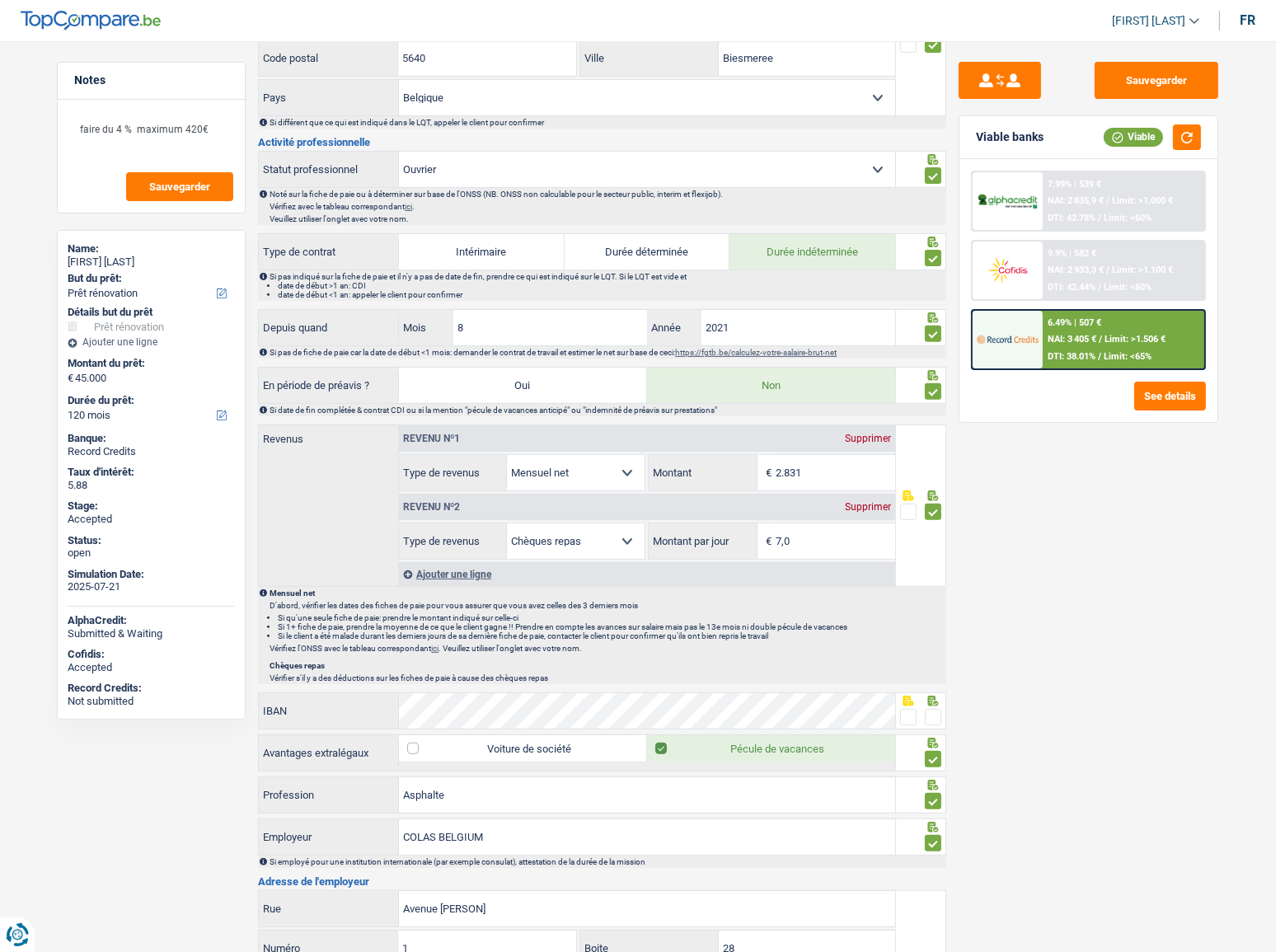 scroll, scrollTop: 284, scrollLeft: 0, axis: vertical 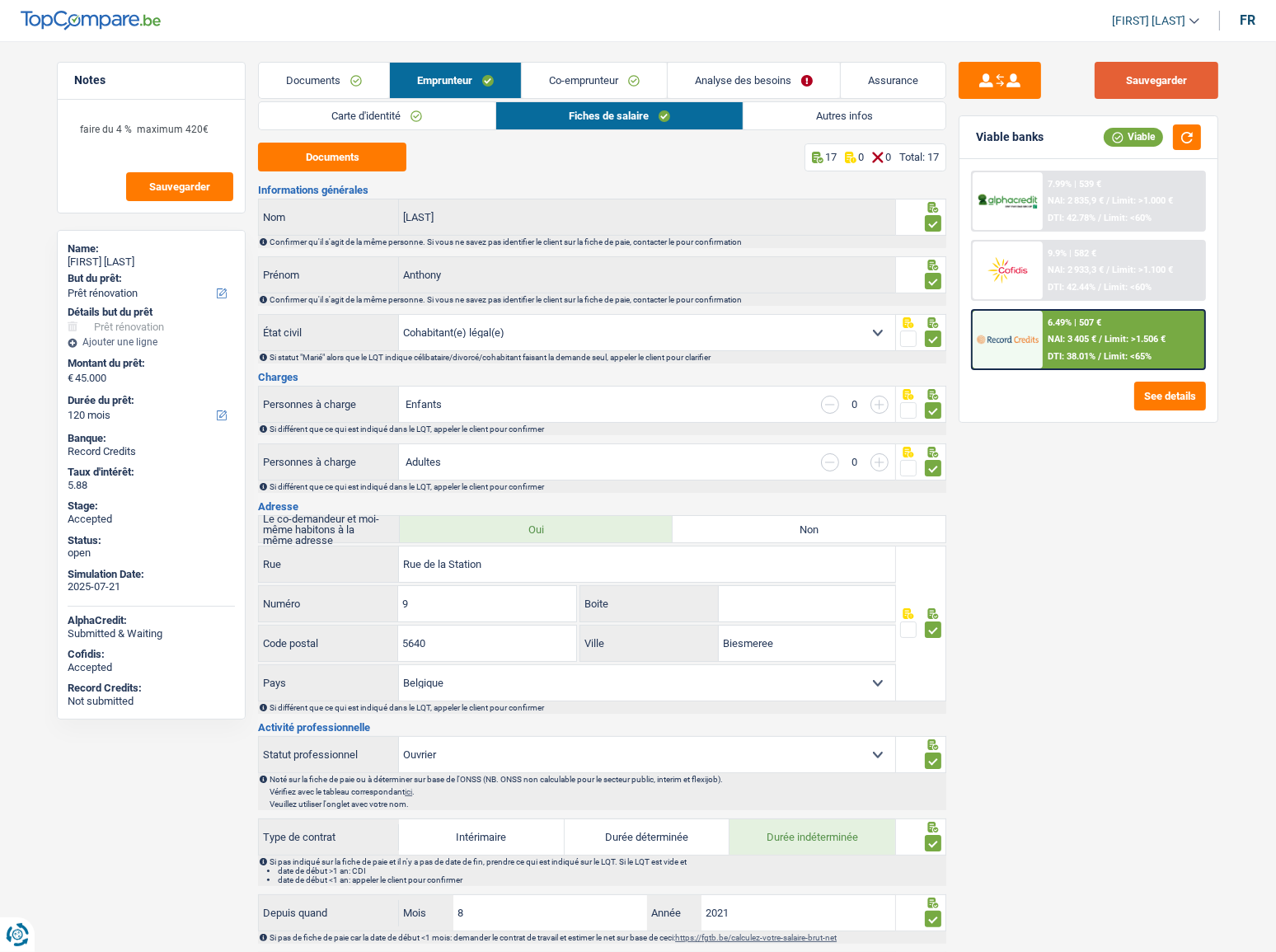 drag, startPoint x: 1187, startPoint y: 71, endPoint x: 1165, endPoint y: 74, distance: 22.203603 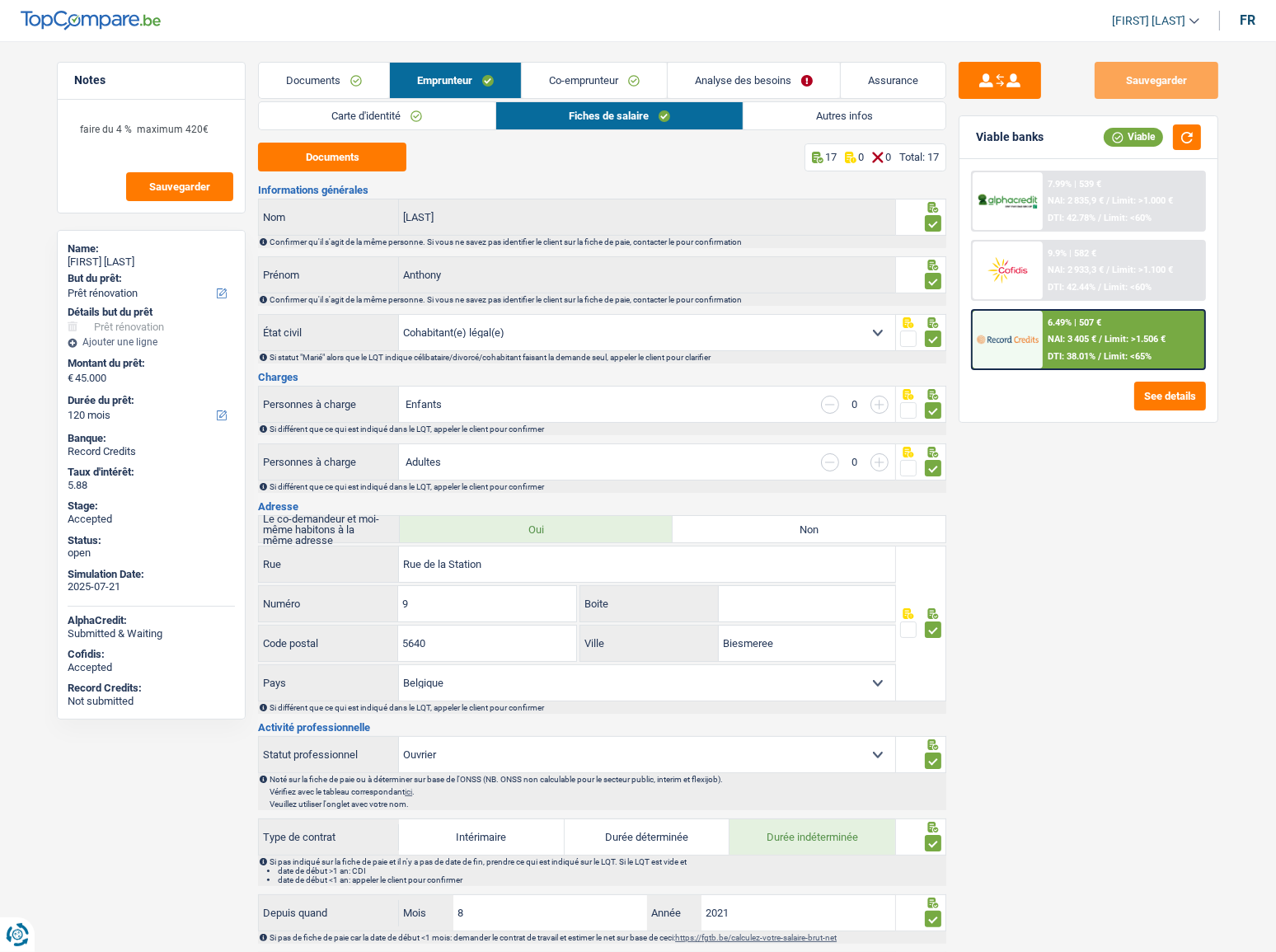 click on "Documents" at bounding box center [324, 80] 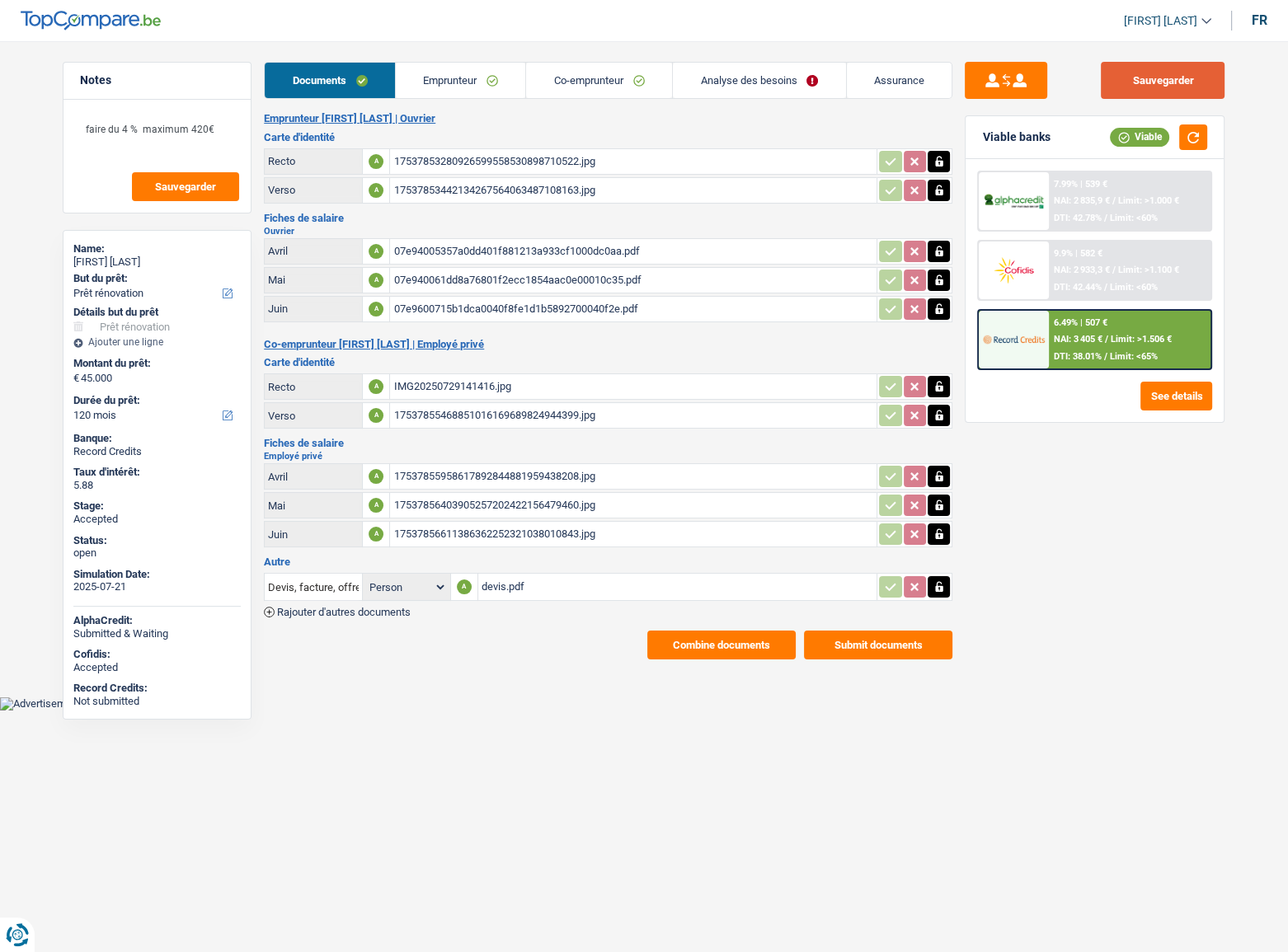 click on "Sauvegarder" at bounding box center [1163, 80] 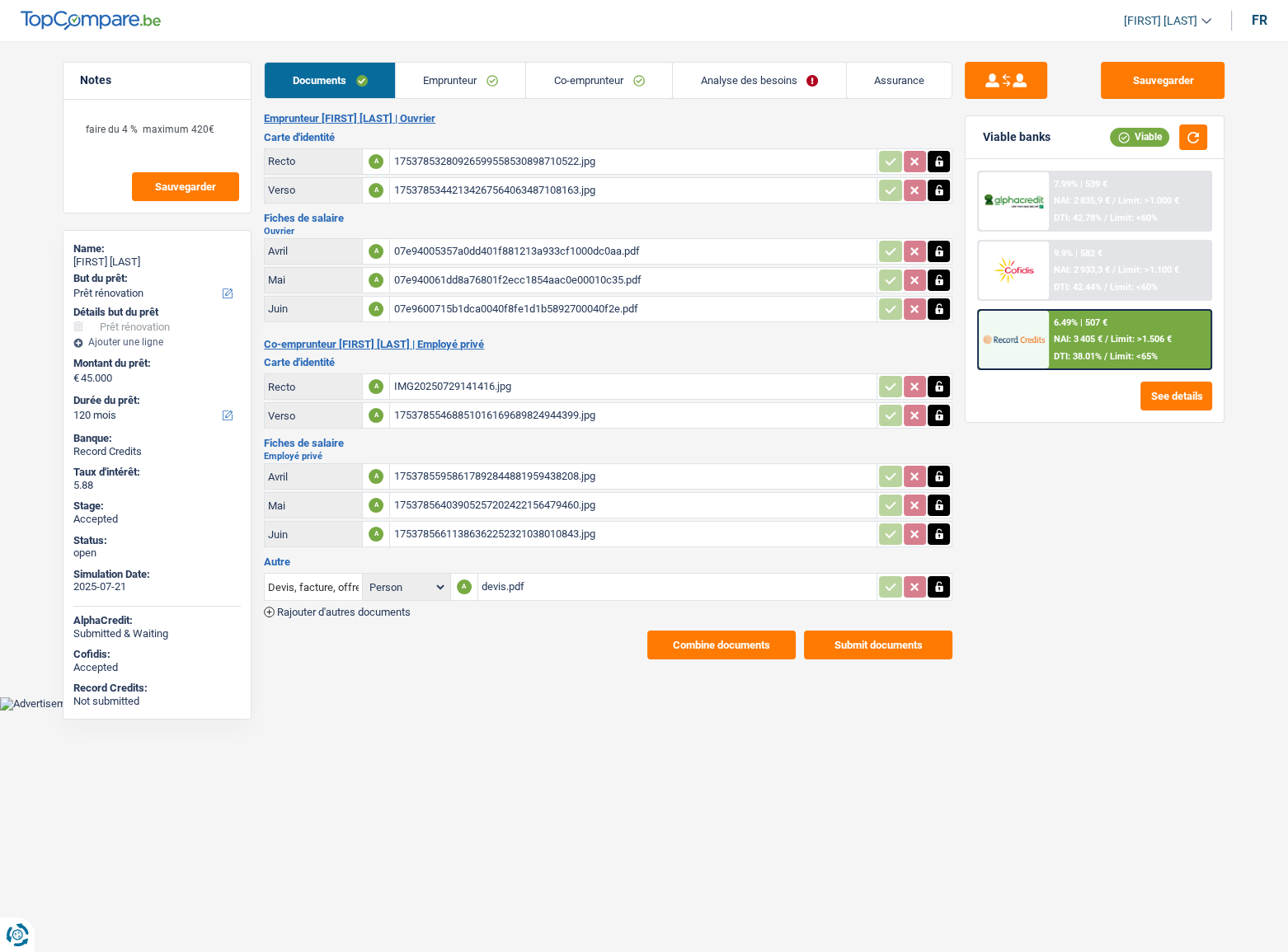 click on "NAI: 3 405 €" at bounding box center [1078, 339] 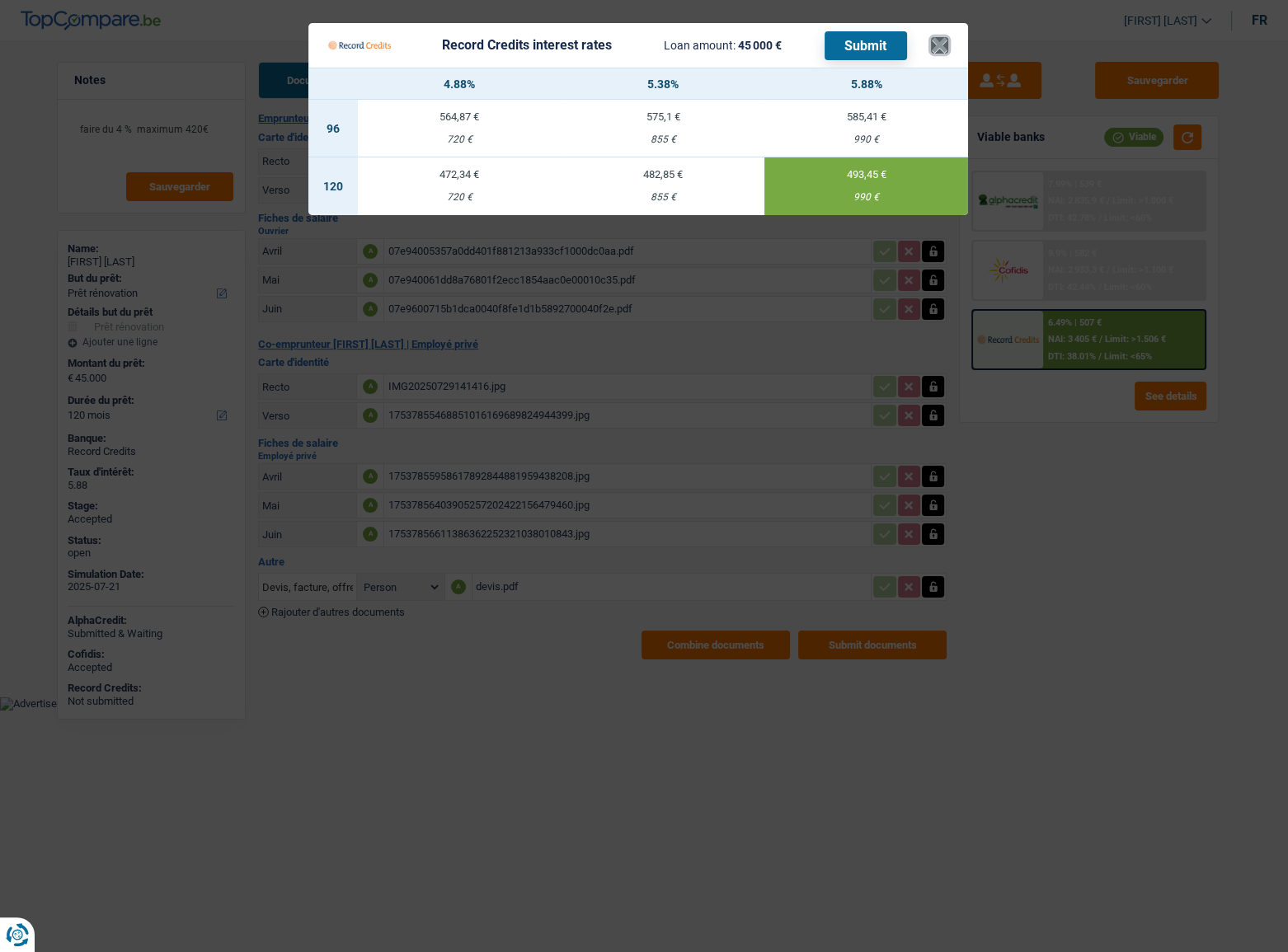 click on "×" at bounding box center [939, 45] 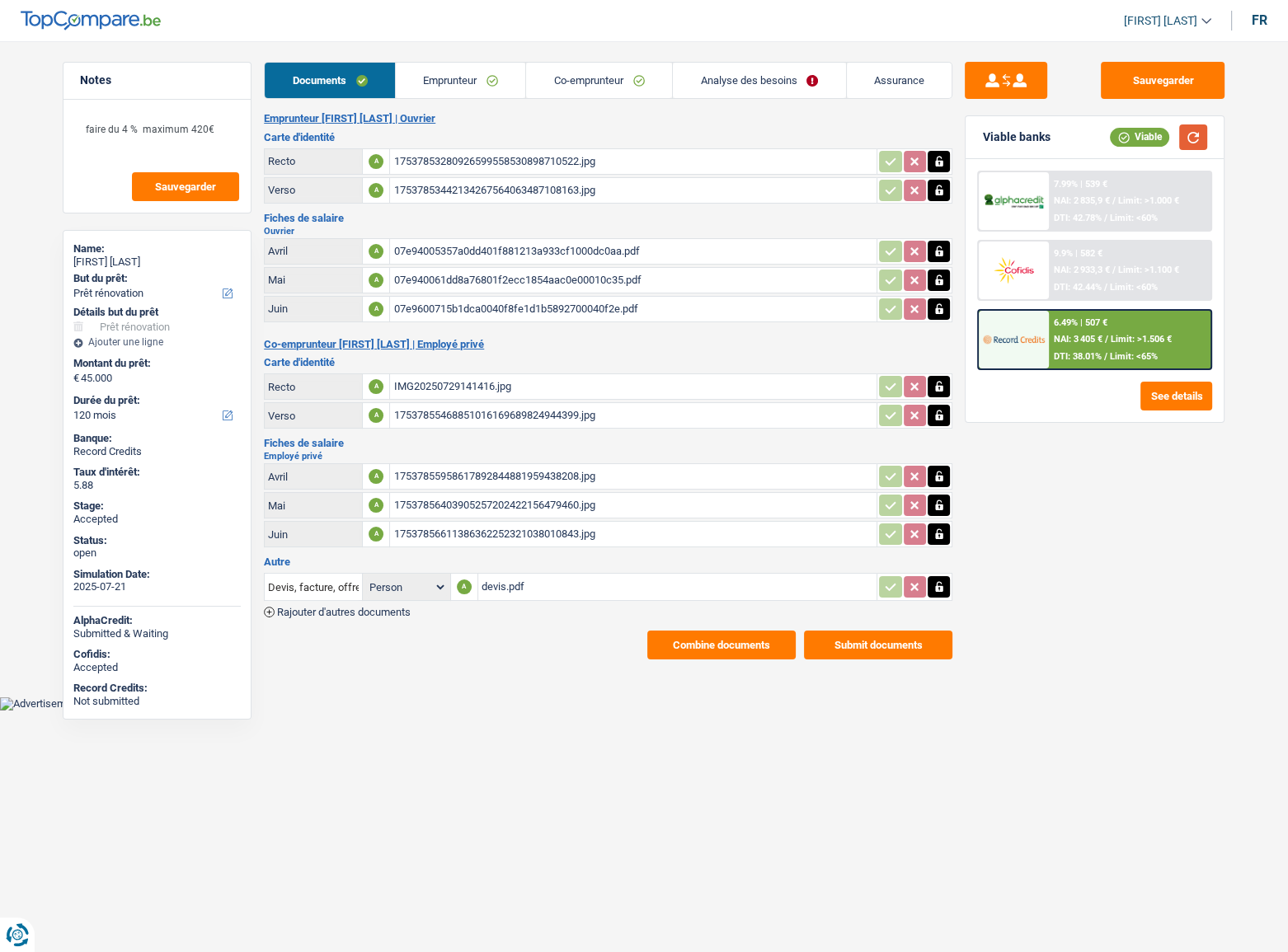 click at bounding box center [1193, 137] 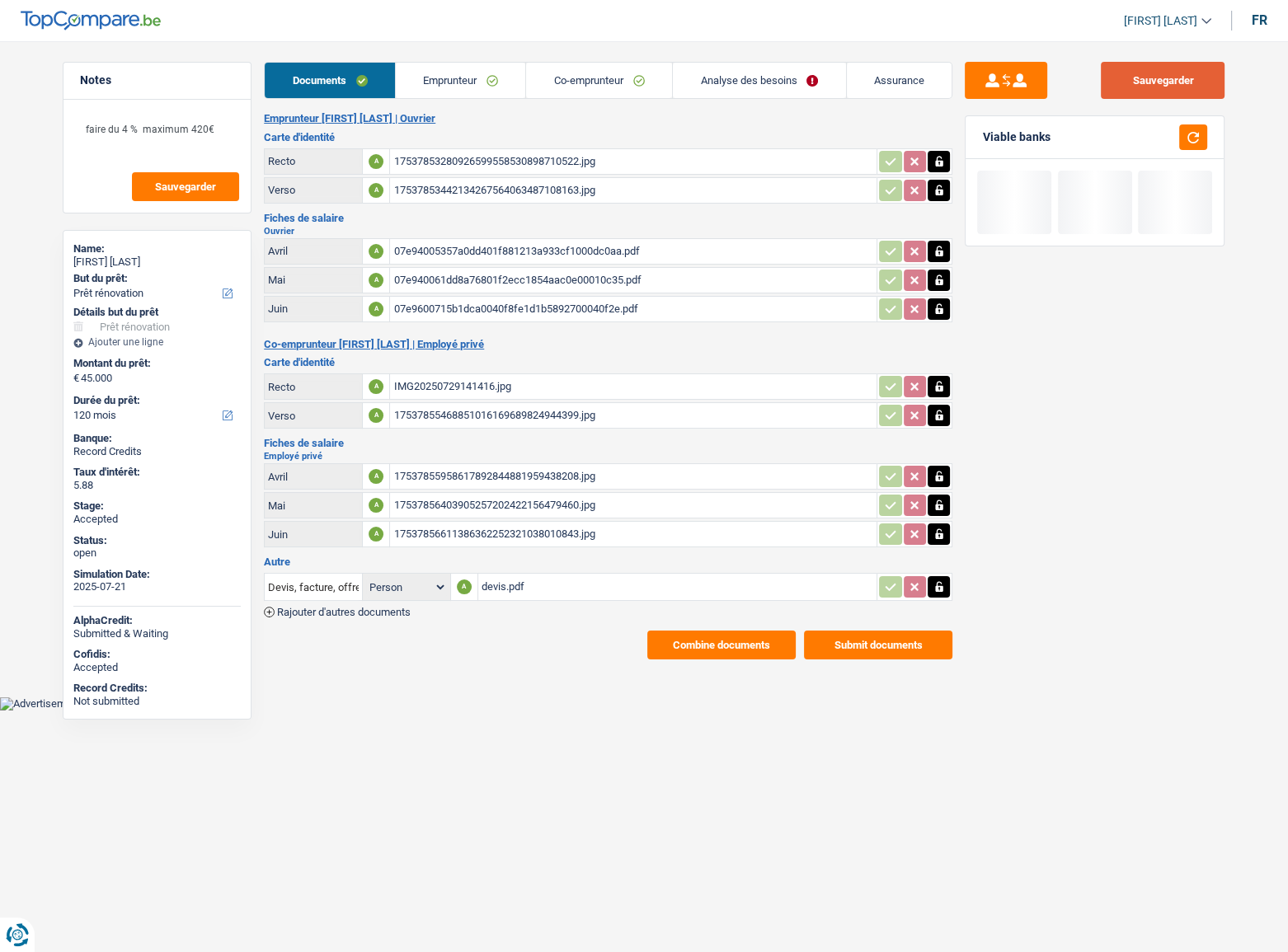 click on "Sauvegarder" at bounding box center (1163, 80) 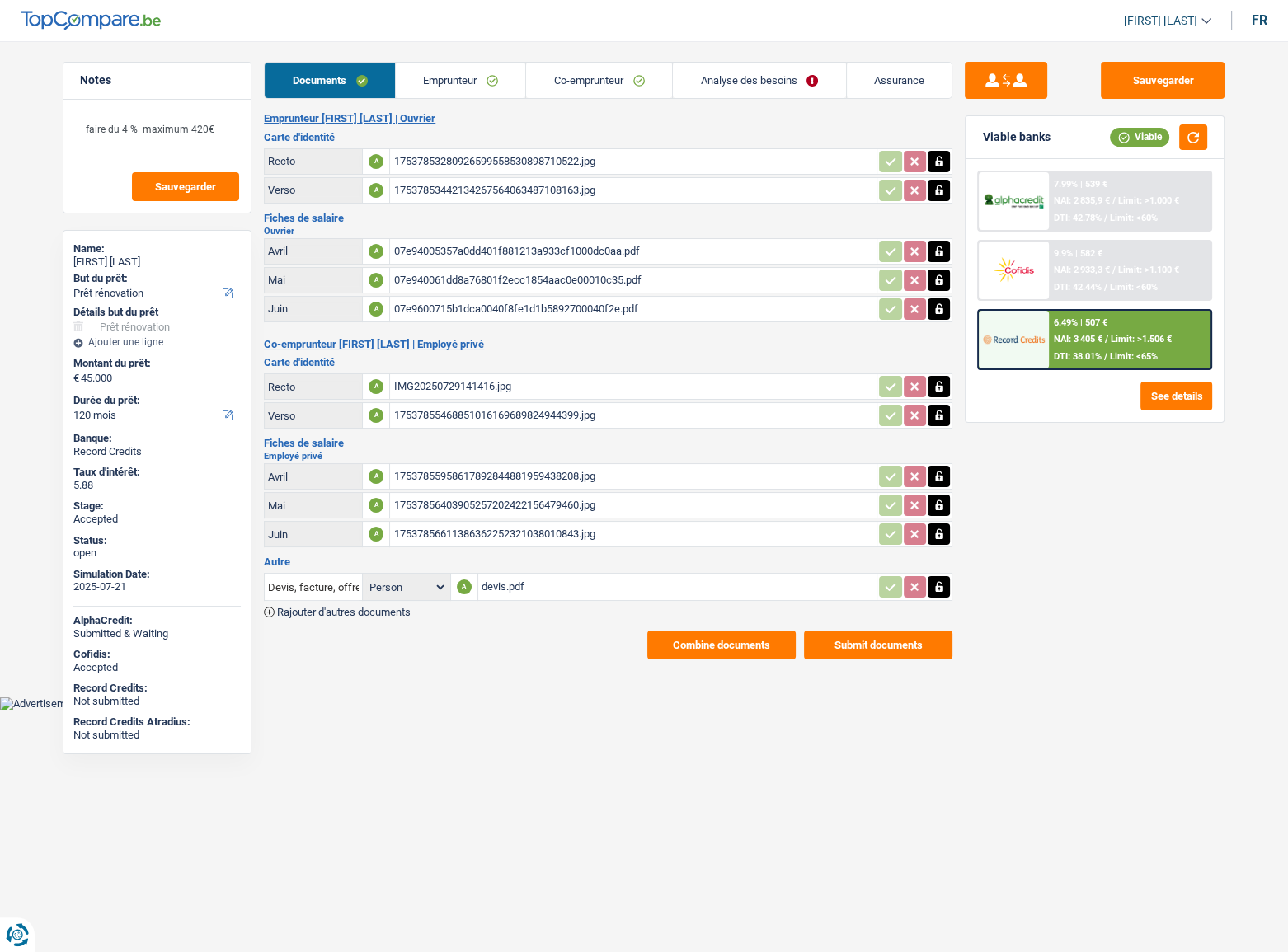drag, startPoint x: 455, startPoint y: 84, endPoint x: 552, endPoint y: 98, distance: 98.005102 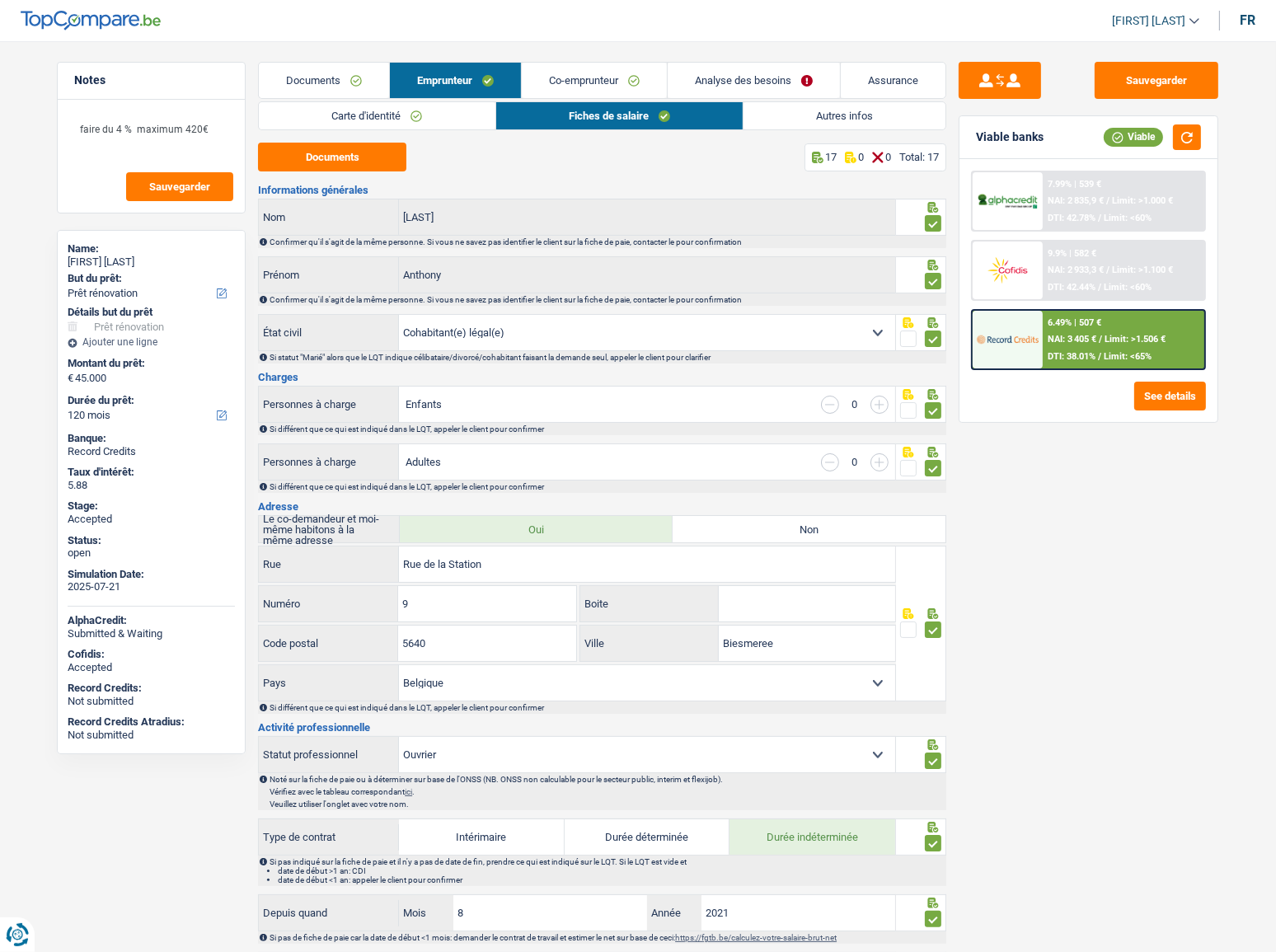 click on "Autres infos" at bounding box center (844, 115) 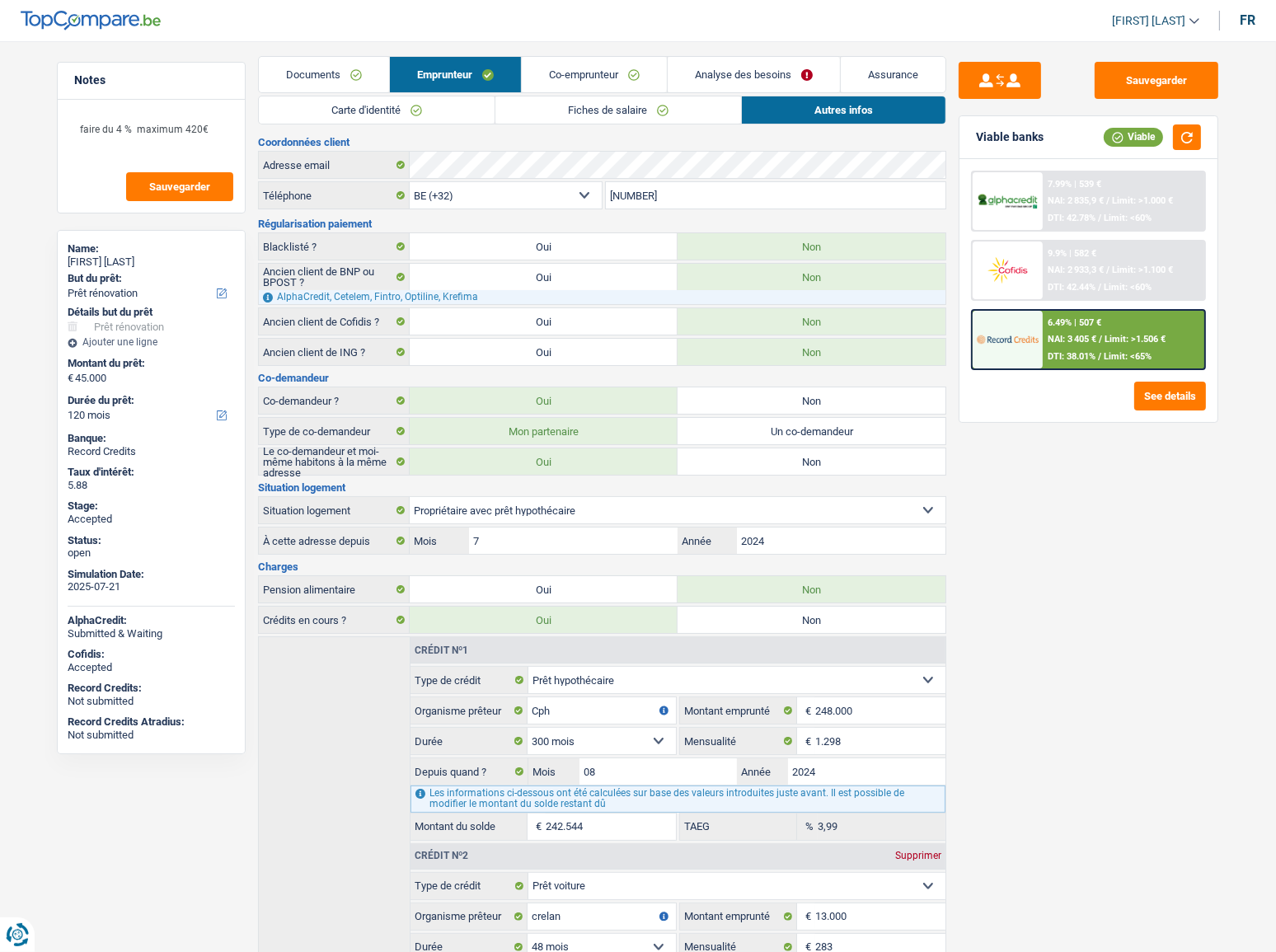 scroll, scrollTop: 0, scrollLeft: 0, axis: both 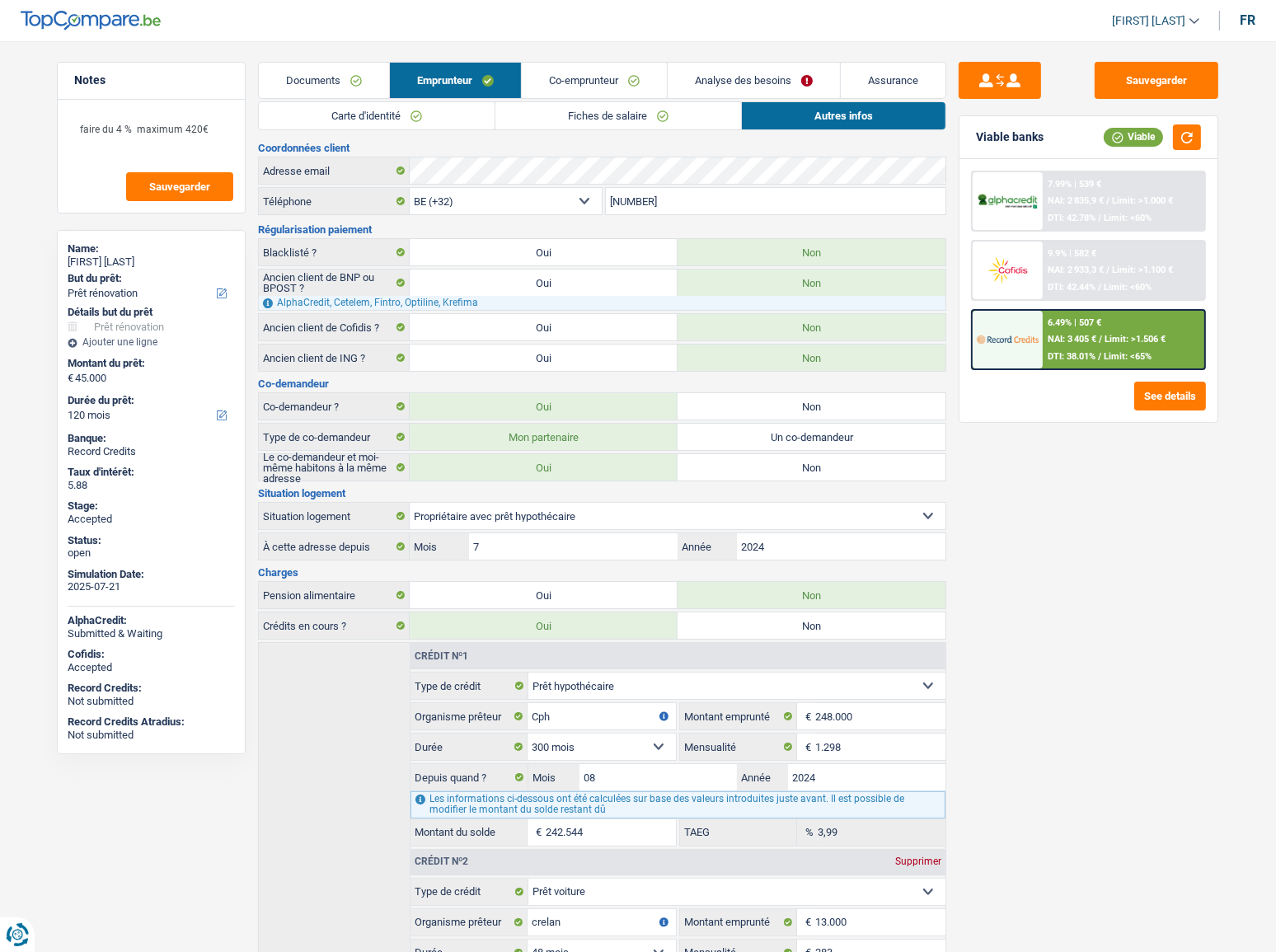 click on "Co-emprunteur" at bounding box center (594, 80) 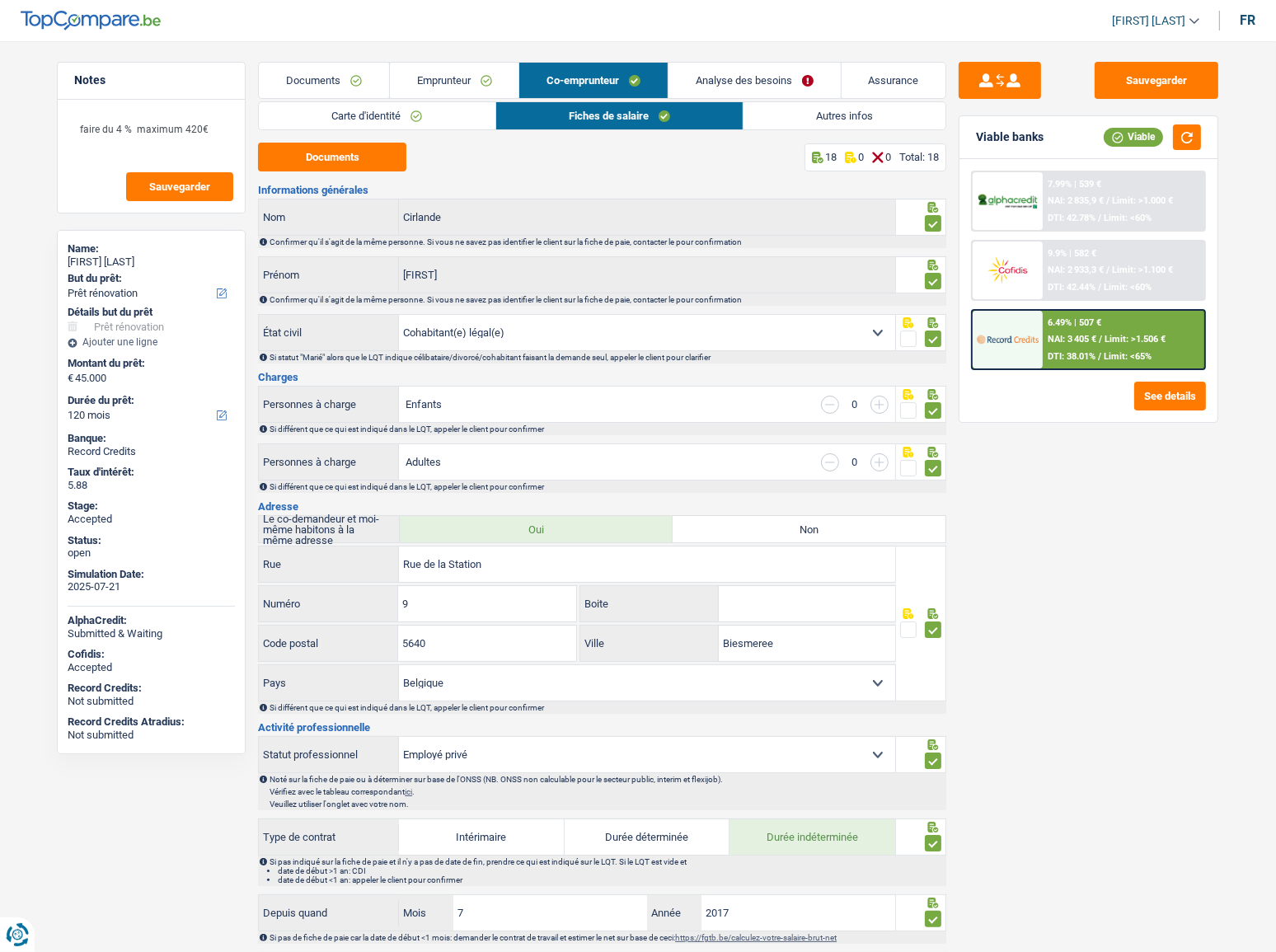 click on "Autres infos" at bounding box center [844, 115] 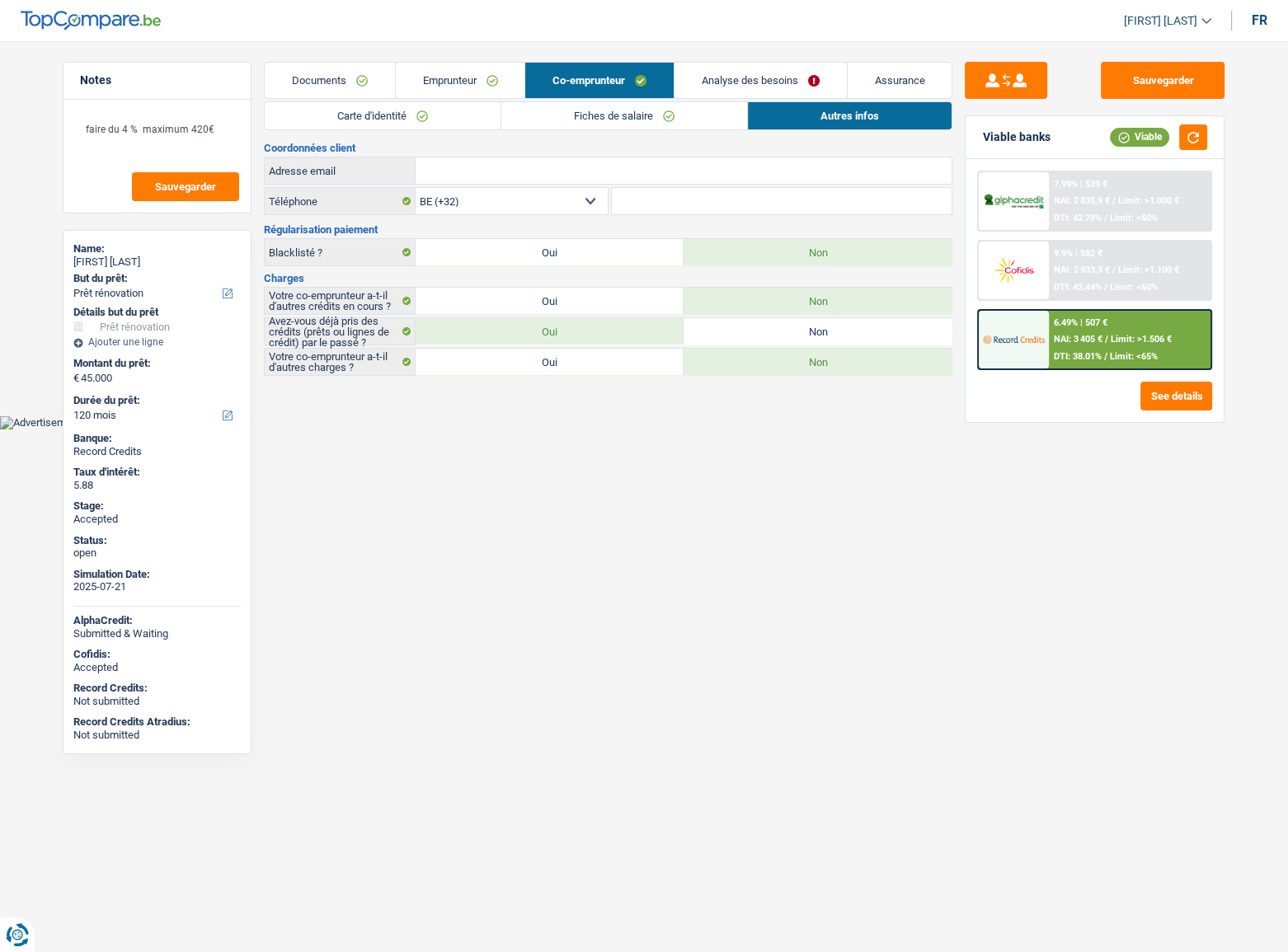 click on "Emprunteur" at bounding box center [460, 80] 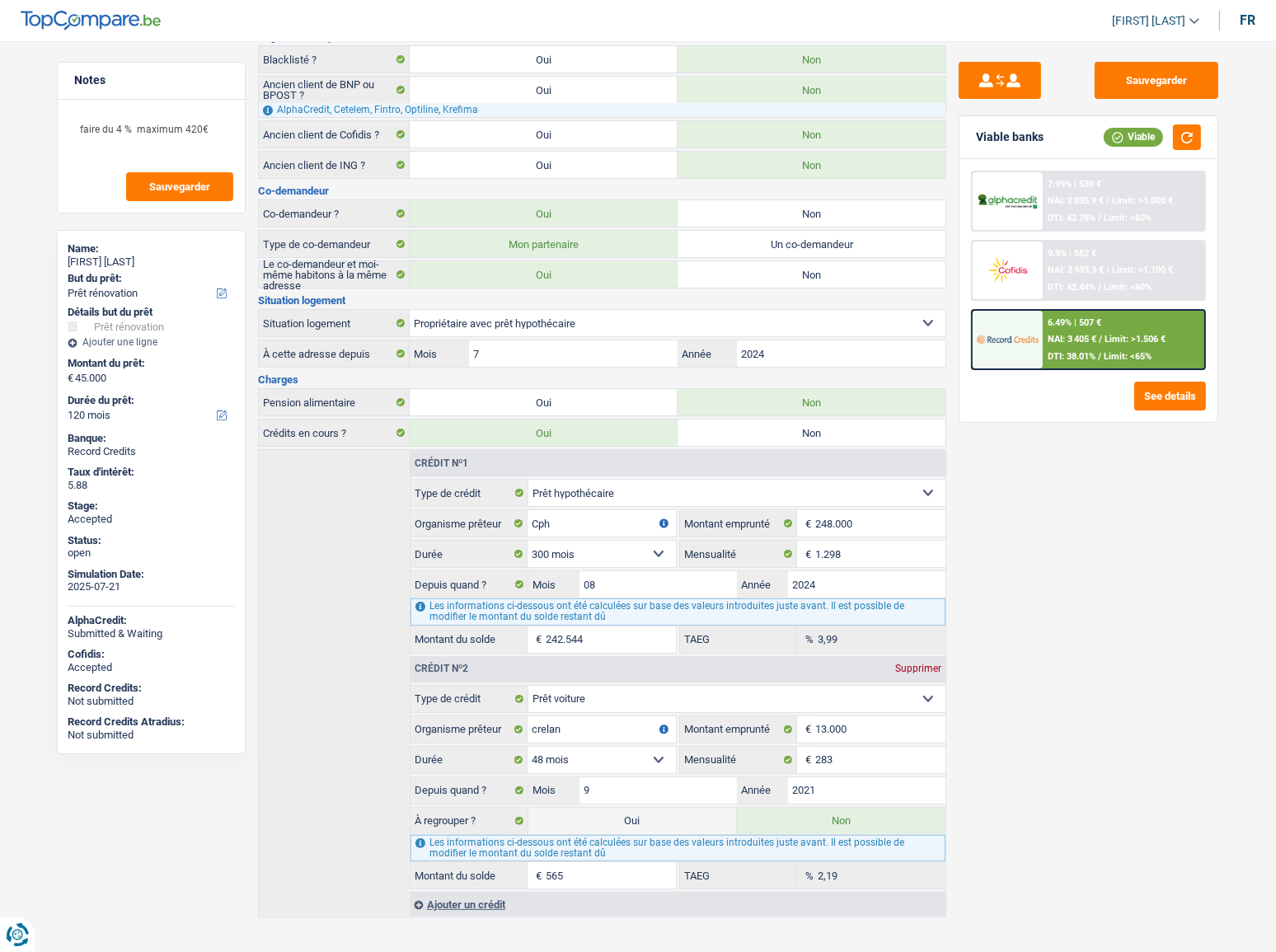 scroll, scrollTop: 0, scrollLeft: 0, axis: both 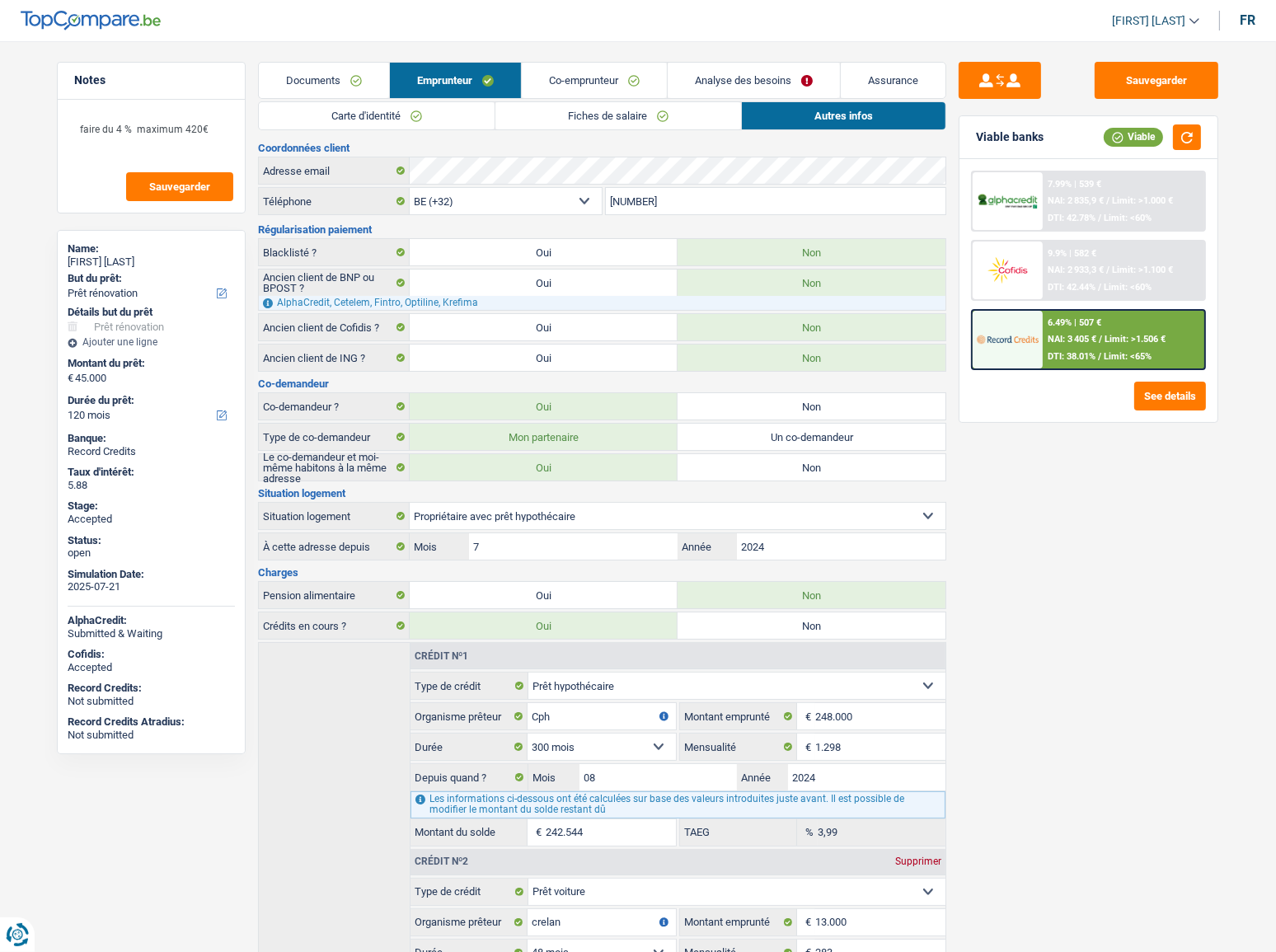 click on "Co-emprunteur" at bounding box center (594, 80) 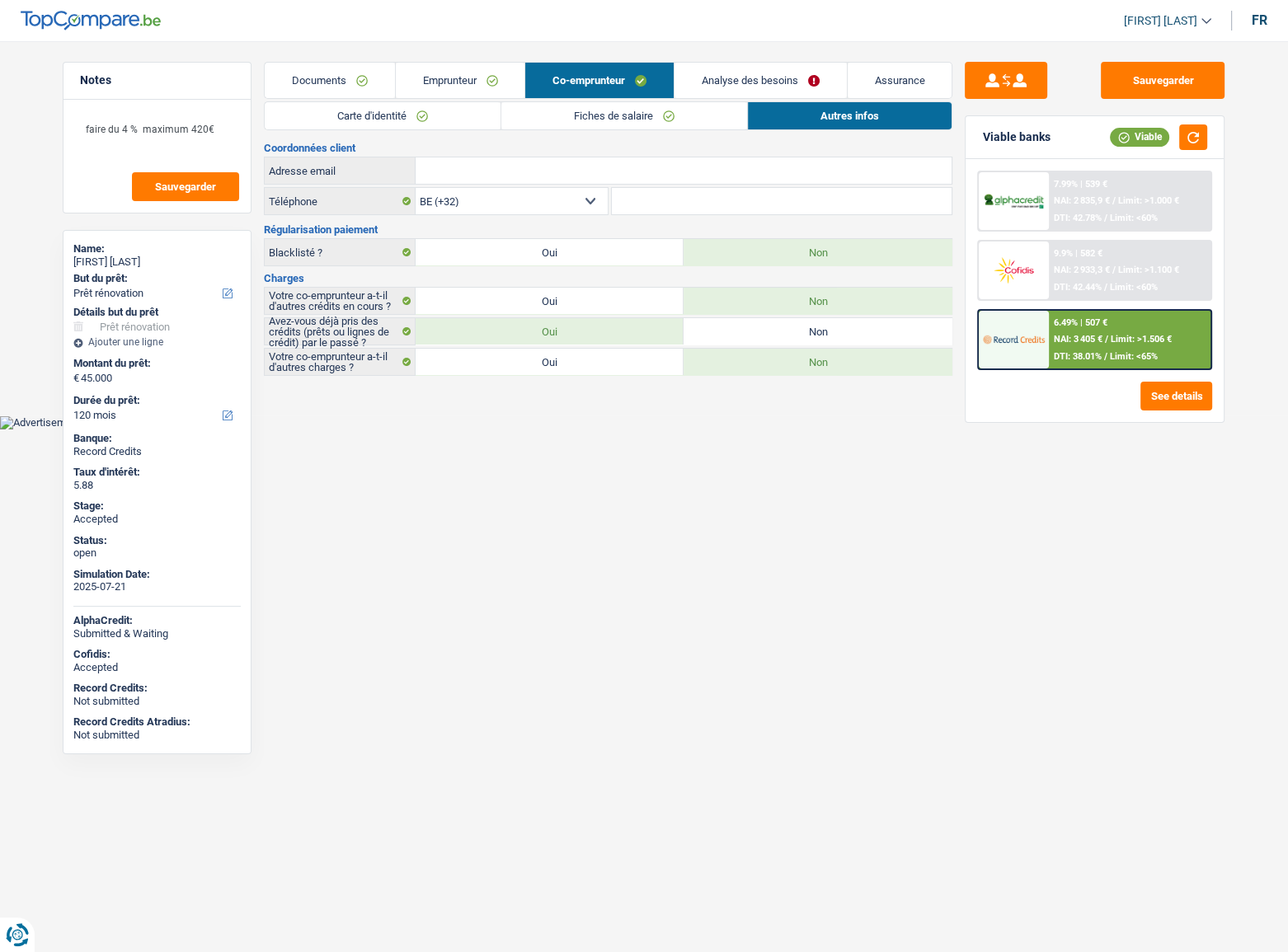 click on "Fiches de salaire" at bounding box center [624, 115] 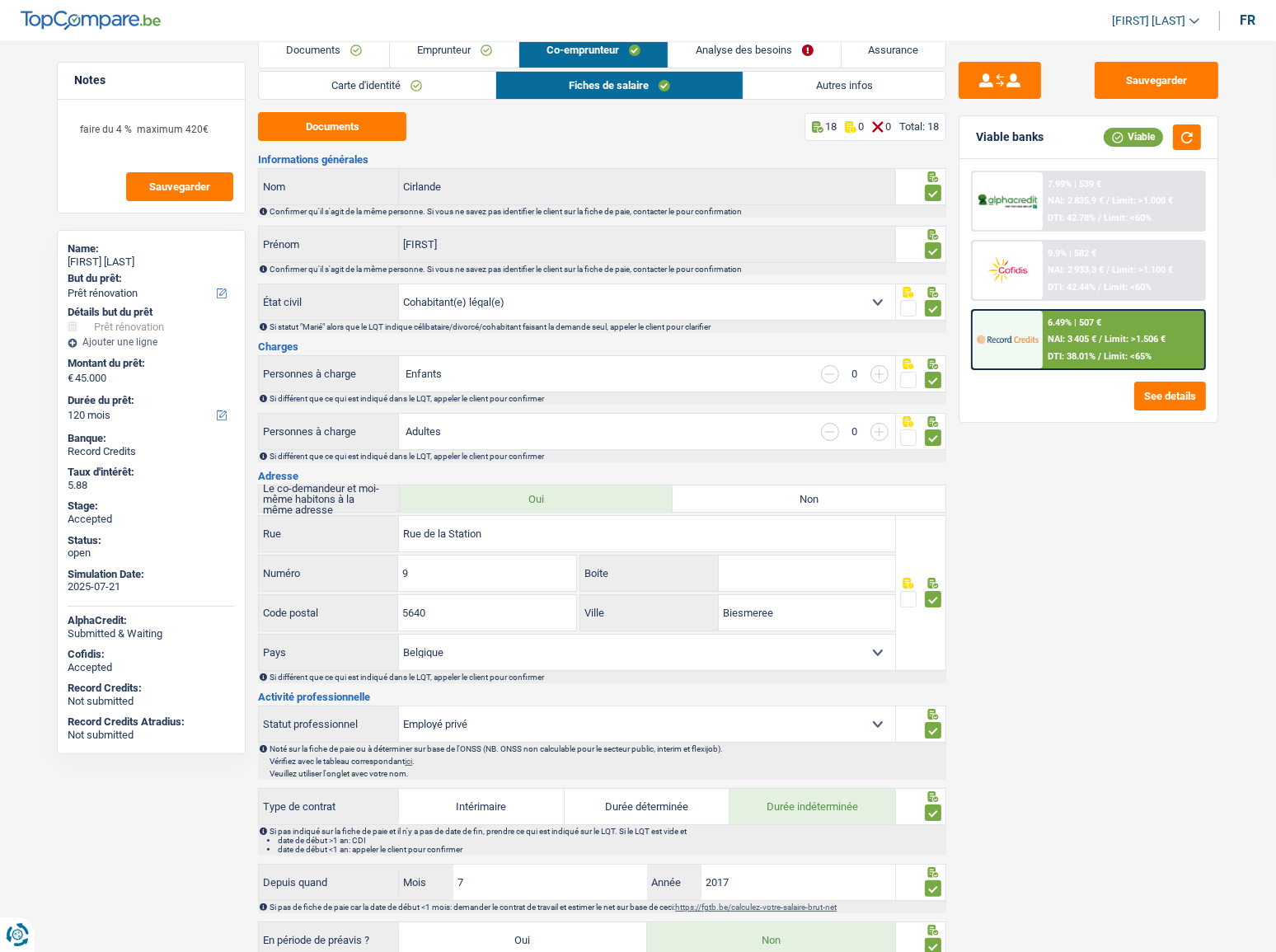 scroll, scrollTop: 0, scrollLeft: 0, axis: both 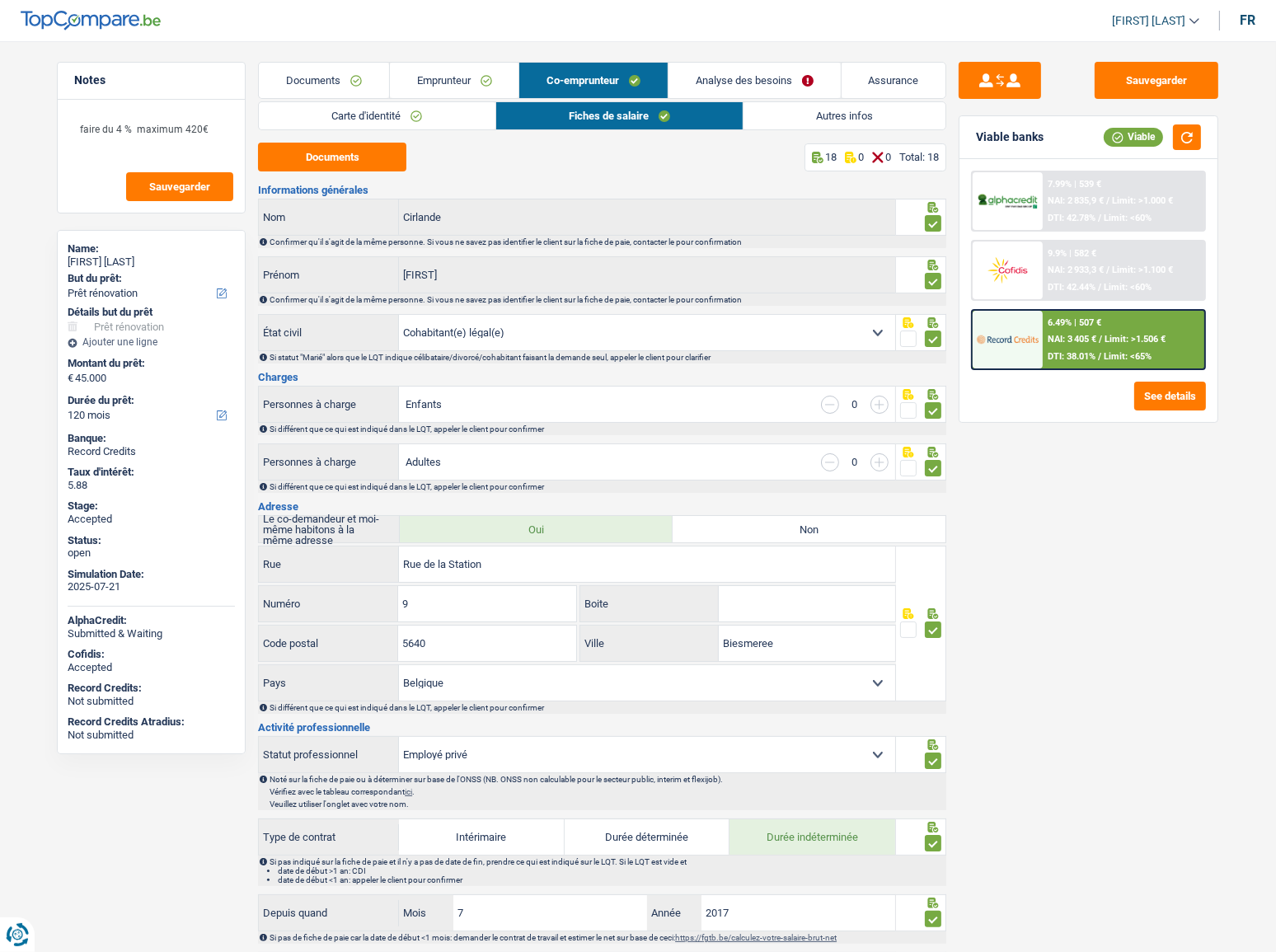 click on "Autres infos" at bounding box center [844, 115] 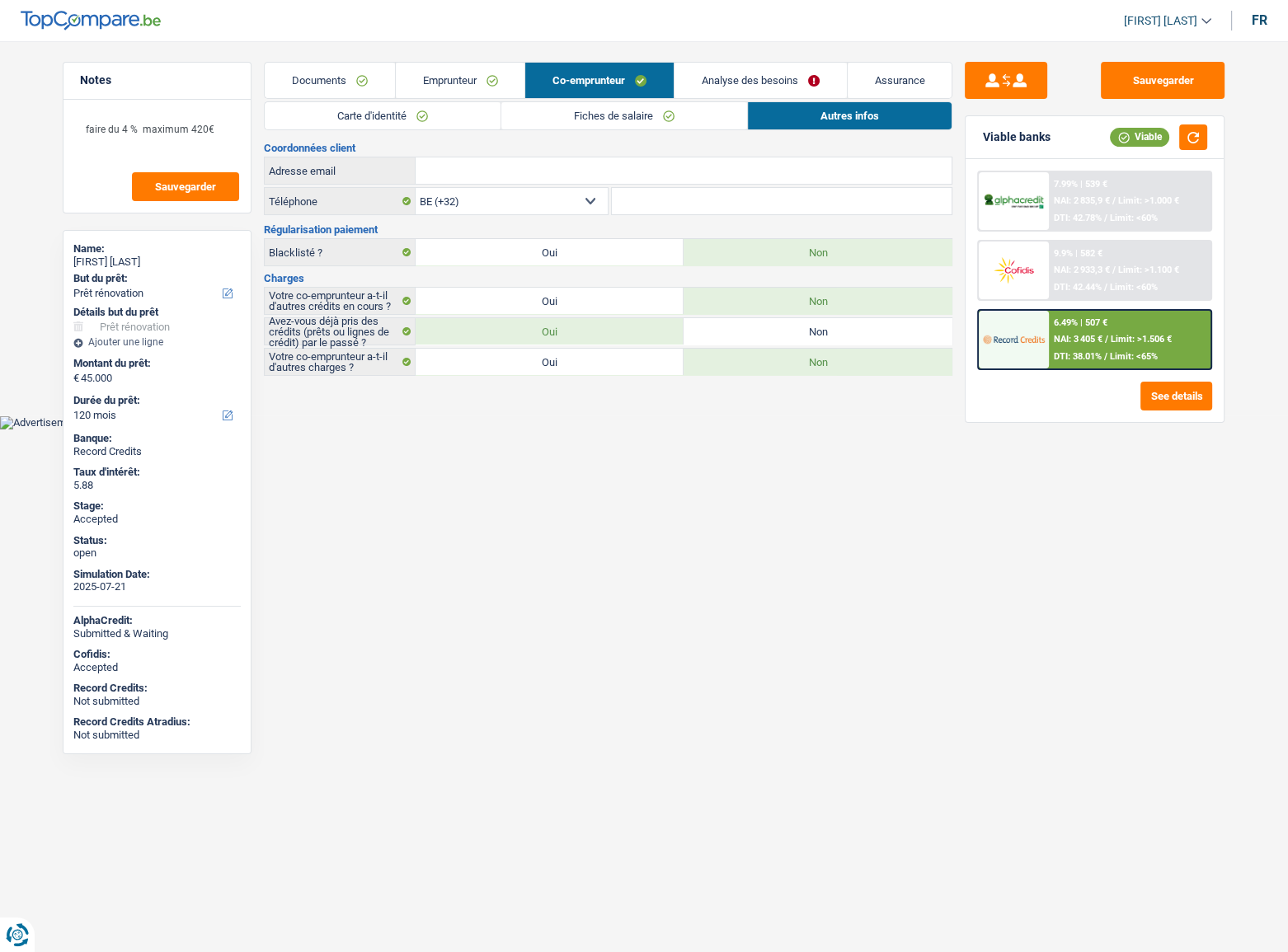 click on "Analyse des besoins" at bounding box center [760, 80] 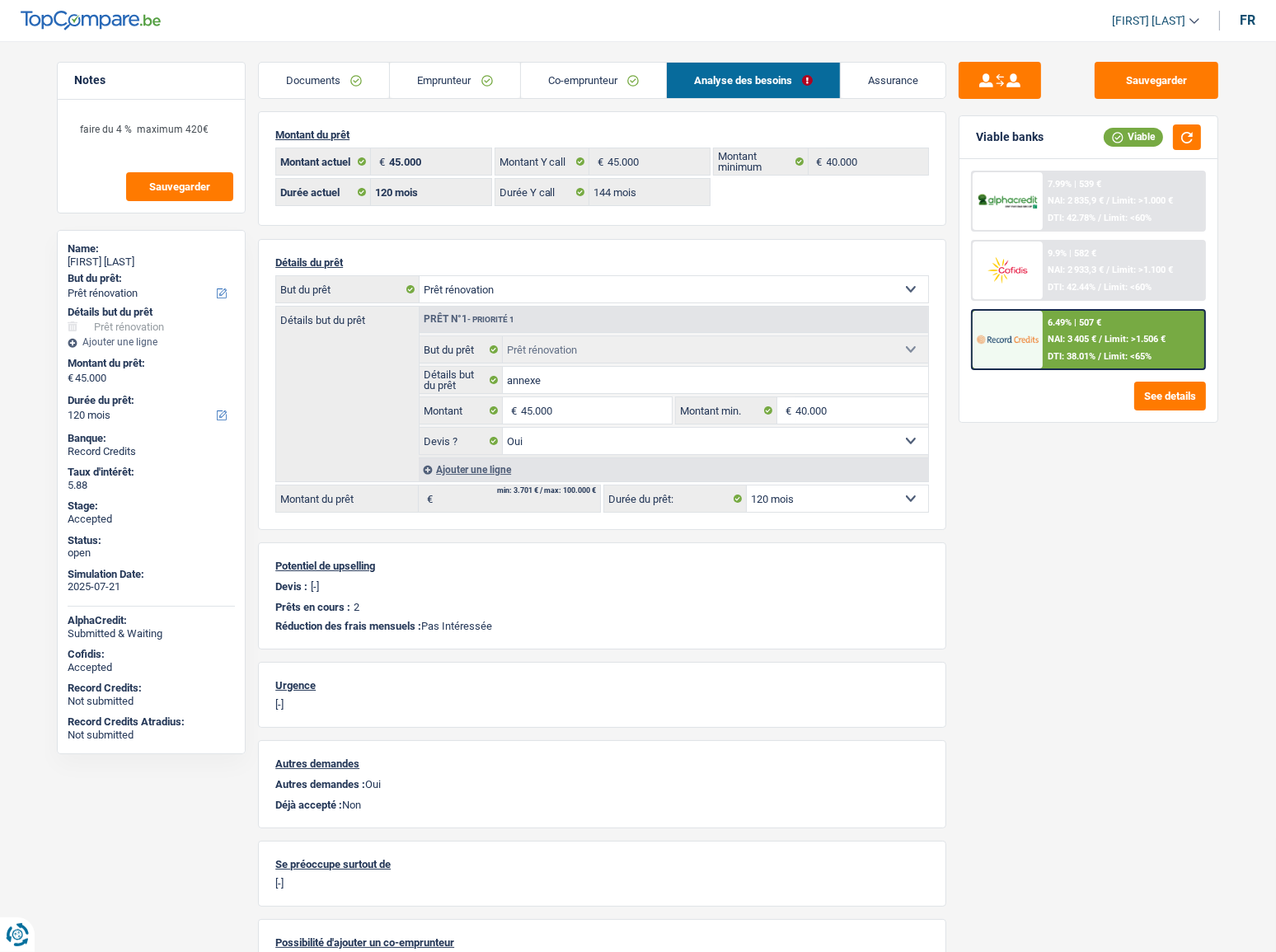 click on "Emprunteur" at bounding box center (454, 80) 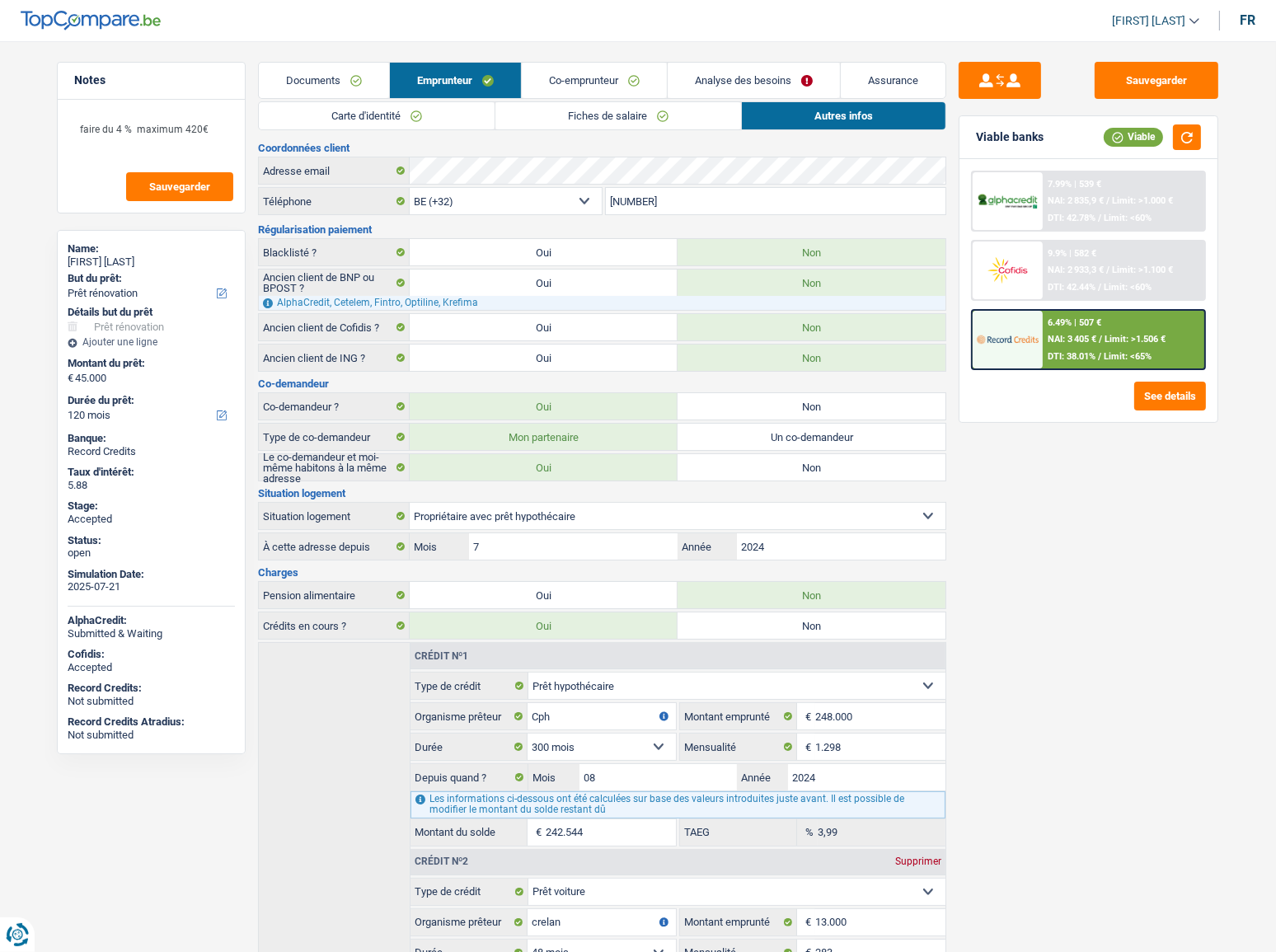 click on "Carte d'identité Fiches de salaire Autres infos
Documents
8
0
0
Total: 8
Informations générales
Carbonnelle
Nom
Indiquer le nom de famille au complet. Si le nom et prénom sont complétement différents, checker avec votre  n+1   Anthony
Prénom
Si les prénoms sont séparés par "-", indiquer les tous. S'ils sont séparés par un espace, n'indiquer que le premier prénom
Informations personnelles
Belgique
Nationalité
Belgique
Pays de naissance
Si ≠ Belge & pays de naissance inconnu, pays de naisance = nationalité   Charleroi
Ville de naissance
595-4429968-93" at bounding box center (602, 606) 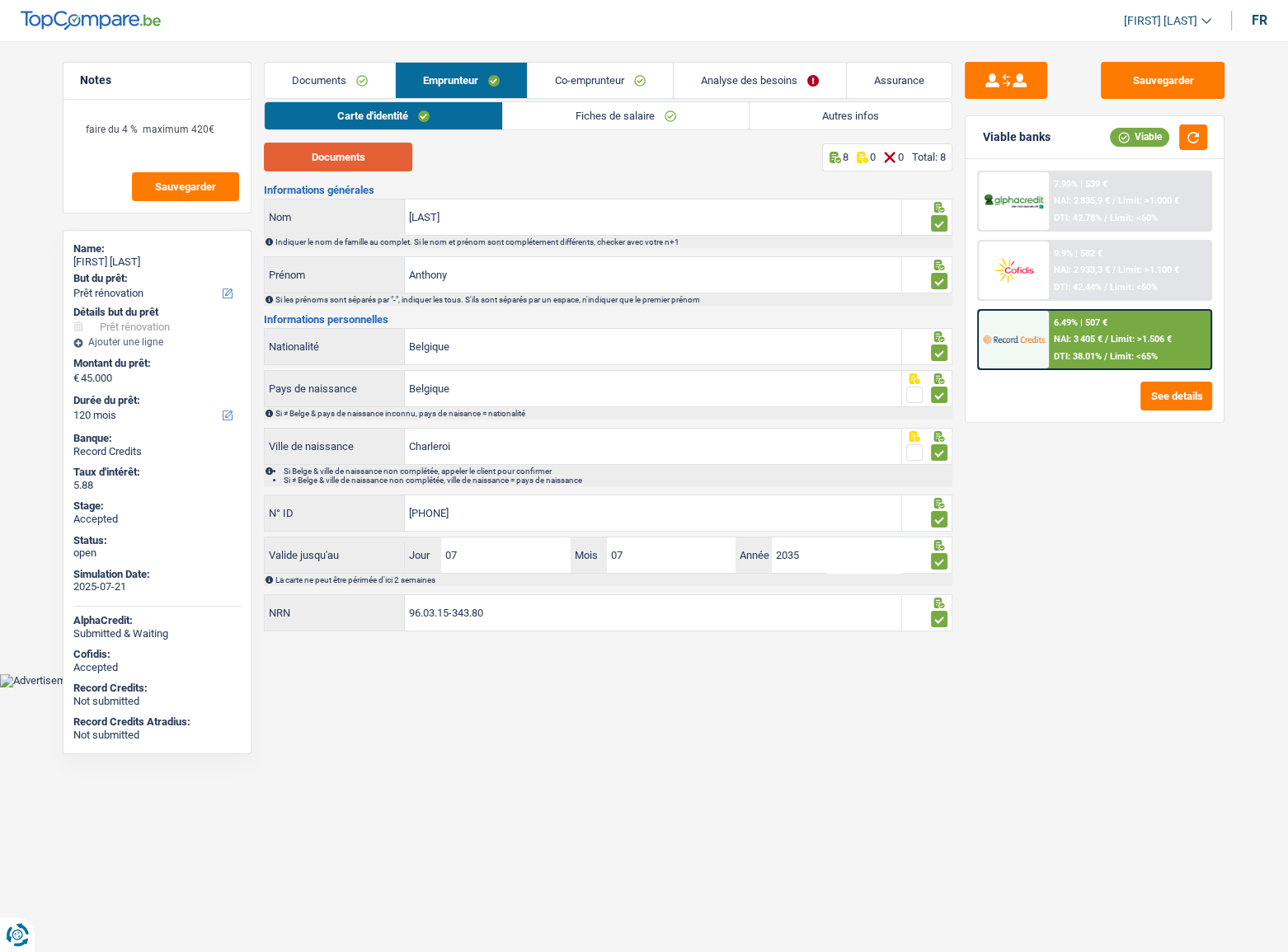 click on "Documents" at bounding box center [338, 157] 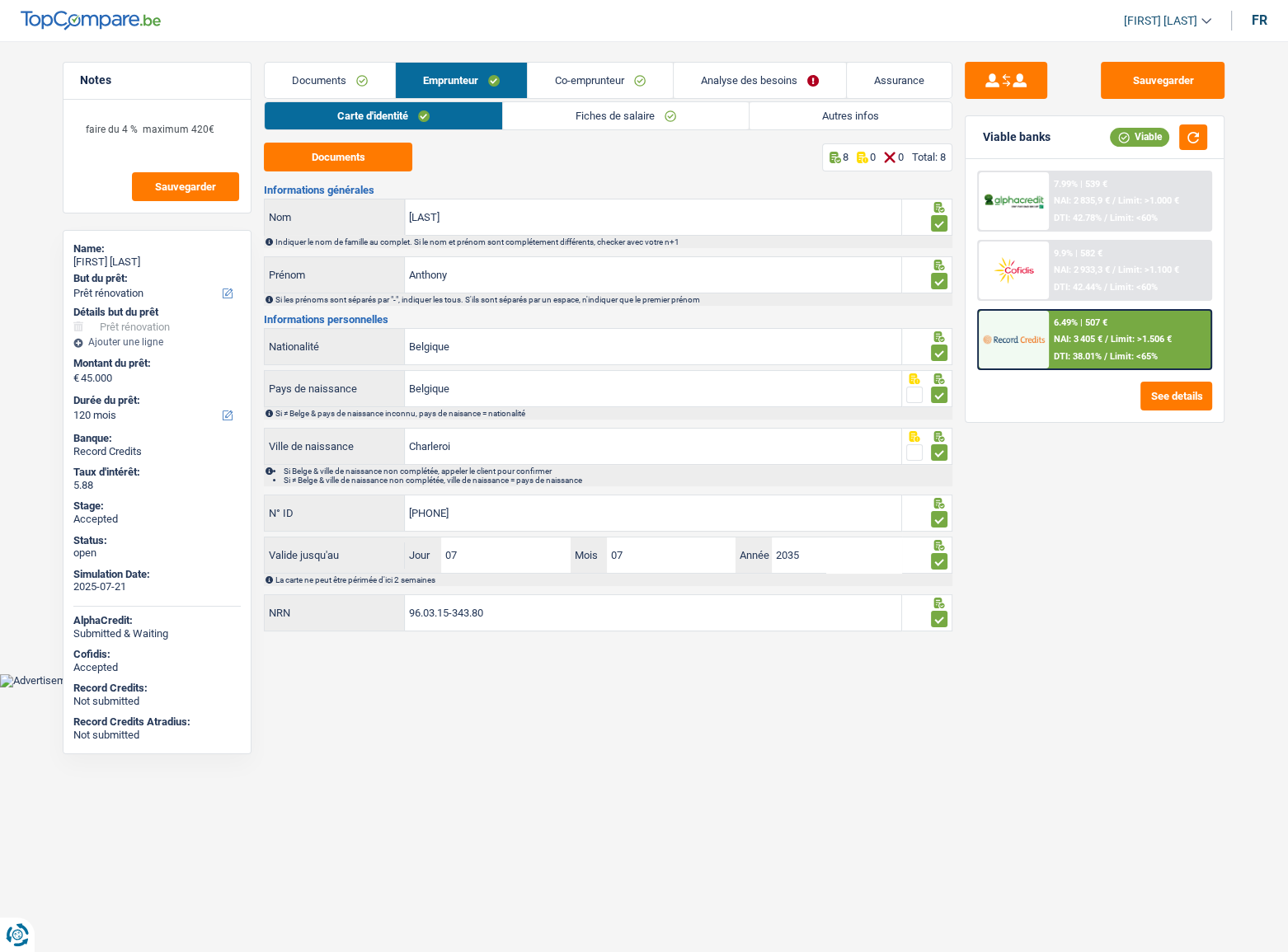 click on "Co-emprunteur" at bounding box center (600, 80) 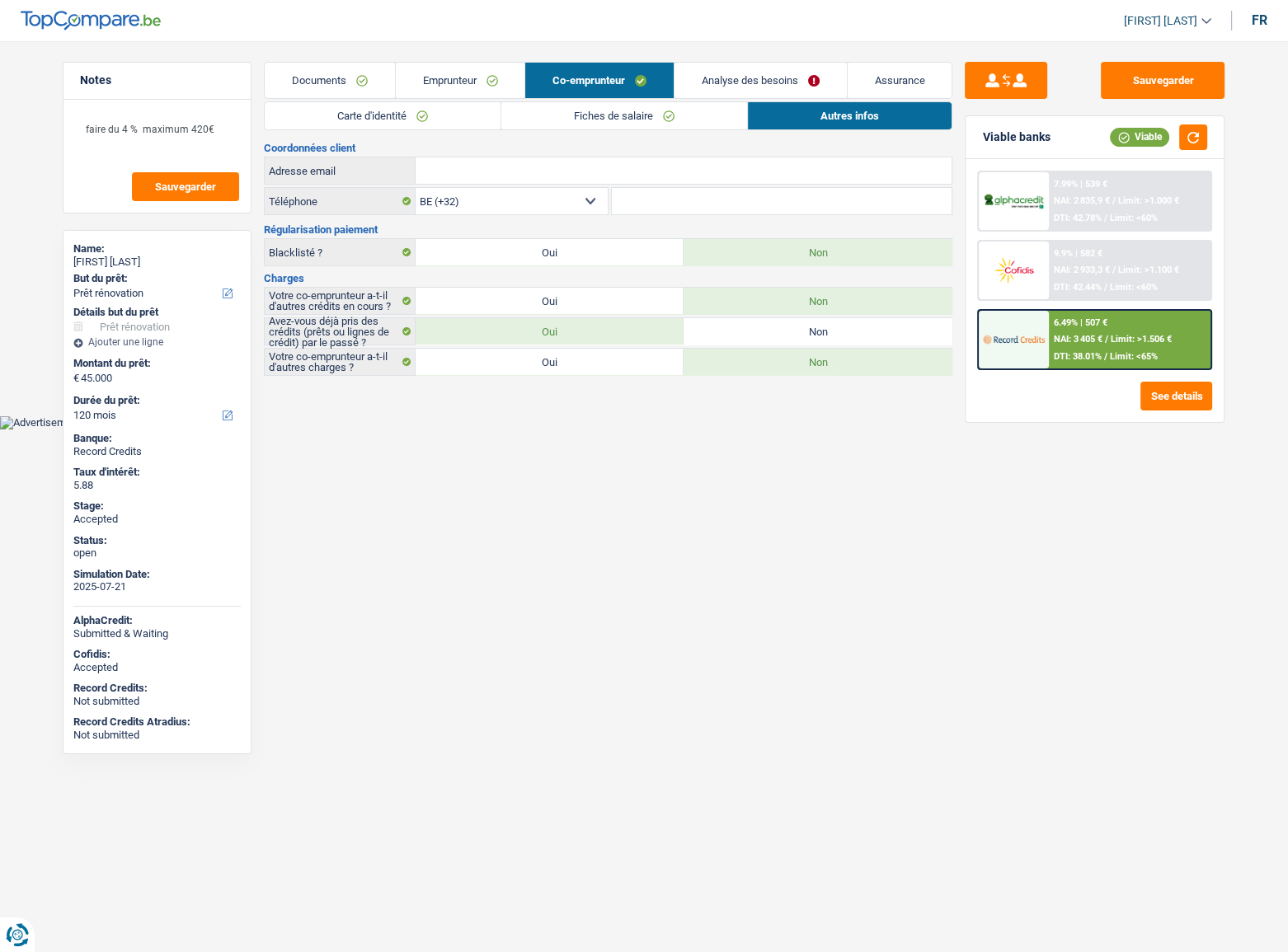 click on "Fiches de salaire" at bounding box center (624, 115) 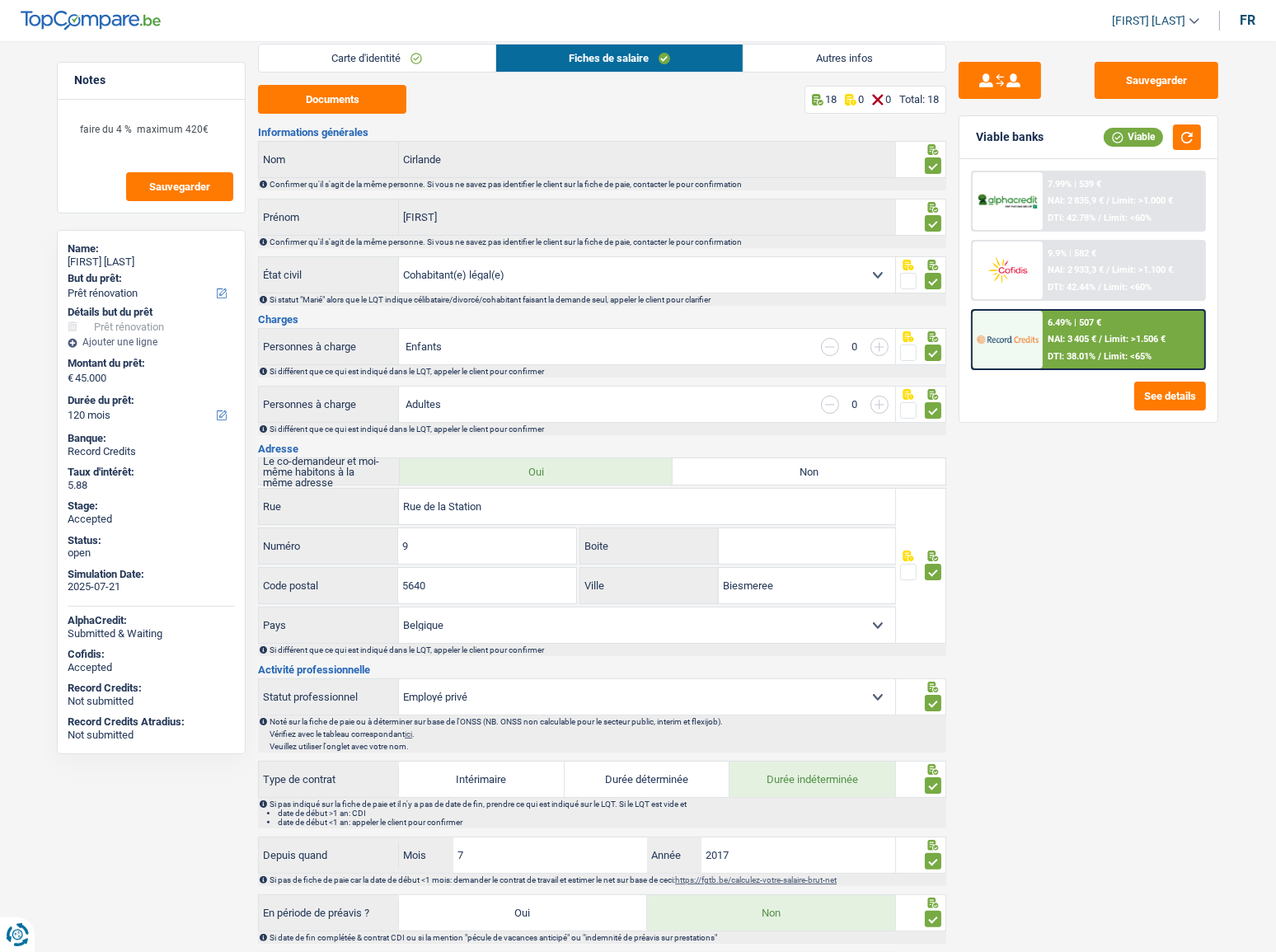 scroll, scrollTop: 0, scrollLeft: 0, axis: both 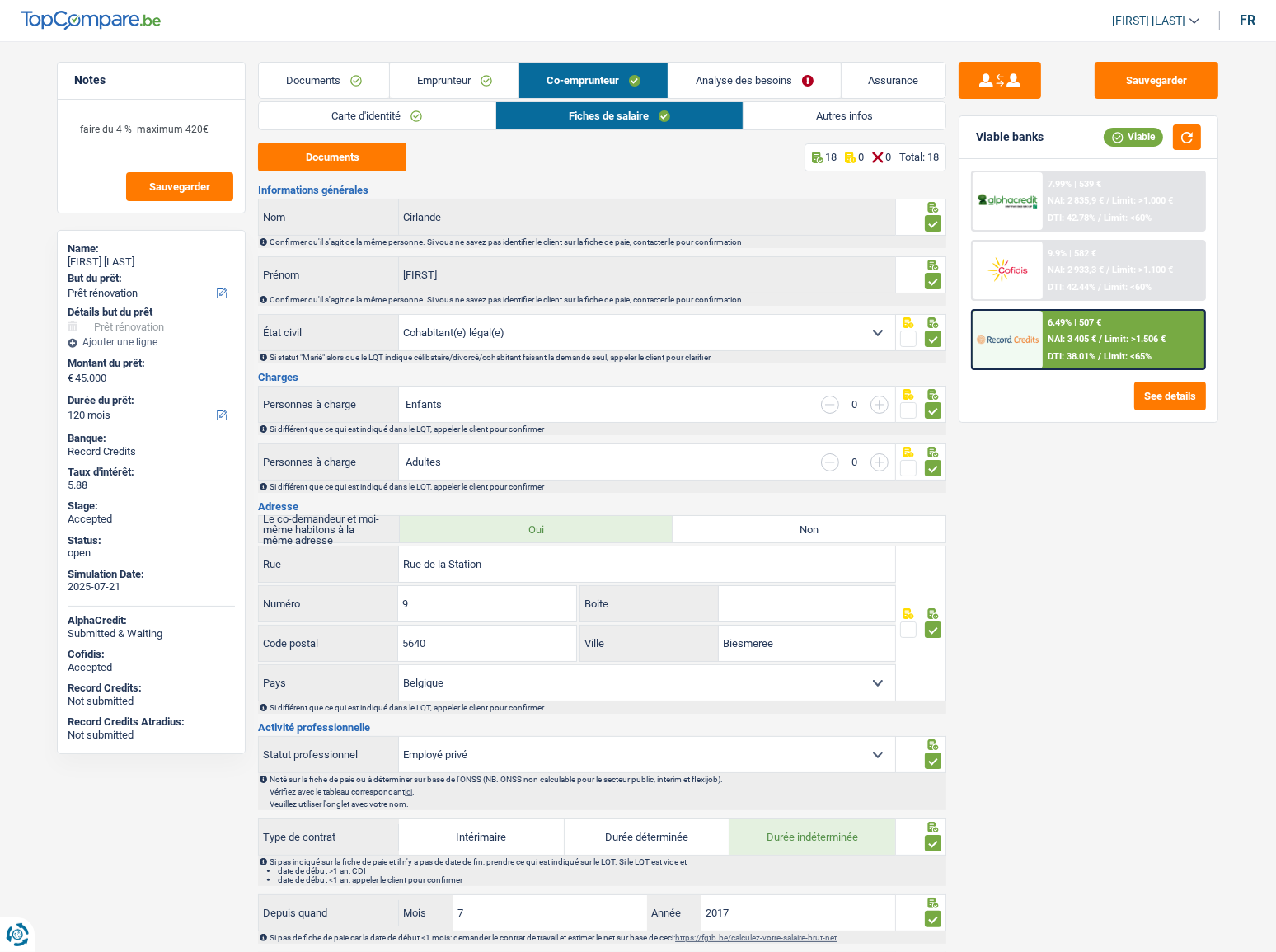 click on "Documents" at bounding box center (324, 80) 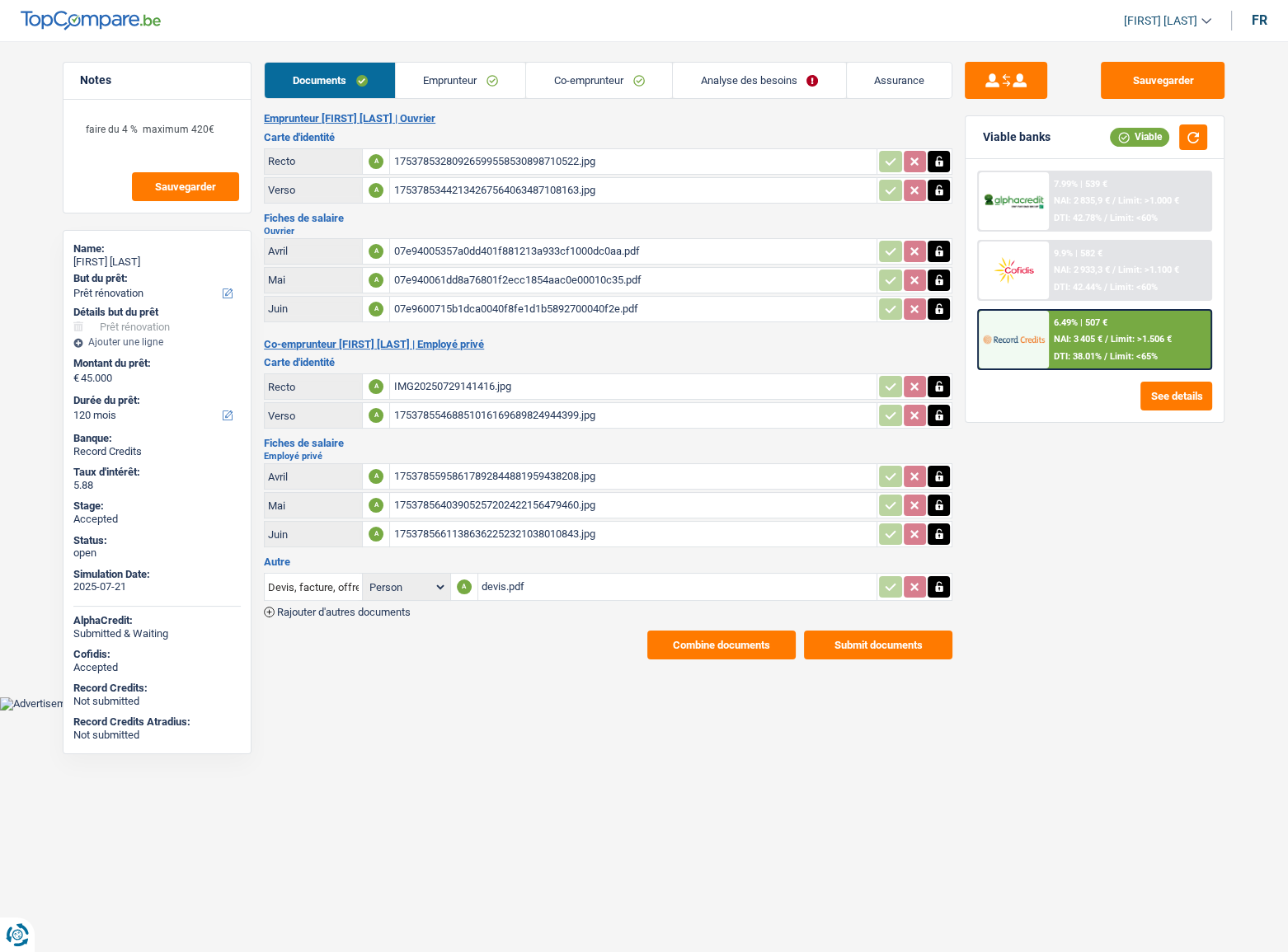 click on "devis.pdf" at bounding box center (678, 587) 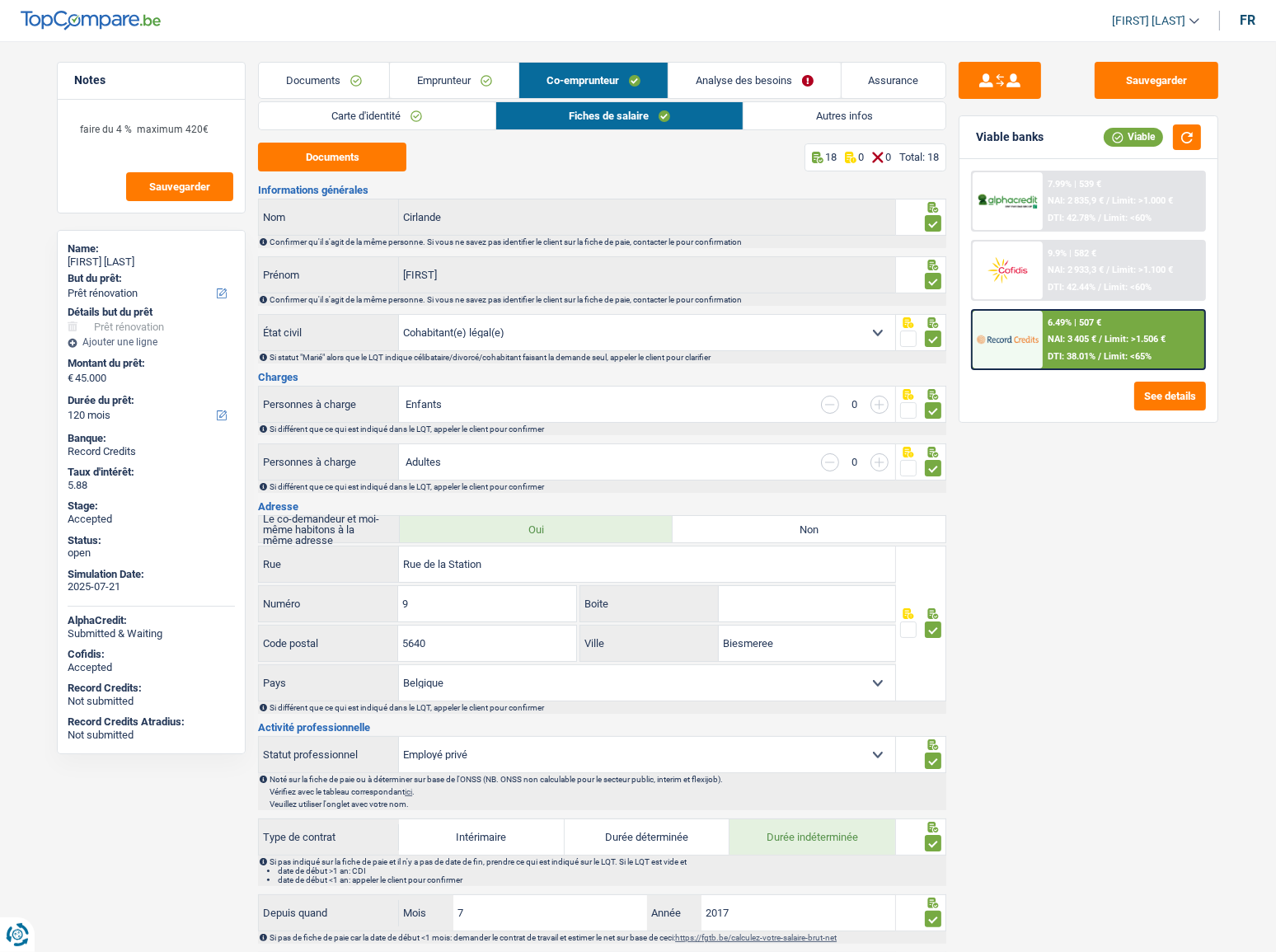 click on "Analyse des besoins" at bounding box center [754, 80] 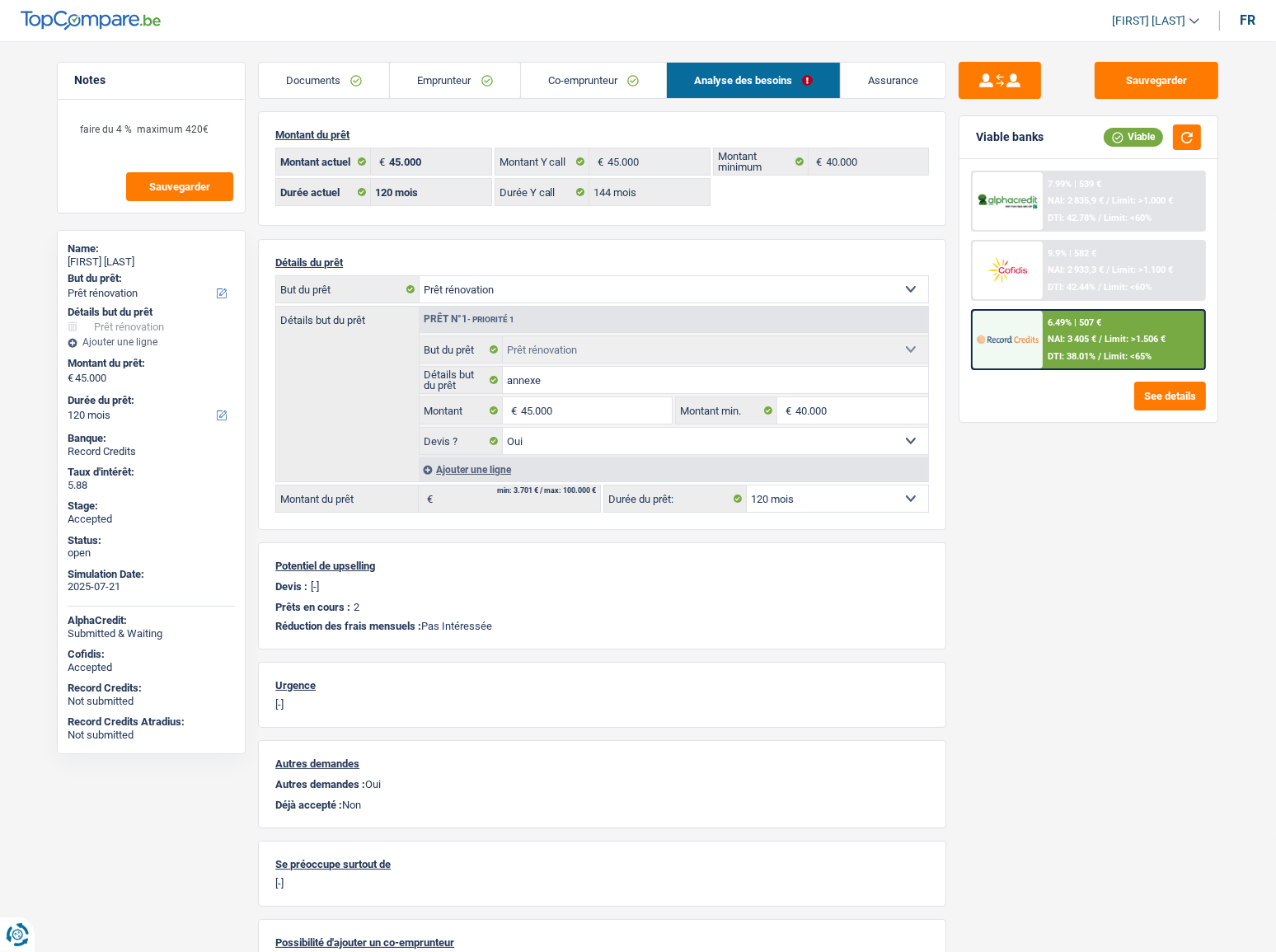 click on "Emprunteur" at bounding box center [454, 80] 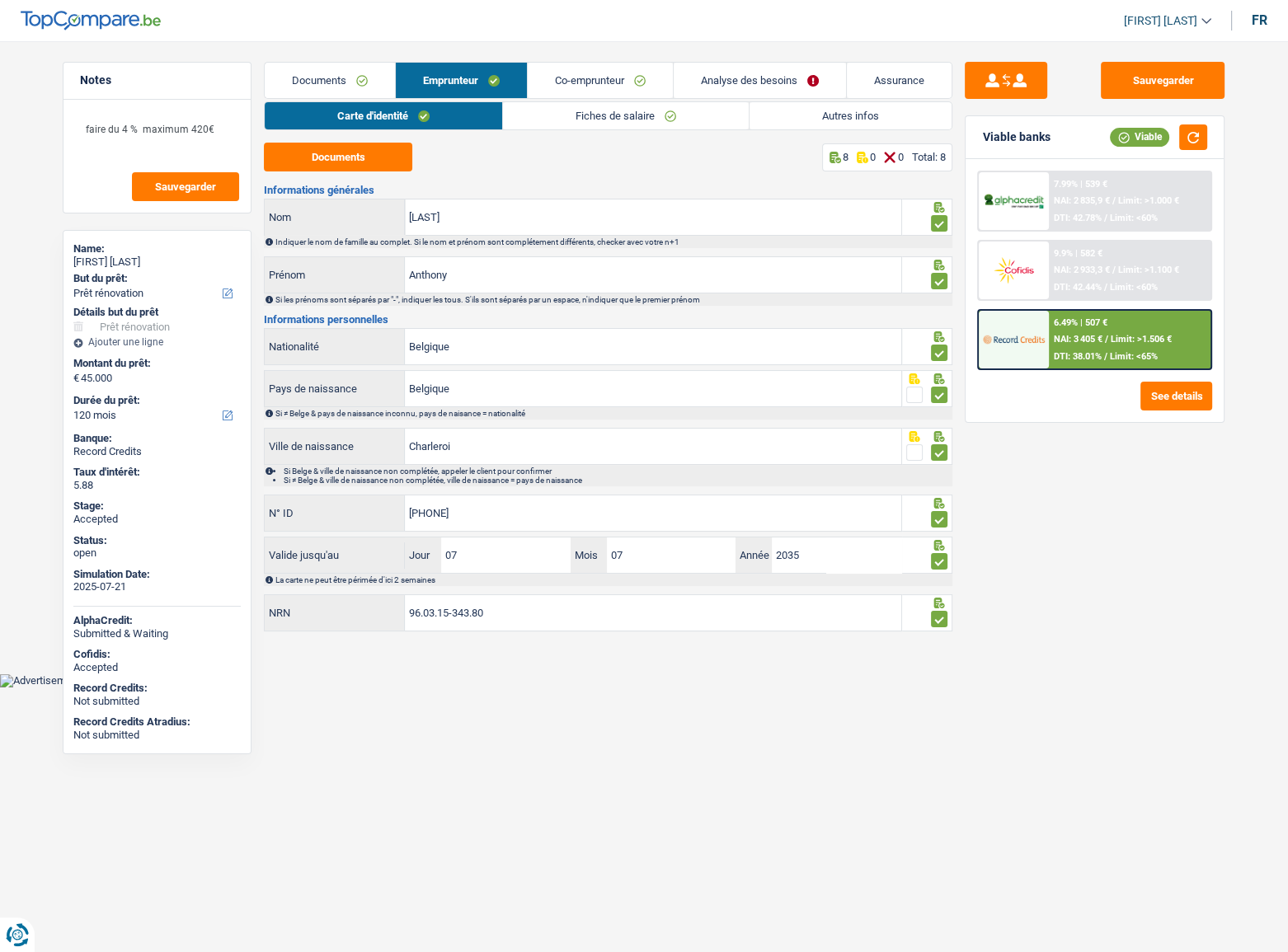 click on "Autres infos" at bounding box center (850, 115) 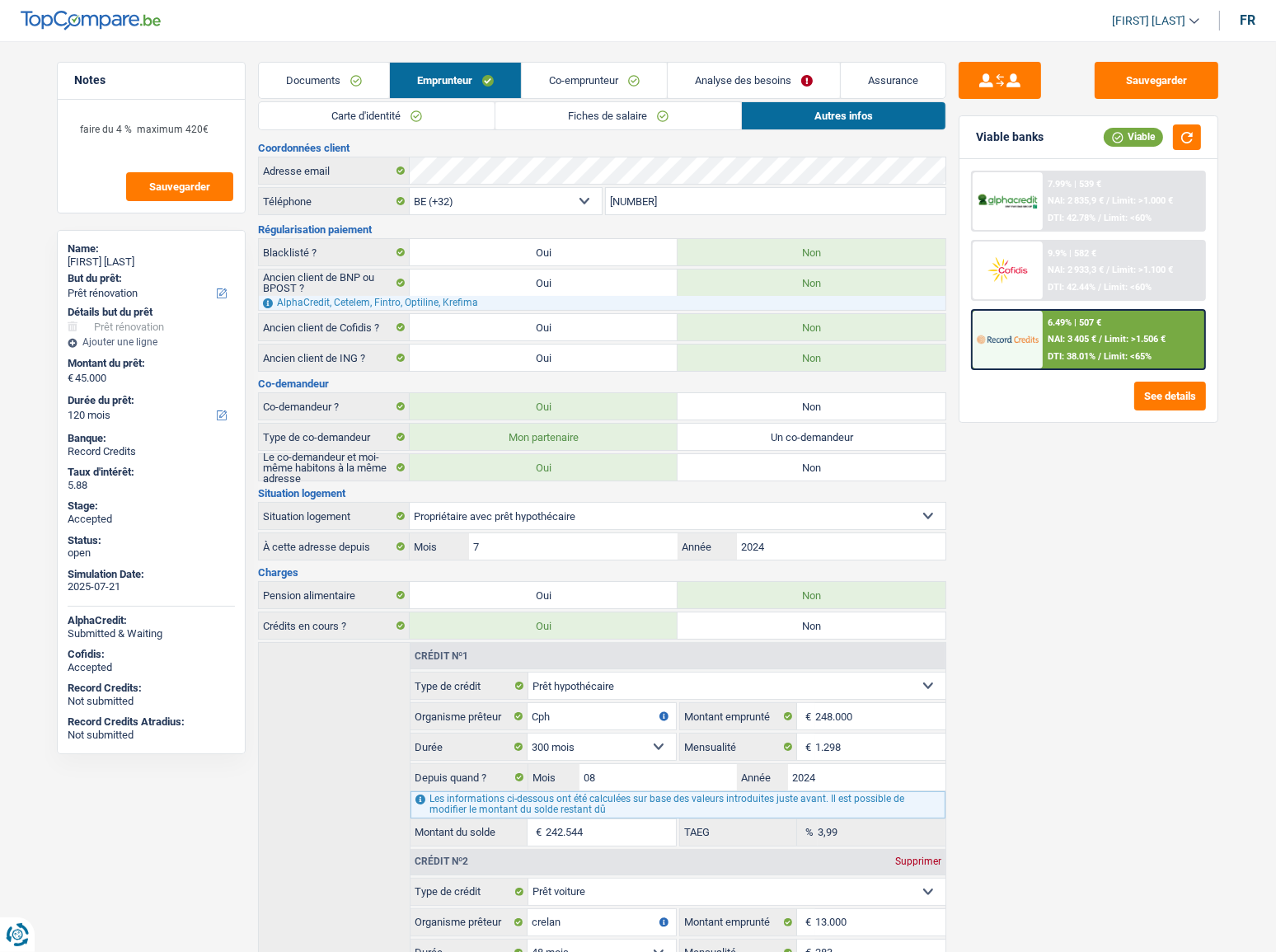 click on "Fiches de salaire" at bounding box center [618, 115] 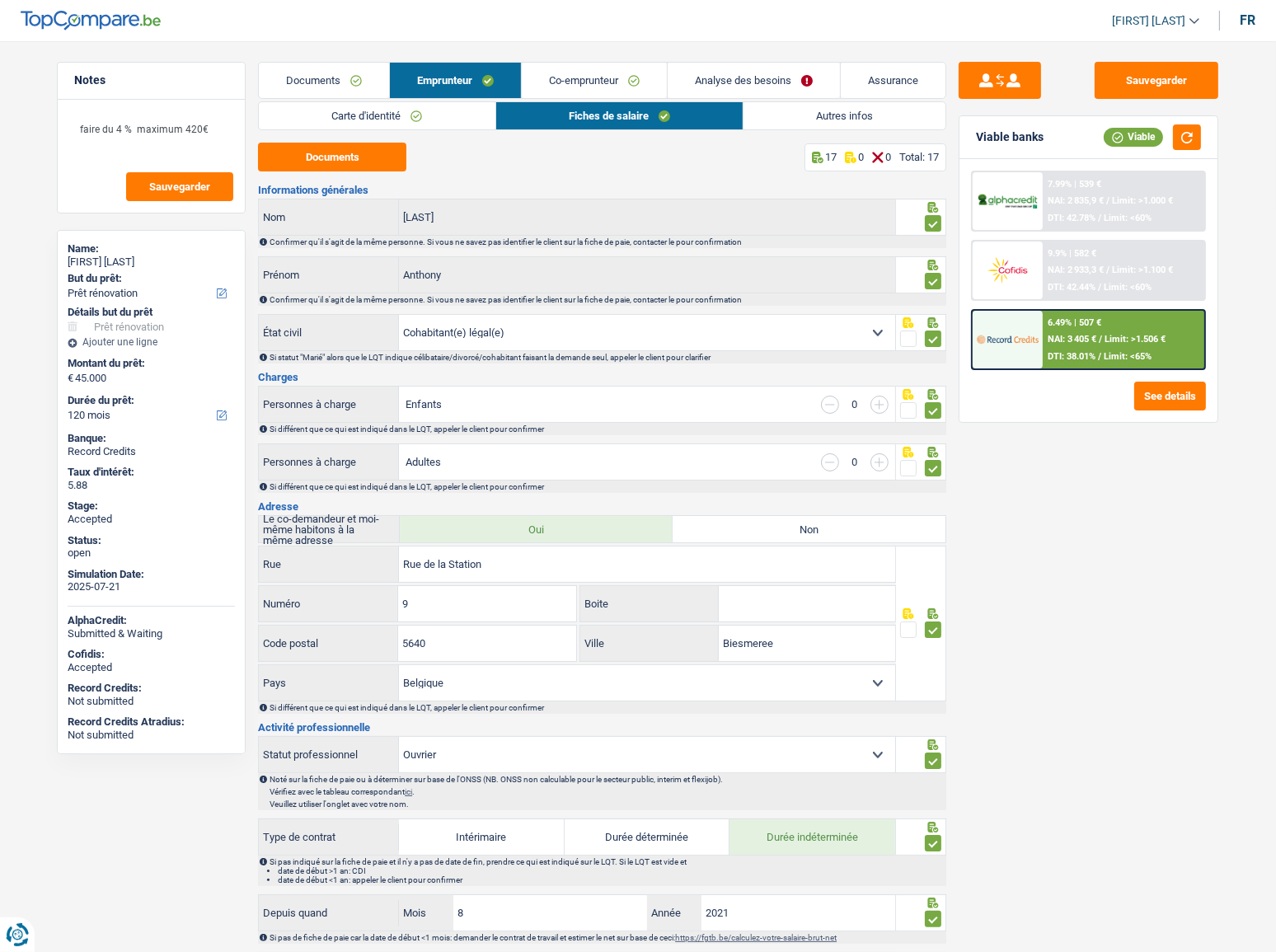 click on "Autres infos" at bounding box center [844, 115] 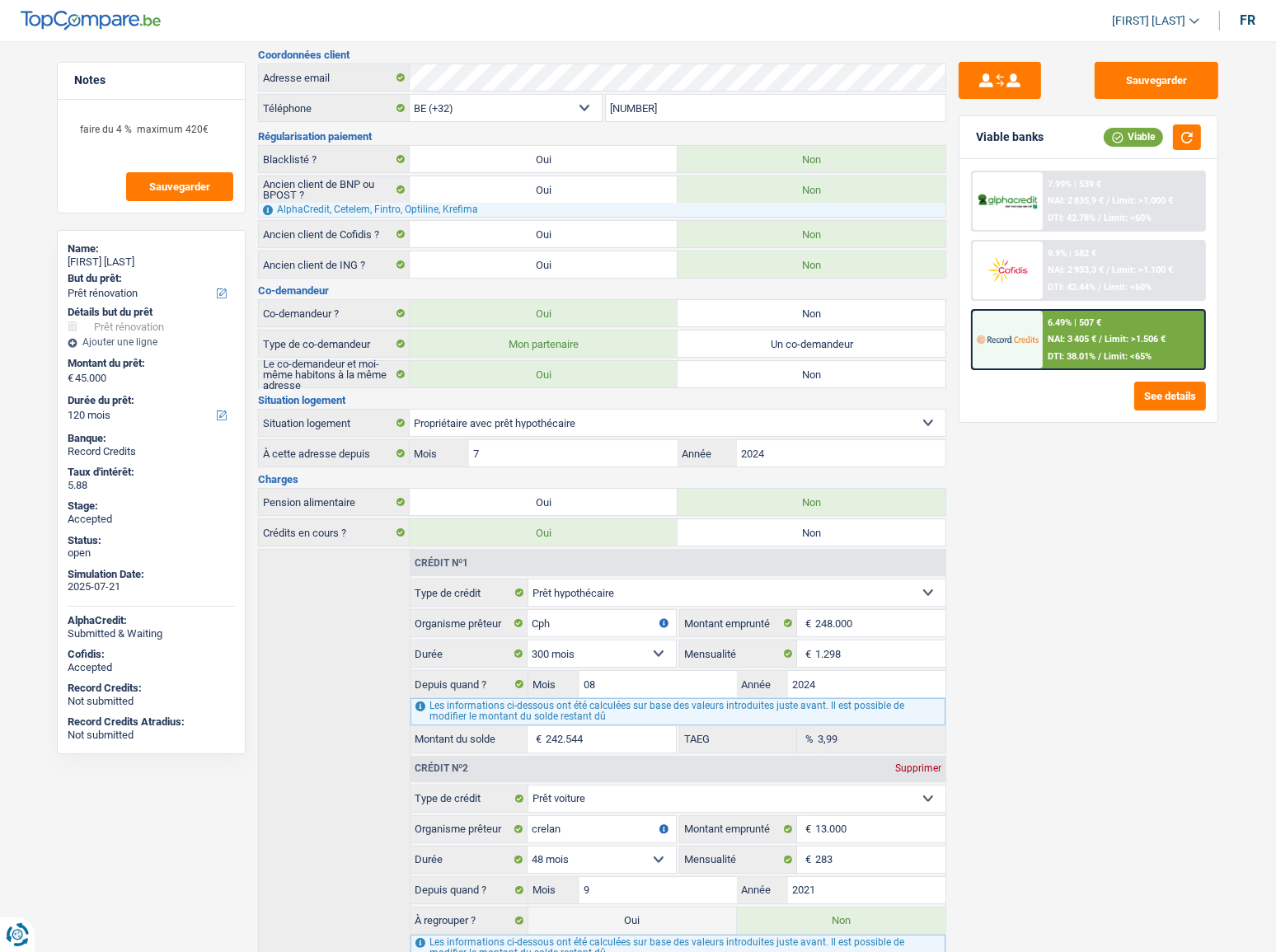 scroll, scrollTop: 193, scrollLeft: 0, axis: vertical 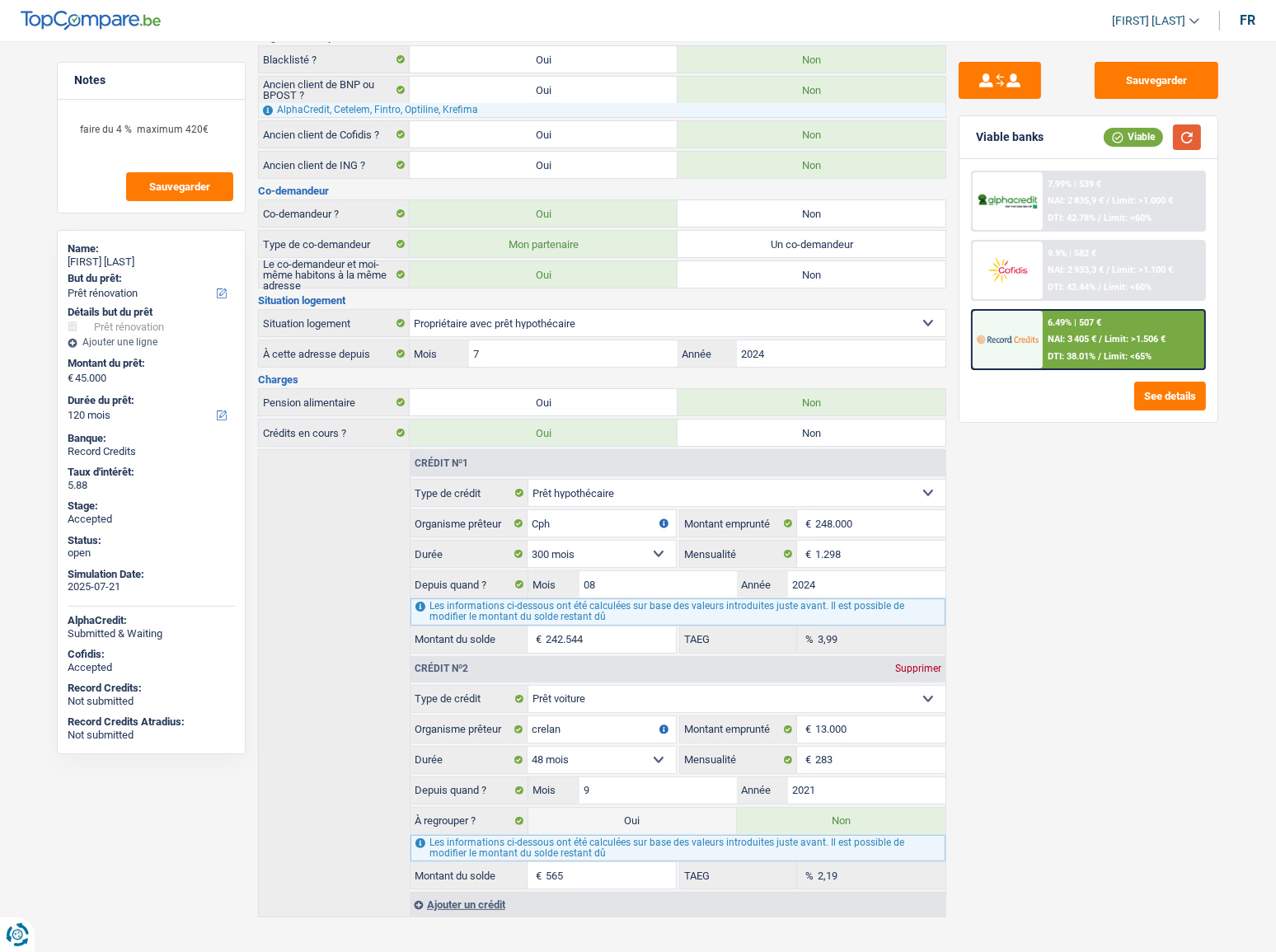 click at bounding box center [1187, 137] 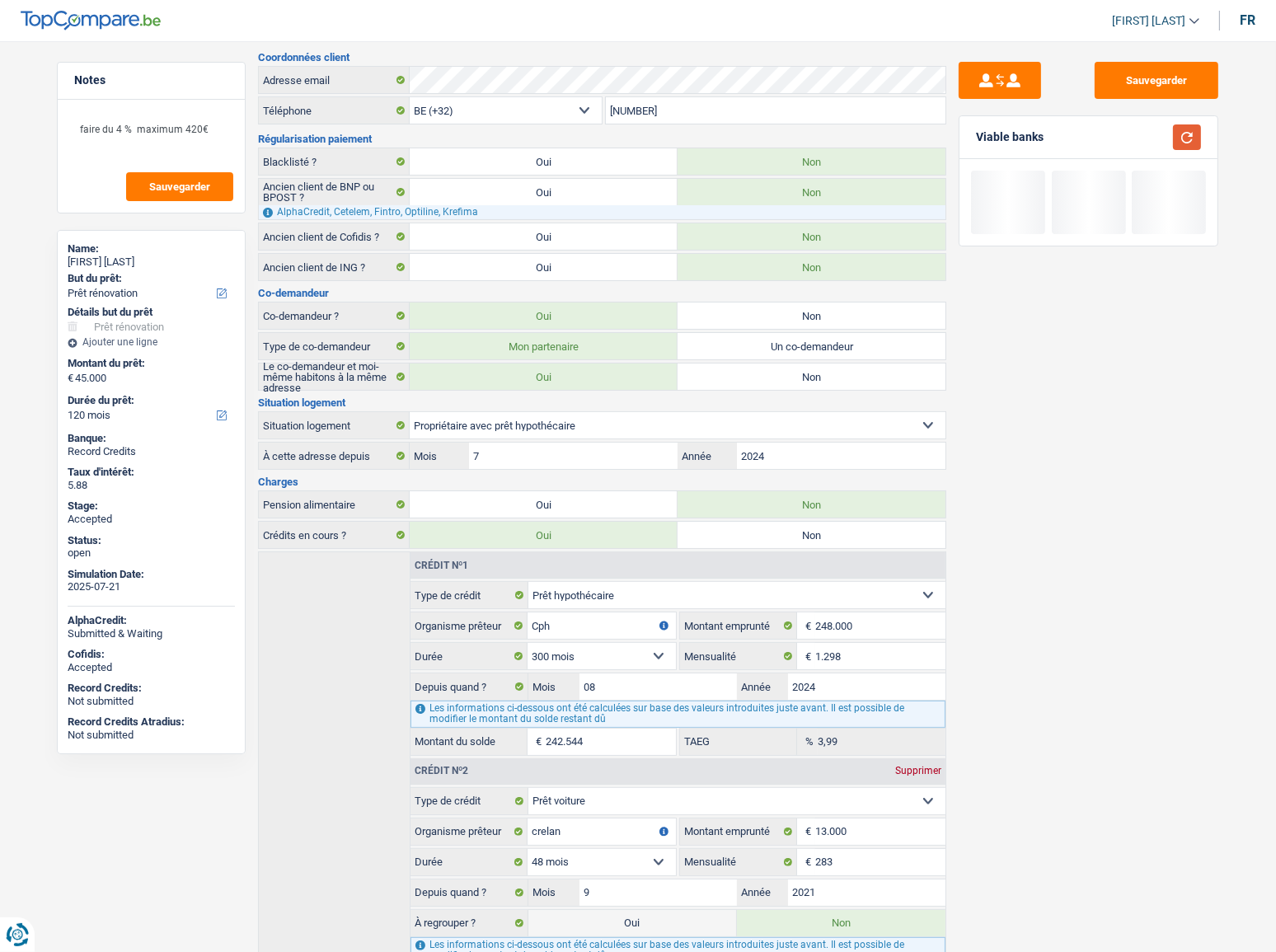 scroll, scrollTop: 0, scrollLeft: 0, axis: both 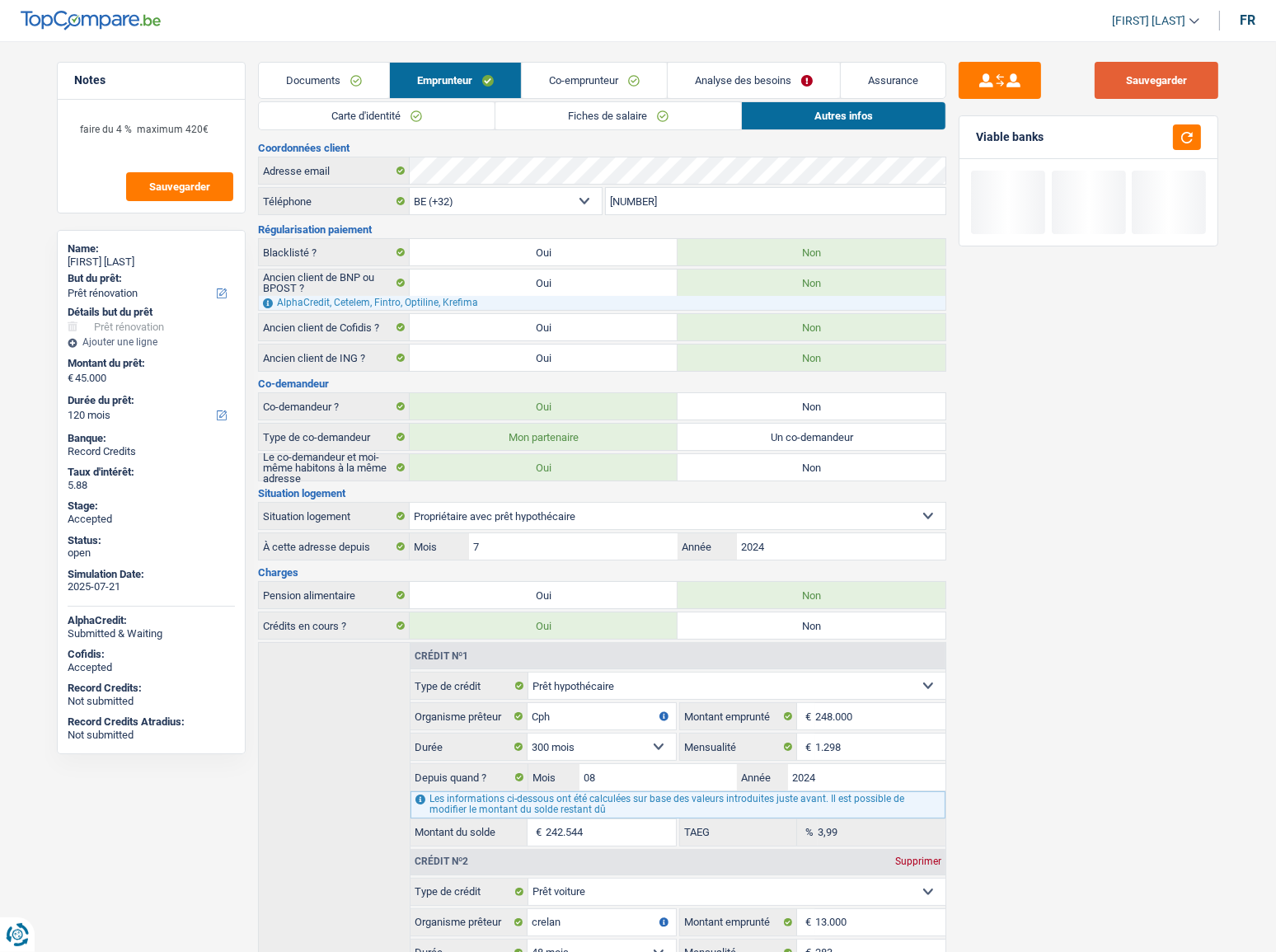 click on "Sauvegarder" at bounding box center [1156, 80] 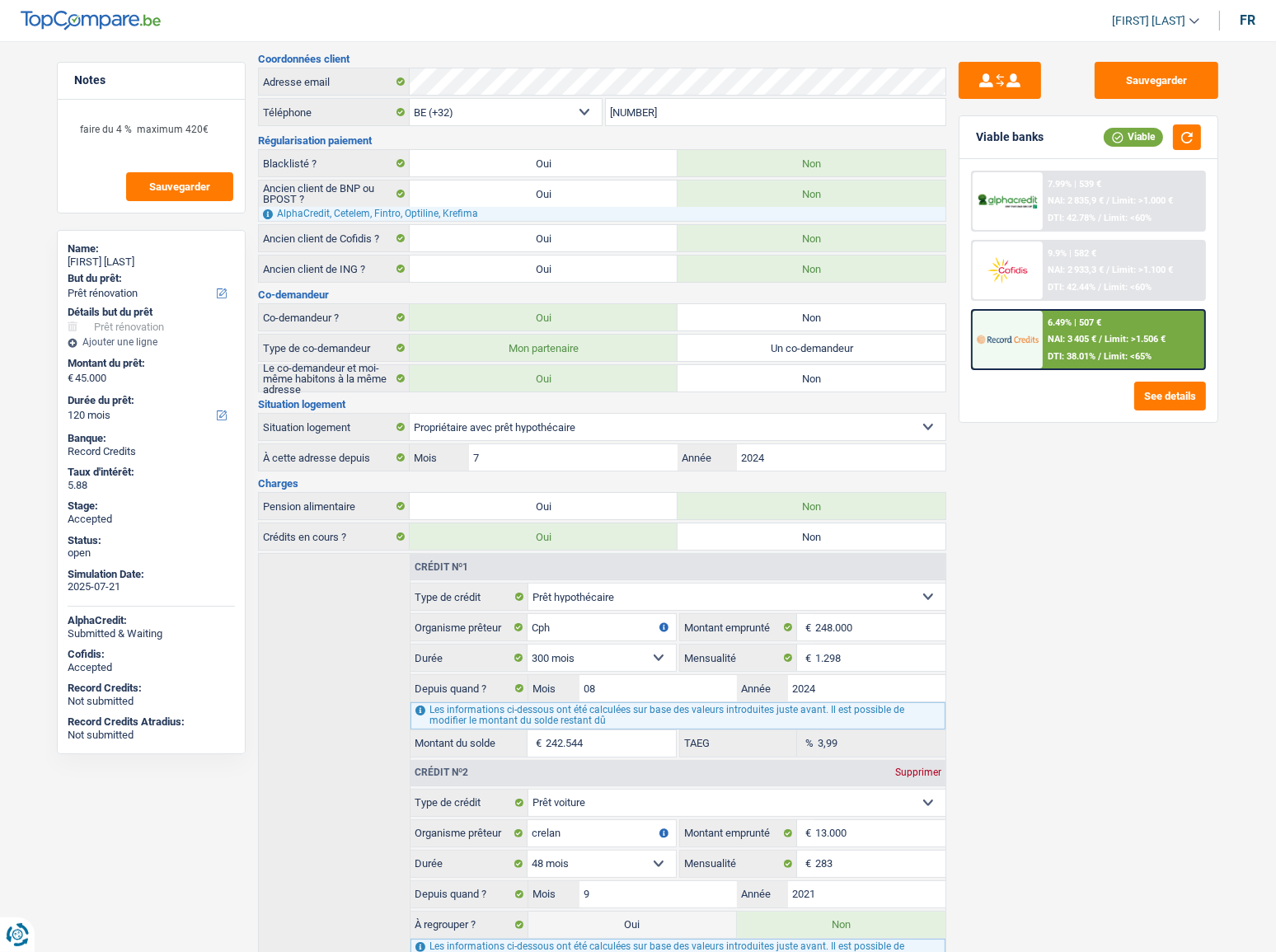 scroll, scrollTop: 0, scrollLeft: 0, axis: both 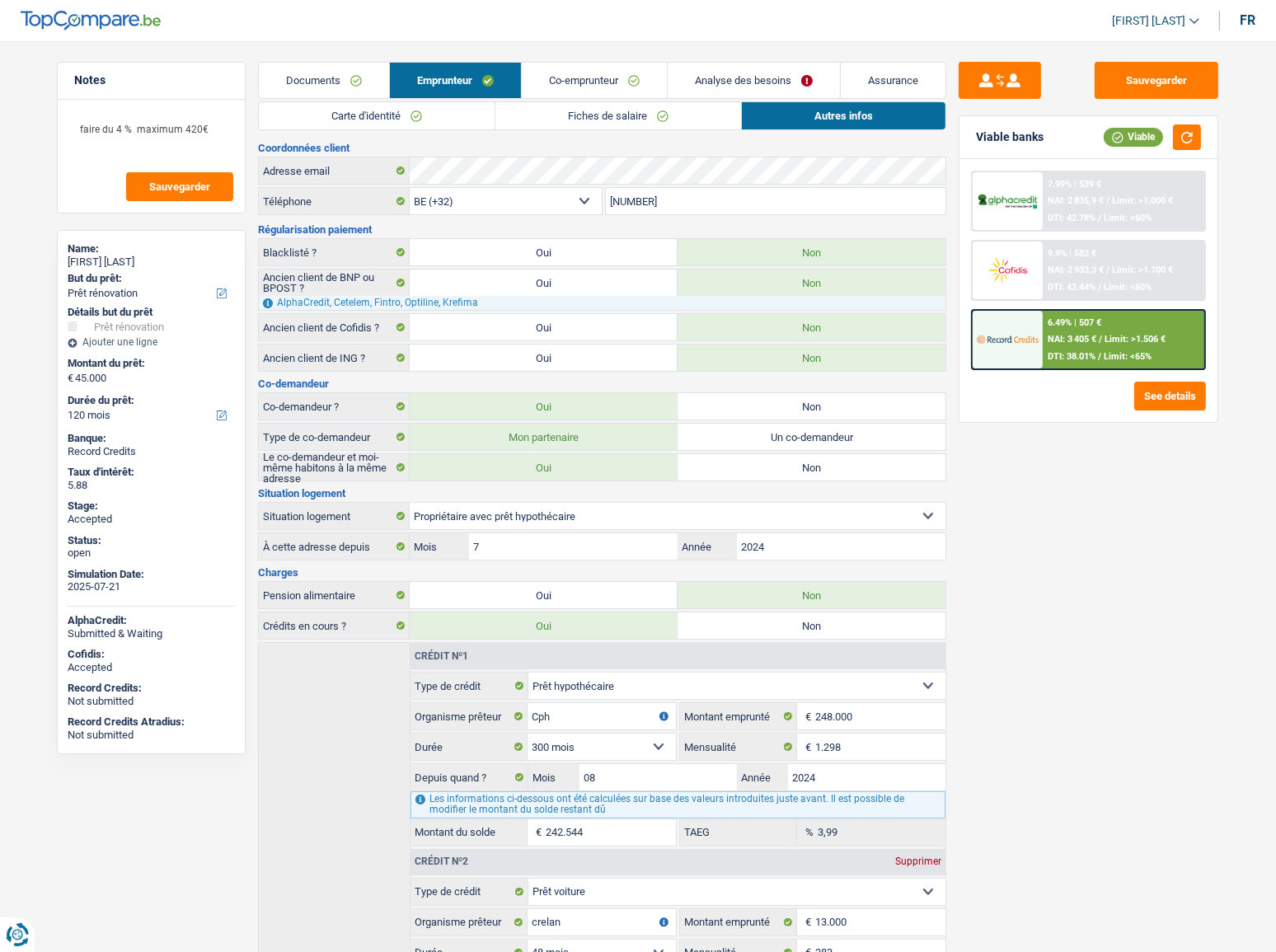 click on "Co-emprunteur" at bounding box center [593, 80] 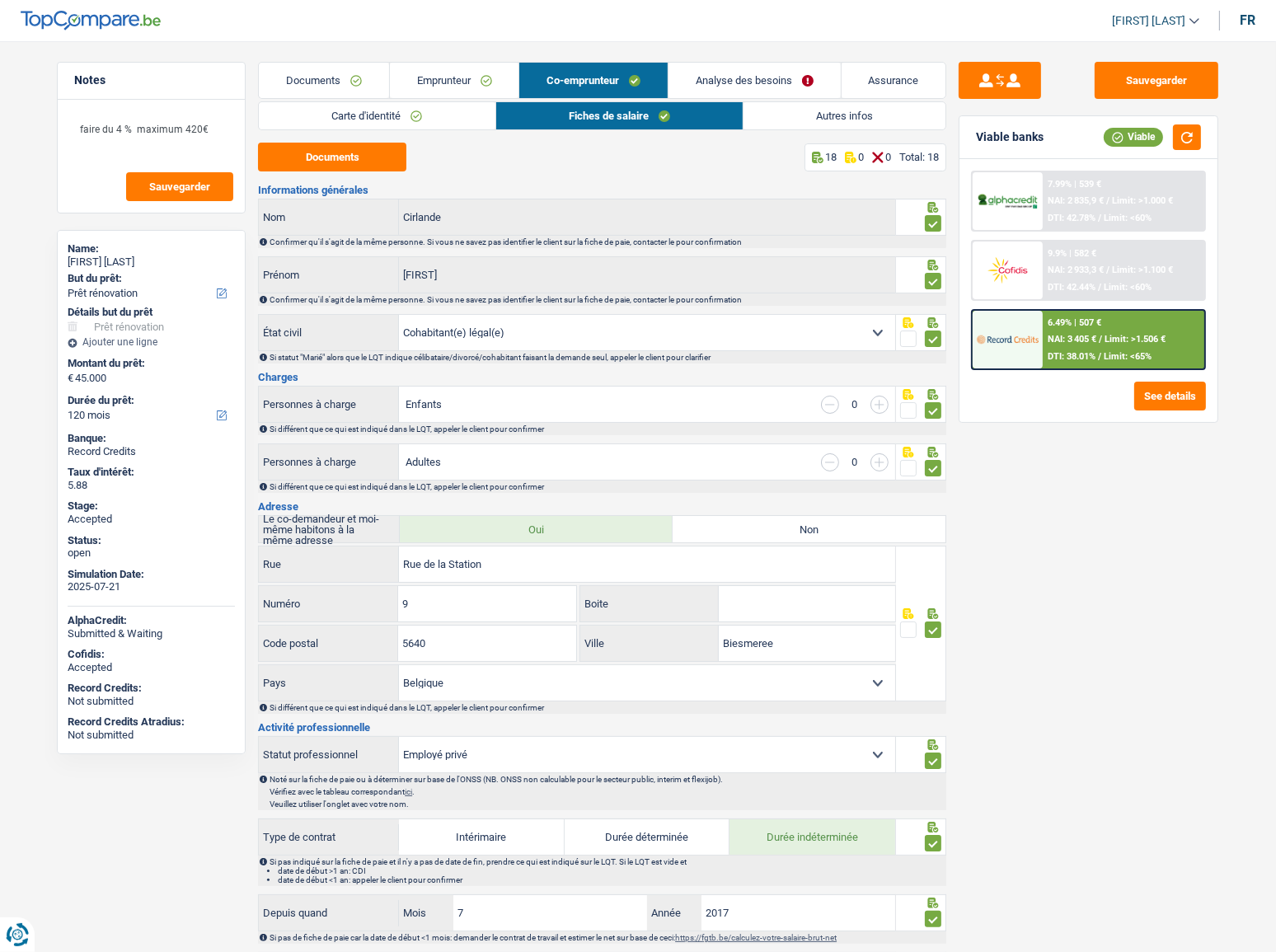 click on "Autres infos" at bounding box center (844, 115) 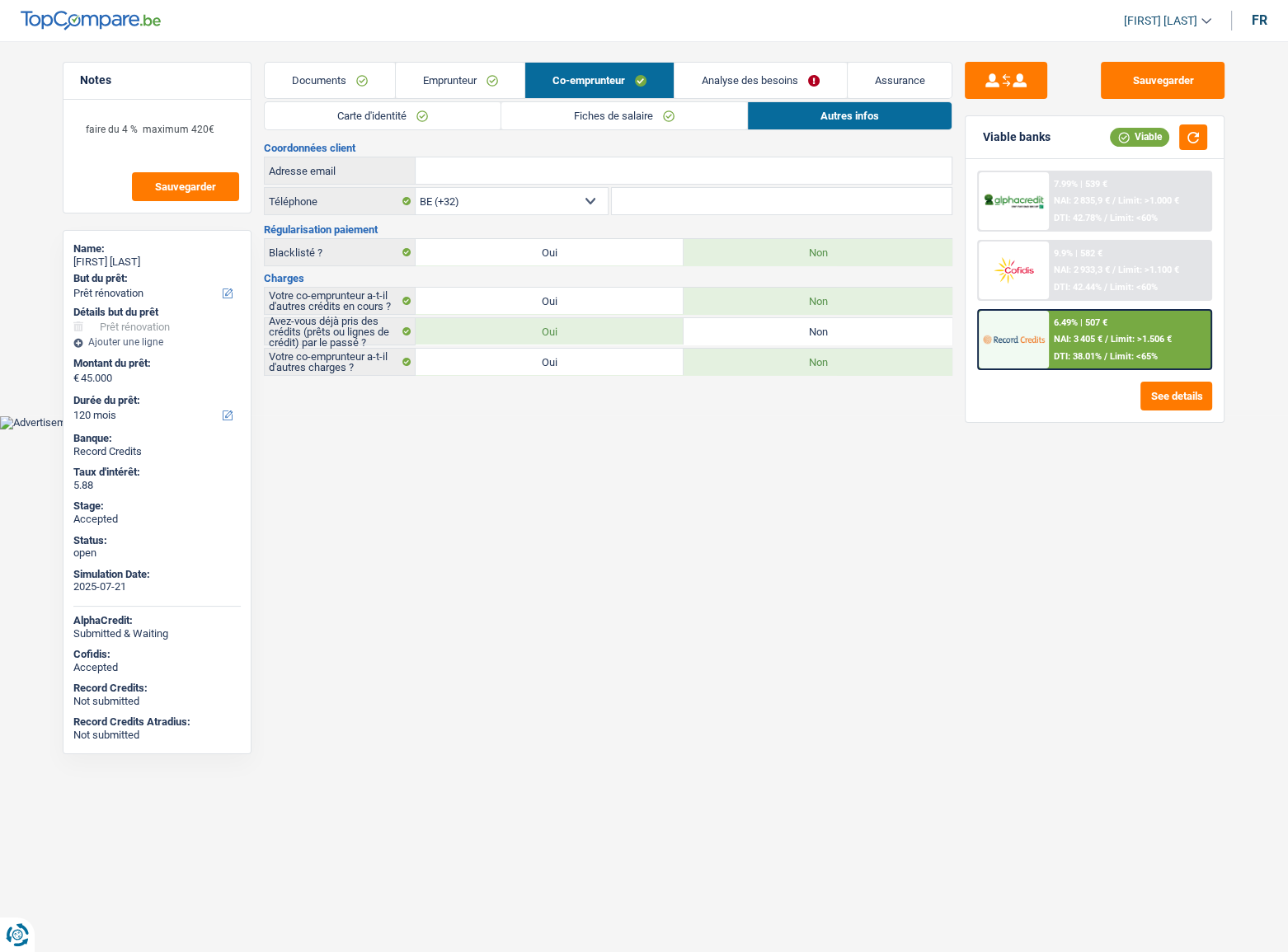 click on "Fiches de salaire" at bounding box center (624, 115) 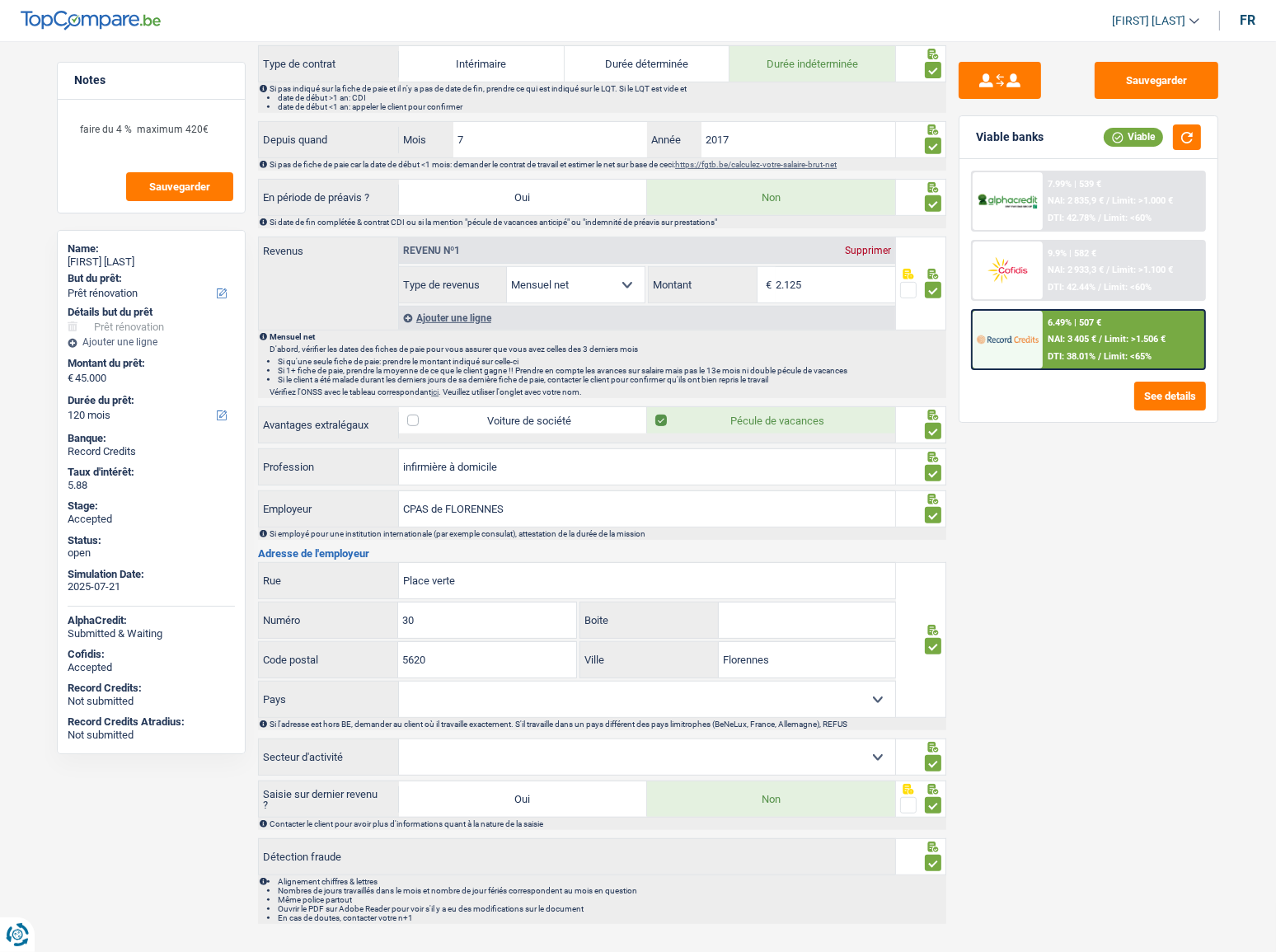 scroll, scrollTop: 786, scrollLeft: 0, axis: vertical 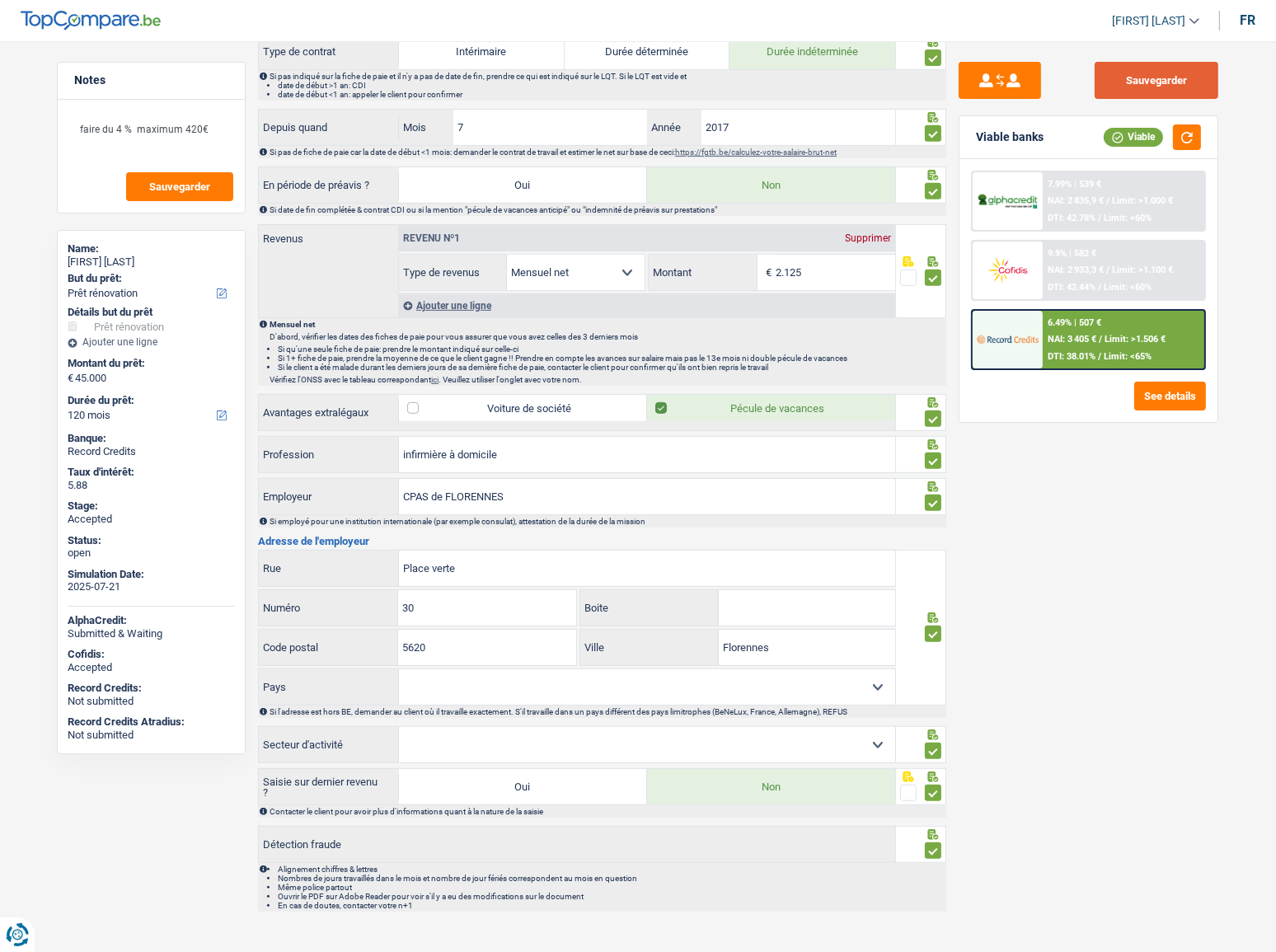 click on "Sauvegarder" at bounding box center [1156, 80] 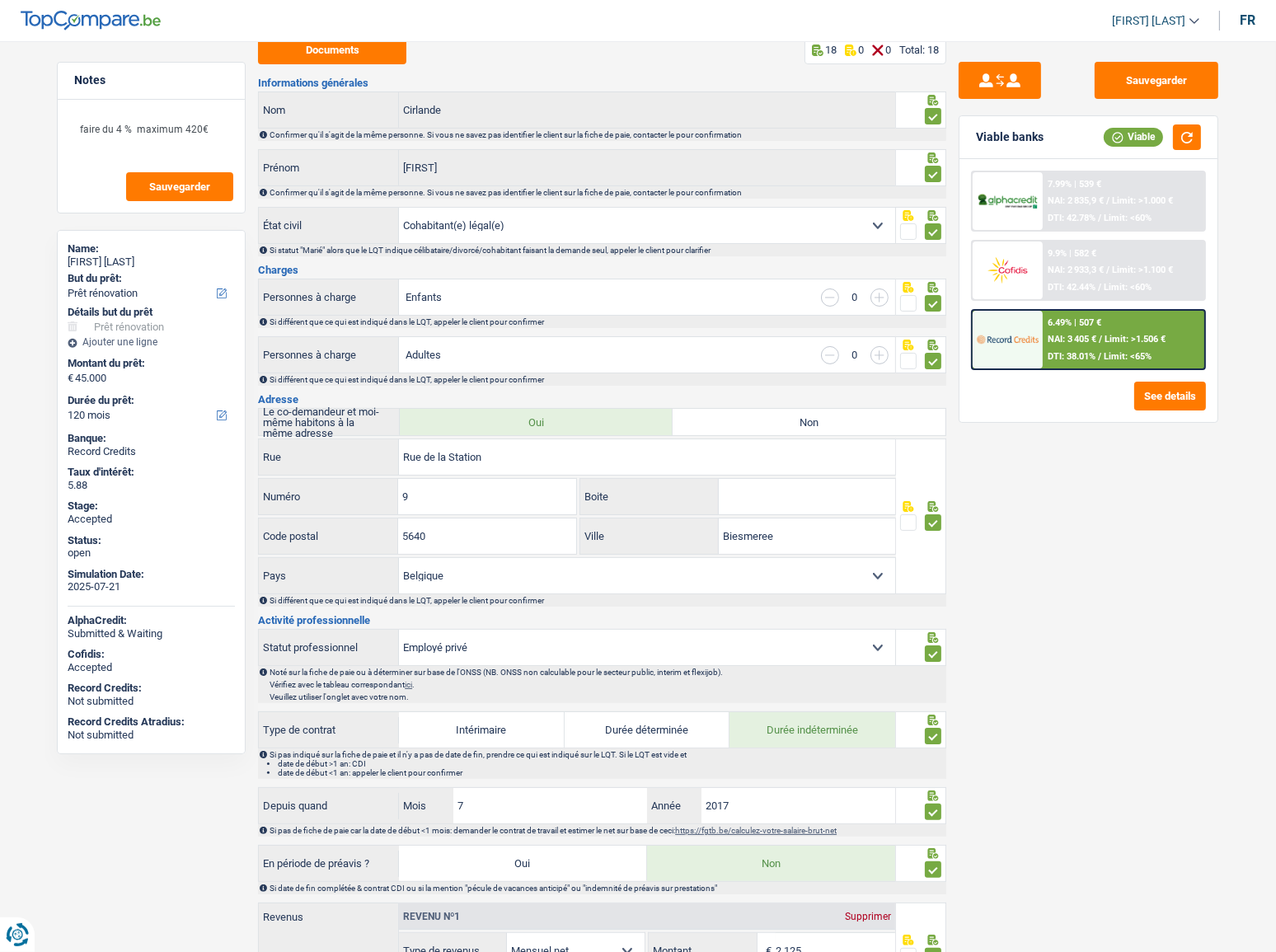 scroll, scrollTop: 0, scrollLeft: 0, axis: both 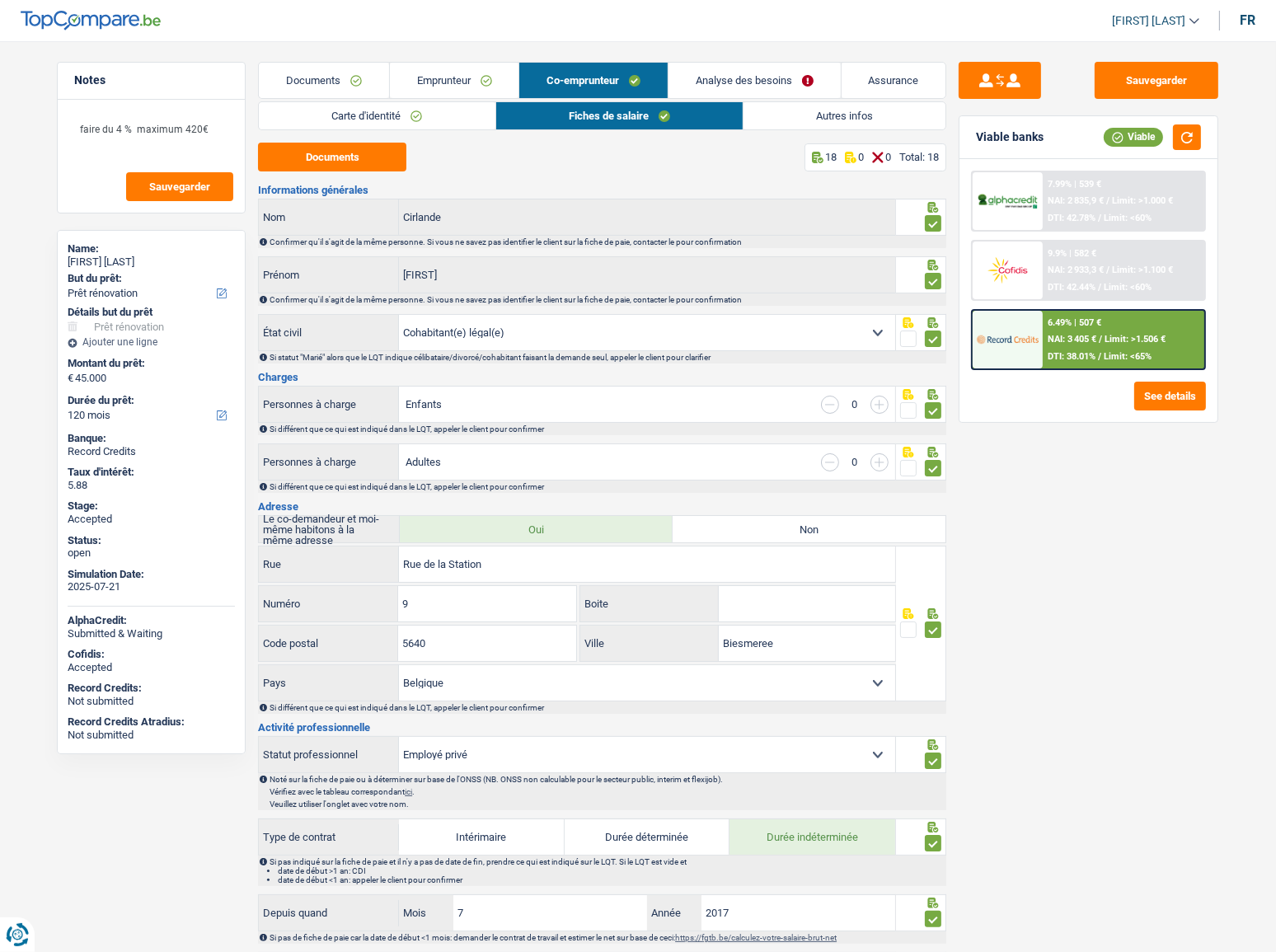 click on "Emprunteur" at bounding box center (454, 80) 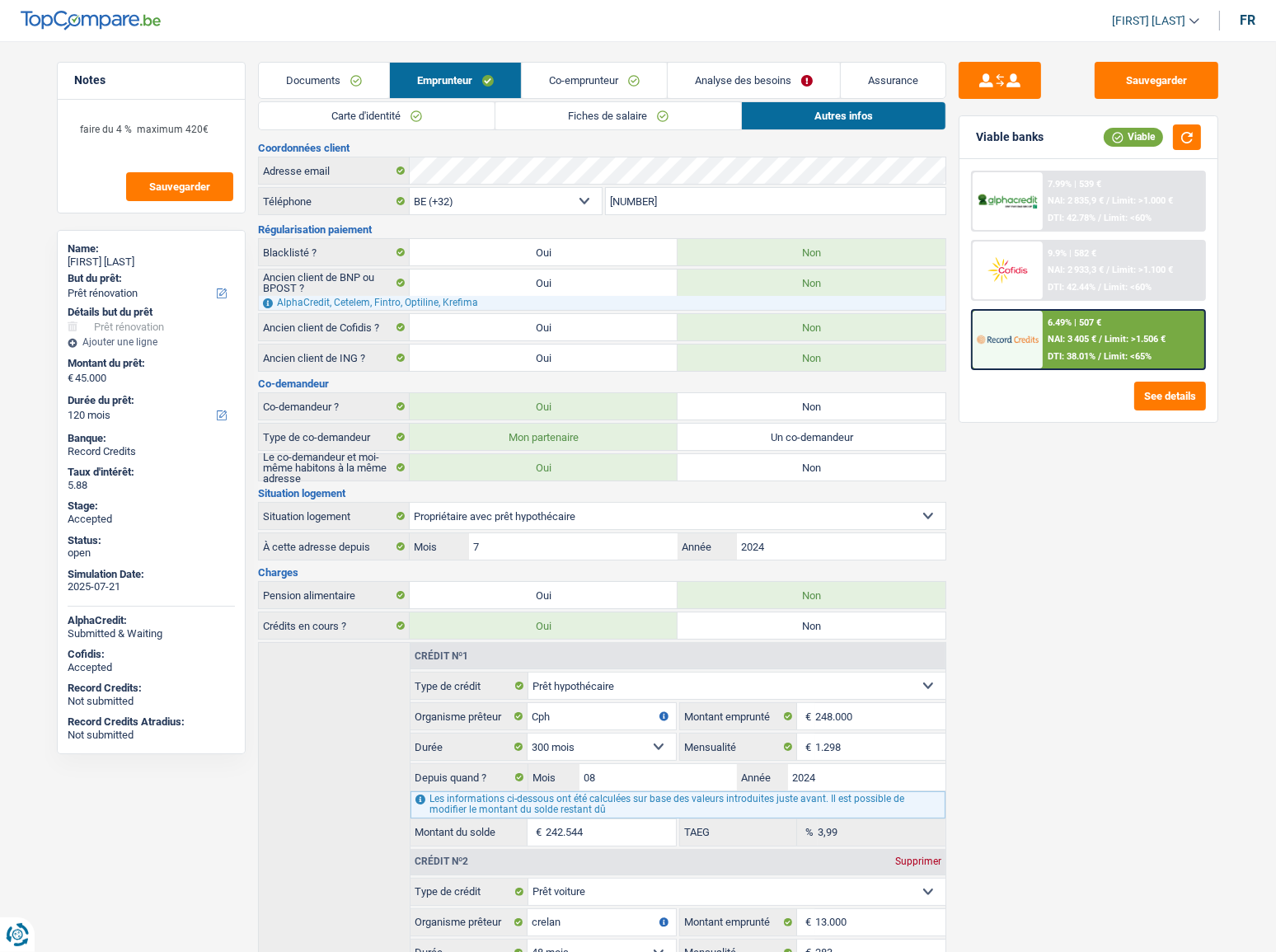 click on "Fiches de salaire" at bounding box center [618, 115] 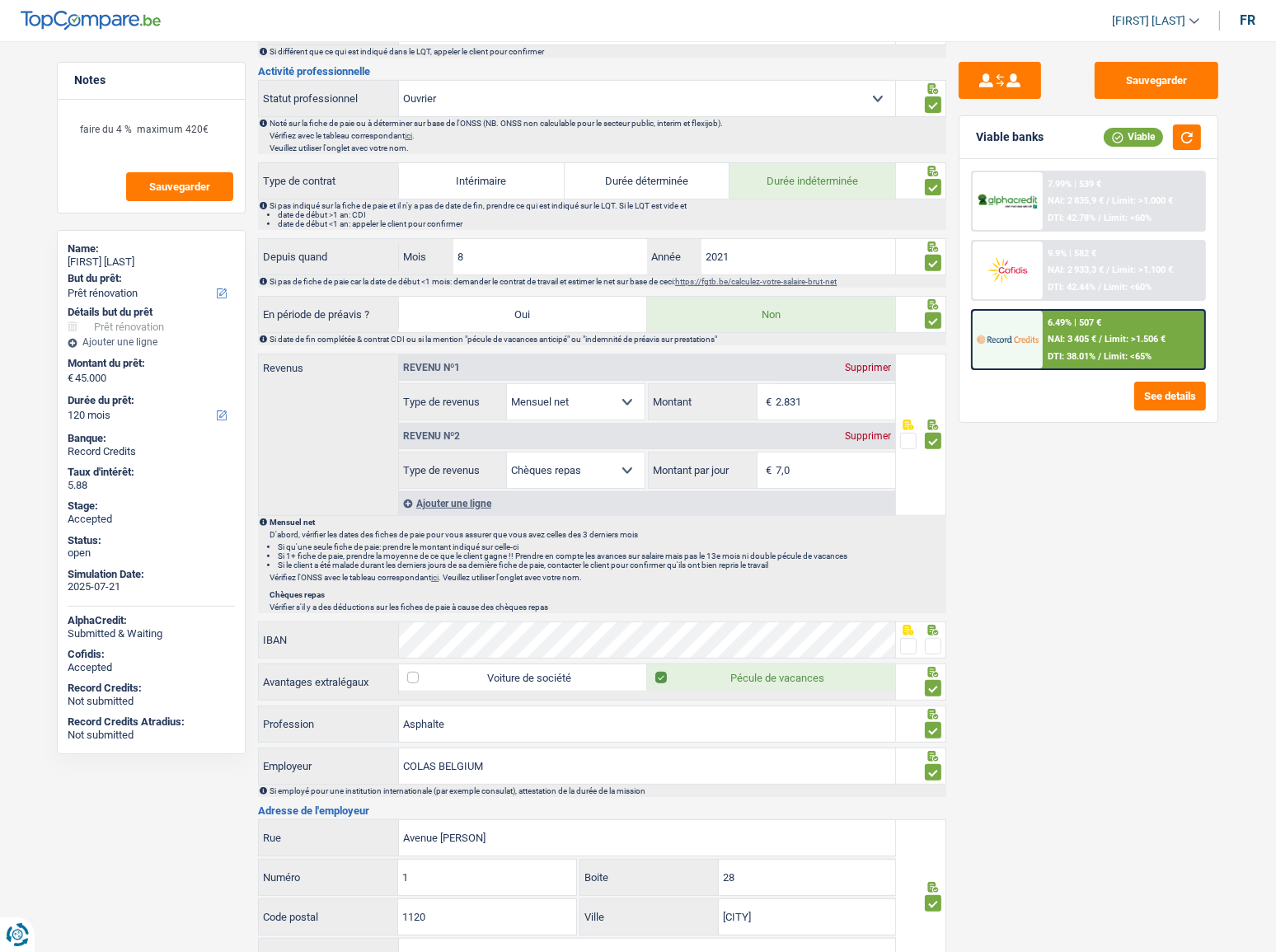 scroll, scrollTop: 749, scrollLeft: 0, axis: vertical 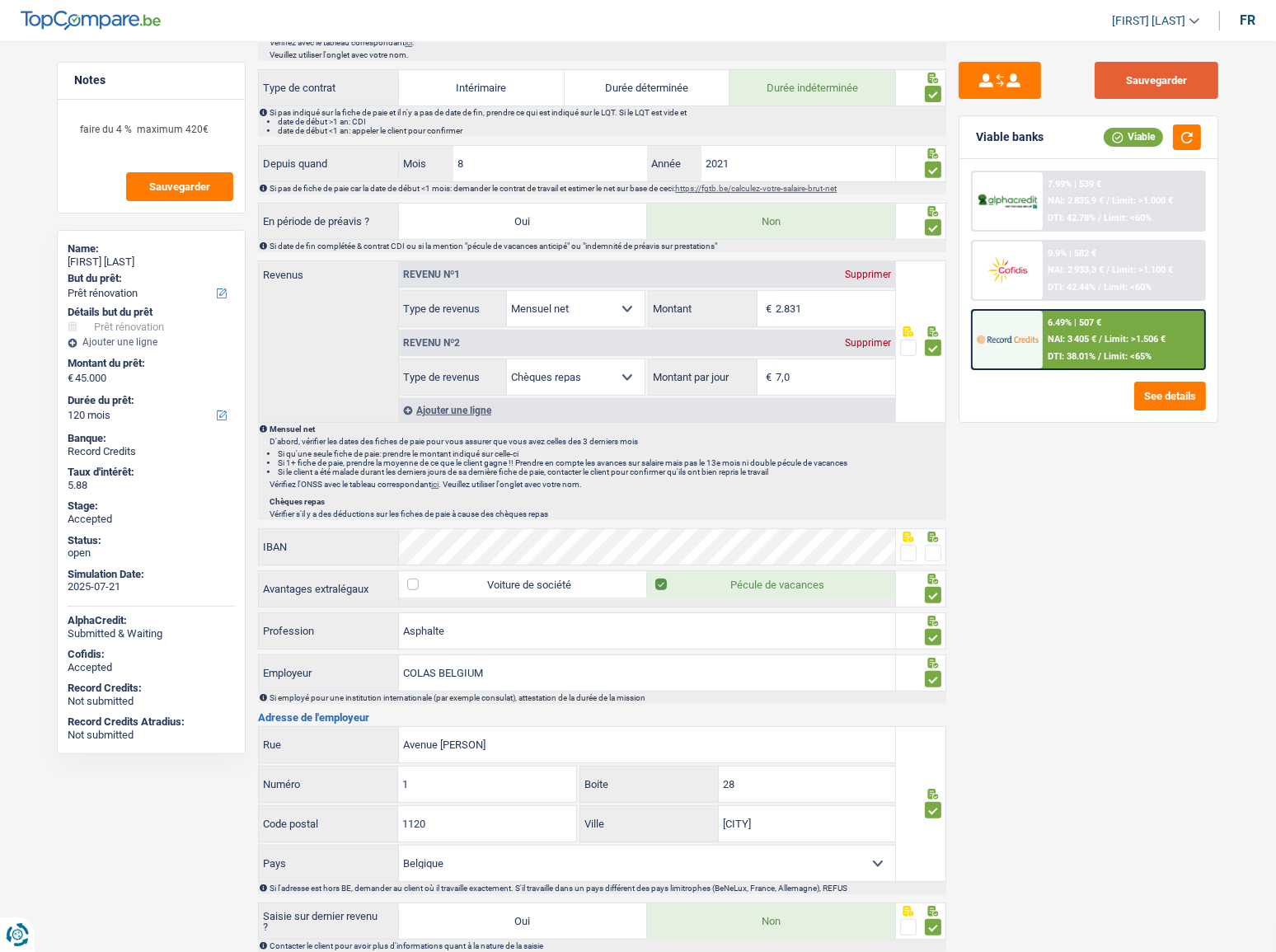 click on "Sauvegarder" at bounding box center [1156, 80] 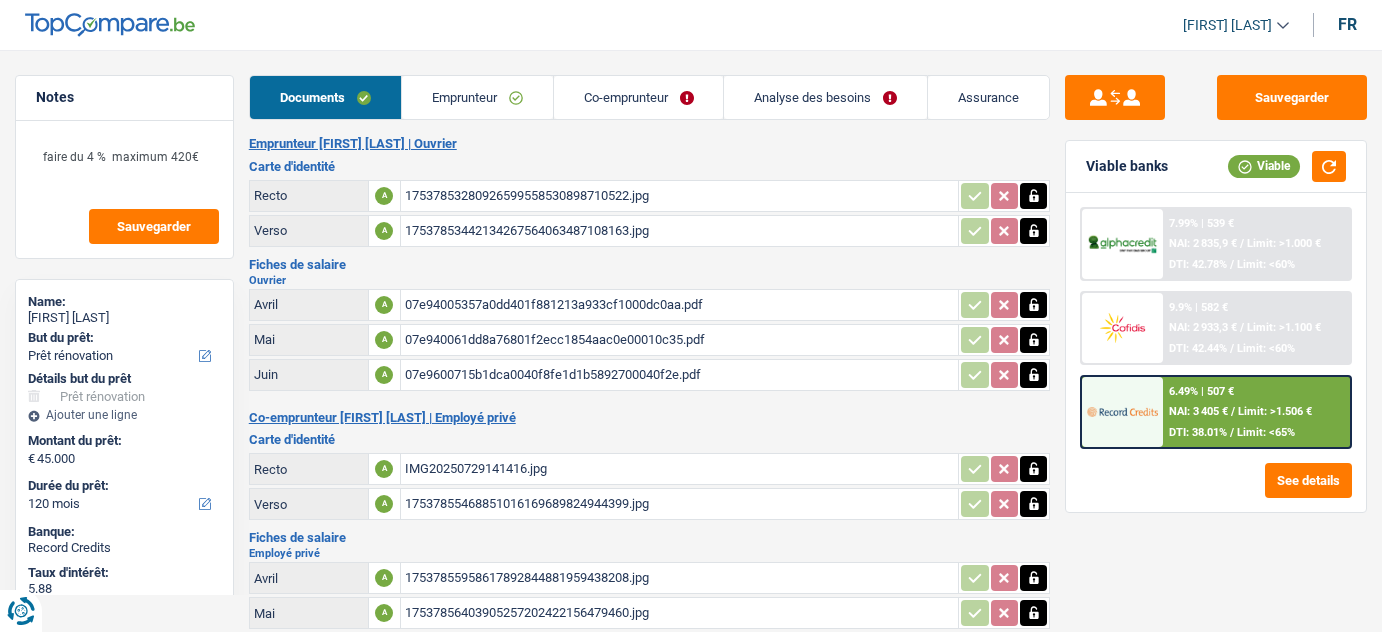 select on "renovation" 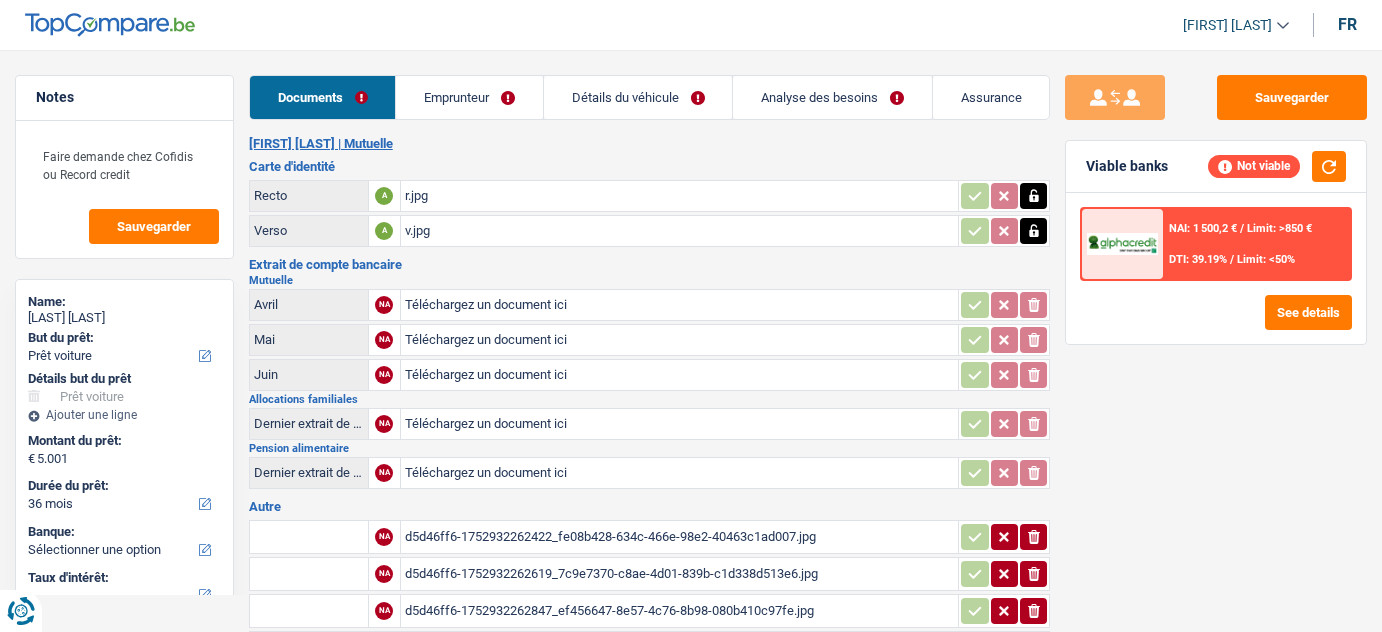 select on "car" 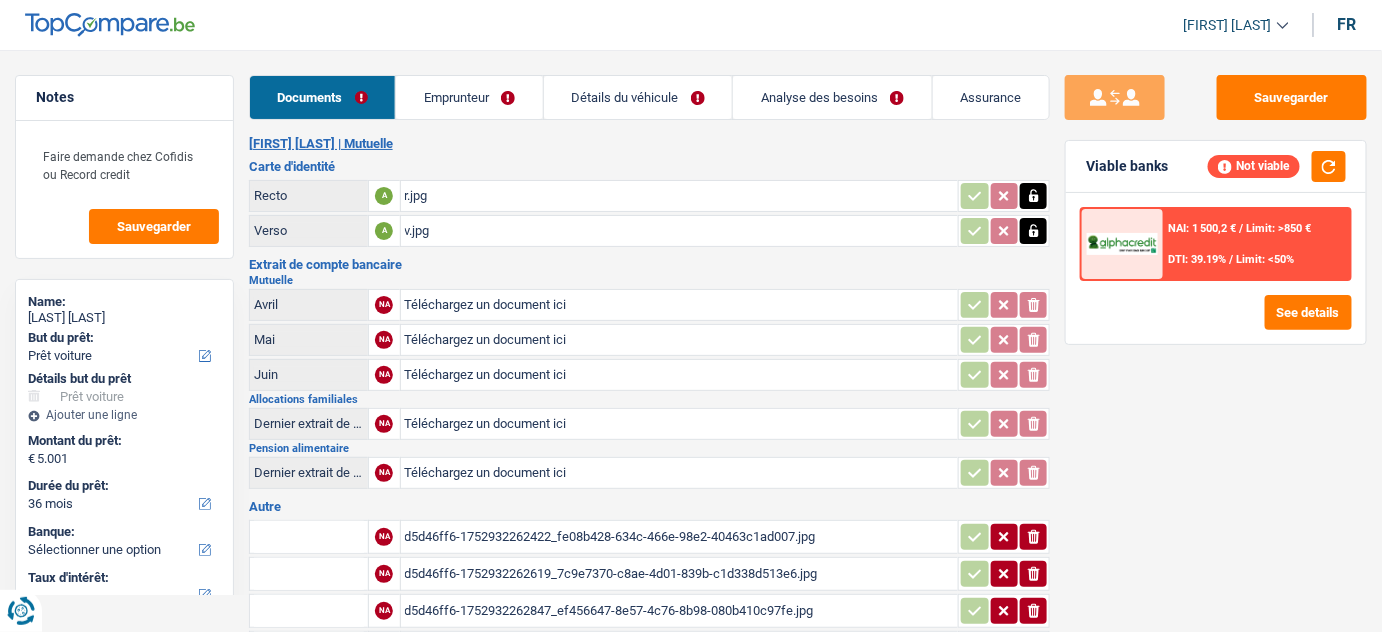 scroll, scrollTop: 0, scrollLeft: 0, axis: both 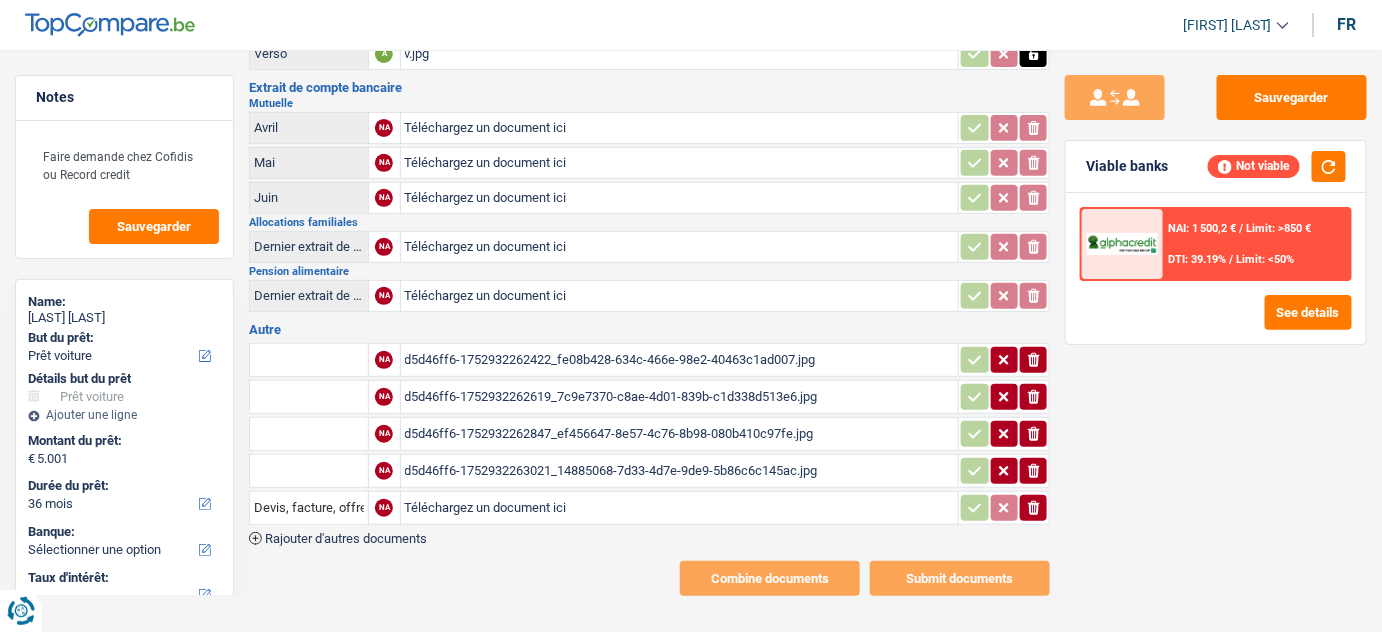click on "d5d46ff6-1752932262619_7c9e7370-c8ae-4d01-839b-c1d338d513e6.jpg" at bounding box center [680, 397] 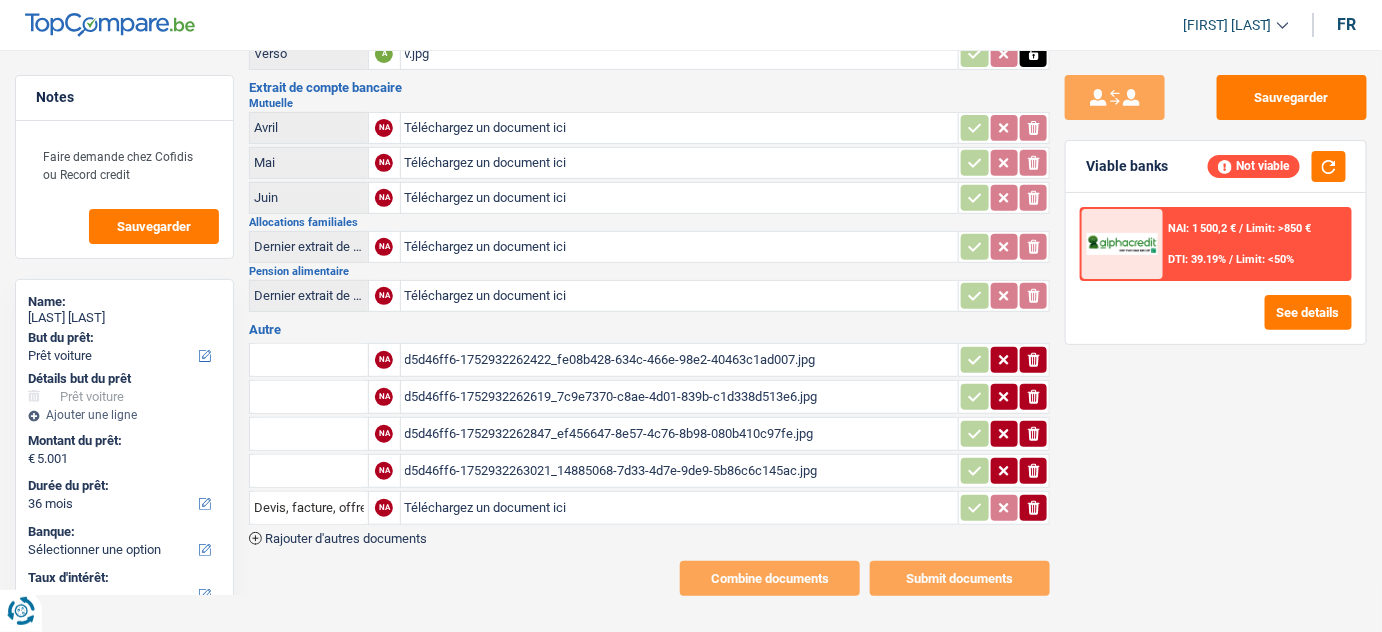click on "d5d46ff6-1752932263021_14885068-7d33-4d7e-9de9-5b86c6c145ac.jpg" at bounding box center (680, 471) 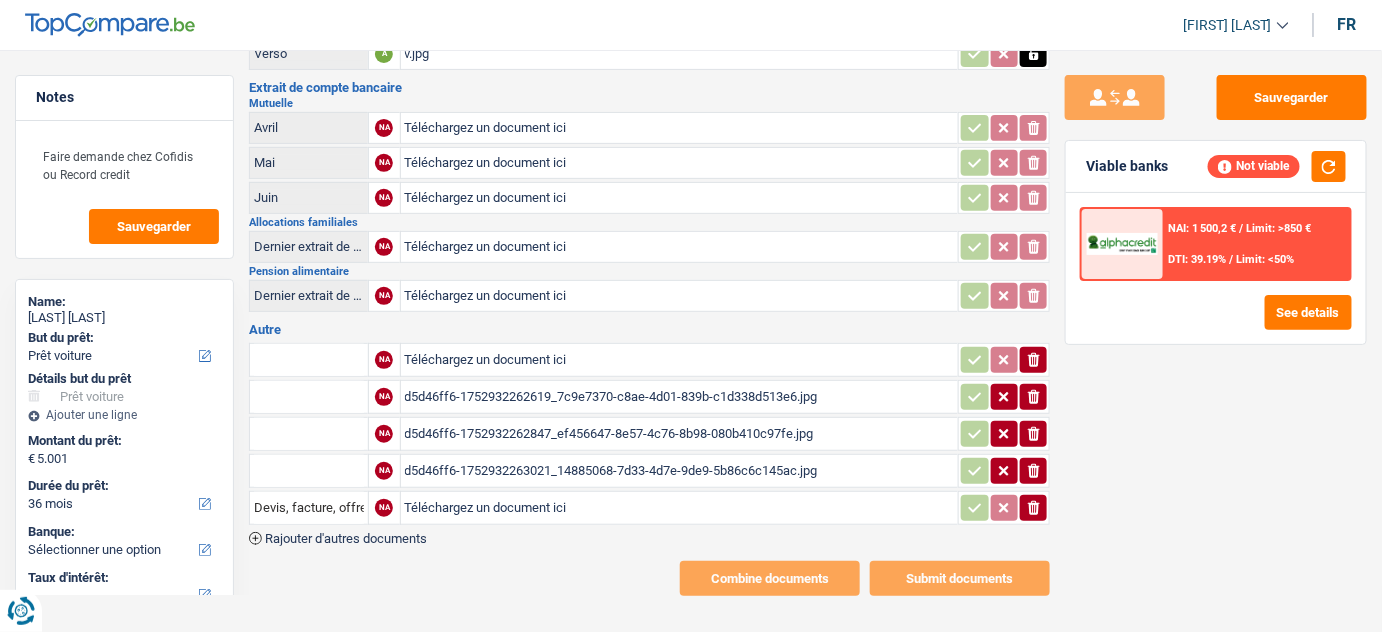drag, startPoint x: 1036, startPoint y: 392, endPoint x: 1031, endPoint y: 428, distance: 36.345562 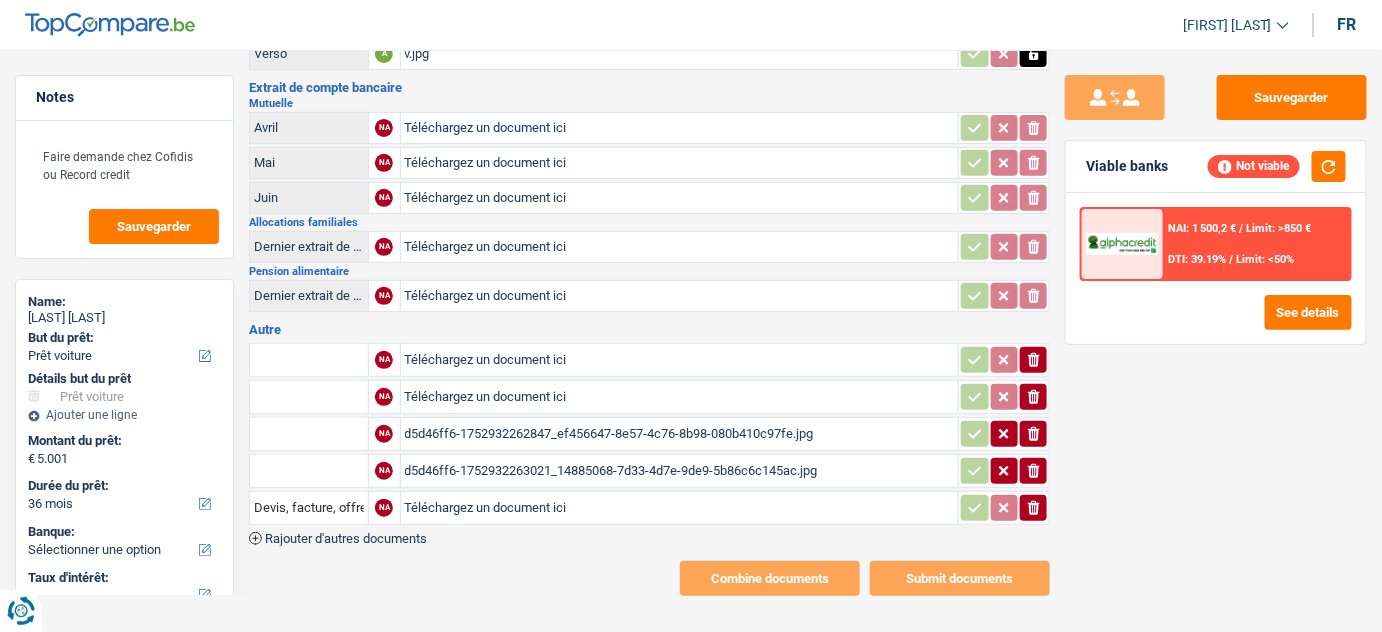 click 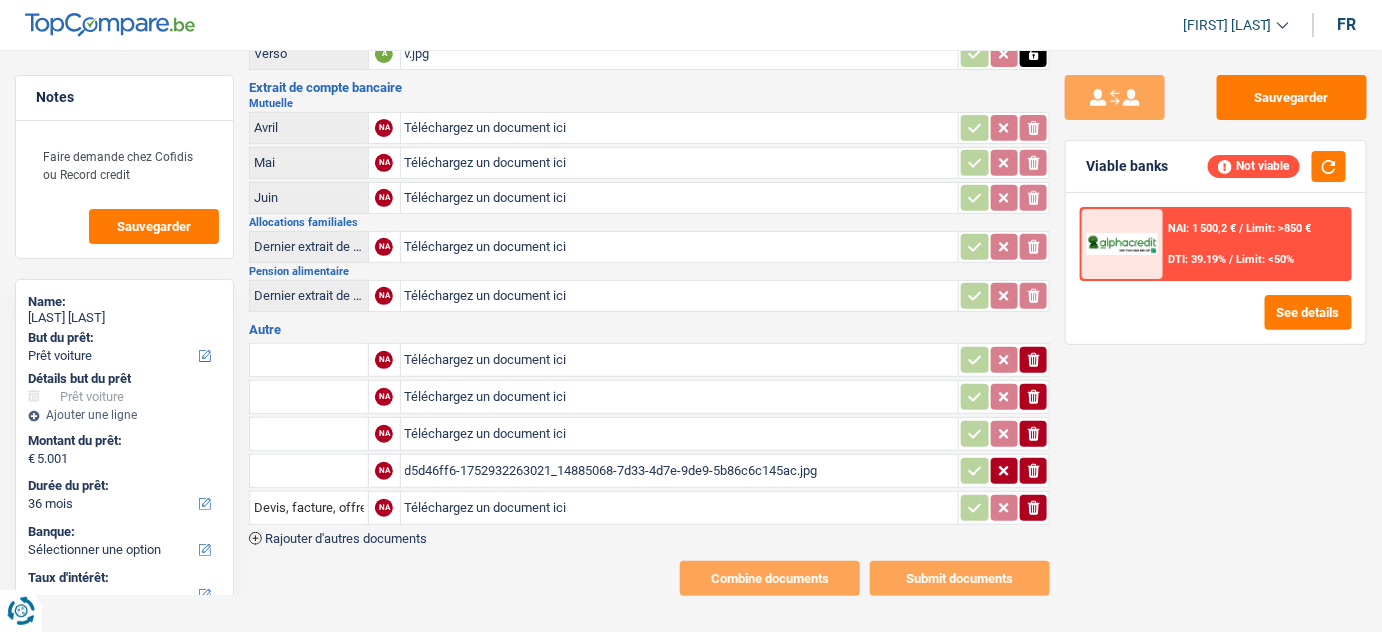 drag, startPoint x: 1024, startPoint y: 466, endPoint x: 1032, endPoint y: 493, distance: 28.160255 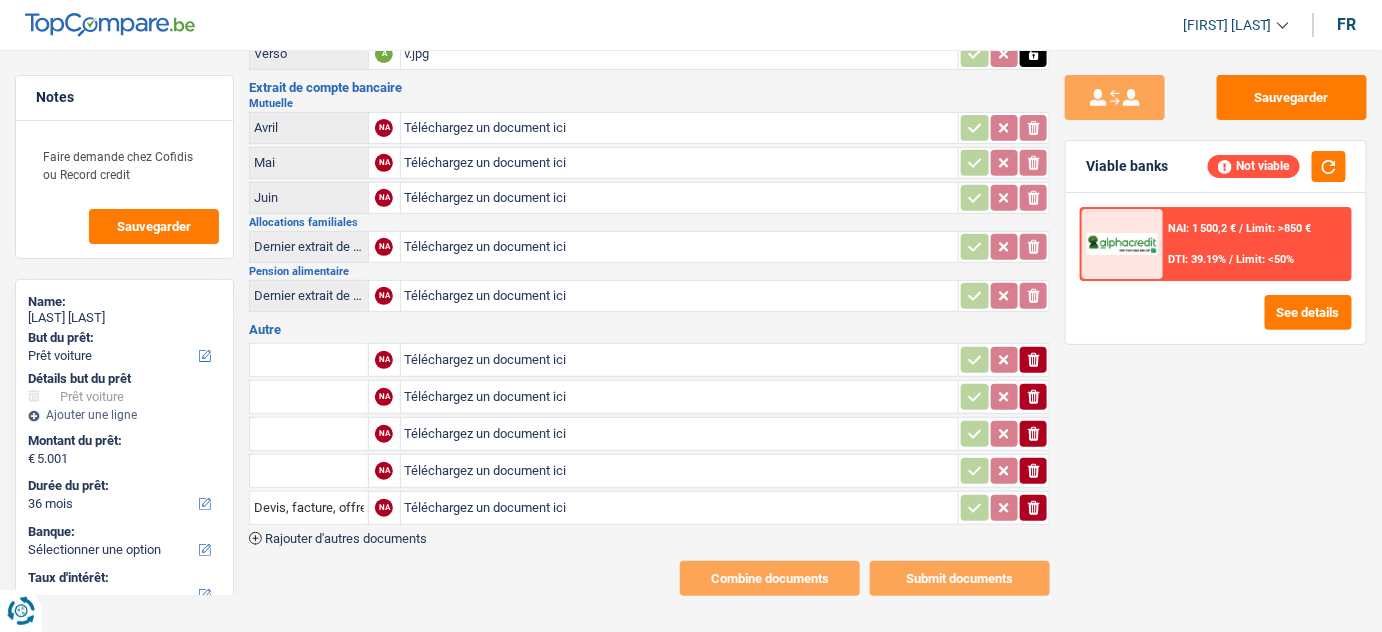 click 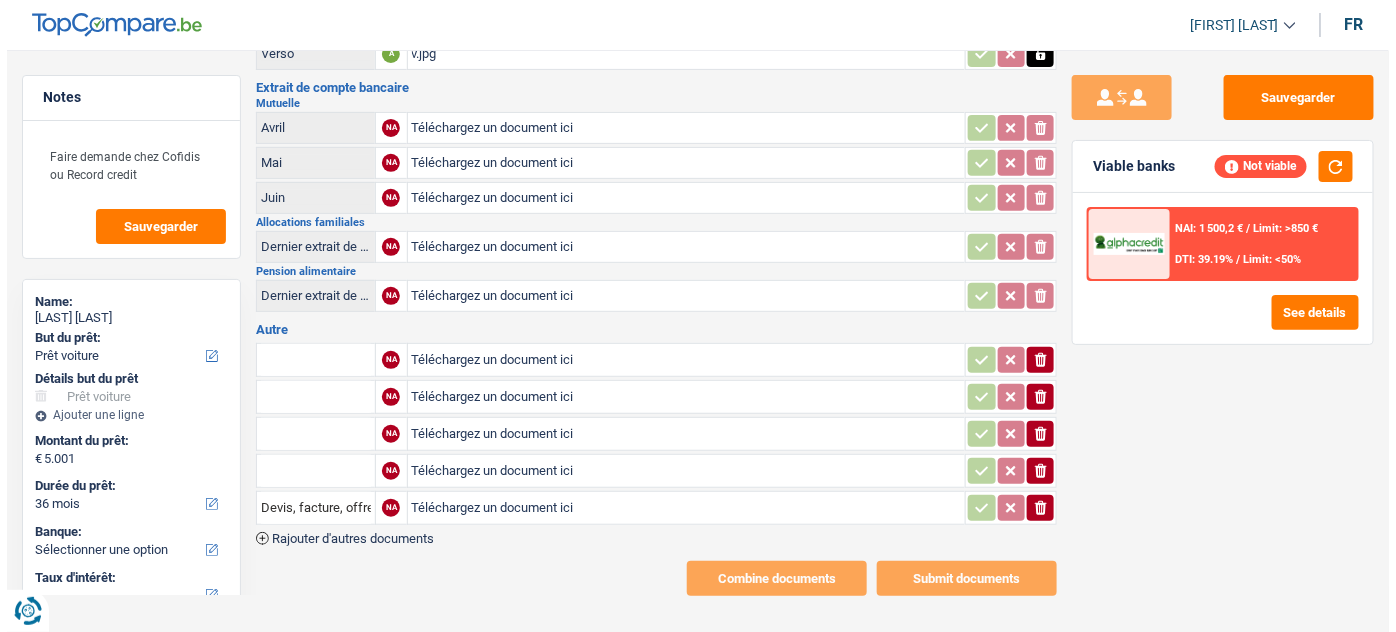 scroll, scrollTop: 0, scrollLeft: 0, axis: both 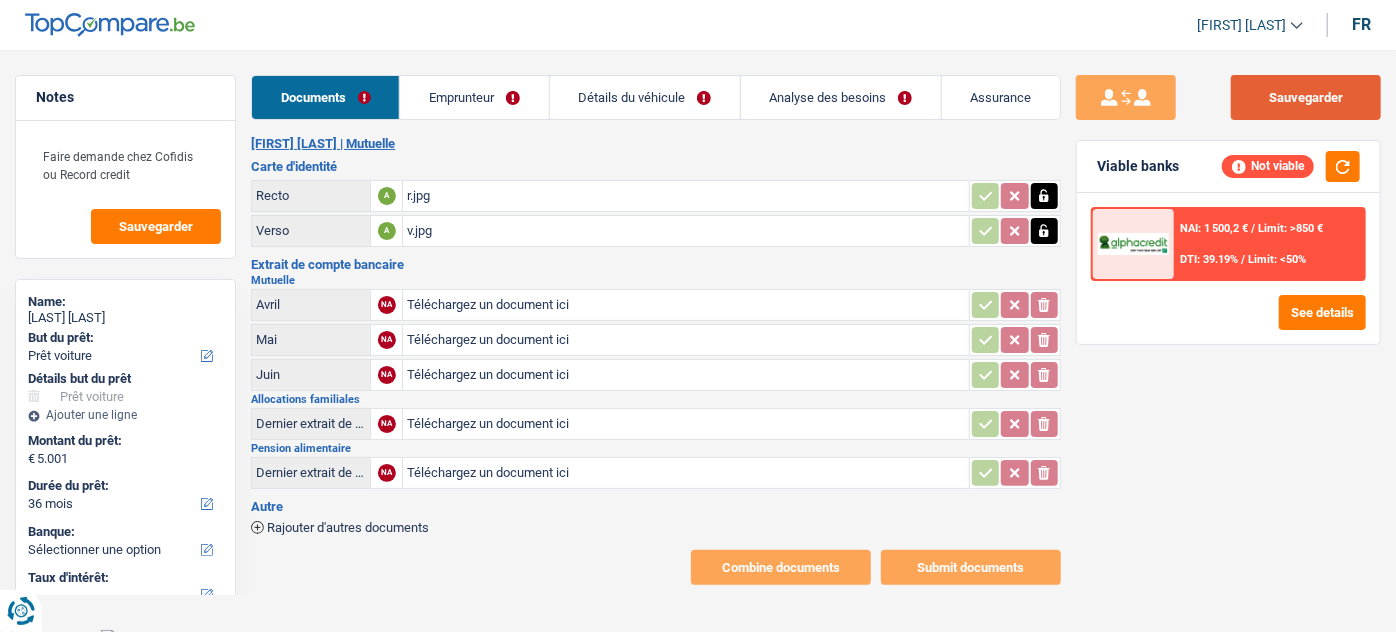 click on "Sauvegarder" at bounding box center [1306, 97] 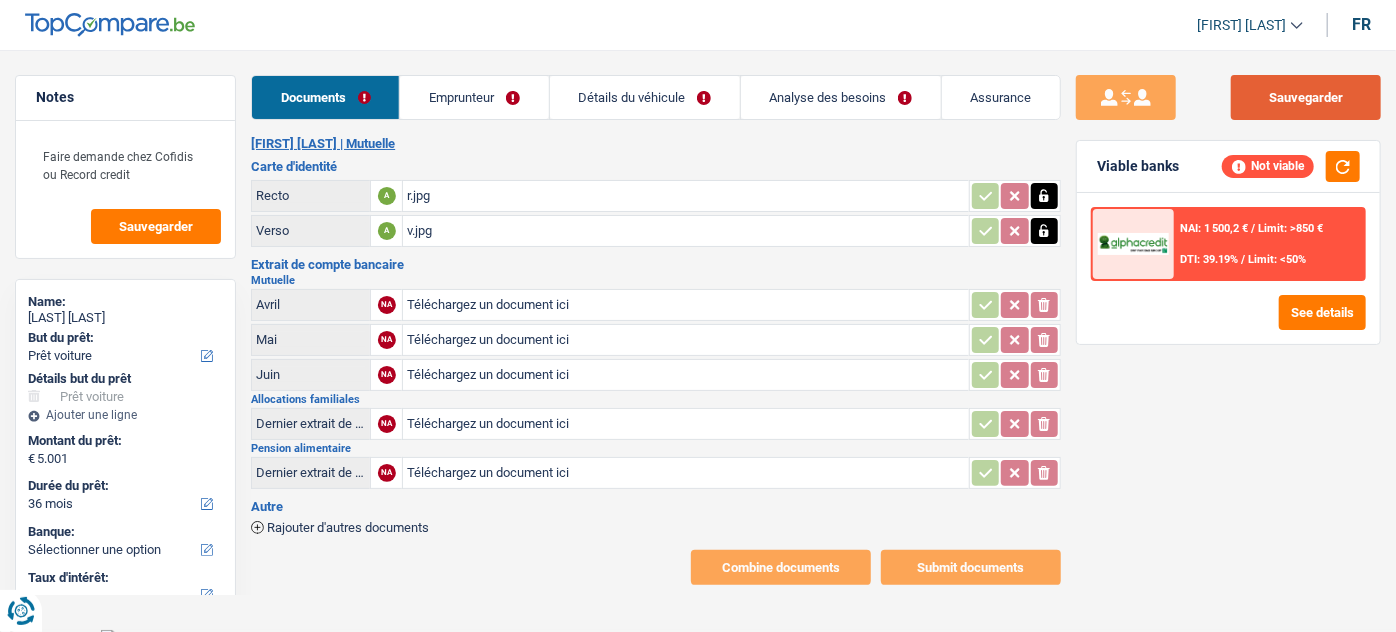 drag, startPoint x: 1261, startPoint y: 82, endPoint x: 1250, endPoint y: 92, distance: 14.866069 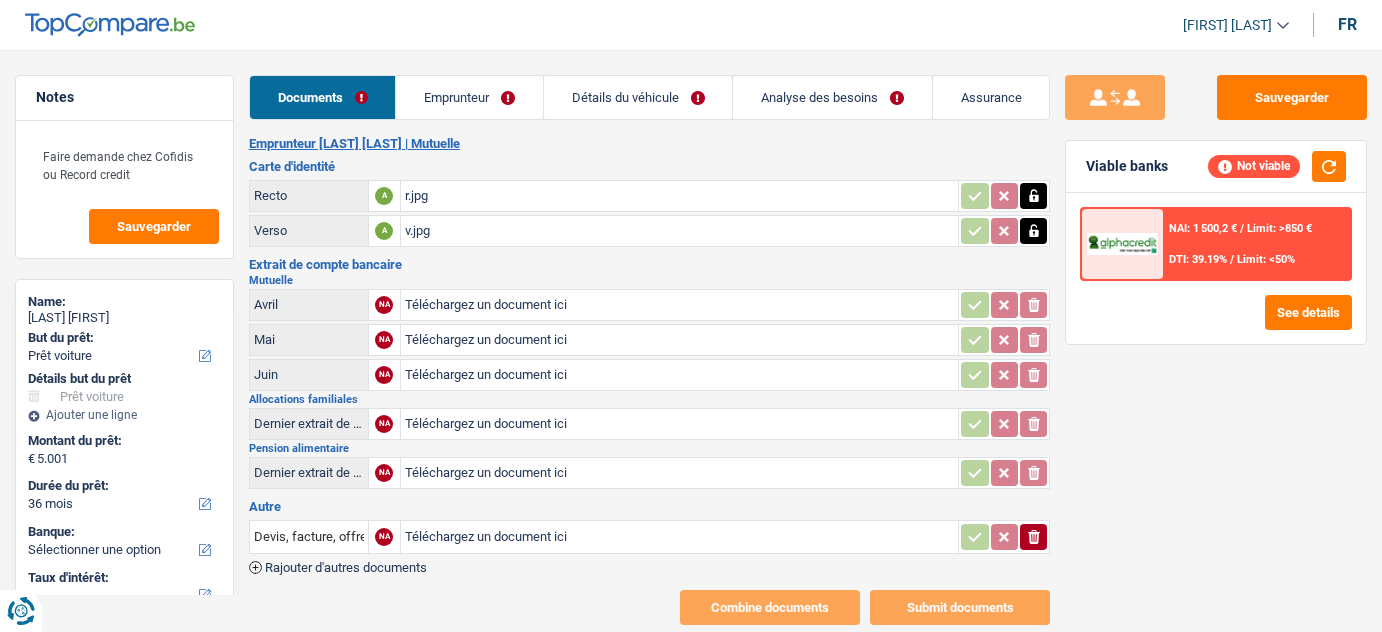 select on "car" 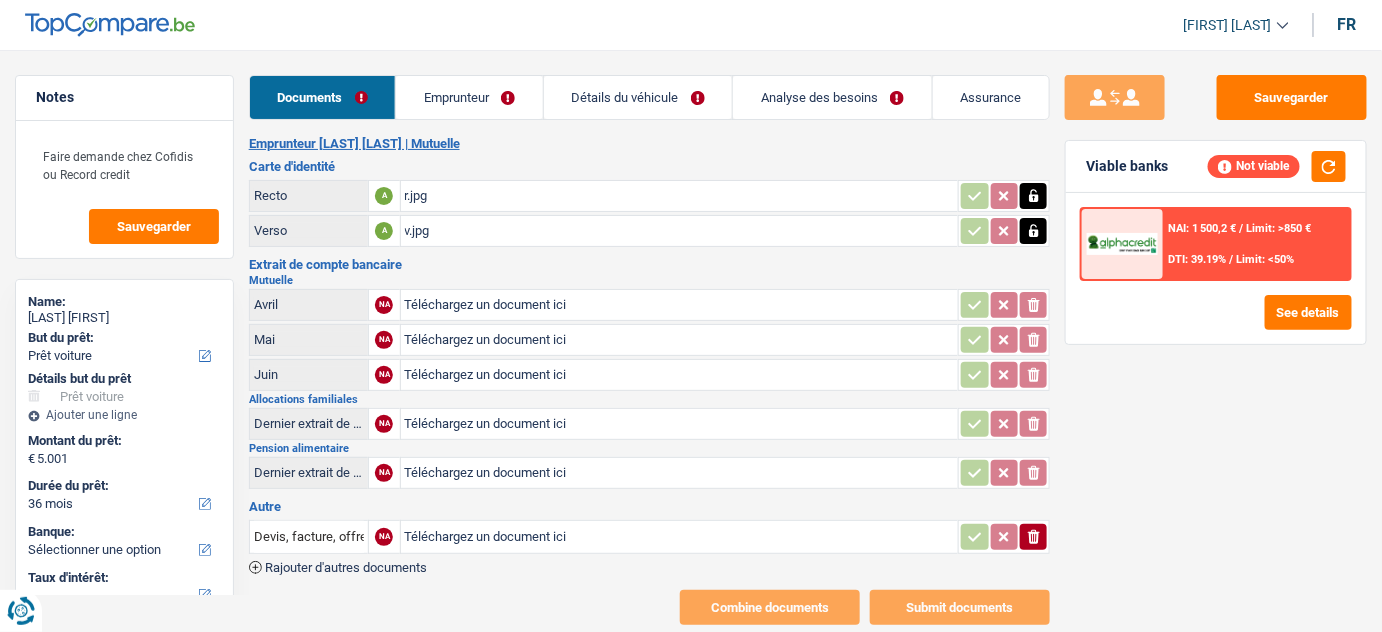 scroll, scrollTop: 0, scrollLeft: 0, axis: both 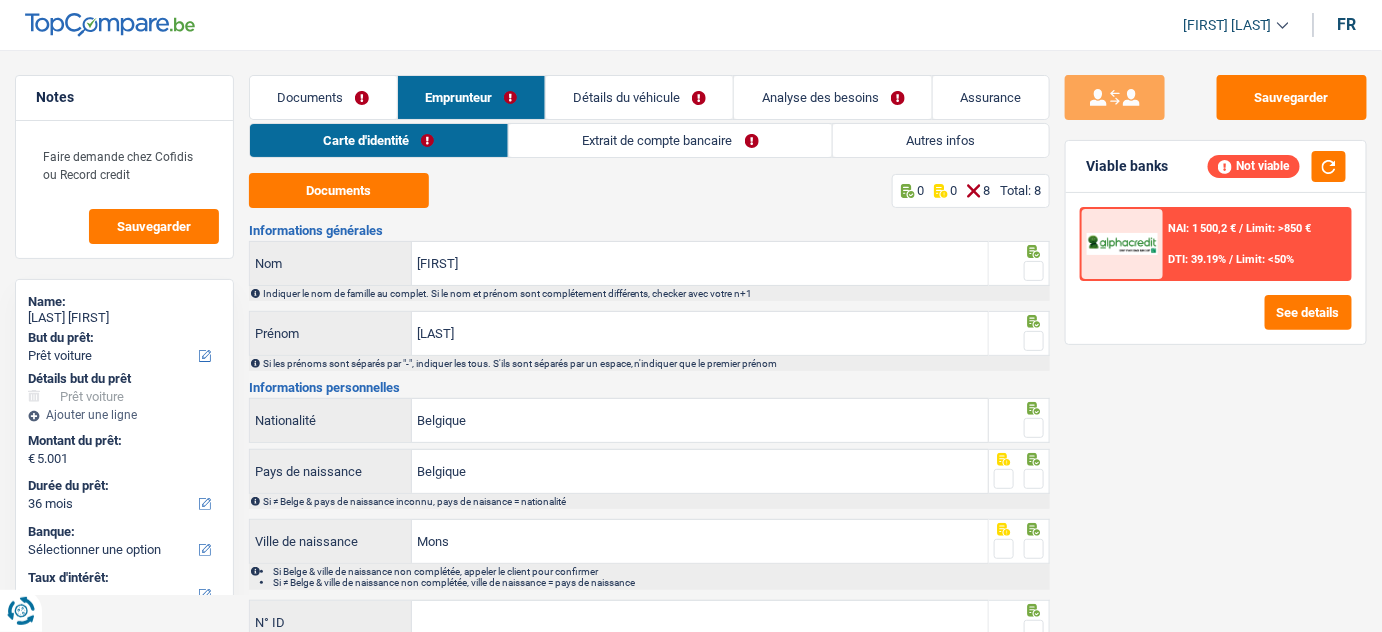 click on "Documents" at bounding box center (323, 97) 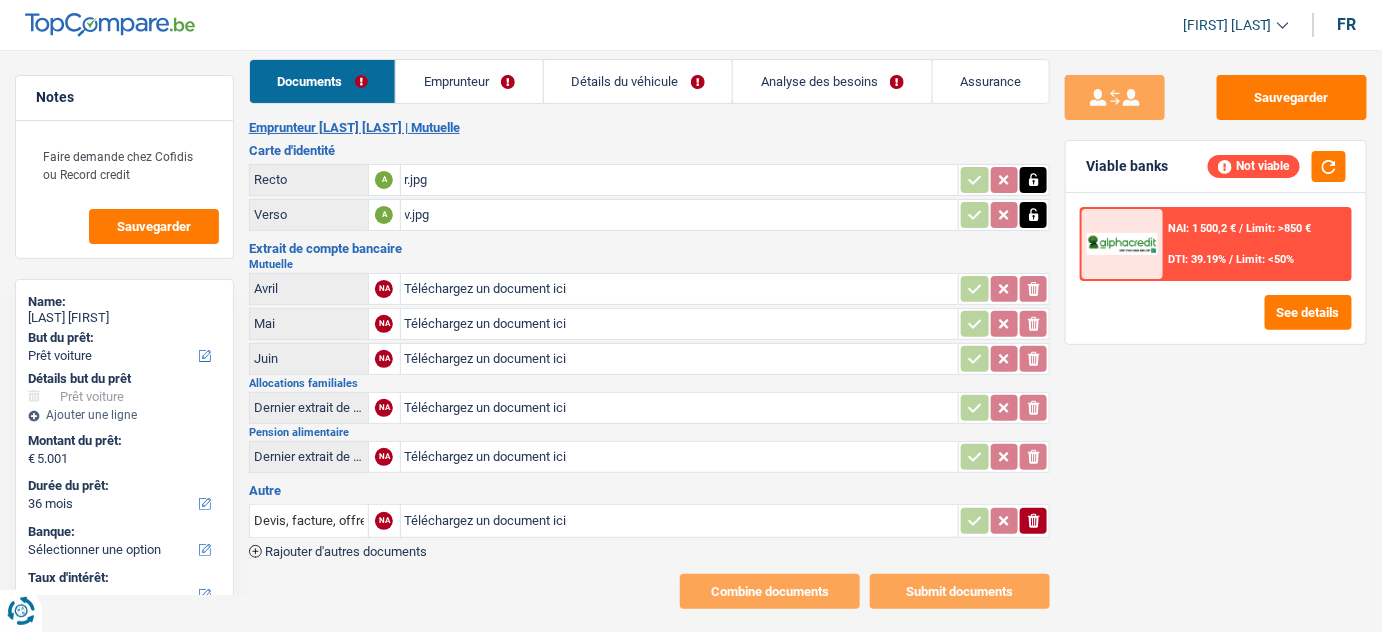 scroll, scrollTop: 32, scrollLeft: 0, axis: vertical 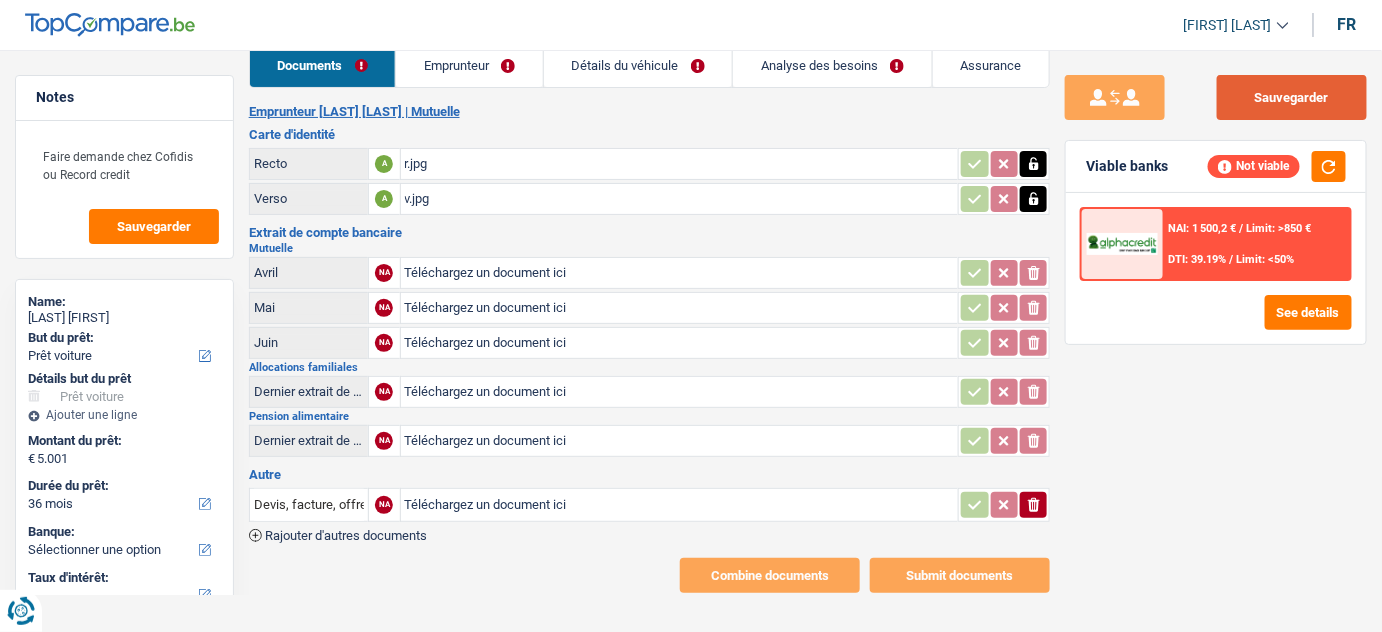 click on "Sauvegarder" at bounding box center (1292, 97) 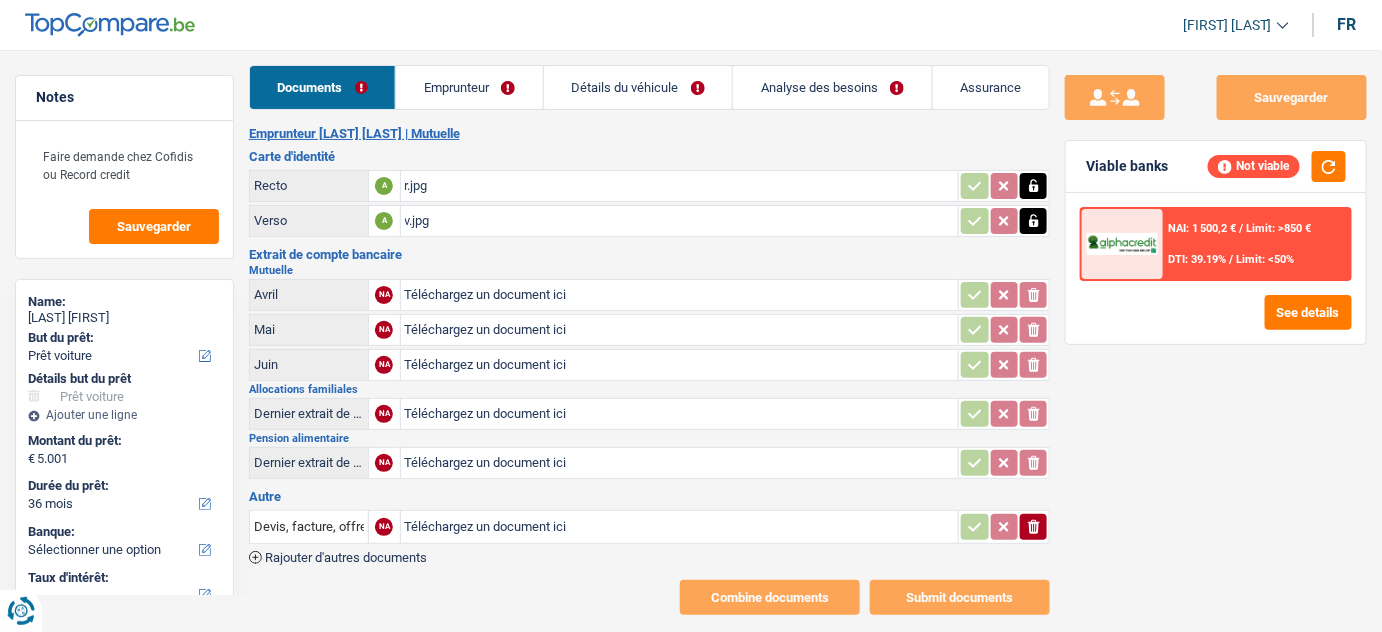scroll, scrollTop: 0, scrollLeft: 0, axis: both 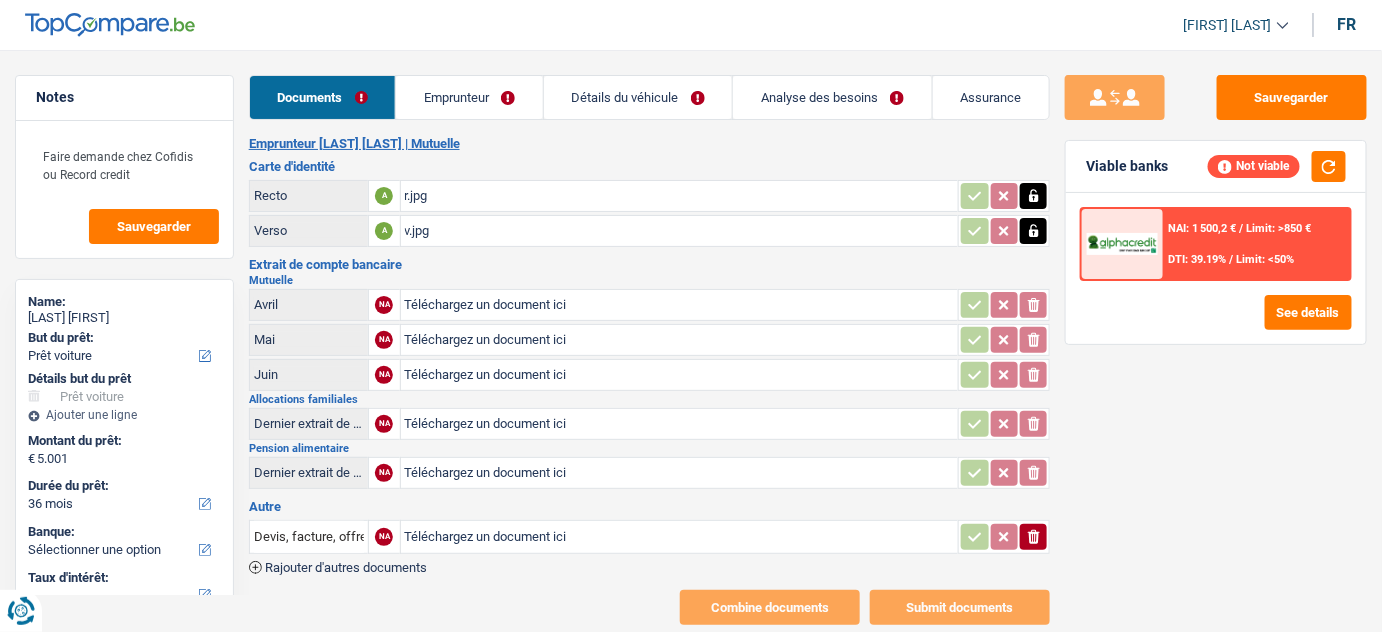click on "Analyse des besoins" at bounding box center (832, 97) 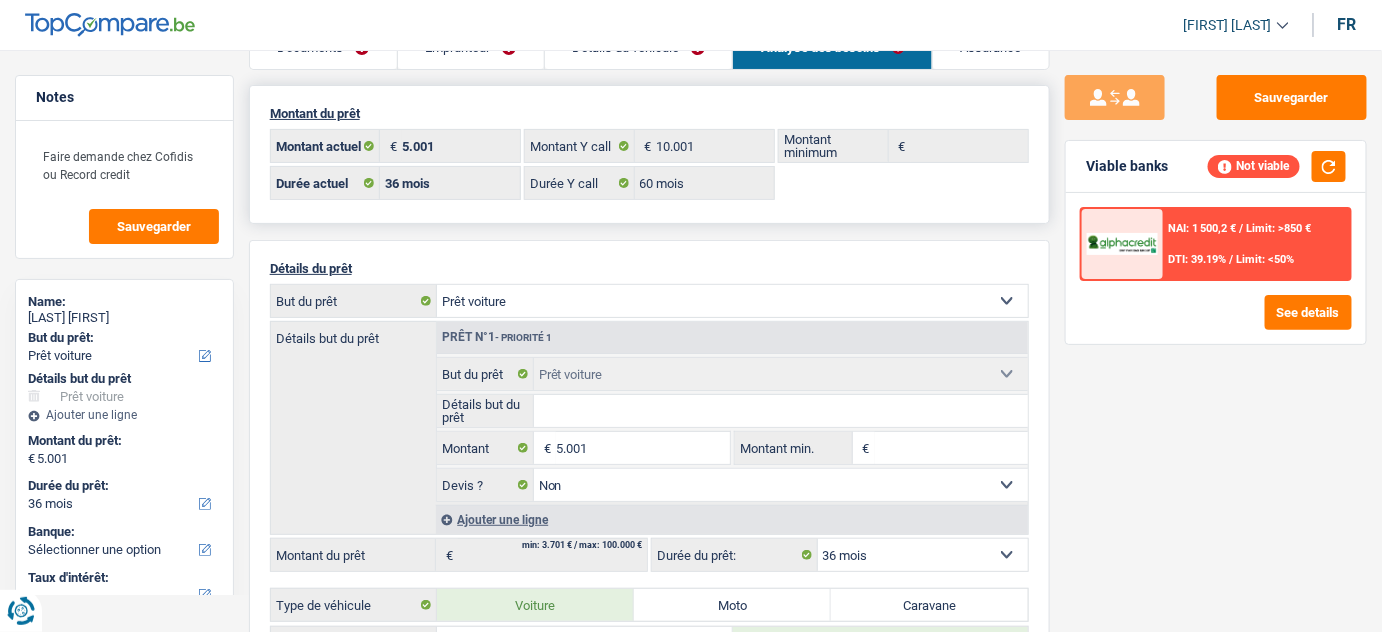scroll, scrollTop: 90, scrollLeft: 0, axis: vertical 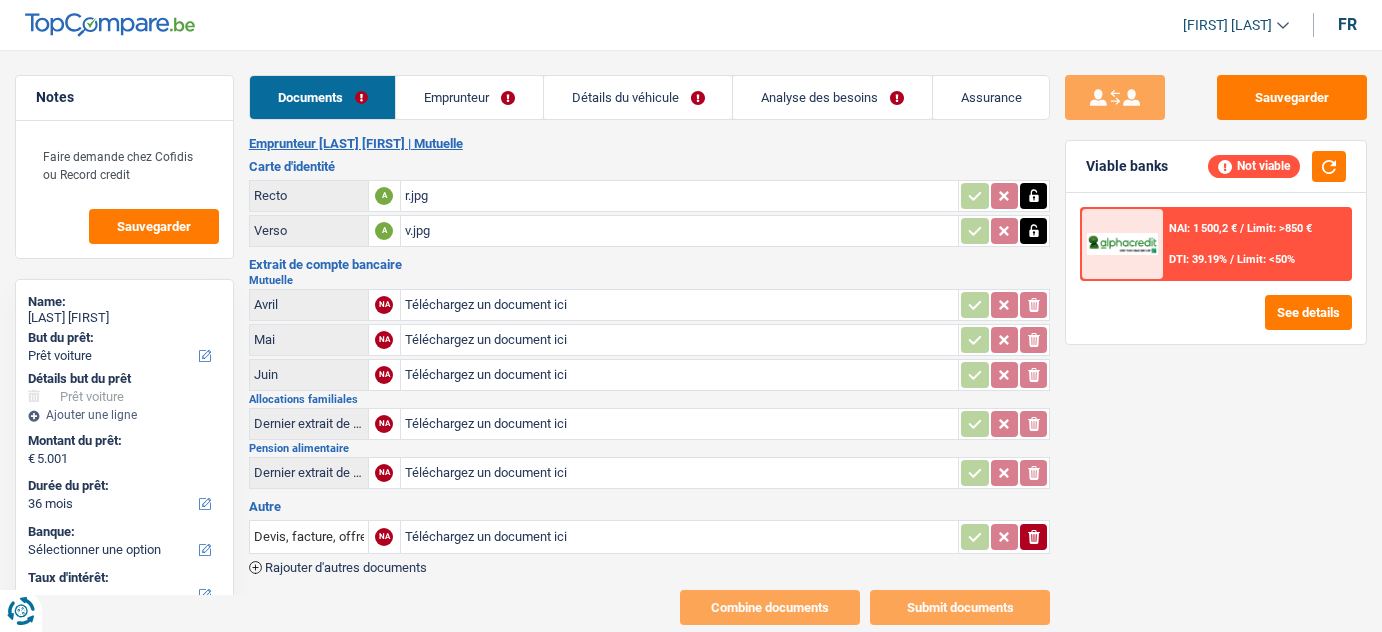 select on "car" 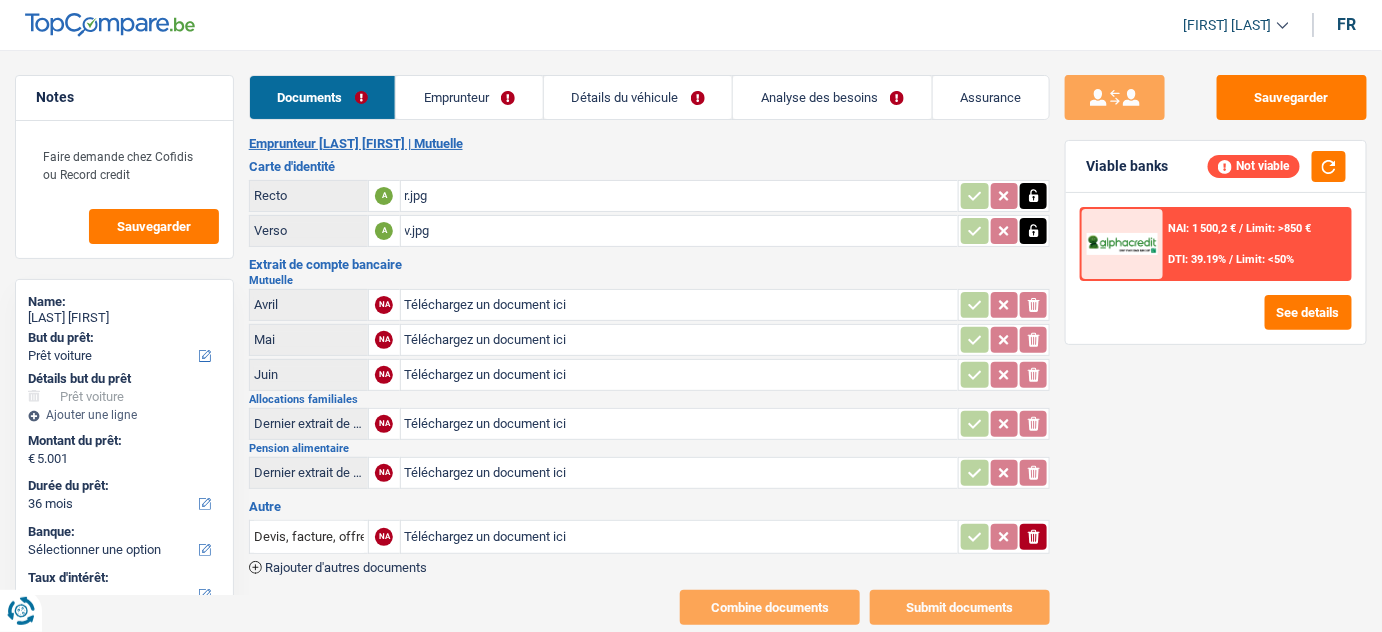 click on "Analyse des besoins" at bounding box center [832, 97] 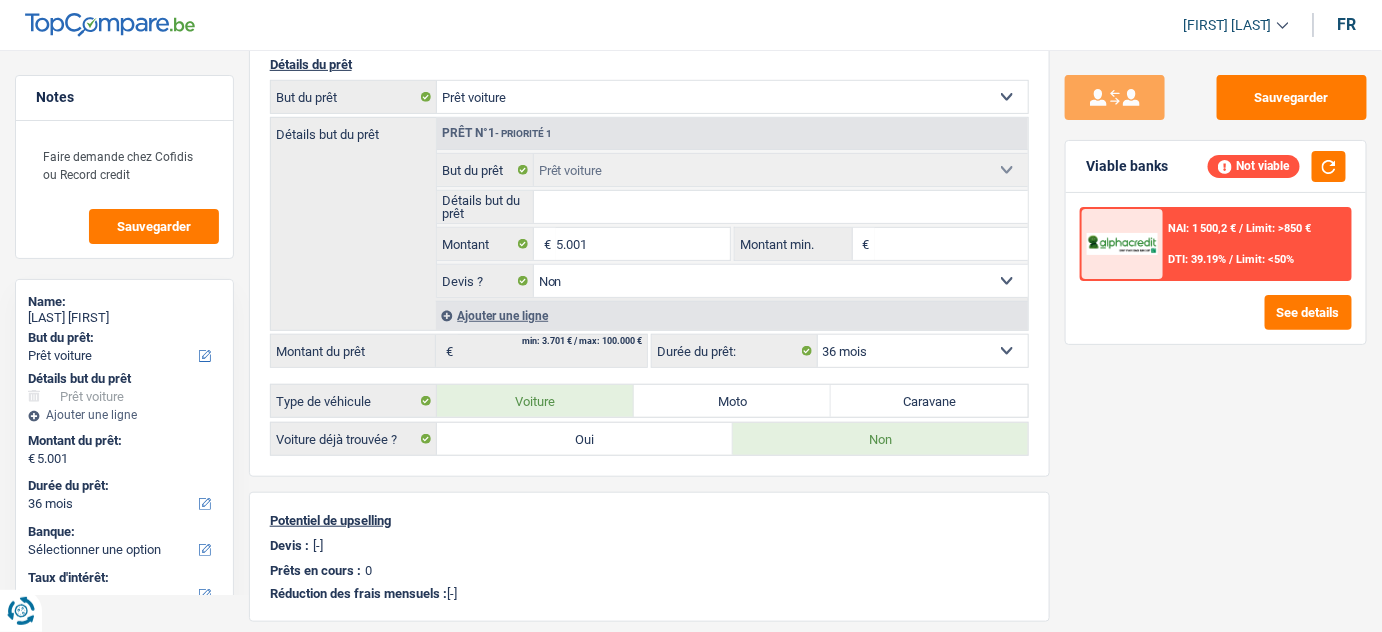 scroll, scrollTop: 181, scrollLeft: 0, axis: vertical 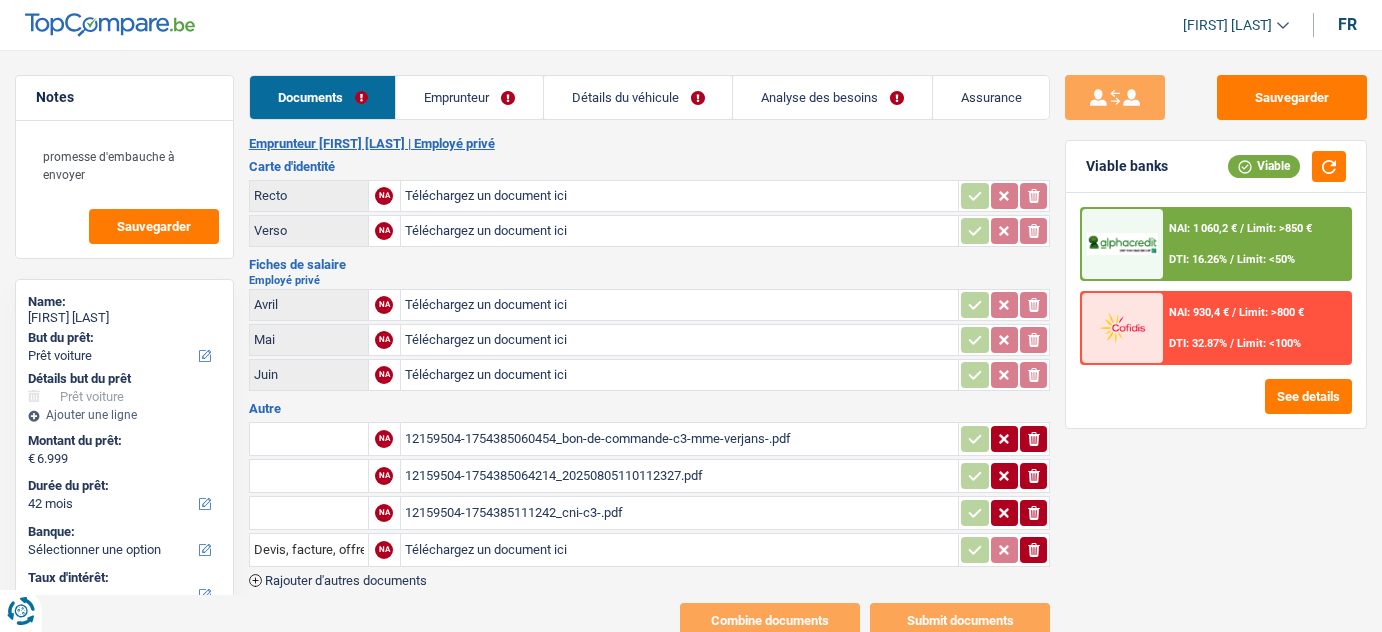 select on "car" 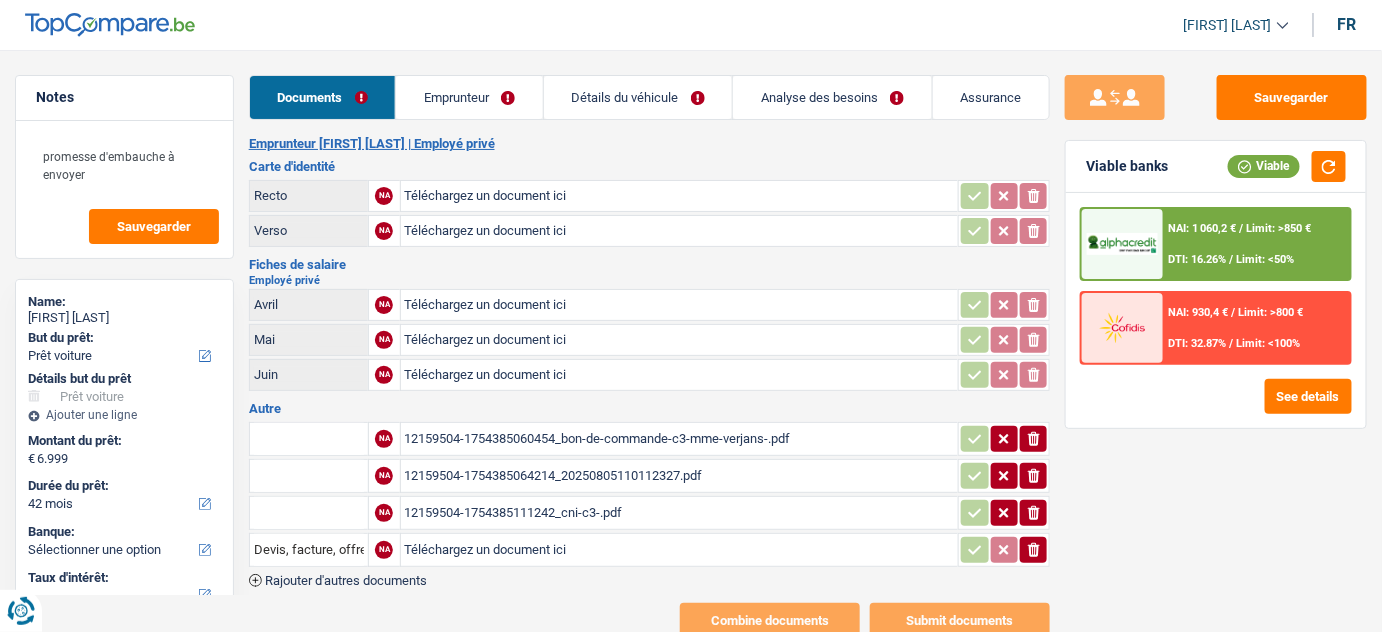 scroll, scrollTop: 0, scrollLeft: 0, axis: both 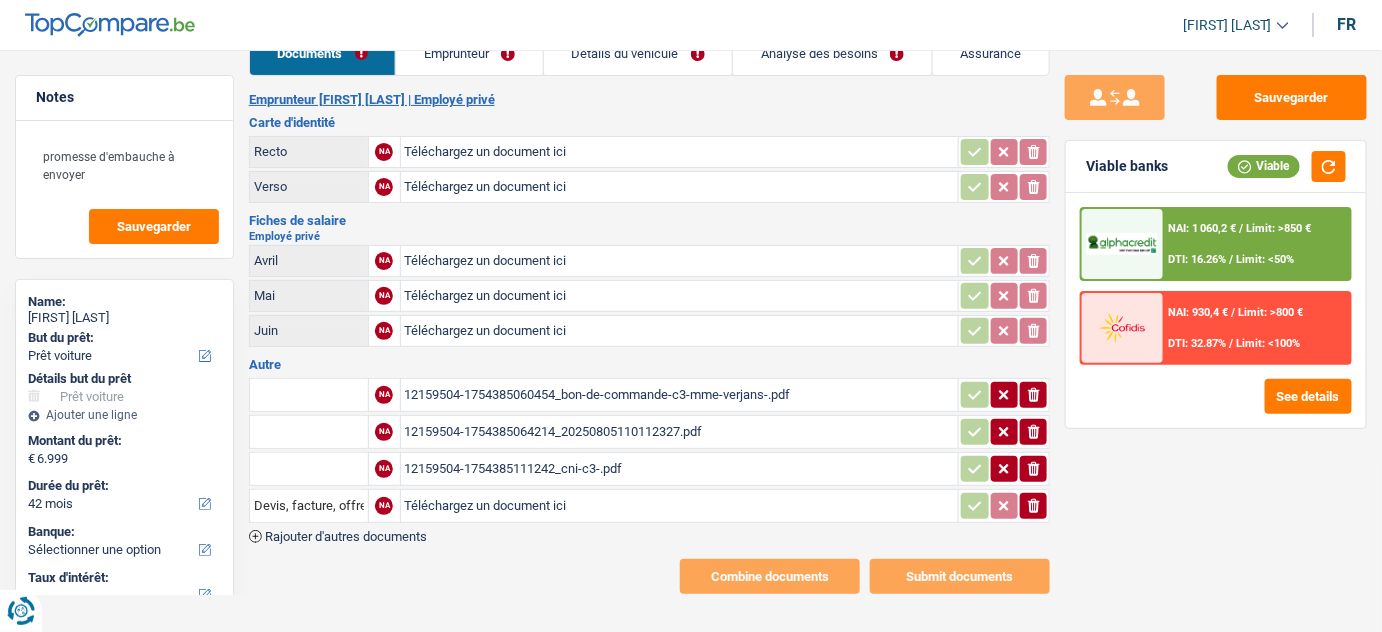 click on "12159504-1754385111242_cni-c3-.pdf" at bounding box center (680, 469) 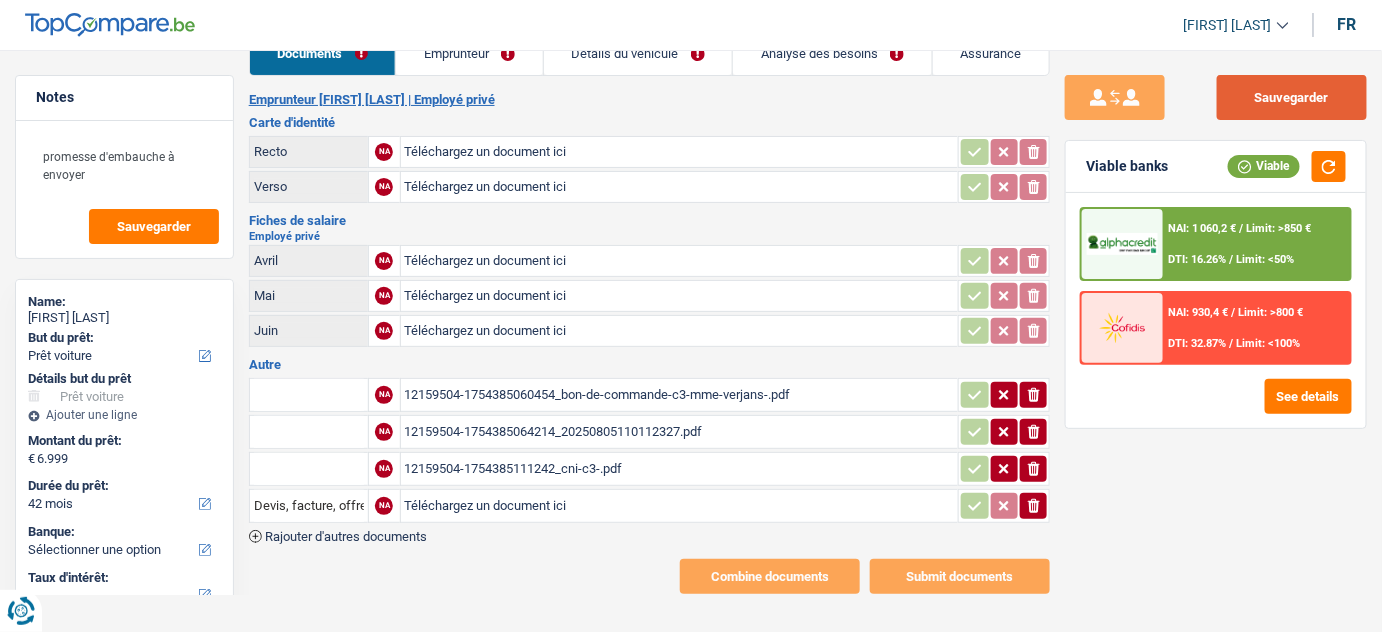 click on "Sauvegarder" at bounding box center [1292, 97] 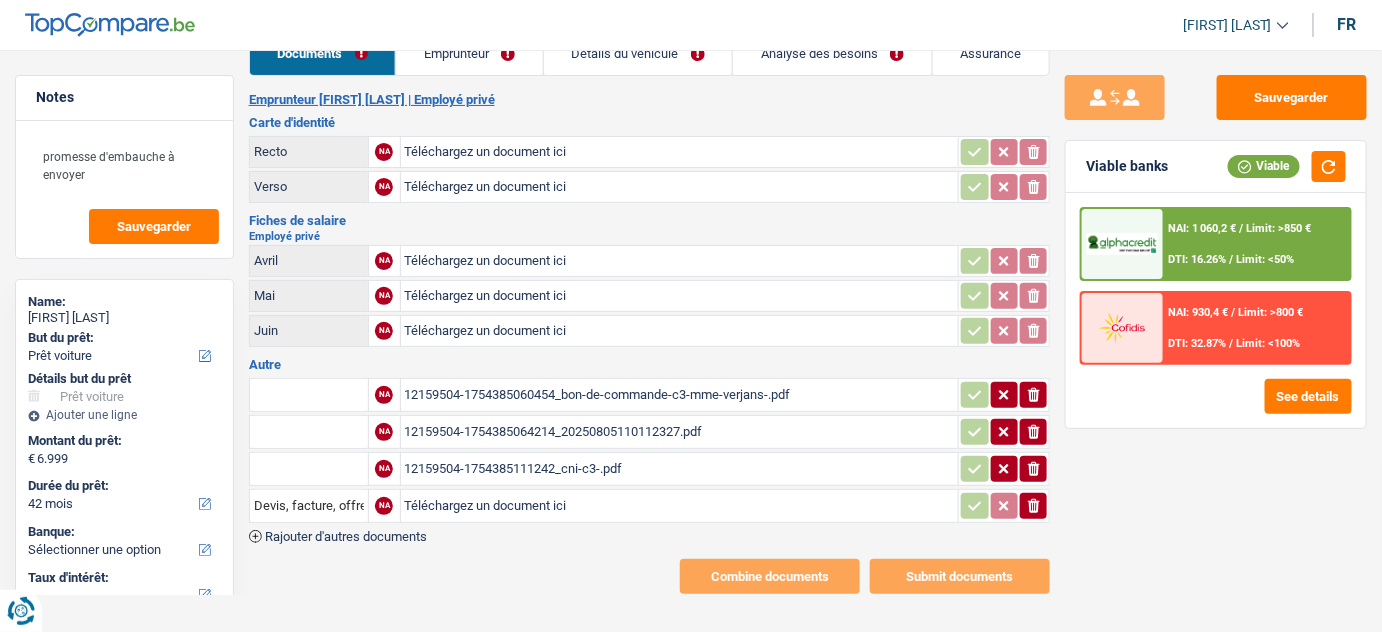 click on "12159504-1754385064214_20250805110112327.pdf" at bounding box center (680, 432) 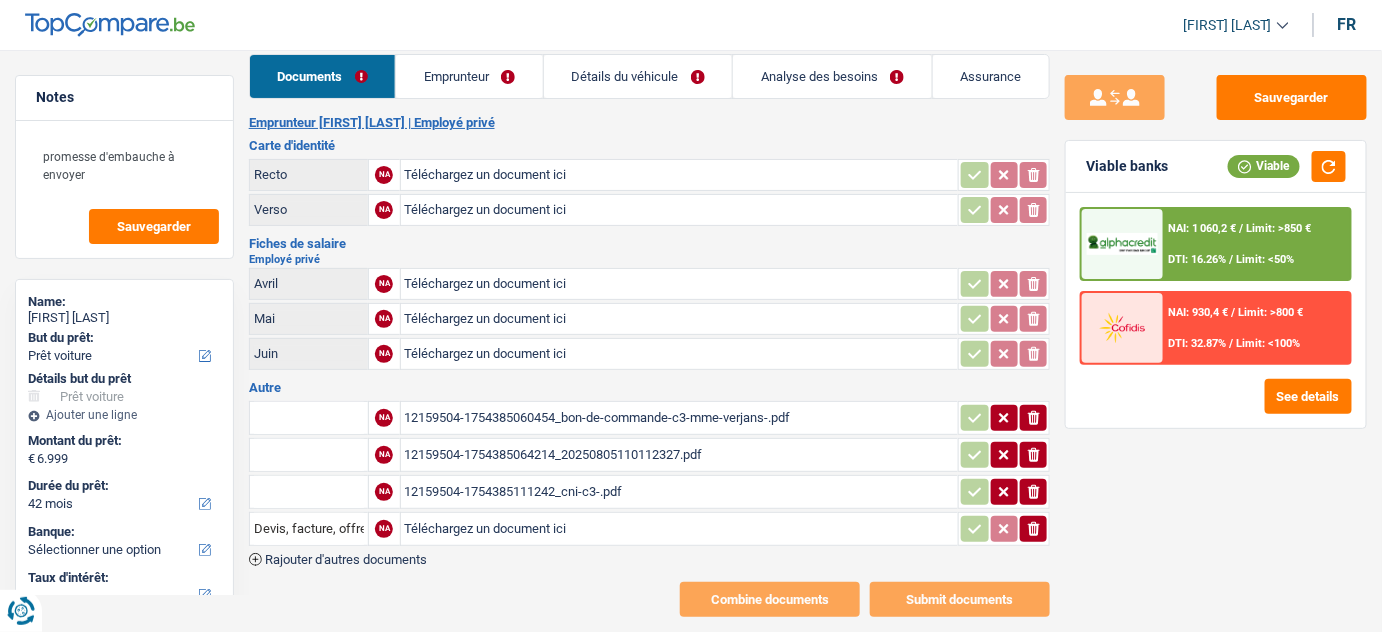 scroll, scrollTop: 0, scrollLeft: 0, axis: both 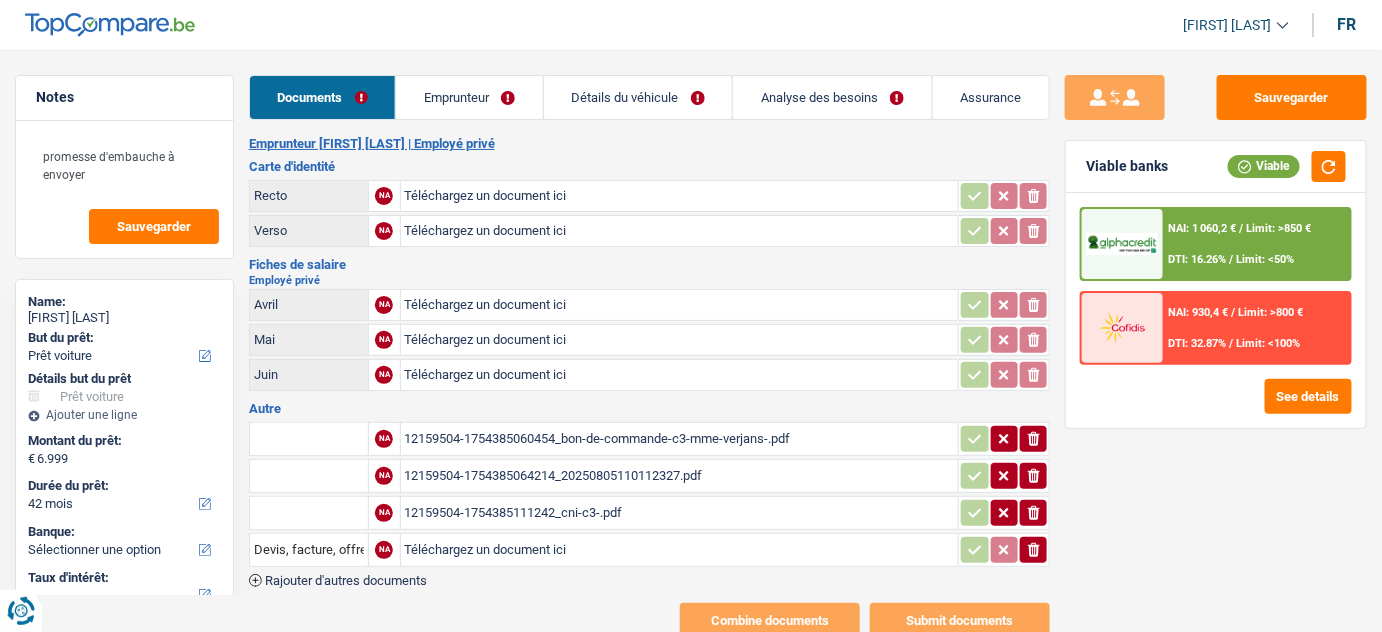 click on "Téléchargez un document ici" at bounding box center [680, 375] 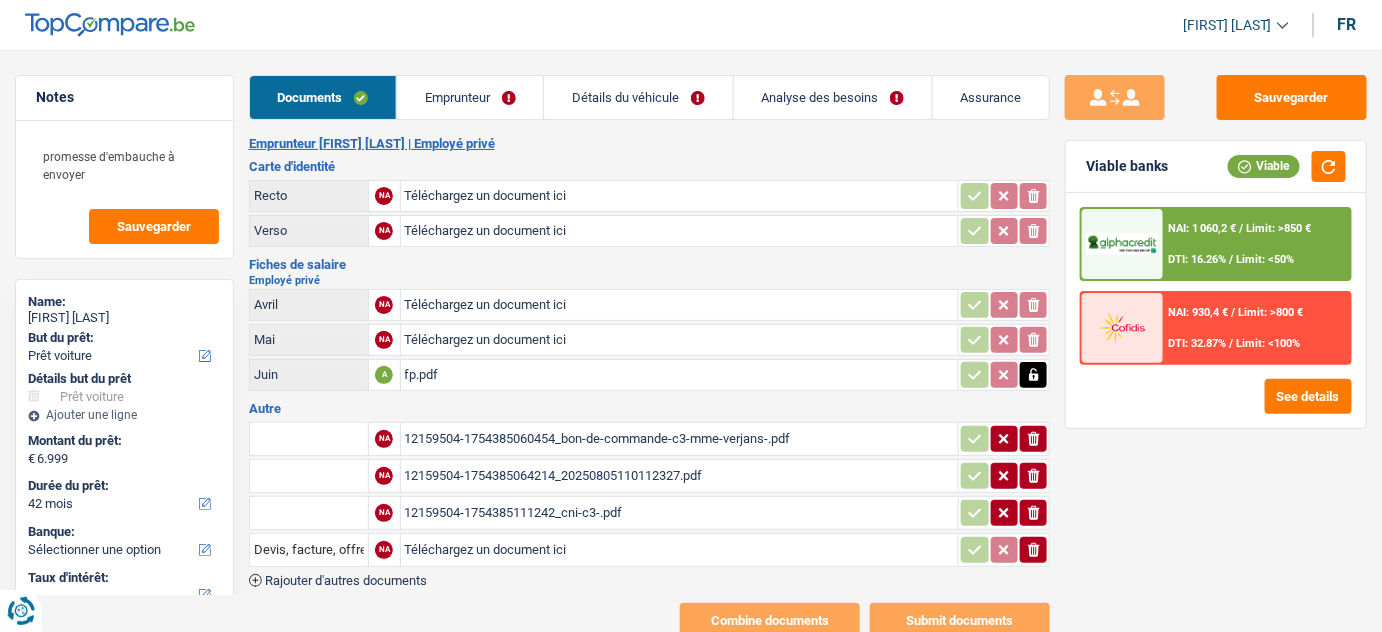 click on "12159504-1754385111242_cni-c3-.pdf" at bounding box center [680, 513] 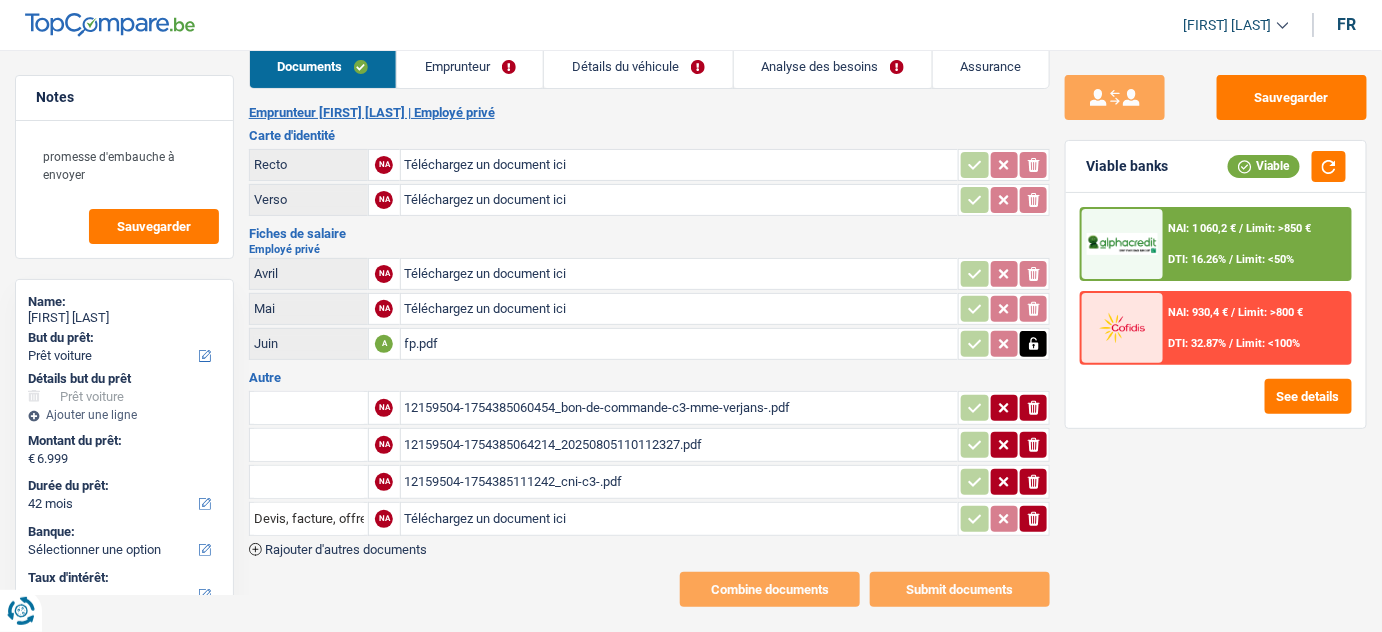 scroll, scrollTop: 44, scrollLeft: 0, axis: vertical 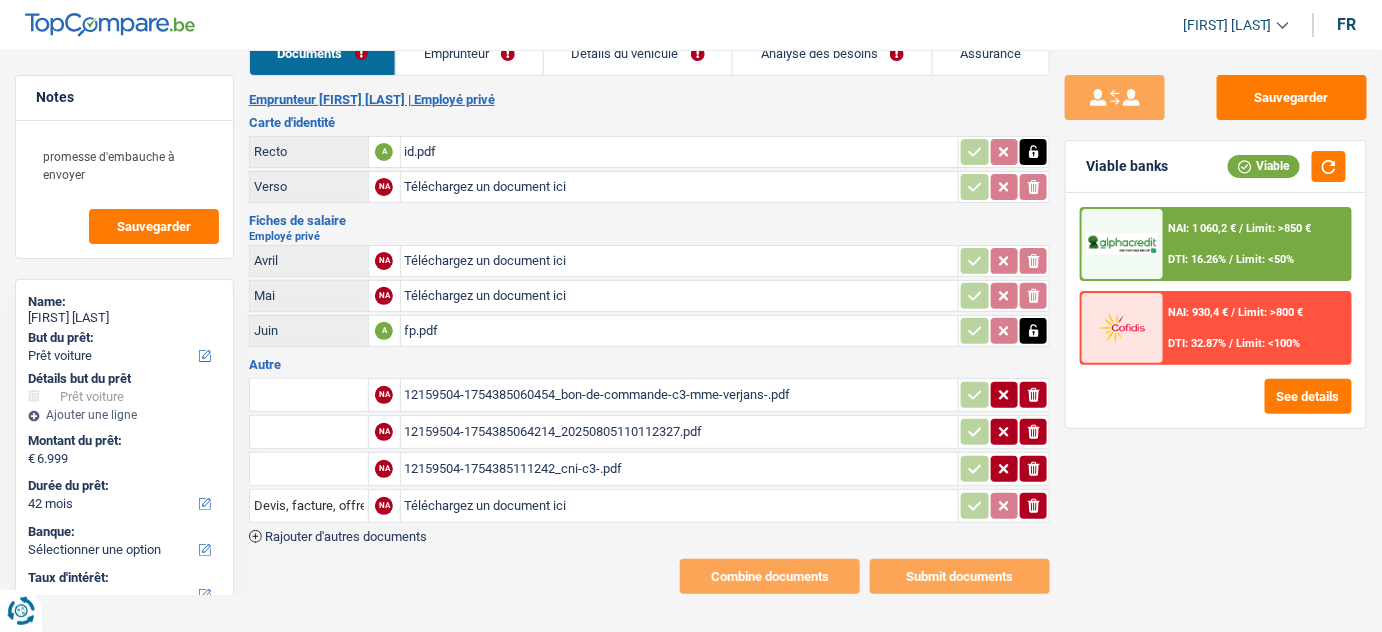 click on "12159504-1754385064214_20250805110112327.pdf" at bounding box center (680, 432) 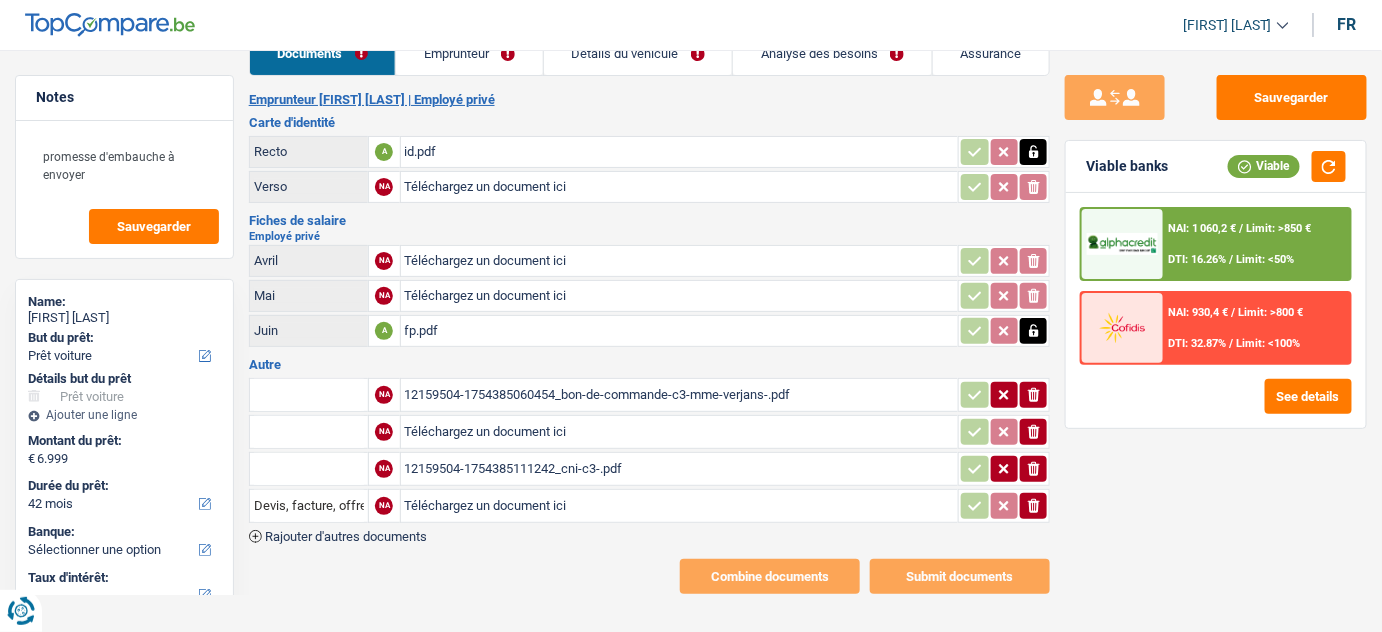 click 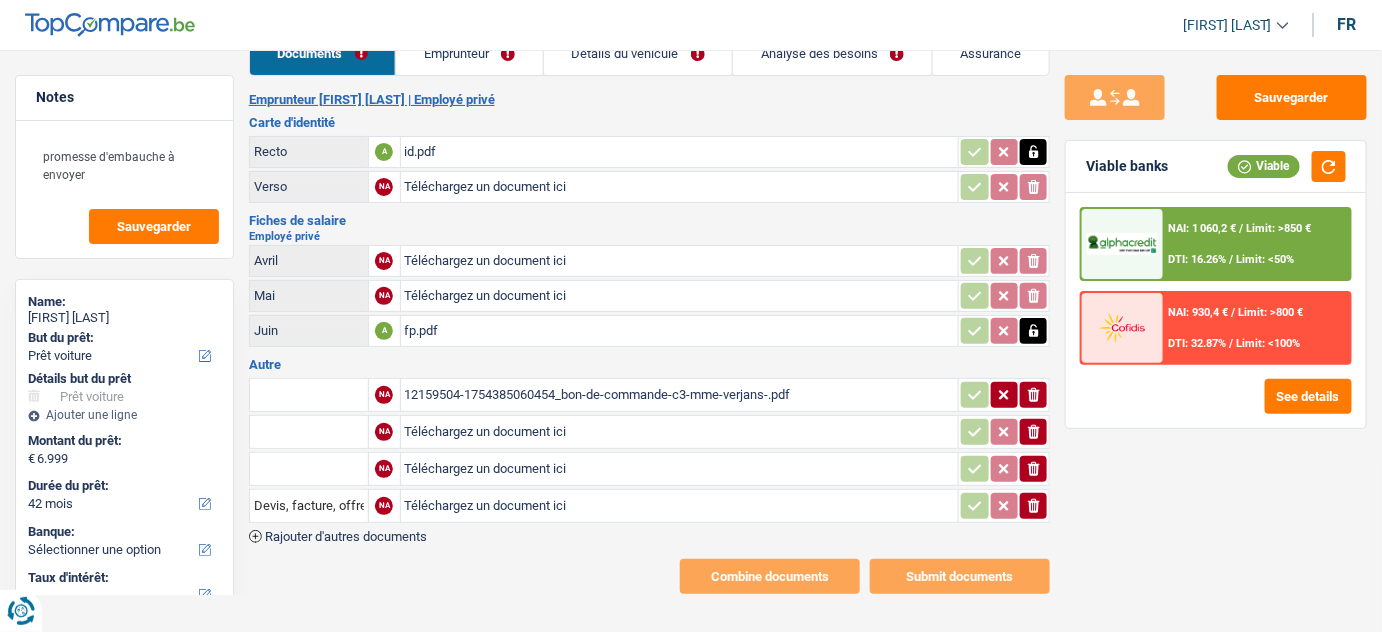 click on "ionicons-v5-e" at bounding box center (1033, 506) 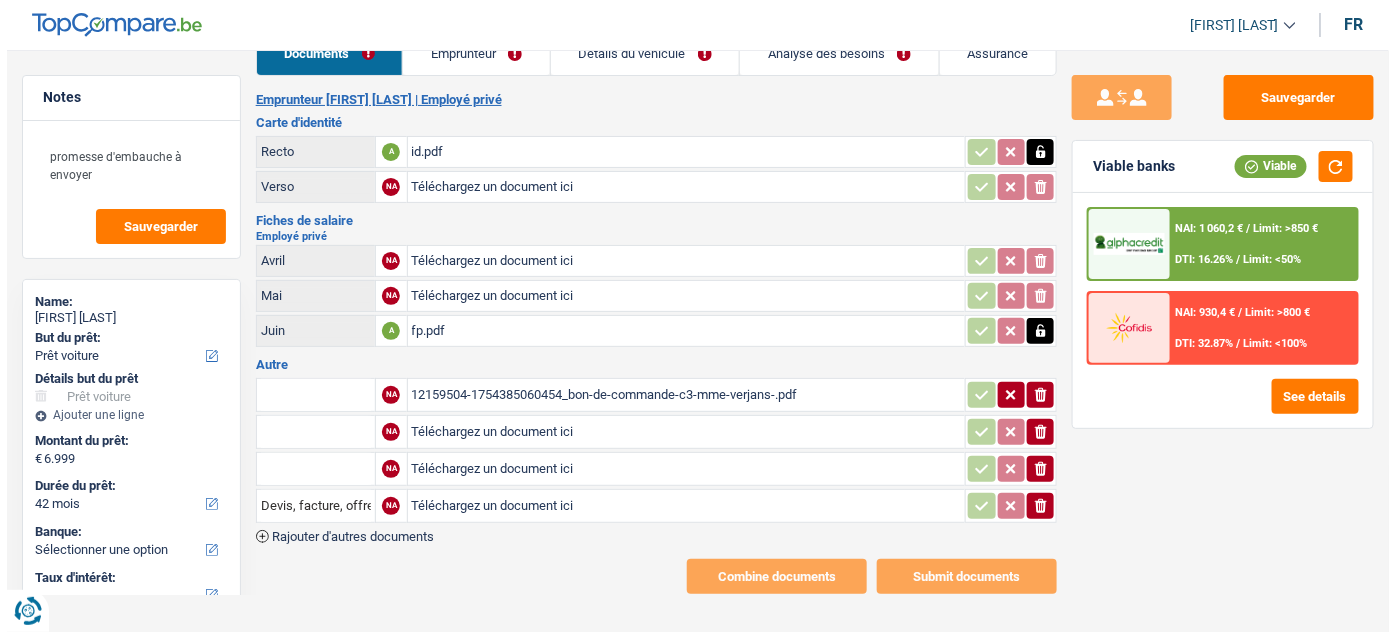 scroll, scrollTop: 0, scrollLeft: 0, axis: both 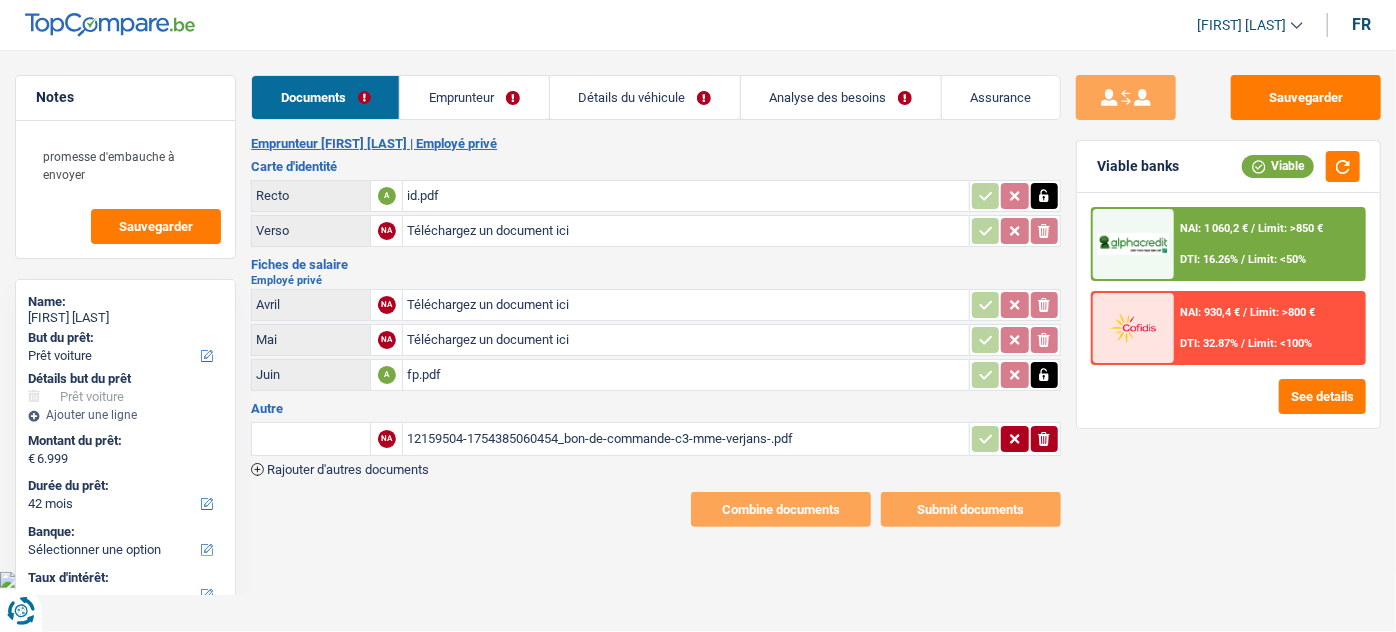 click on "12159504-1754385060454_bon-de-commande-c3-mme-verjans-.pdf" at bounding box center [685, 439] 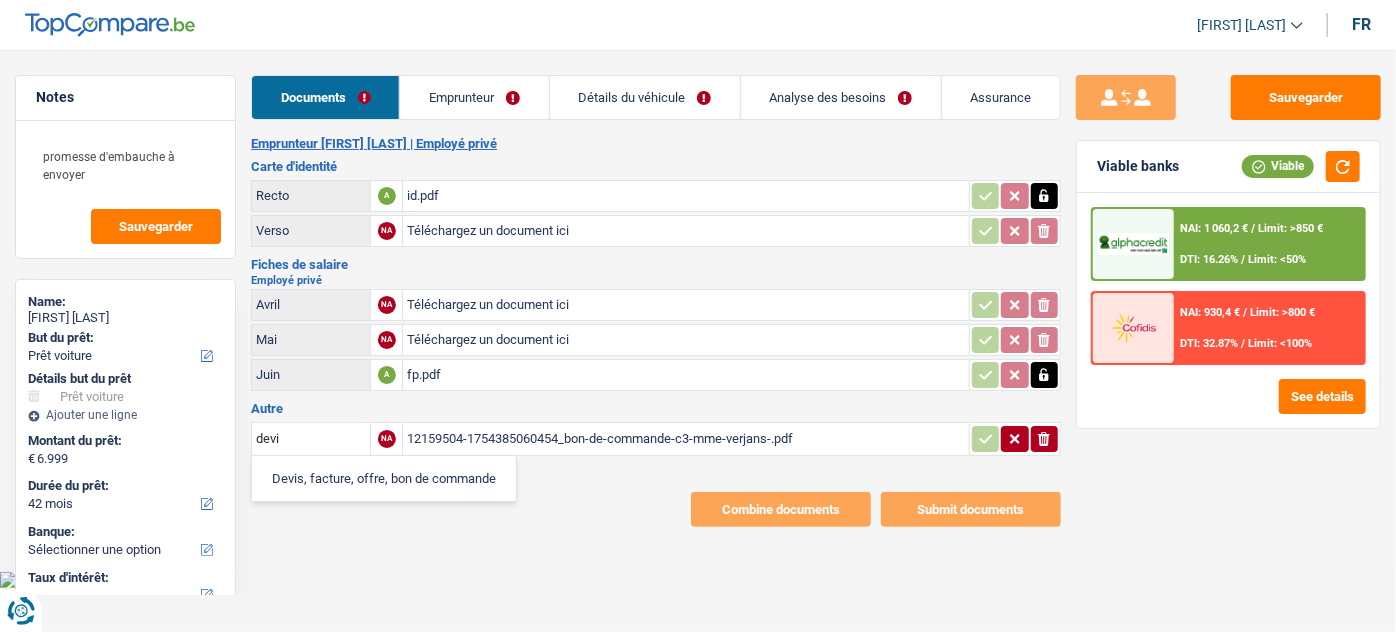 click on "Devis, facture, offre, bon de commande" at bounding box center [384, 478] 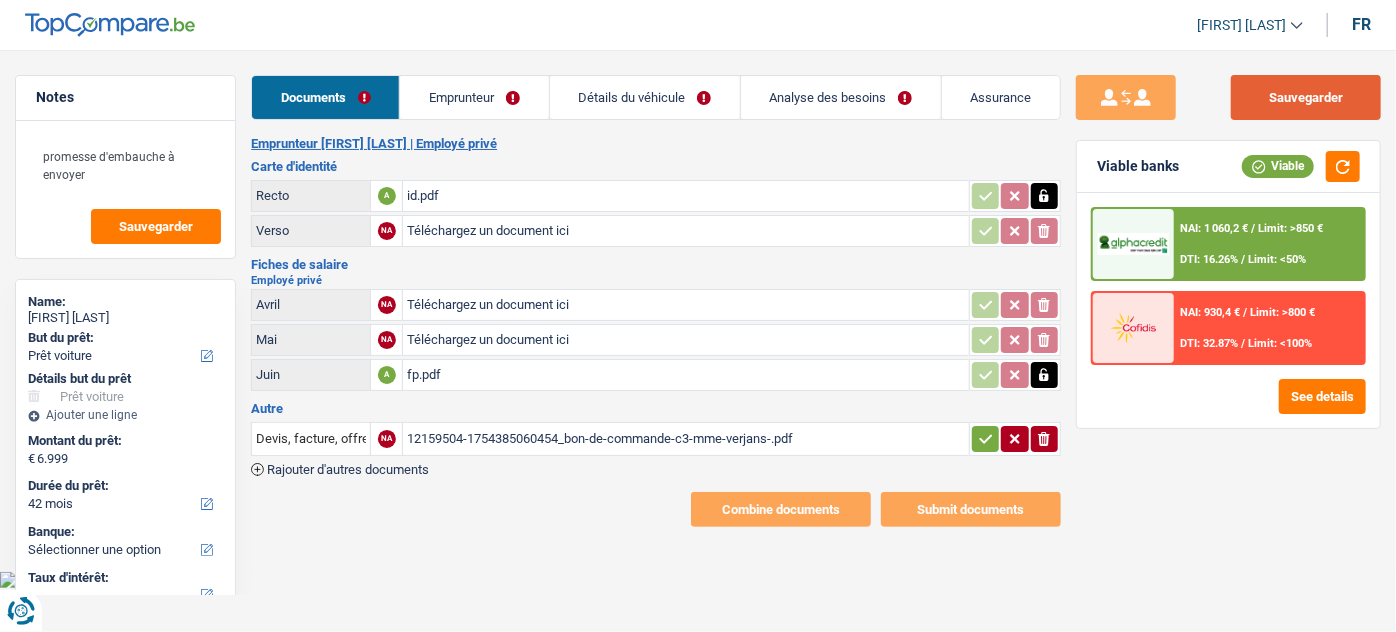 click on "Sauvegarder" at bounding box center (1306, 97) 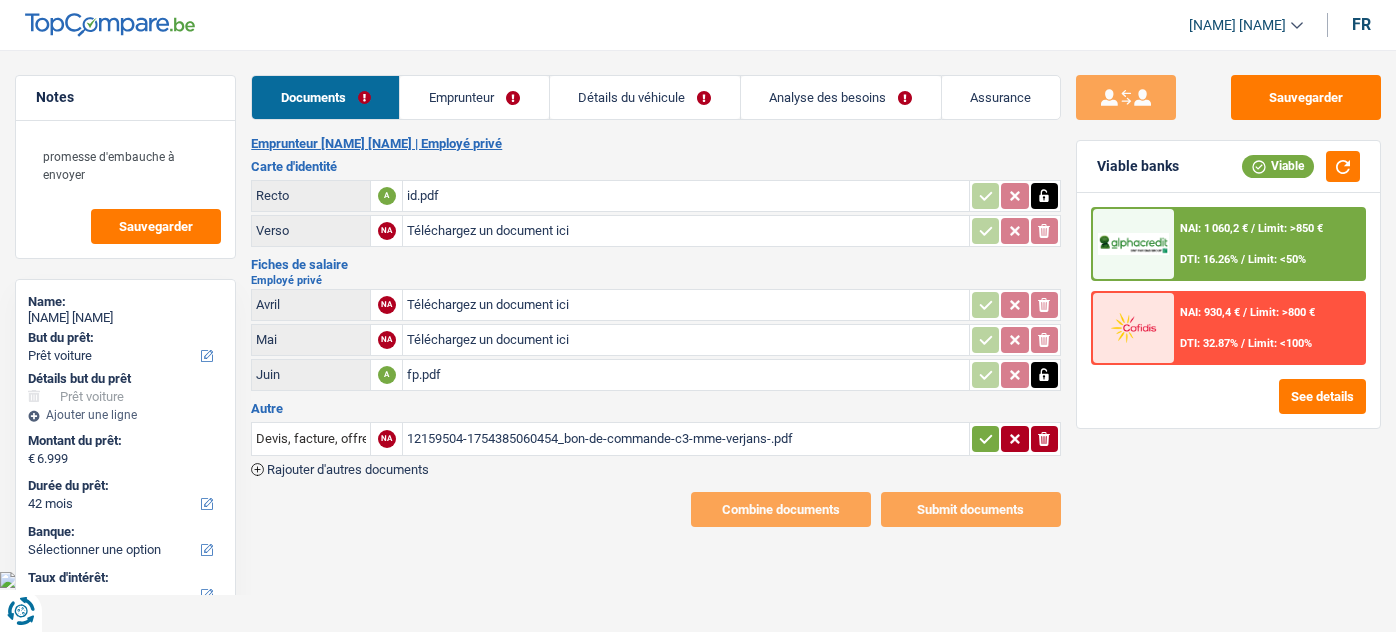 select on "car" 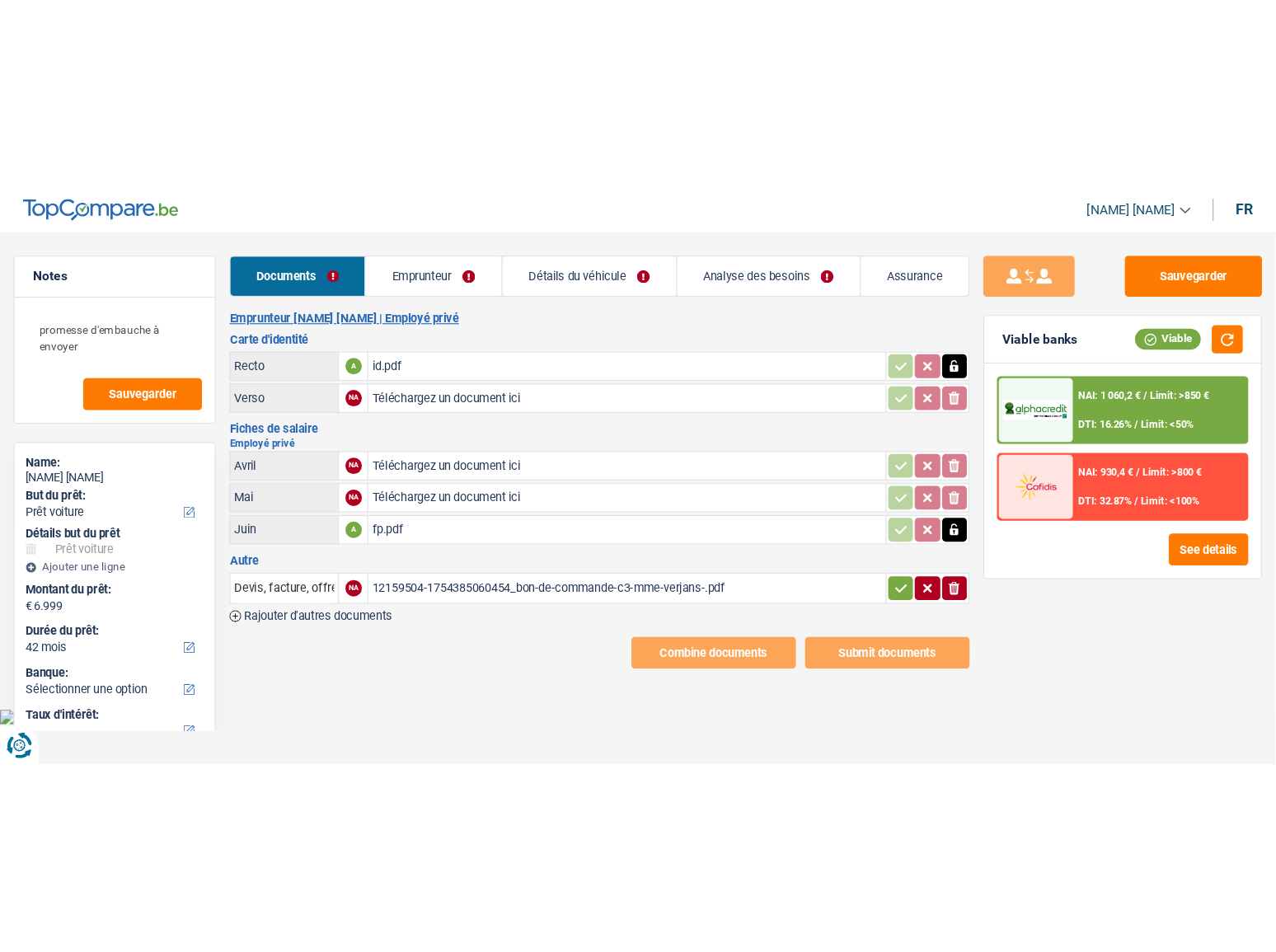 scroll, scrollTop: 0, scrollLeft: 0, axis: both 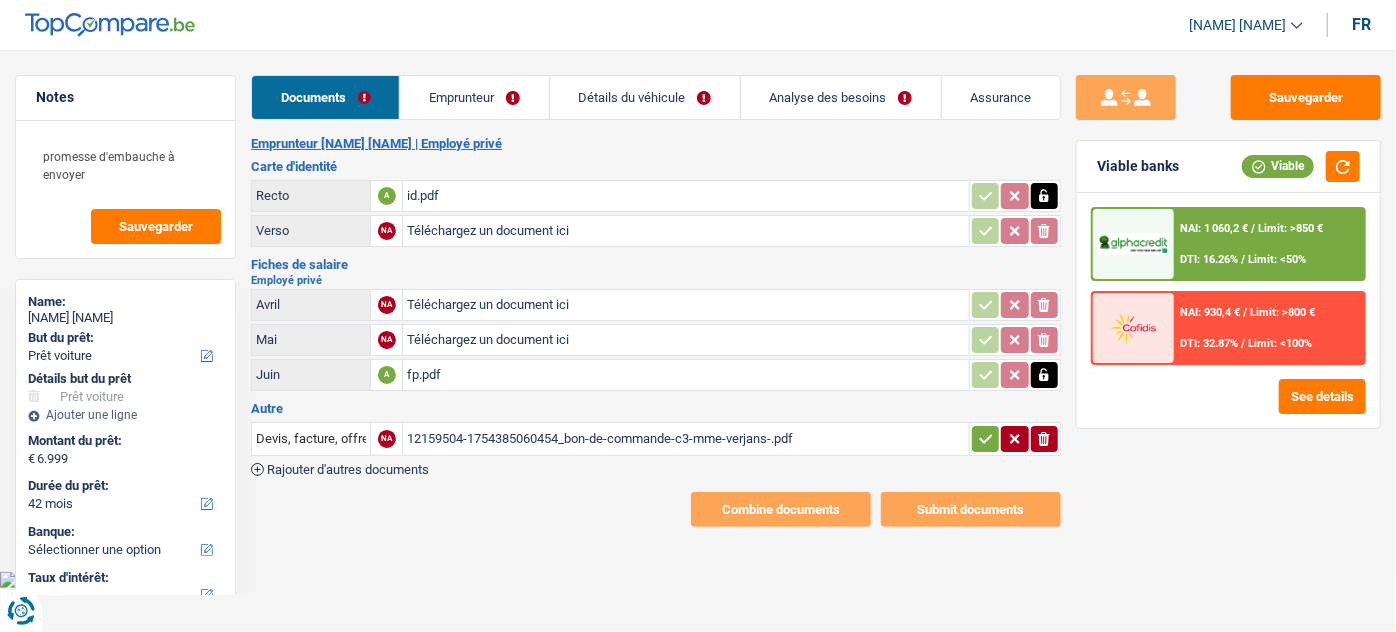 click on "Emprunteur" at bounding box center (474, 97) 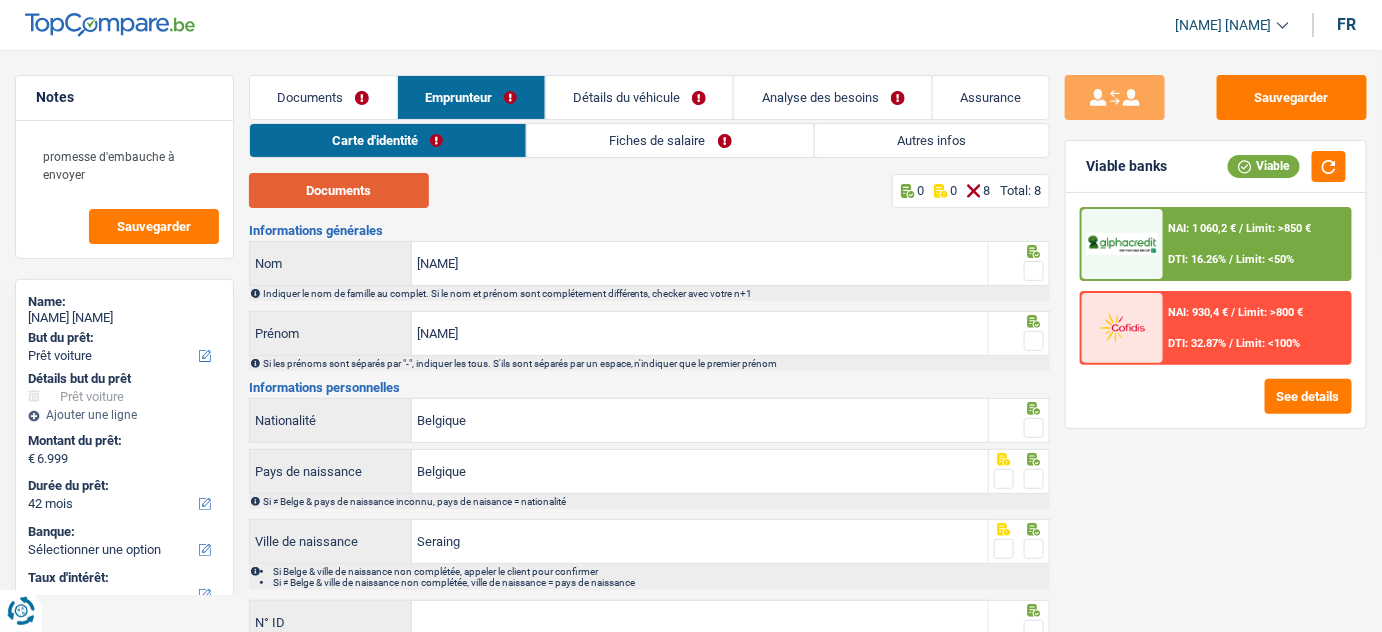 click on "Documents" at bounding box center [339, 190] 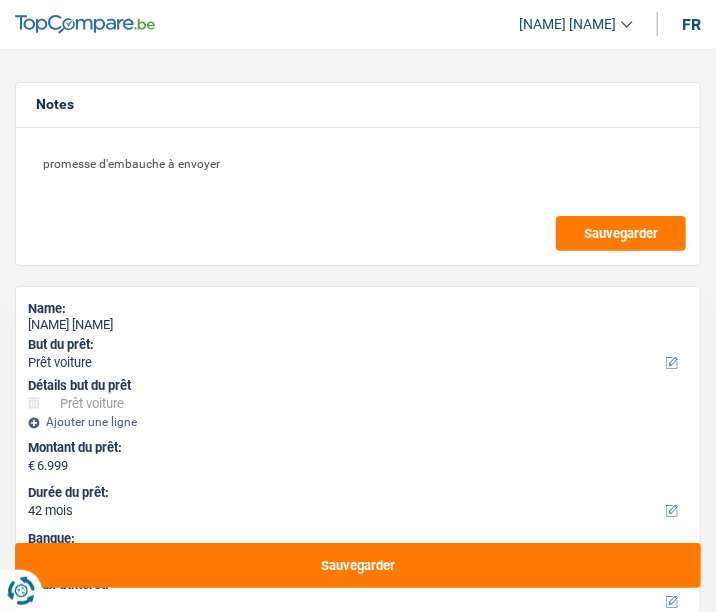 type 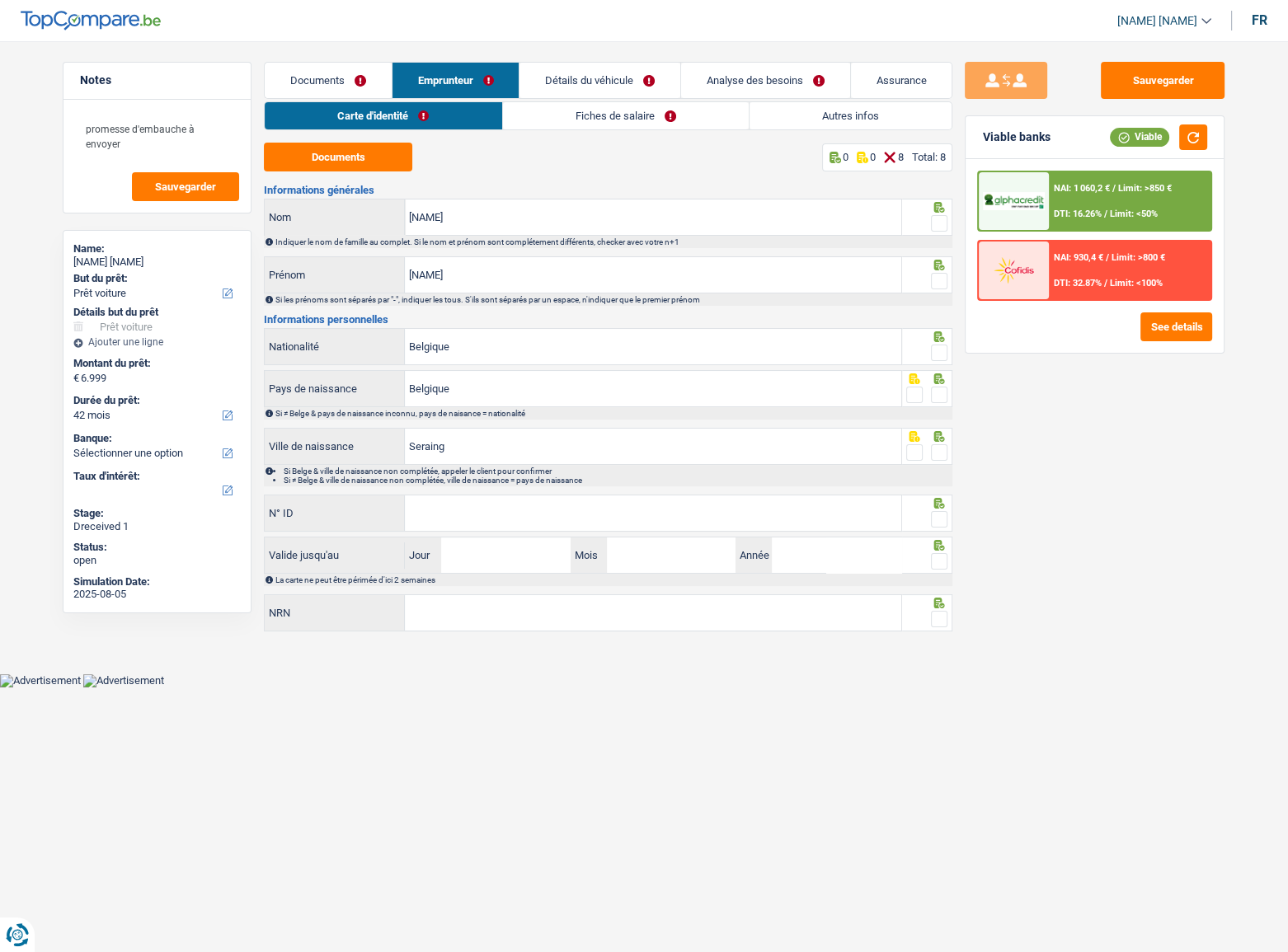click at bounding box center (939, 223) 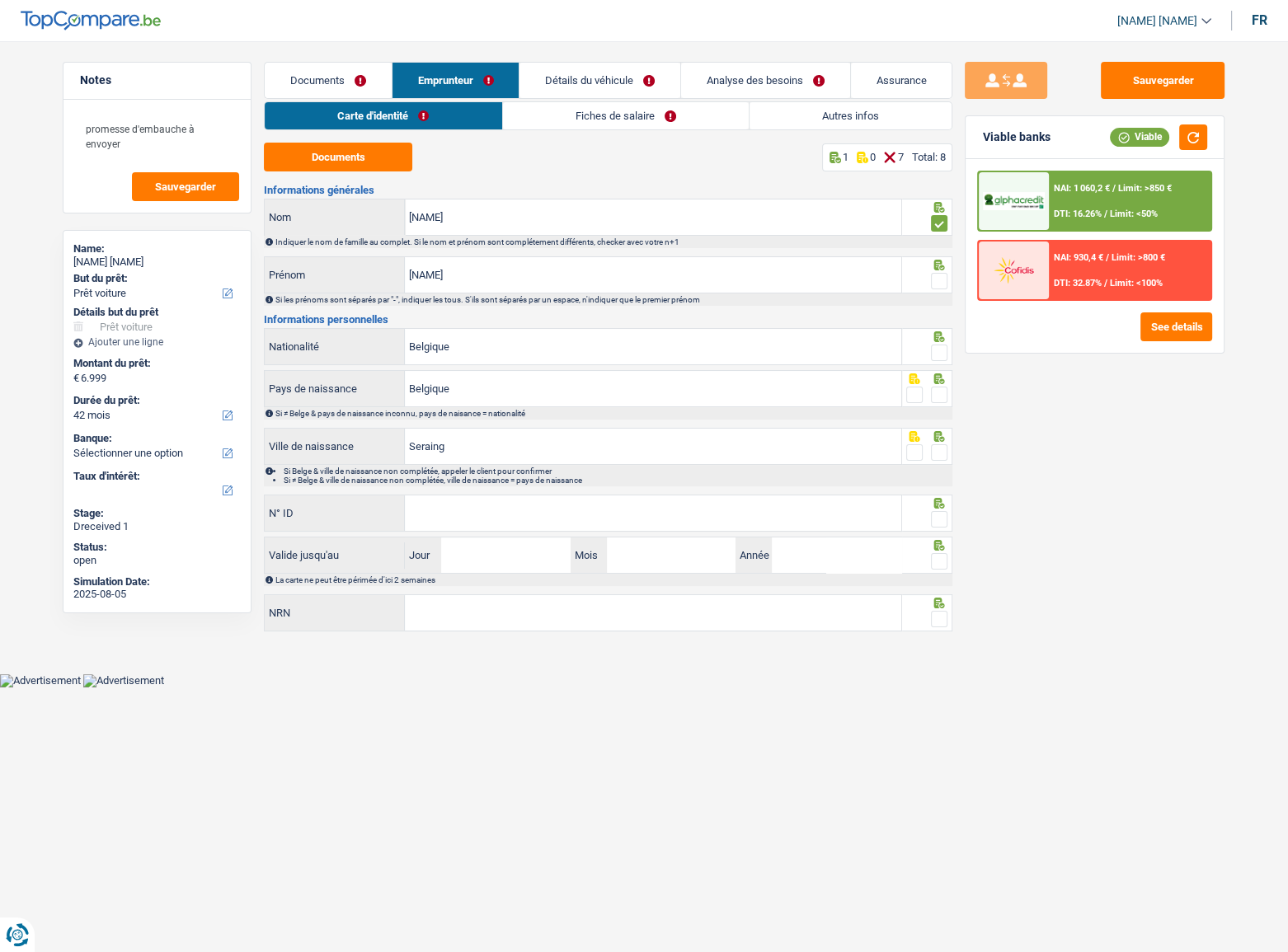 click at bounding box center [939, 281] 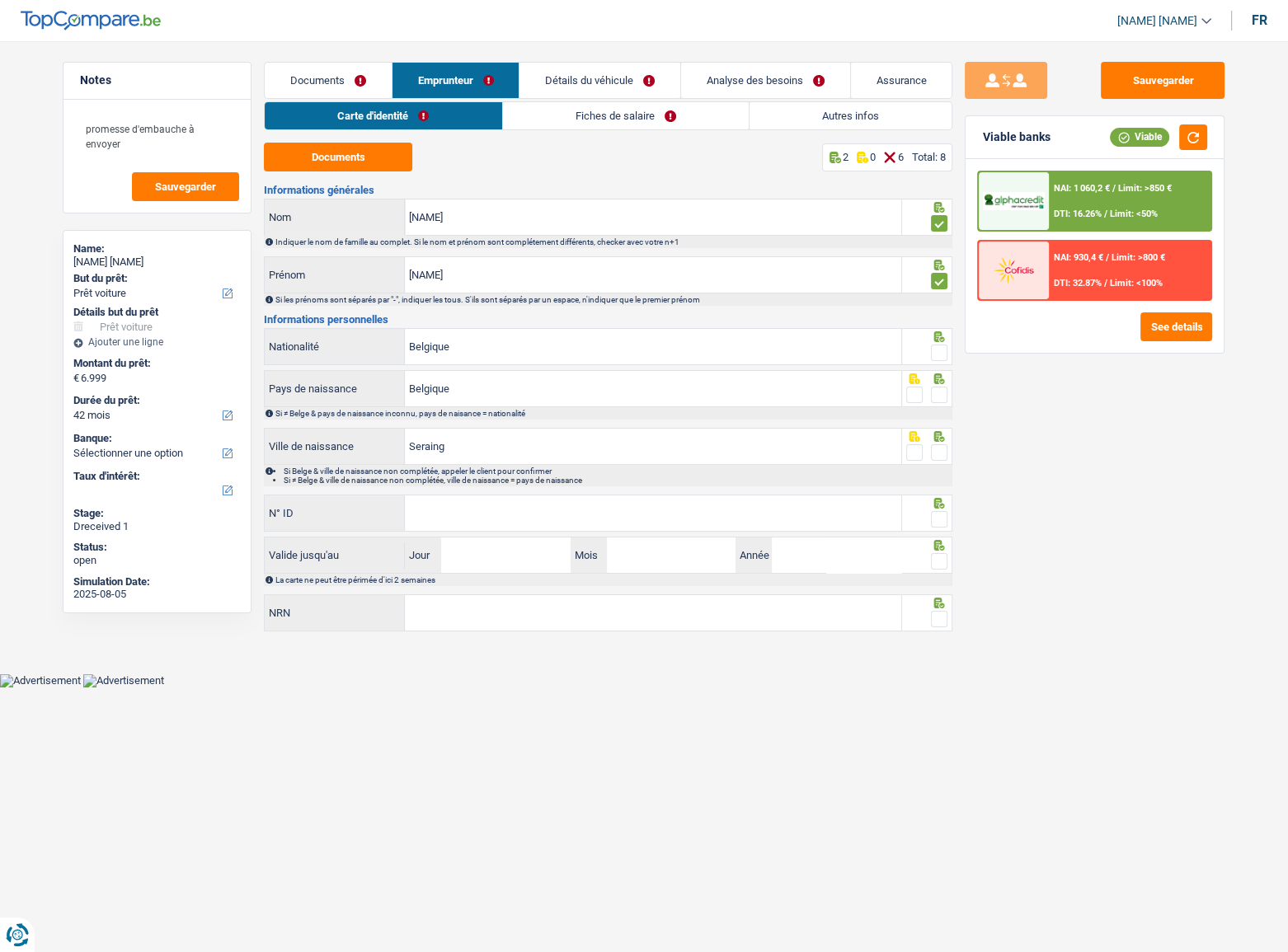 click at bounding box center [939, 353] 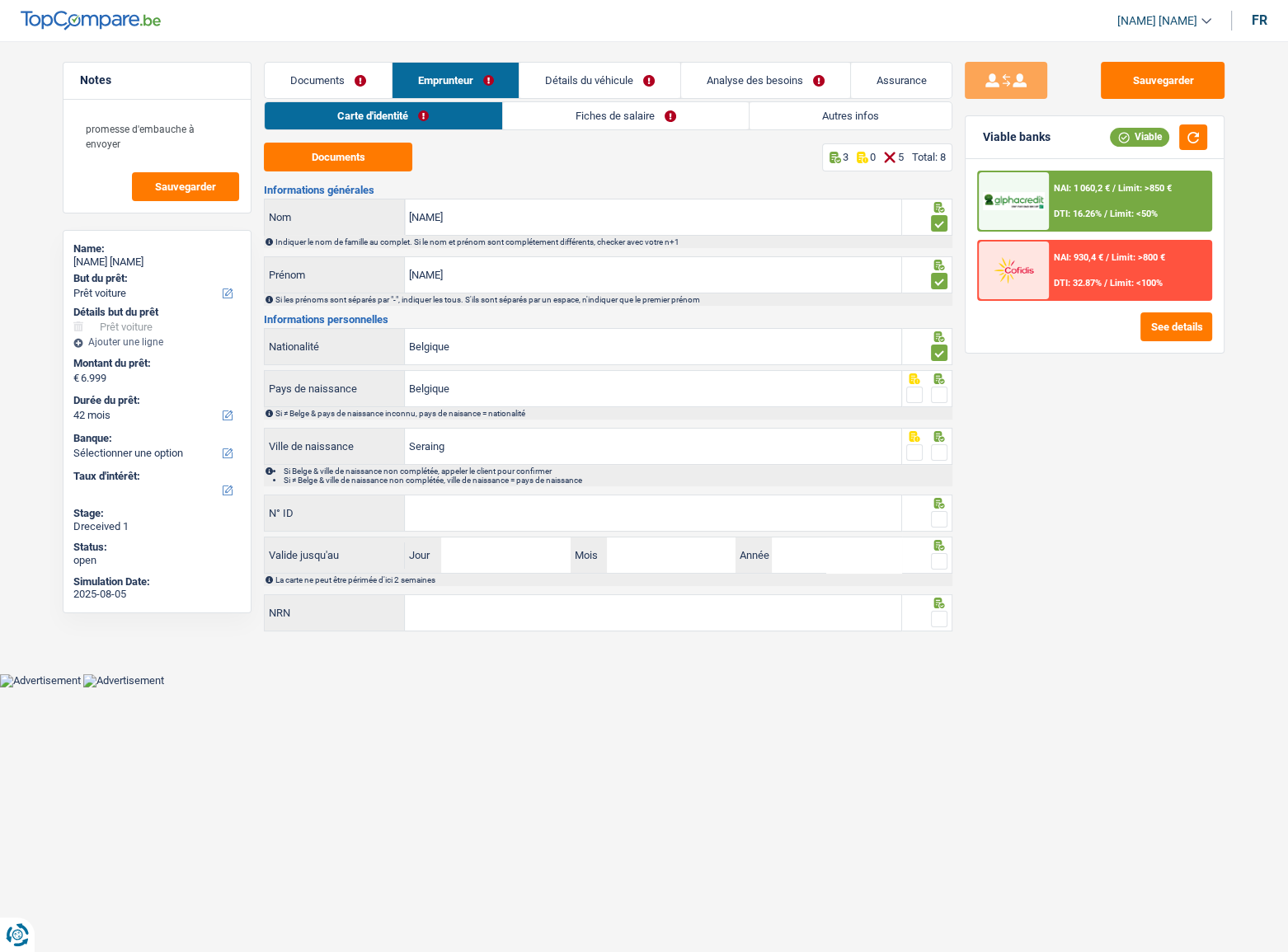 click at bounding box center (939, 395) 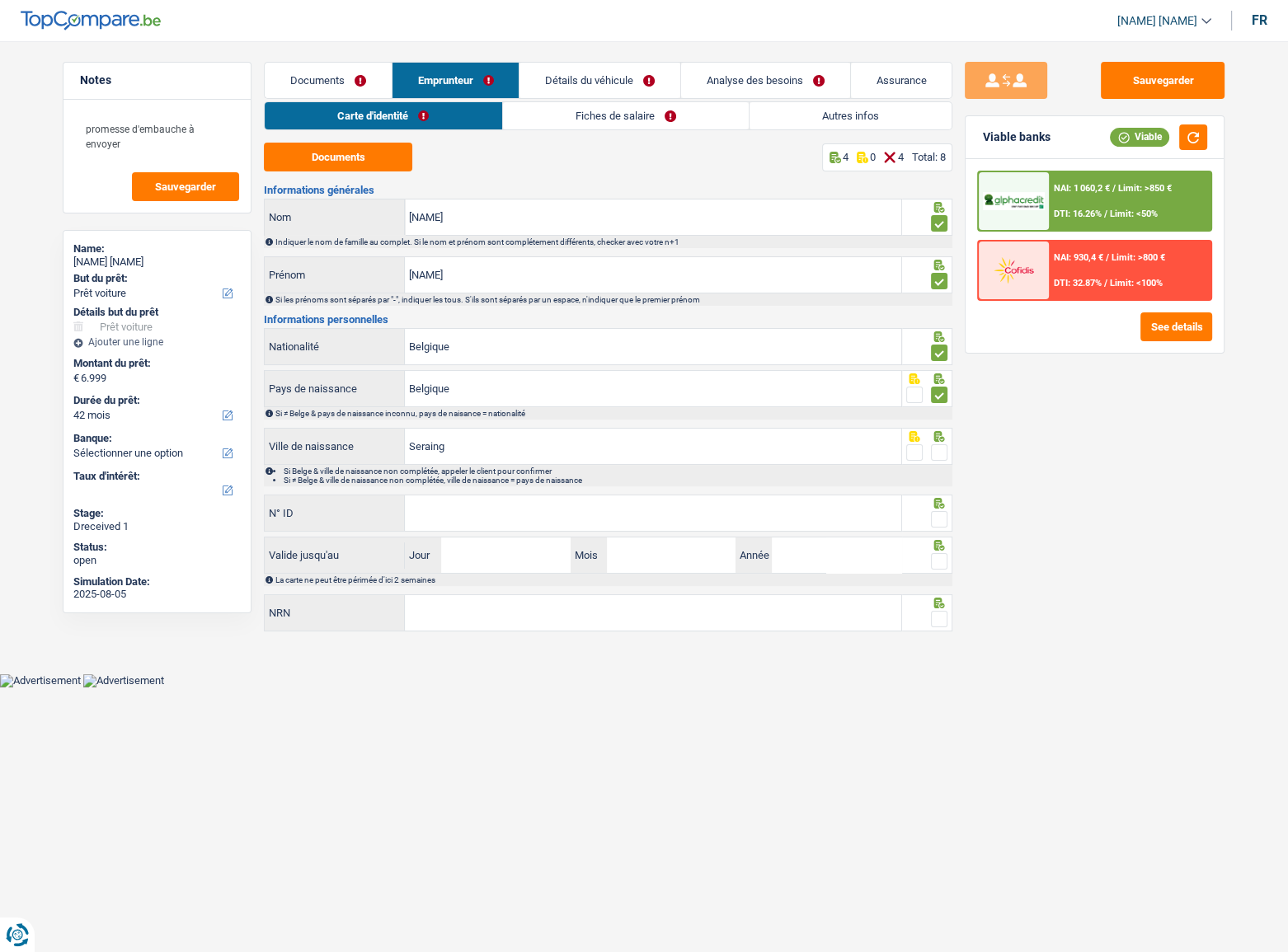 click at bounding box center [939, 453] 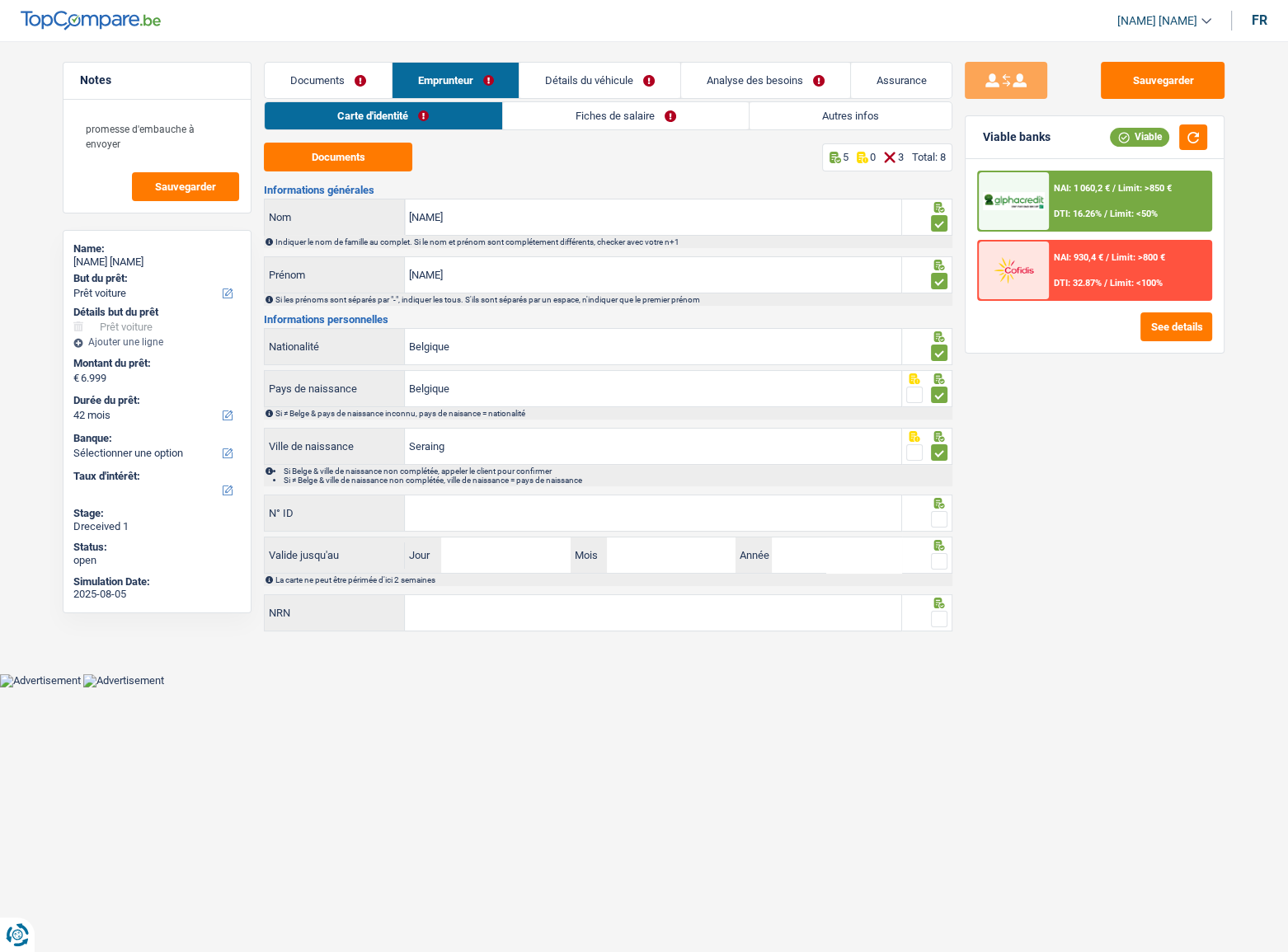 click on "N° ID" at bounding box center [653, 513] 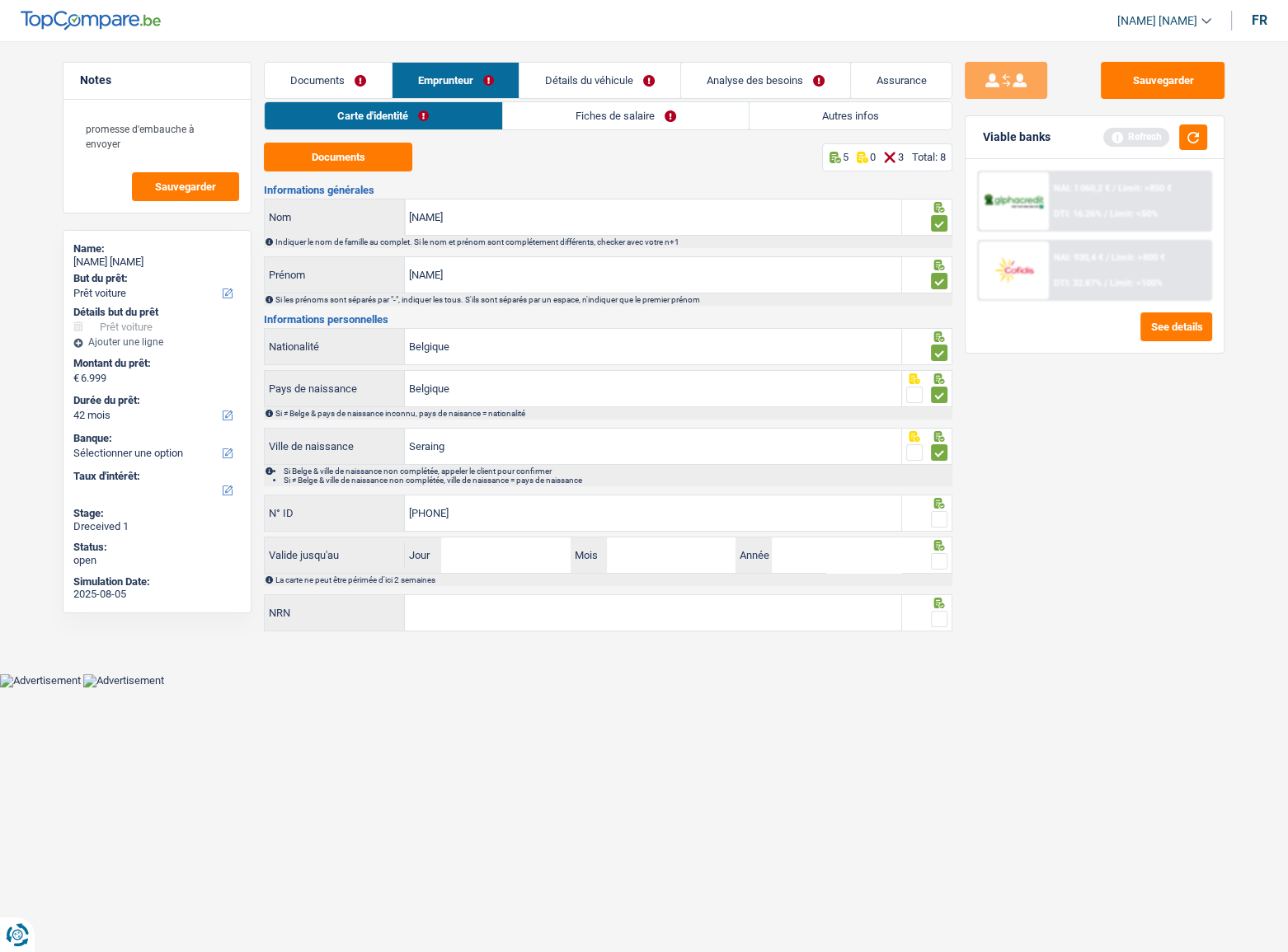 type on "[PHONE]" 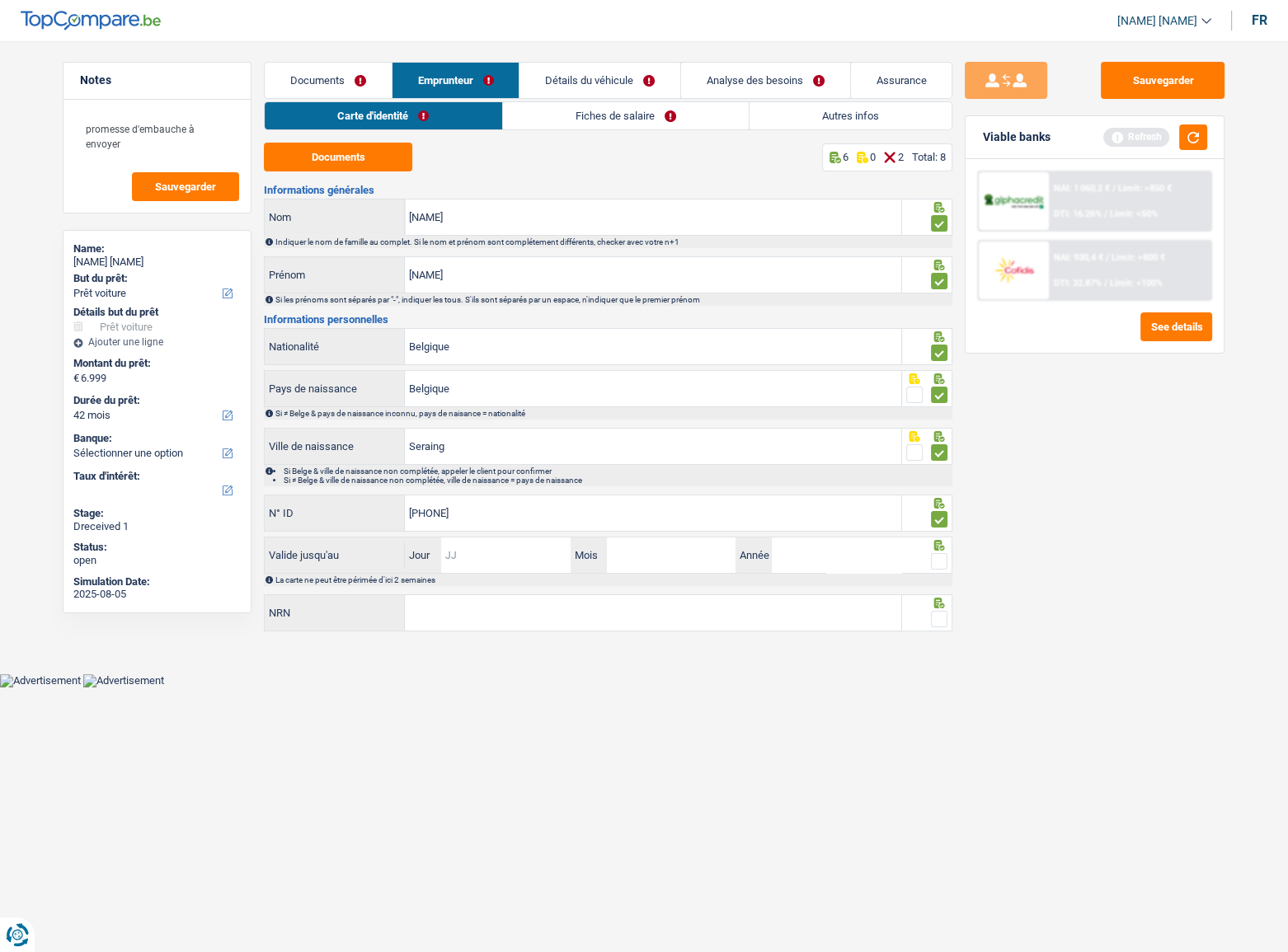 drag, startPoint x: 517, startPoint y: 566, endPoint x: 558, endPoint y: 565, distance: 41.01 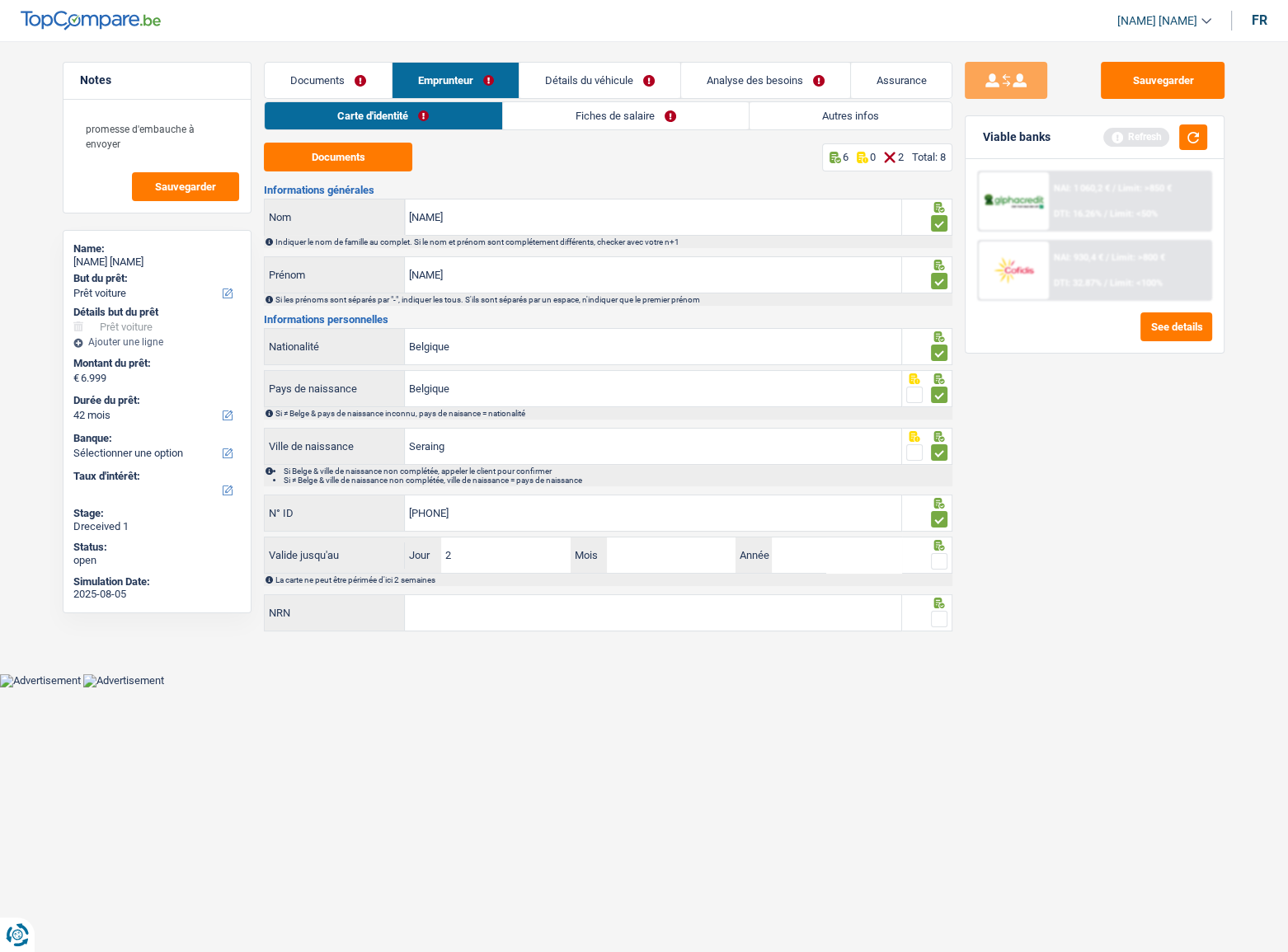 type on "26" 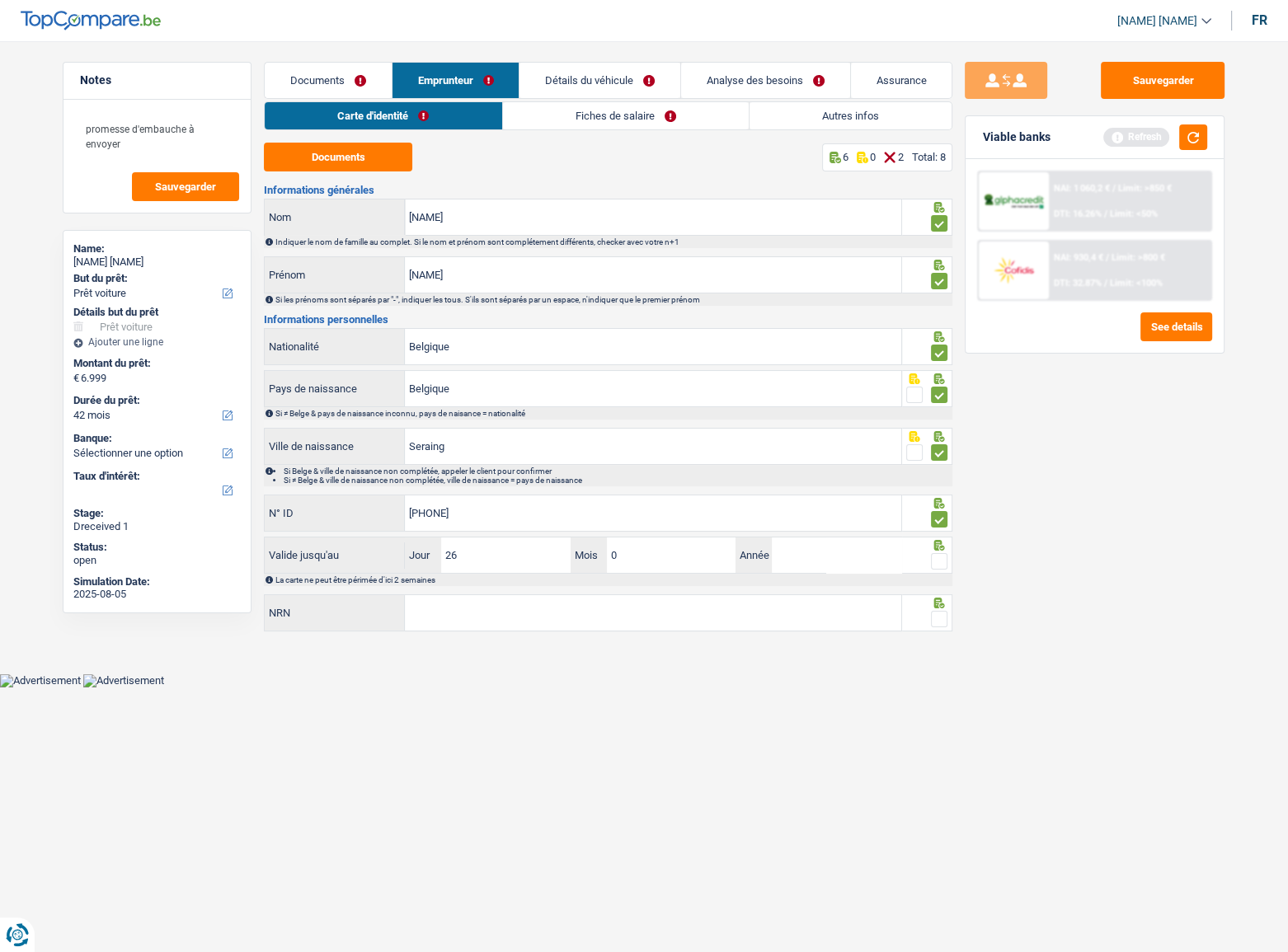 type on "04" 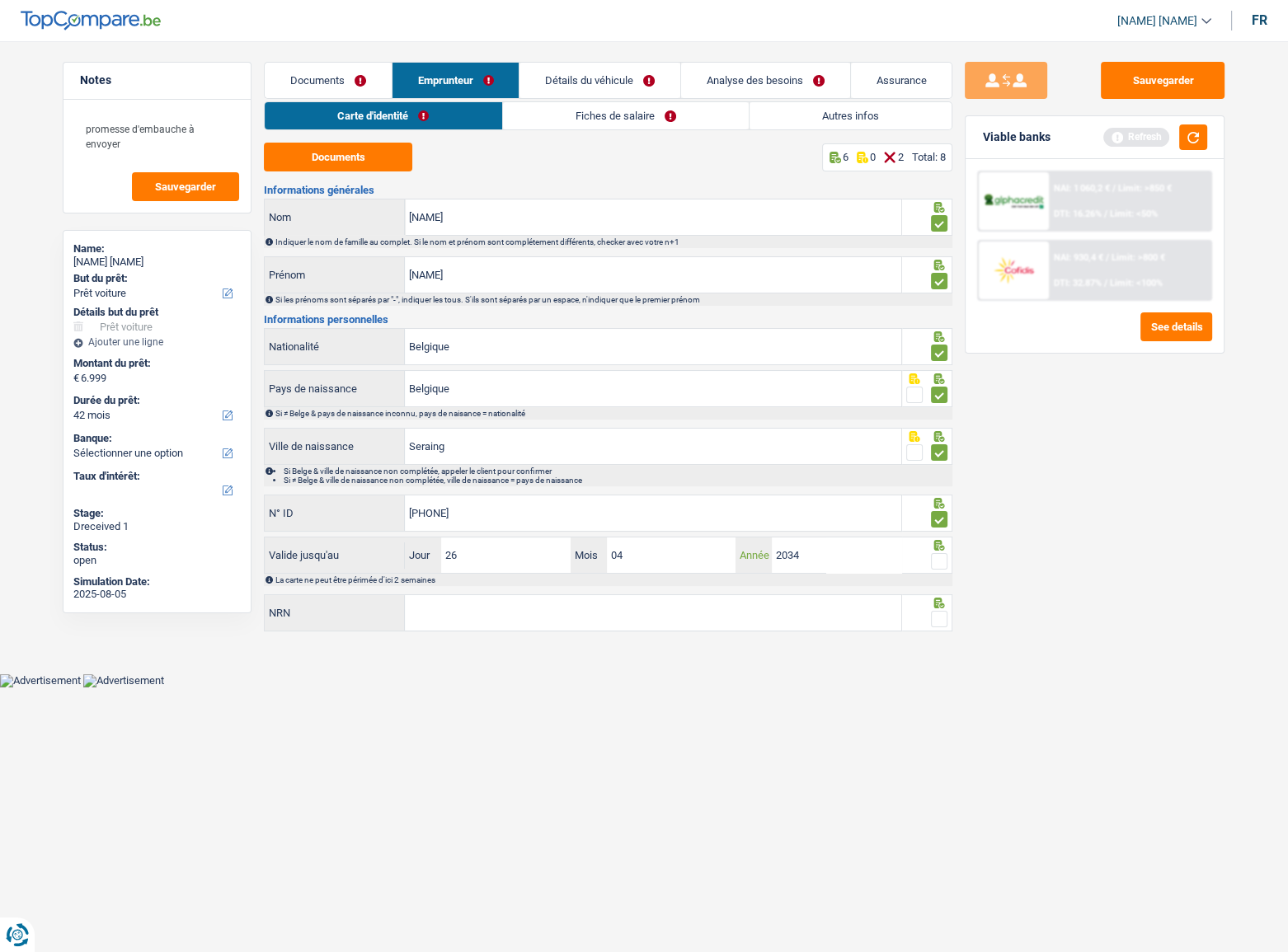 type on "2034" 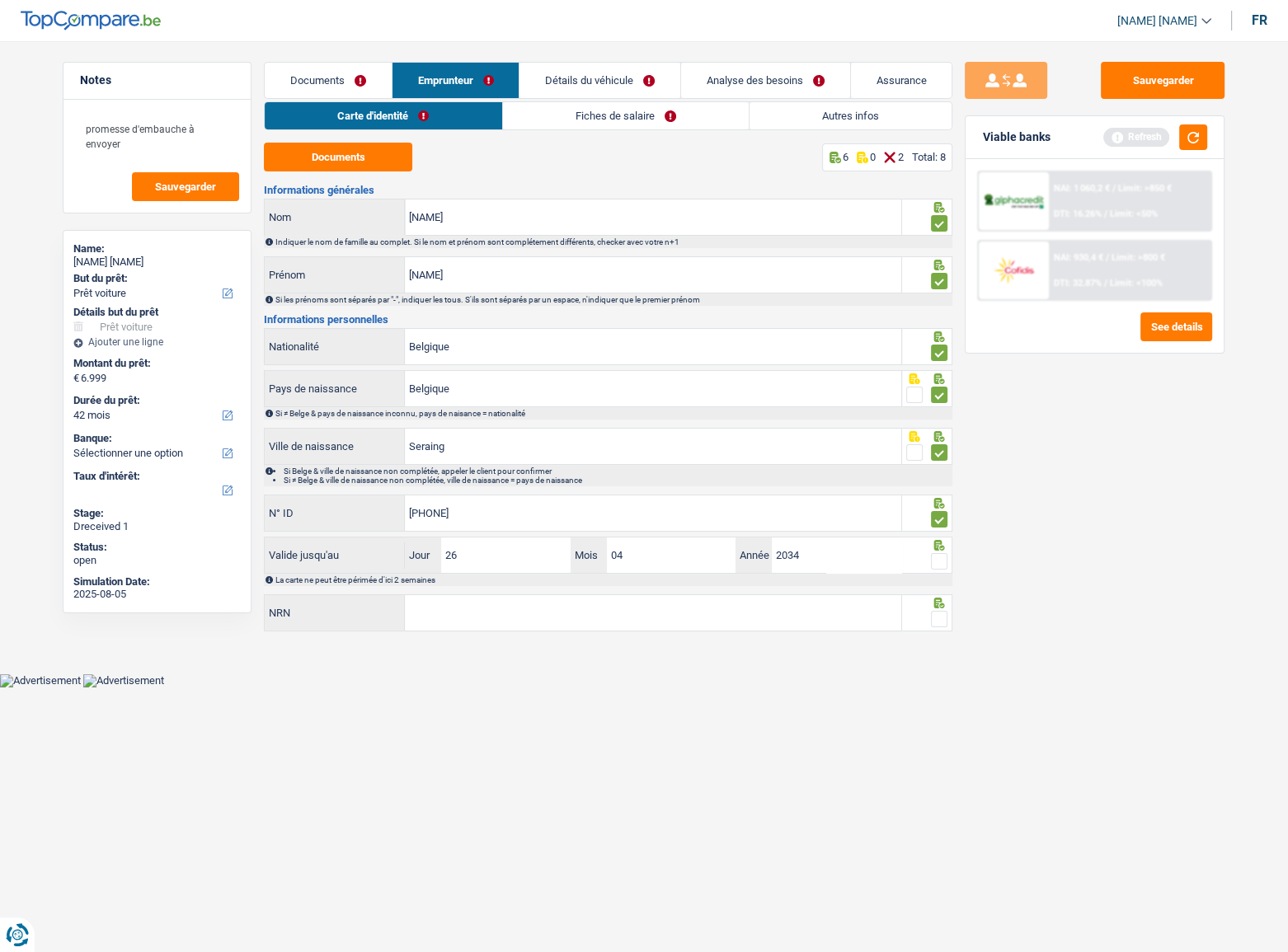 click at bounding box center [939, 561] 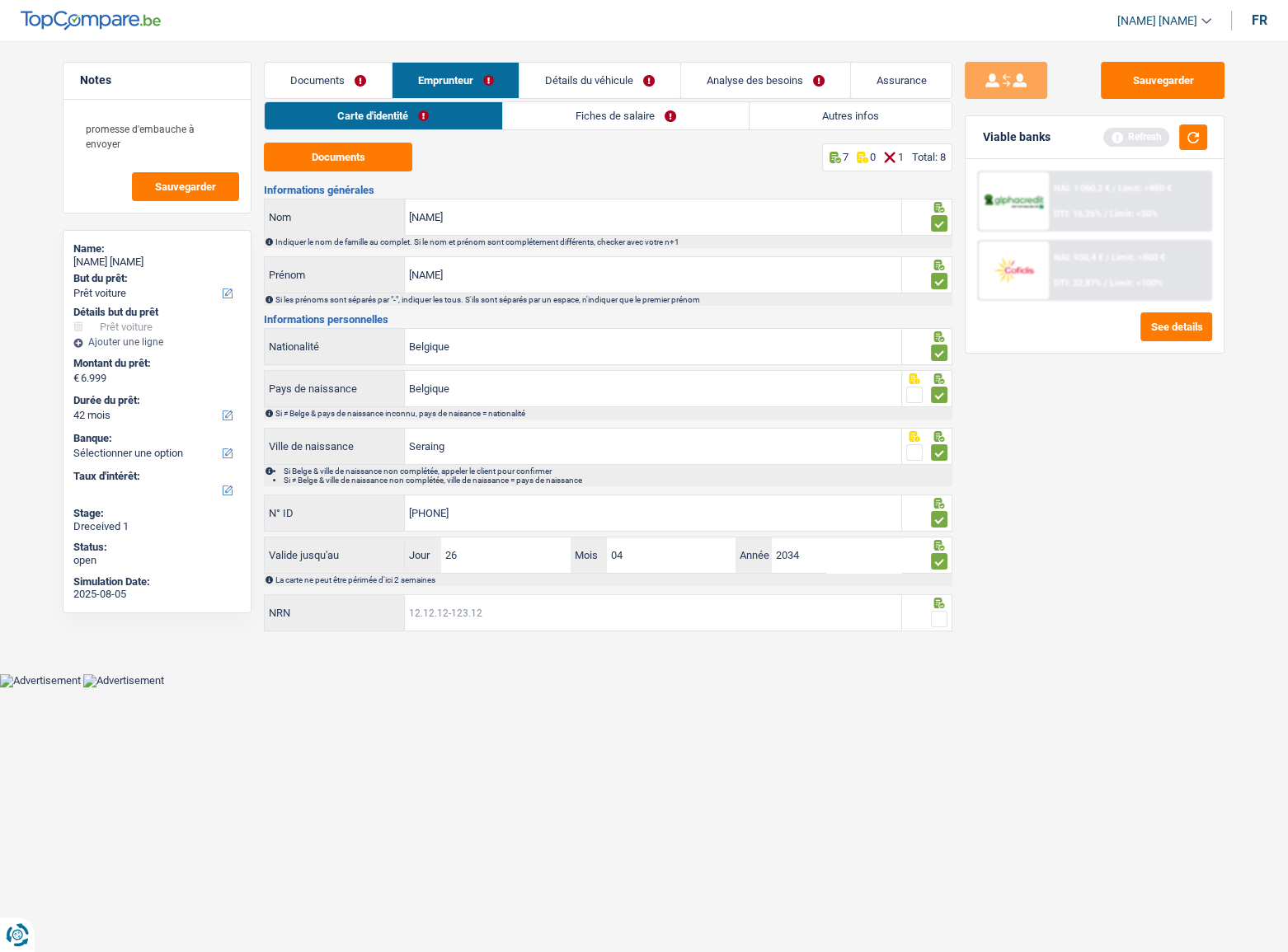 drag, startPoint x: 858, startPoint y: 613, endPoint x: 891, endPoint y: 613, distance: 33 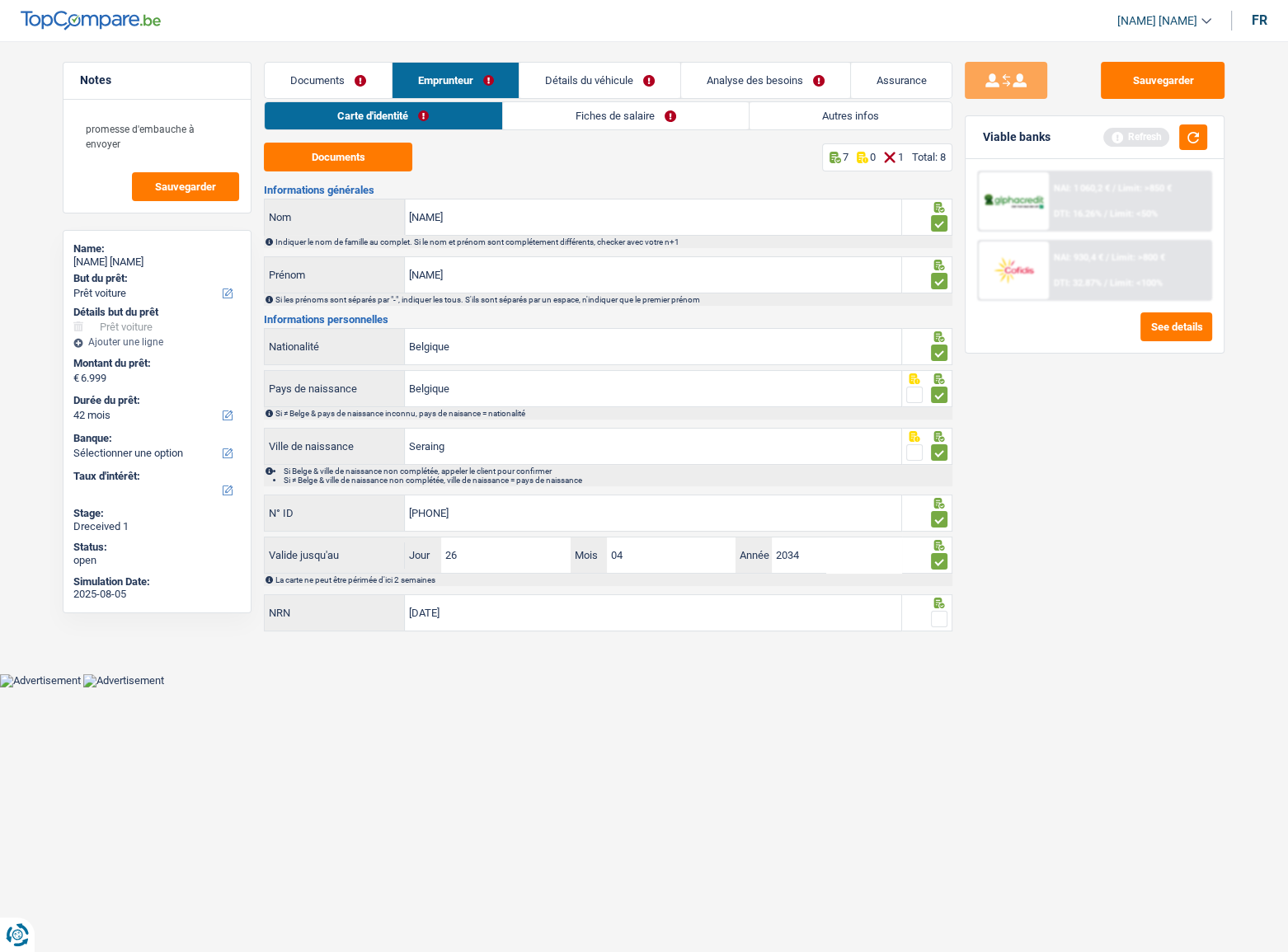 type on "[DATE]" 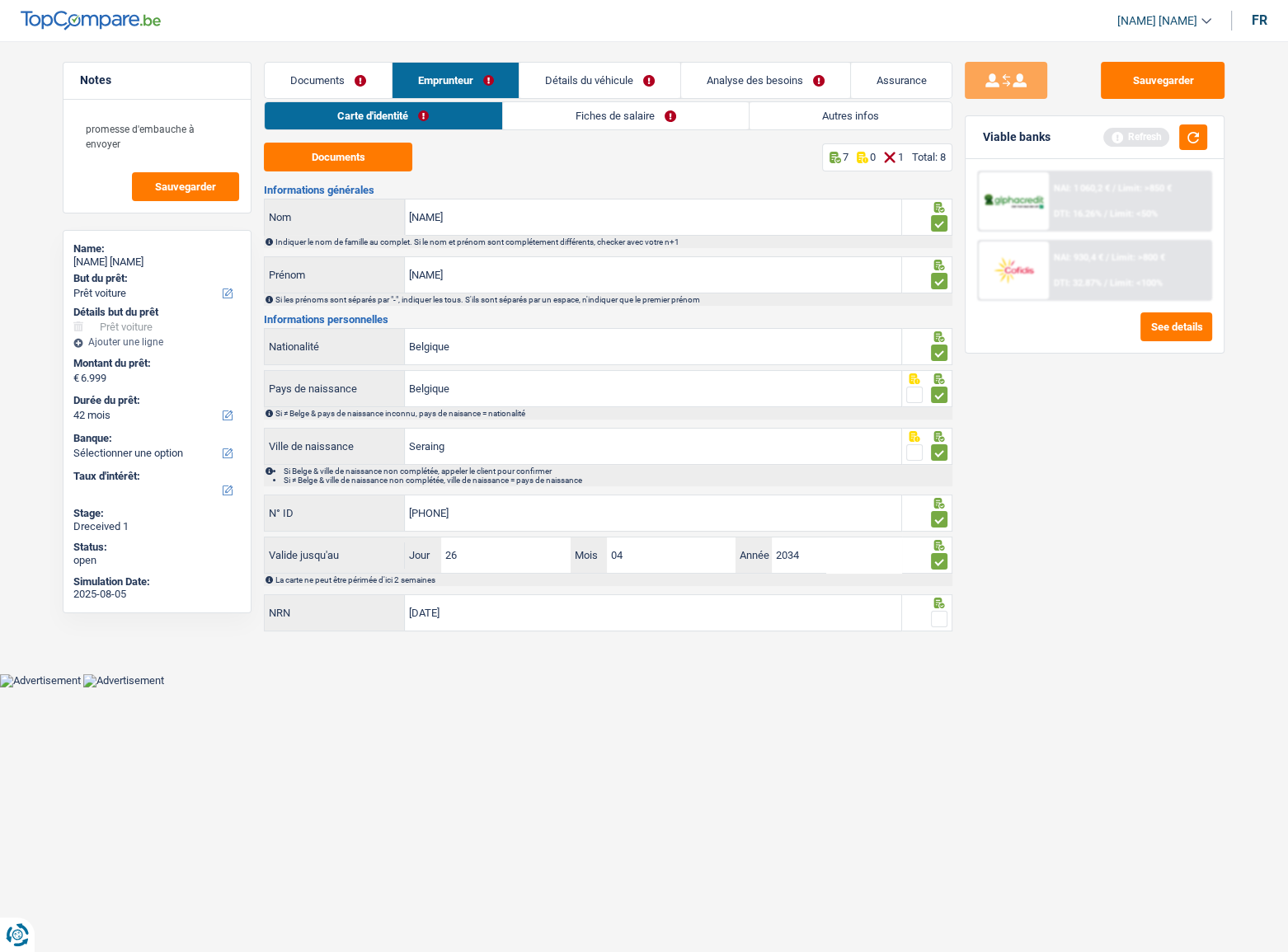click at bounding box center [939, 619] 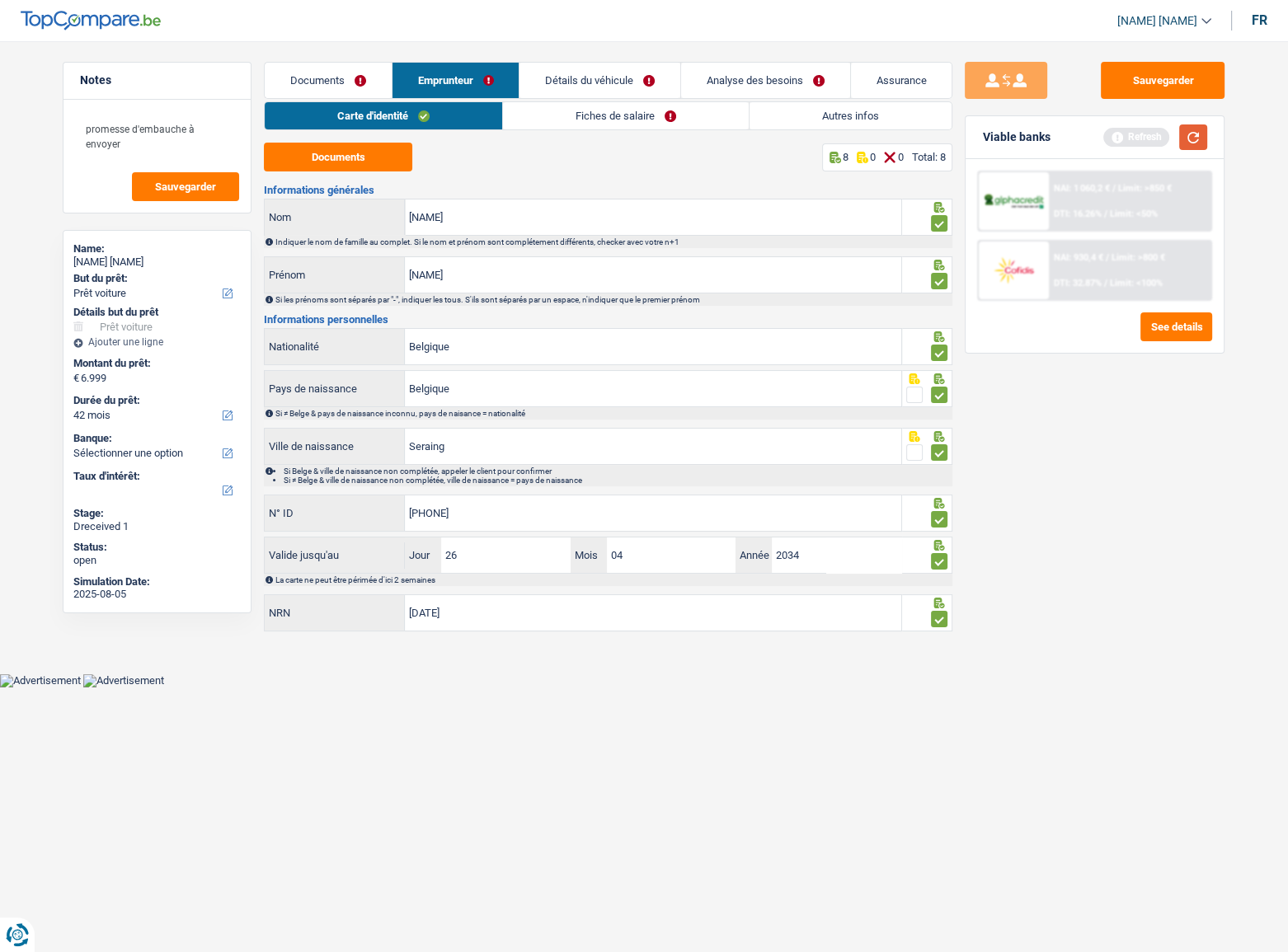 click at bounding box center (1193, 137) 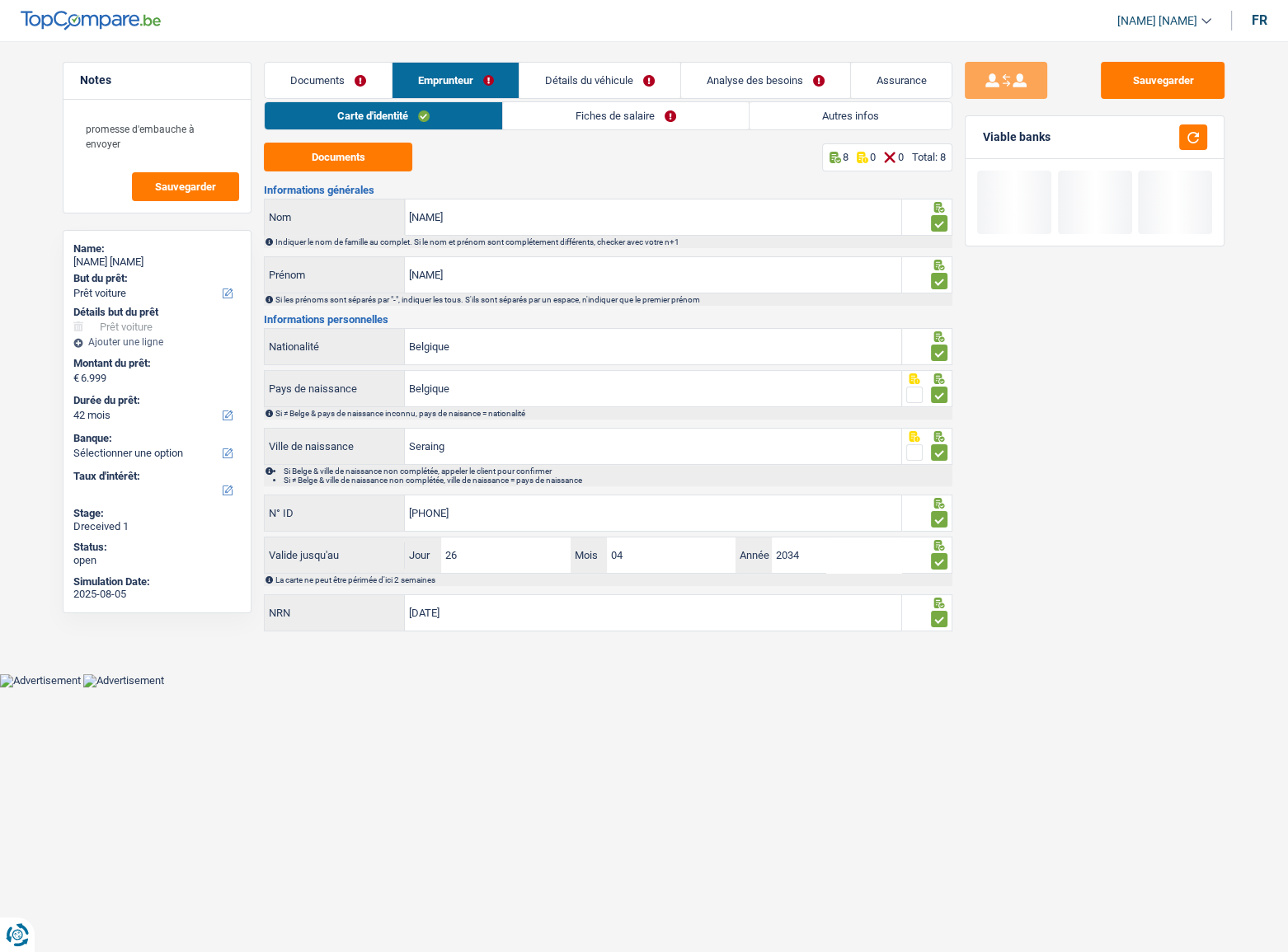 click on "Fiches de salaire" at bounding box center [626, 115] 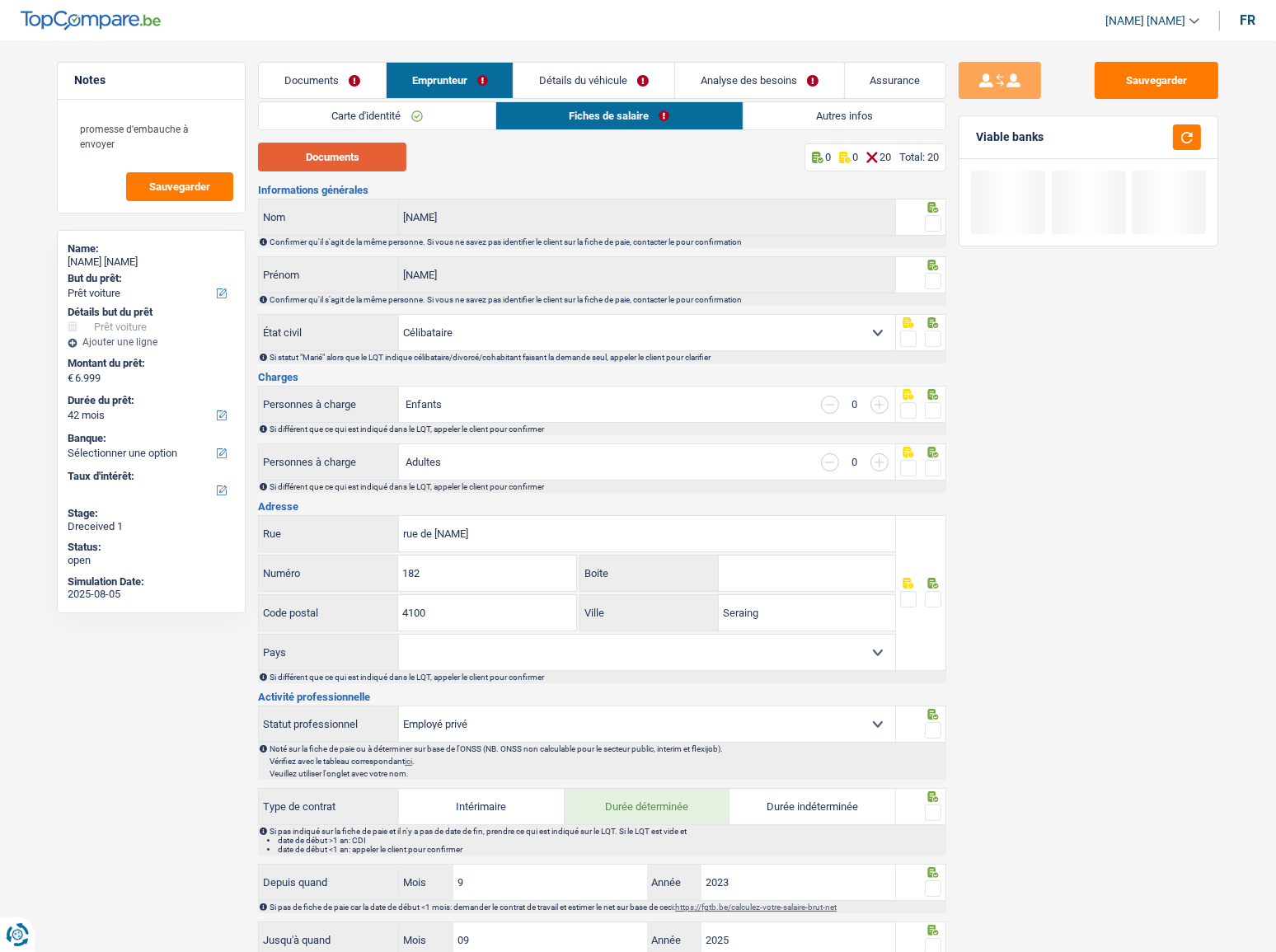 click on "Documents" at bounding box center [332, 157] 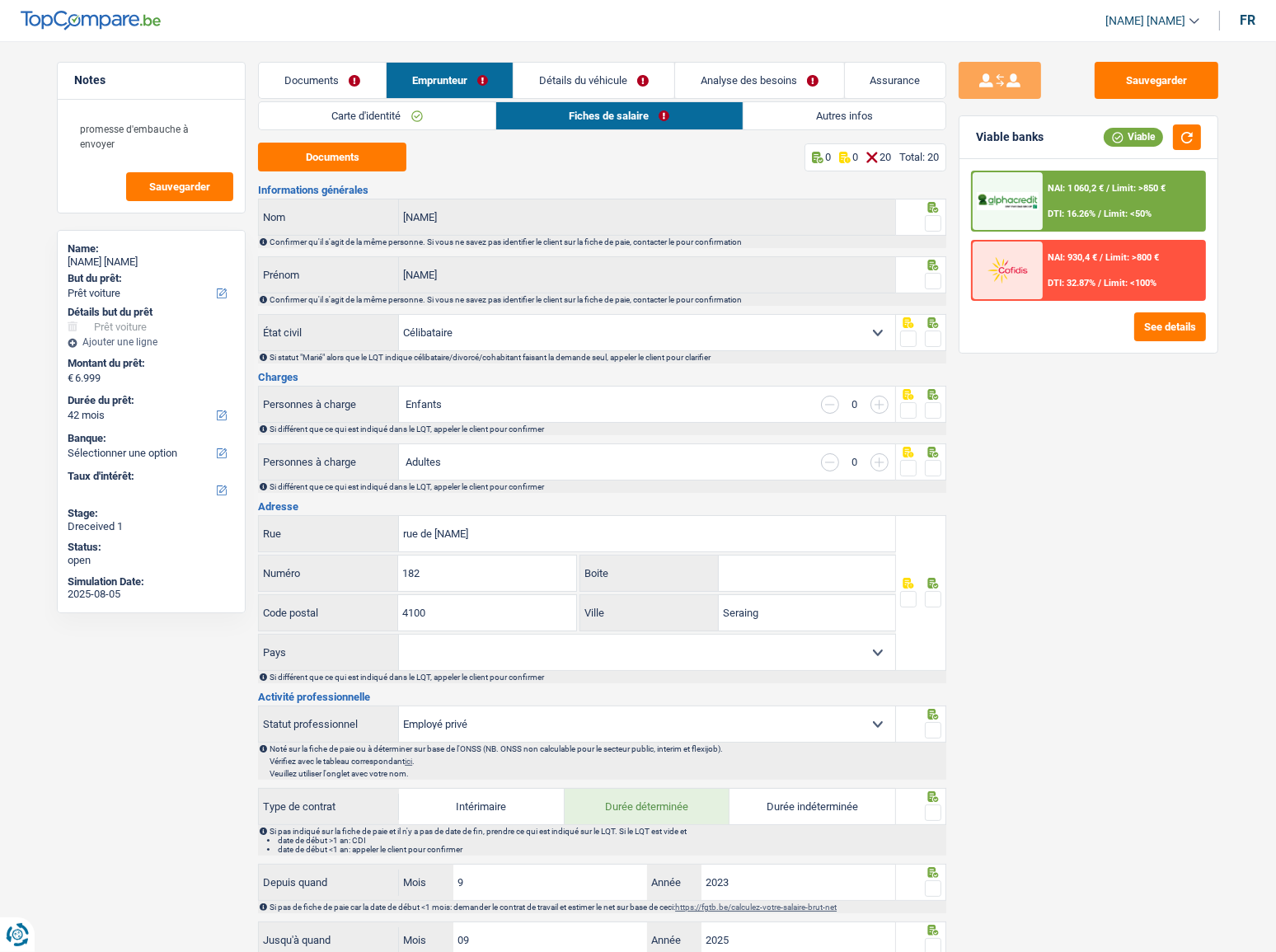 drag, startPoint x: 930, startPoint y: 226, endPoint x: 929, endPoint y: 244, distance: 18.027756 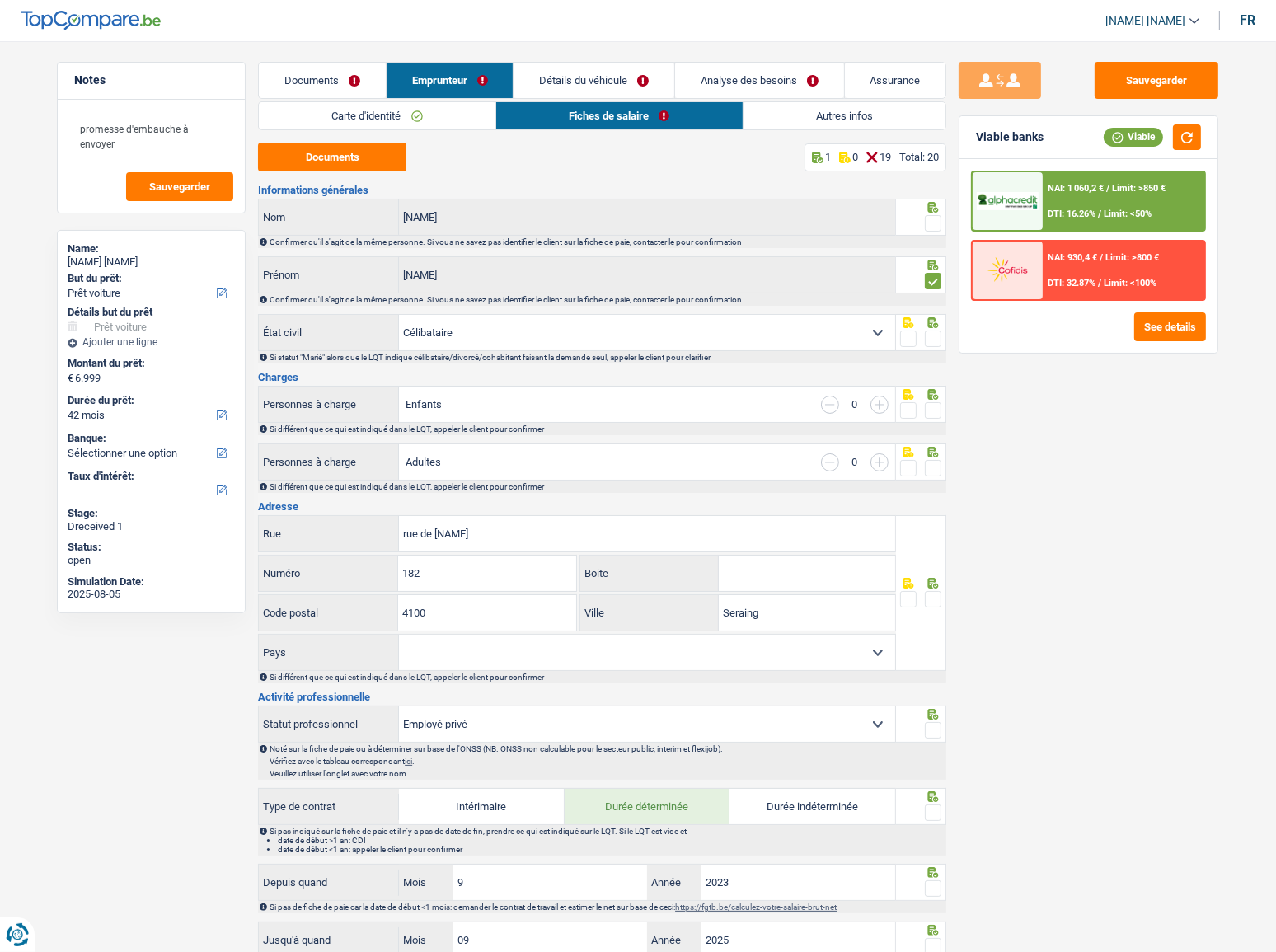 click at bounding box center (933, 223) 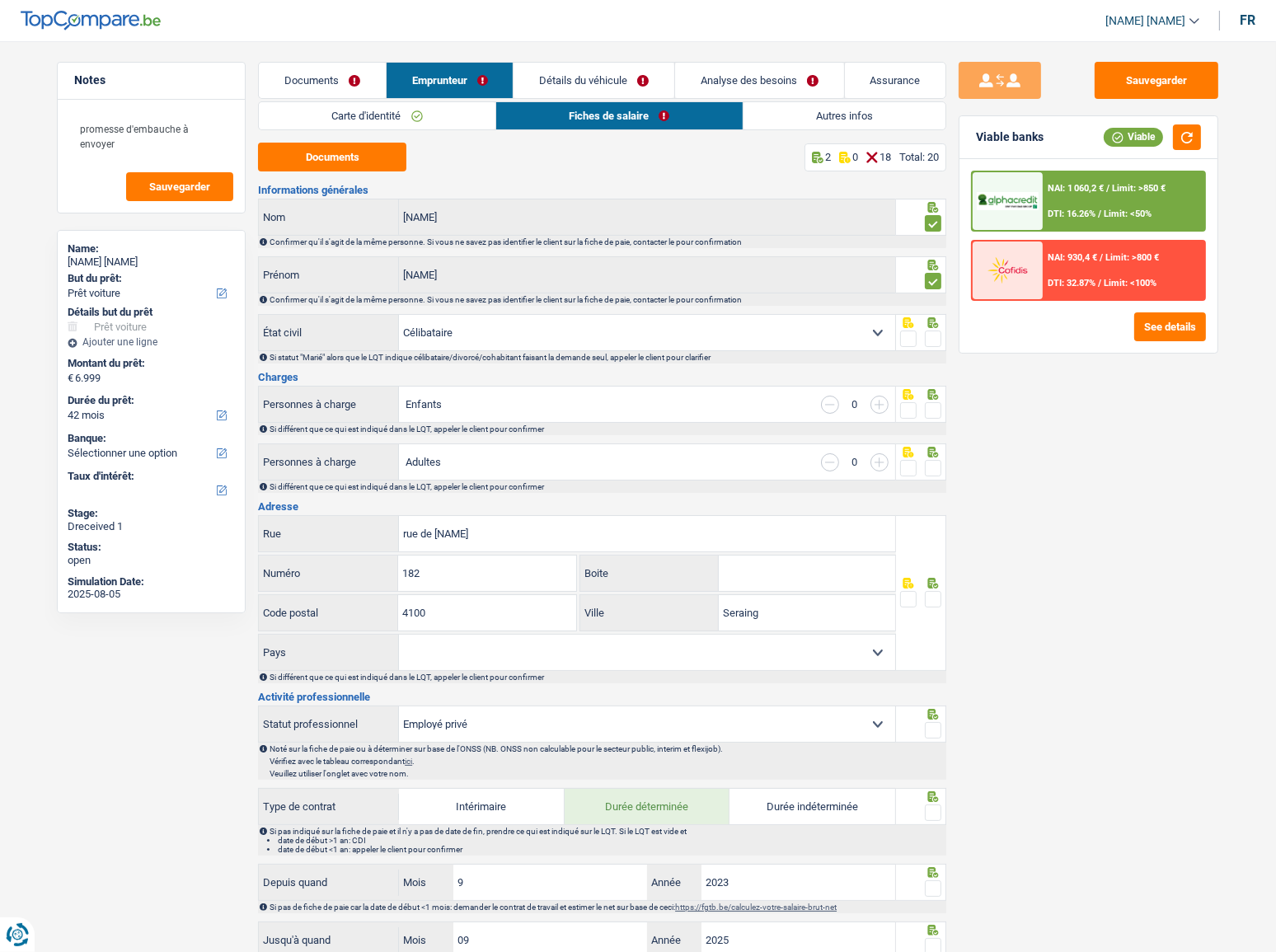 click at bounding box center (922, 332) 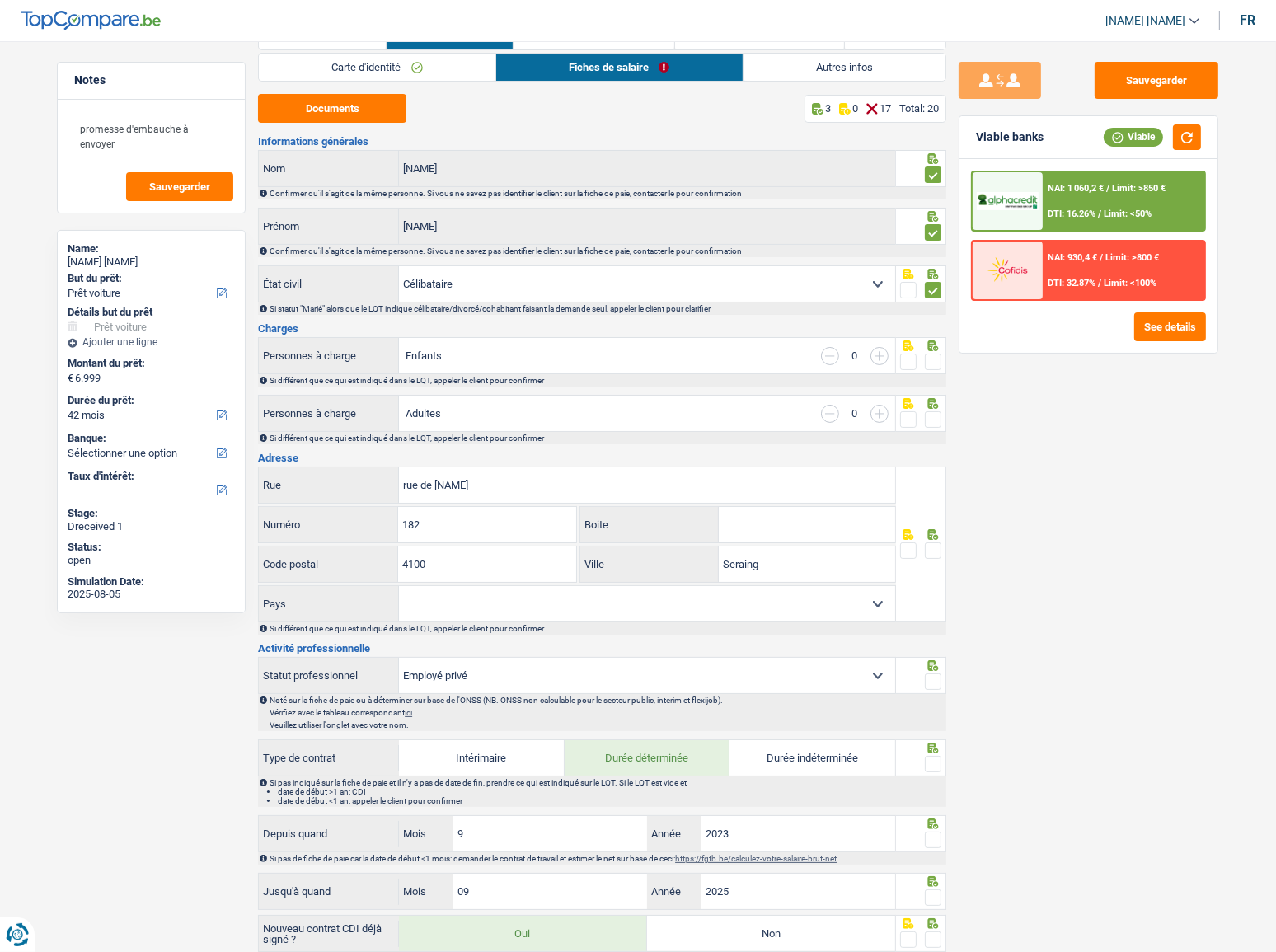 scroll, scrollTop: 149, scrollLeft: 0, axis: vertical 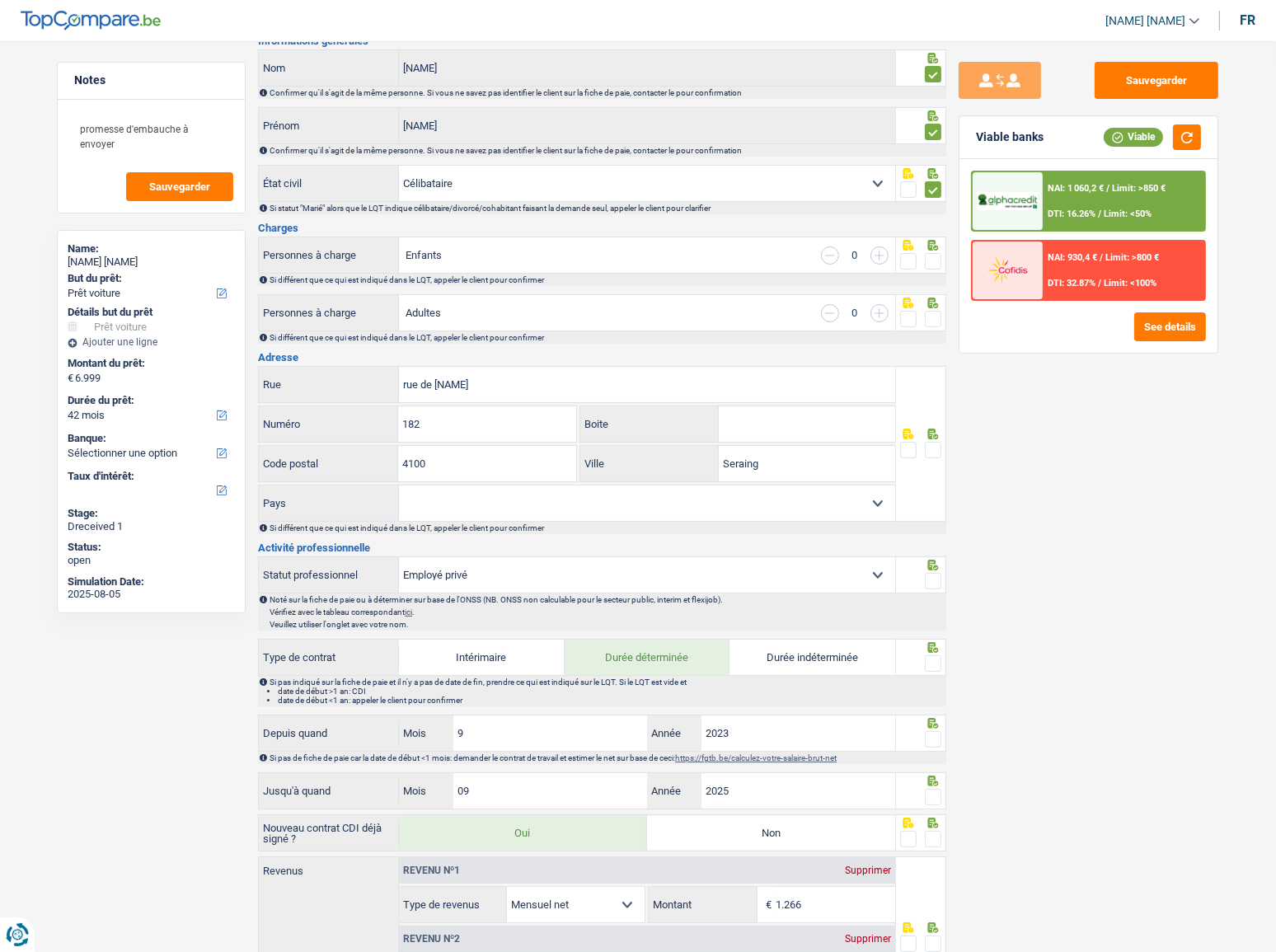 click at bounding box center [933, 261] 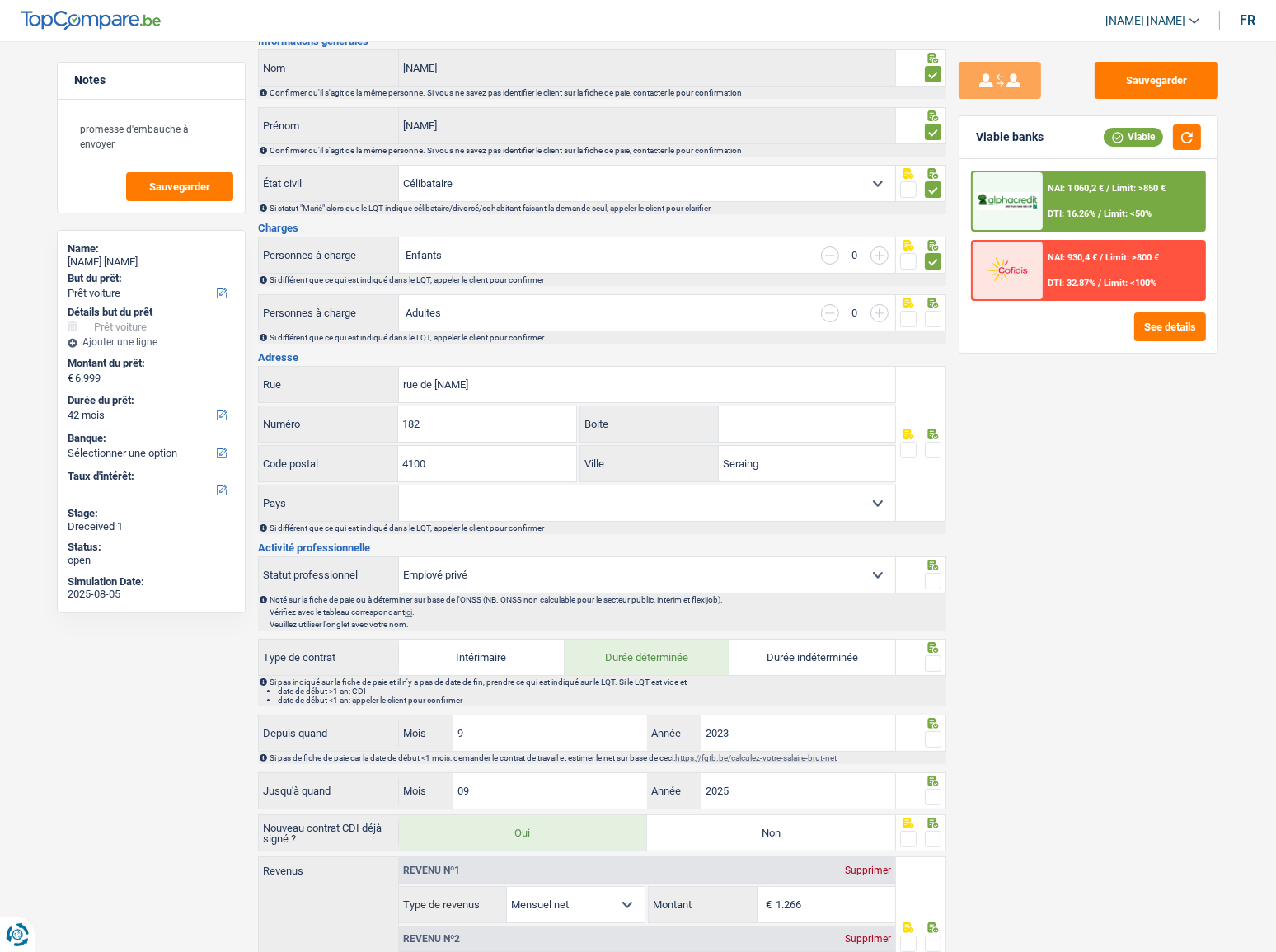 click at bounding box center (933, 319) 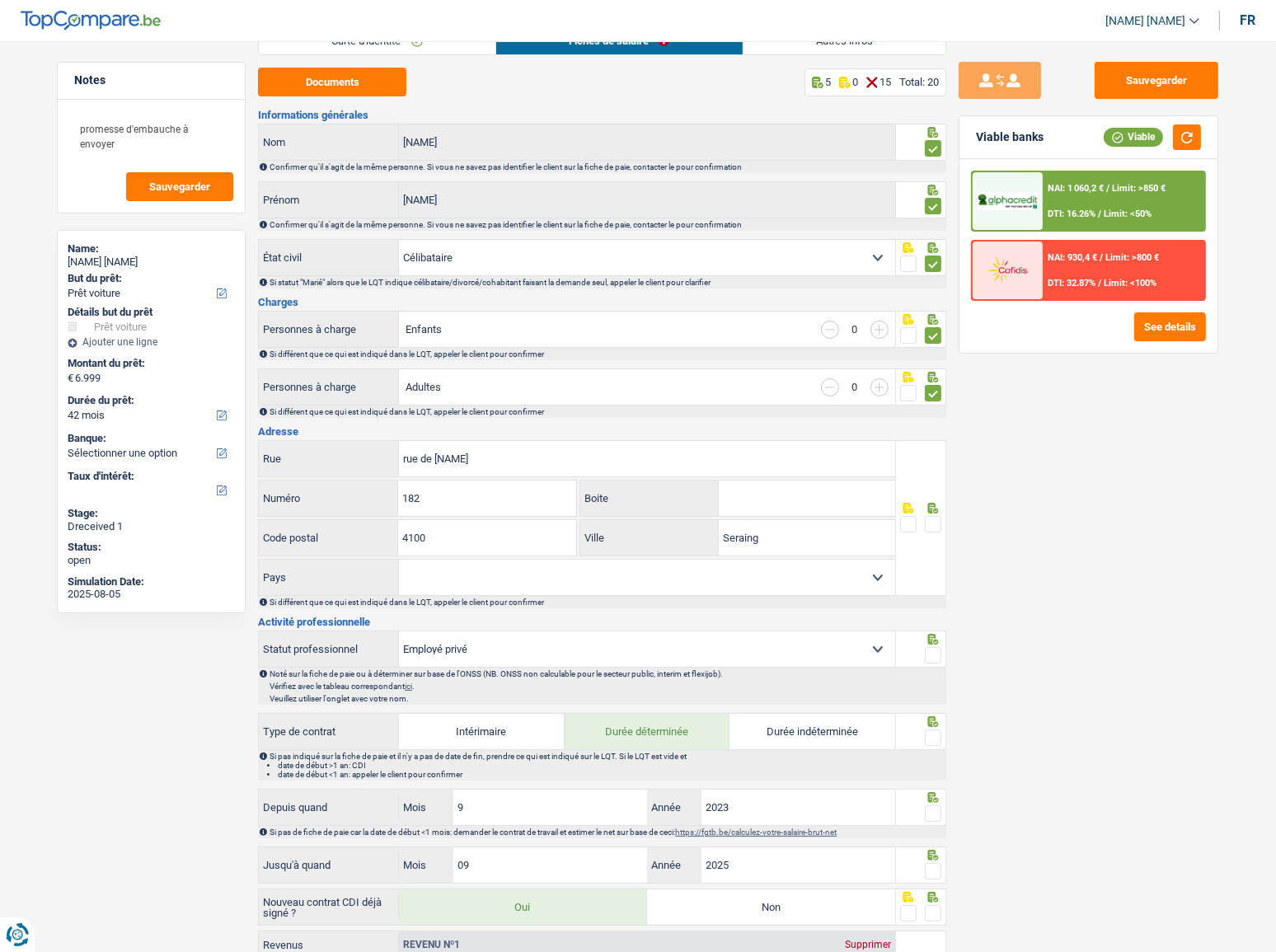 scroll, scrollTop: 74, scrollLeft: 0, axis: vertical 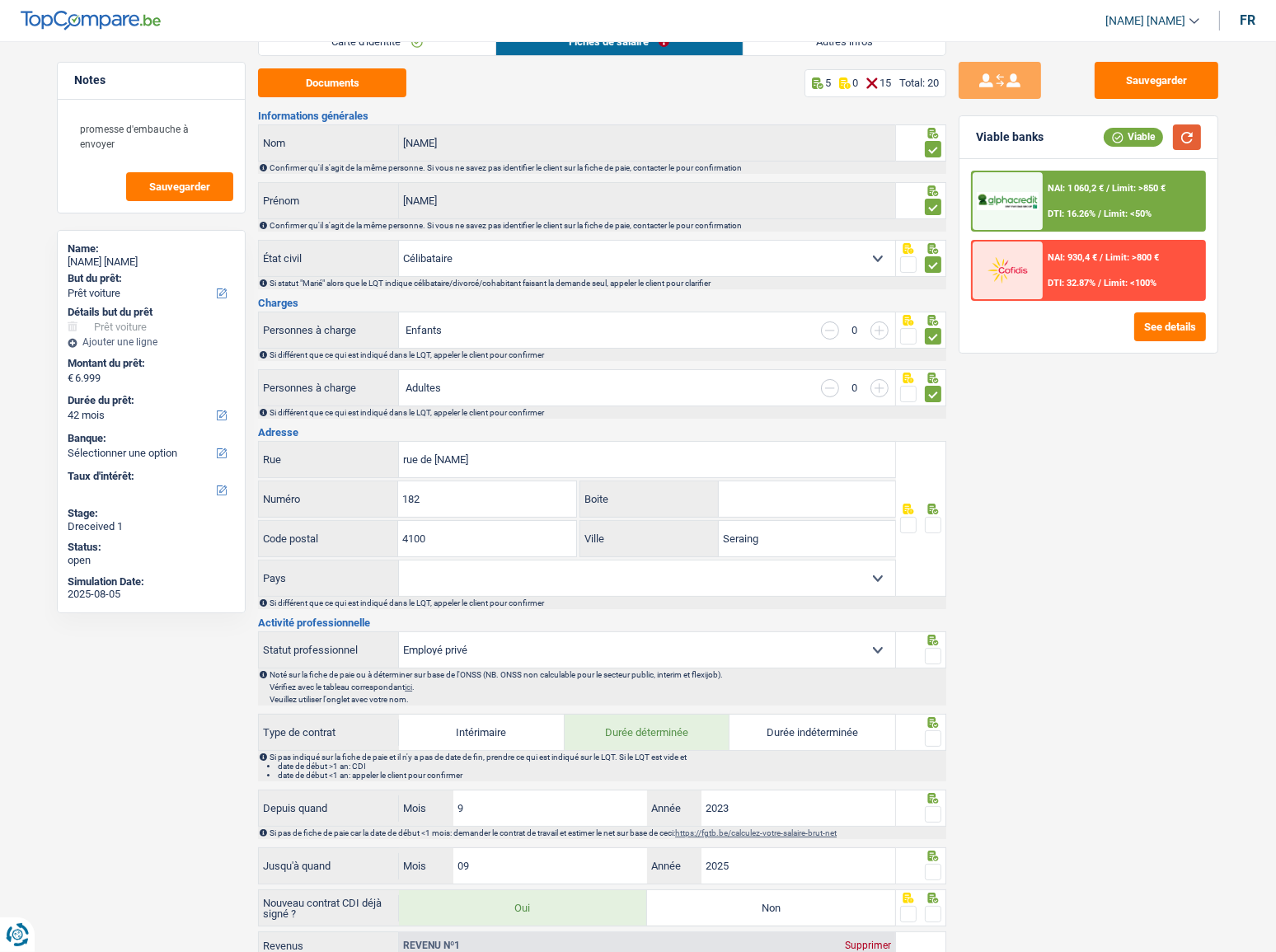 click at bounding box center (1187, 137) 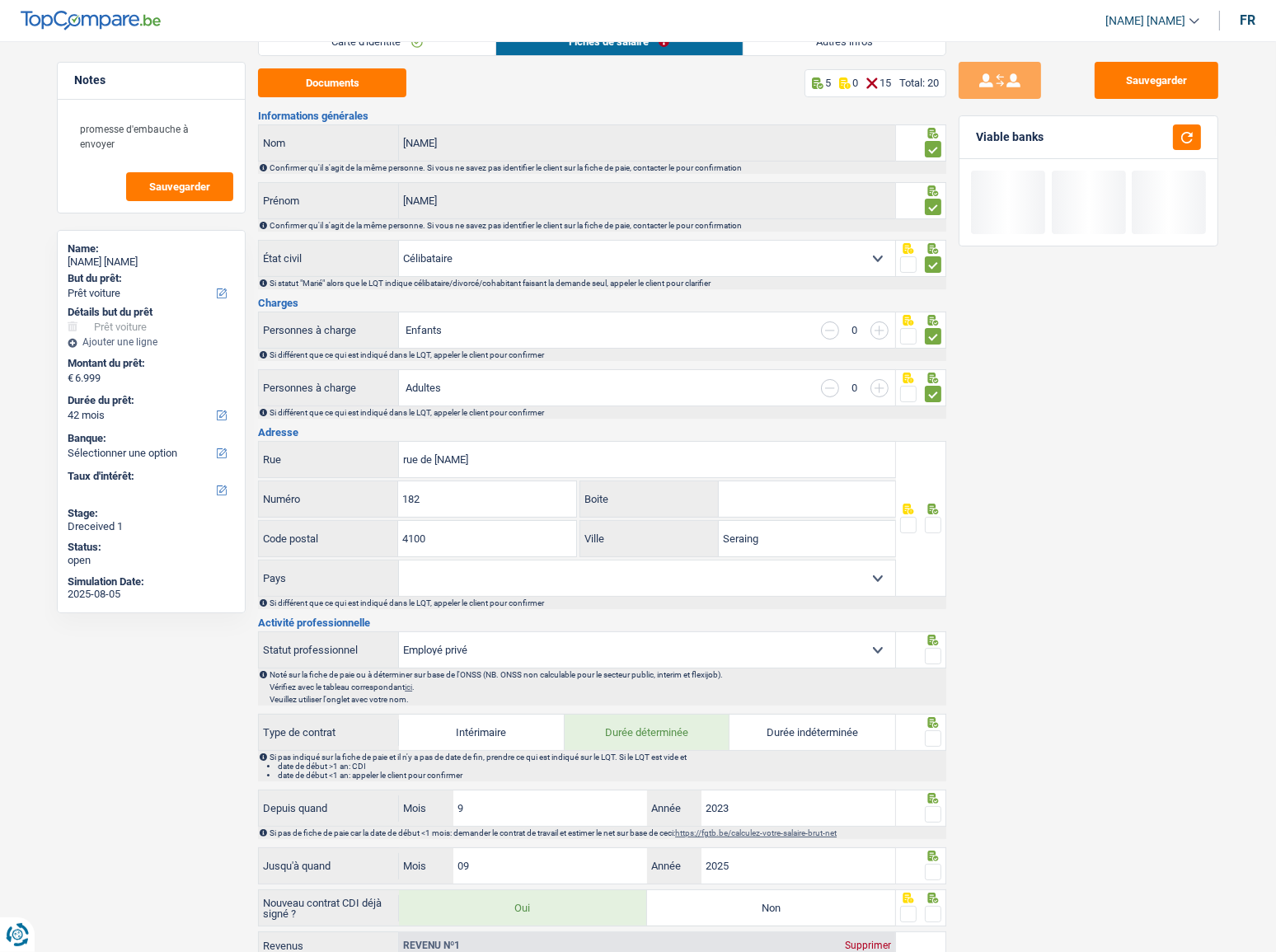 click on "Sauvegarder
Viable banks" at bounding box center [1088, 491] 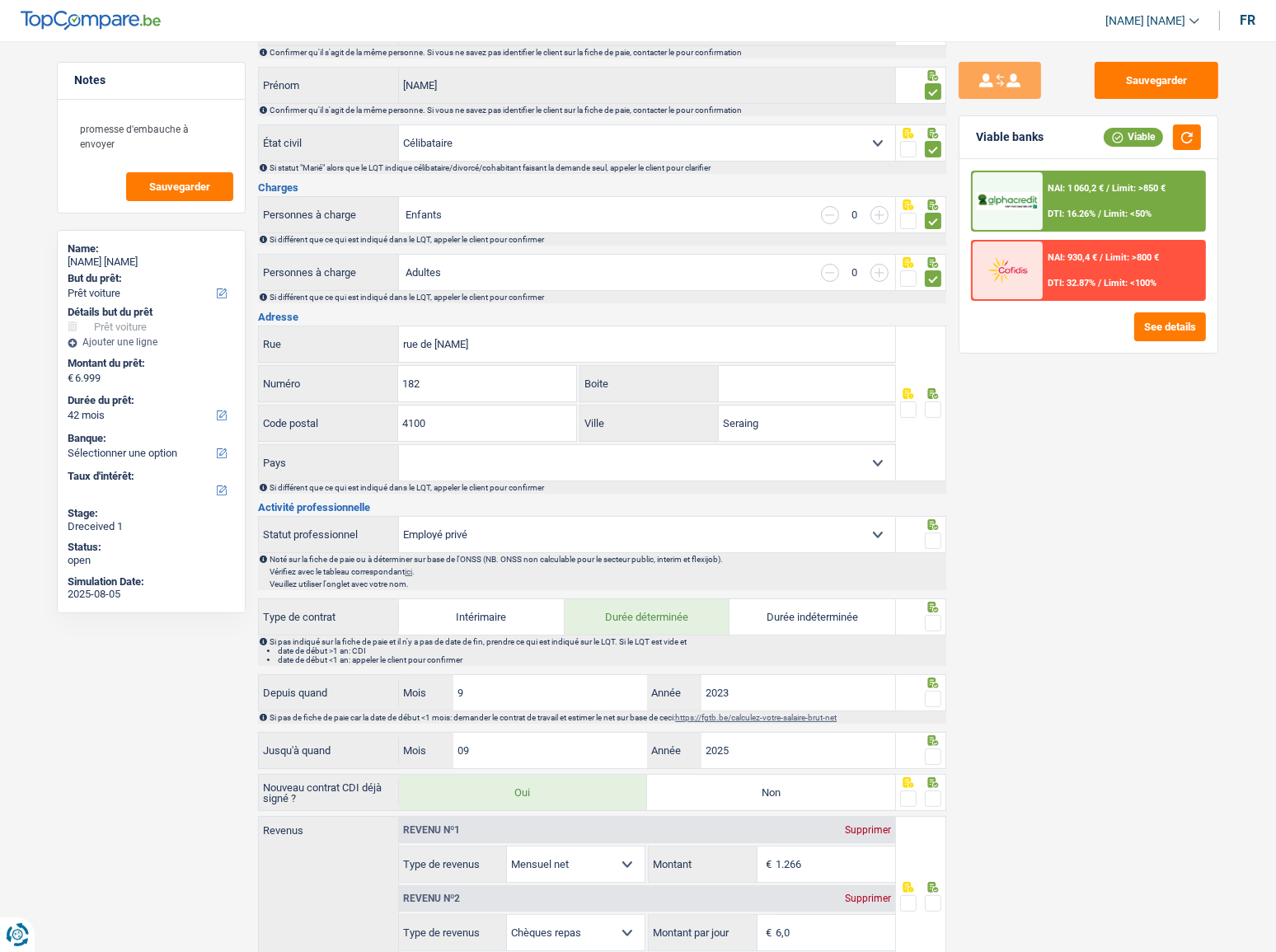 scroll, scrollTop: 224, scrollLeft: 0, axis: vertical 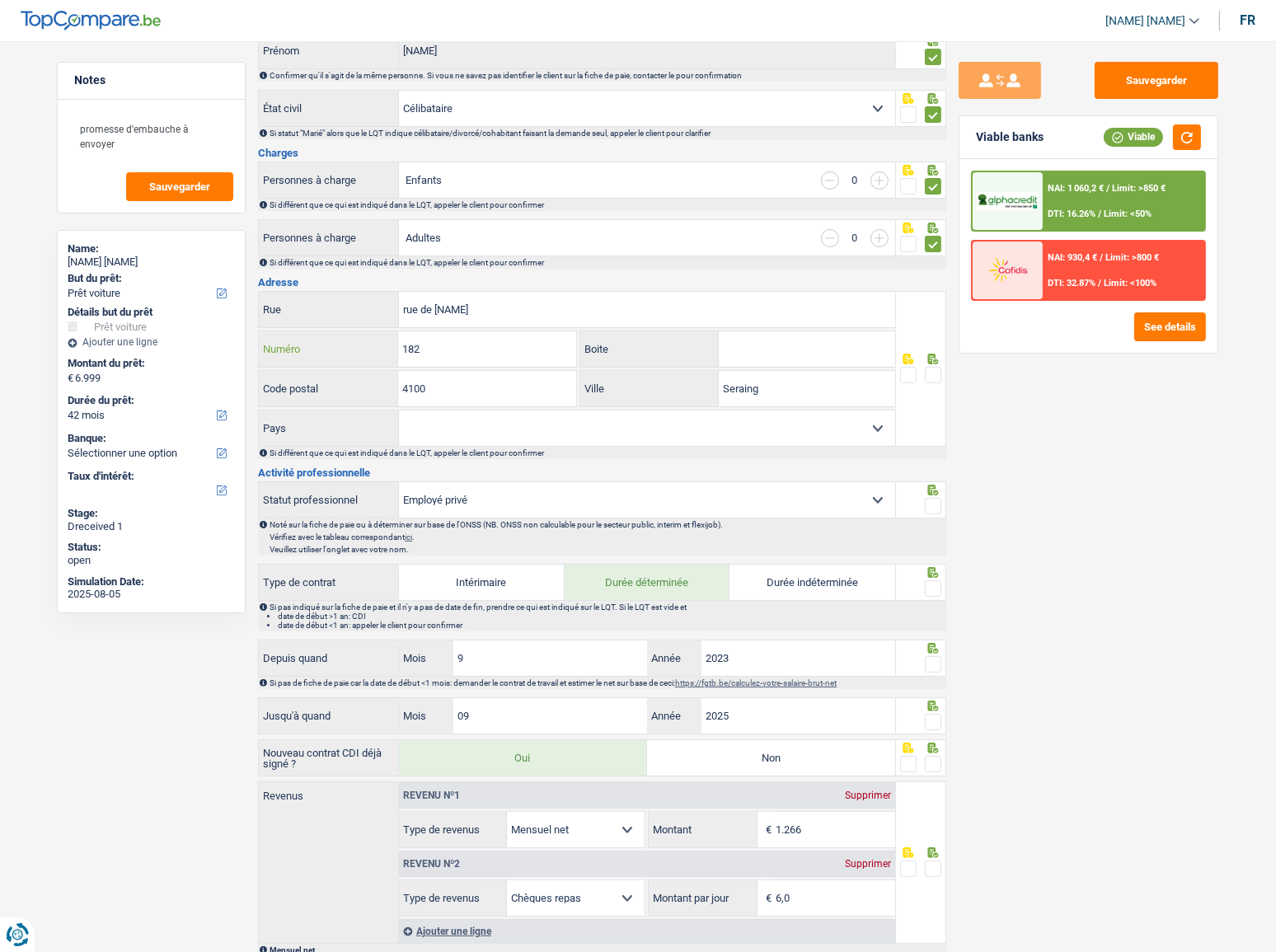 click on "182" at bounding box center (486, 349) 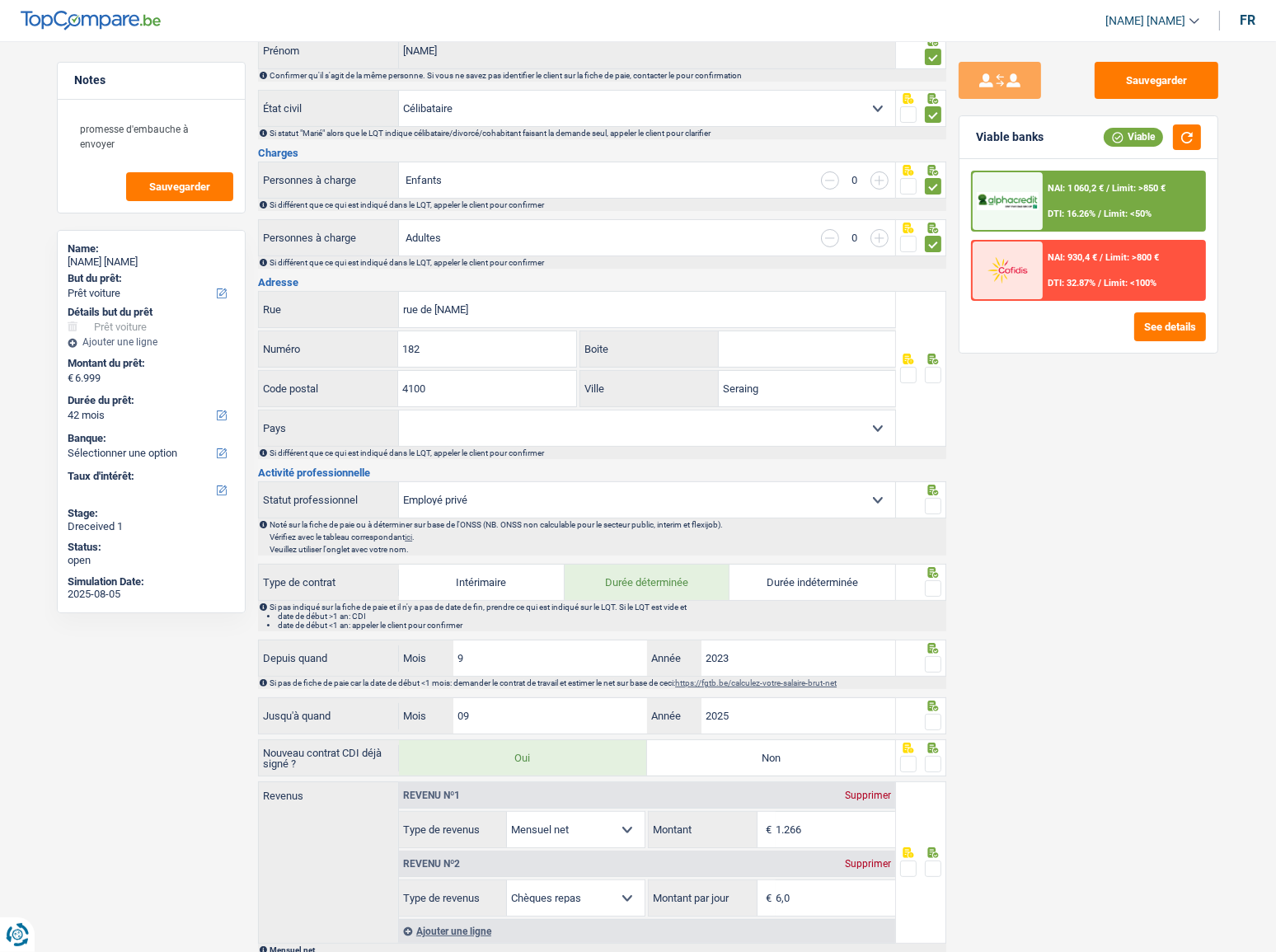 click at bounding box center [933, 375] 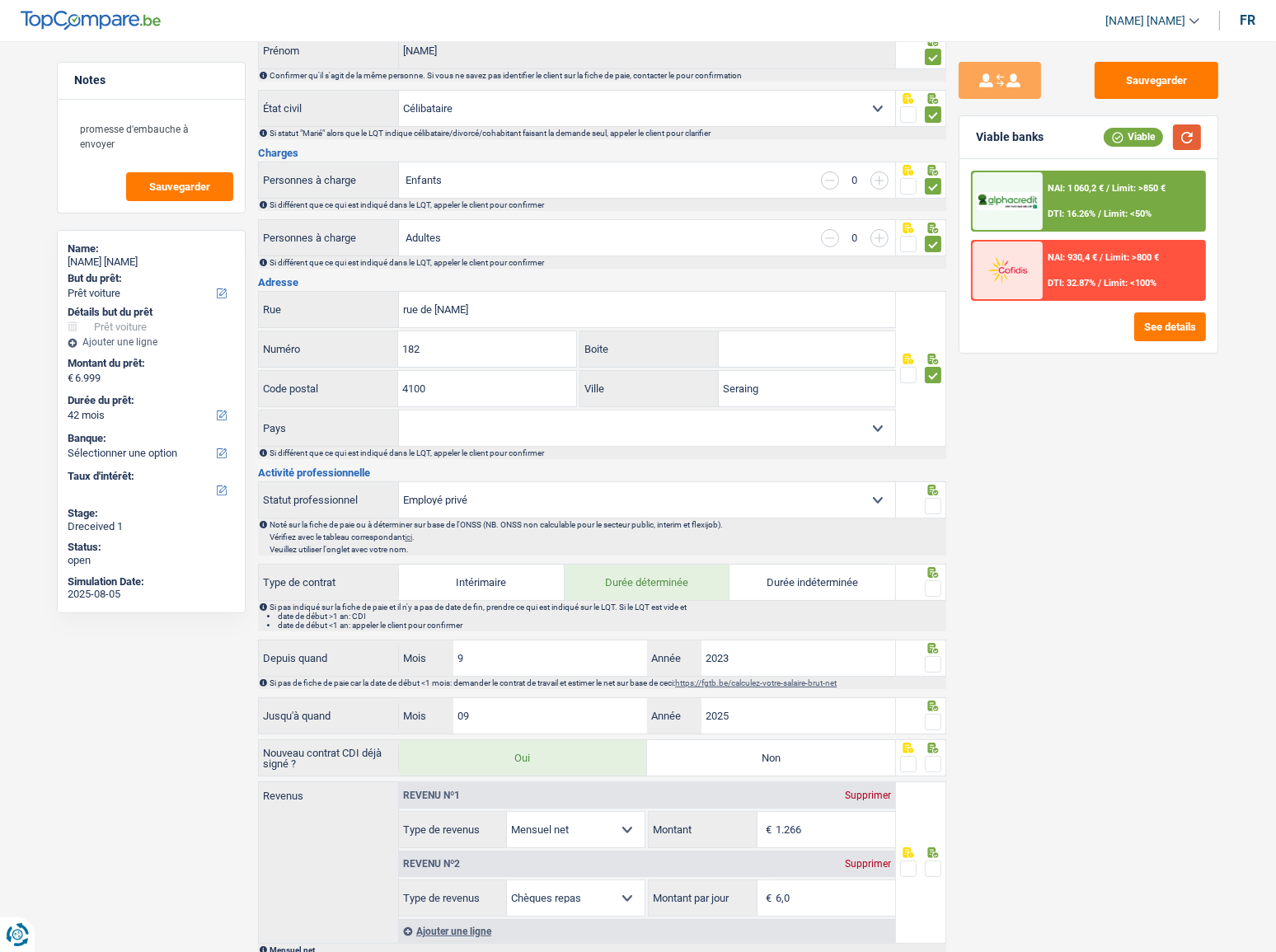 drag, startPoint x: 1183, startPoint y: 137, endPoint x: 1178, endPoint y: 145, distance: 9.433981 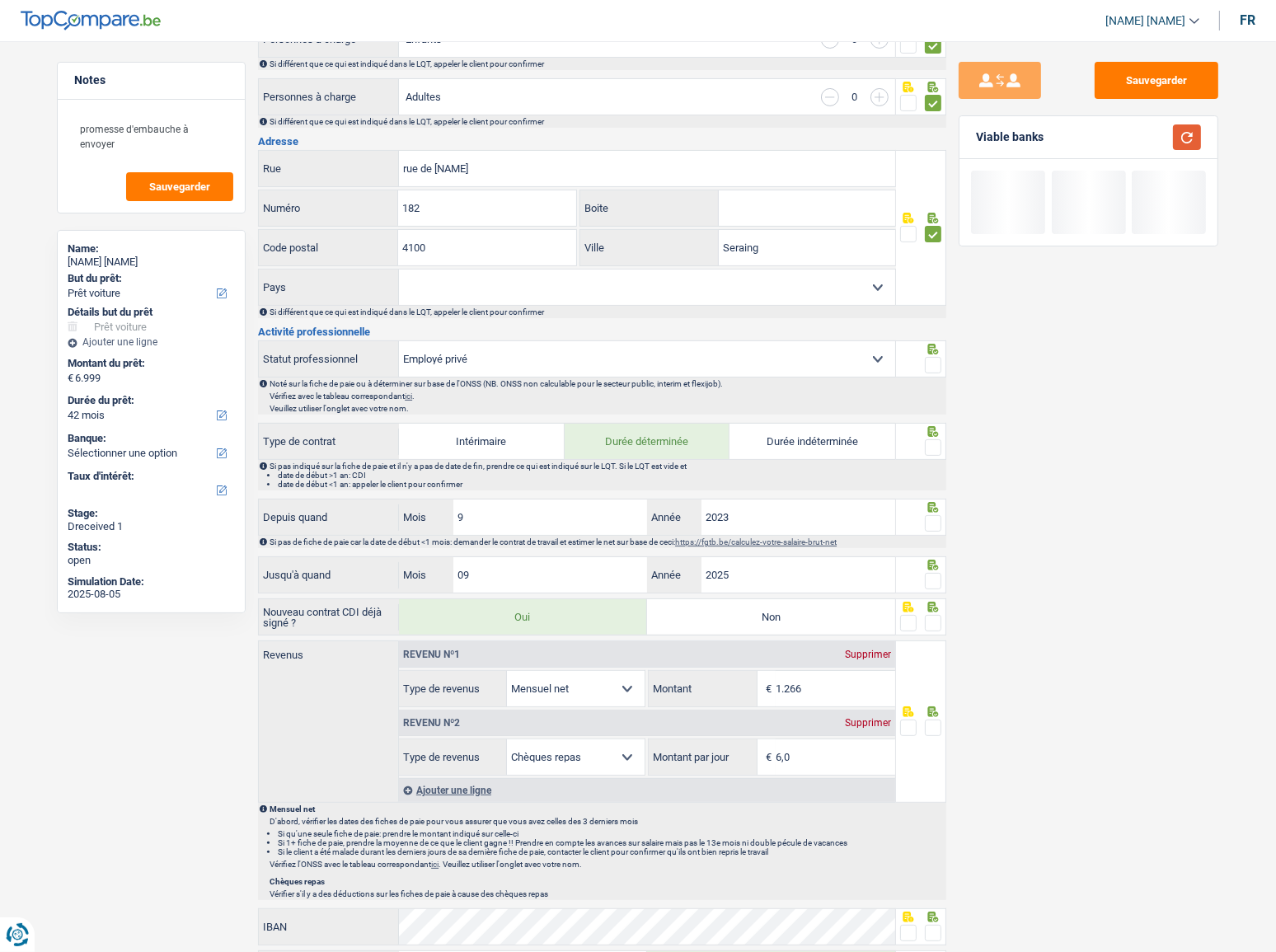 scroll, scrollTop: 374, scrollLeft: 0, axis: vertical 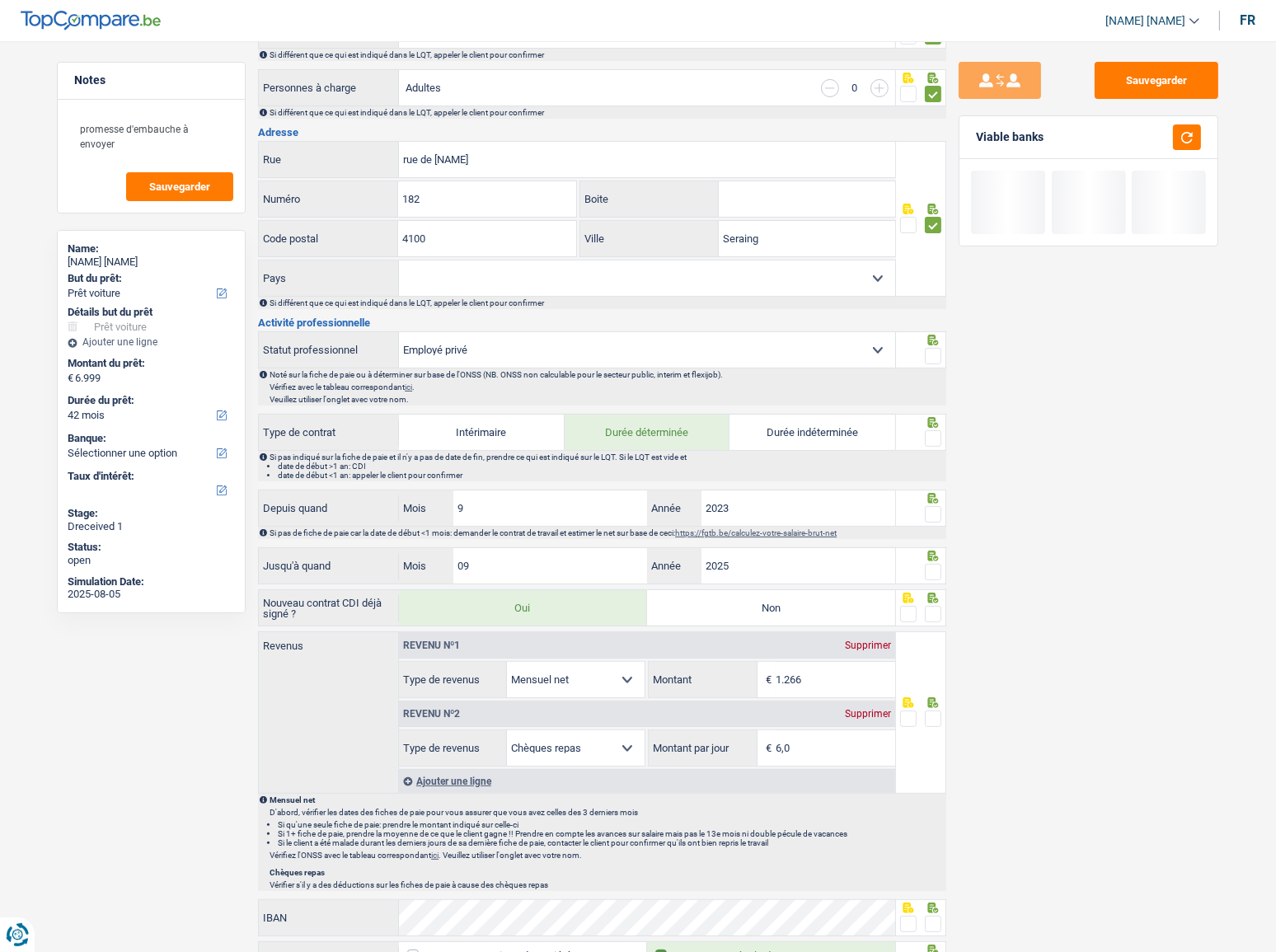 click on "Belgique Luxembourg
Sélectionner une option" at bounding box center (647, 278) 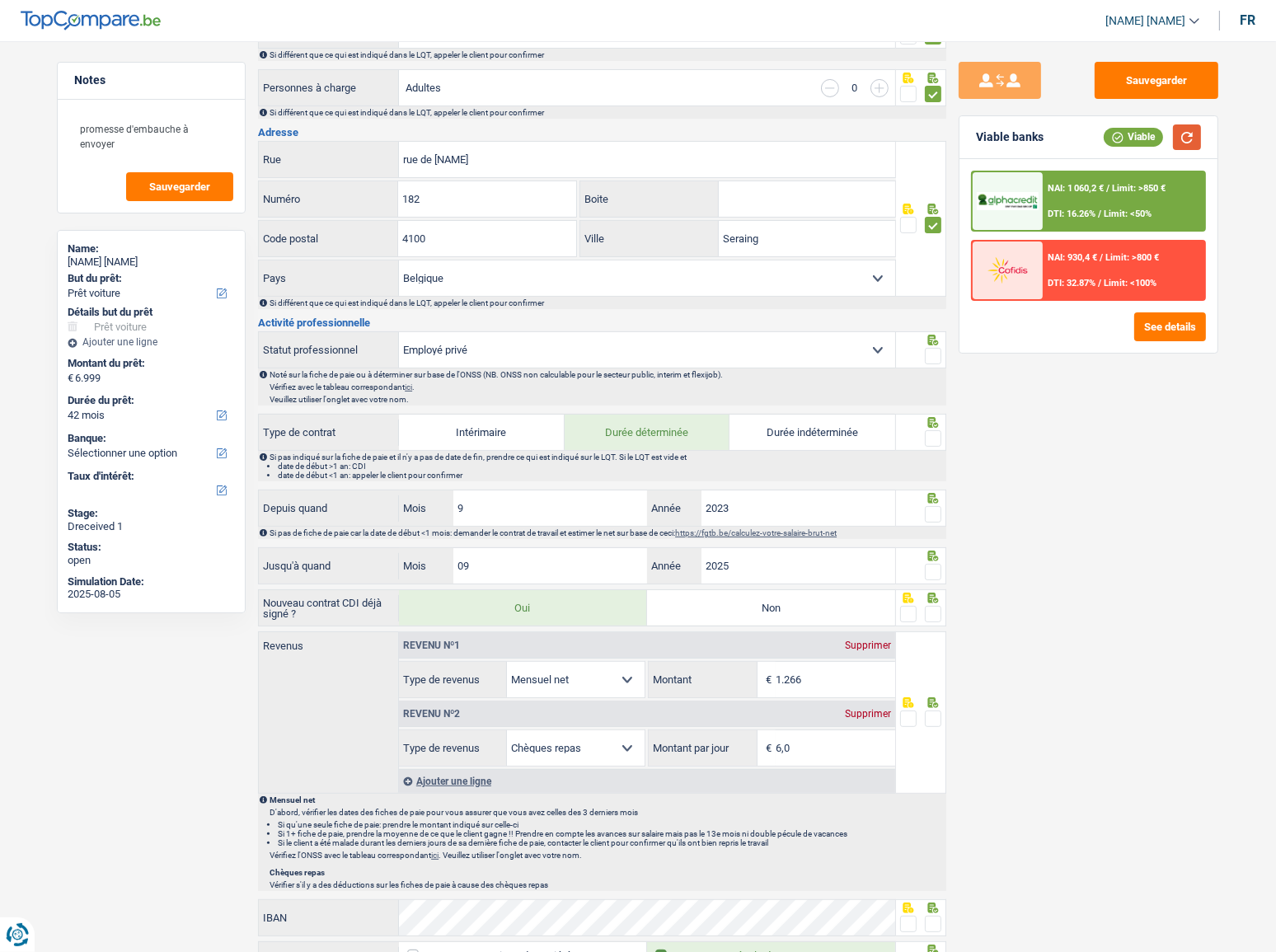 click at bounding box center [1187, 137] 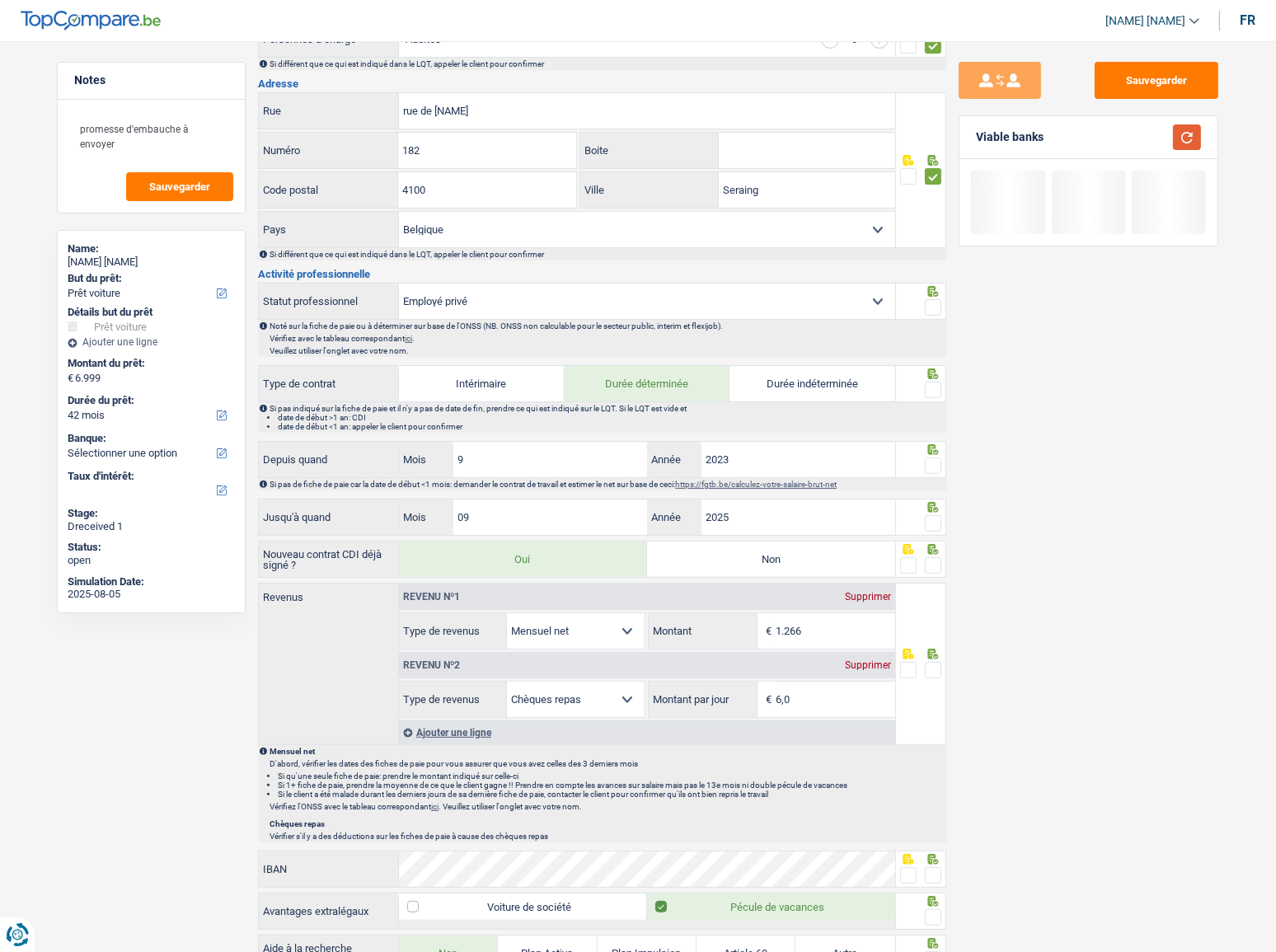 scroll, scrollTop: 449, scrollLeft: 0, axis: vertical 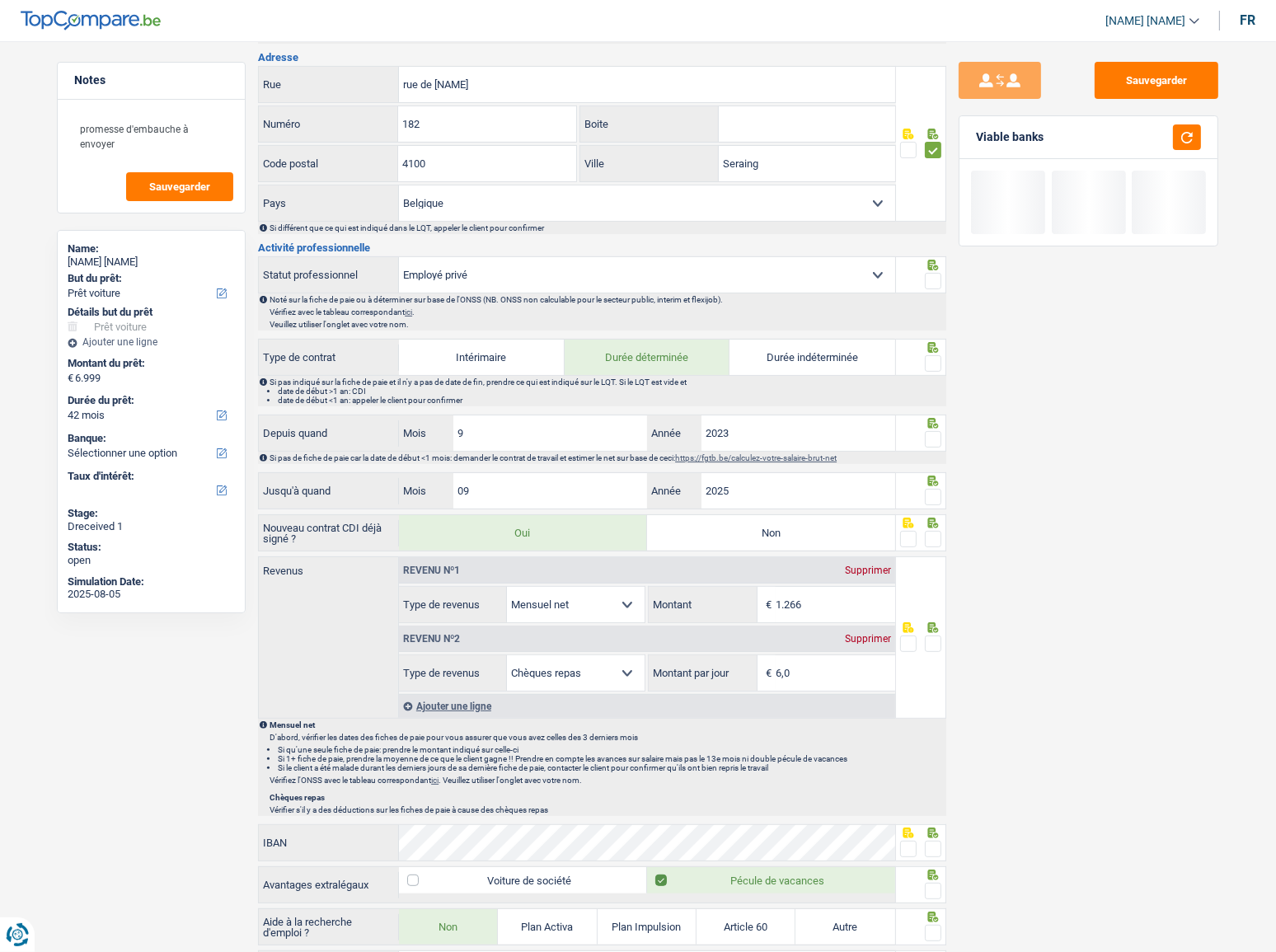 click at bounding box center [933, 281] 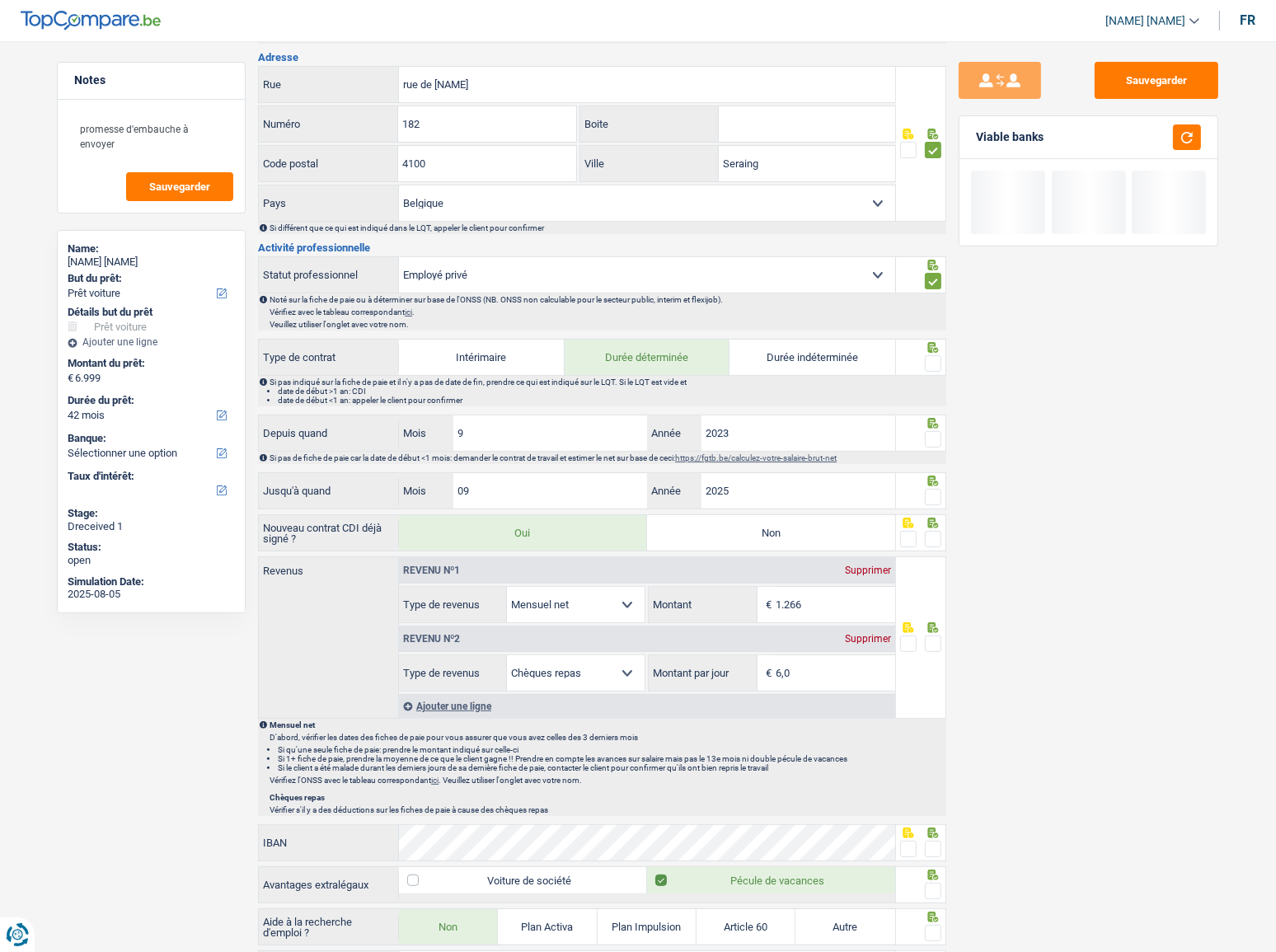 click at bounding box center (922, 357) 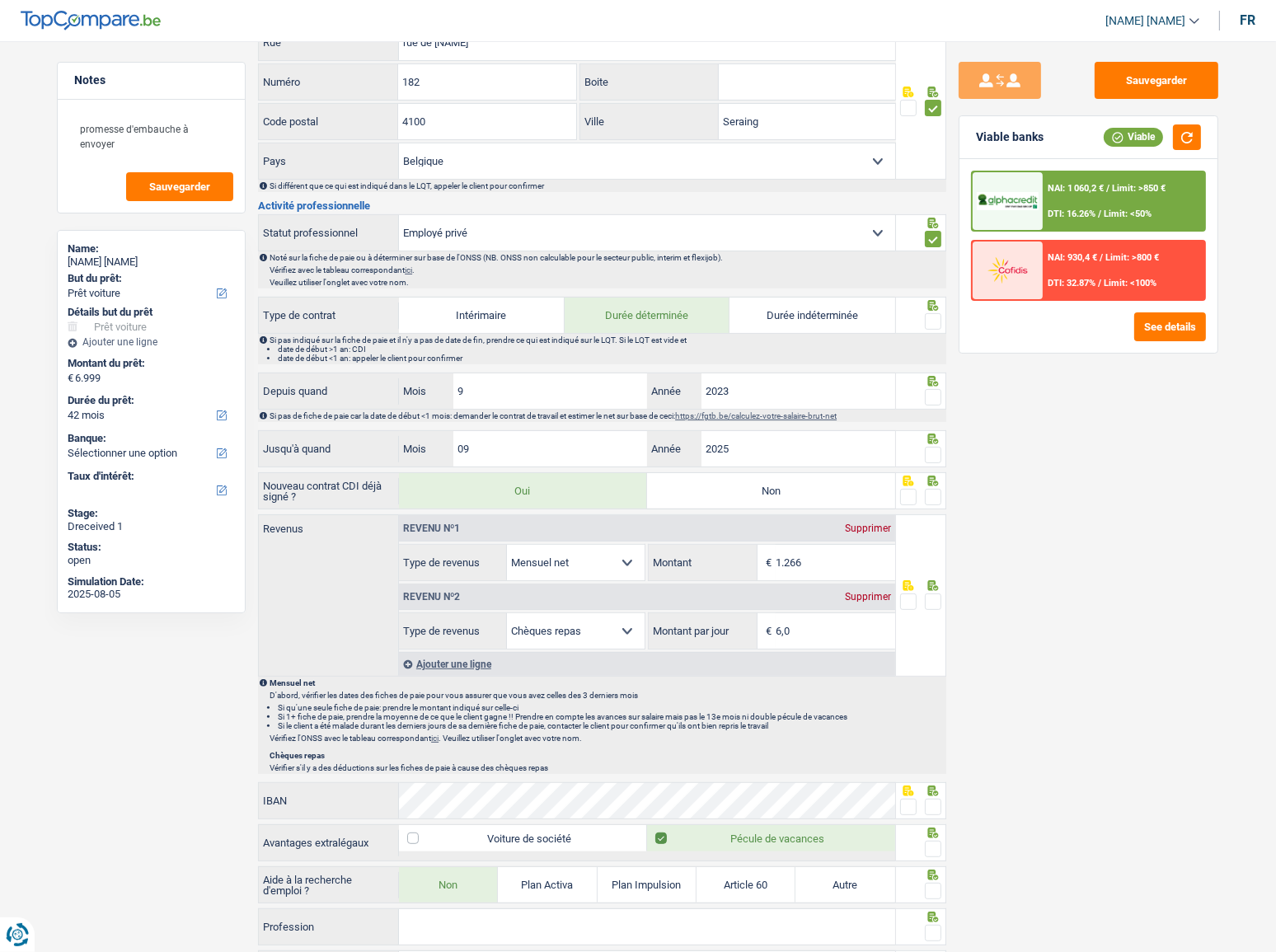 scroll, scrollTop: 524, scrollLeft: 0, axis: vertical 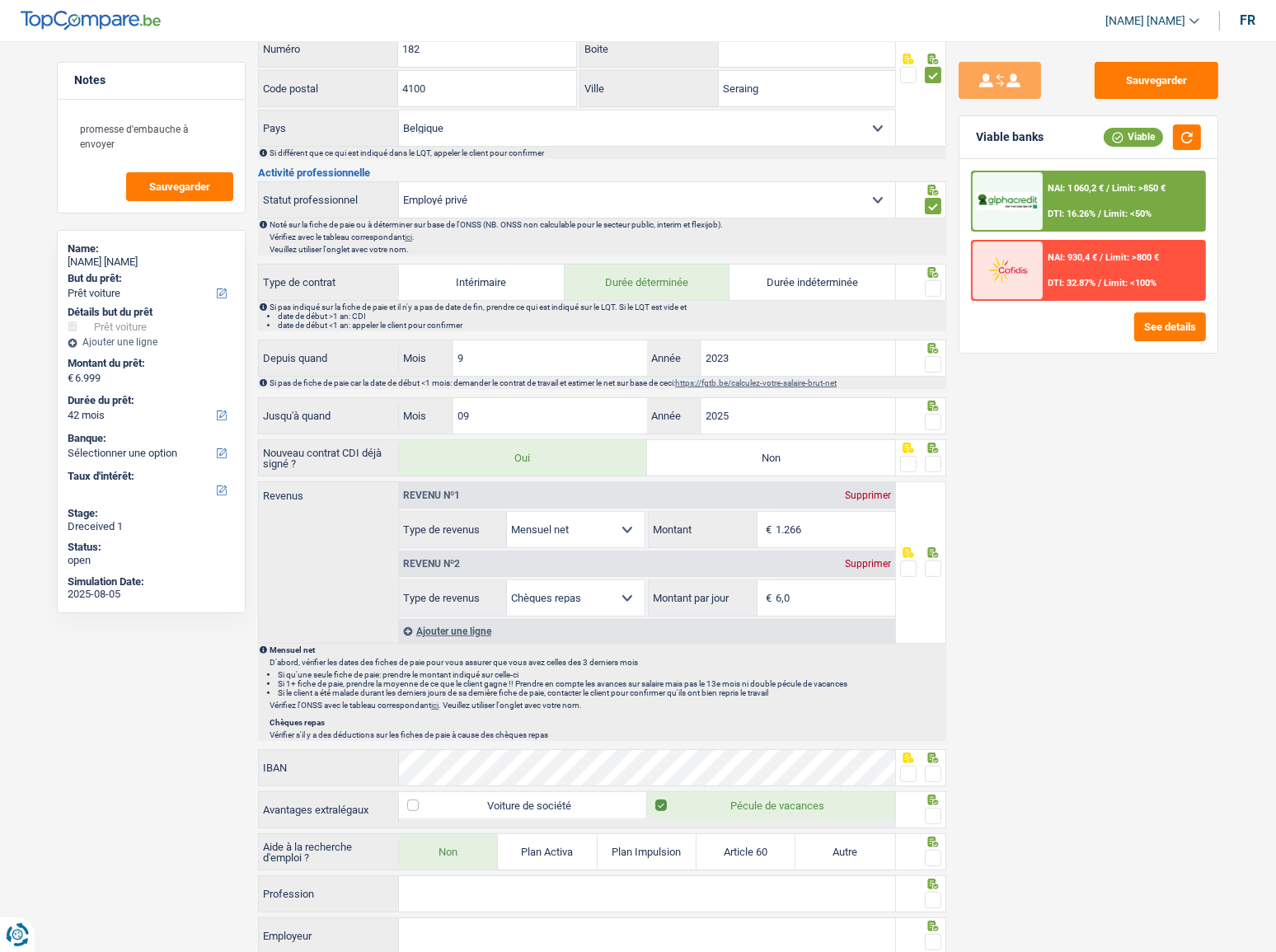click at bounding box center (933, 288) 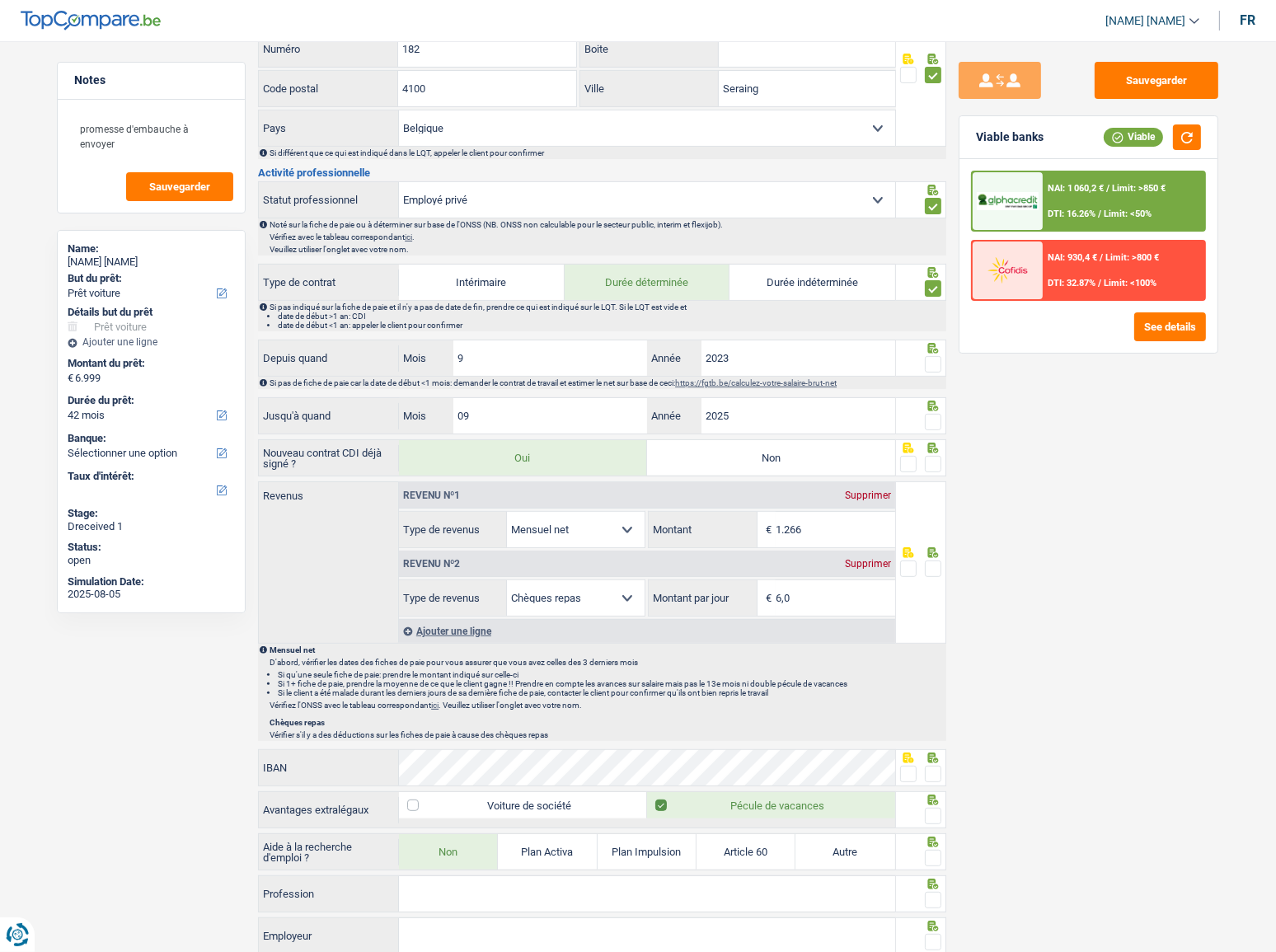 click at bounding box center (933, 364) 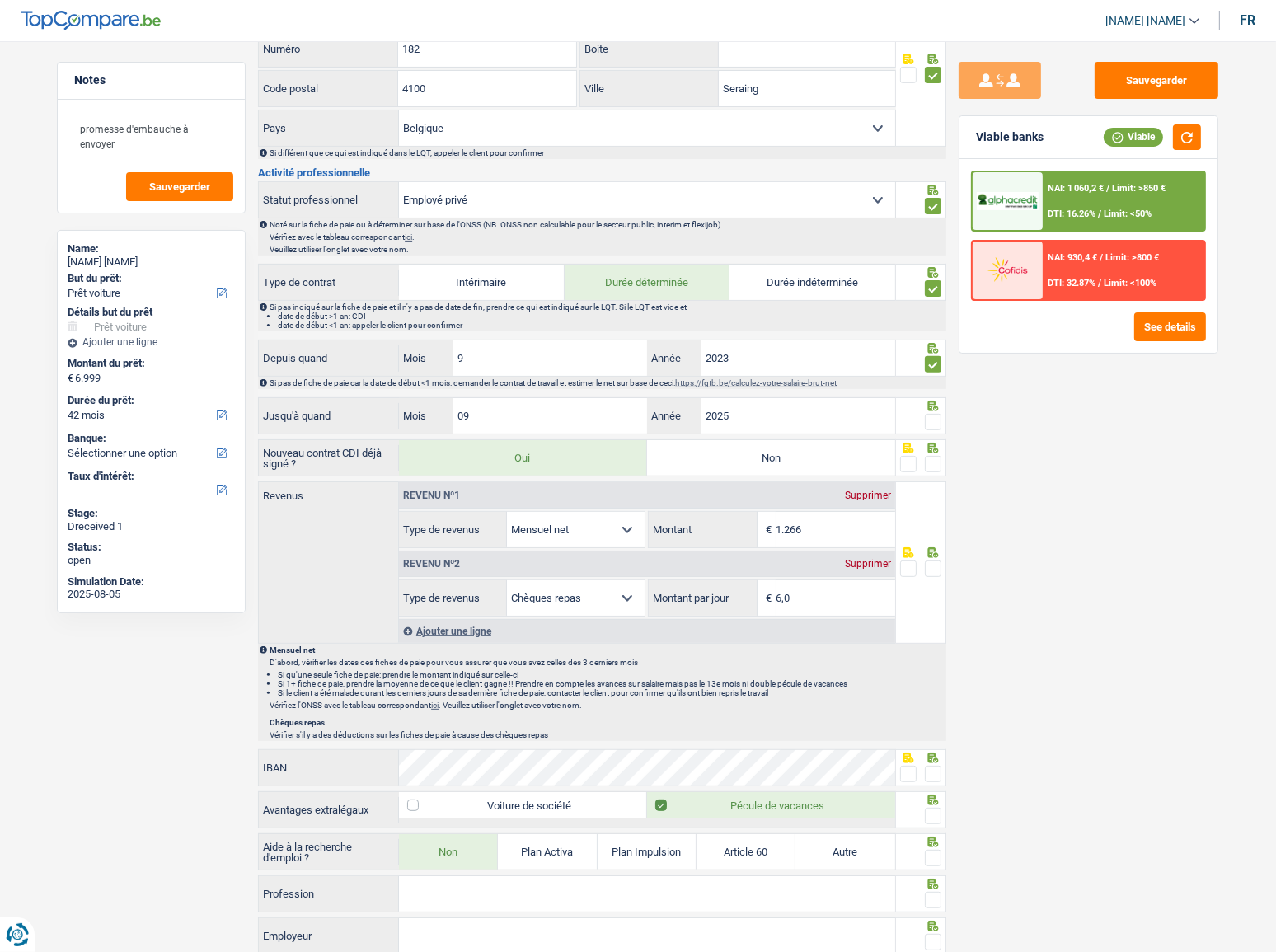 click at bounding box center [933, 422] 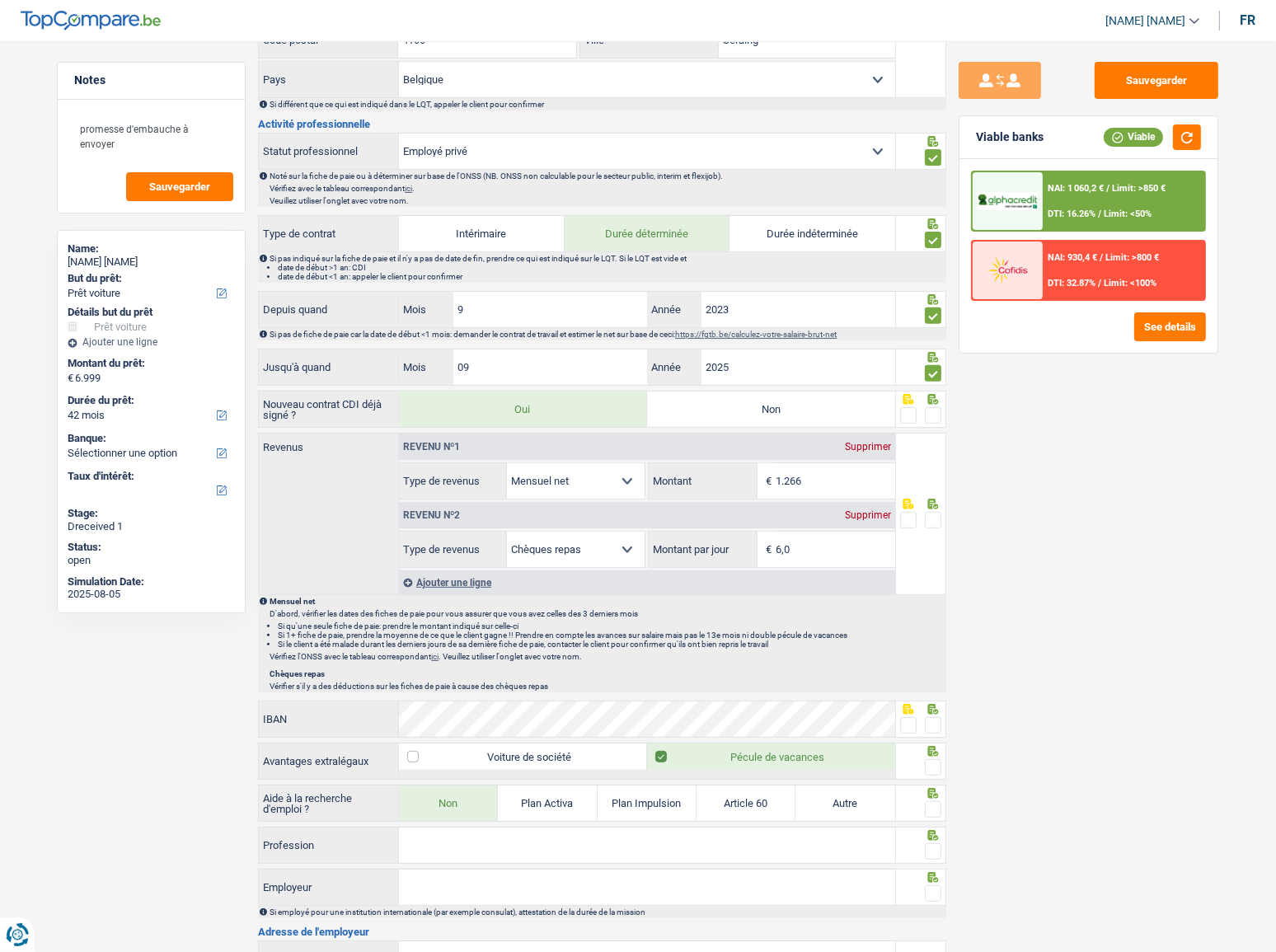 scroll, scrollTop: 599, scrollLeft: 0, axis: vertical 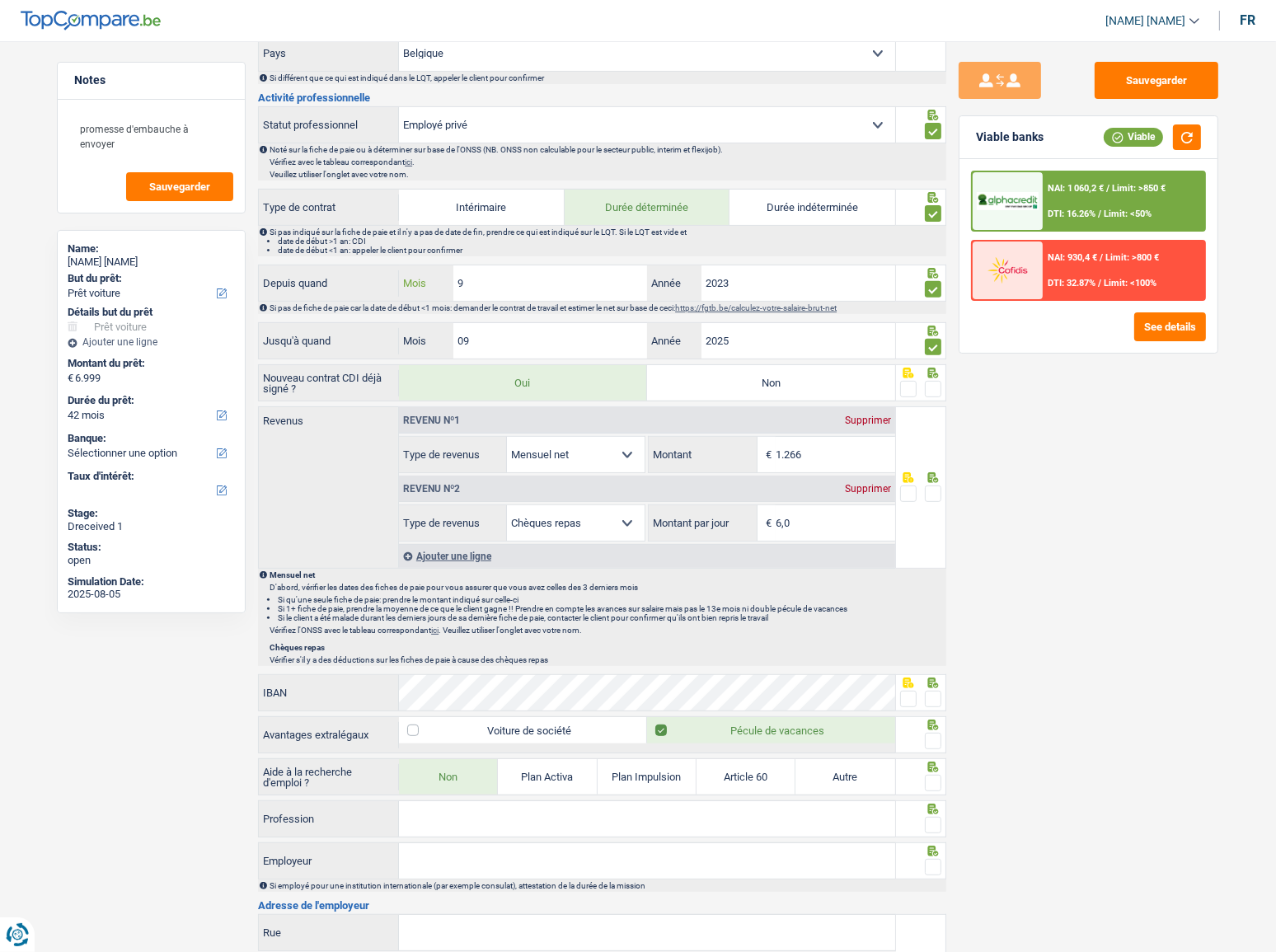 drag, startPoint x: 547, startPoint y: 286, endPoint x: 440, endPoint y: 284, distance: 107.01869 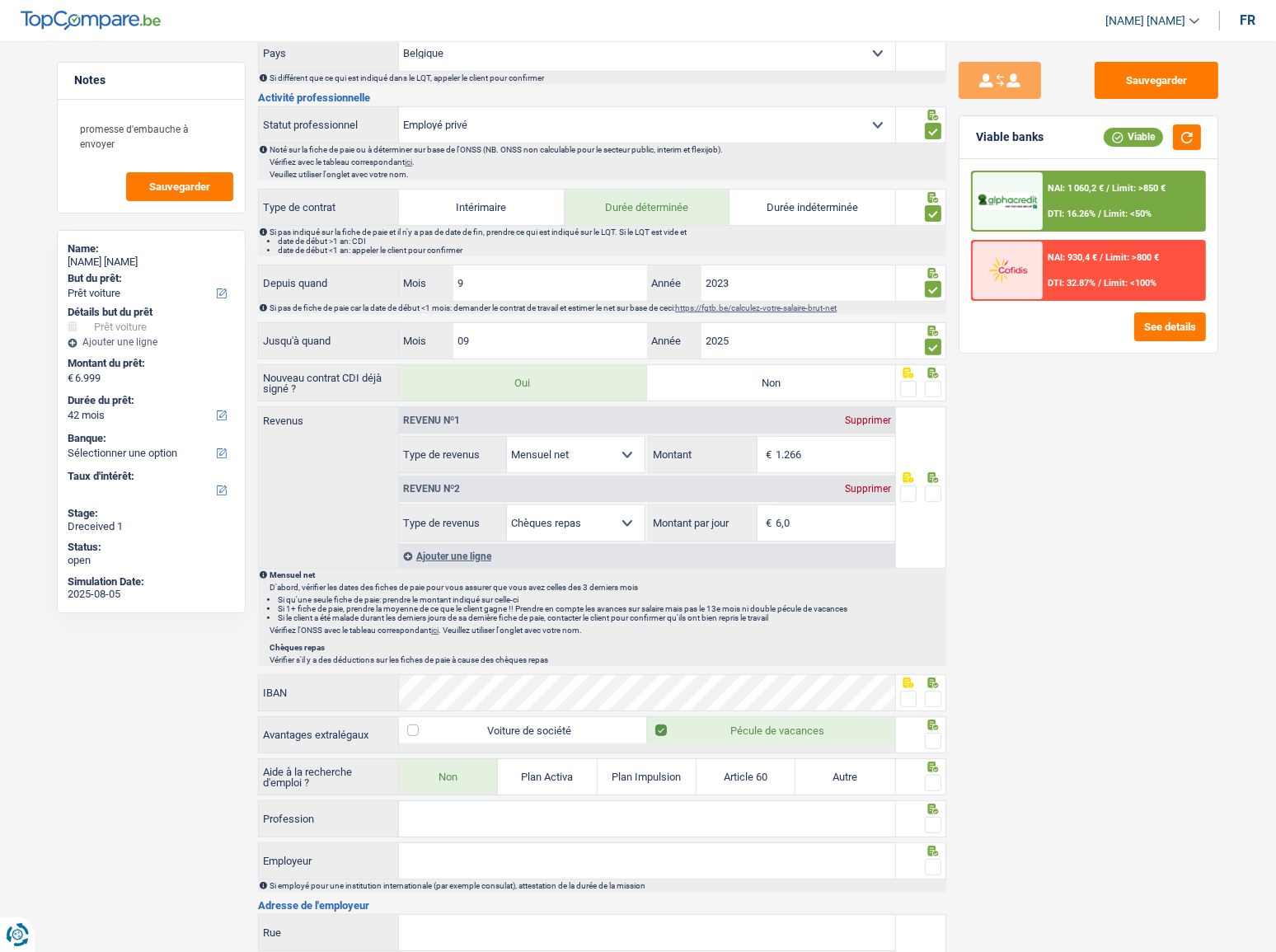 click on "Sauvegarder
Viable banks
Viable
NAI: 1 060,2 €
/
Limit: >850 €
DTI: 16.26%
/
Limit: <50%
NAI: 930,4 €
/
Limit: >800 €
DTI: 32.87%
/
Limit: <100%
See details" at bounding box center (1088, 491) 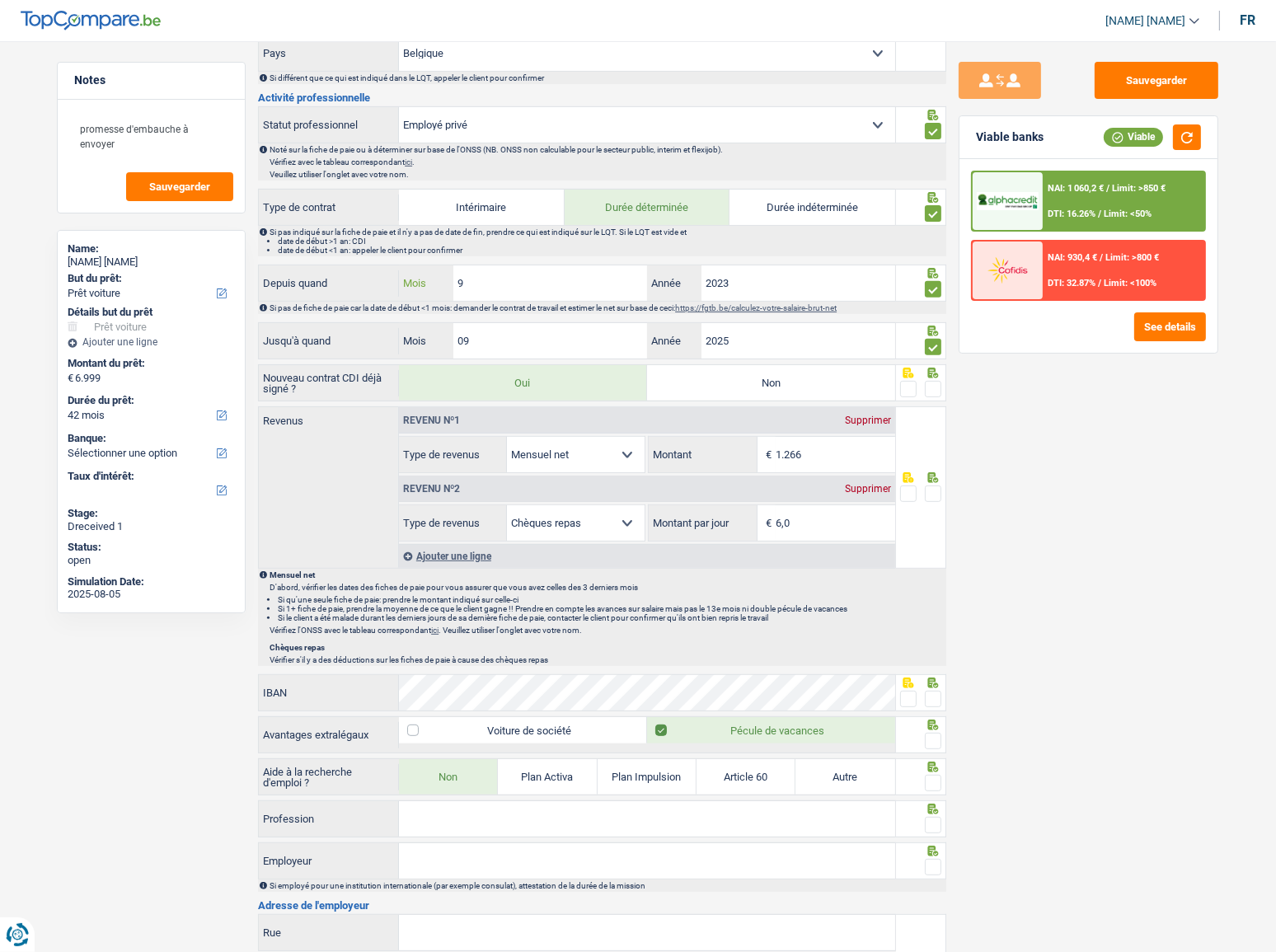 drag, startPoint x: 476, startPoint y: 288, endPoint x: 426, endPoint y: 290, distance: 50.039984 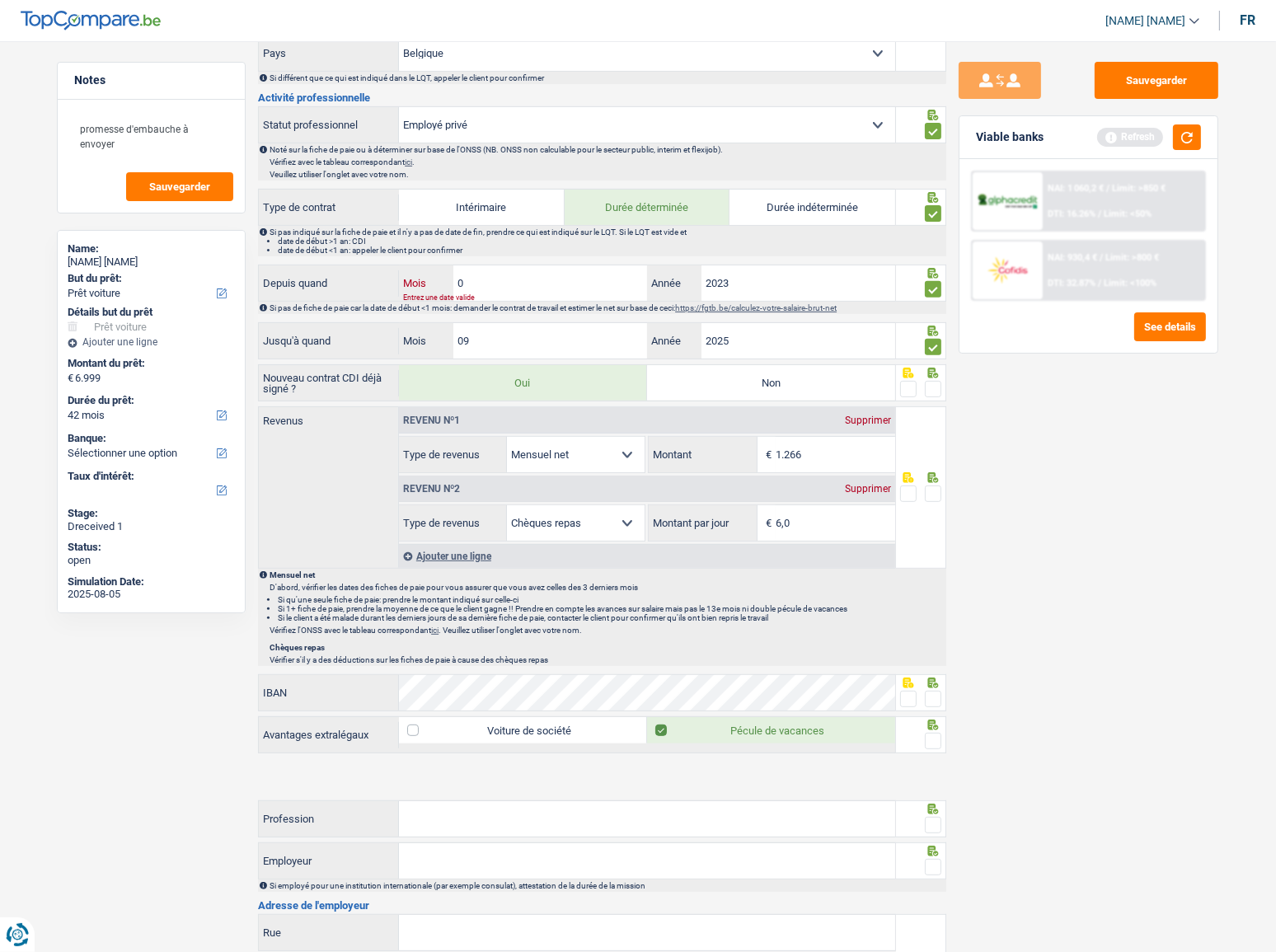 type on "04" 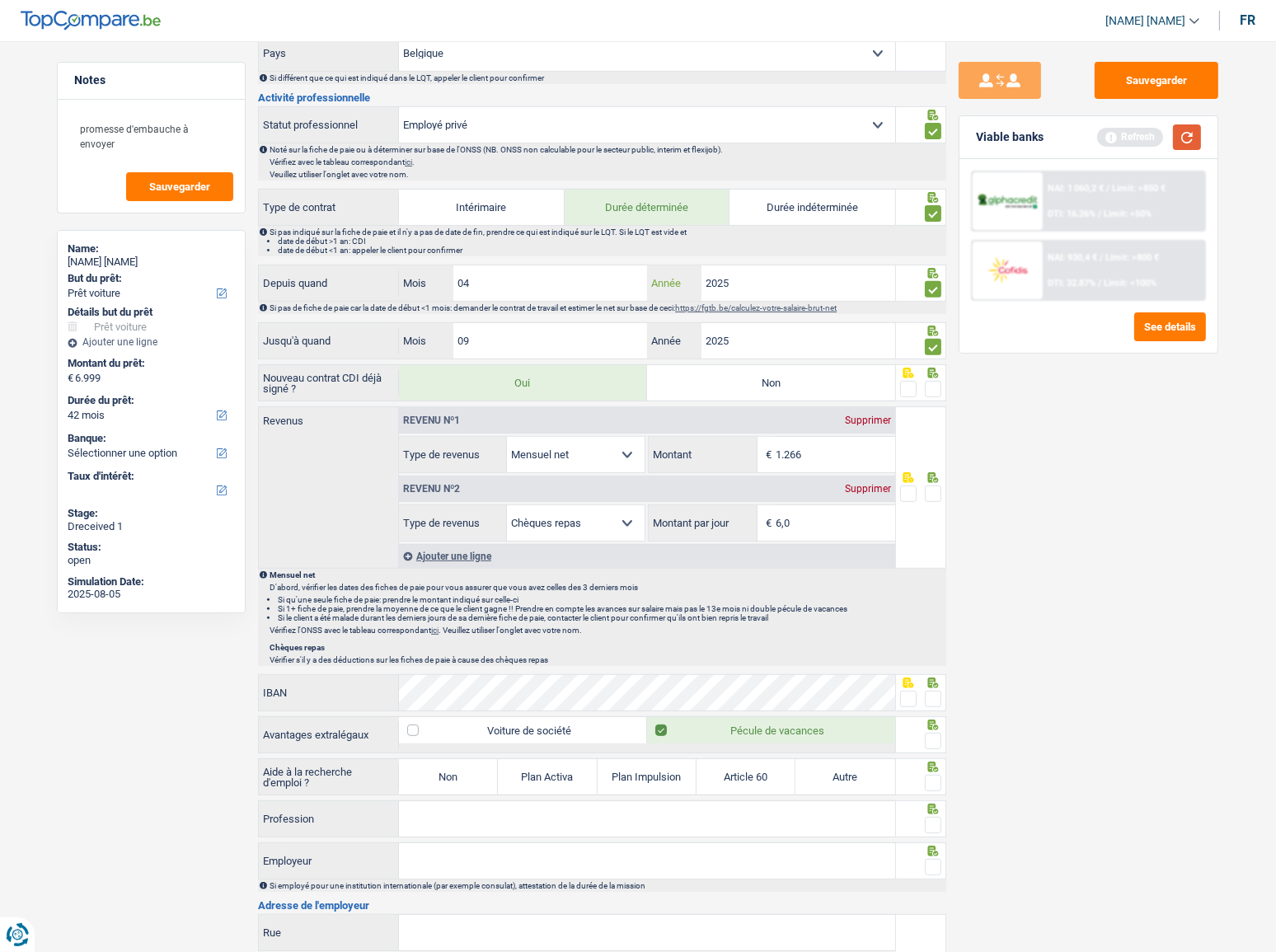 type on "2025" 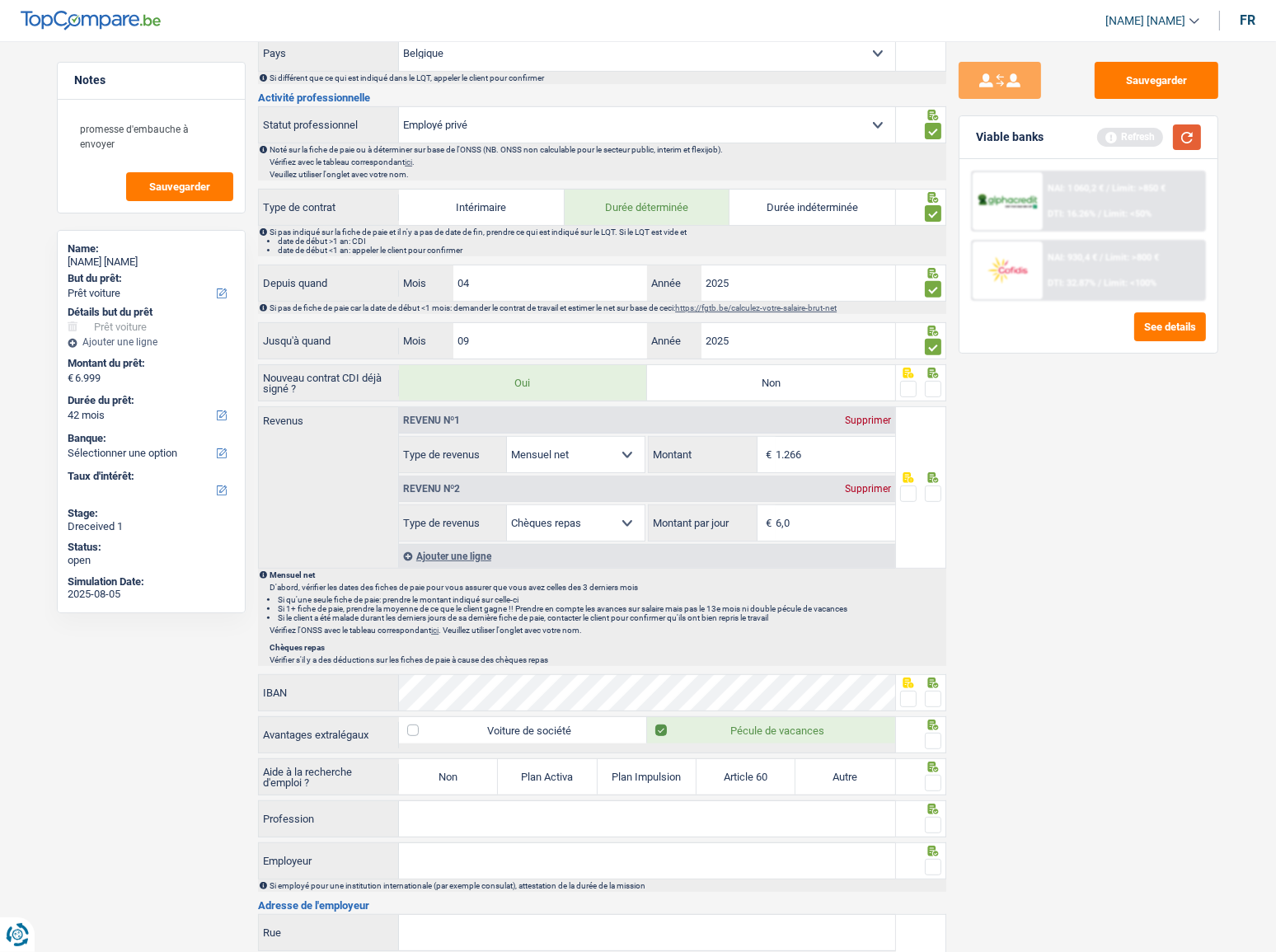 click at bounding box center [1187, 137] 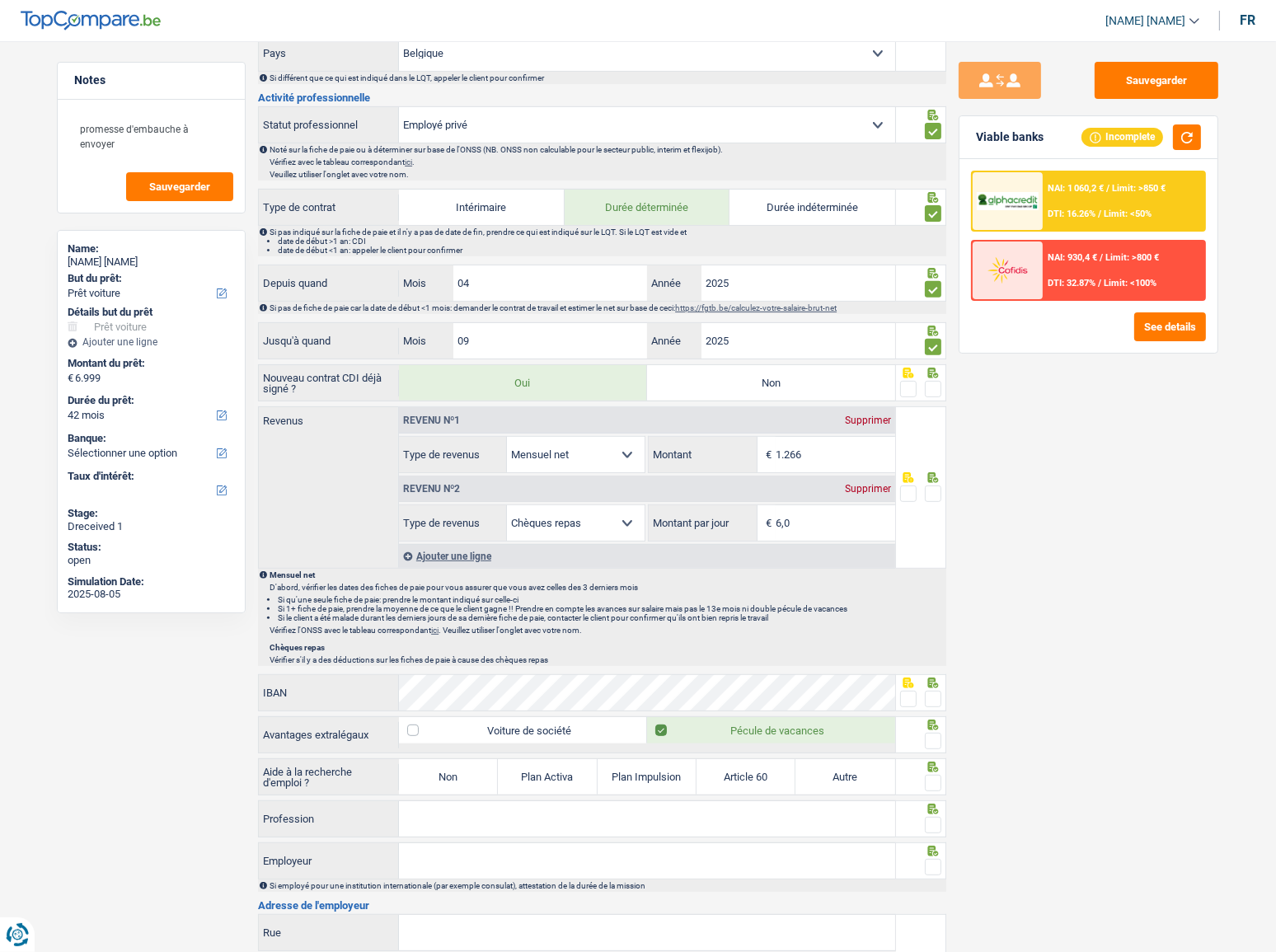 click at bounding box center (933, 389) 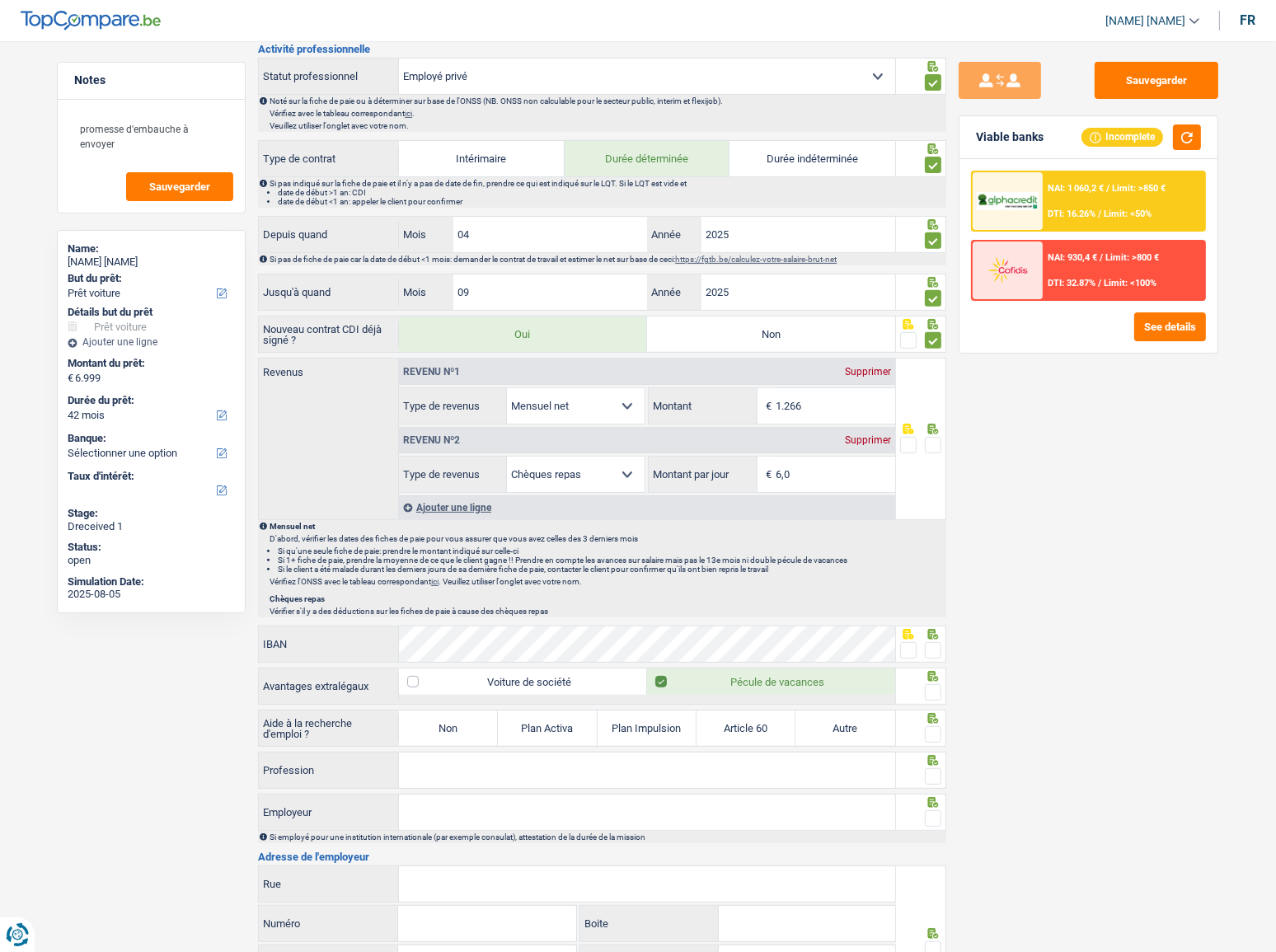 scroll, scrollTop: 674, scrollLeft: 0, axis: vertical 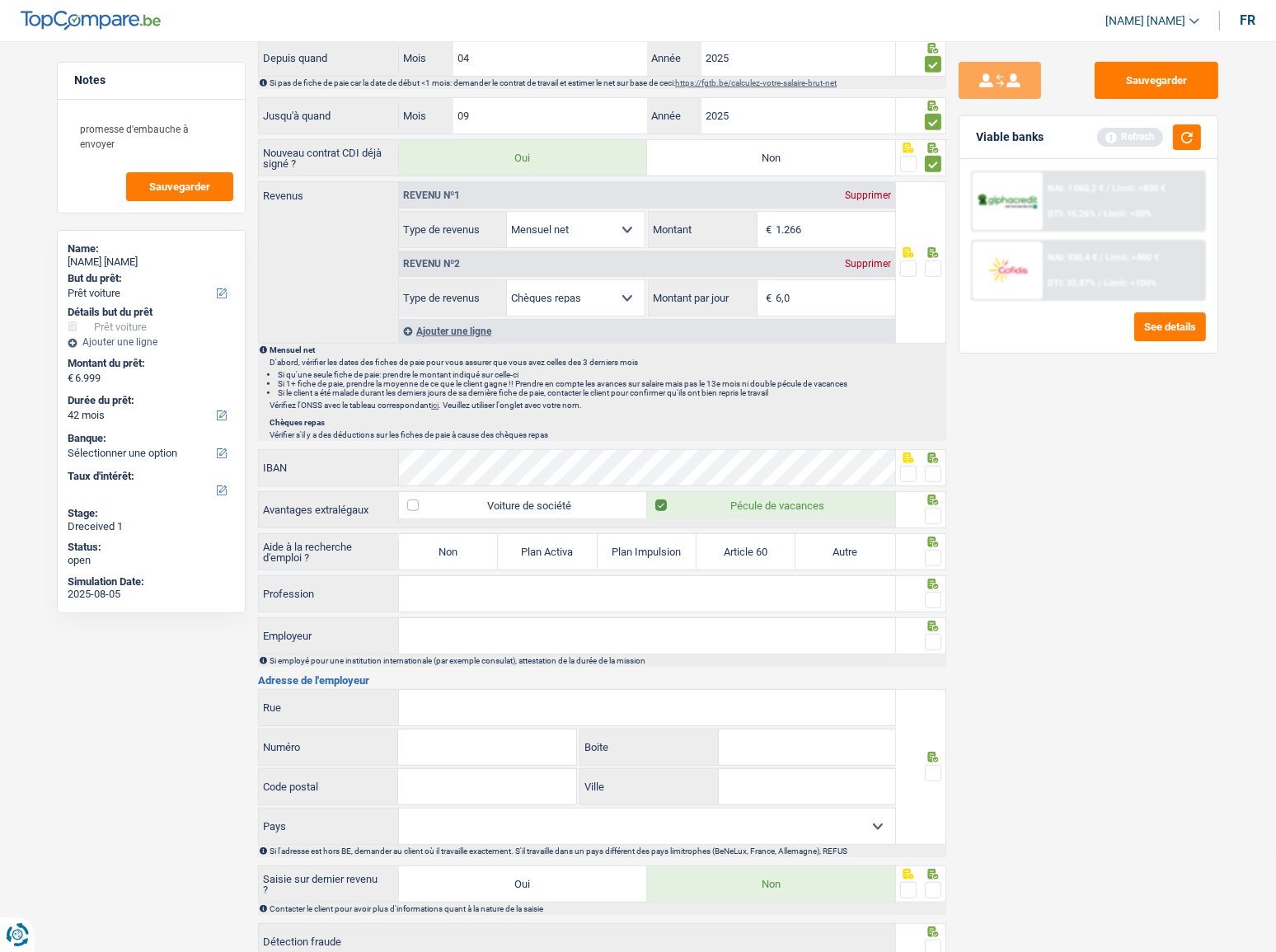 click at bounding box center [933, 474] 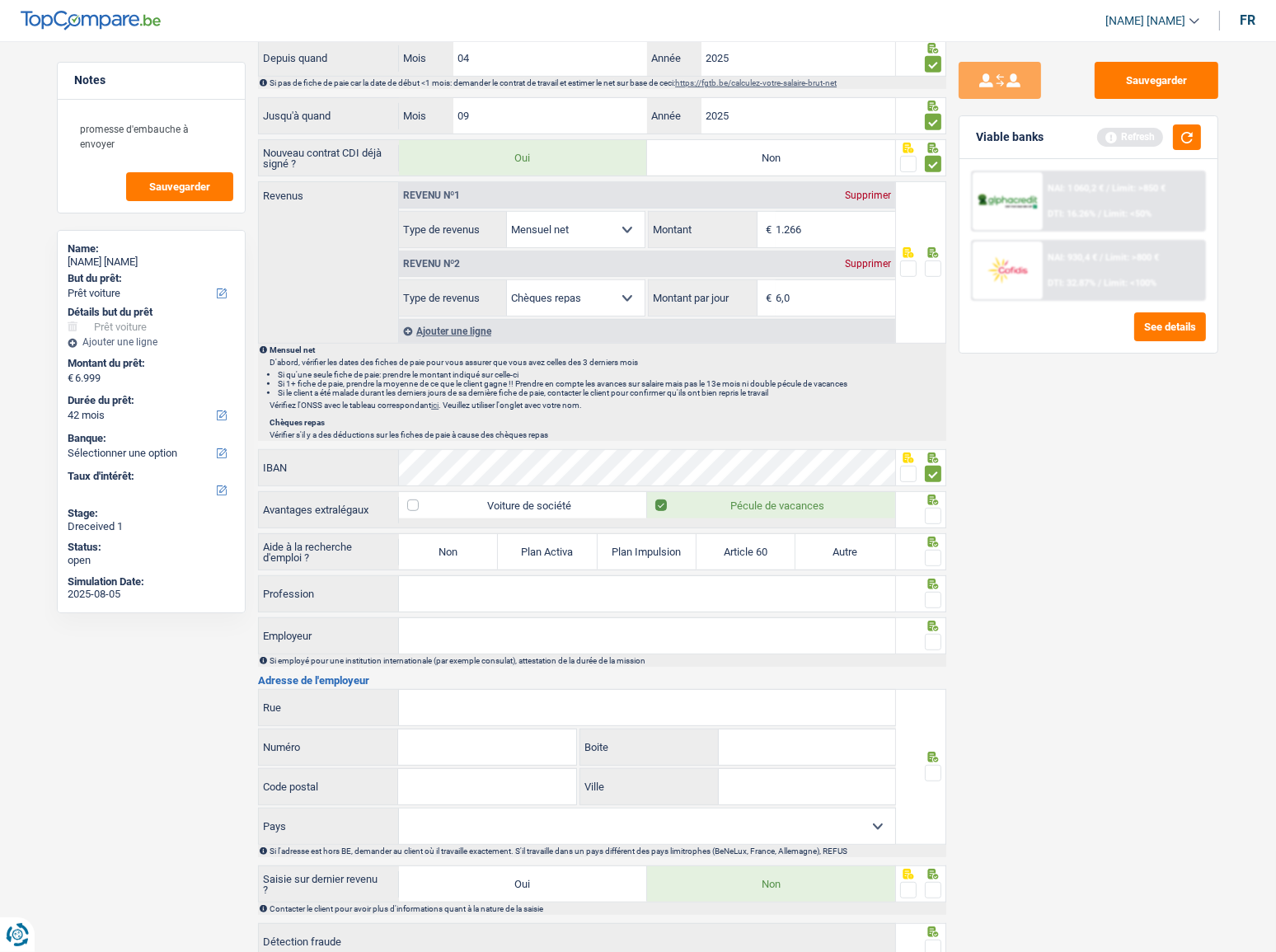 drag, startPoint x: 940, startPoint y: 514, endPoint x: 516, endPoint y: 511, distance: 424.0106 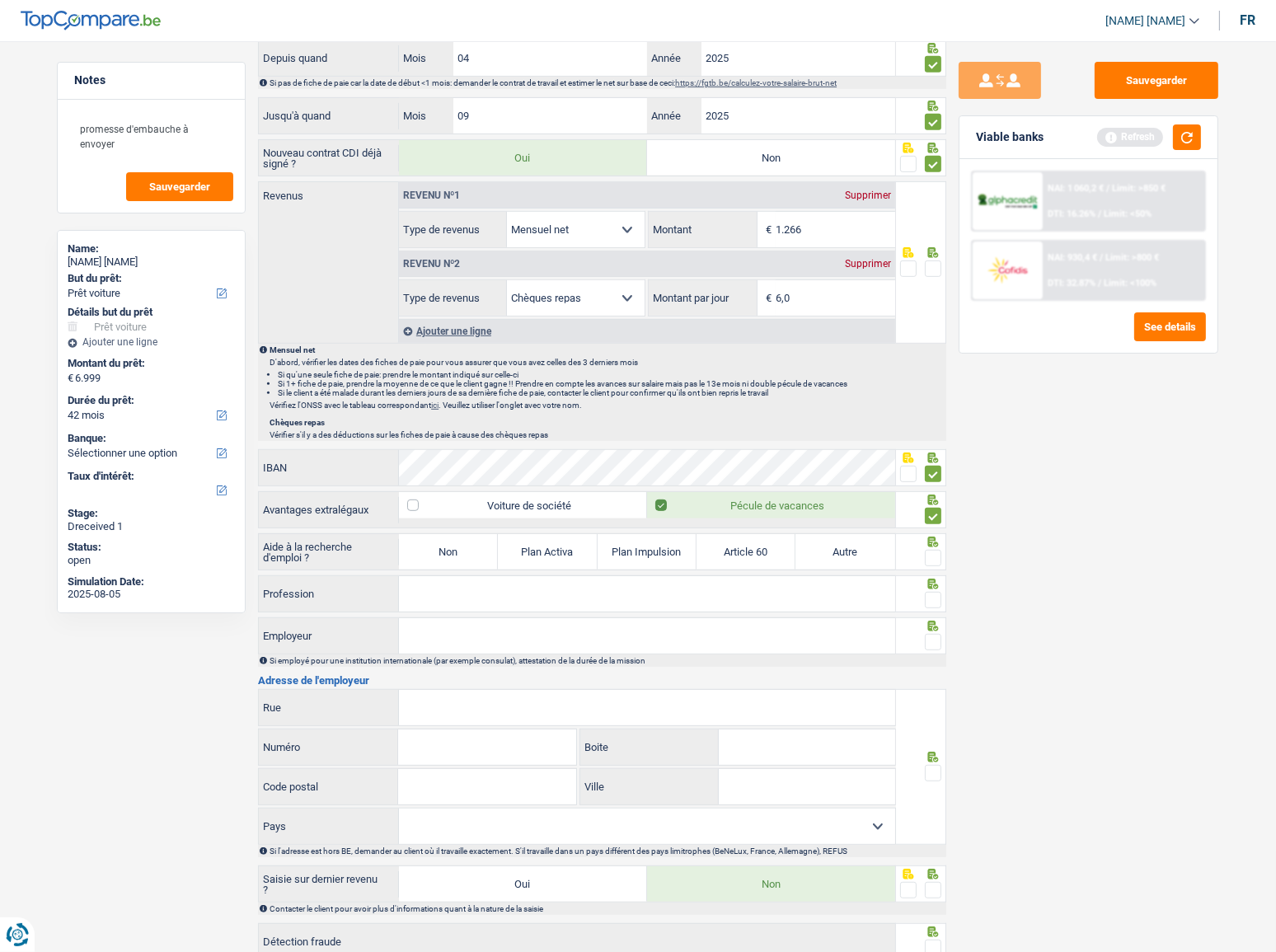 click on "Non" at bounding box center (448, 551) 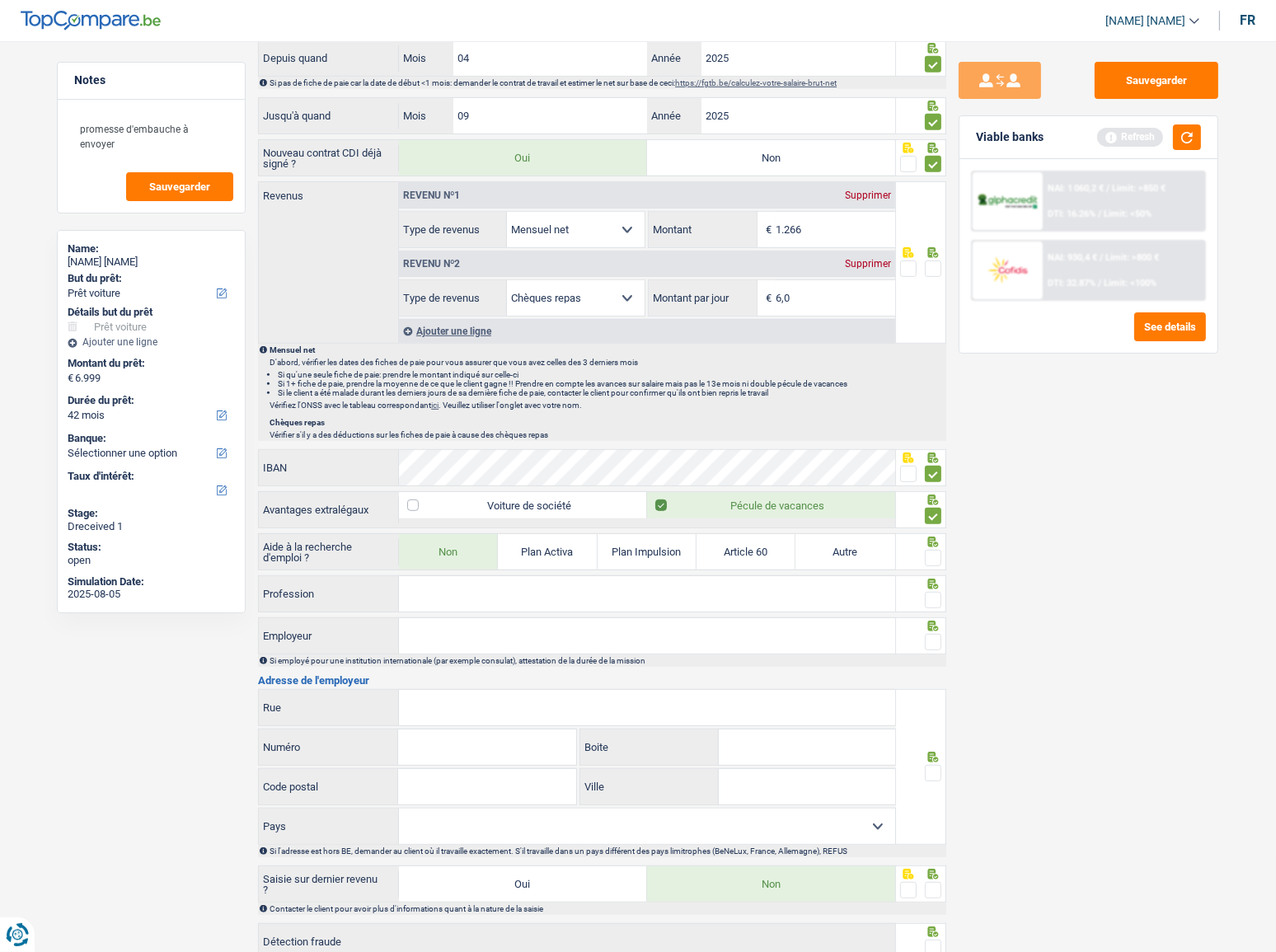 click at bounding box center (933, 558) 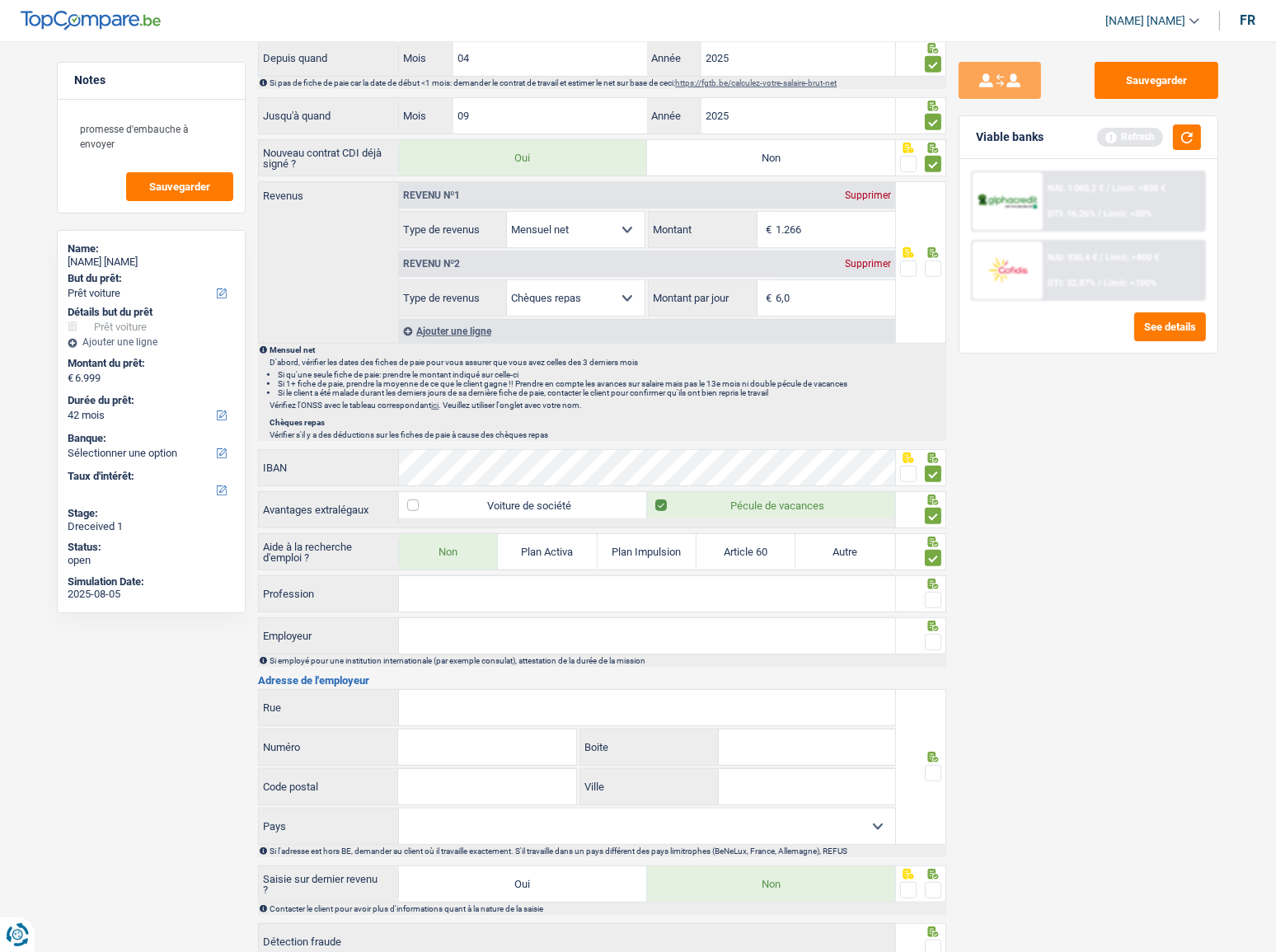 drag, startPoint x: 644, startPoint y: 588, endPoint x: 653, endPoint y: 588, distance: 9 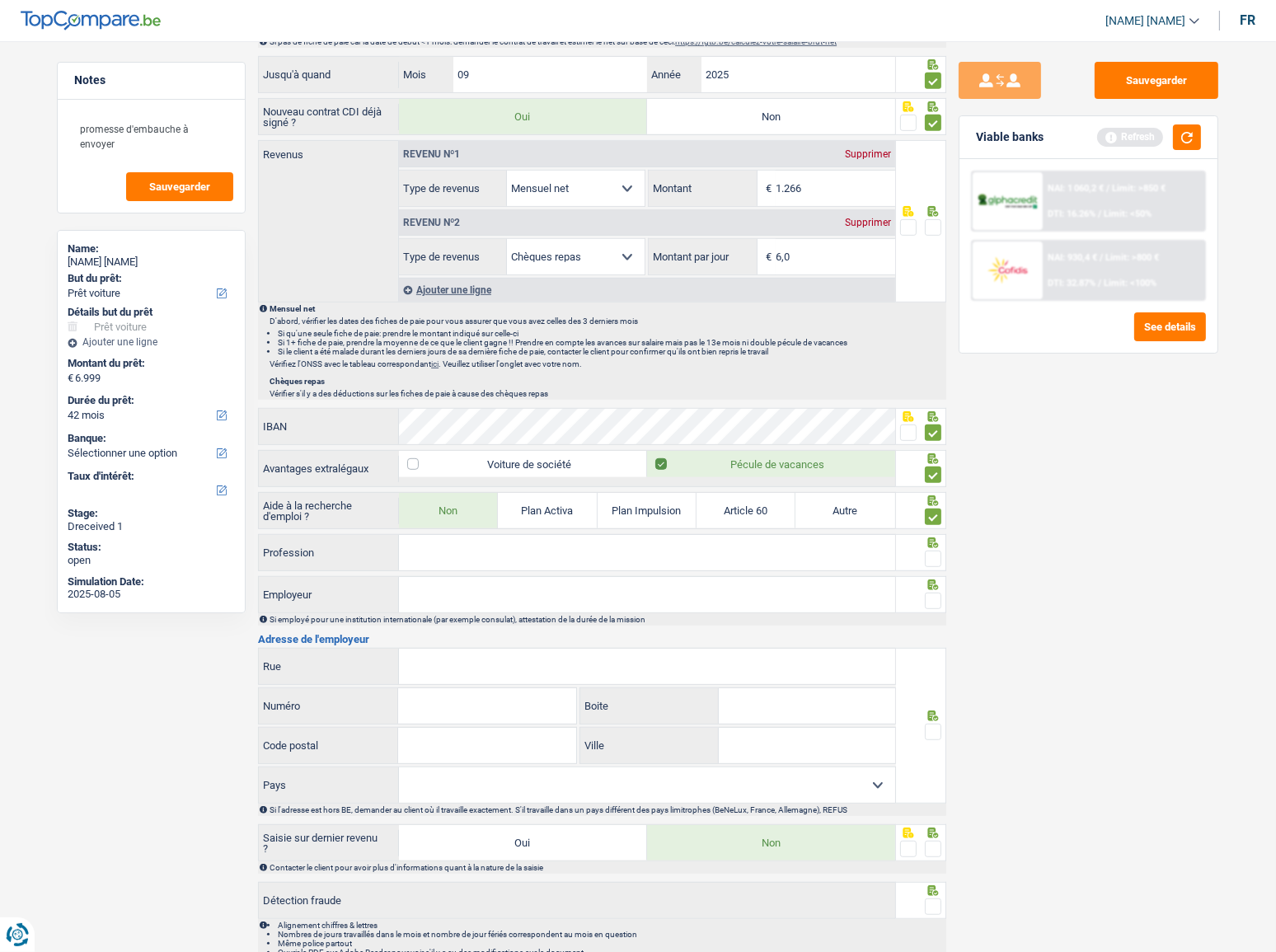 scroll, scrollTop: 898, scrollLeft: 0, axis: vertical 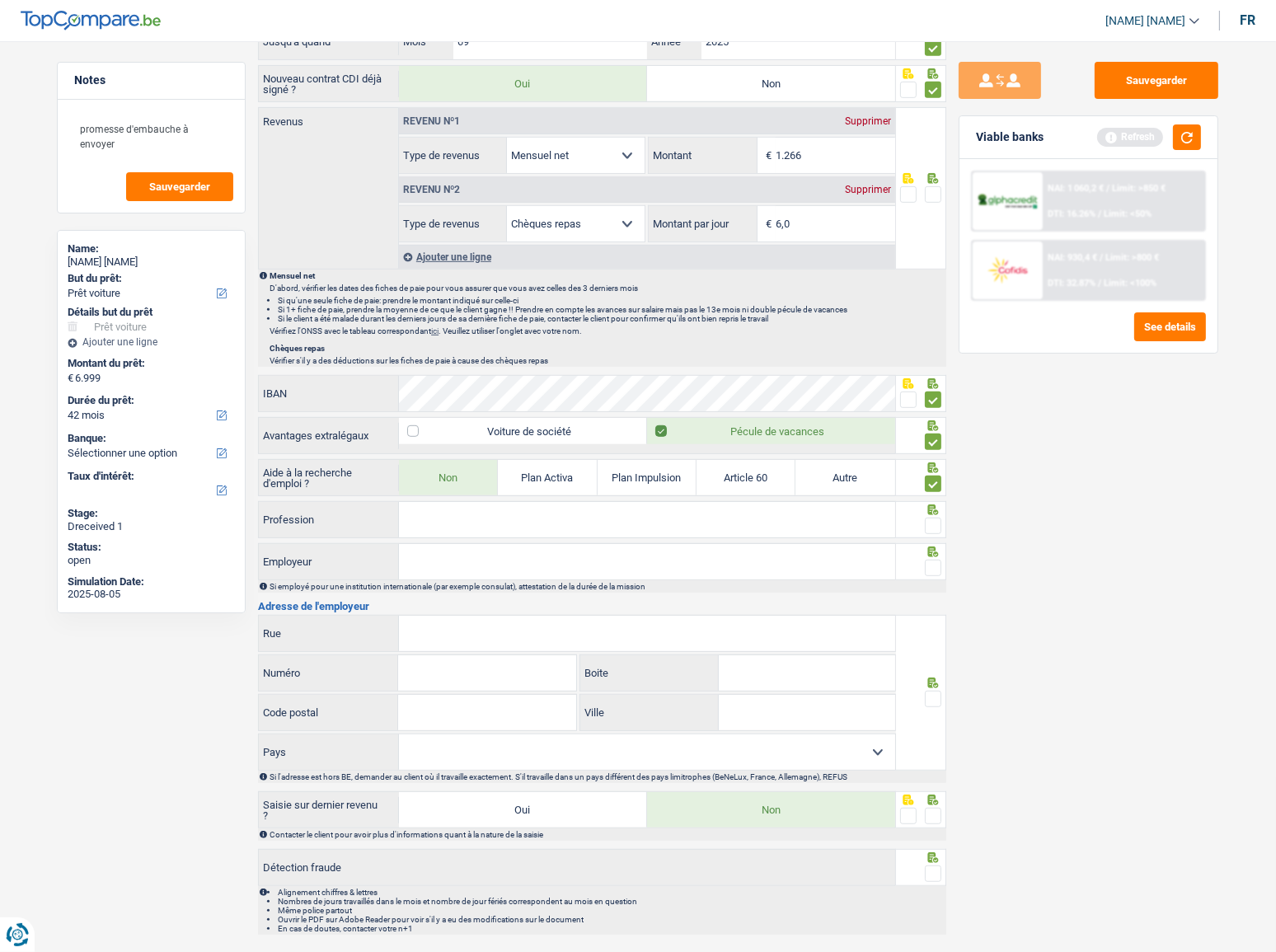 click on "Profession" at bounding box center (647, 519) 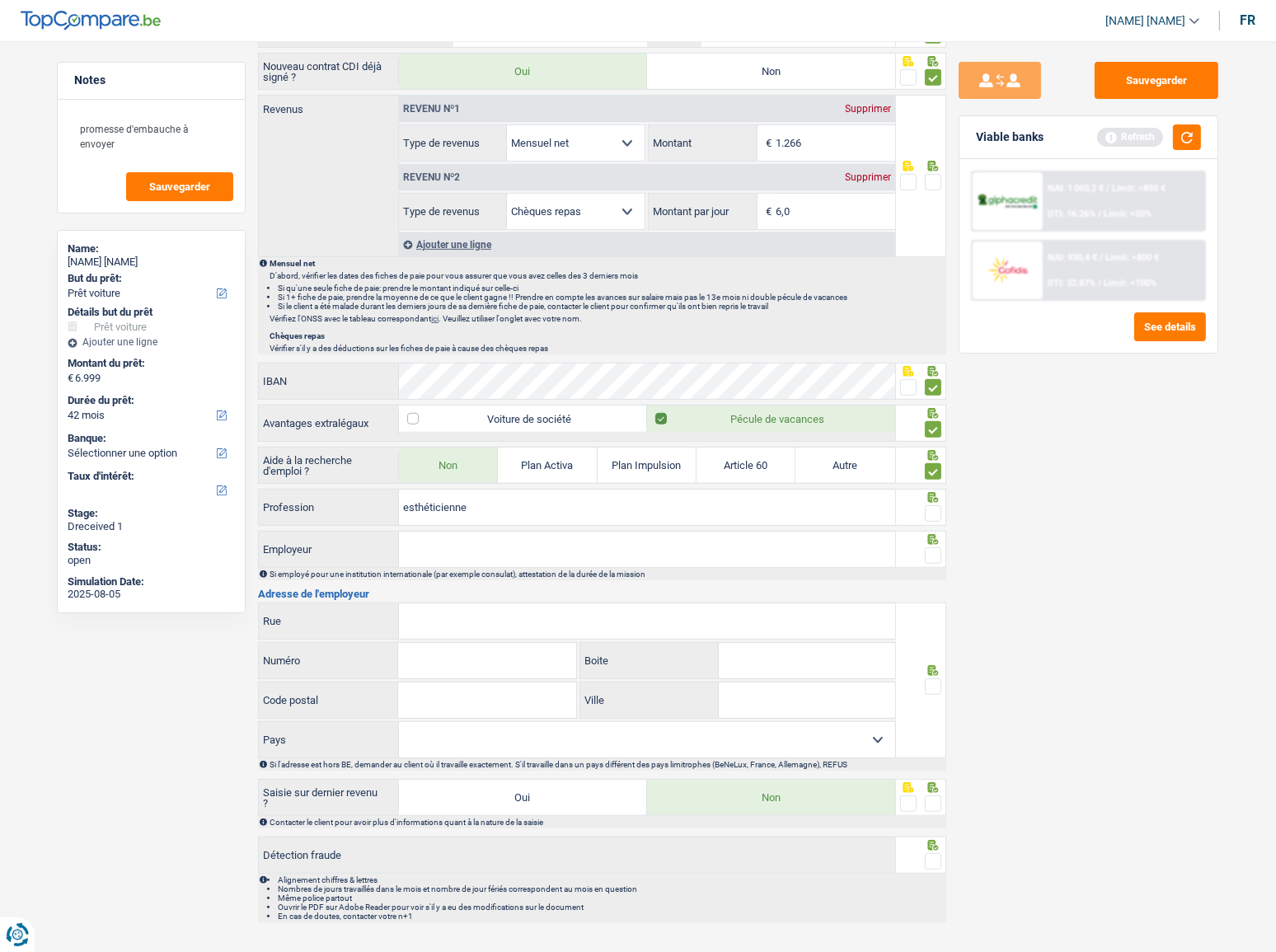 scroll, scrollTop: 922, scrollLeft: 0, axis: vertical 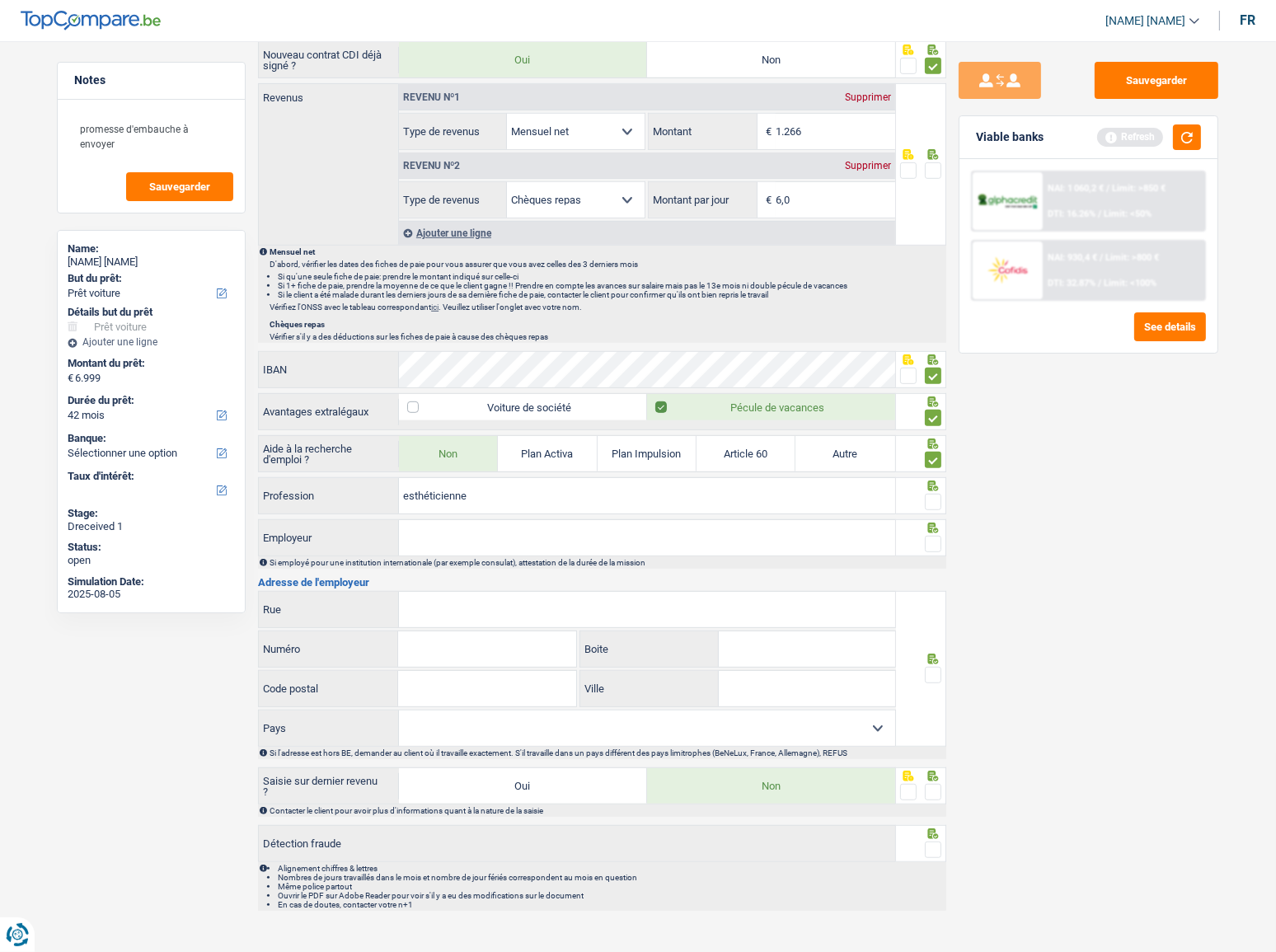click on "esthéticienne" at bounding box center [647, 495] 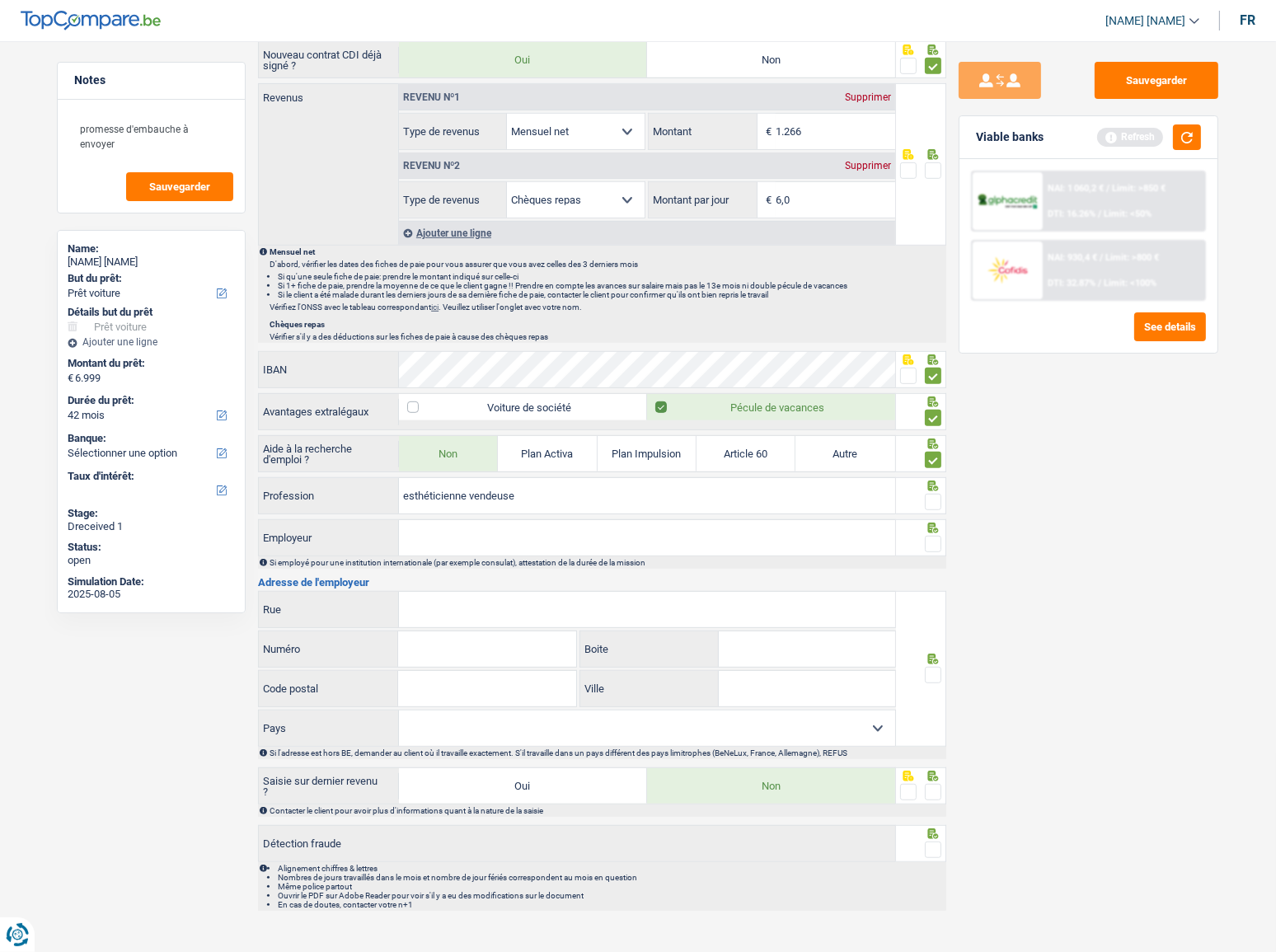 type on "esthéticienne vendeuse" 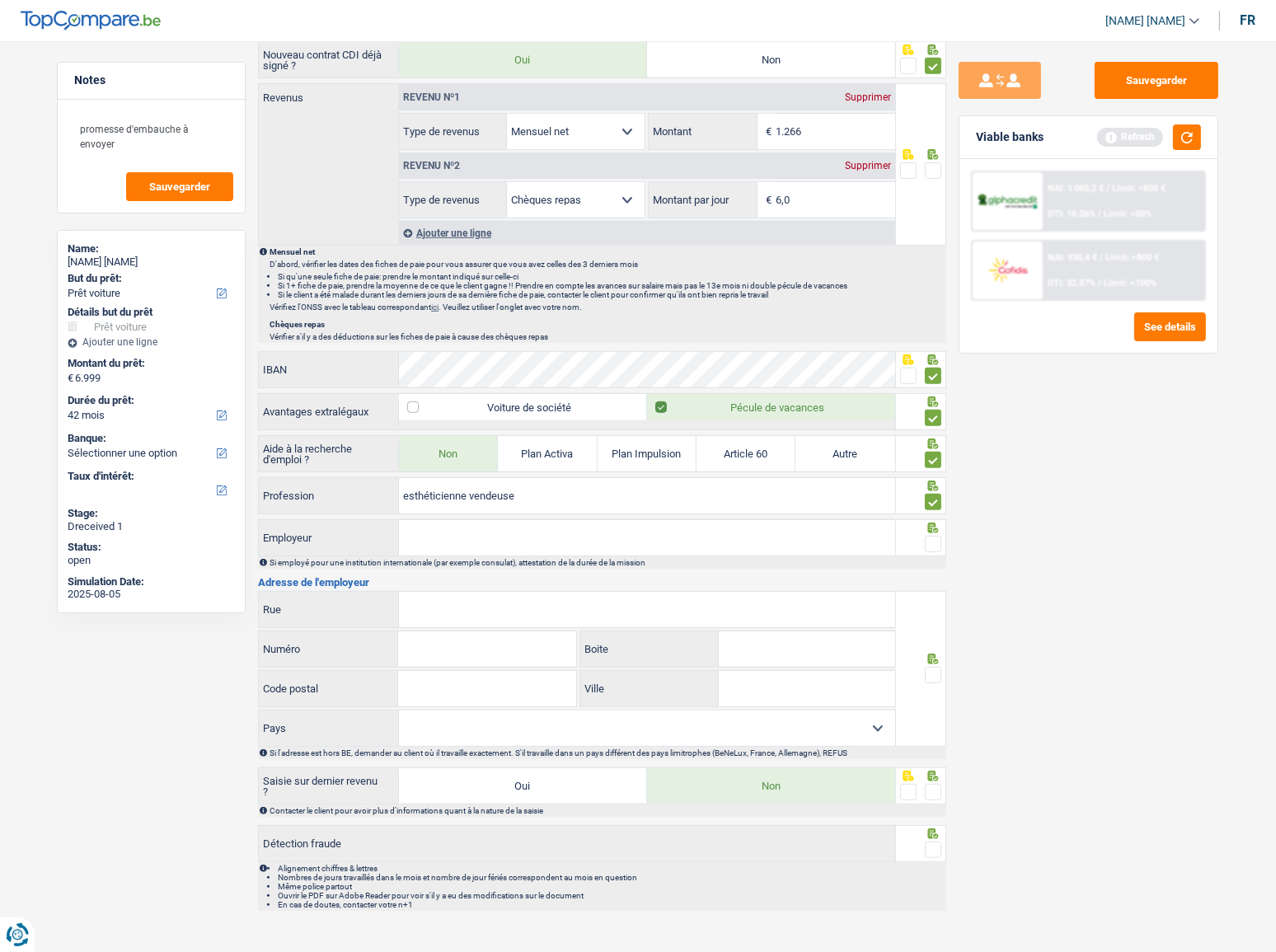click on "Employeur" at bounding box center [647, 537] 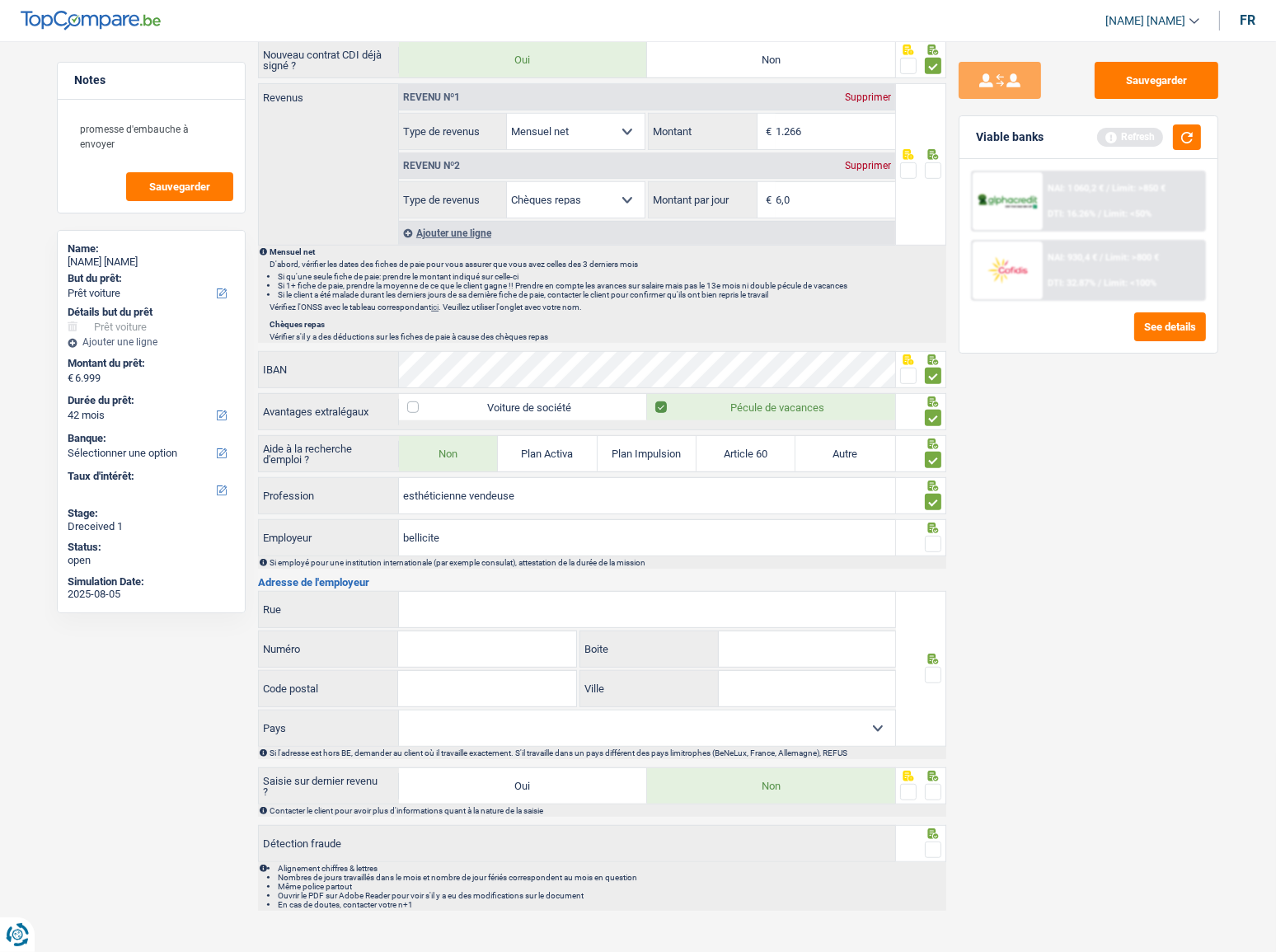 type on "bellicite" 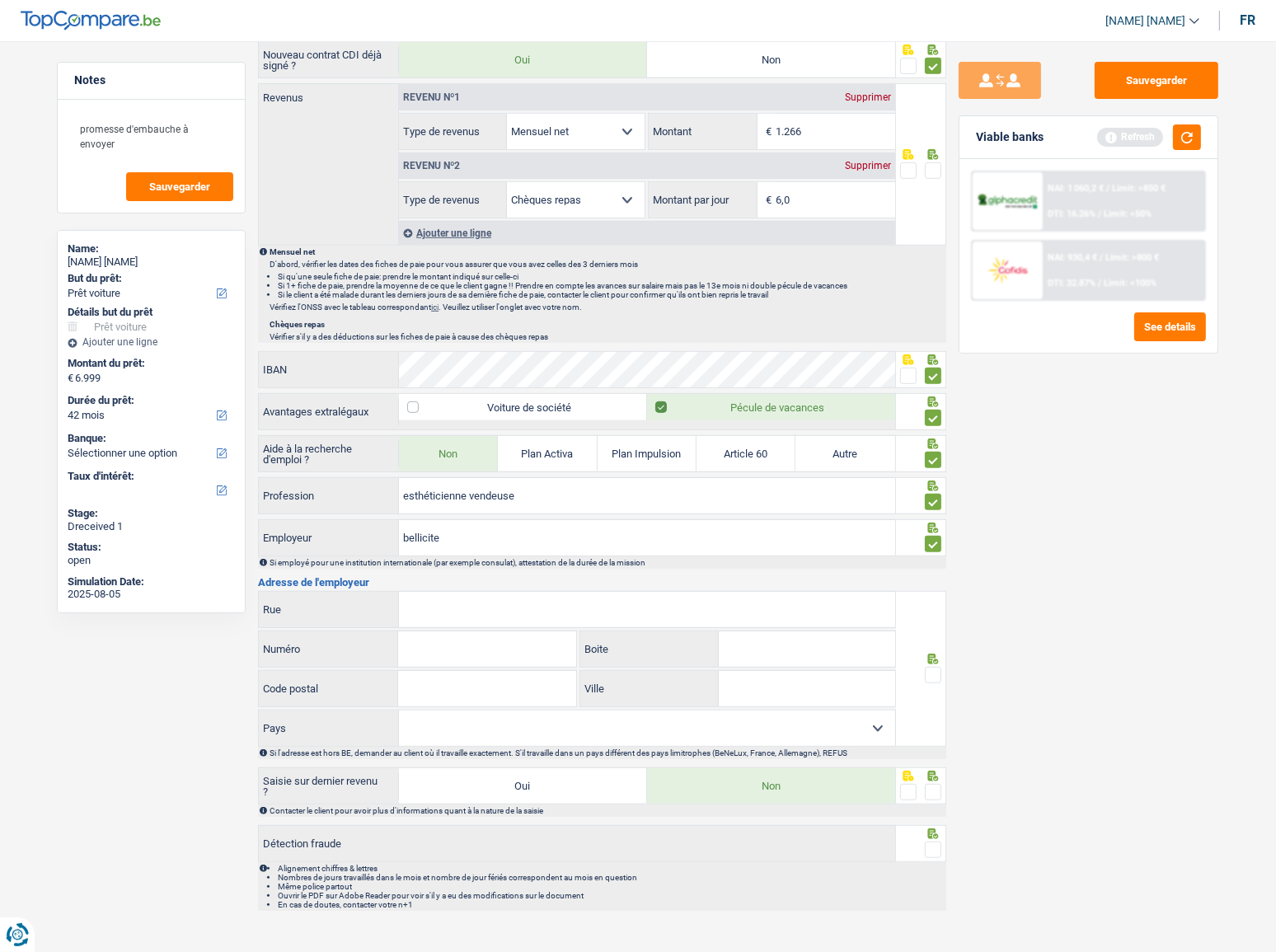 click on "Rue" at bounding box center (647, 609) 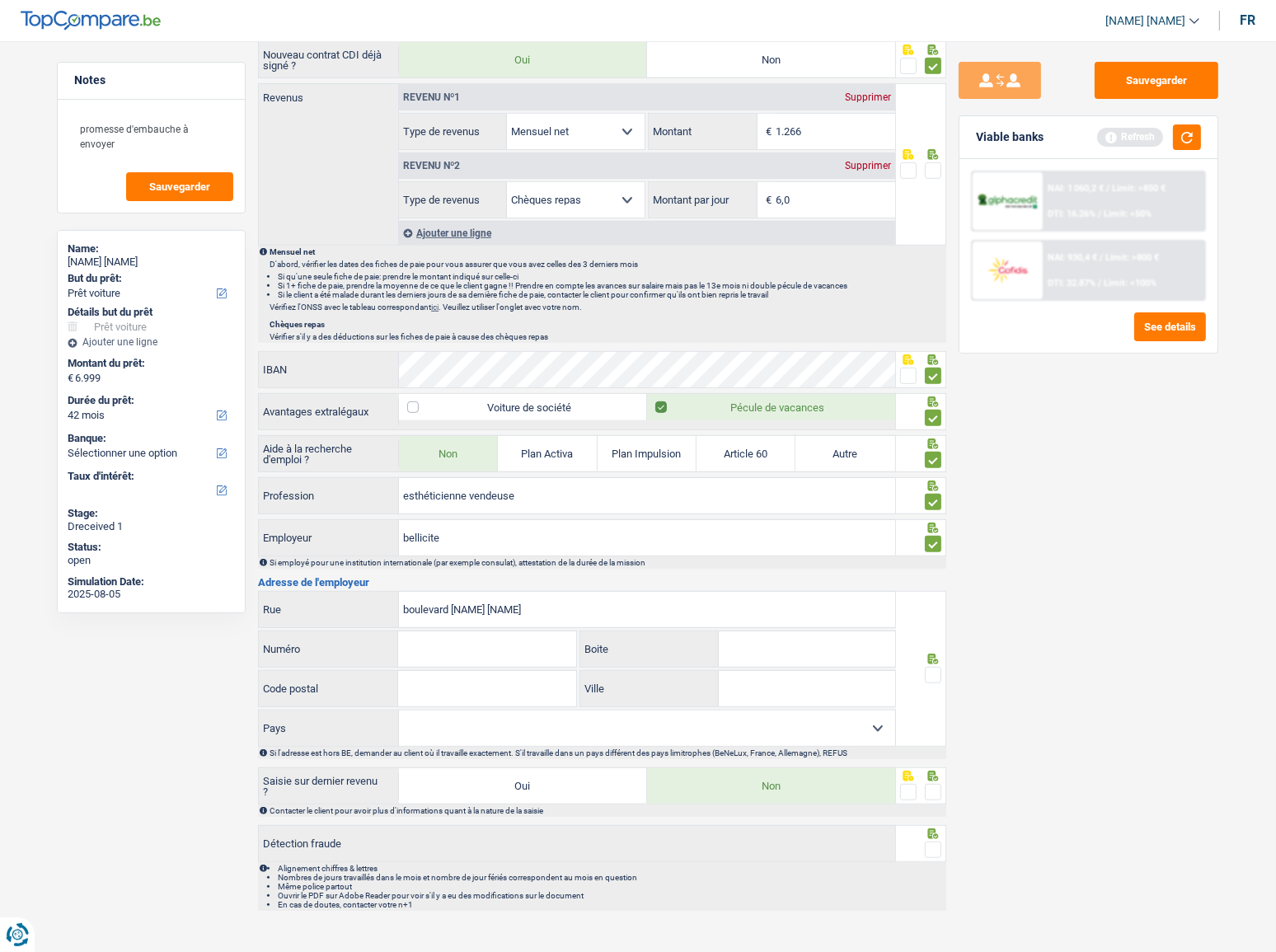 type on "boulevard [NAME] [NAME]" 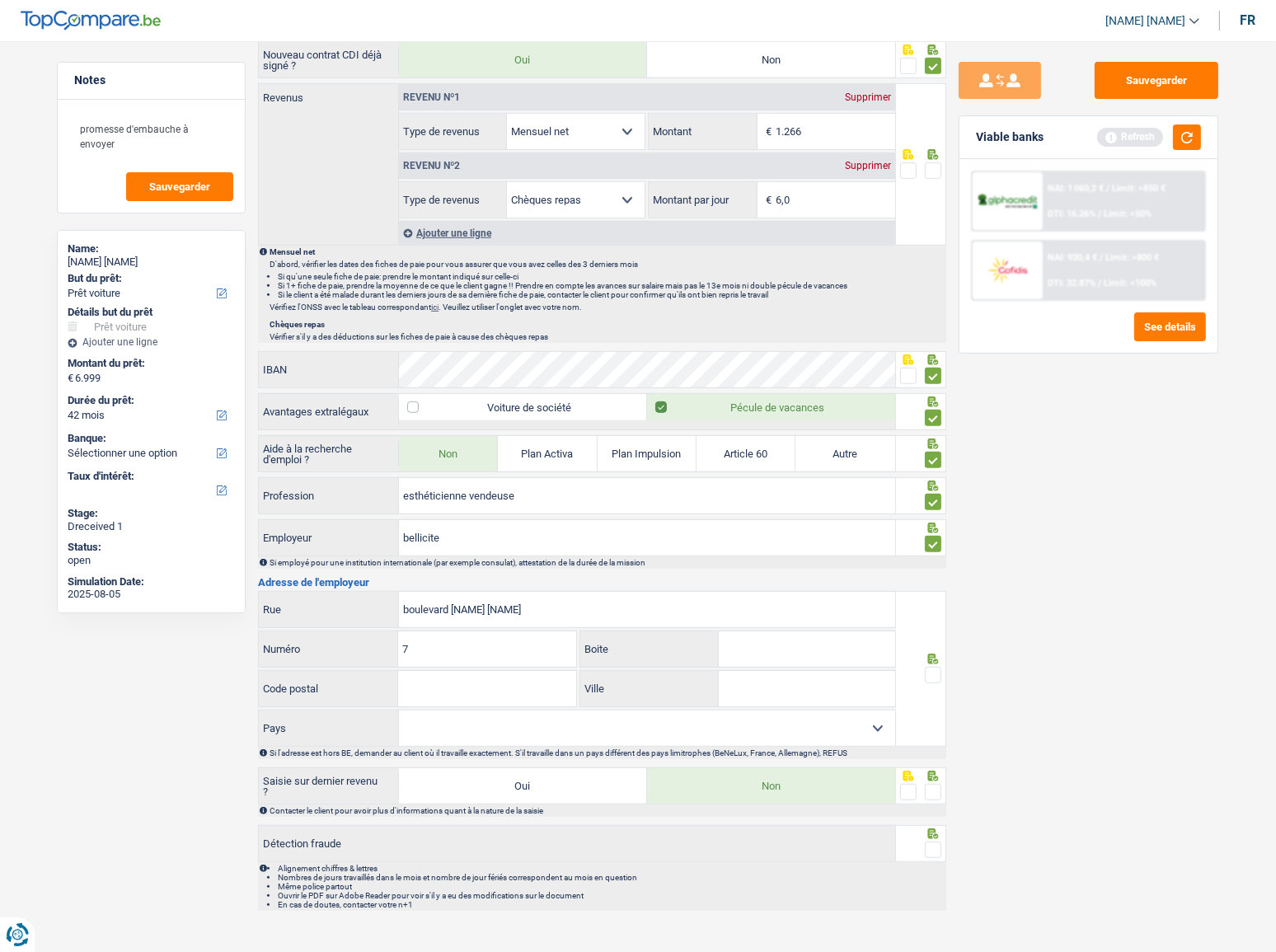 type on "7" 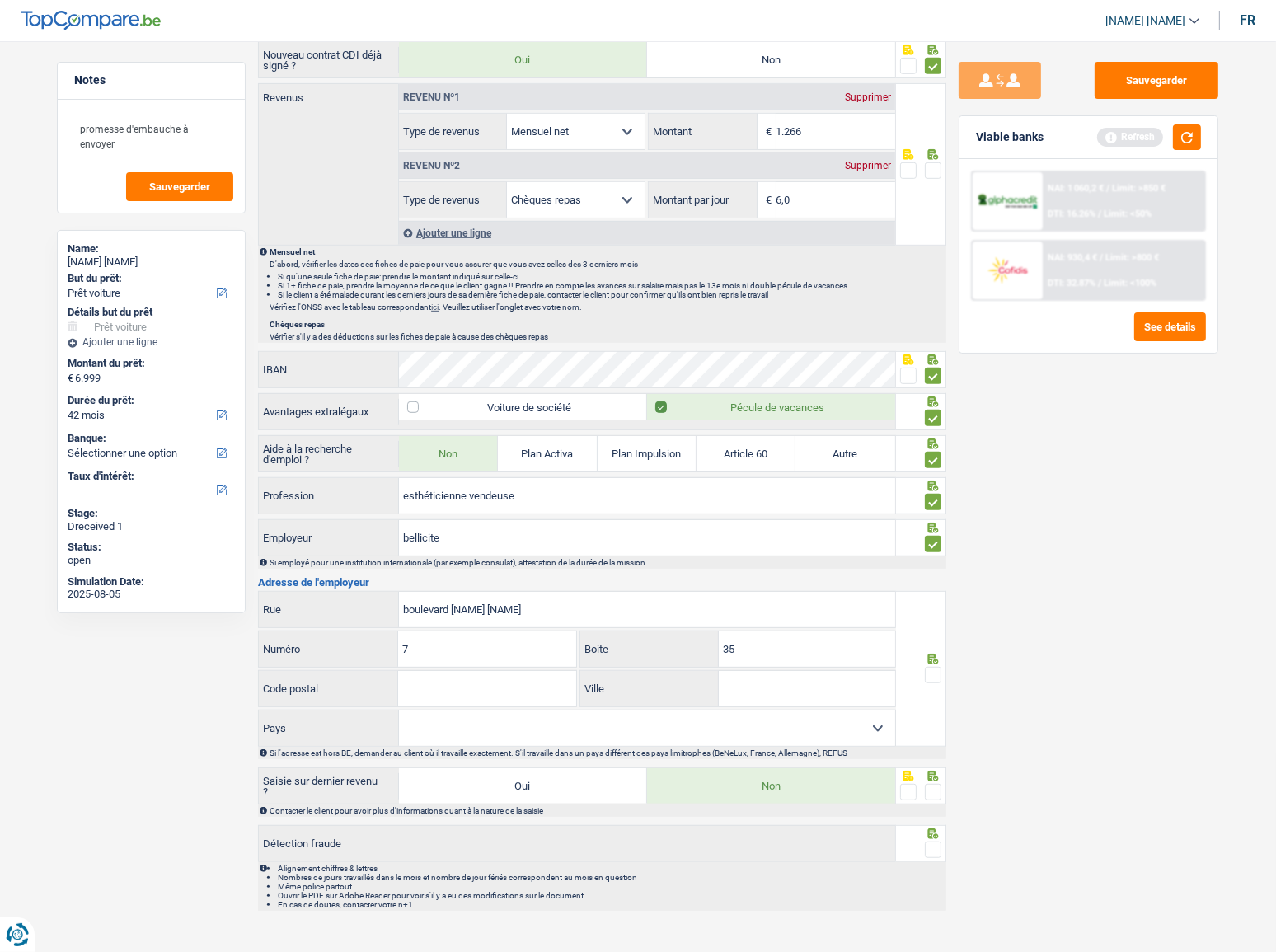 type on "35" 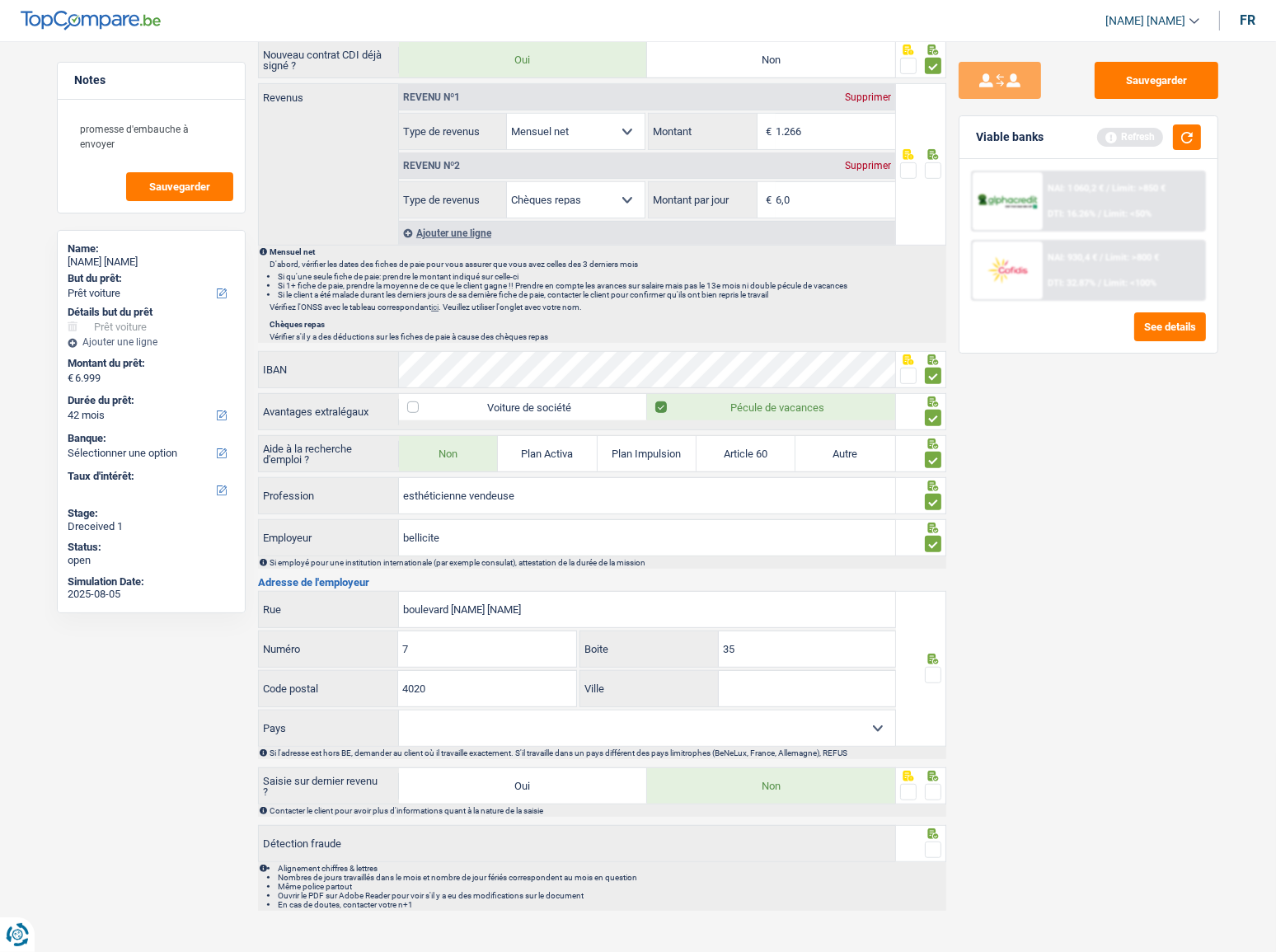 type on "4020" 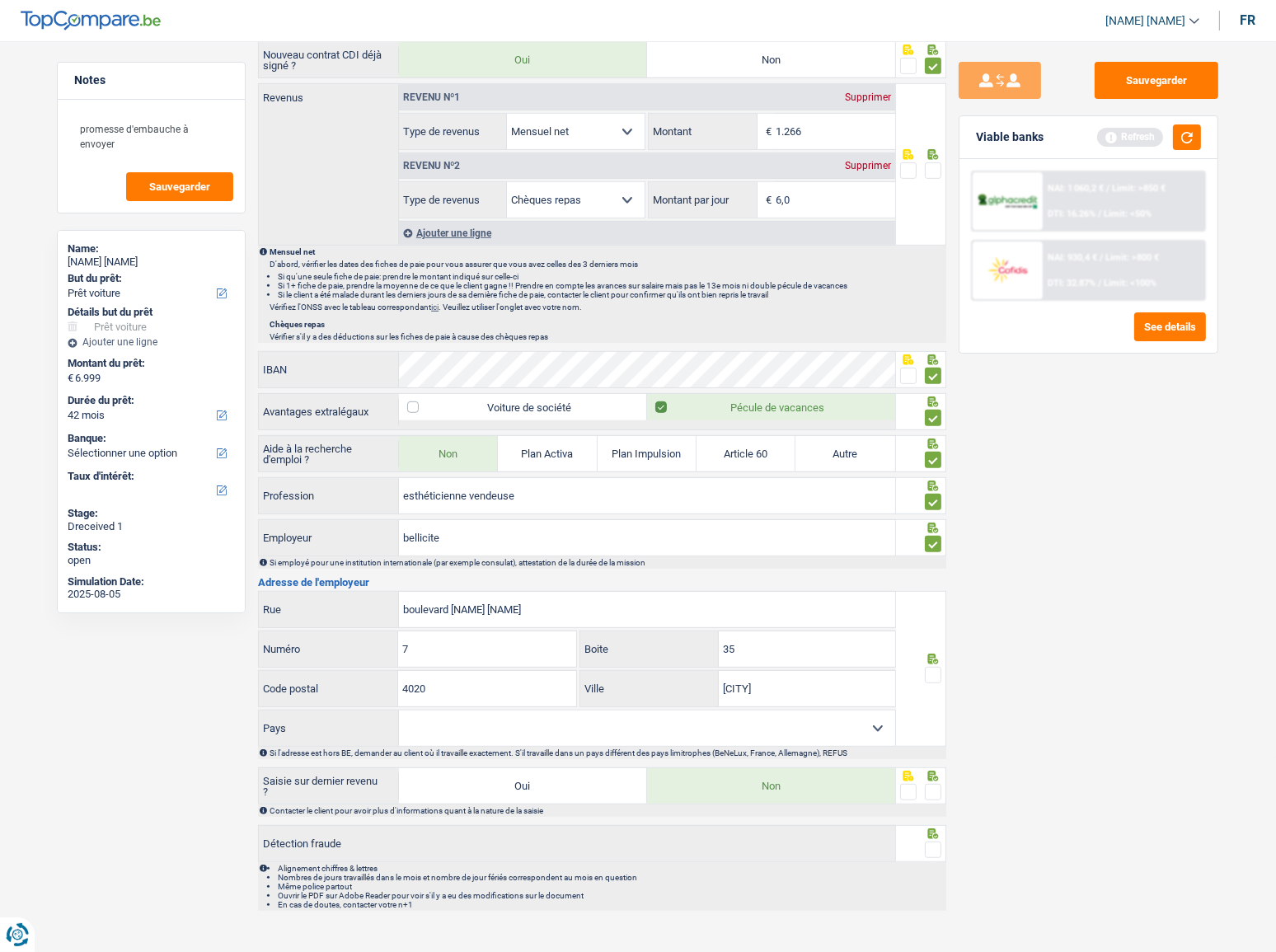 type on "[CITY]" 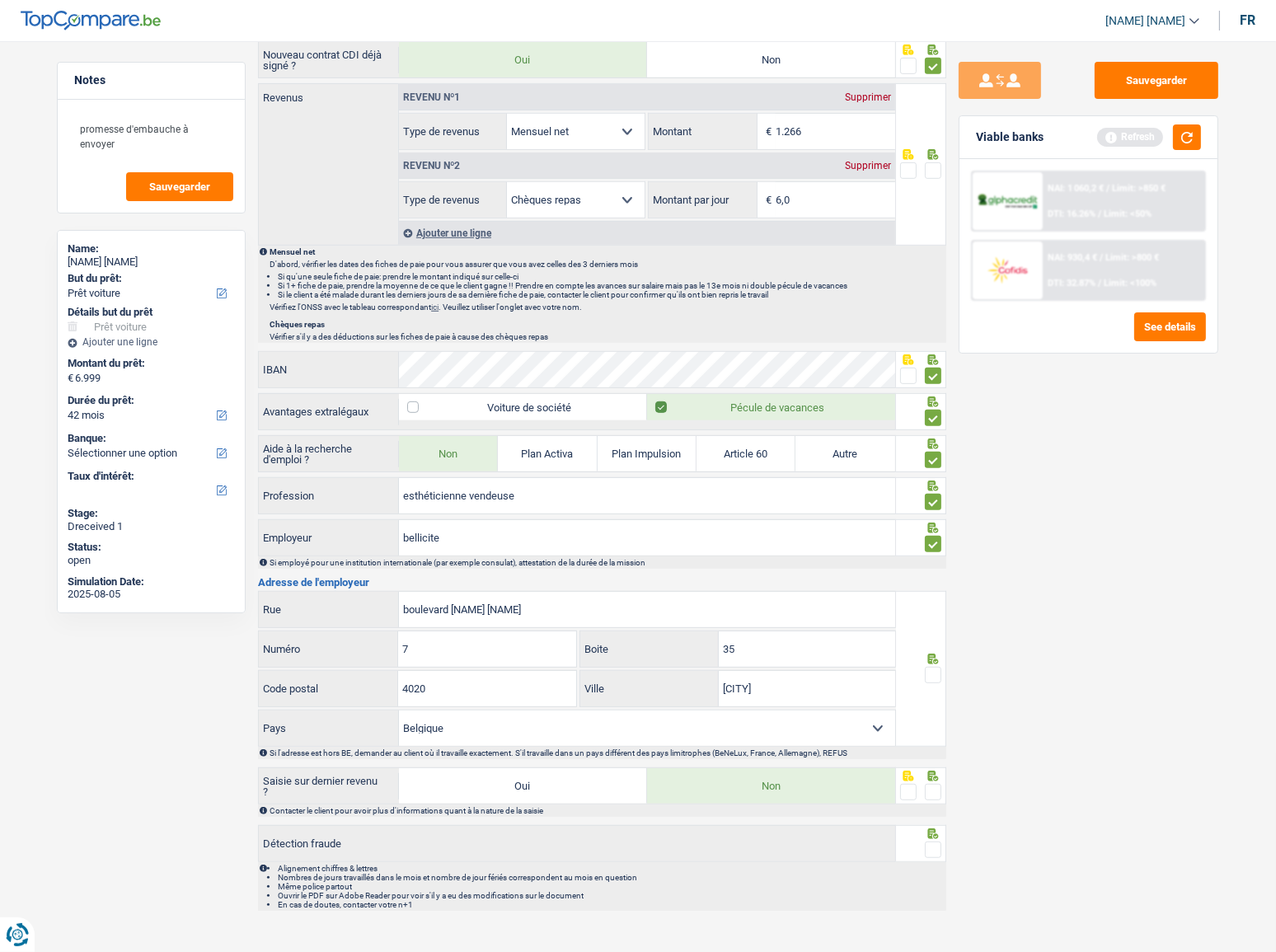 click at bounding box center (933, 675) 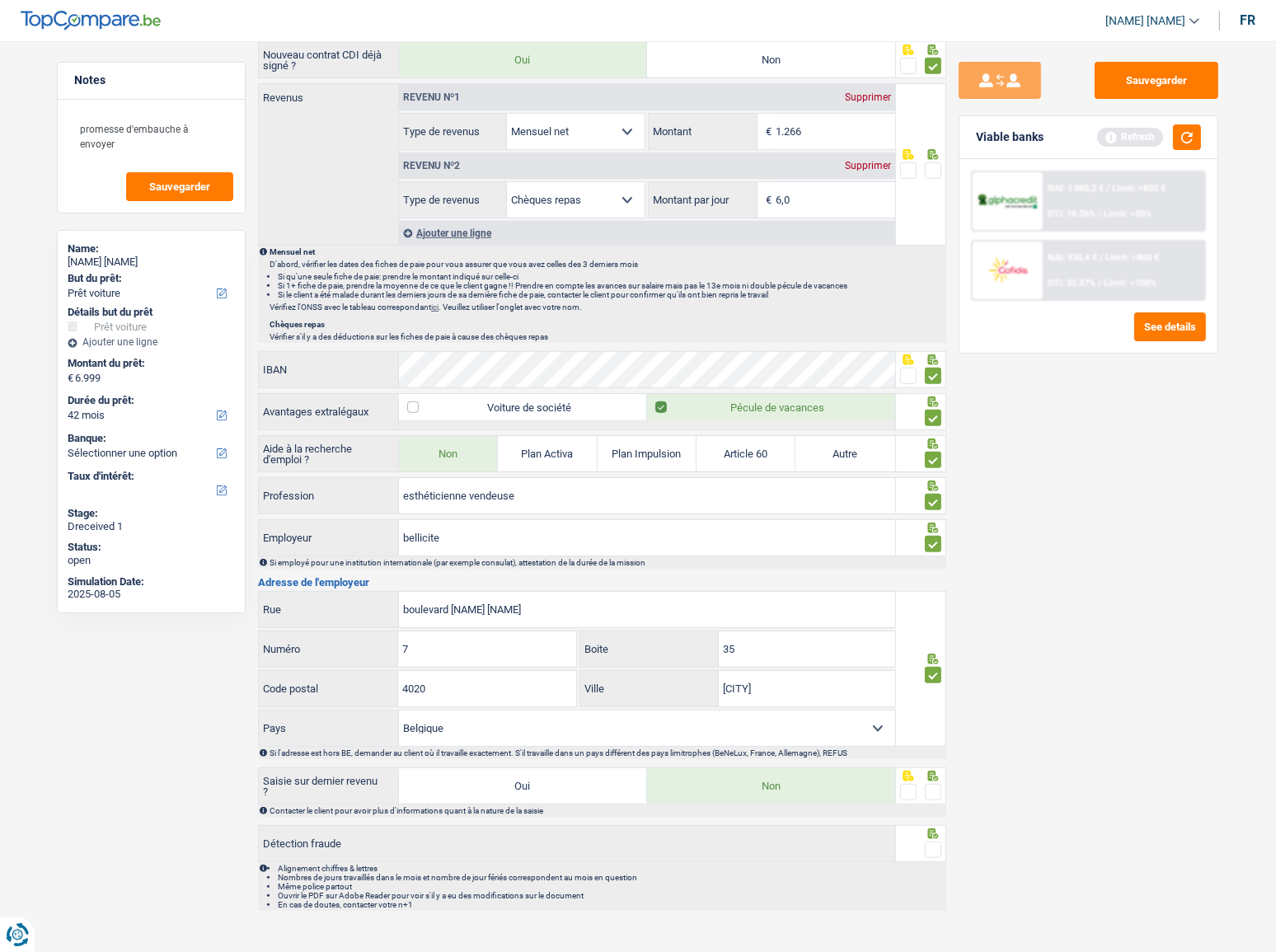 drag, startPoint x: 931, startPoint y: 780, endPoint x: 931, endPoint y: 808, distance: 28 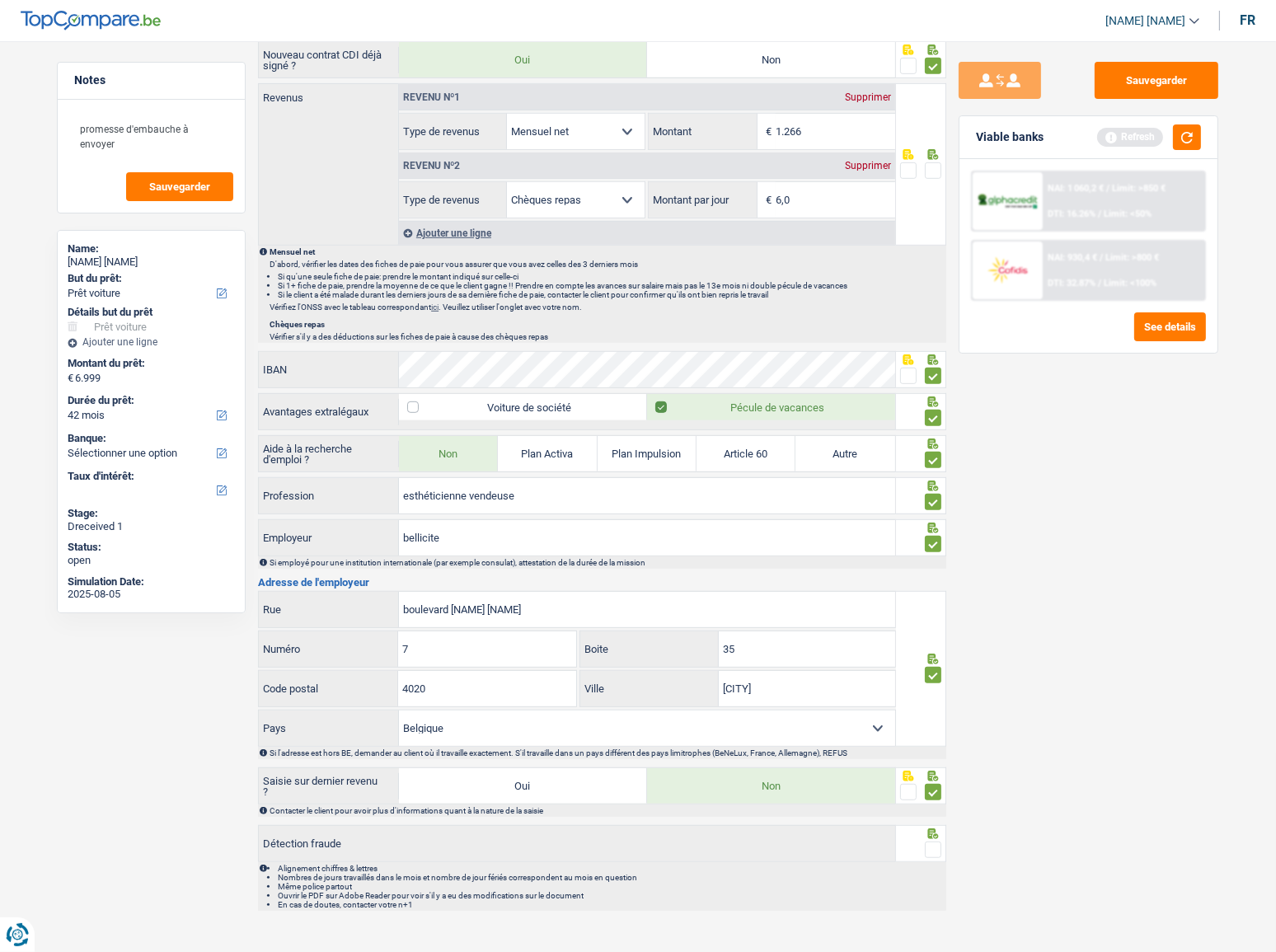 click at bounding box center [933, 850] 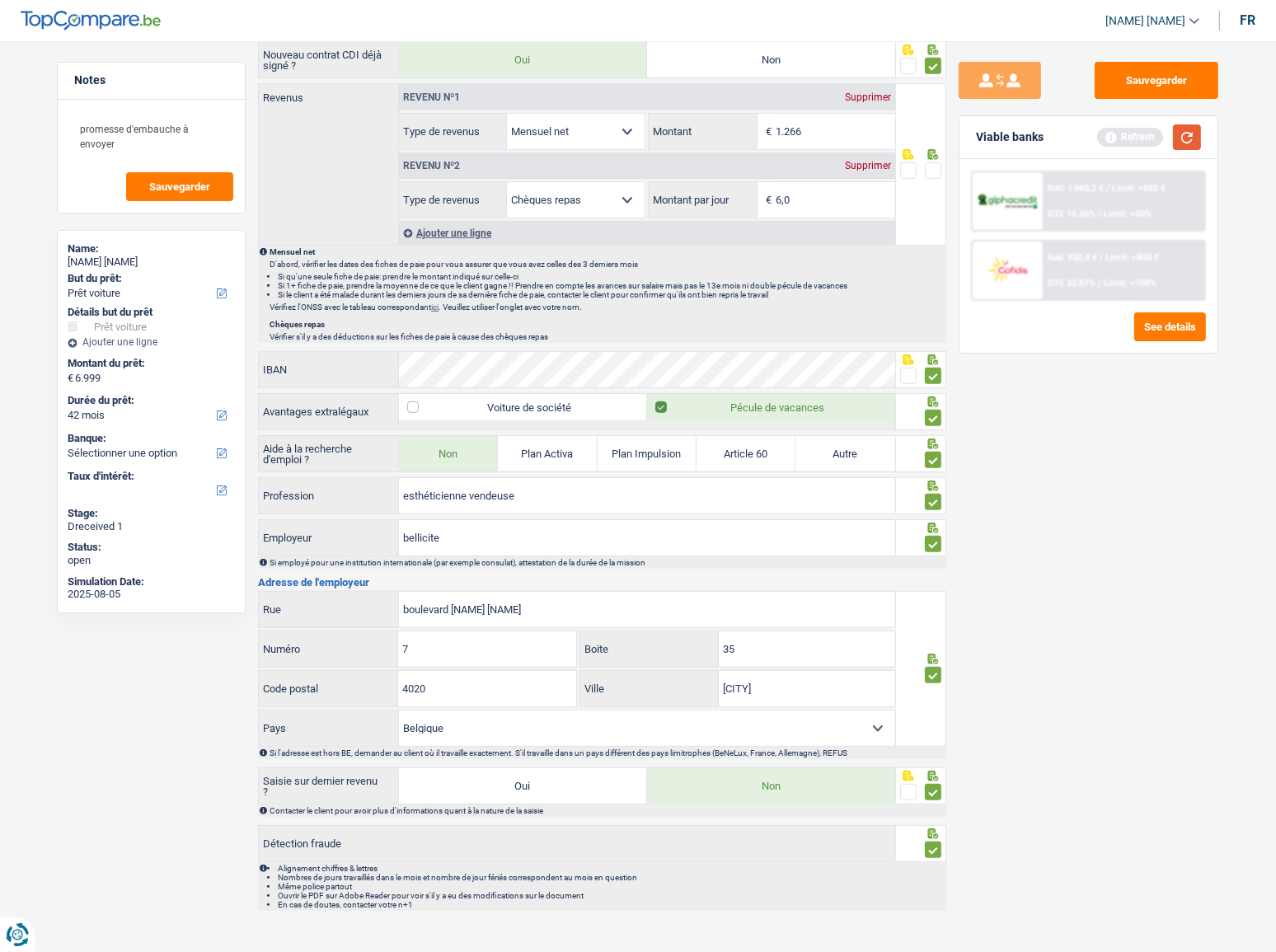 click at bounding box center (1187, 137) 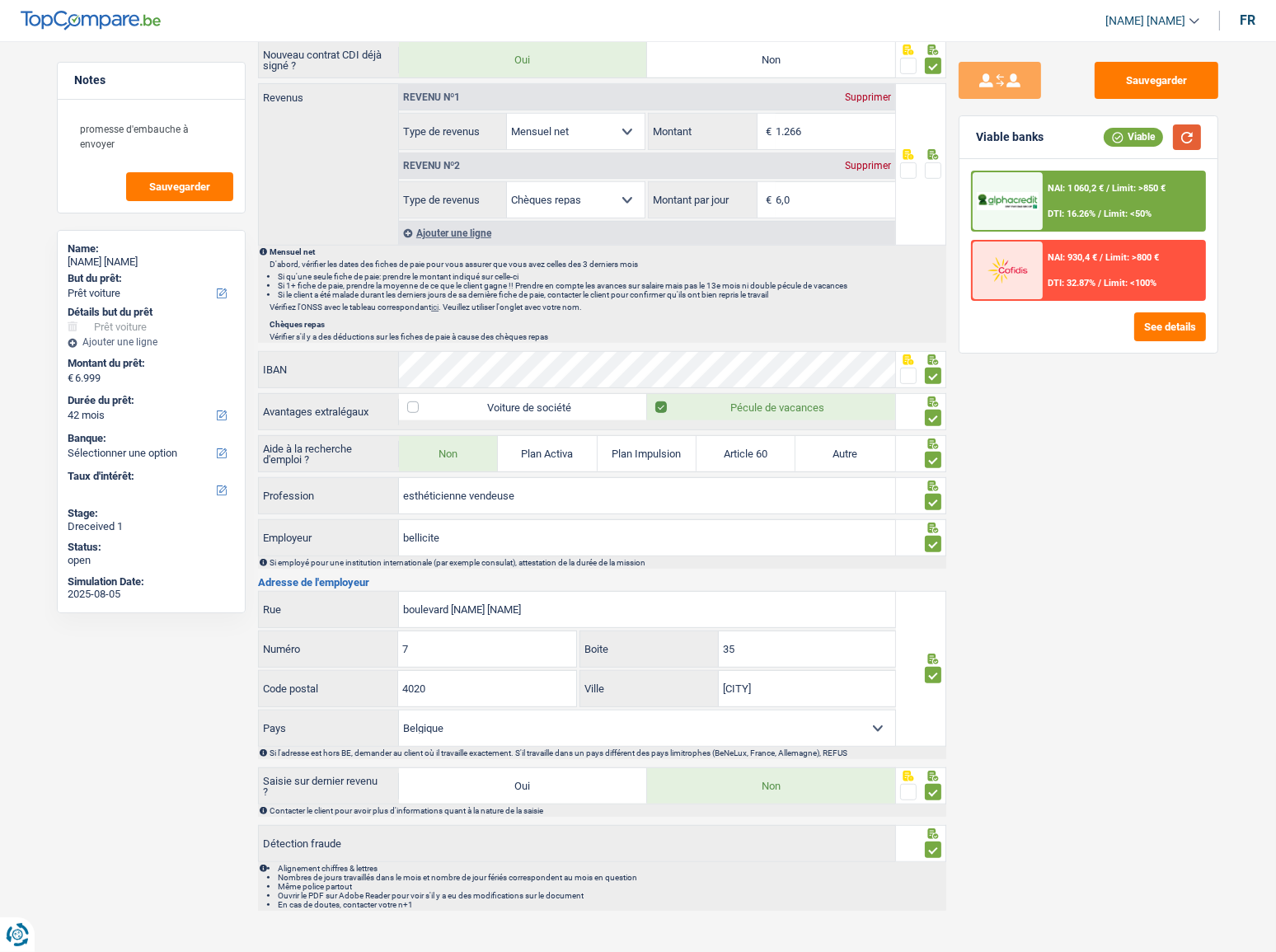 click at bounding box center (1187, 137) 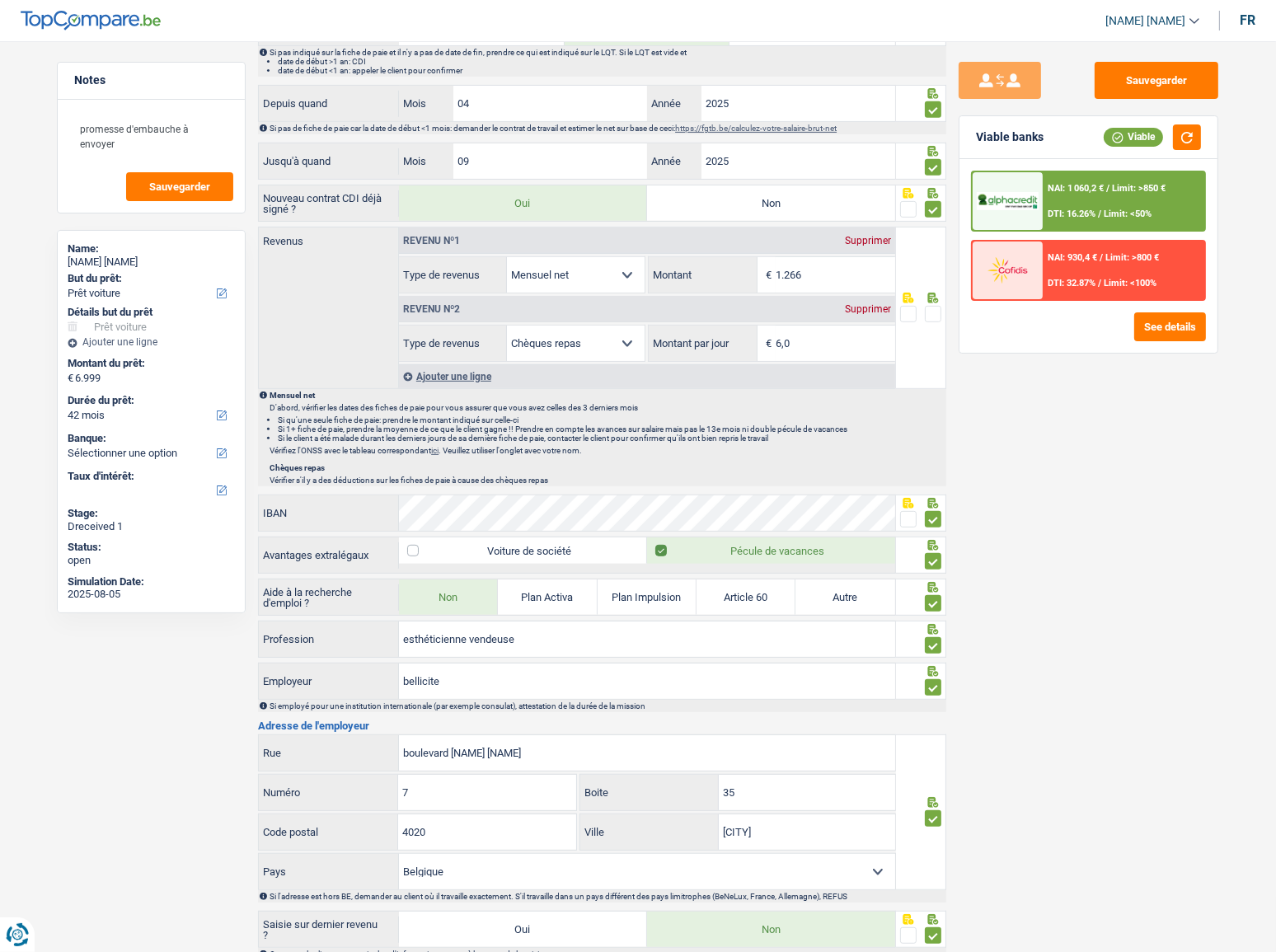 scroll, scrollTop: 622, scrollLeft: 0, axis: vertical 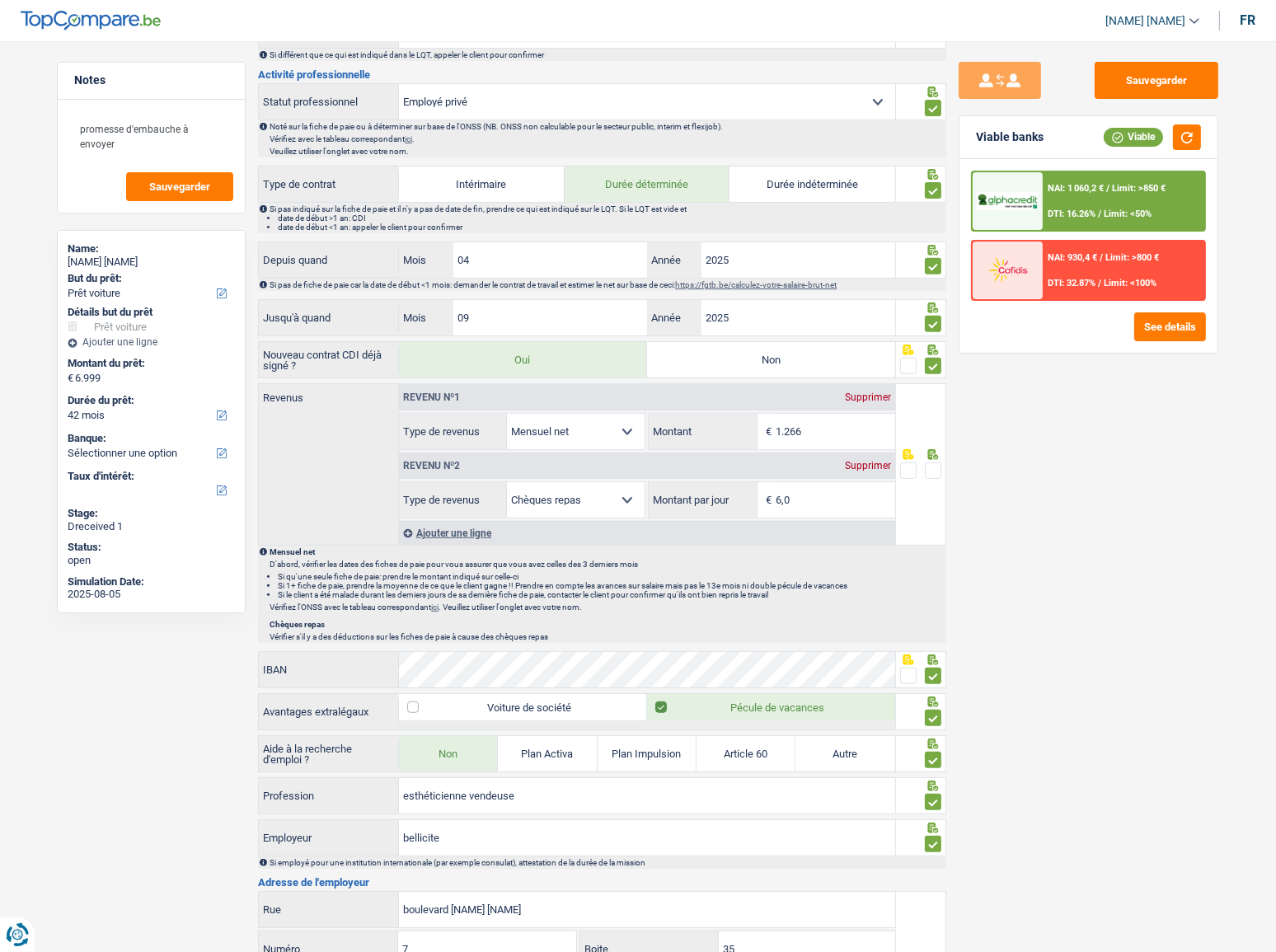 click on "1.266" at bounding box center (835, 431) 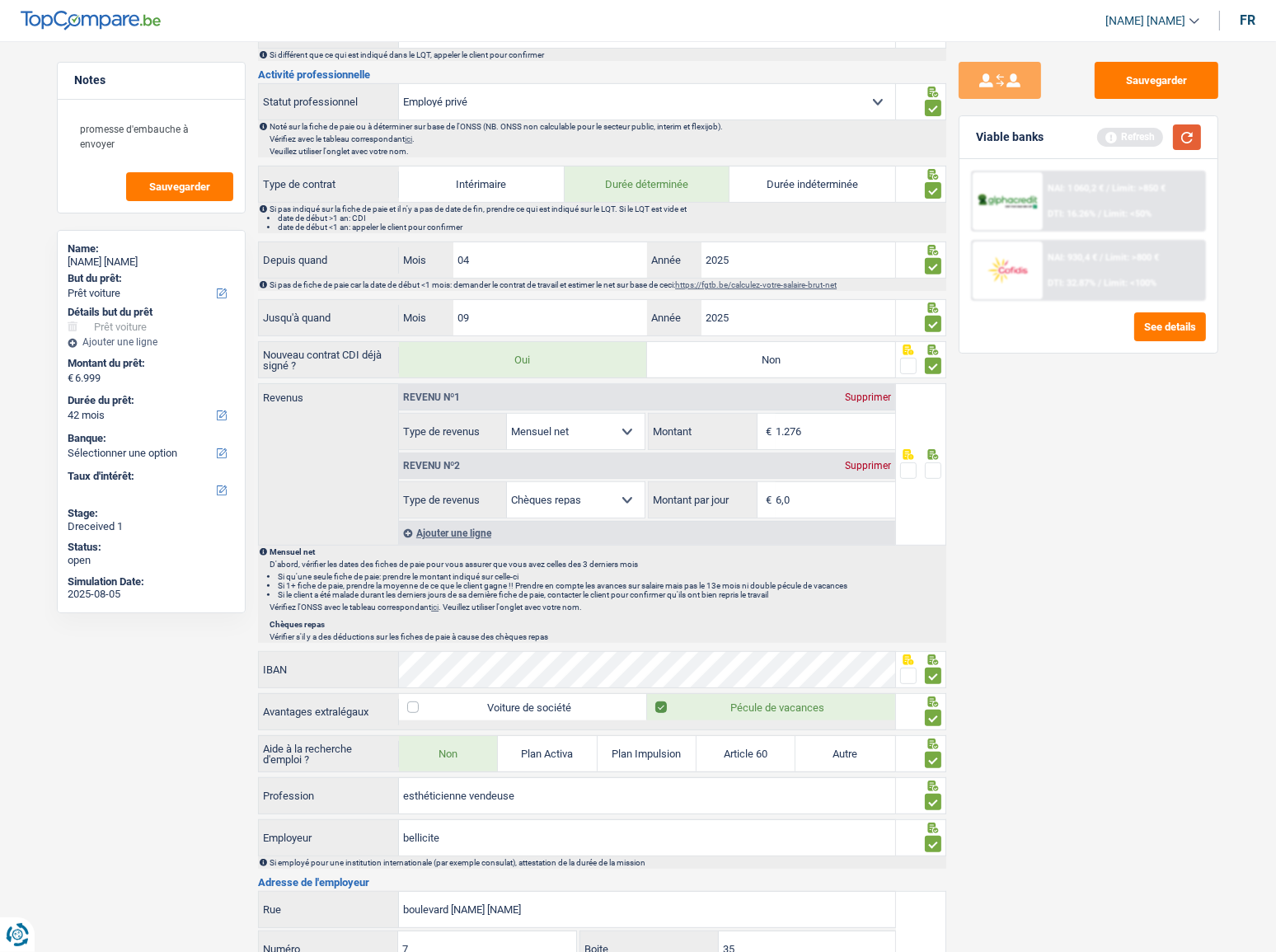 type on "1.276" 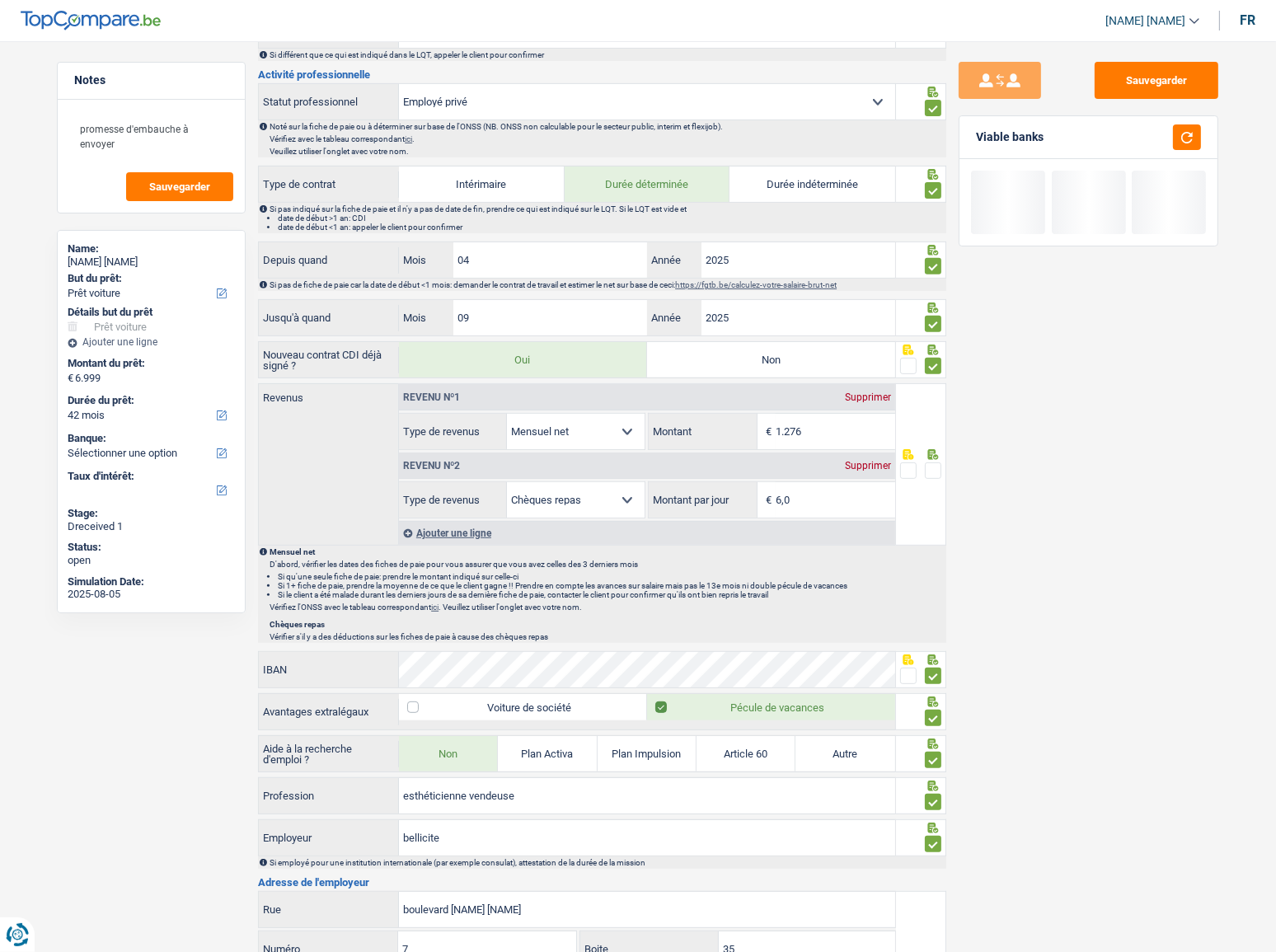 click at bounding box center (933, 471) 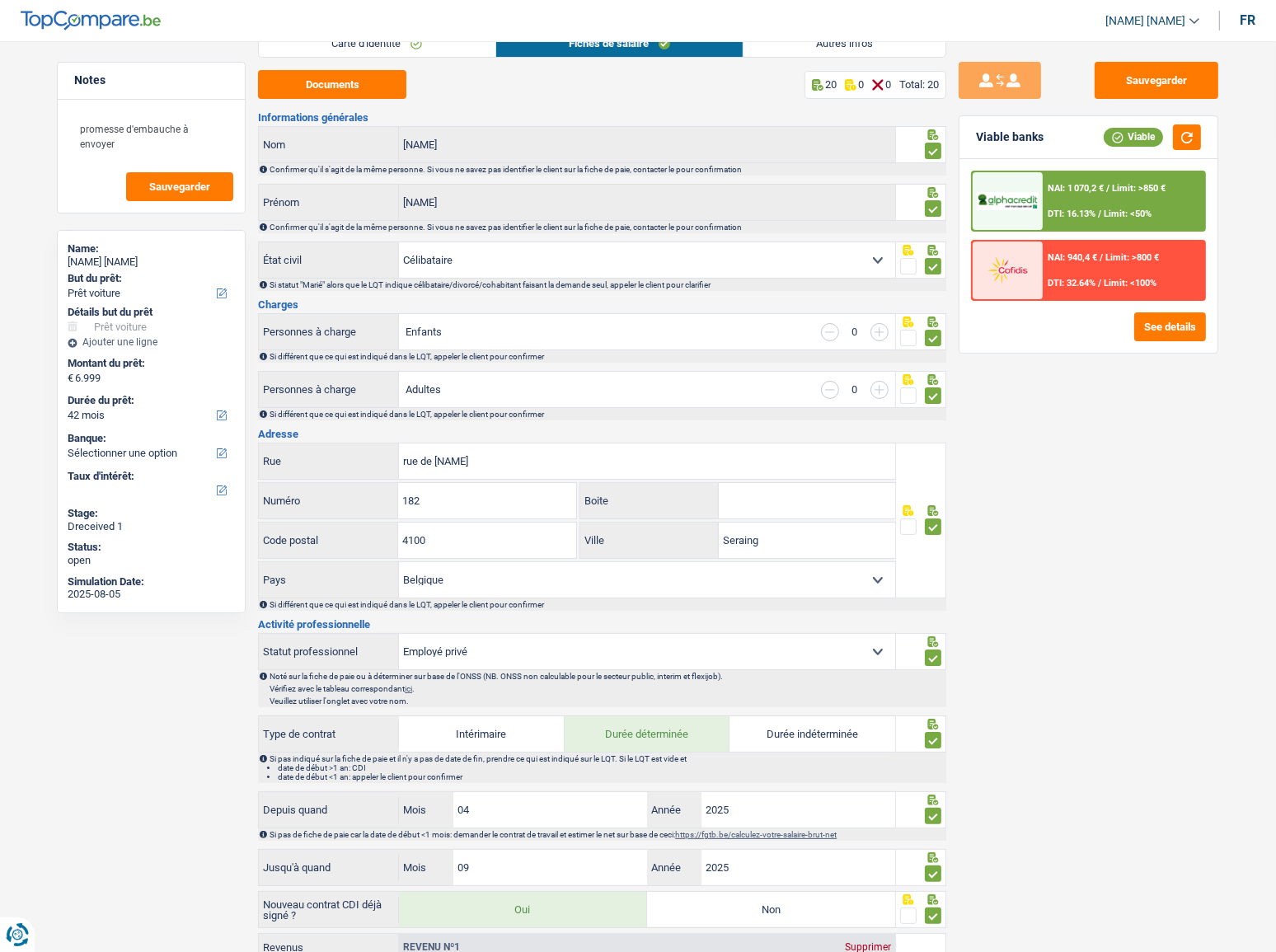 scroll, scrollTop: 0, scrollLeft: 0, axis: both 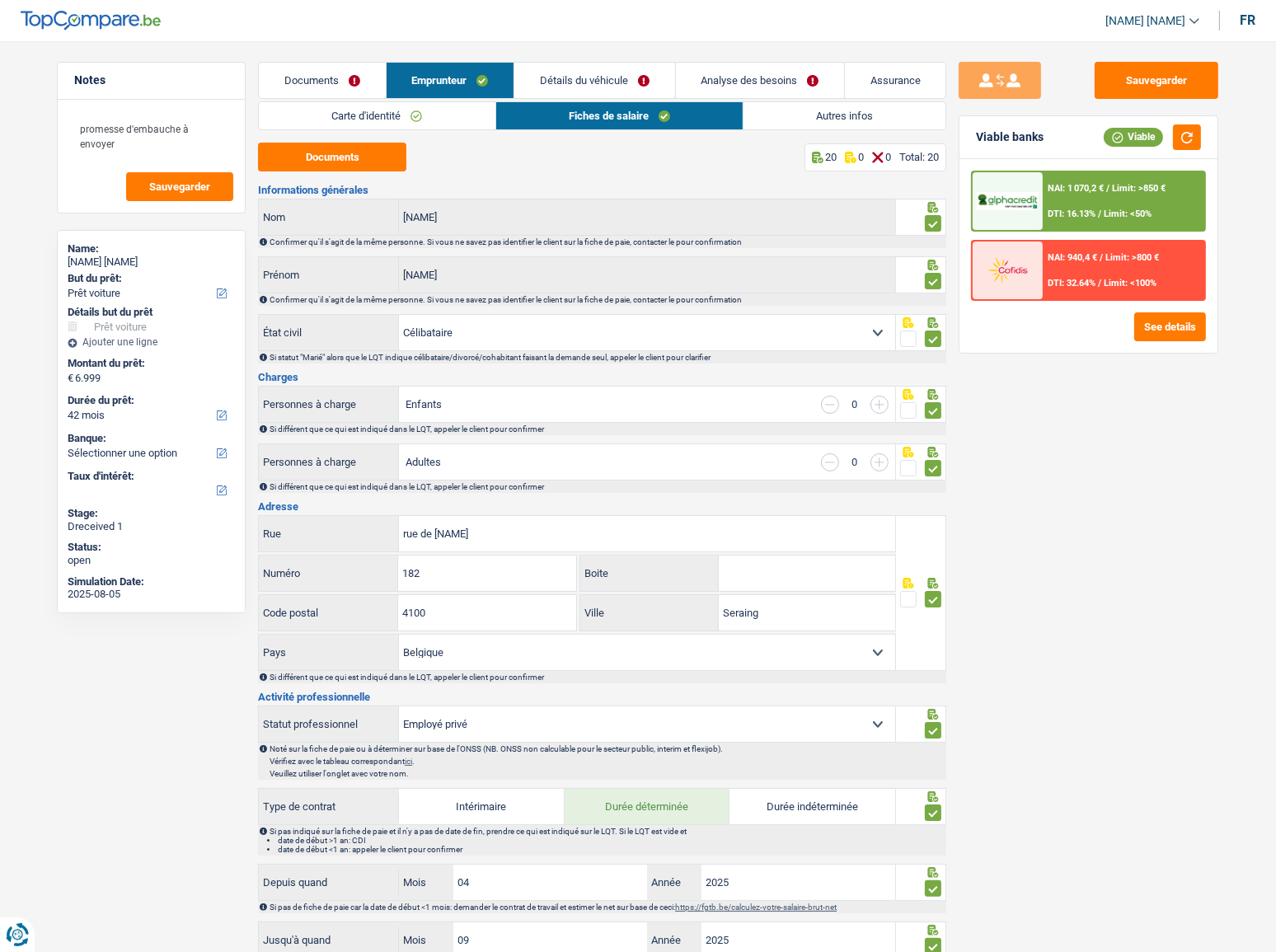 drag, startPoint x: 766, startPoint y: 120, endPoint x: 762, endPoint y: 130, distance: 10.77033 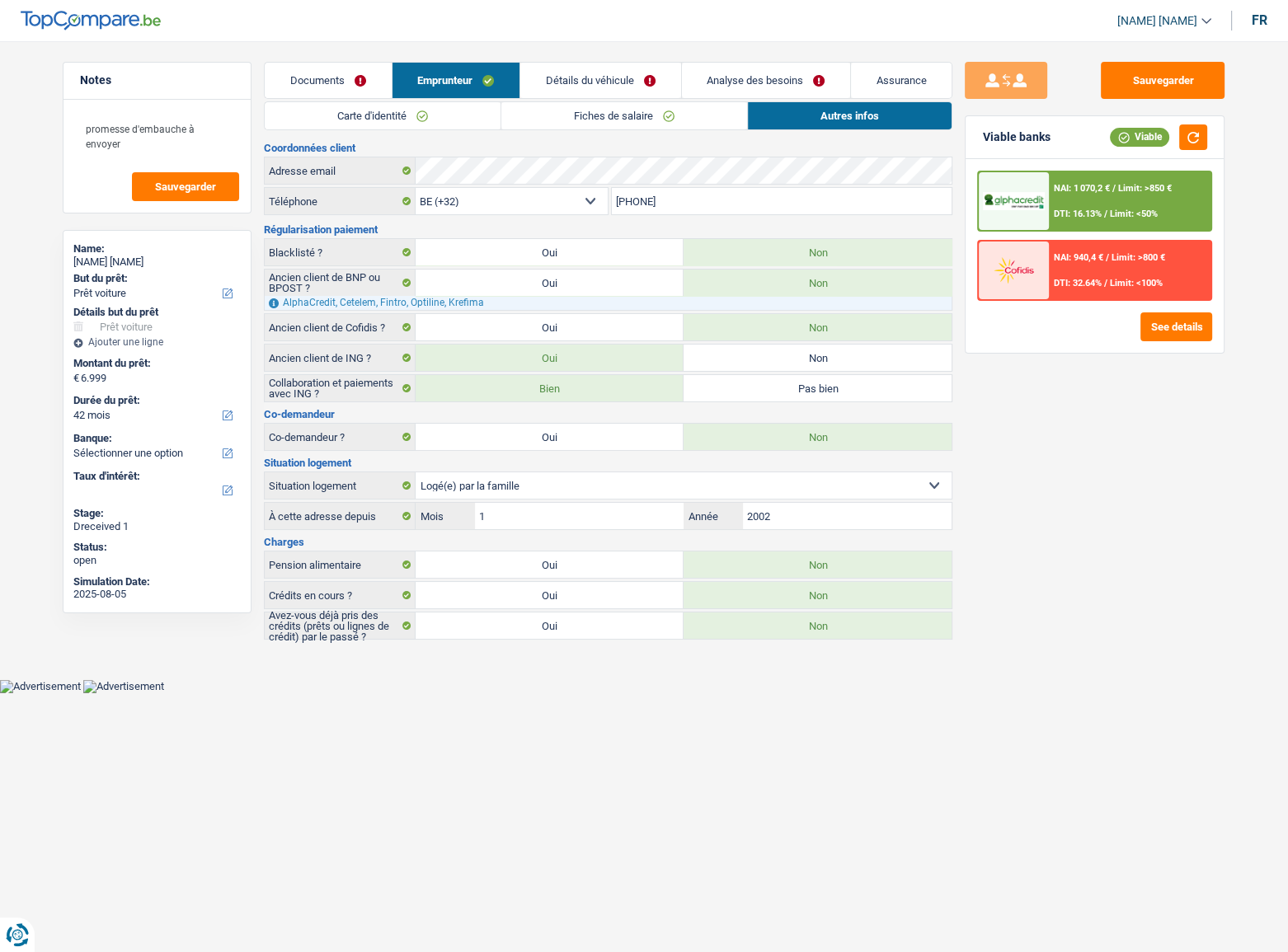 click on "Oui" at bounding box center [549, 626] 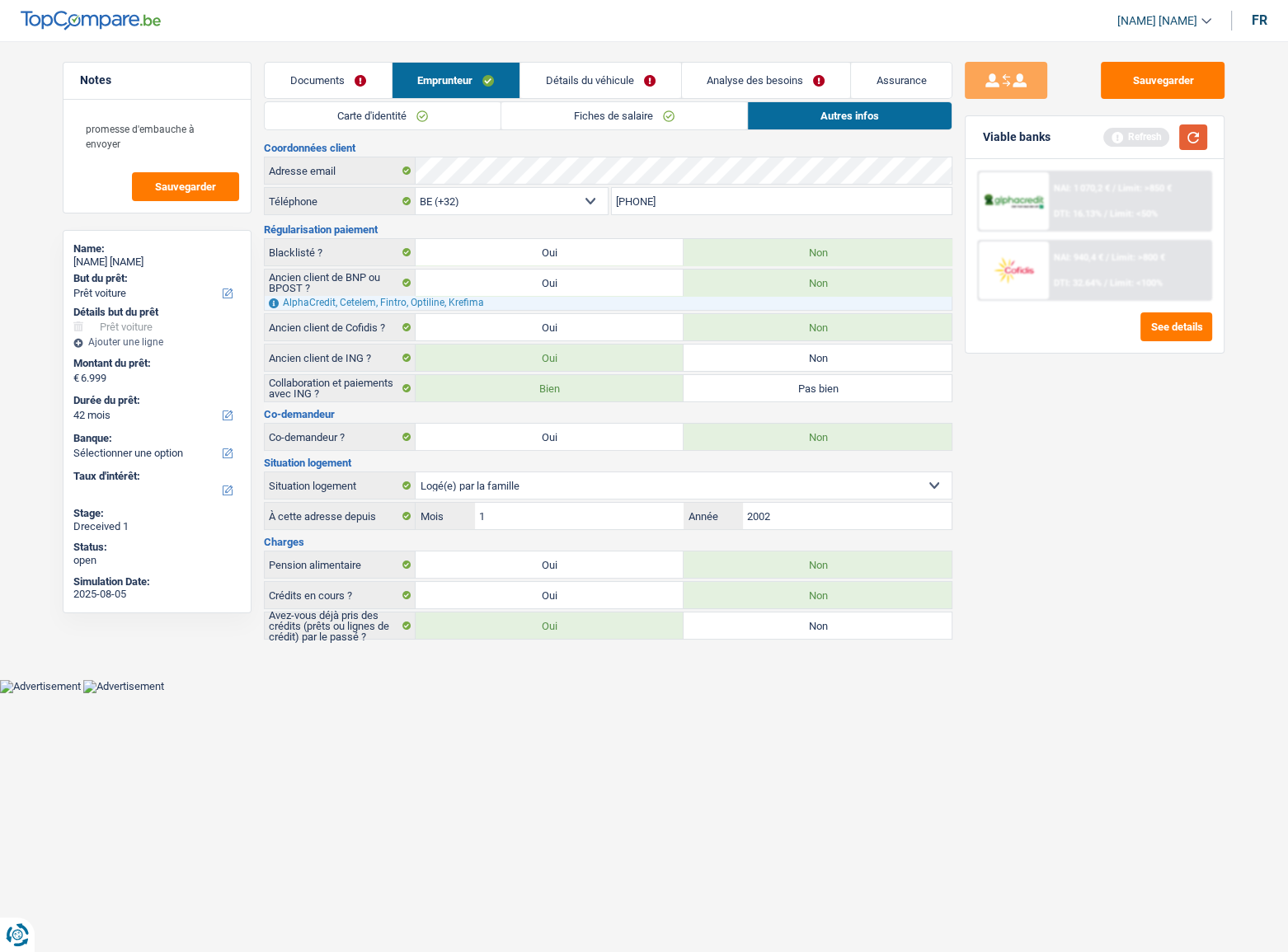 click at bounding box center (1193, 137) 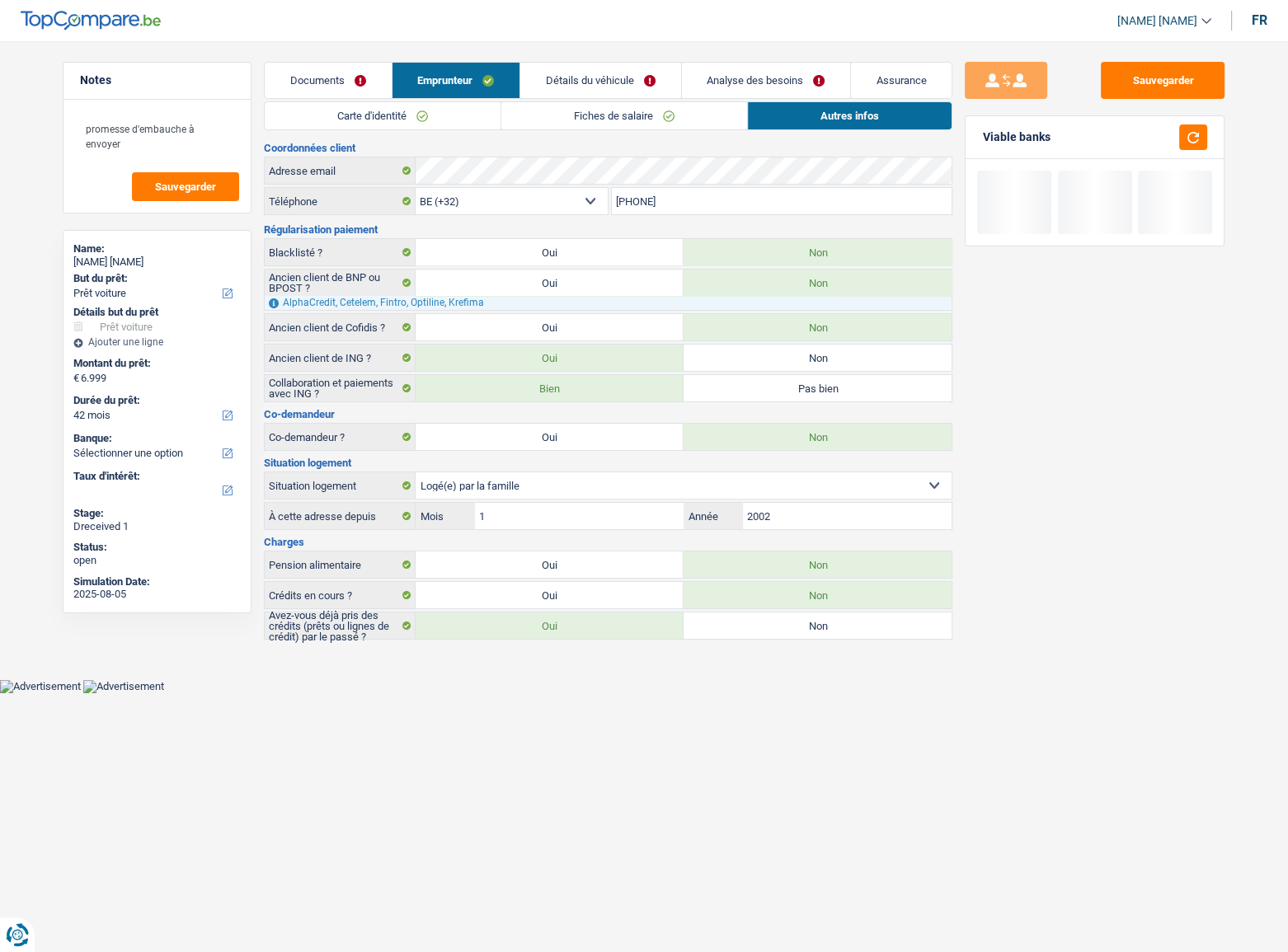 click on "Détails du véhicule" at bounding box center (600, 80) 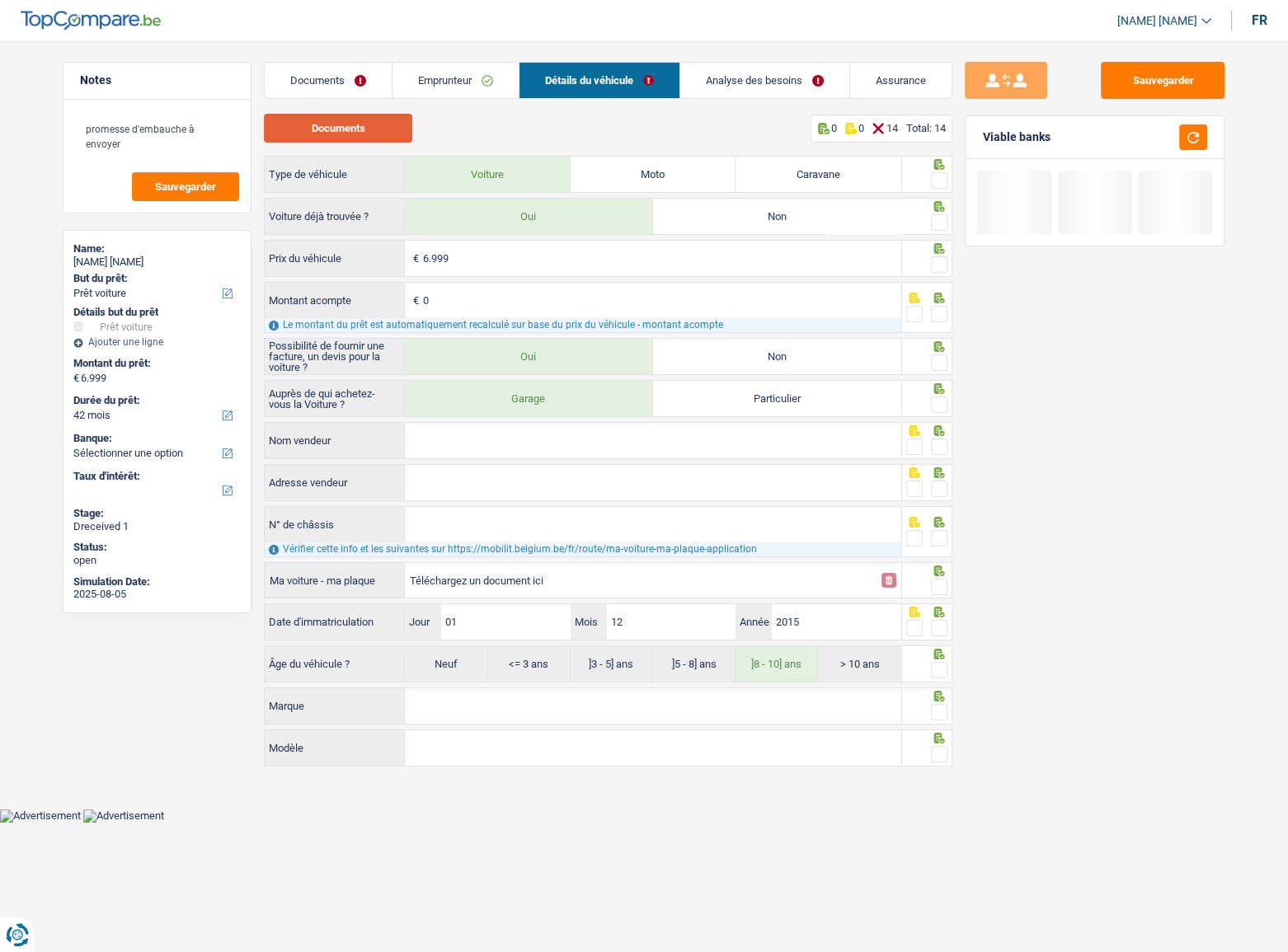 drag, startPoint x: 357, startPoint y: 127, endPoint x: 345, endPoint y: 129, distance: 12.165525 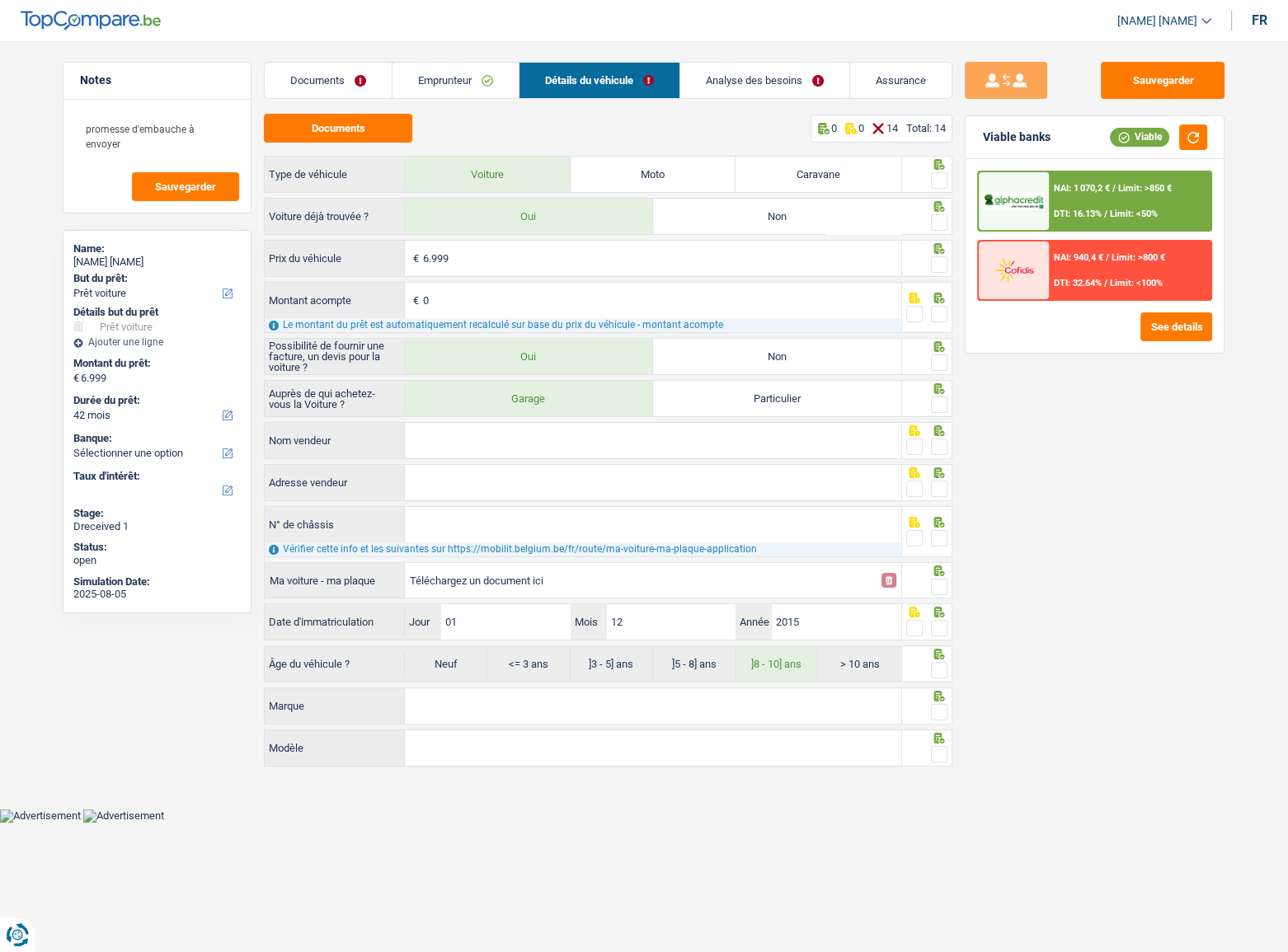 click at bounding box center (939, 181) 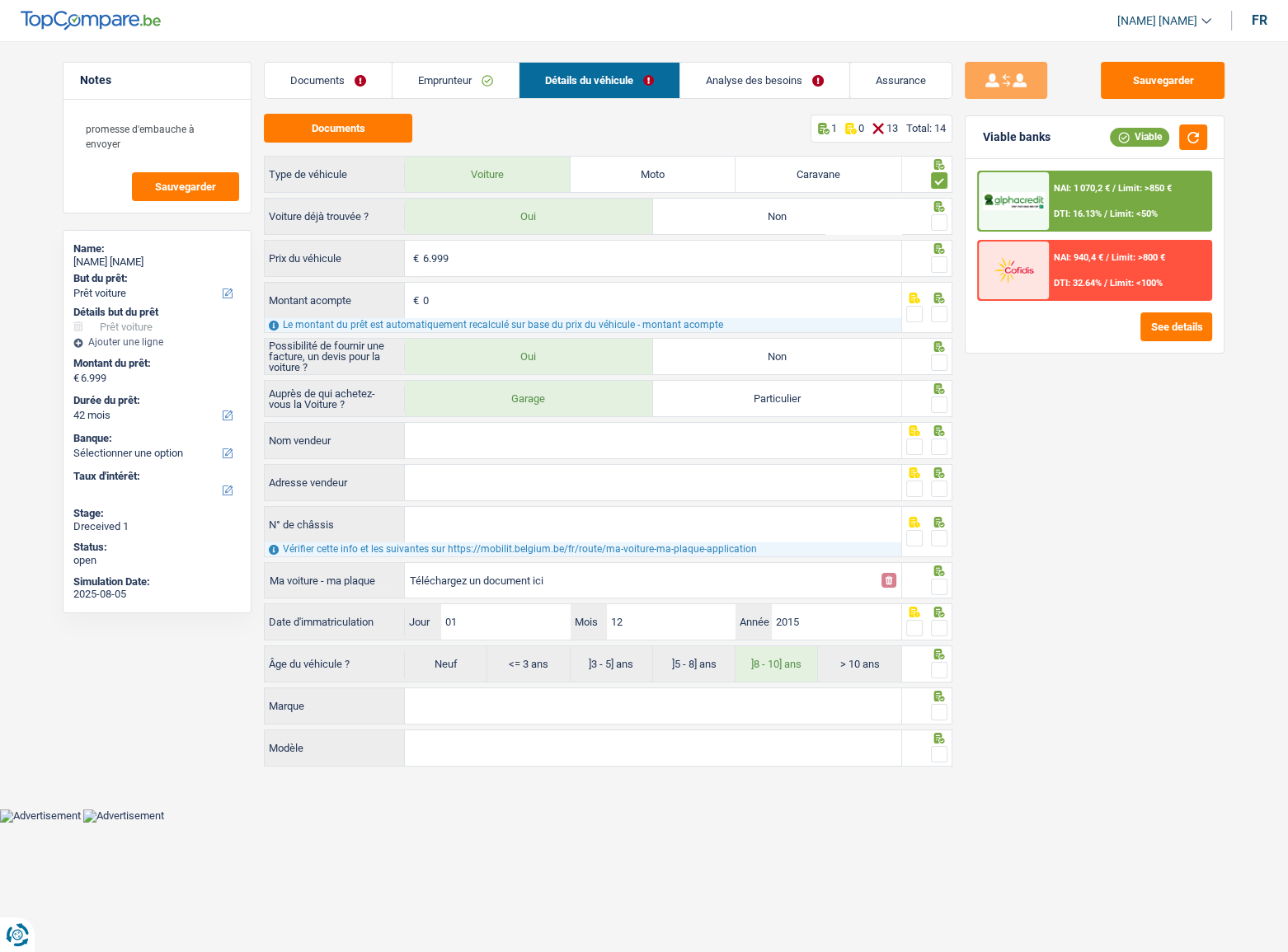 drag, startPoint x: 935, startPoint y: 220, endPoint x: 937, endPoint y: 254, distance: 34.05877 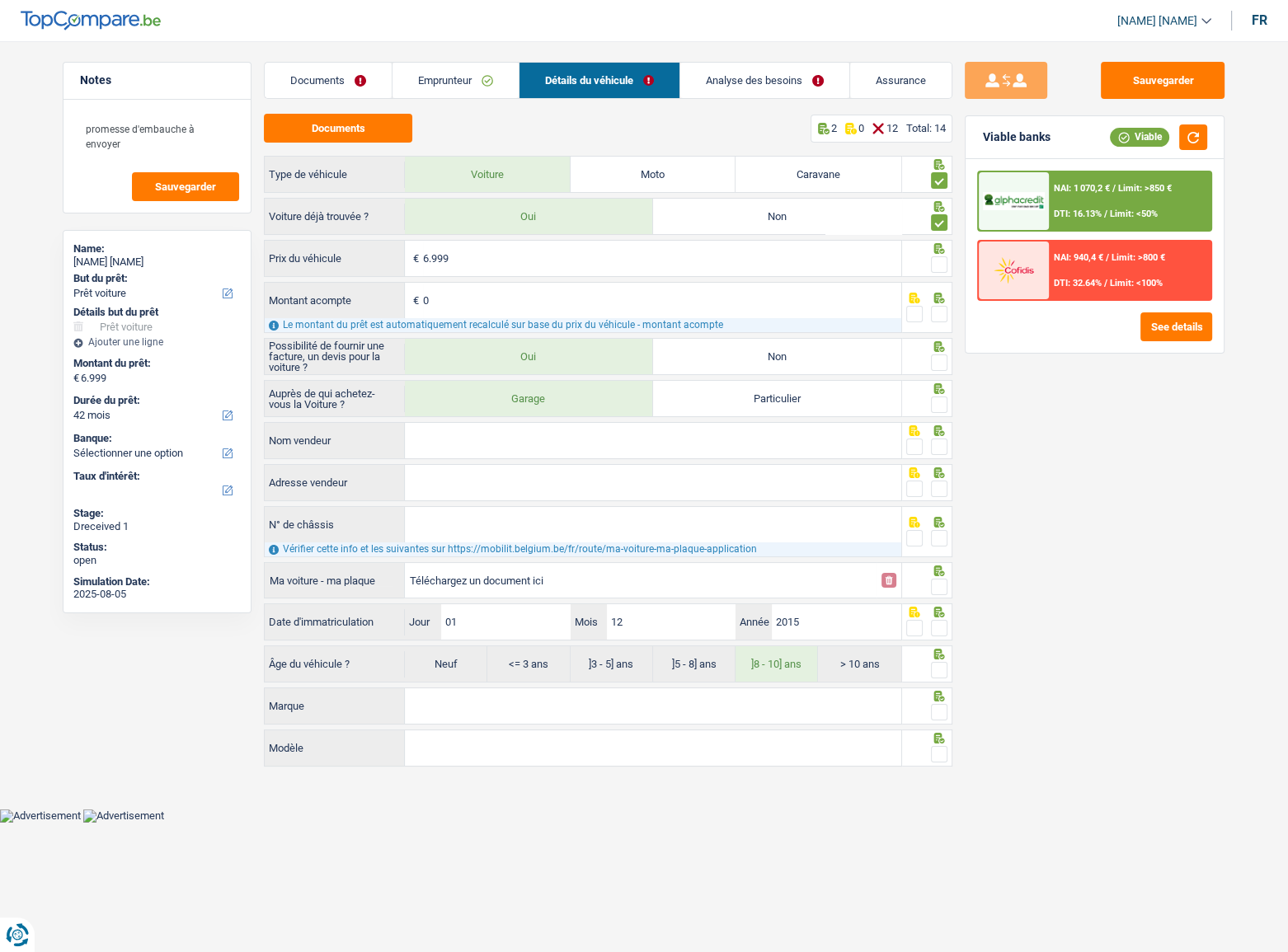 click at bounding box center [939, 265] 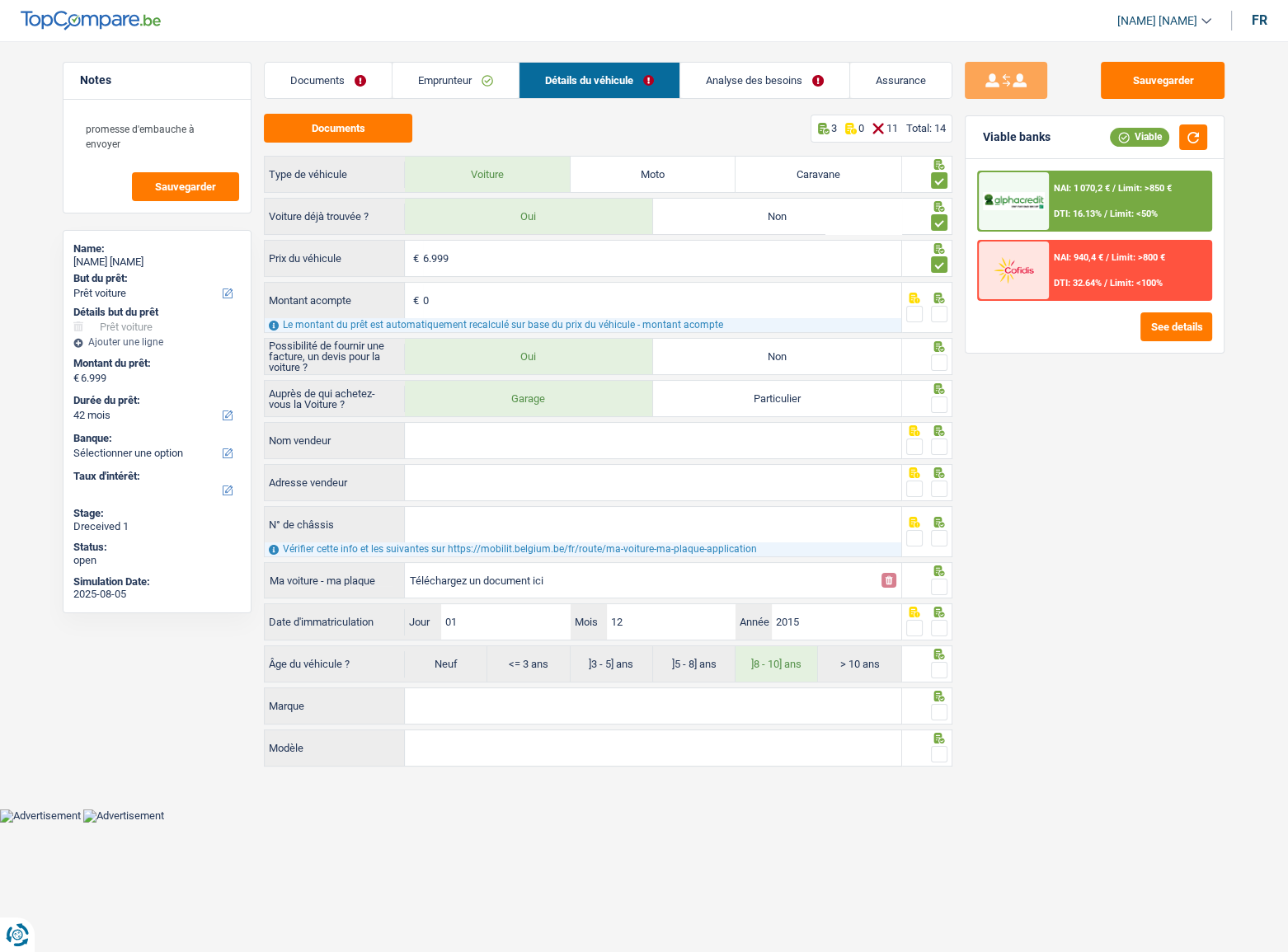 click at bounding box center [939, 314] 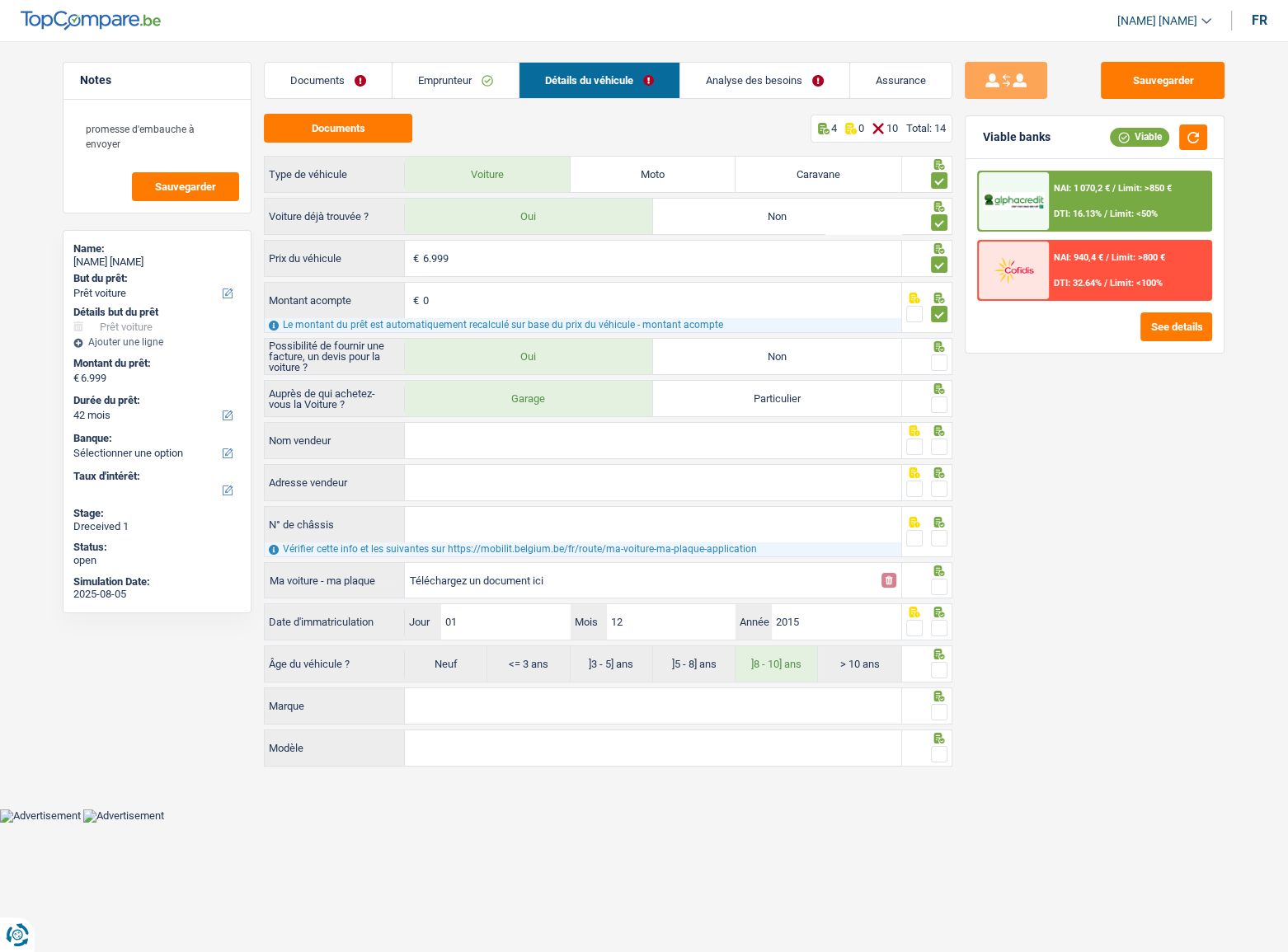 drag, startPoint x: 940, startPoint y: 360, endPoint x: 941, endPoint y: 393, distance: 33.015148 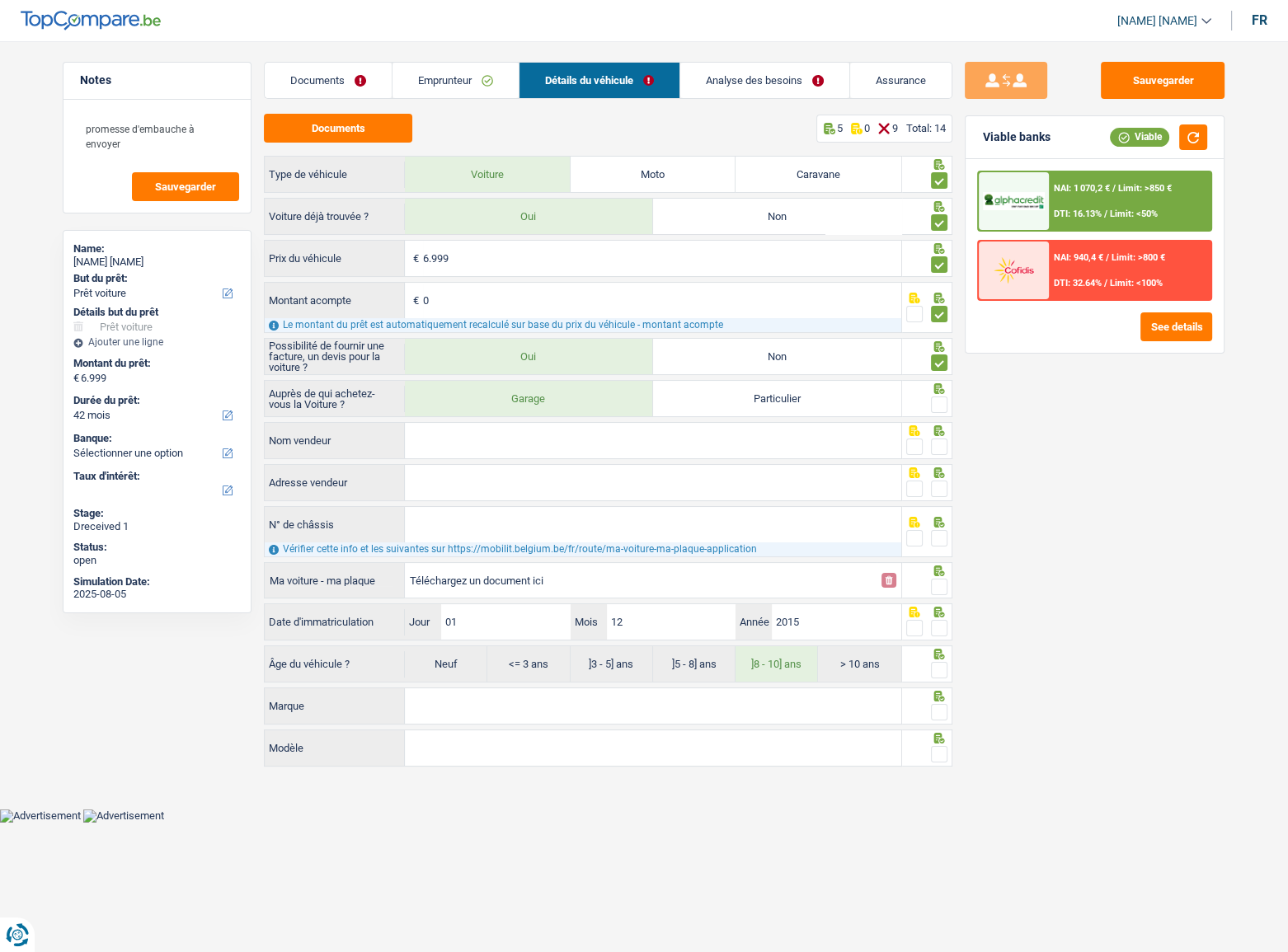 click at bounding box center [939, 405] 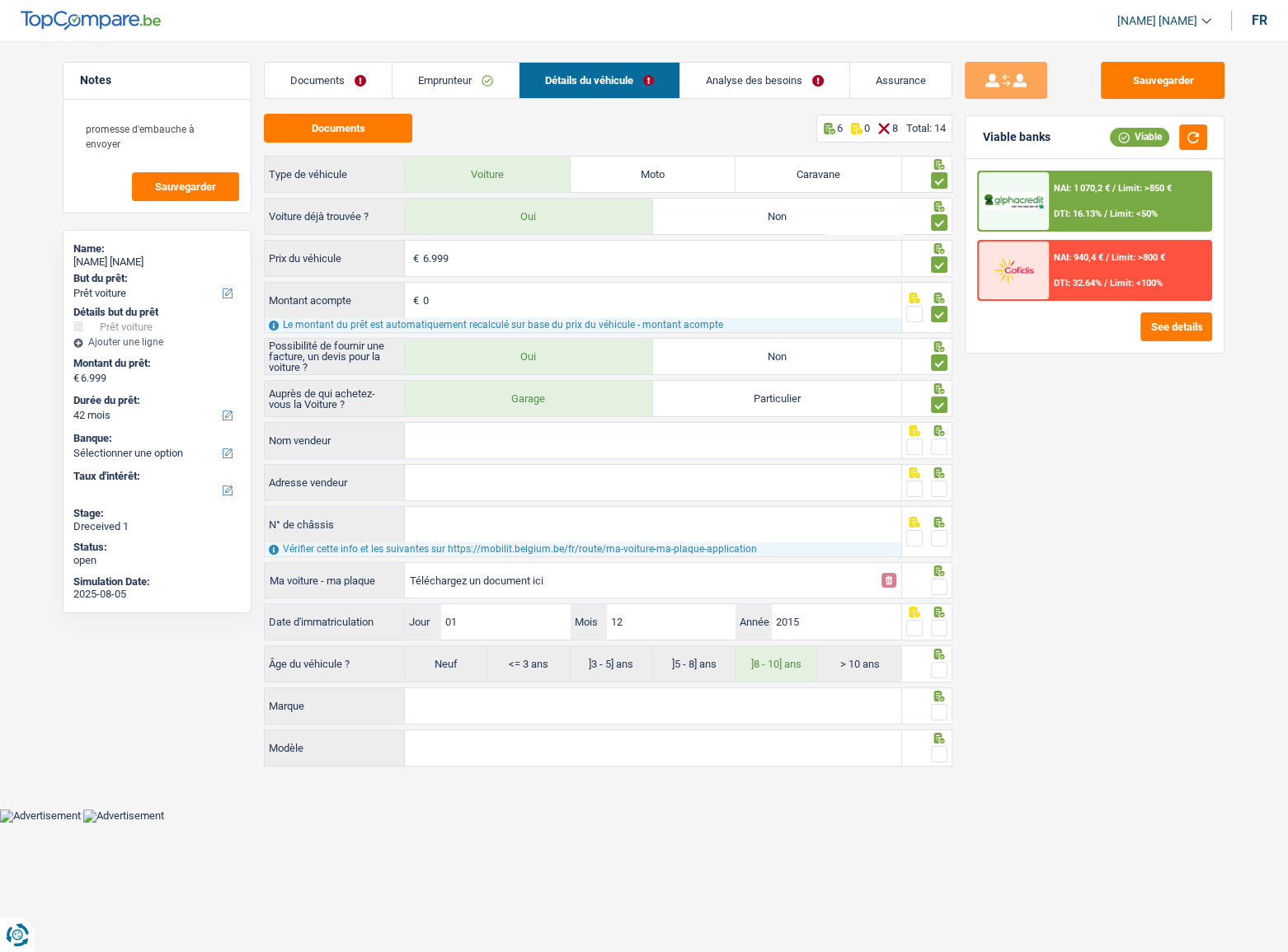 click on "Nom vendeur" at bounding box center (653, 440) 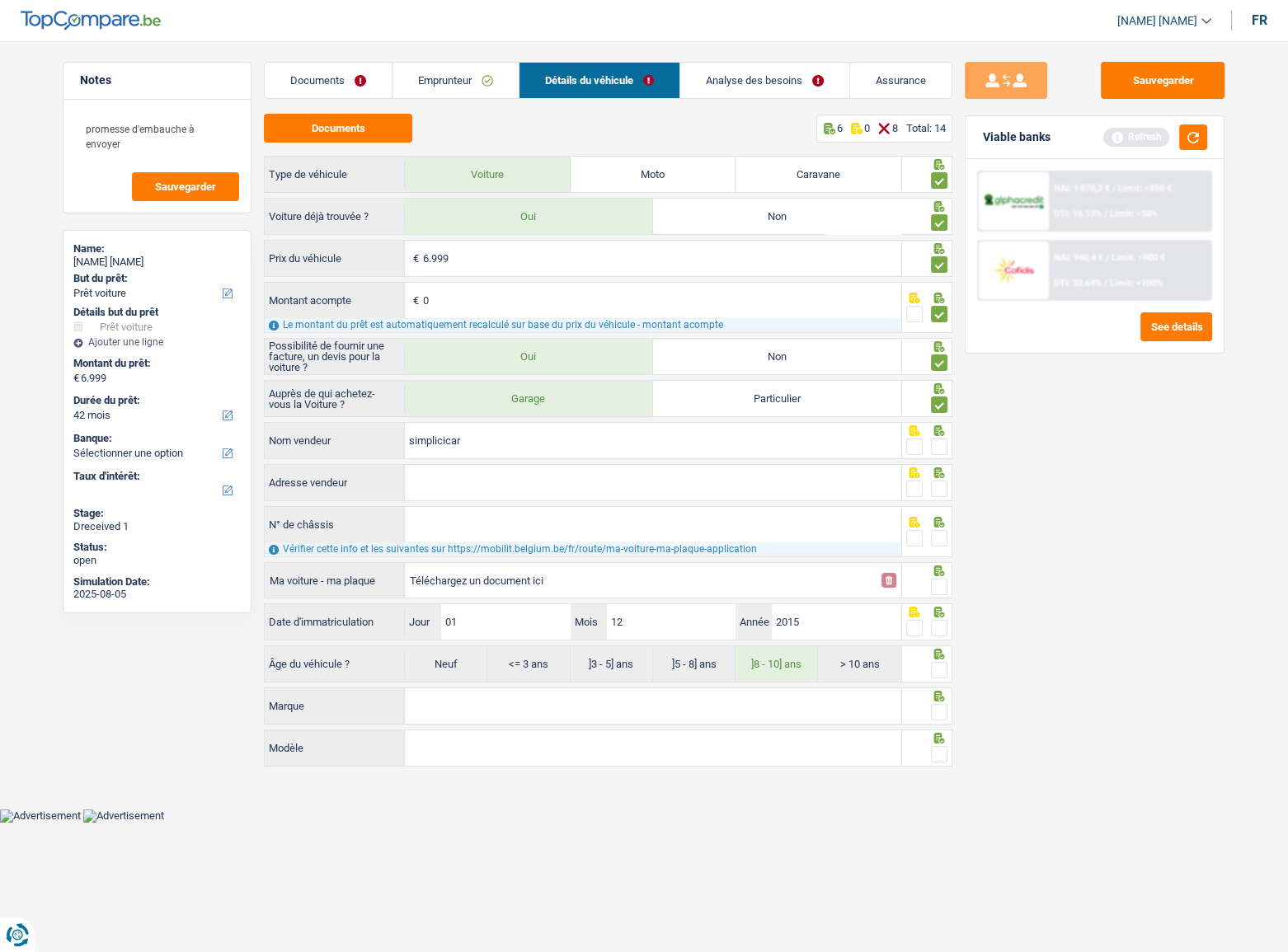 click at bounding box center (939, 447) 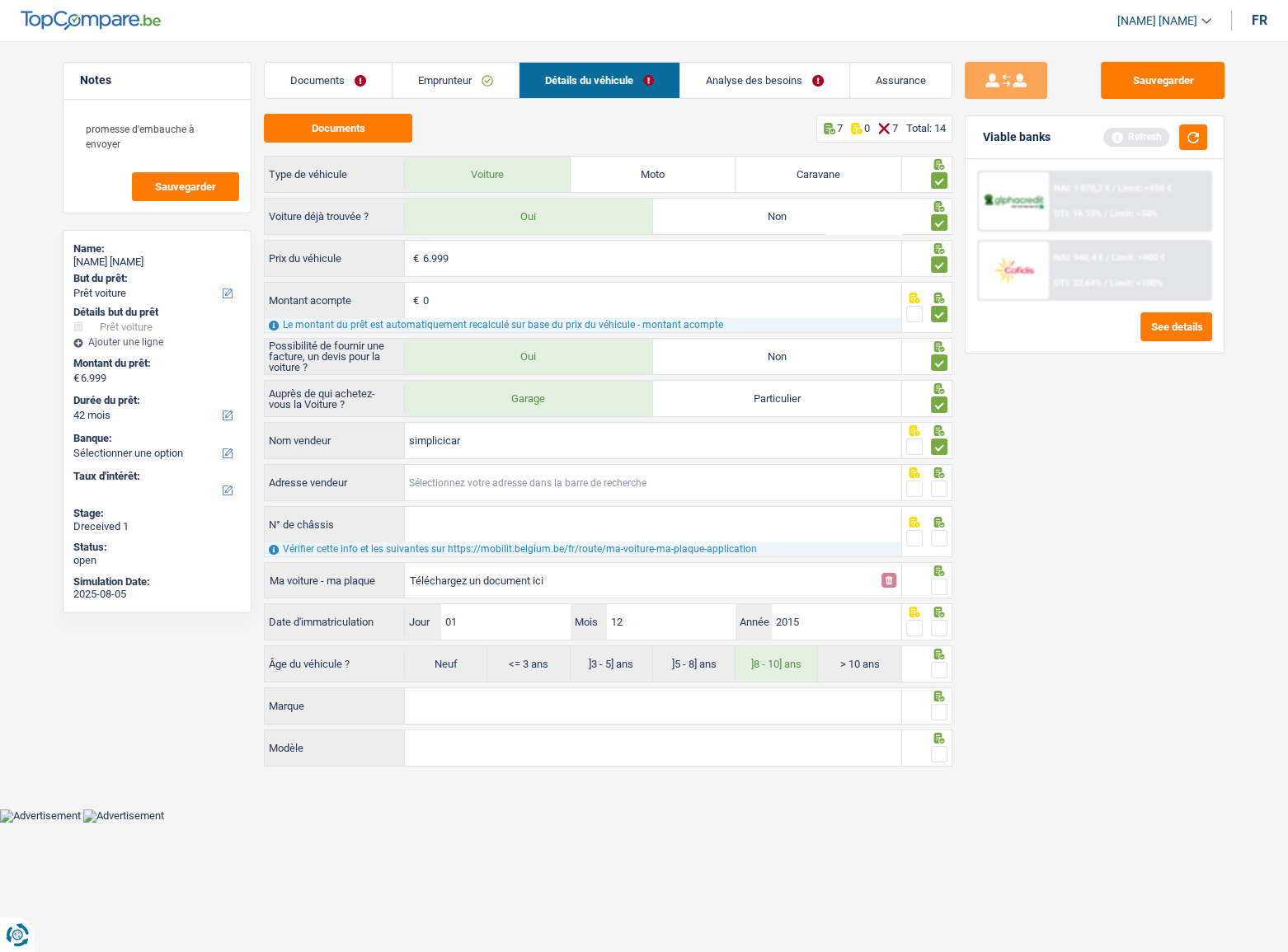 click on "Adresse vendeur" at bounding box center (653, 482) 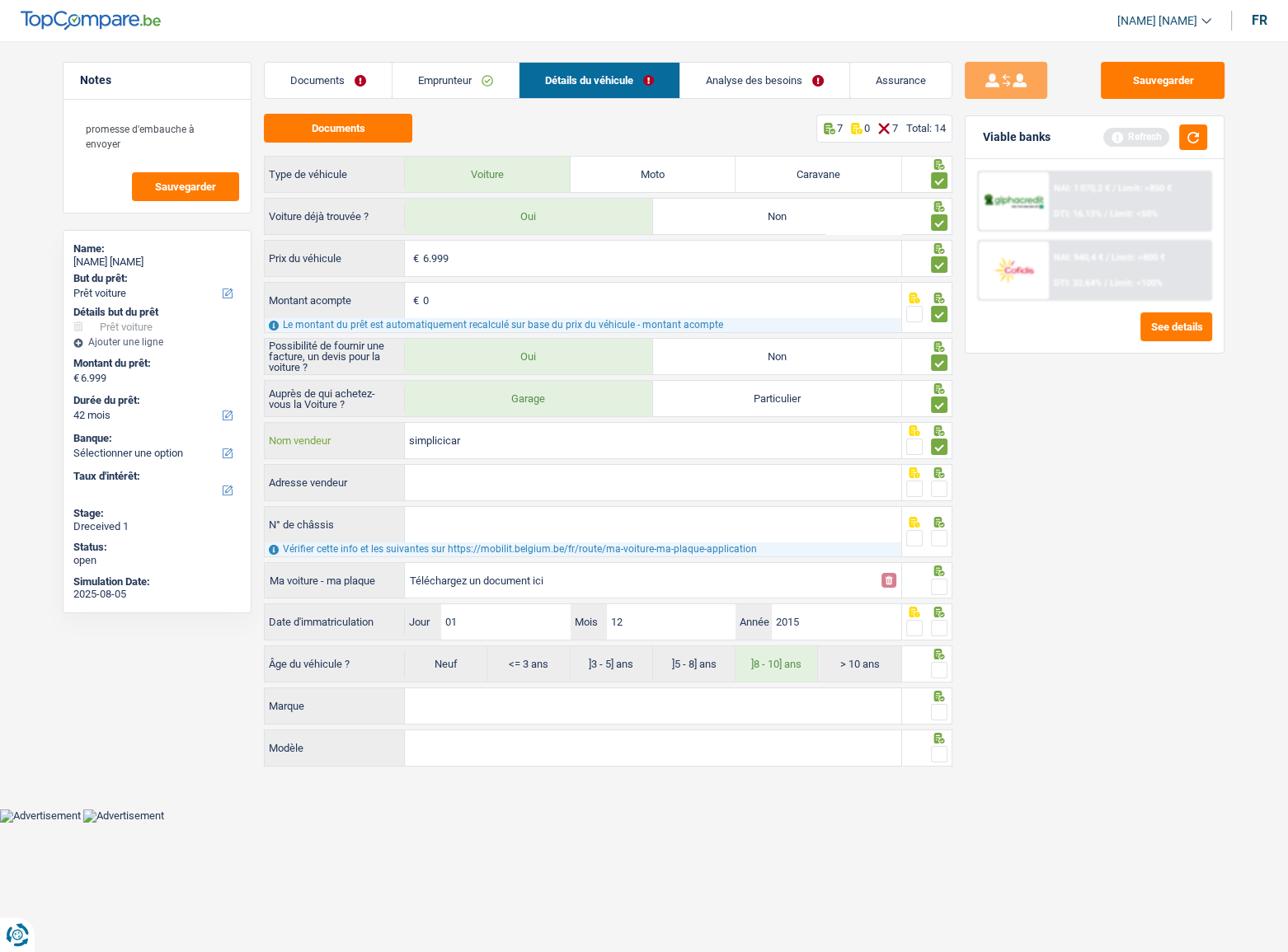 click on "simplicicar" at bounding box center [653, 440] 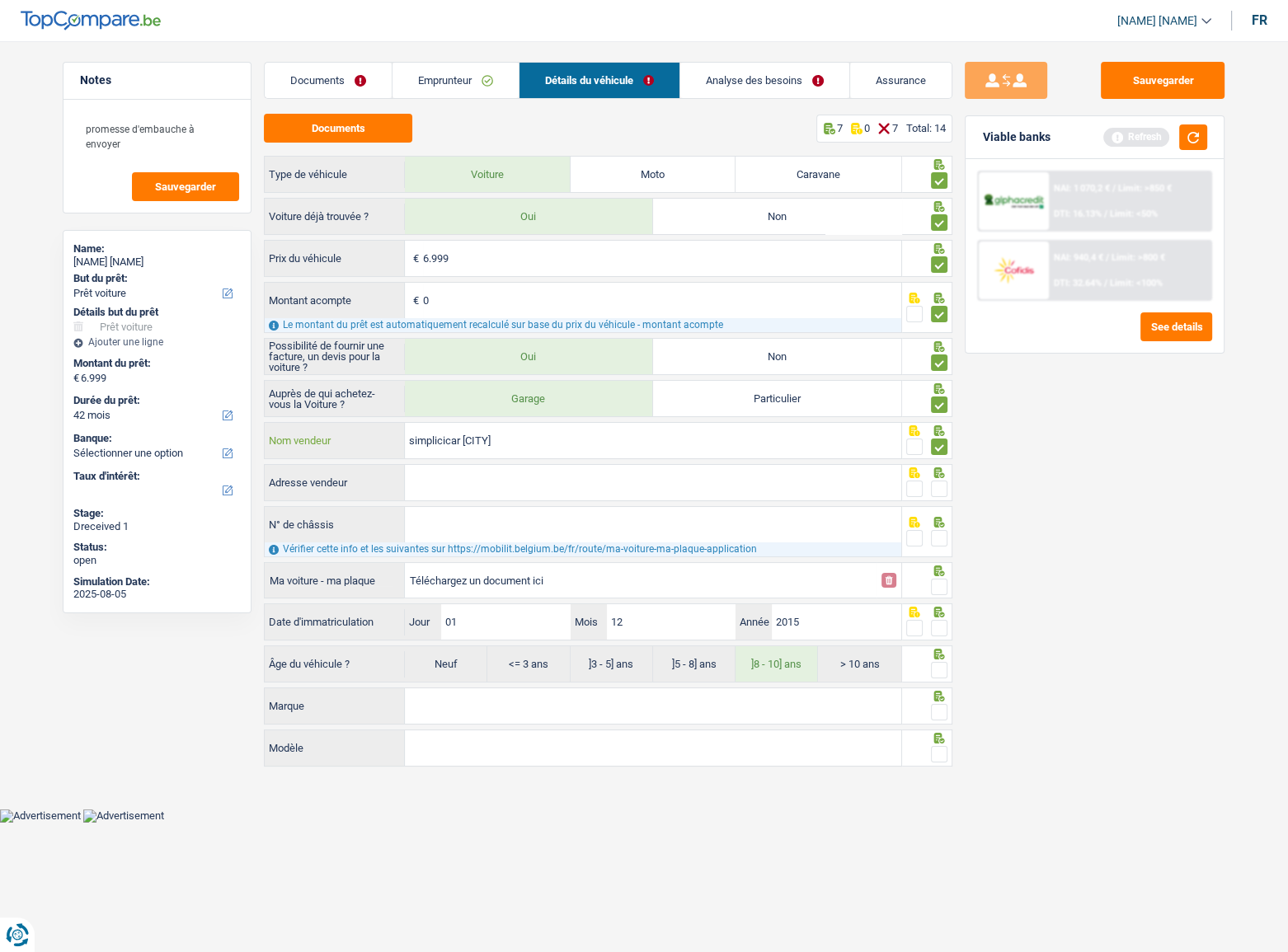 type on "simplicicar [CITY]" 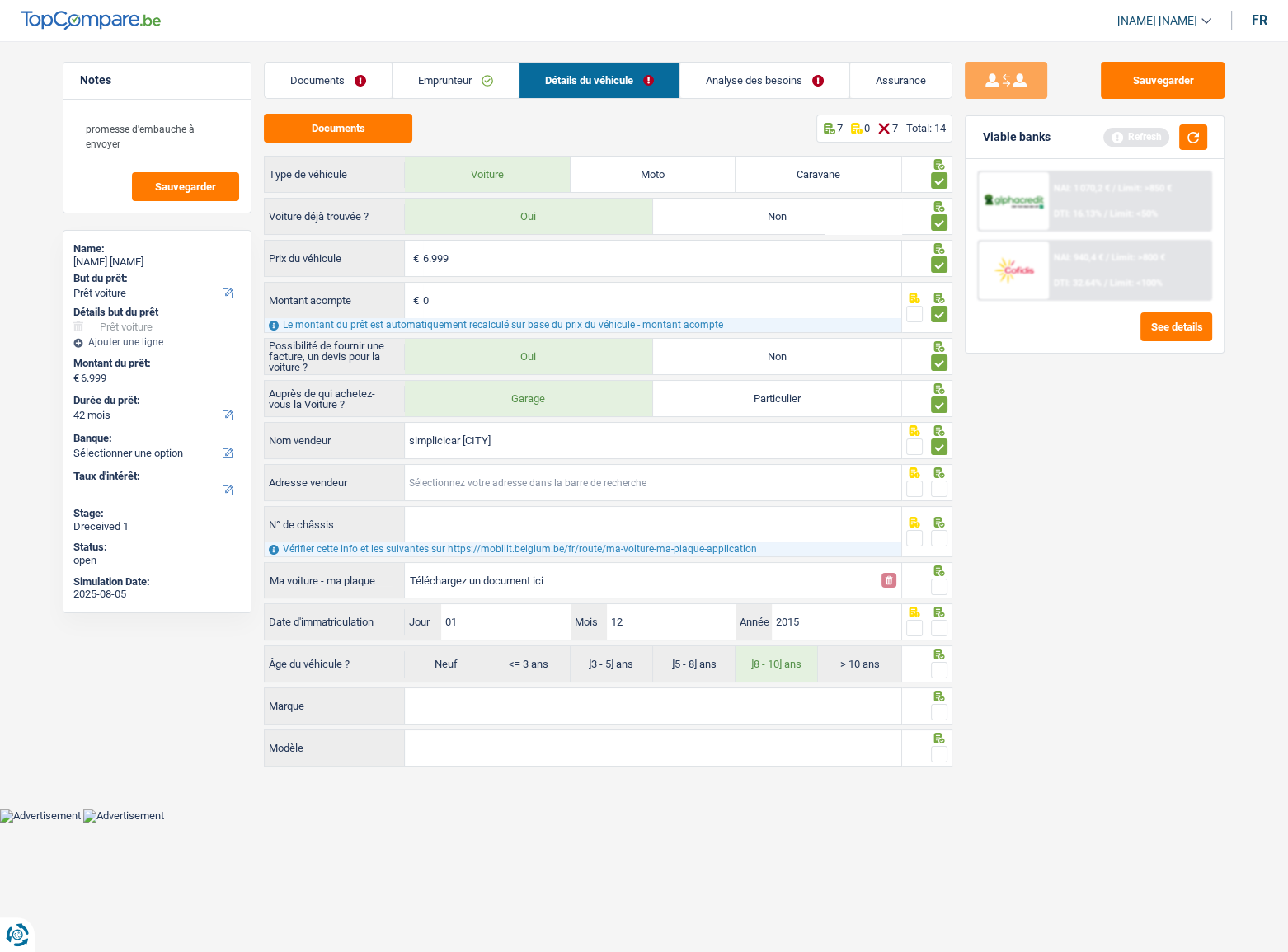 click on "Adresse vendeur" at bounding box center [653, 482] 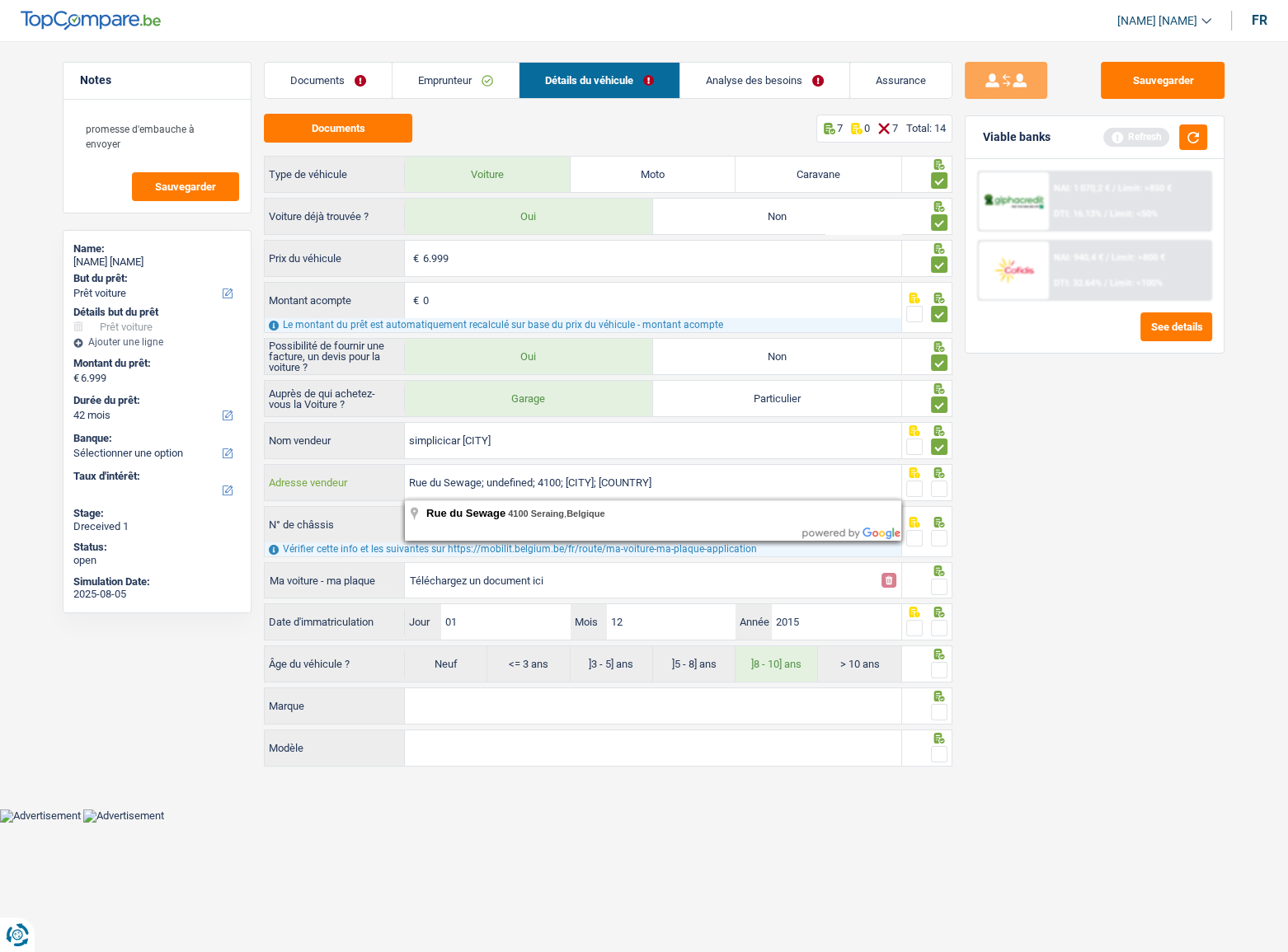 click on "Rue du Sewage; undefined; 4100; [CITY]; [COUNTRY]" at bounding box center [653, 482] 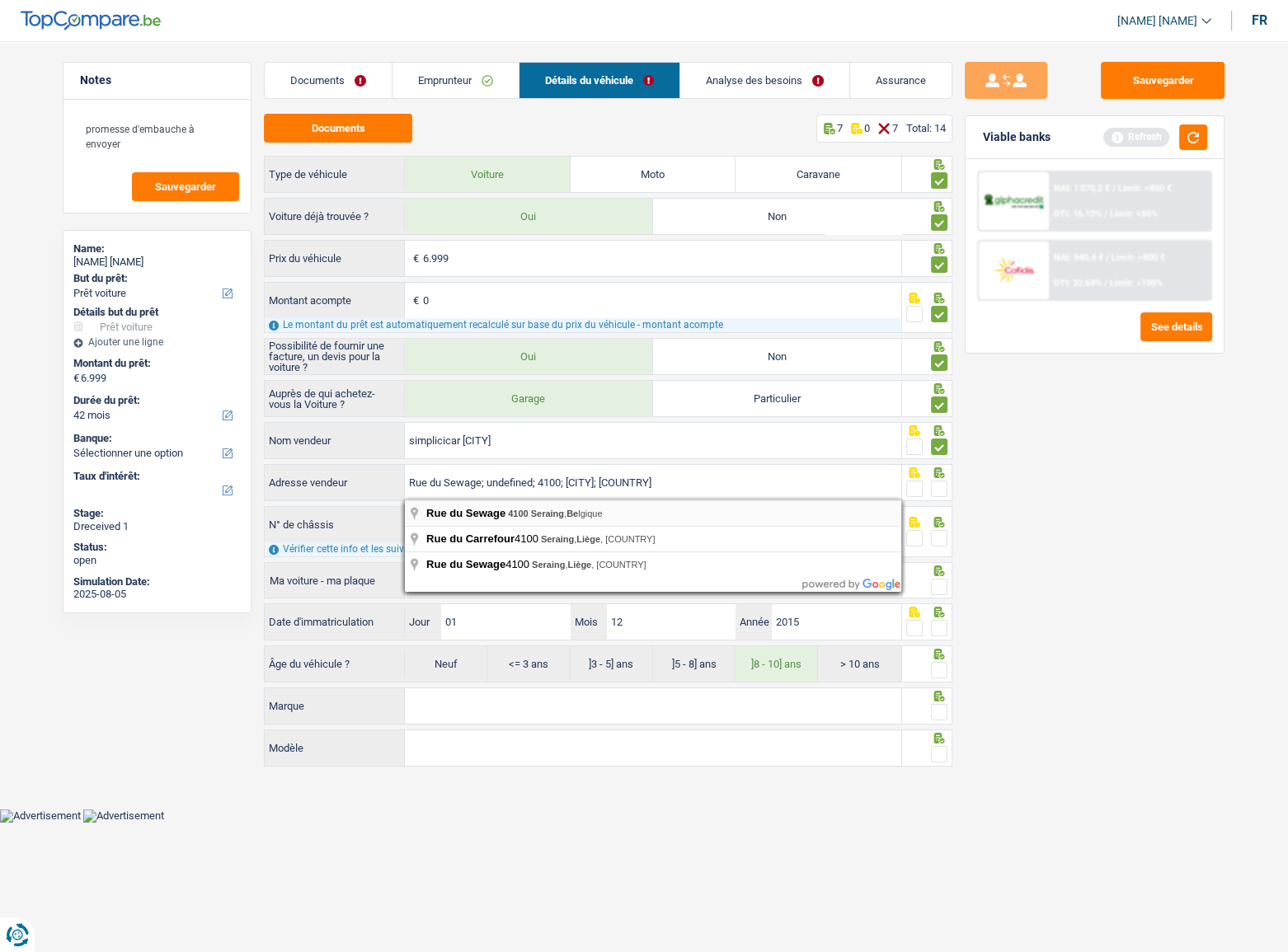 type on "Rue du Sewage, 4100 [CITY], [COUNTRY]" 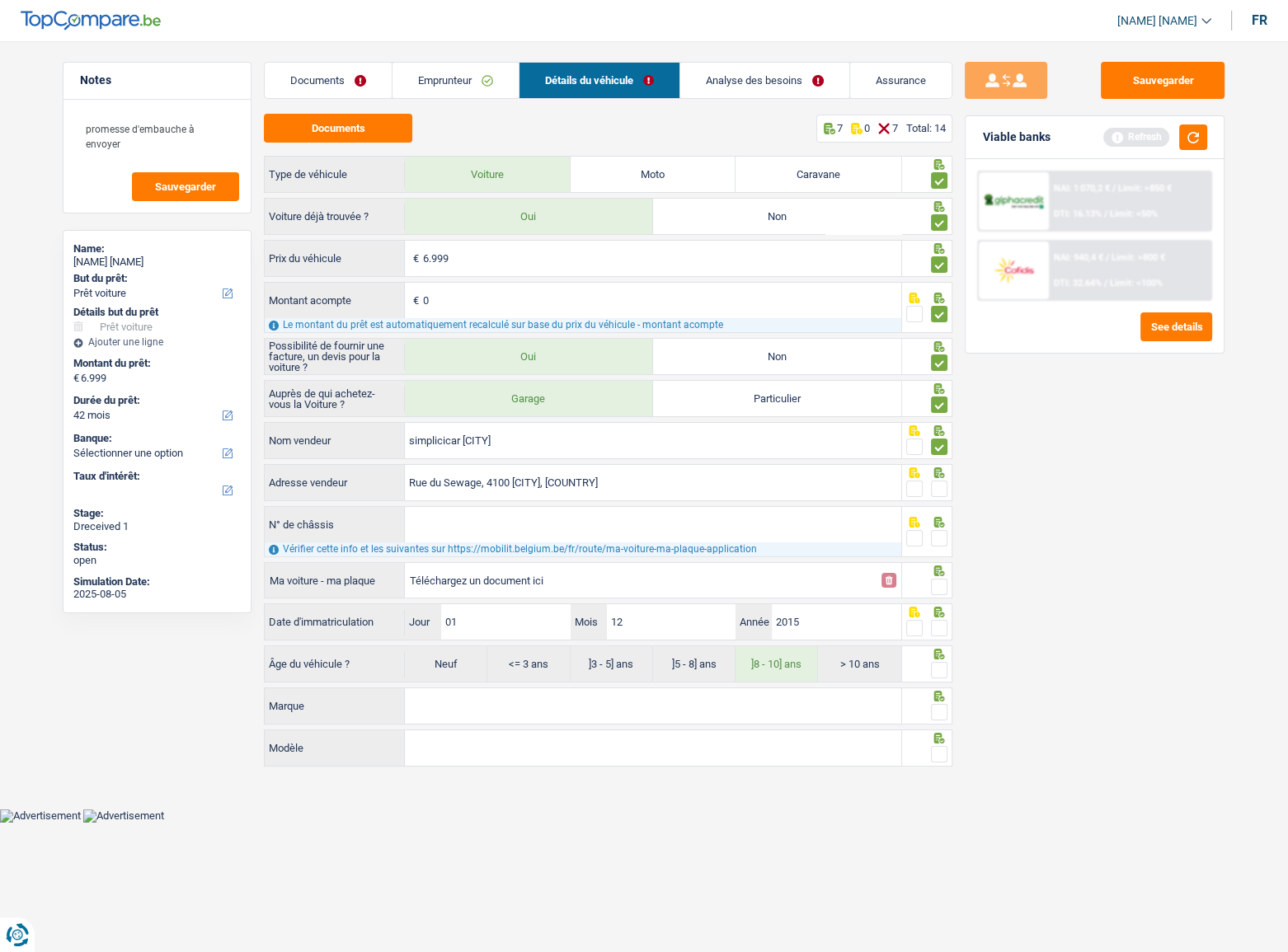 click at bounding box center [939, 489] 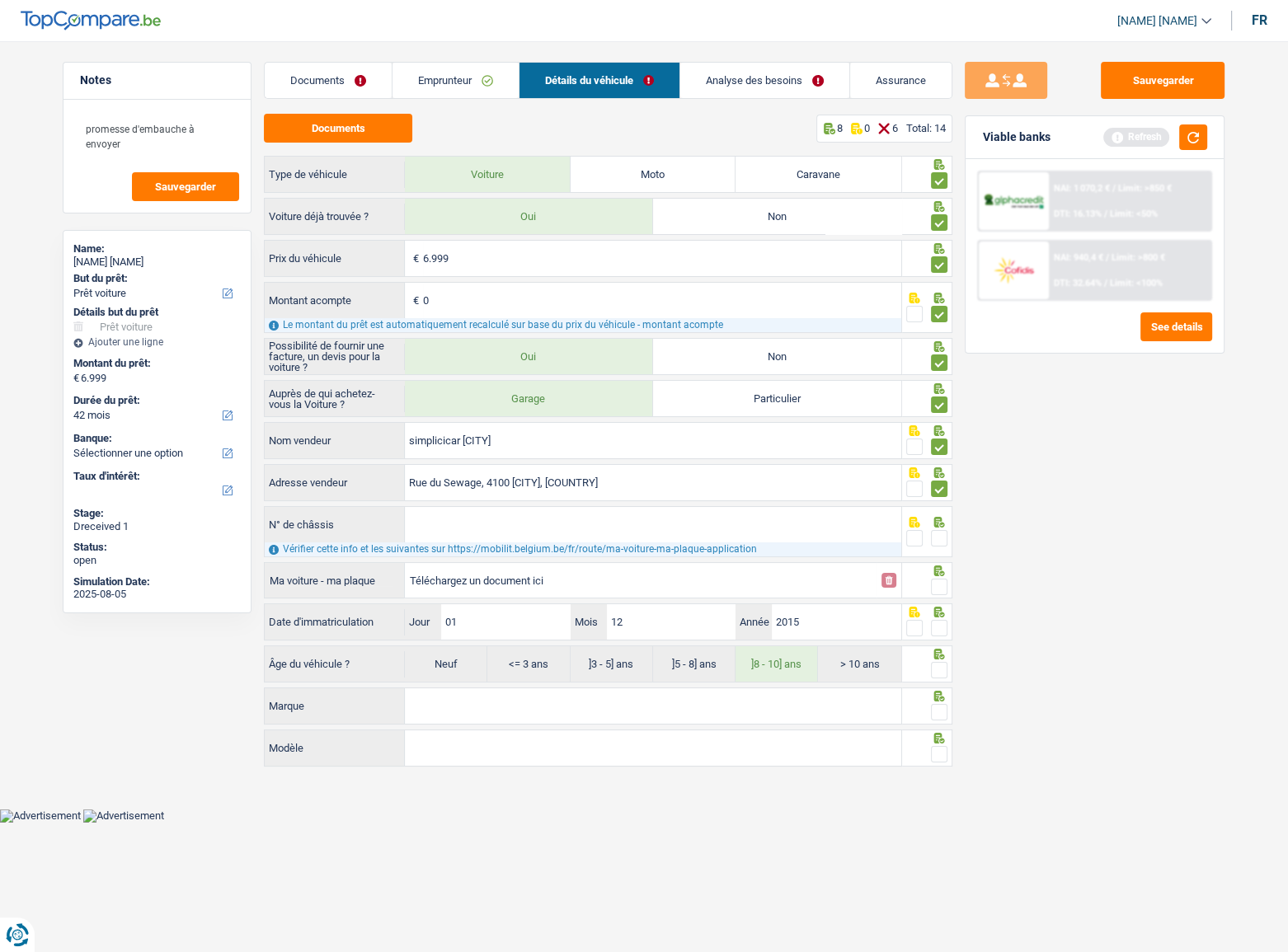 click on "N° de châssis" at bounding box center [653, 524] 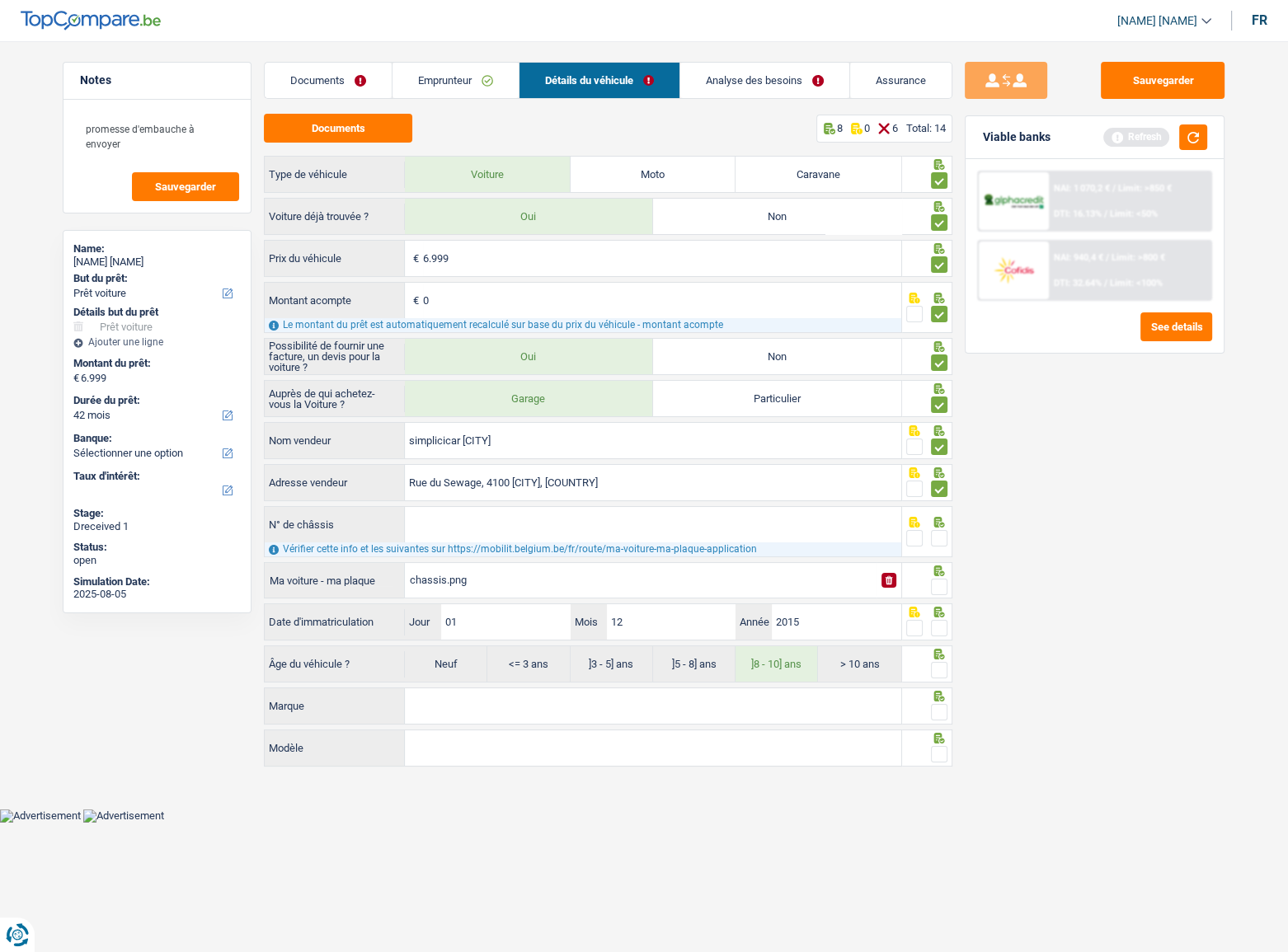 click on "N° de châssis" at bounding box center (653, 524) 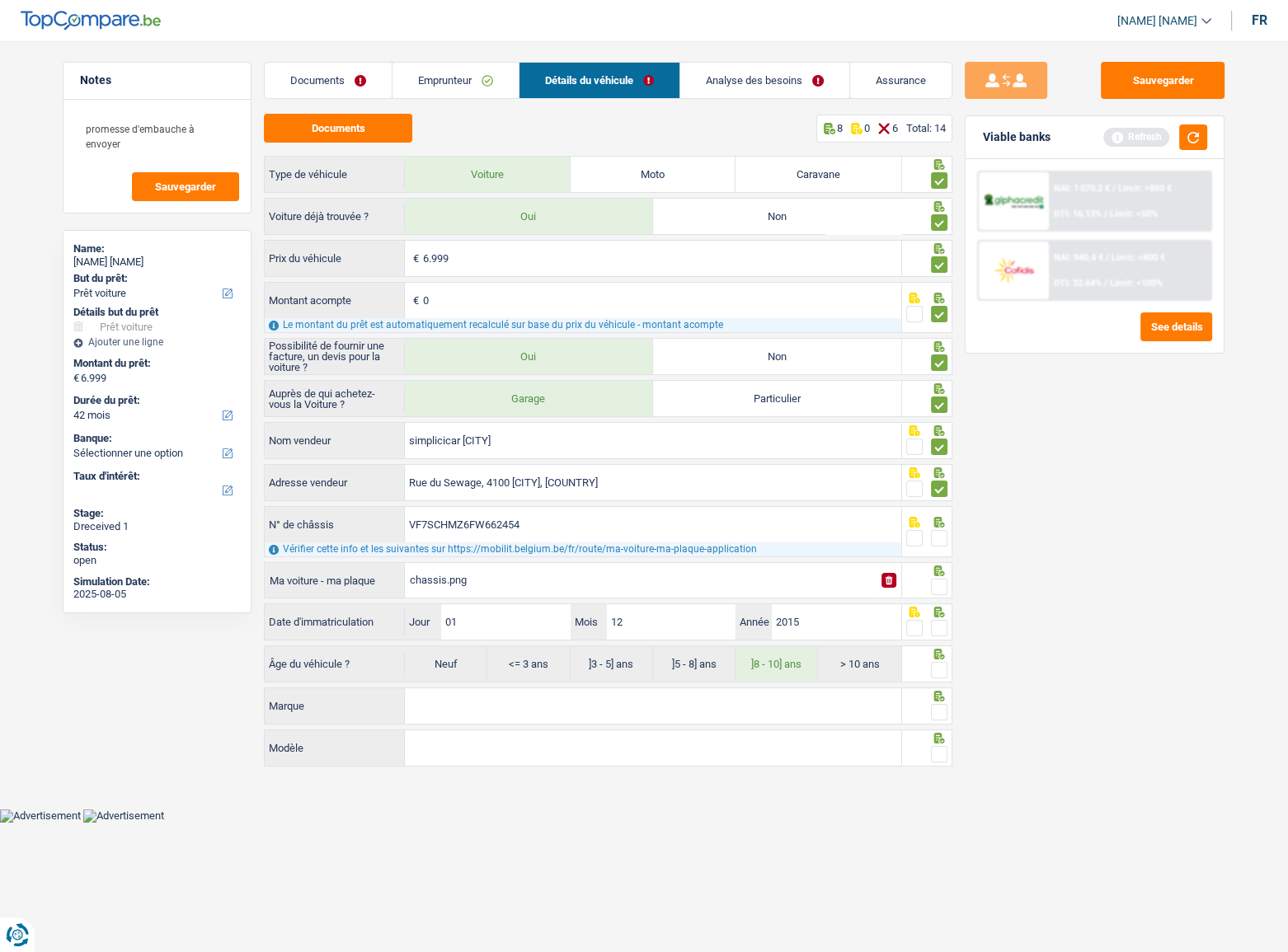 type on "VF7SCHMZ6FW662454" 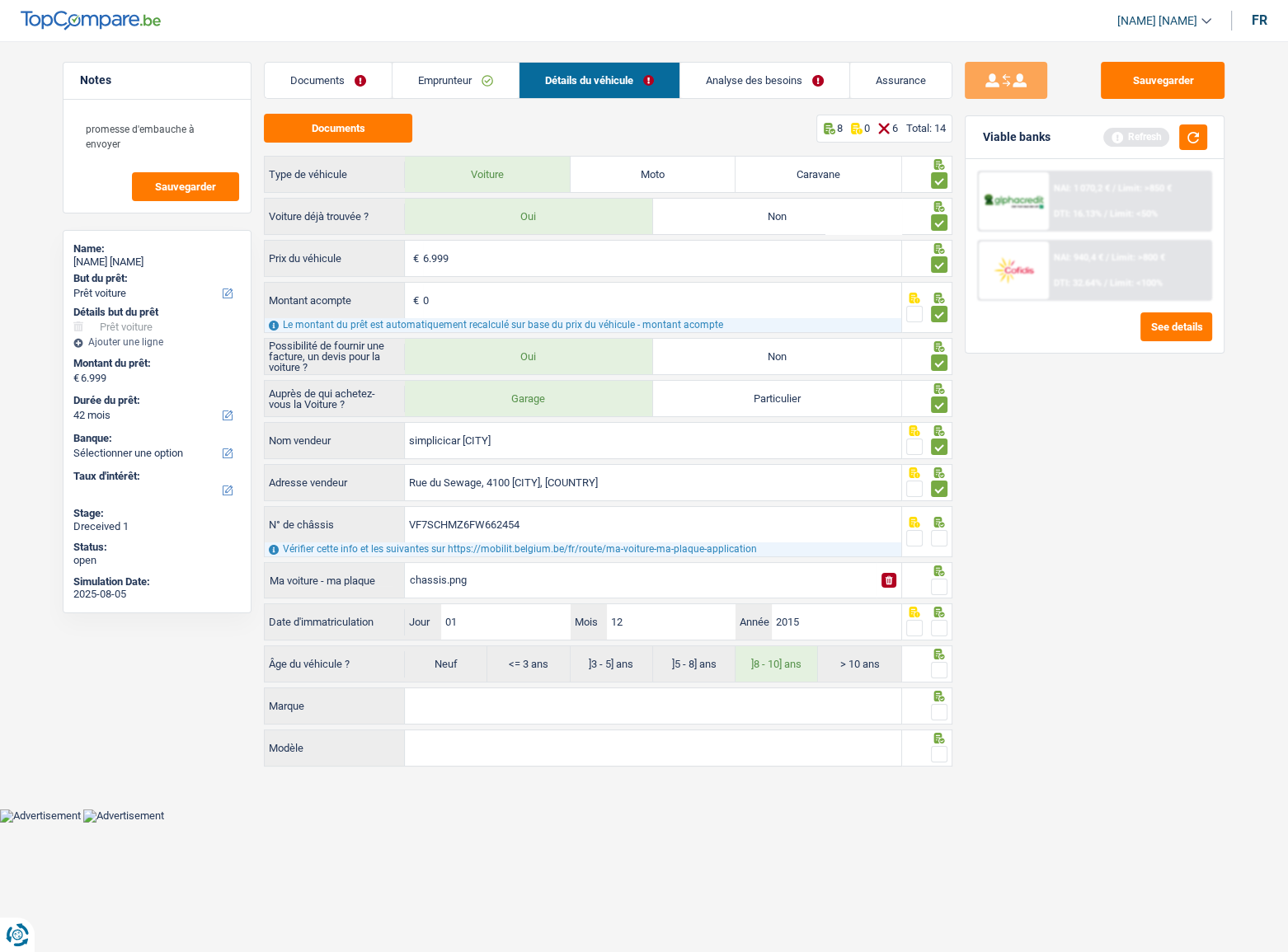 click at bounding box center [939, 538] 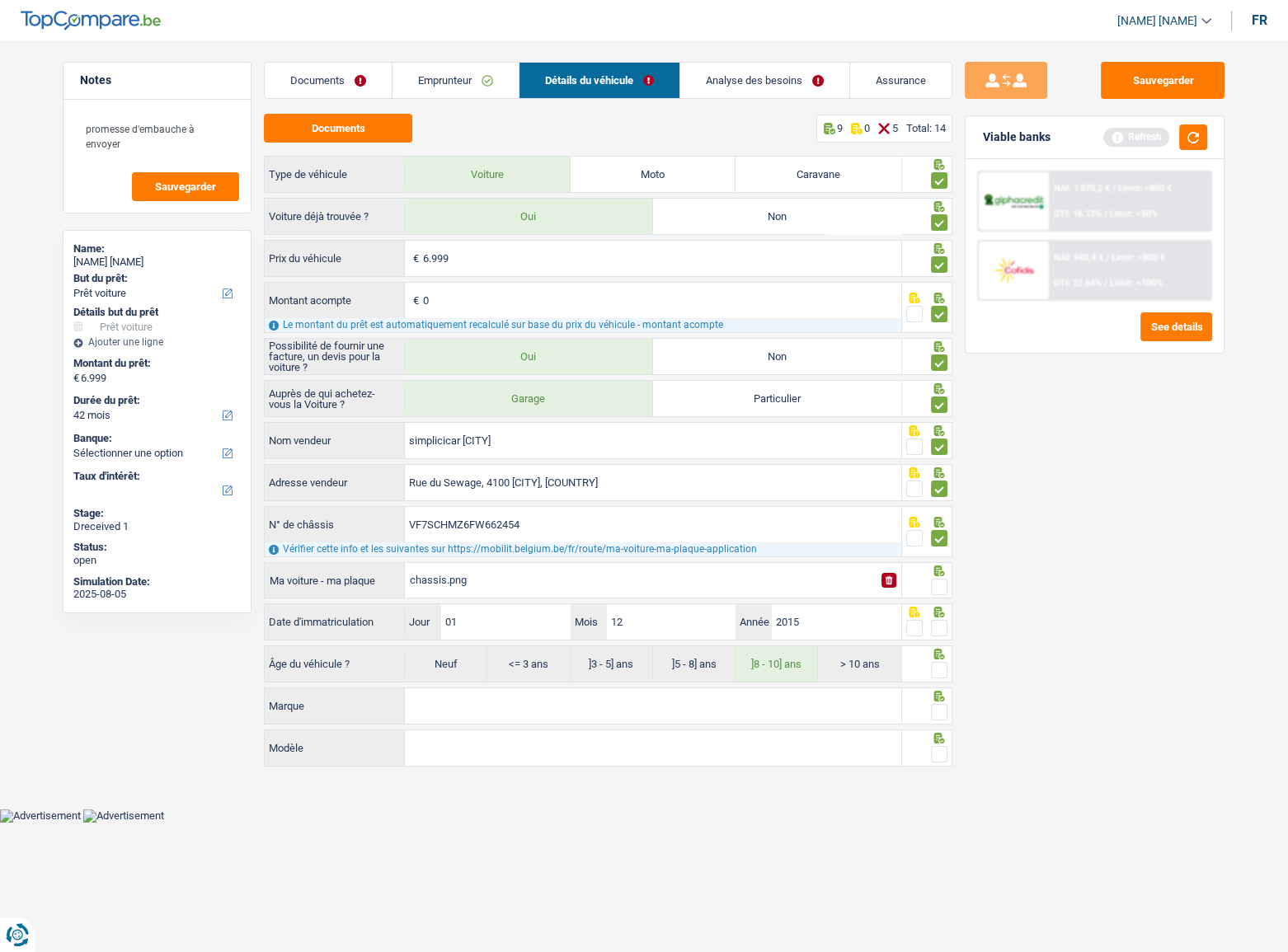 drag, startPoint x: 938, startPoint y: 583, endPoint x: 858, endPoint y: 437, distance: 166.48123 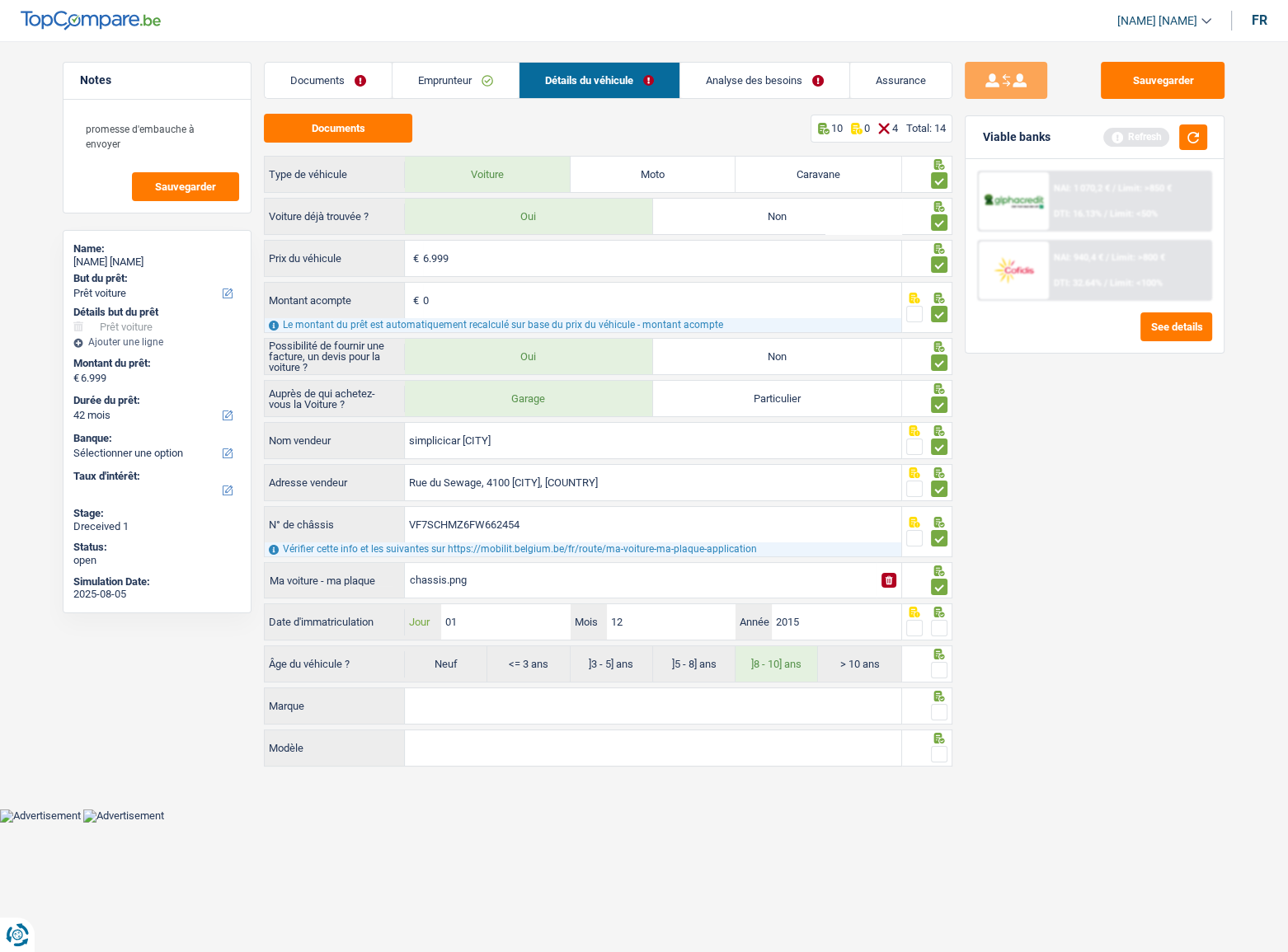 drag, startPoint x: 314, startPoint y: 605, endPoint x: 289, endPoint y: 601, distance: 25.317978 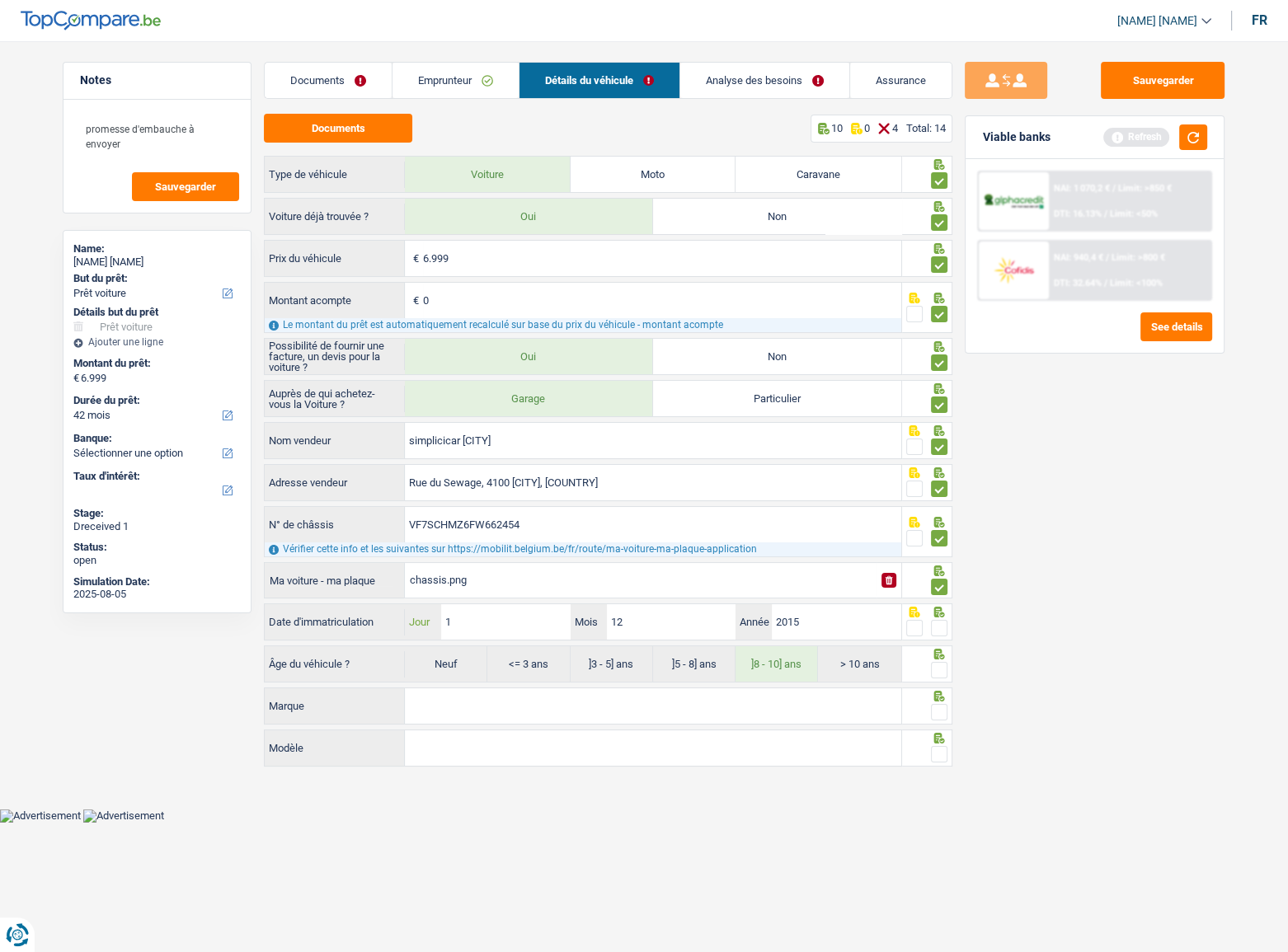 type on "16" 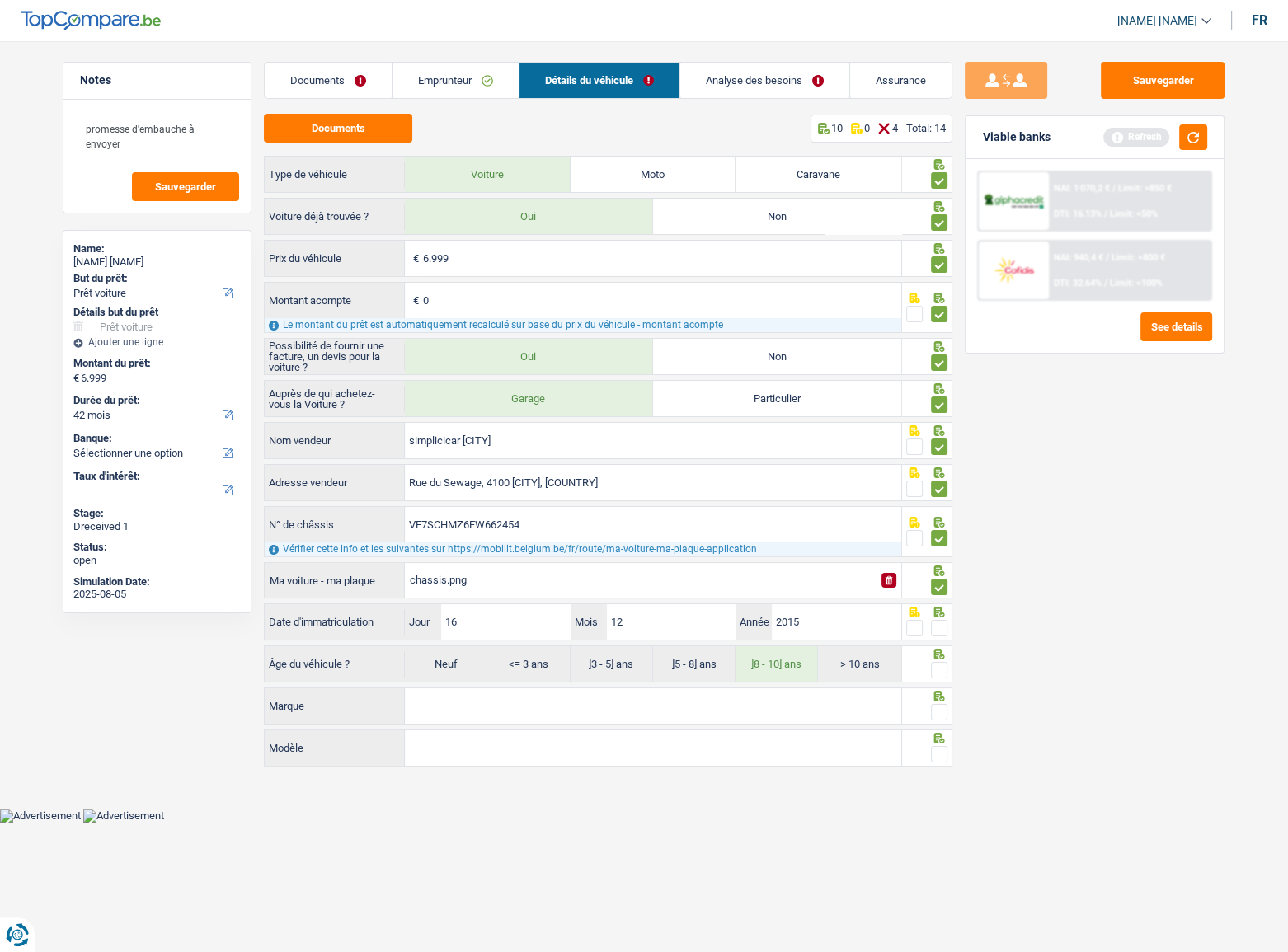 click at bounding box center (939, 628) 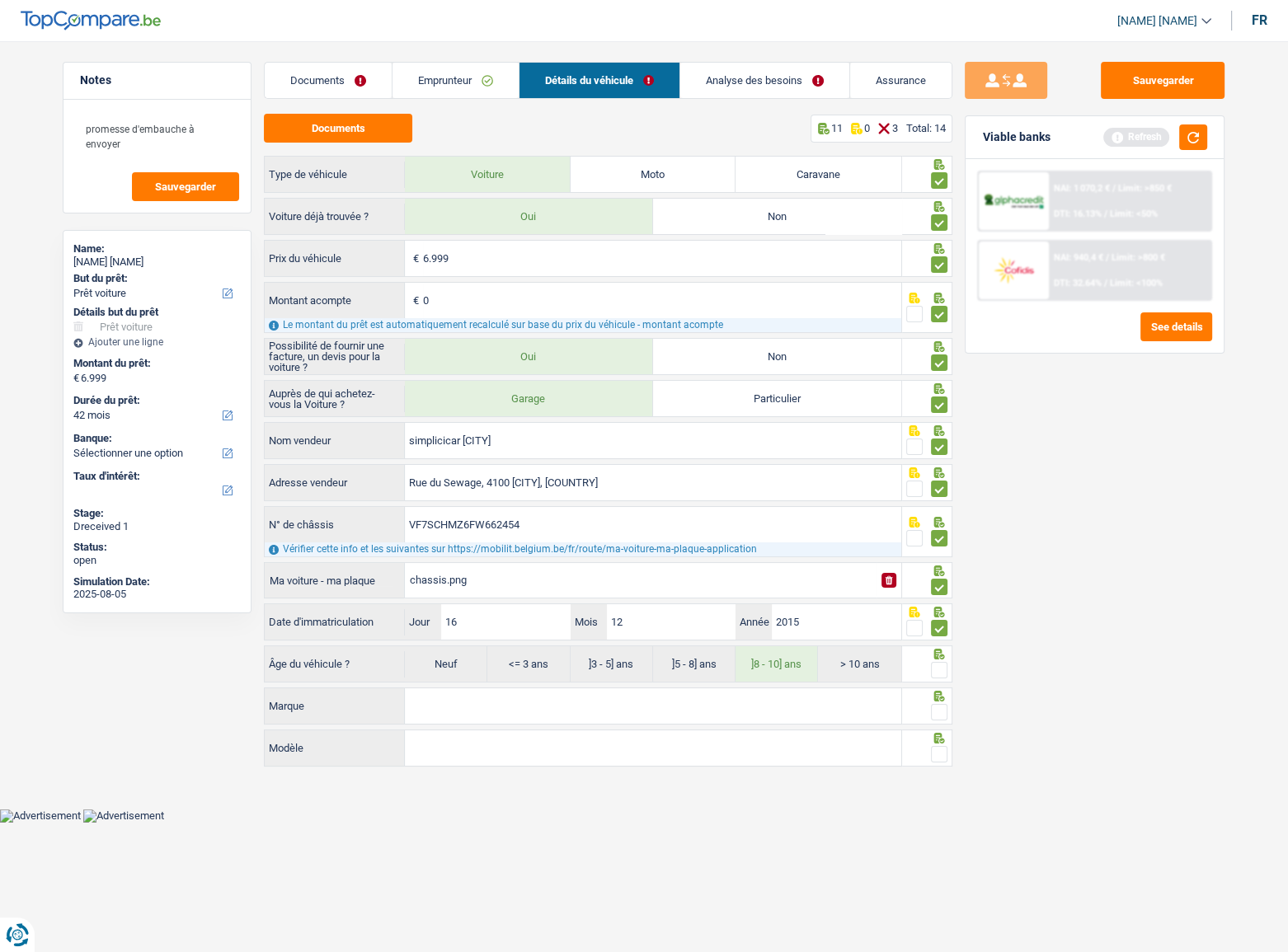 click at bounding box center (939, 670) 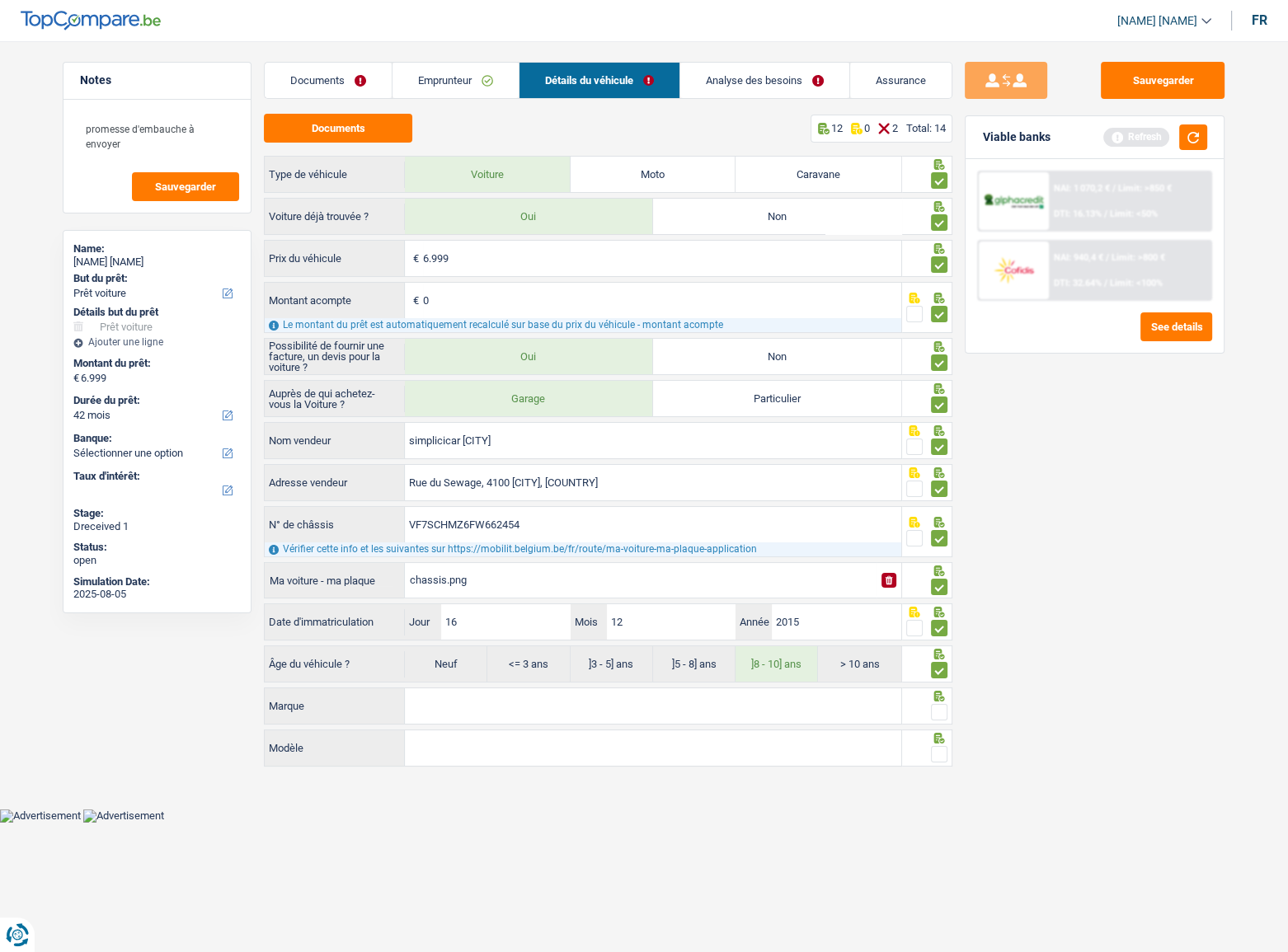 drag, startPoint x: 759, startPoint y: 712, endPoint x: 1229, endPoint y: 710, distance: 470.00426 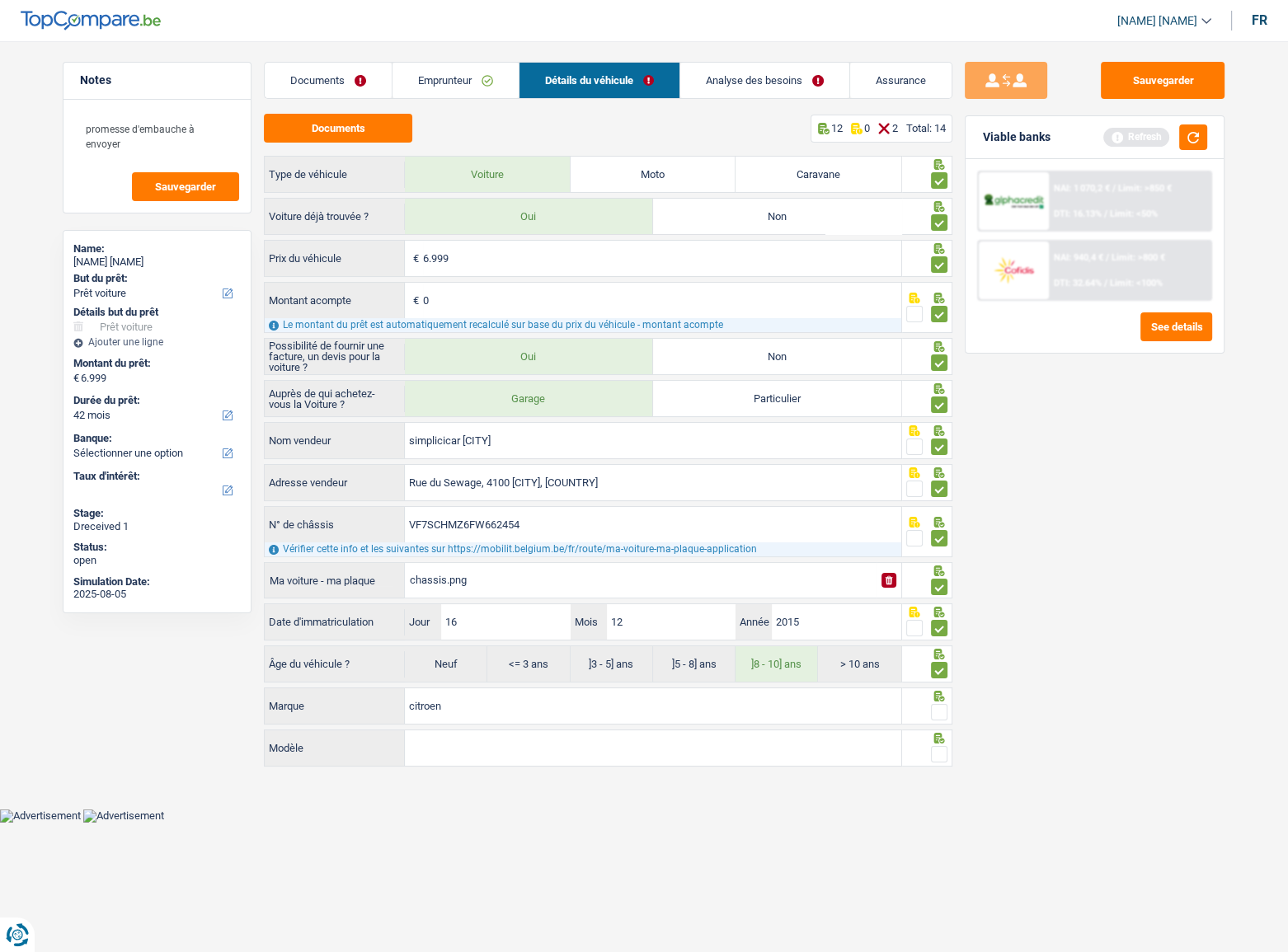 type on "citroen" 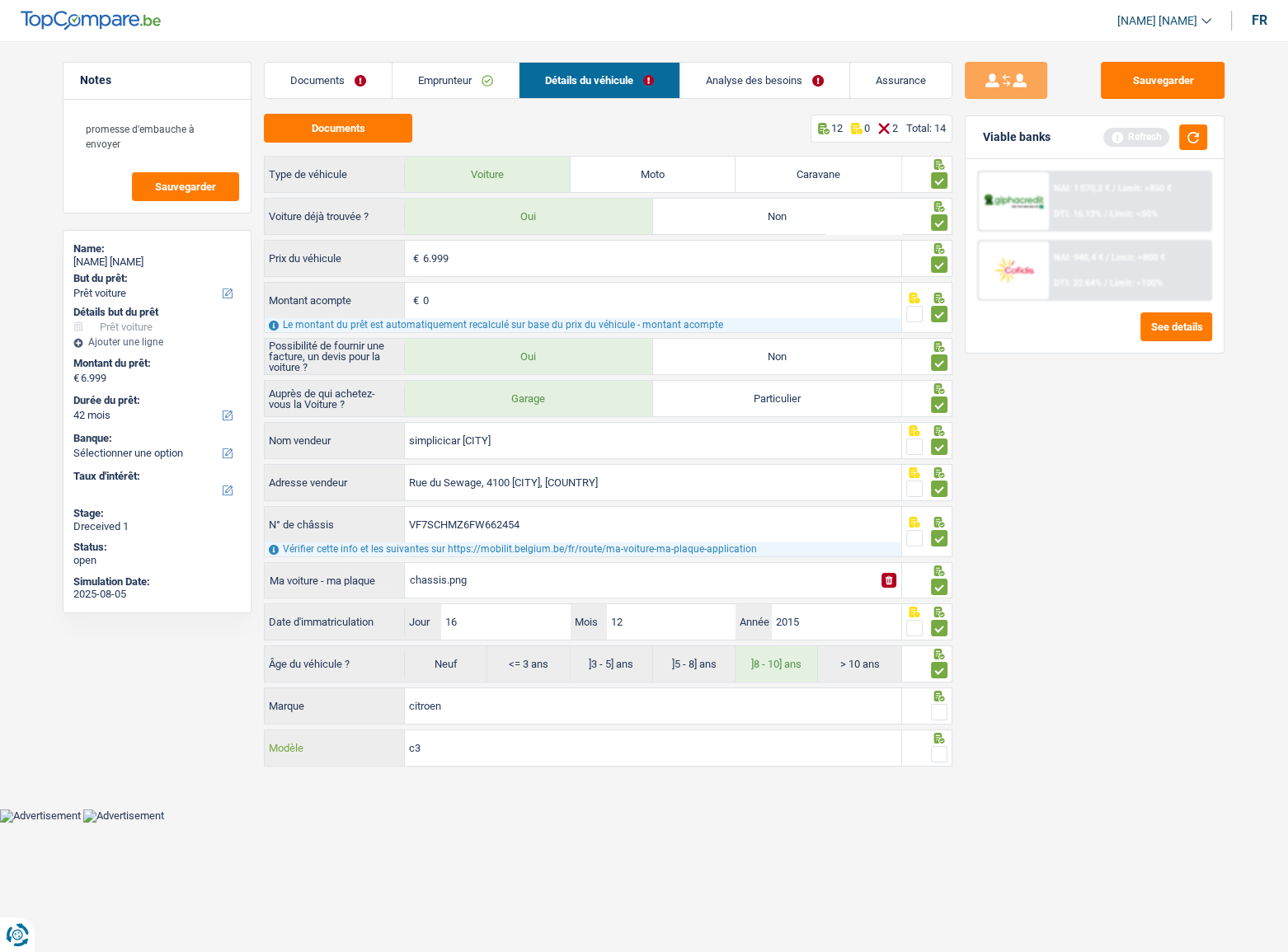 type on "c3" 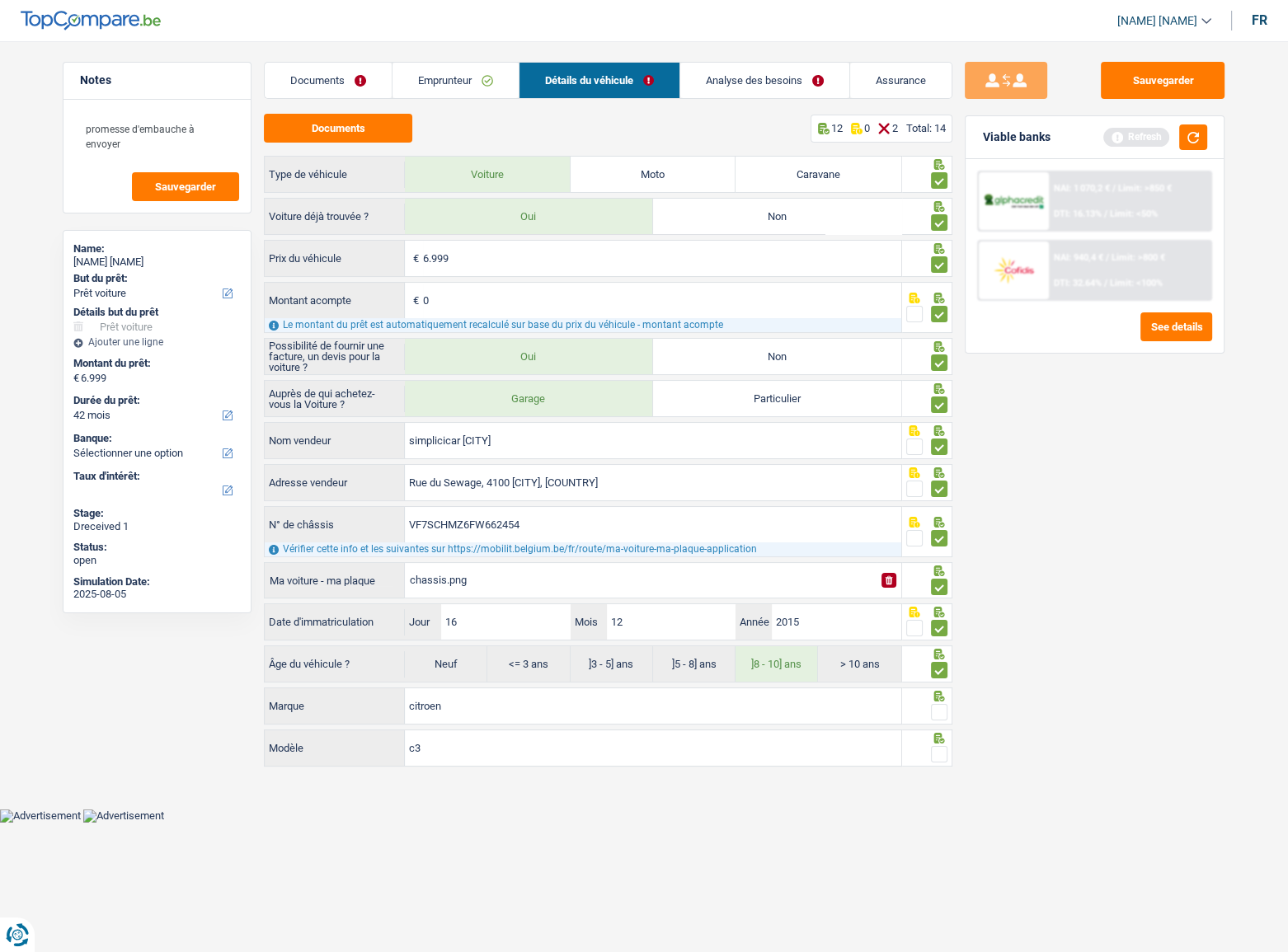 drag, startPoint x: 939, startPoint y: 713, endPoint x: 939, endPoint y: 747, distance: 34 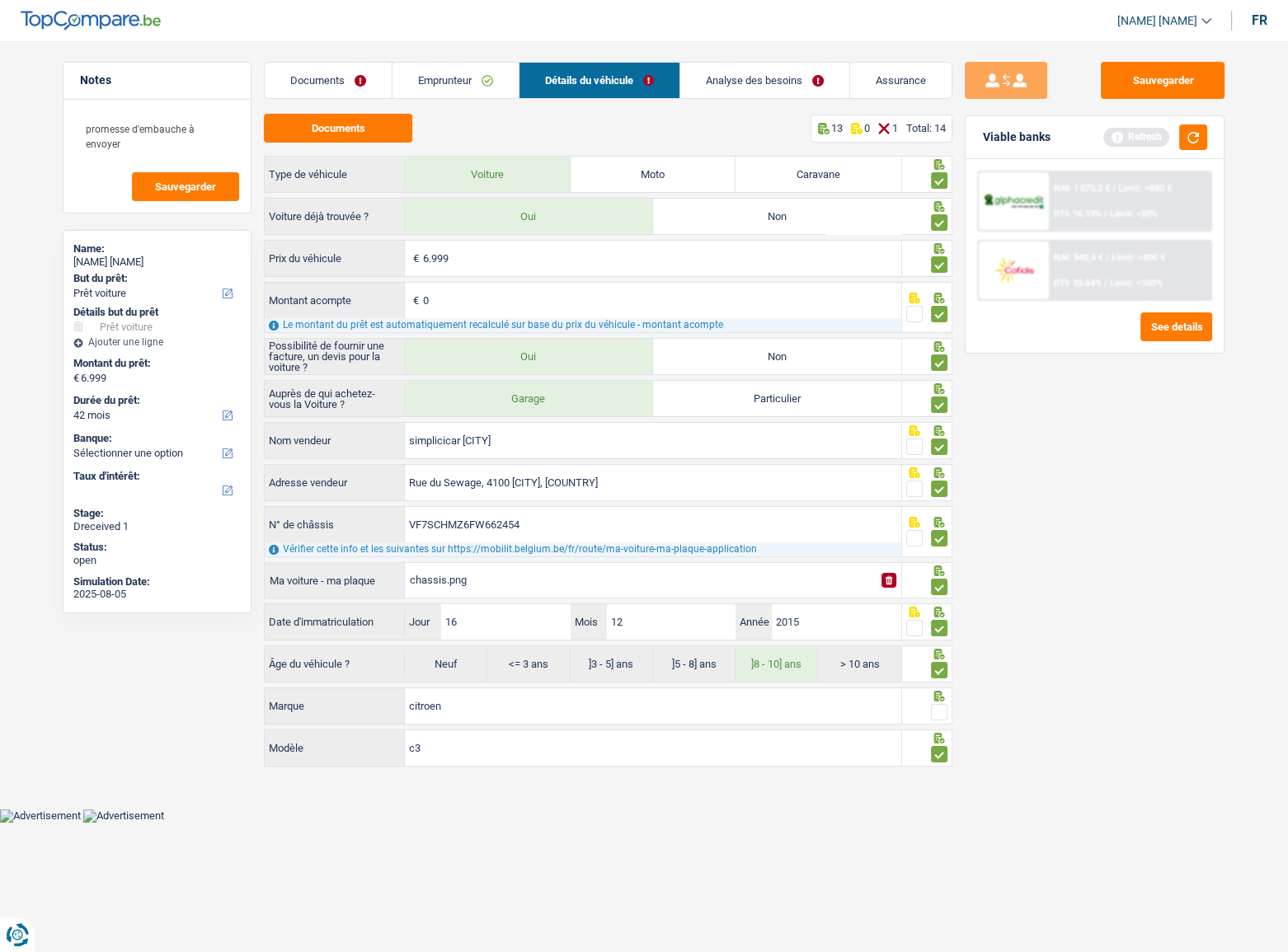 click at bounding box center (939, 712) 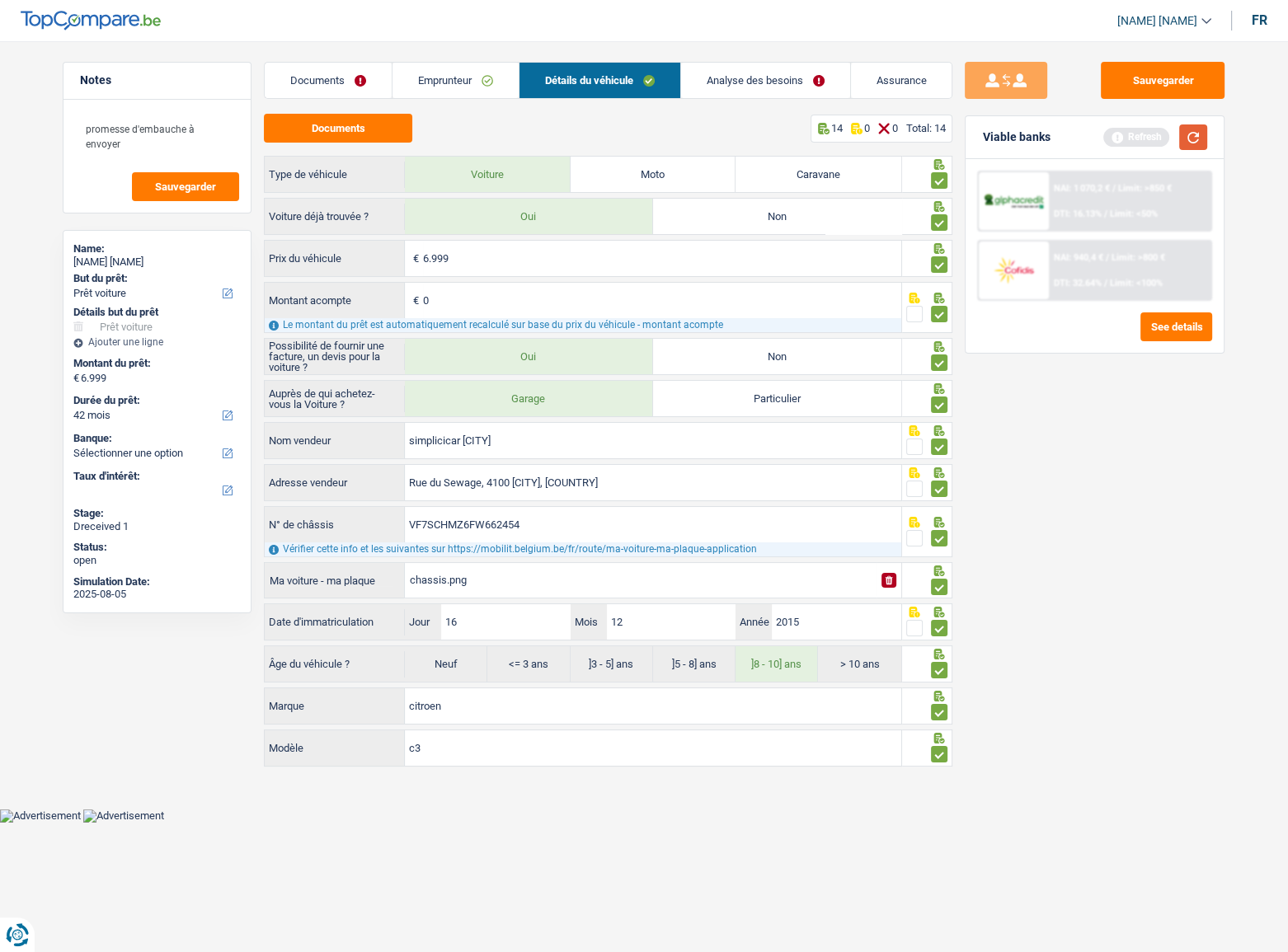 click at bounding box center (1193, 137) 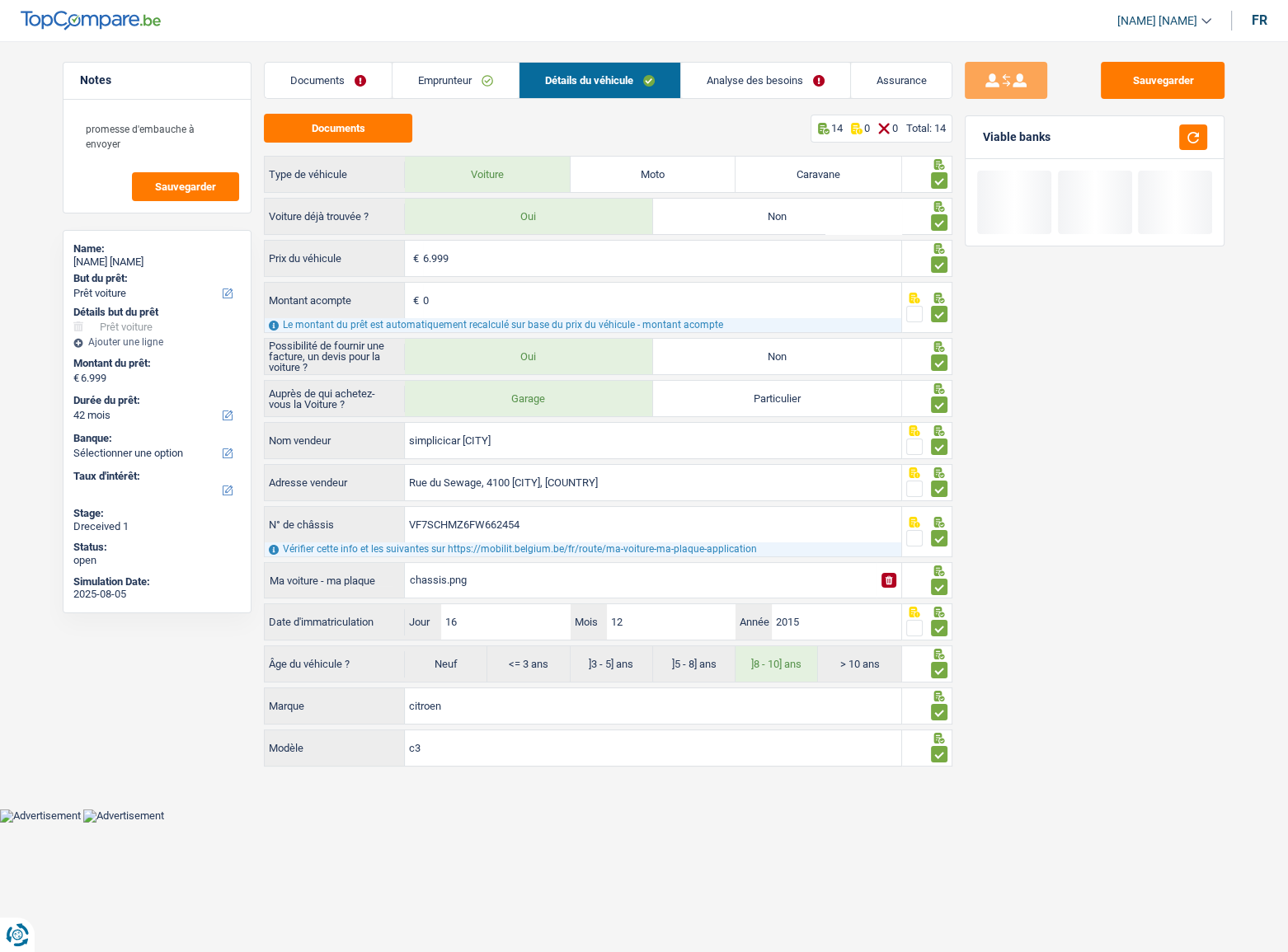 click on "Analyse des besoins" at bounding box center [765, 80] 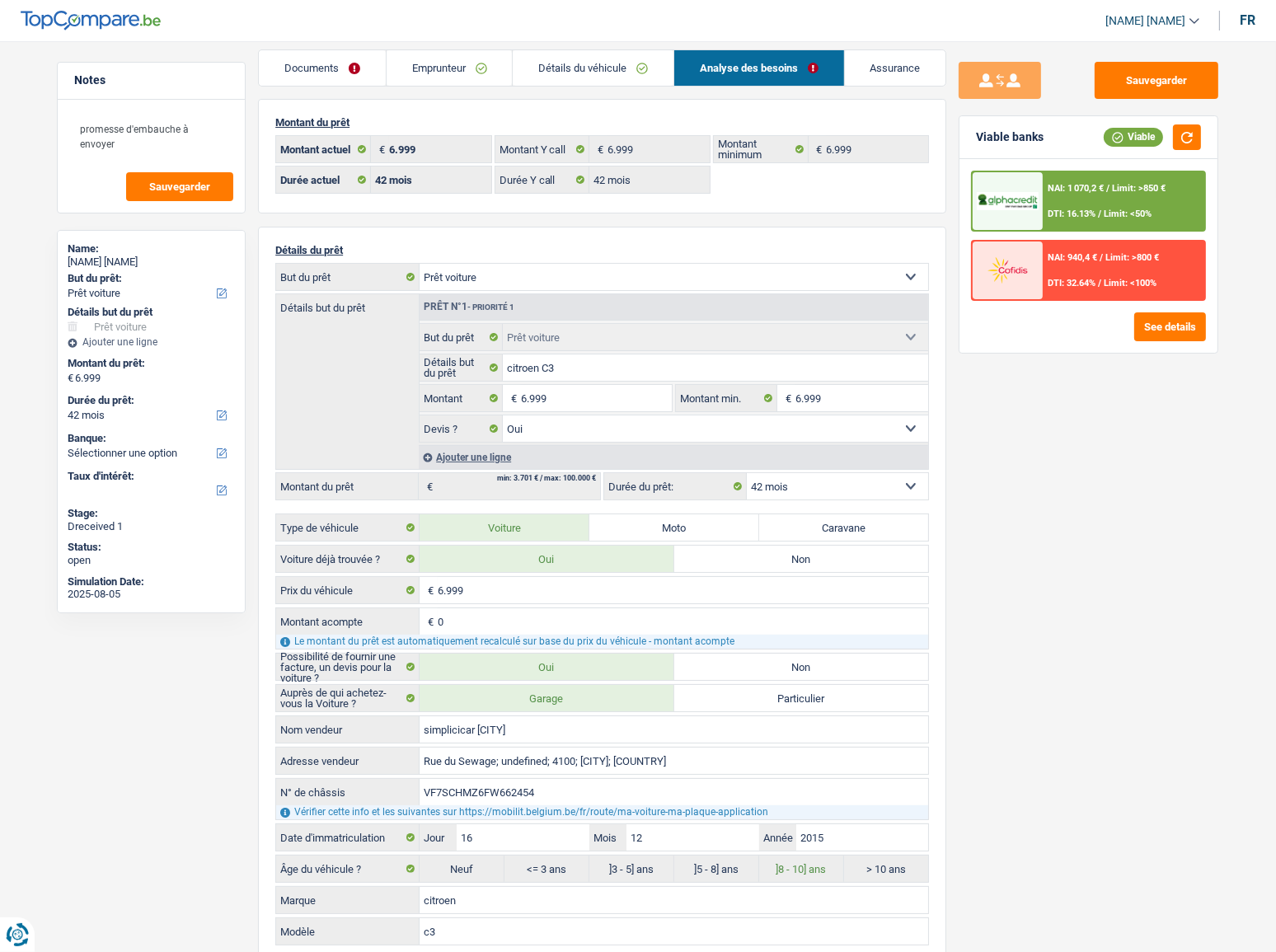 scroll, scrollTop: 0, scrollLeft: 0, axis: both 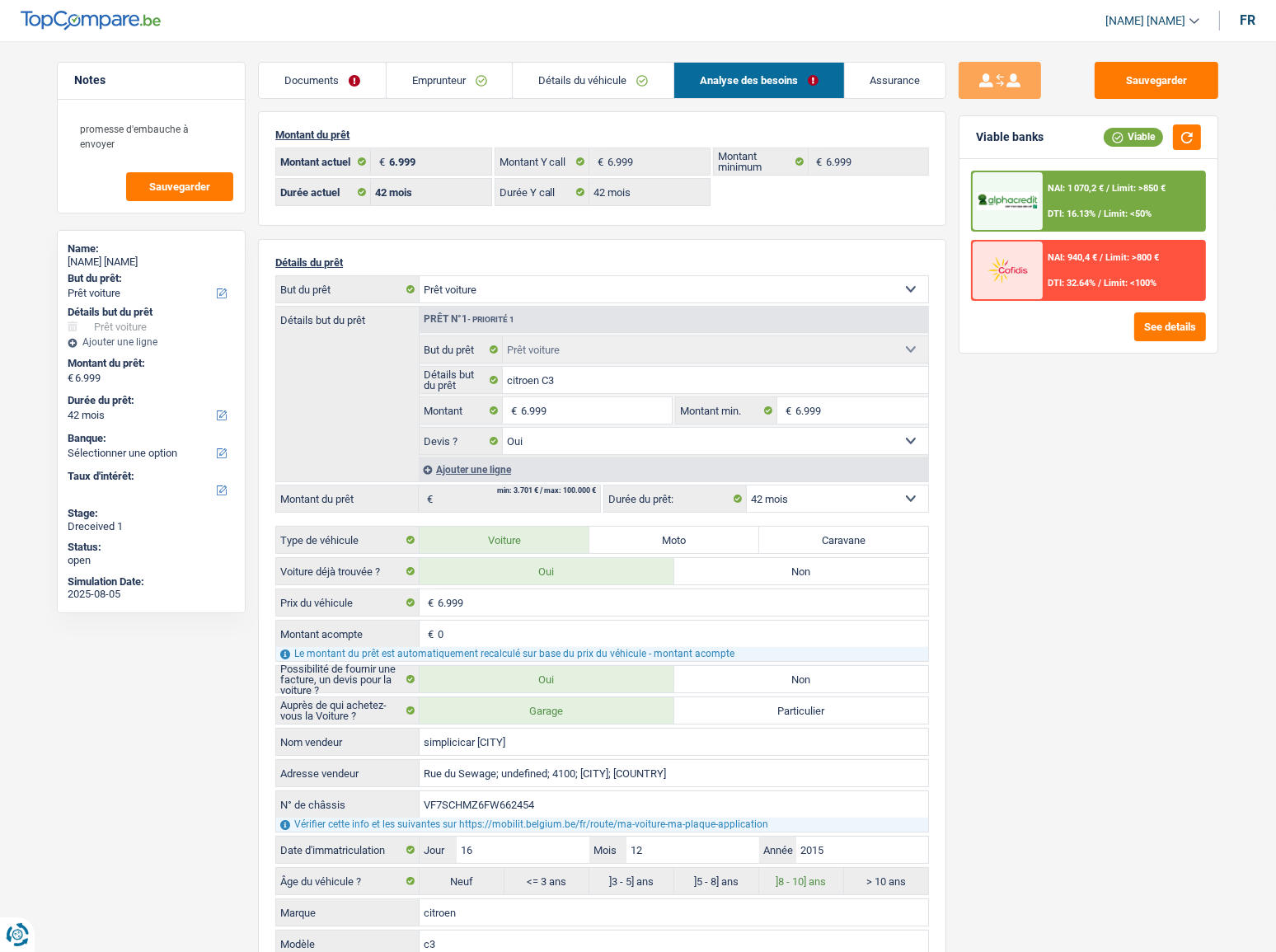 click on "NAI: 1 070,2 €
/
Limit: >850 €
DTI: 16.13%
/
Limit: <50%" at bounding box center [1124, 201] 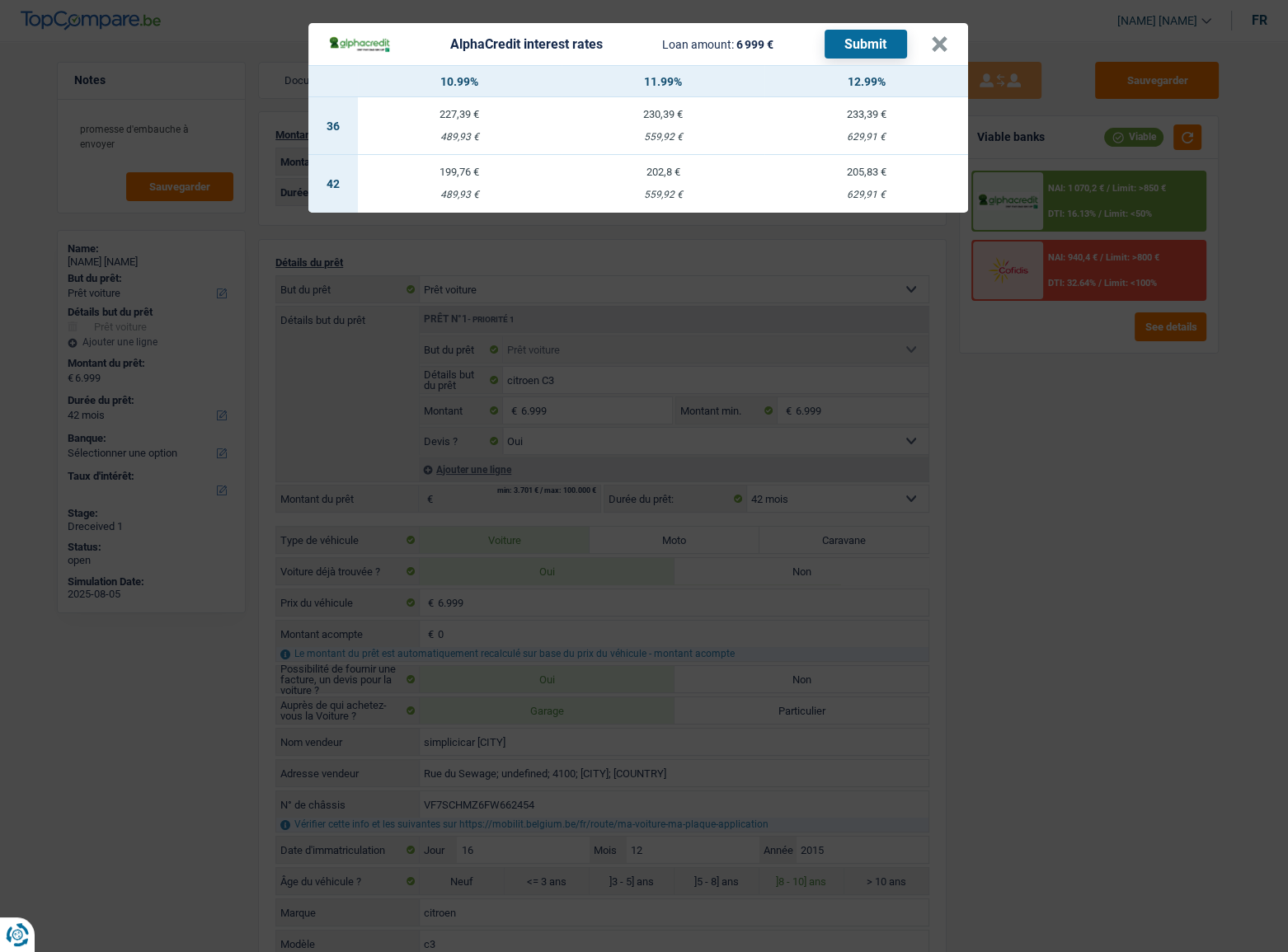 click on "489,93 €" at bounding box center [459, 195] 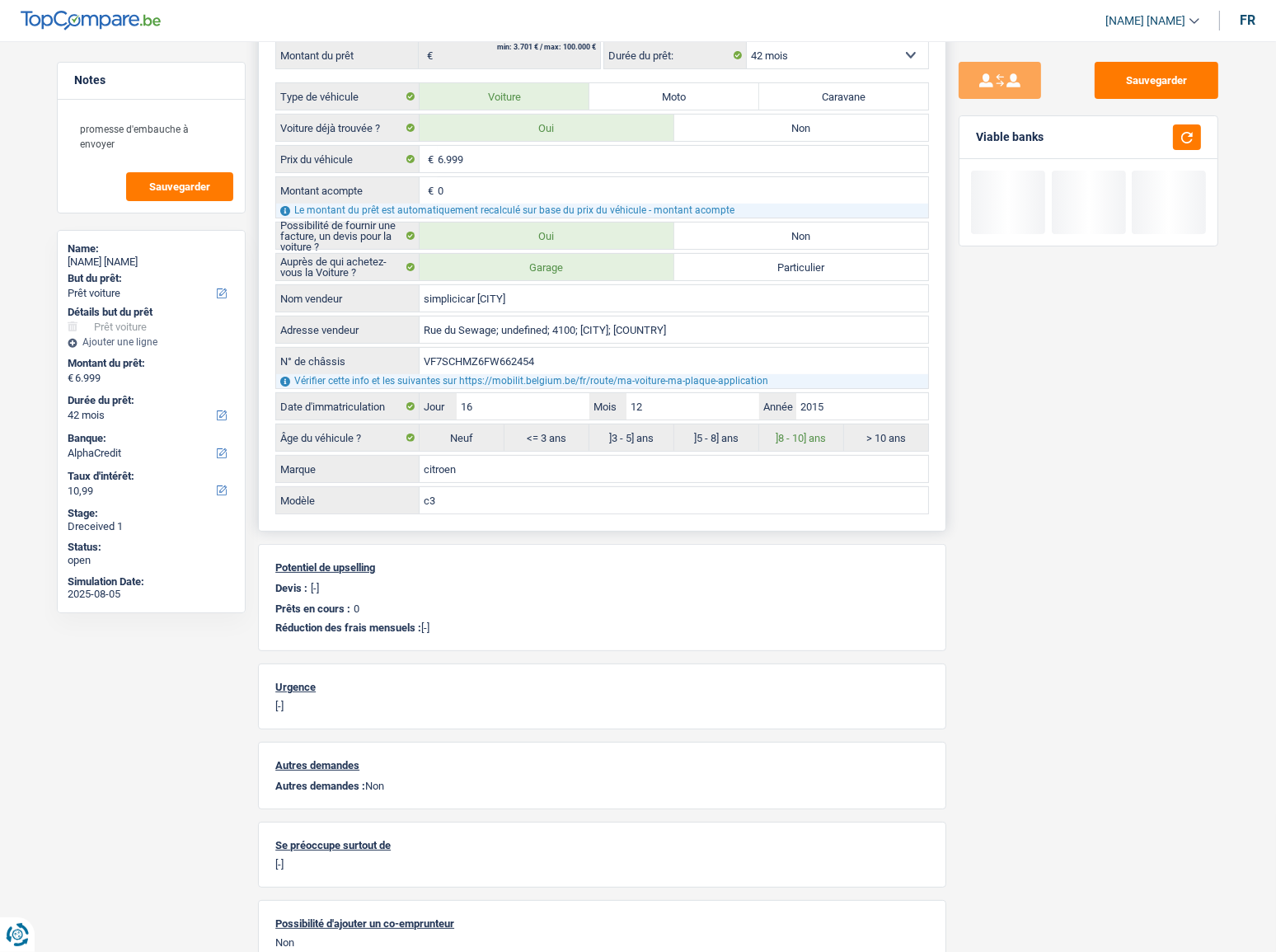 scroll, scrollTop: 449, scrollLeft: 0, axis: vertical 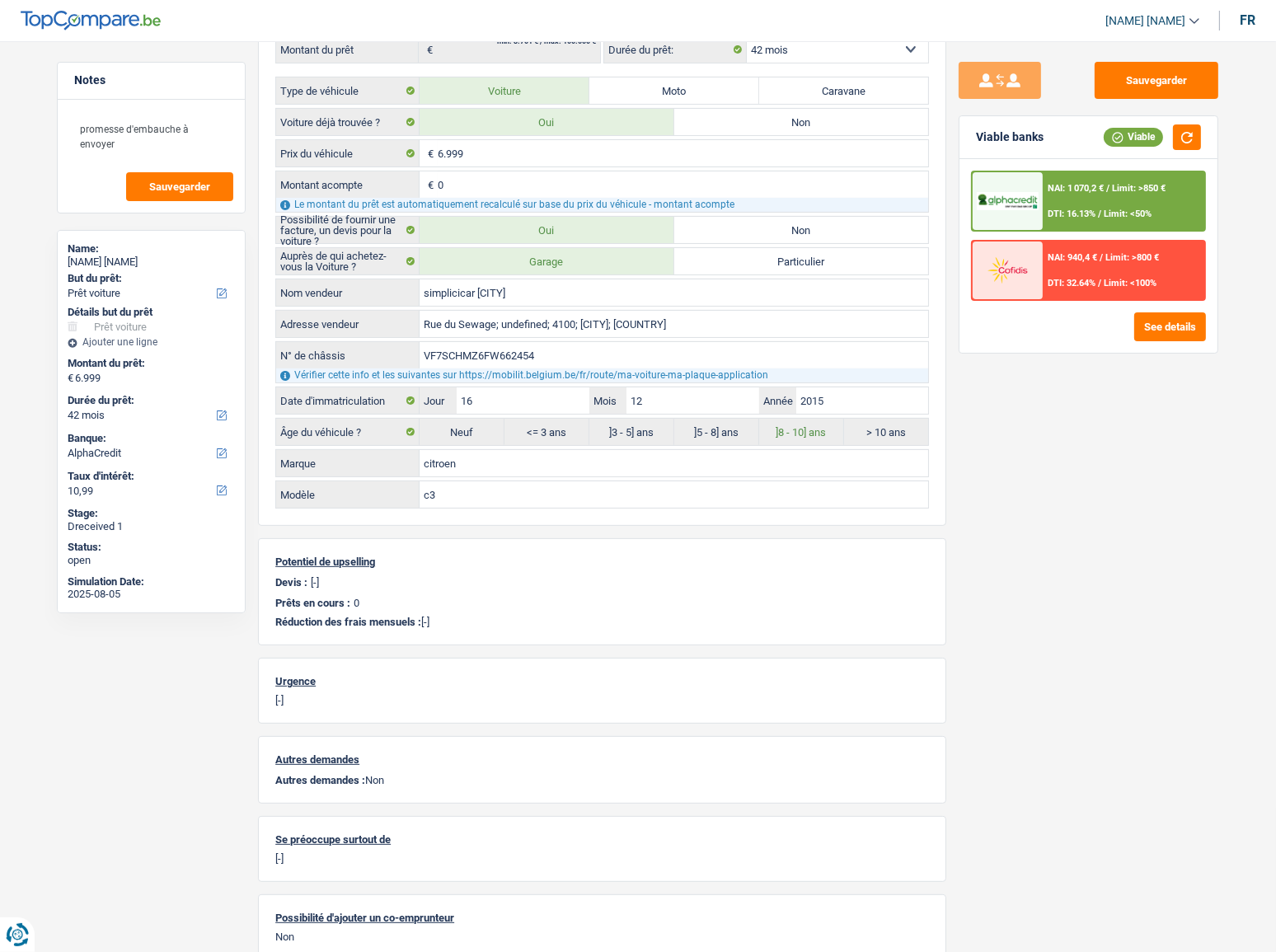 click on "DTI: 16.13%" at bounding box center [1072, 213] 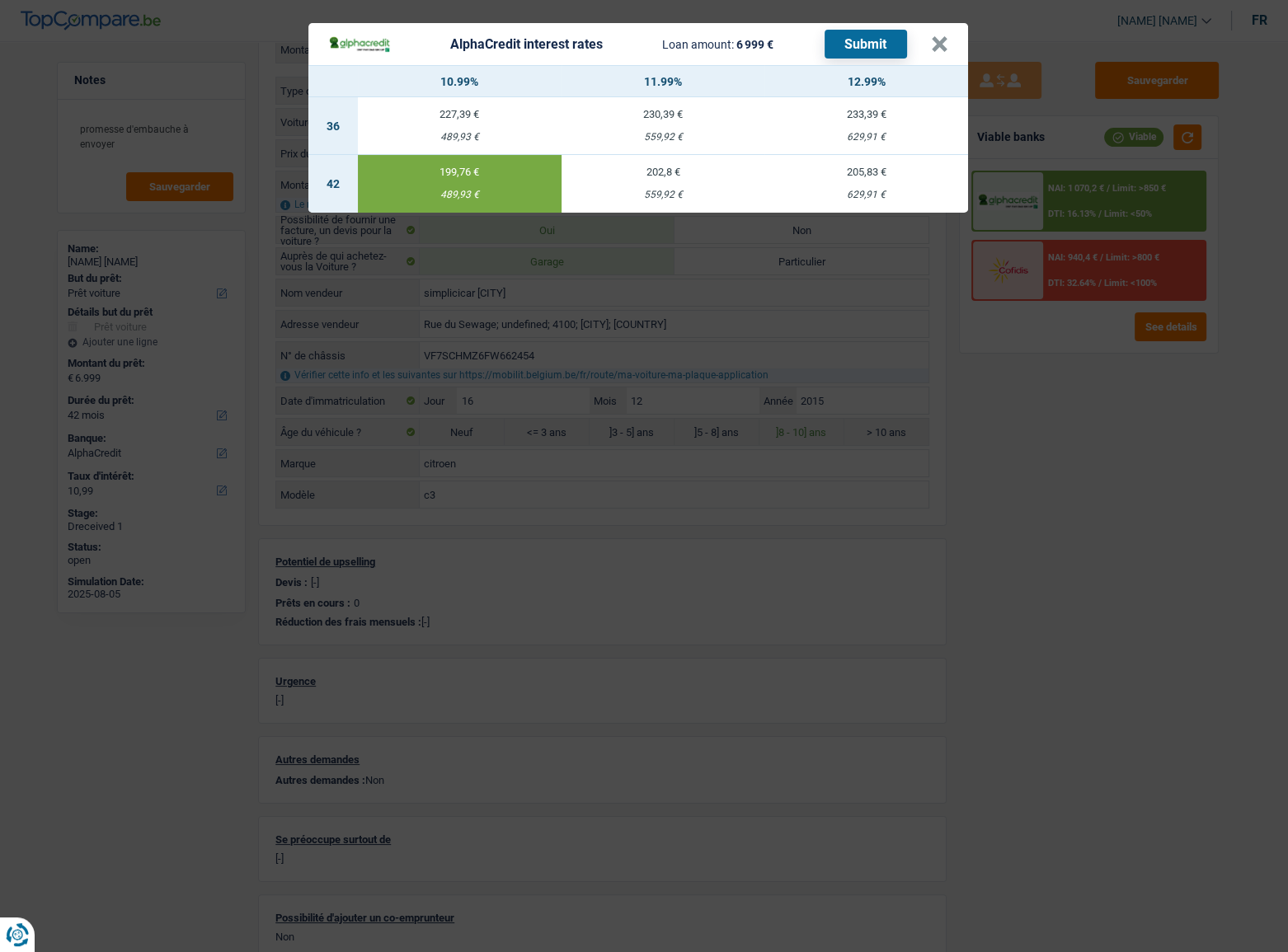 click on "Submit" at bounding box center (866, 44) 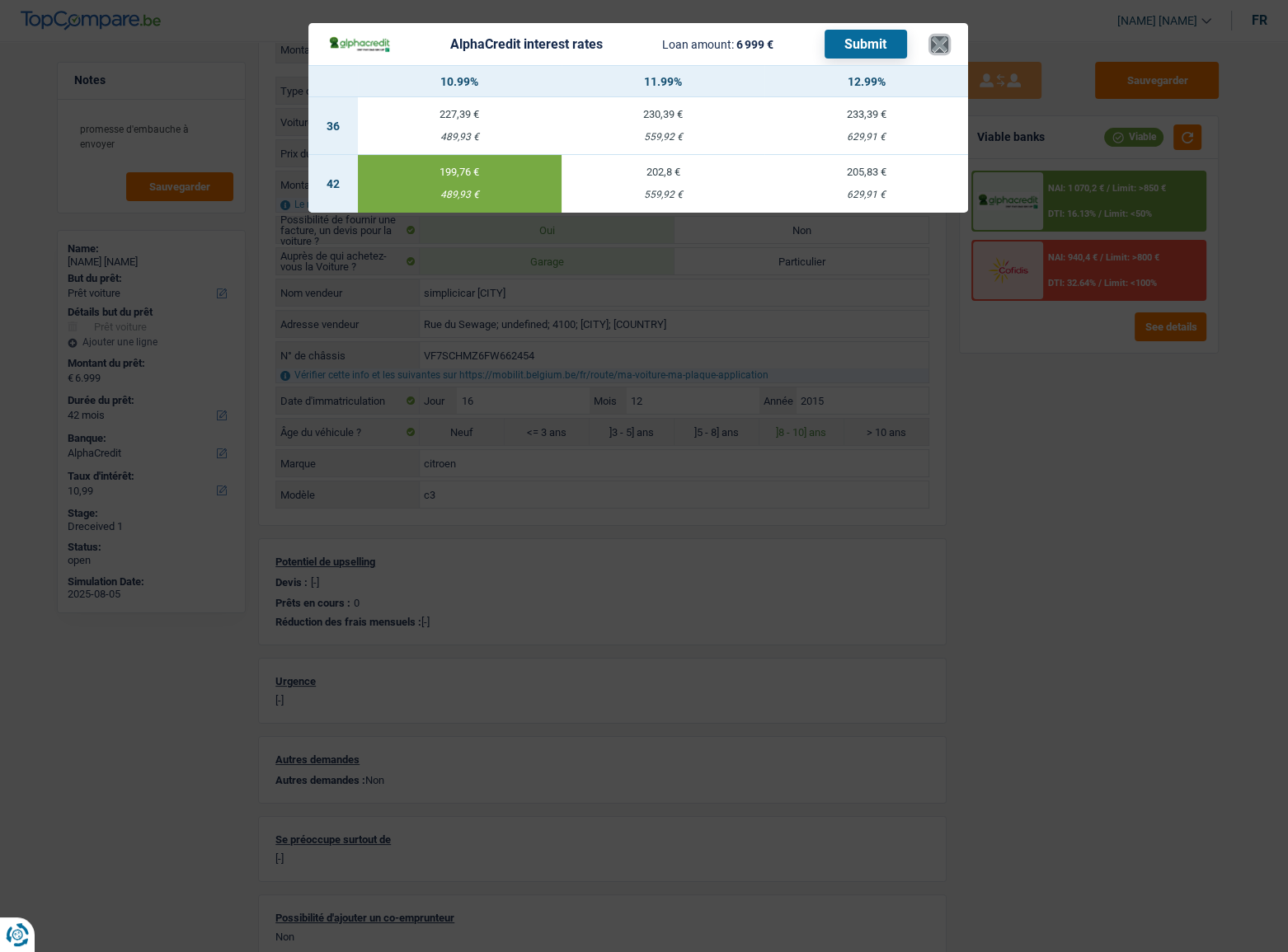 click on "×" at bounding box center (939, 45) 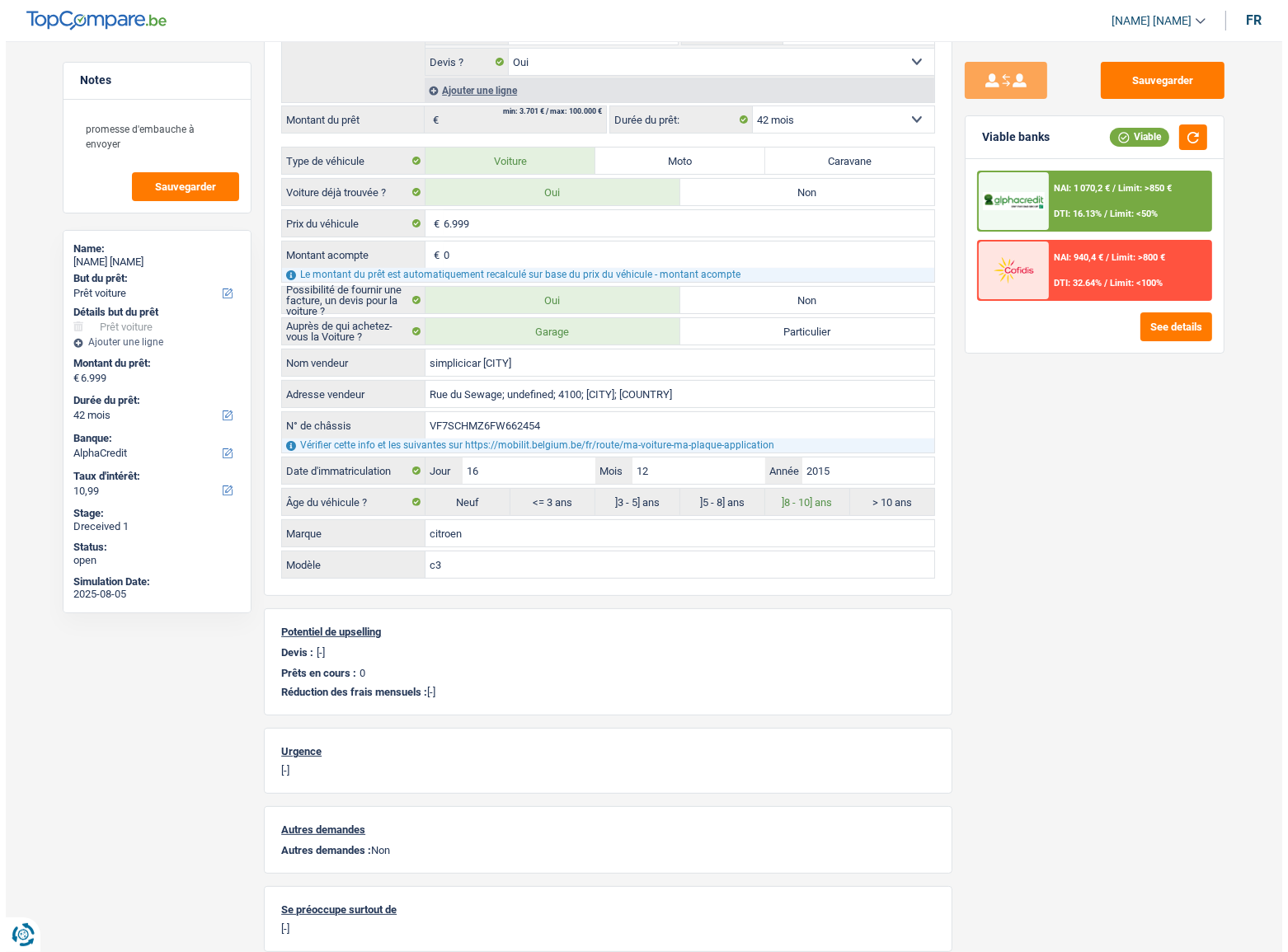 scroll, scrollTop: 299, scrollLeft: 0, axis: vertical 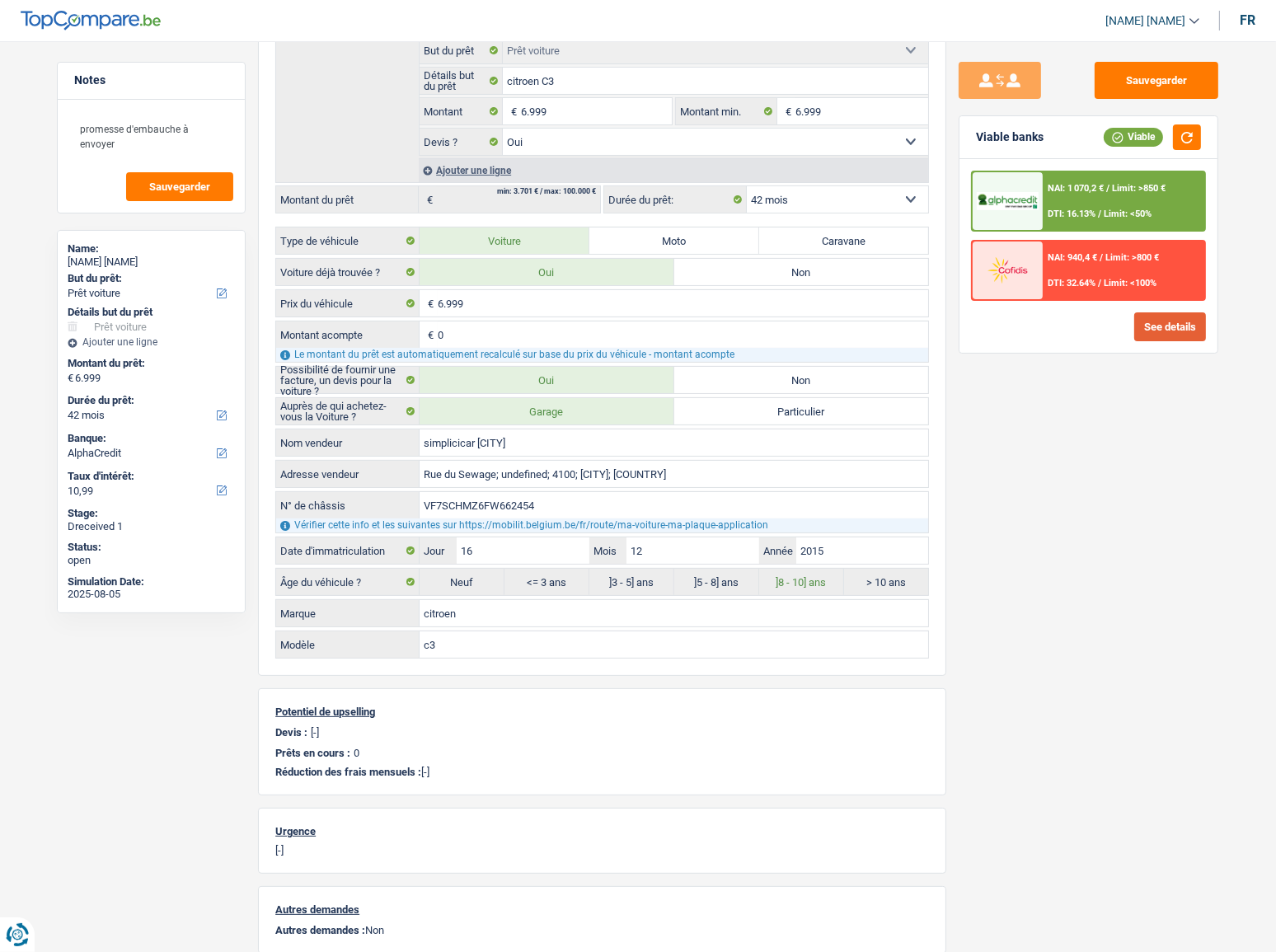 click on "See details" at bounding box center [1170, 326] 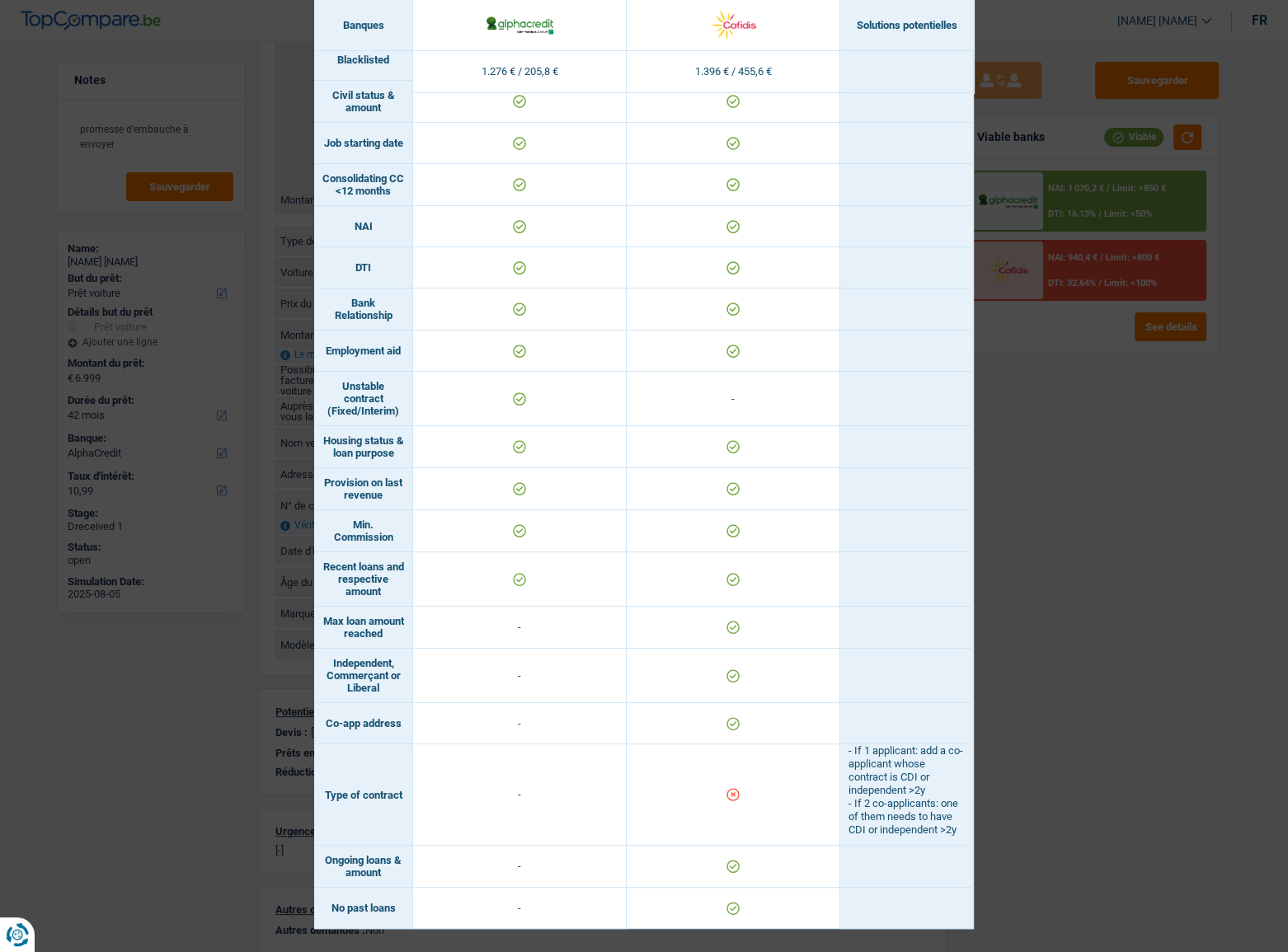 scroll, scrollTop: 643, scrollLeft: 0, axis: vertical 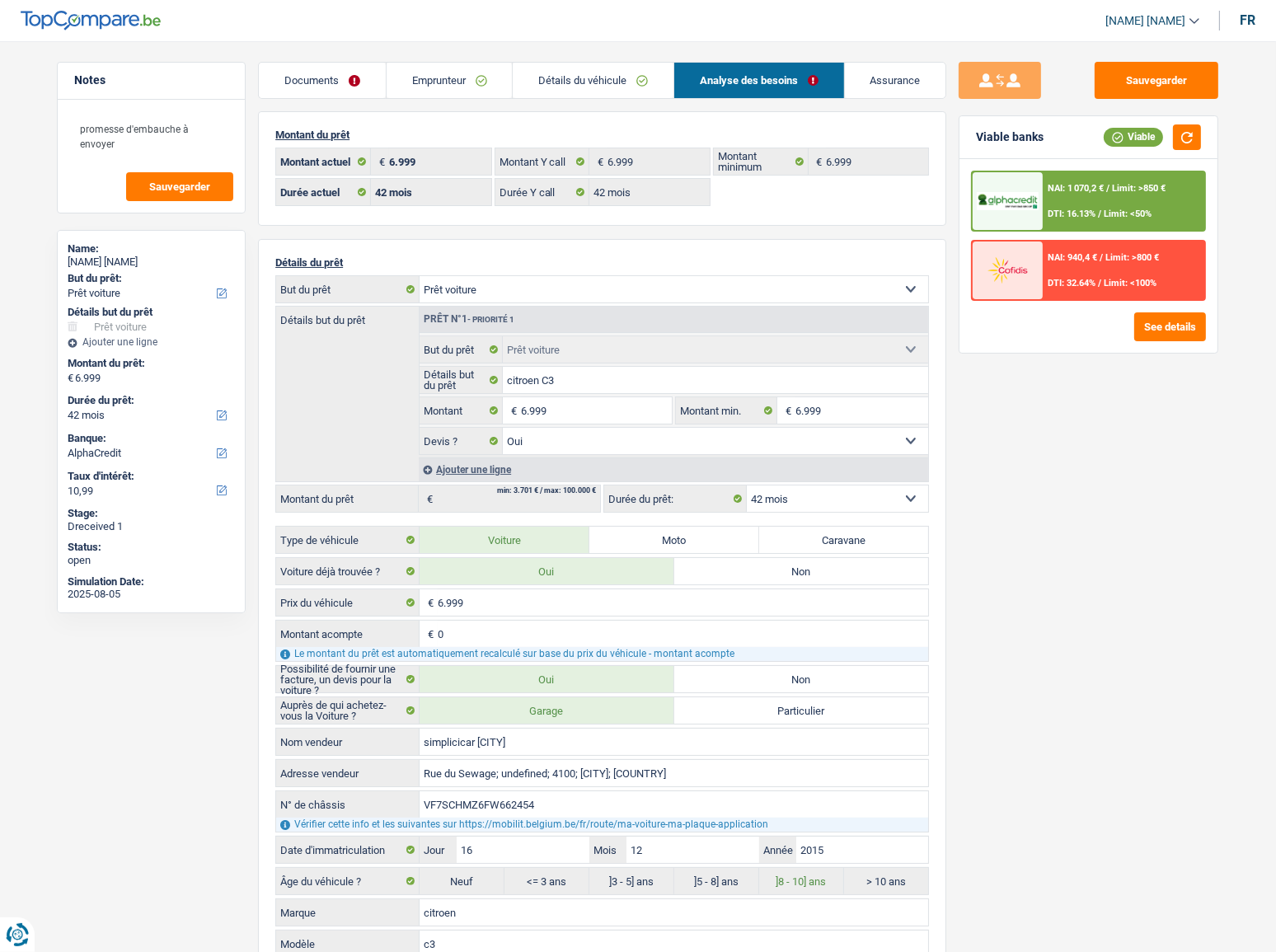 click on "Documents" at bounding box center (322, 80) 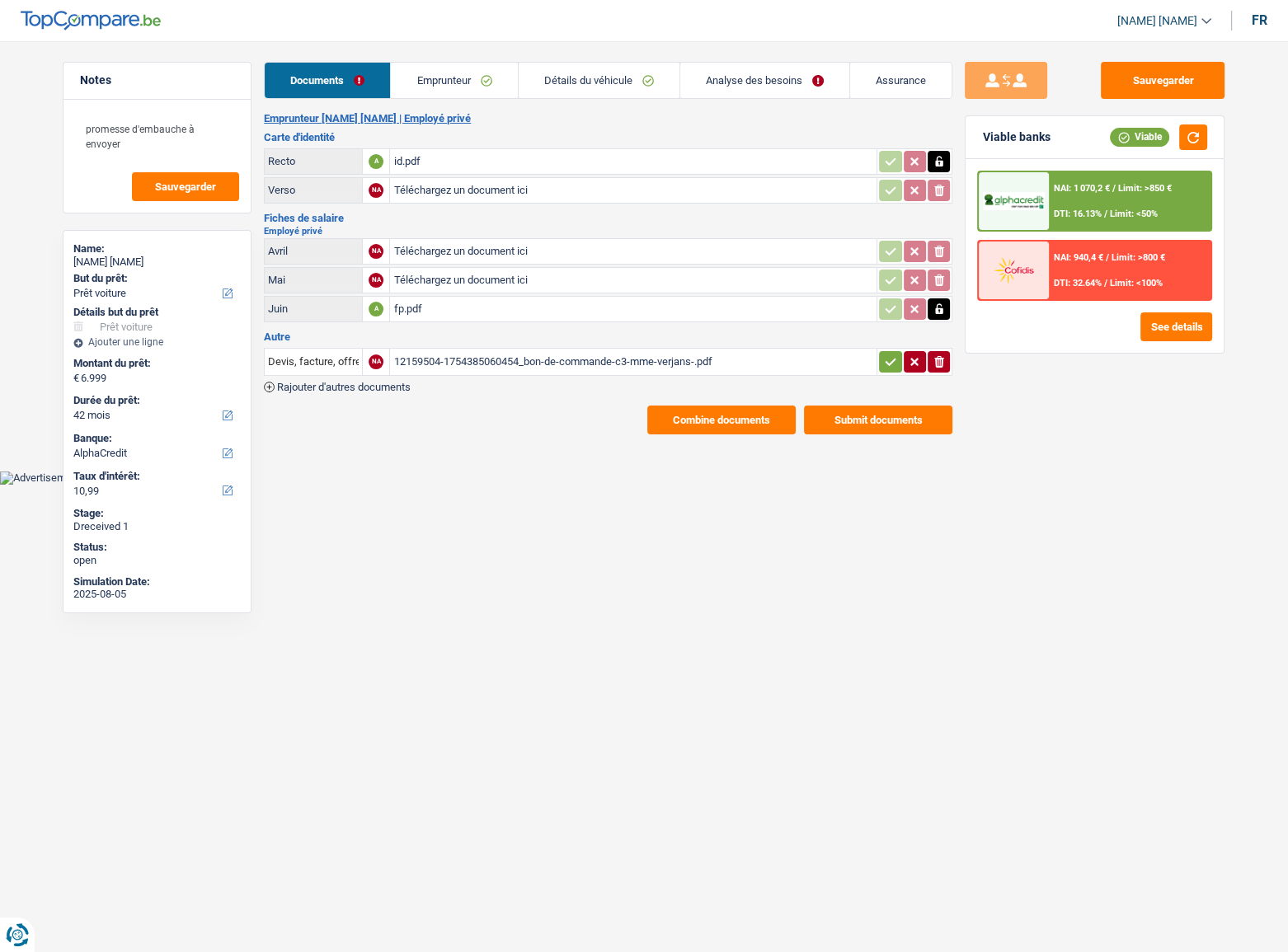 click on "Combine documents" at bounding box center (722, 420) 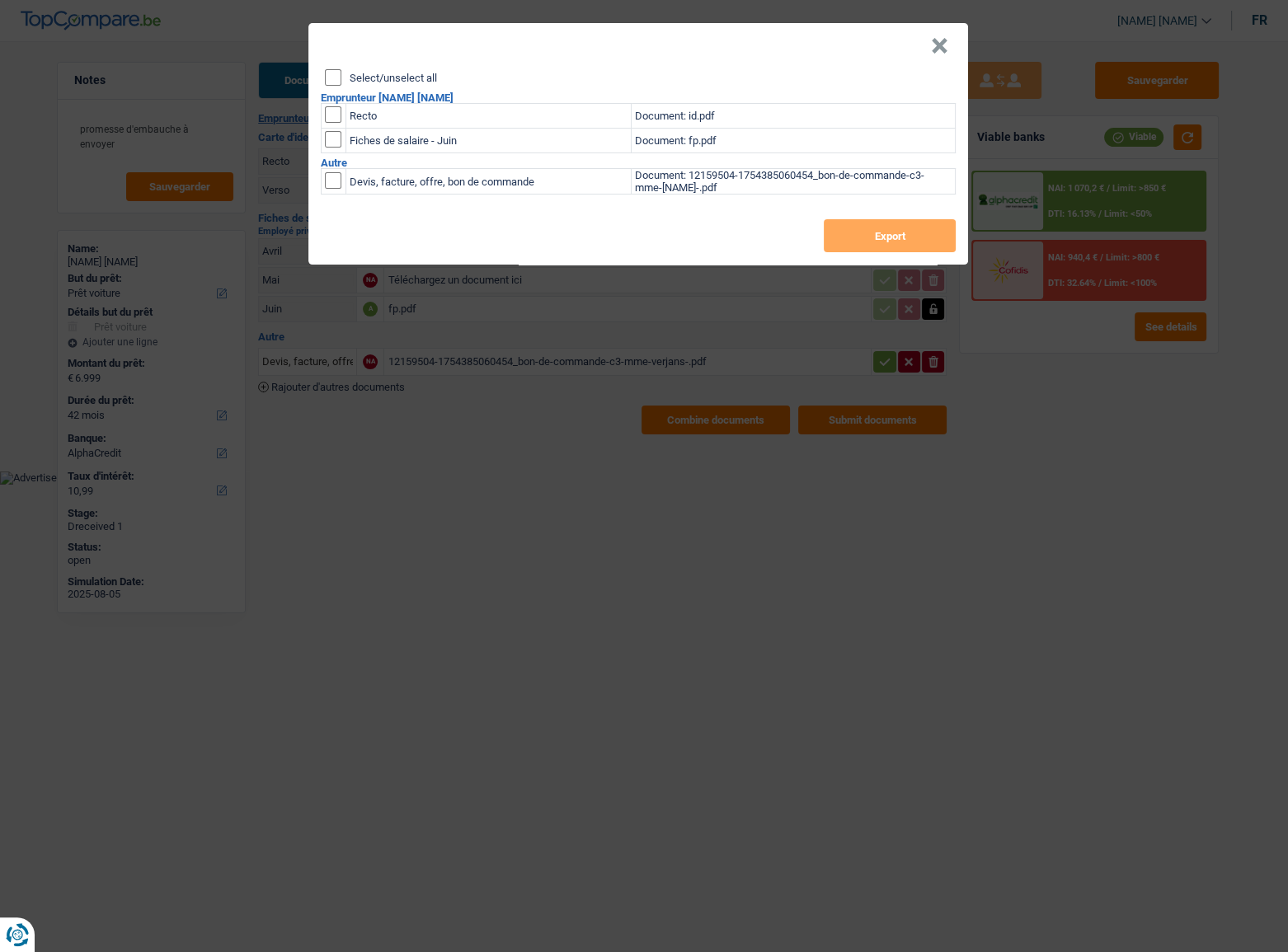 click on "Select/unselect all" at bounding box center (333, 77) 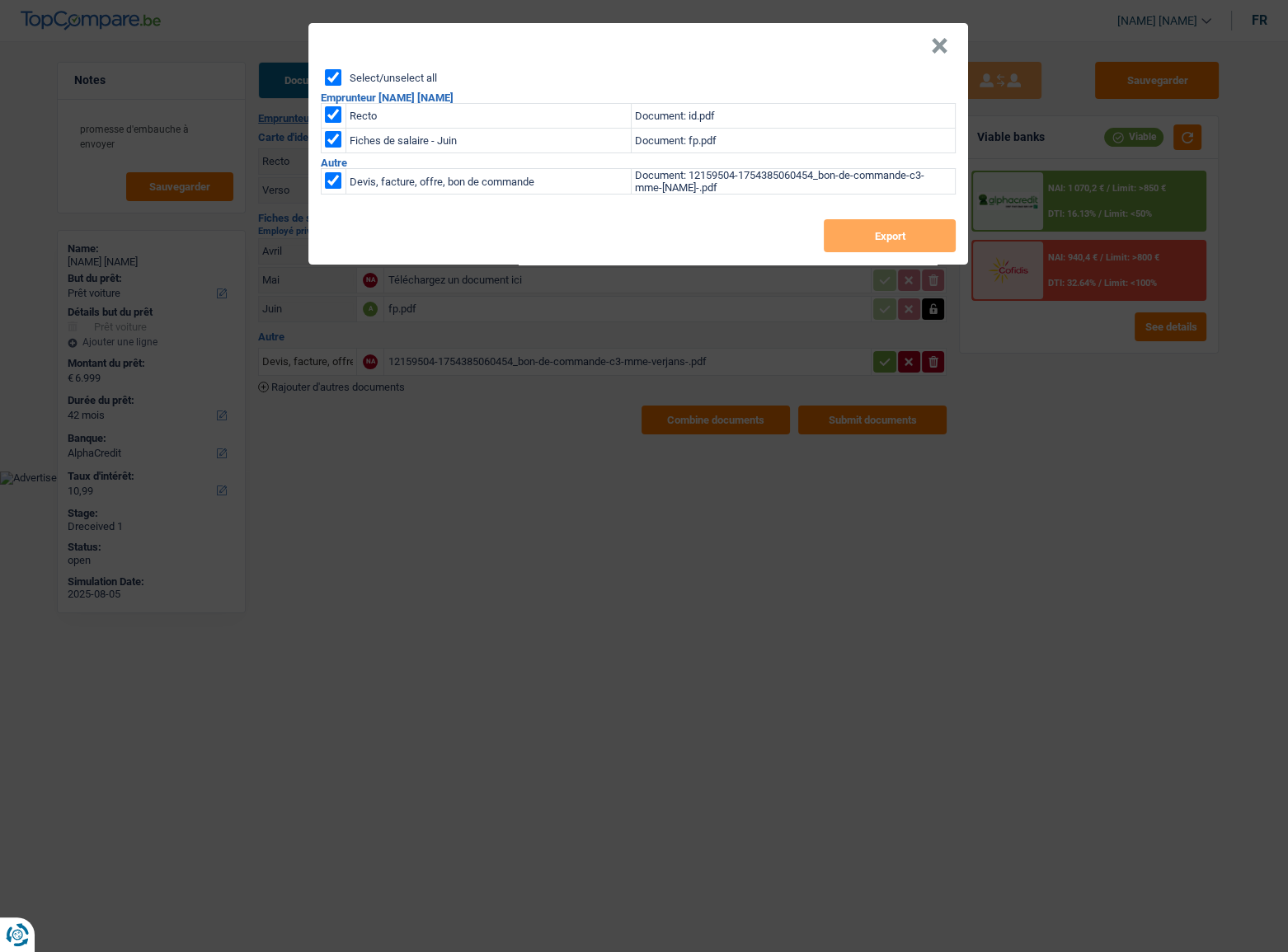 checkbox on "true" 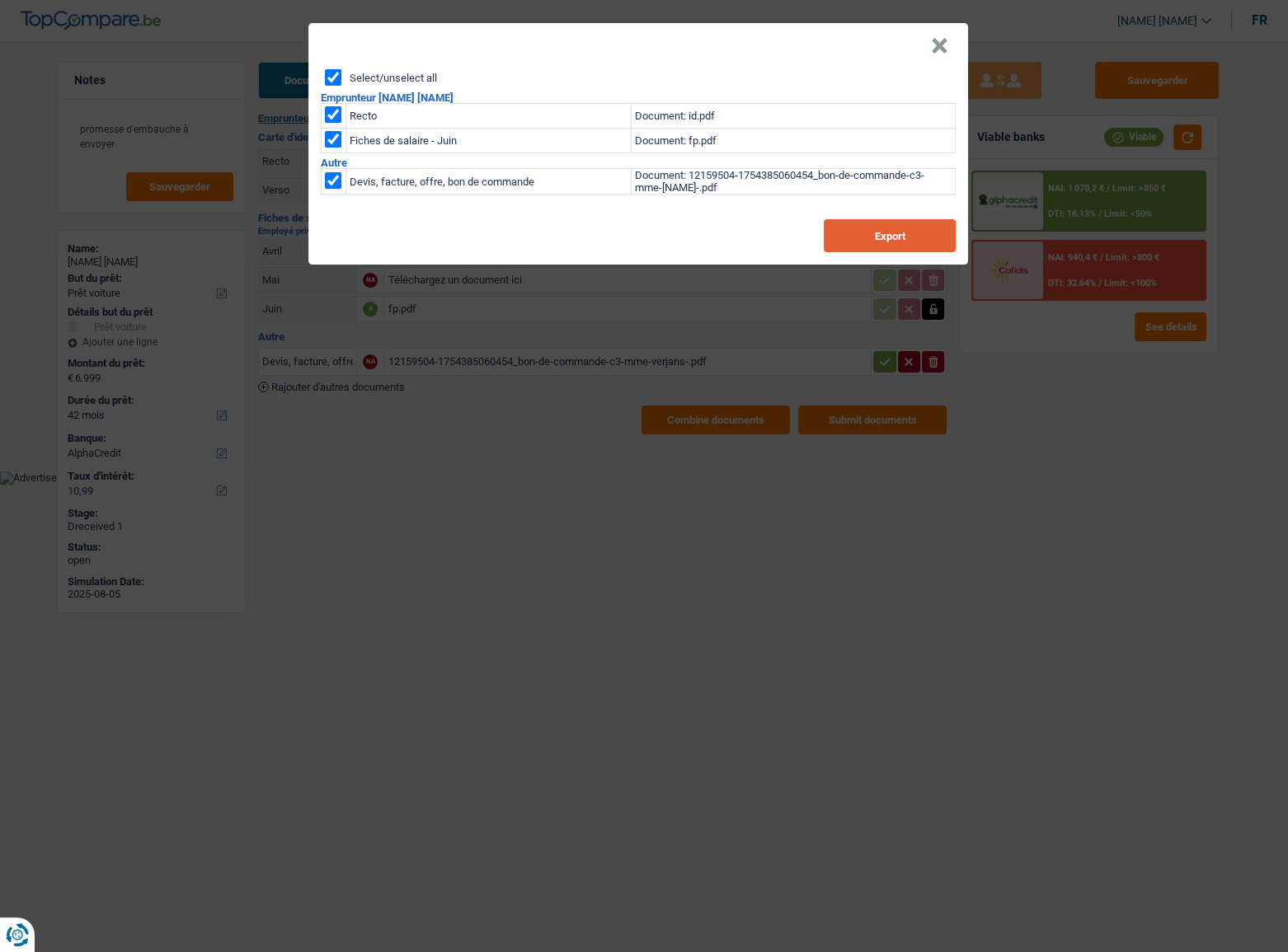 click on "Export" at bounding box center (890, 236) 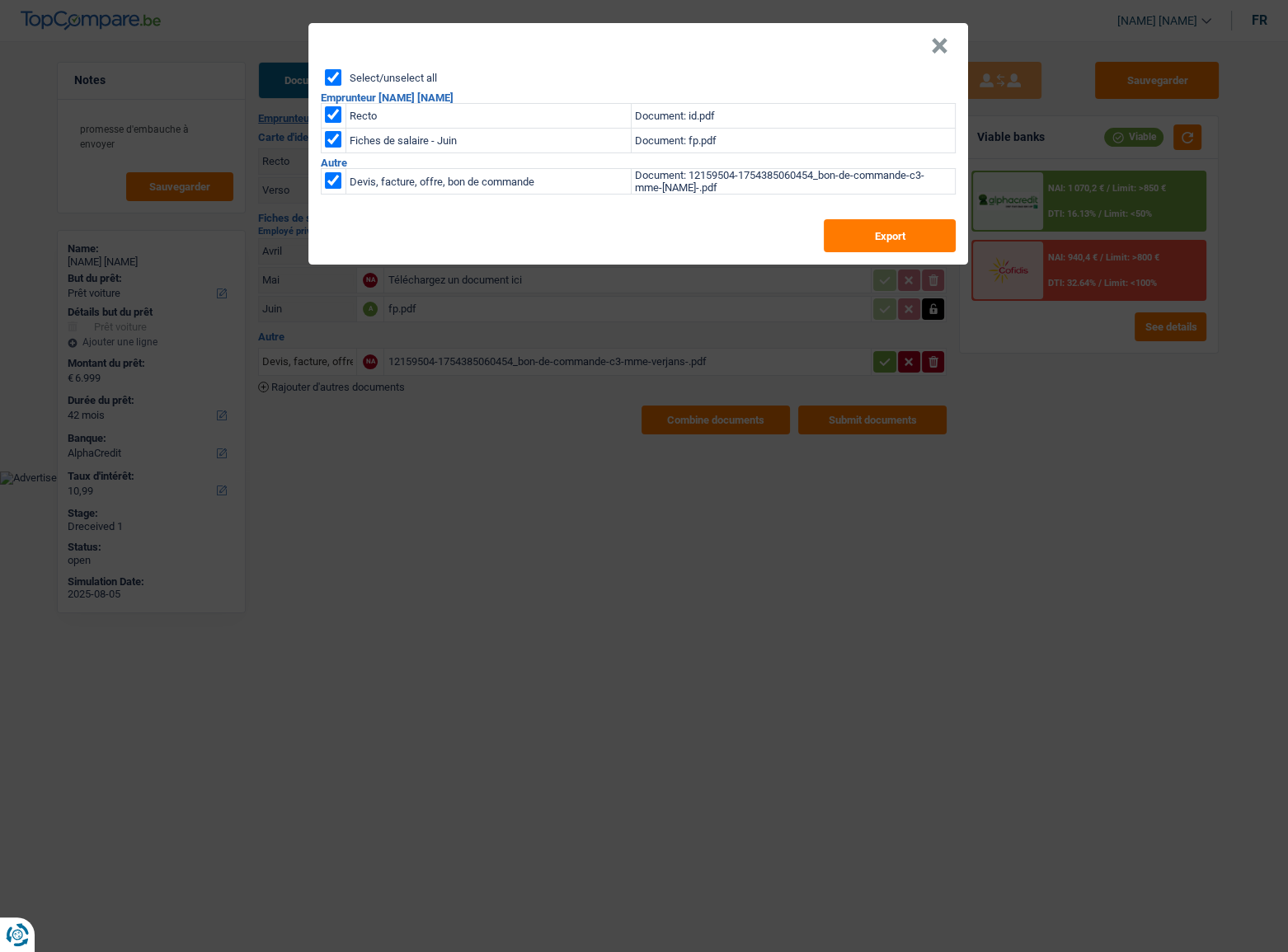 click on "×" at bounding box center (939, 46) 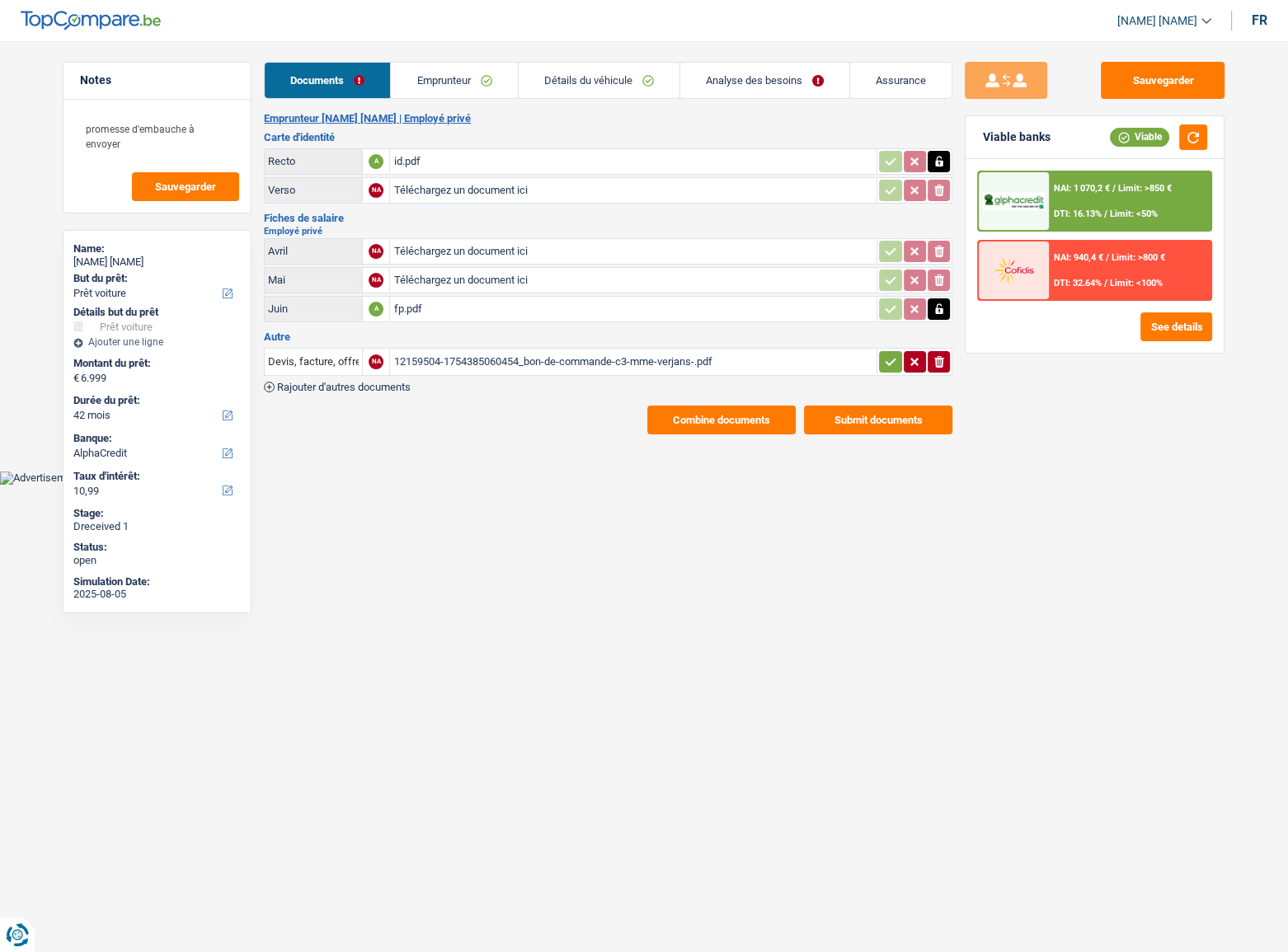 click at bounding box center [1013, 201] 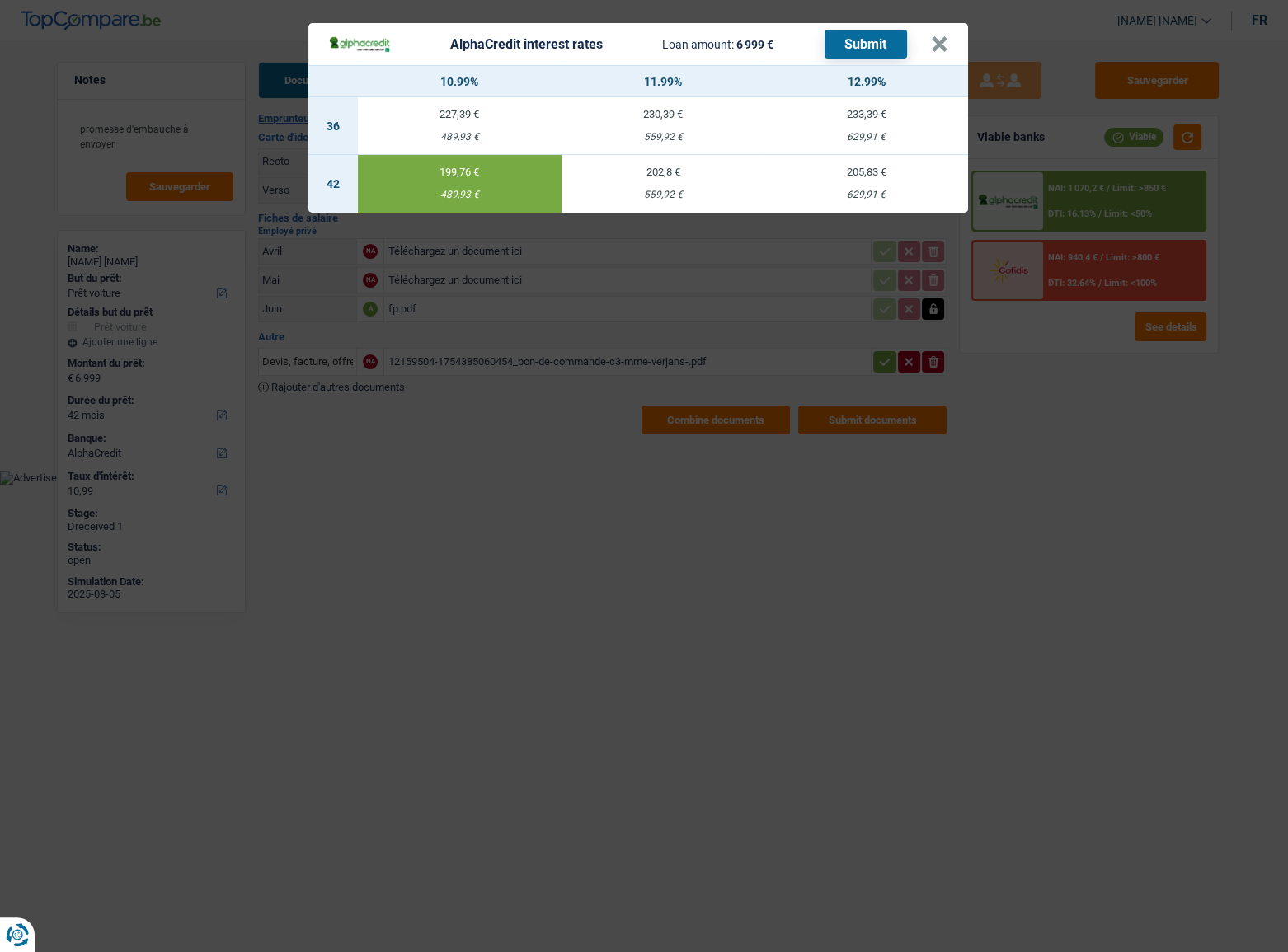 click on "Submit" at bounding box center [866, 44] 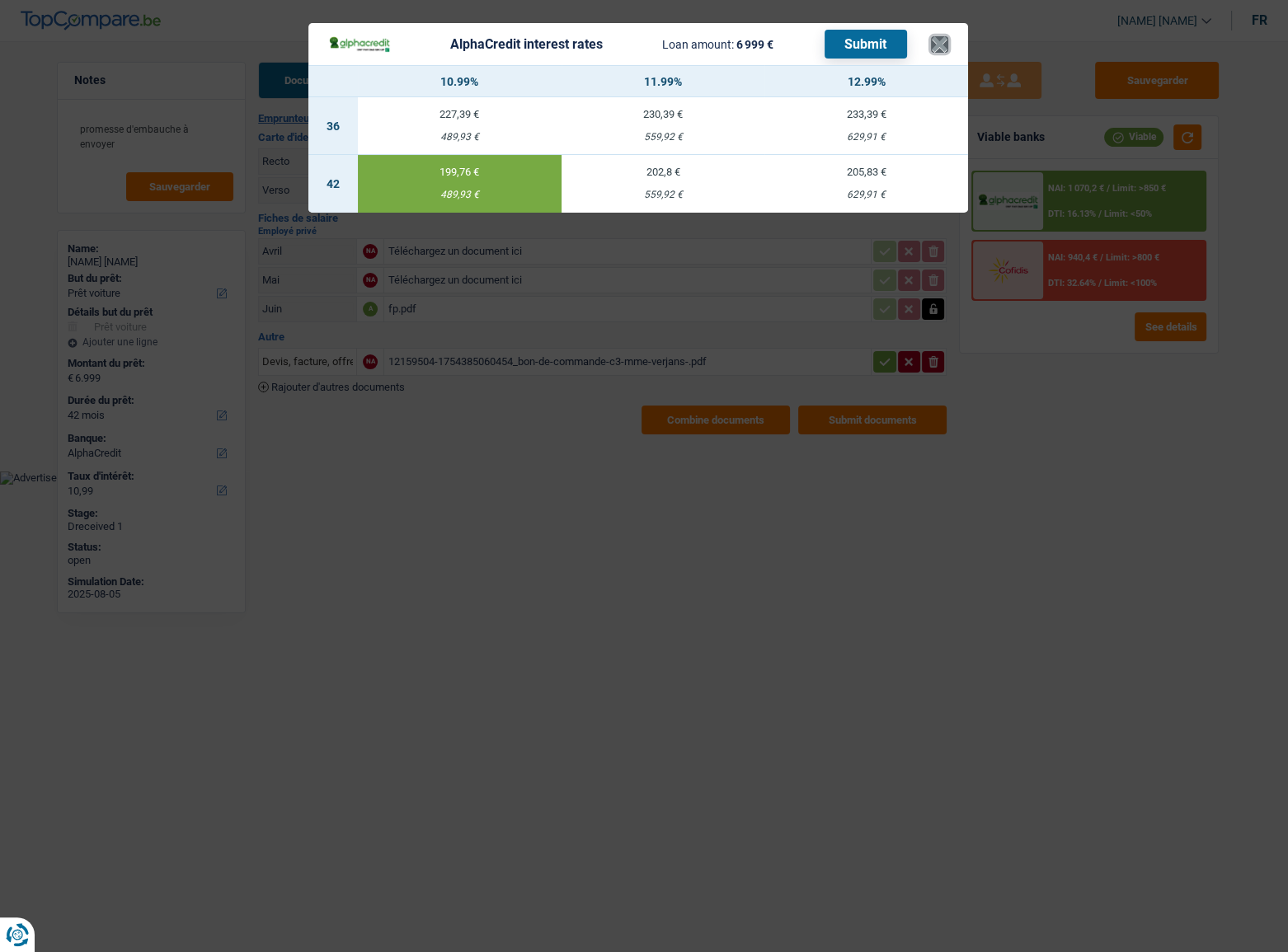 click on "×" at bounding box center (939, 45) 